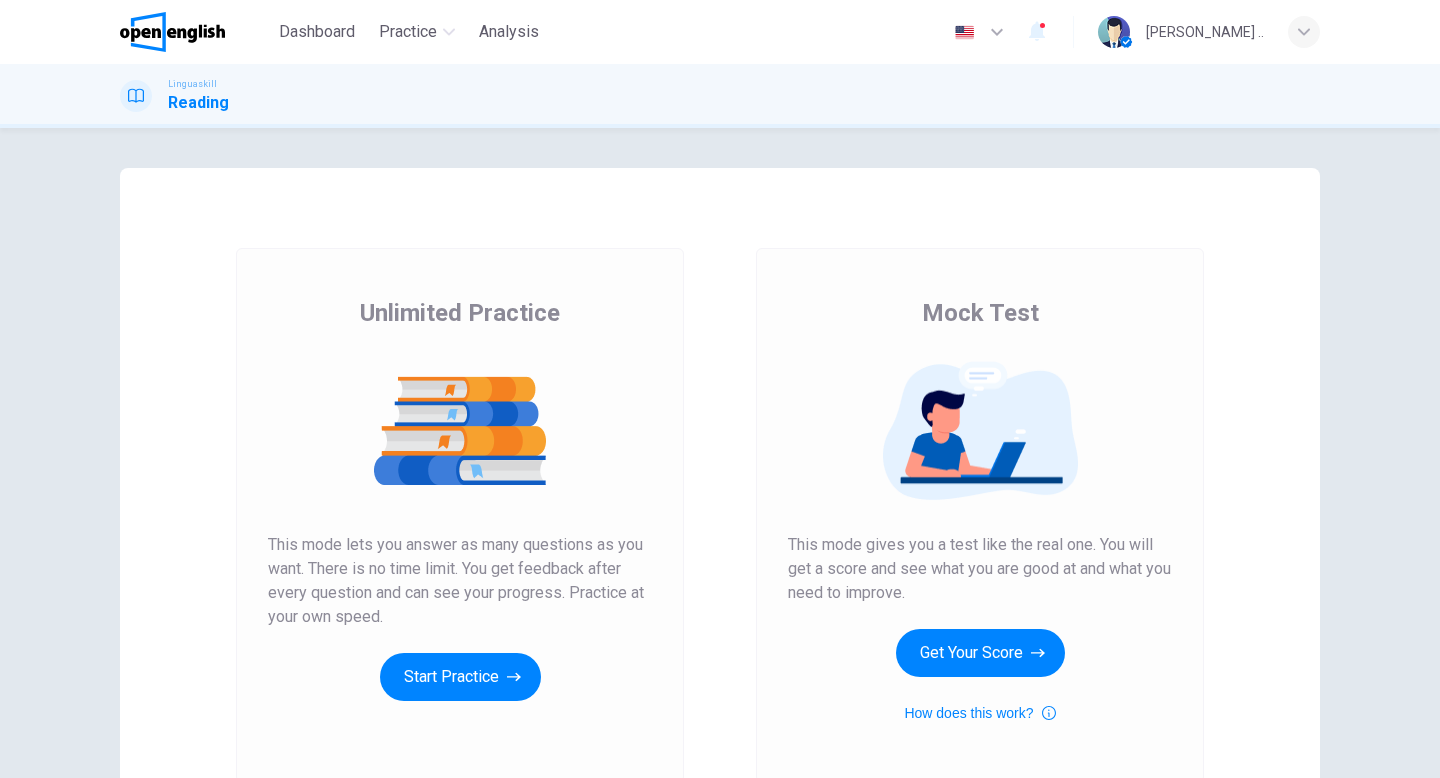 scroll, scrollTop: 0, scrollLeft: 0, axis: both 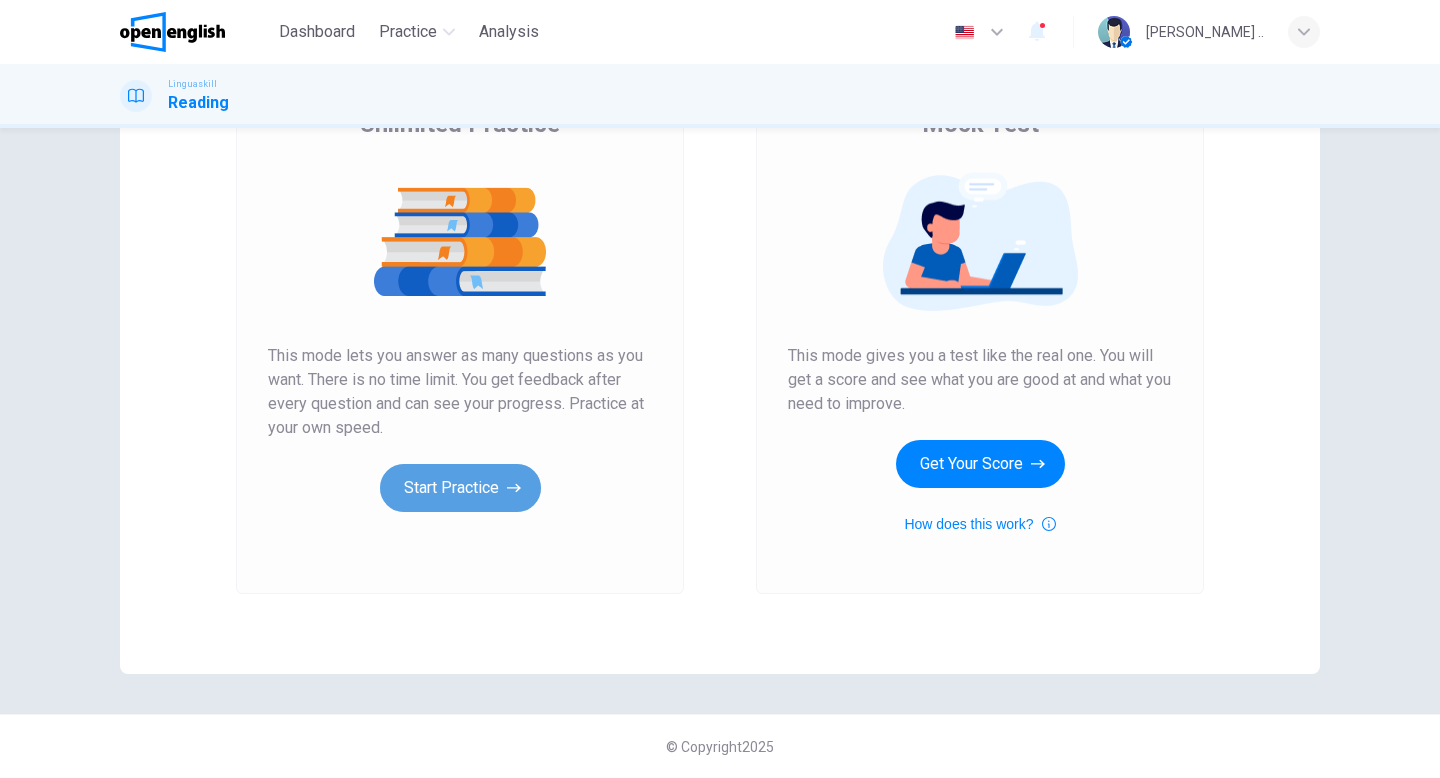 click on "Start Practice" at bounding box center [460, 488] 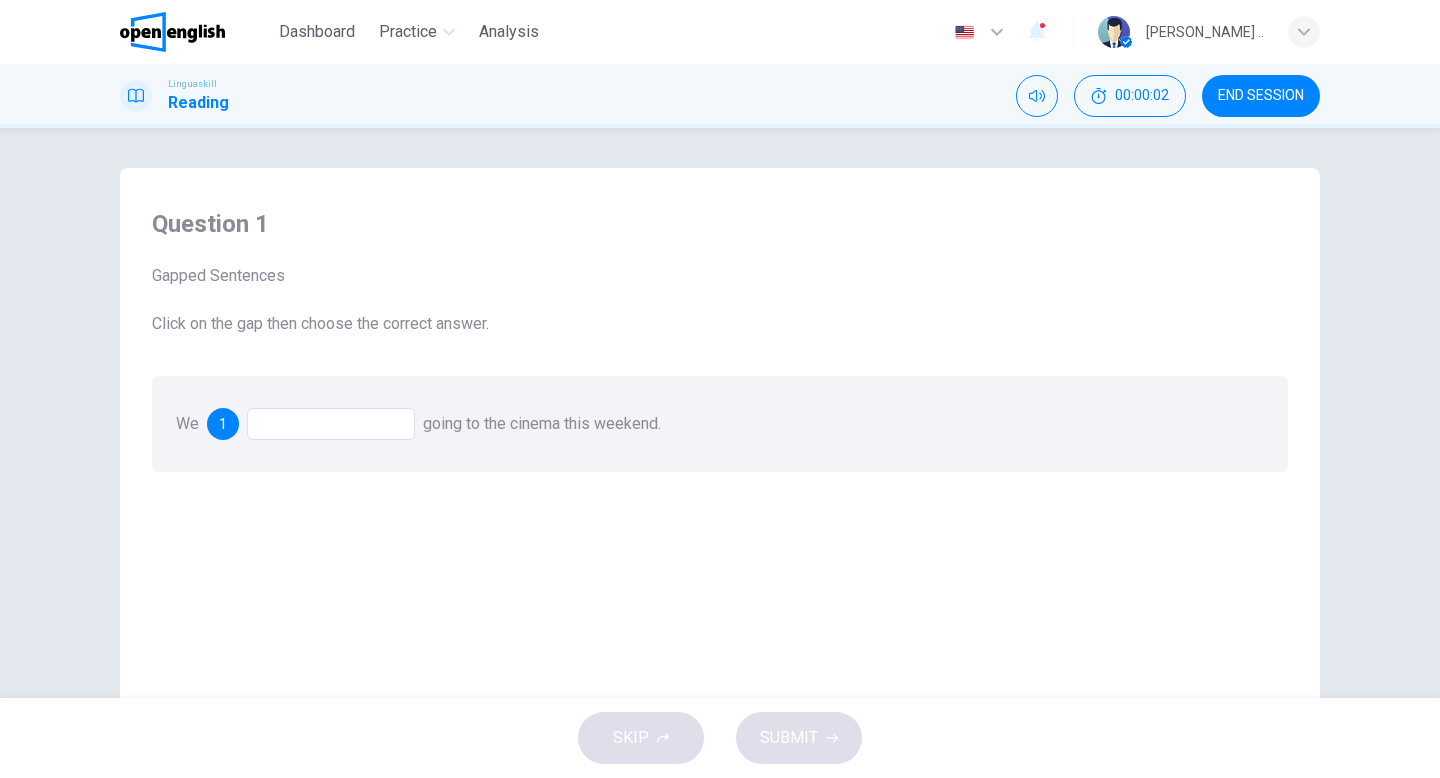 drag, startPoint x: 179, startPoint y: 274, endPoint x: 339, endPoint y: 274, distance: 160 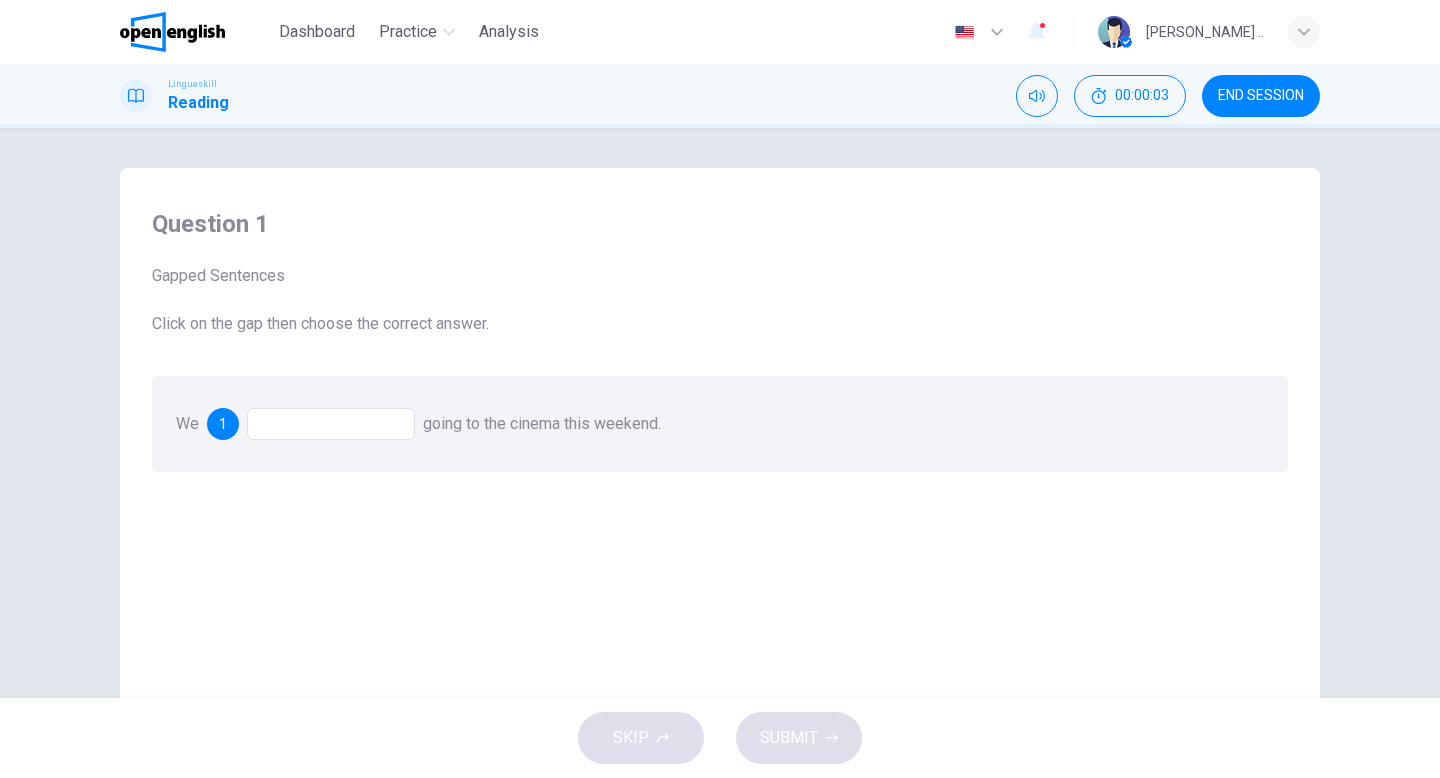 click on "Click on the gap then choose the correct answer." at bounding box center (720, 324) 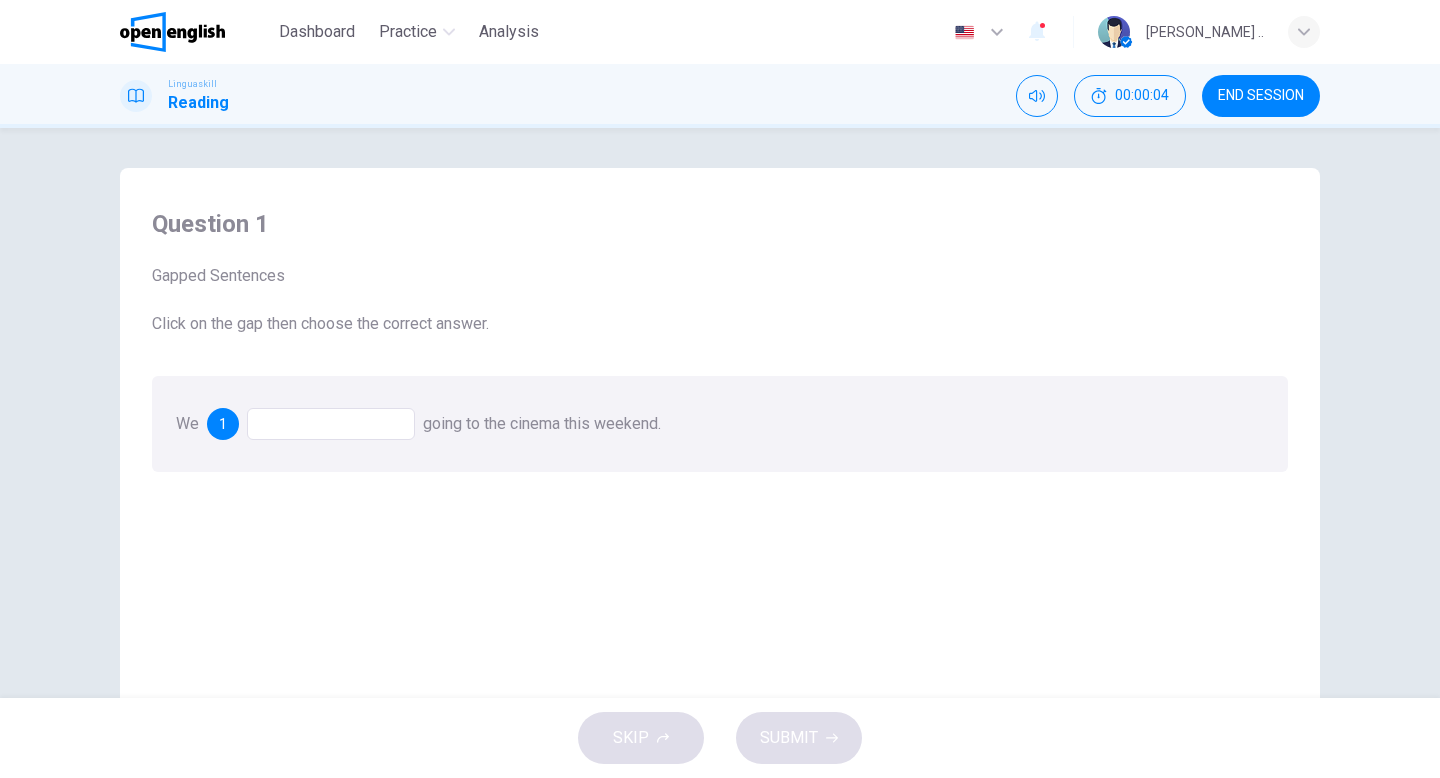 click at bounding box center (331, 424) 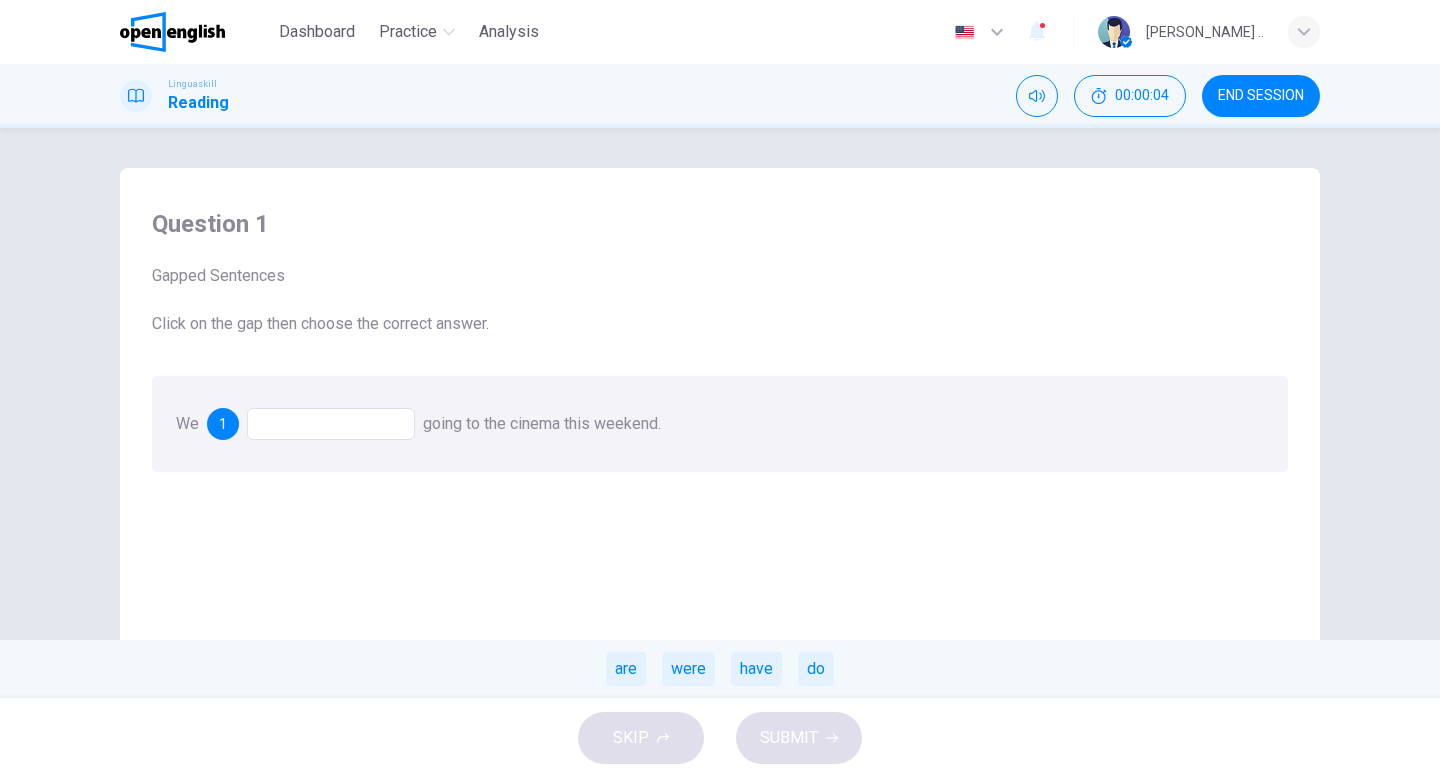 click at bounding box center (331, 424) 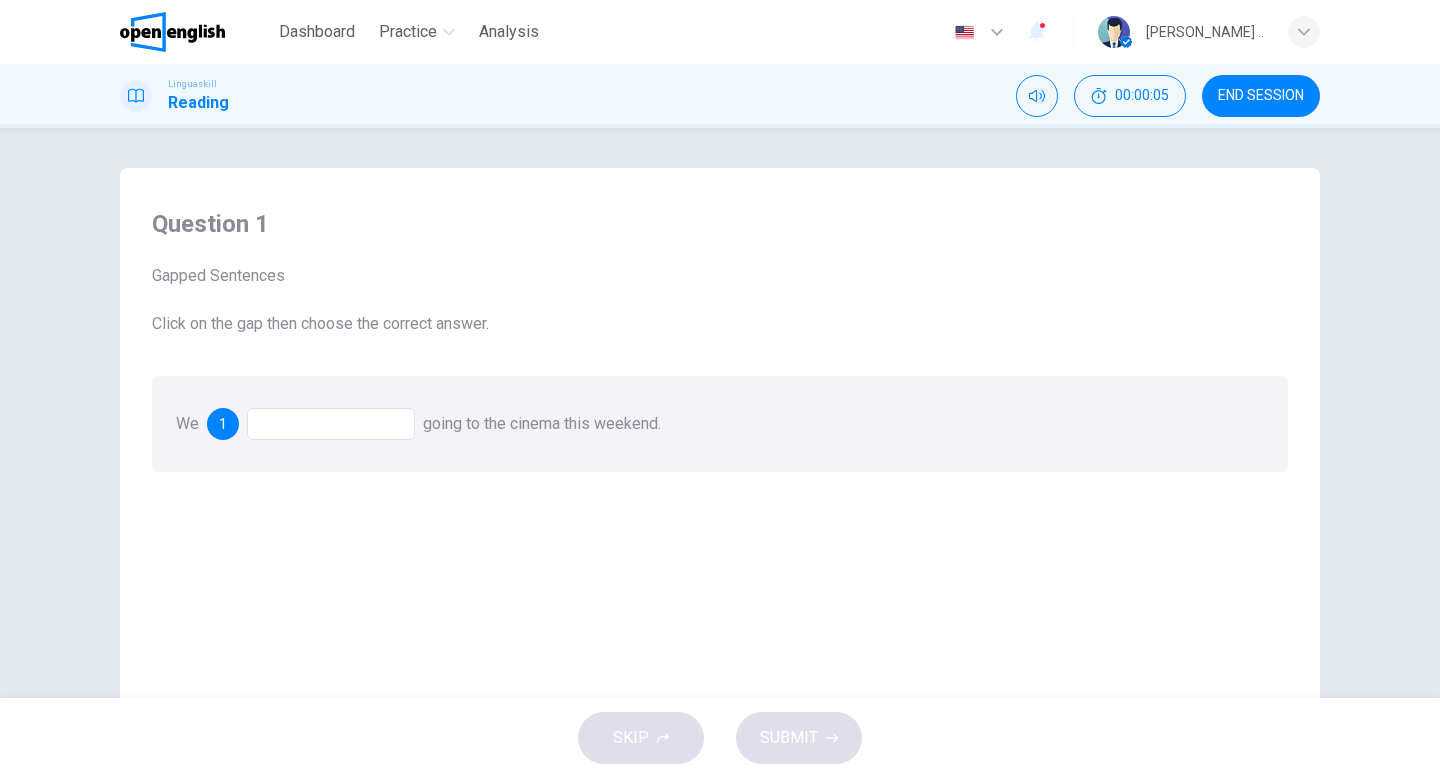 click at bounding box center (331, 424) 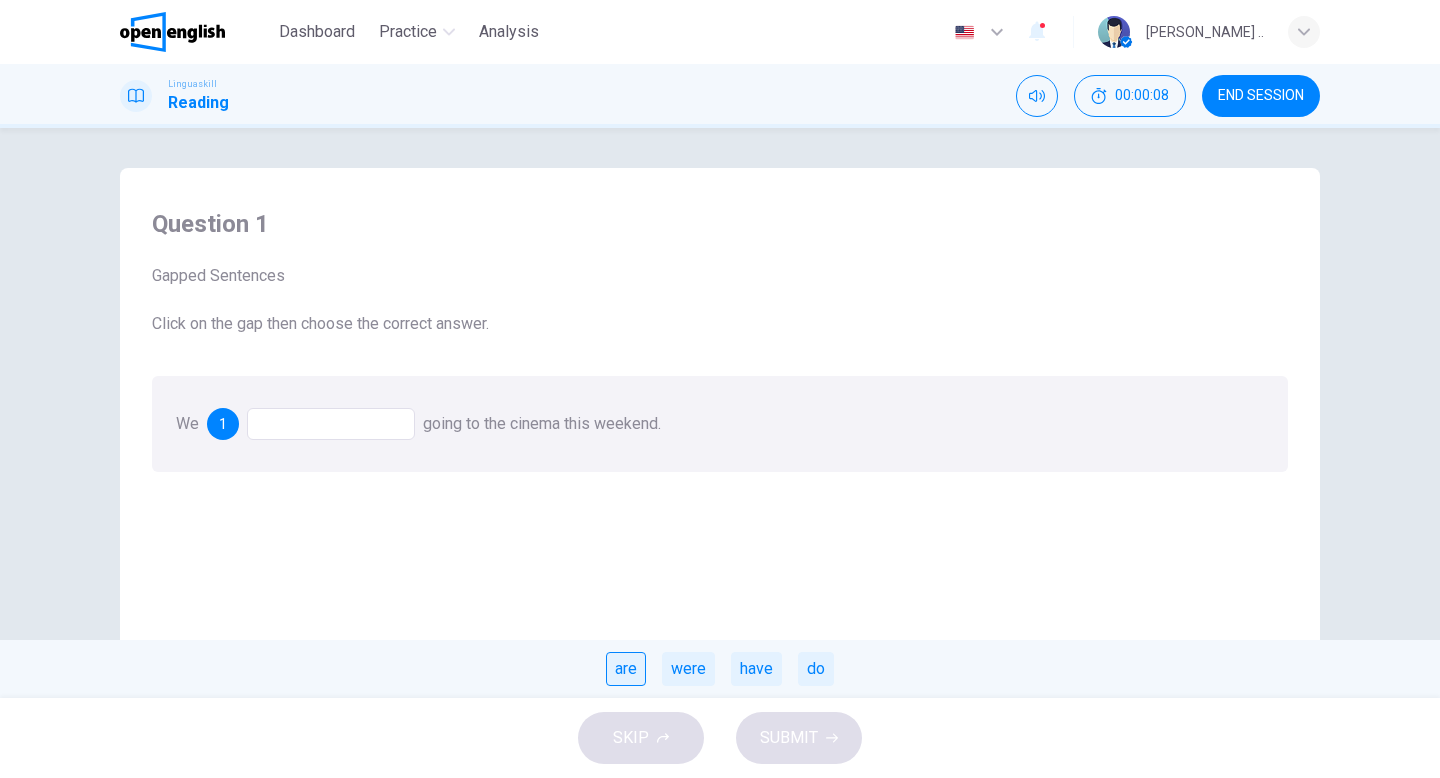 click on "are" at bounding box center [626, 669] 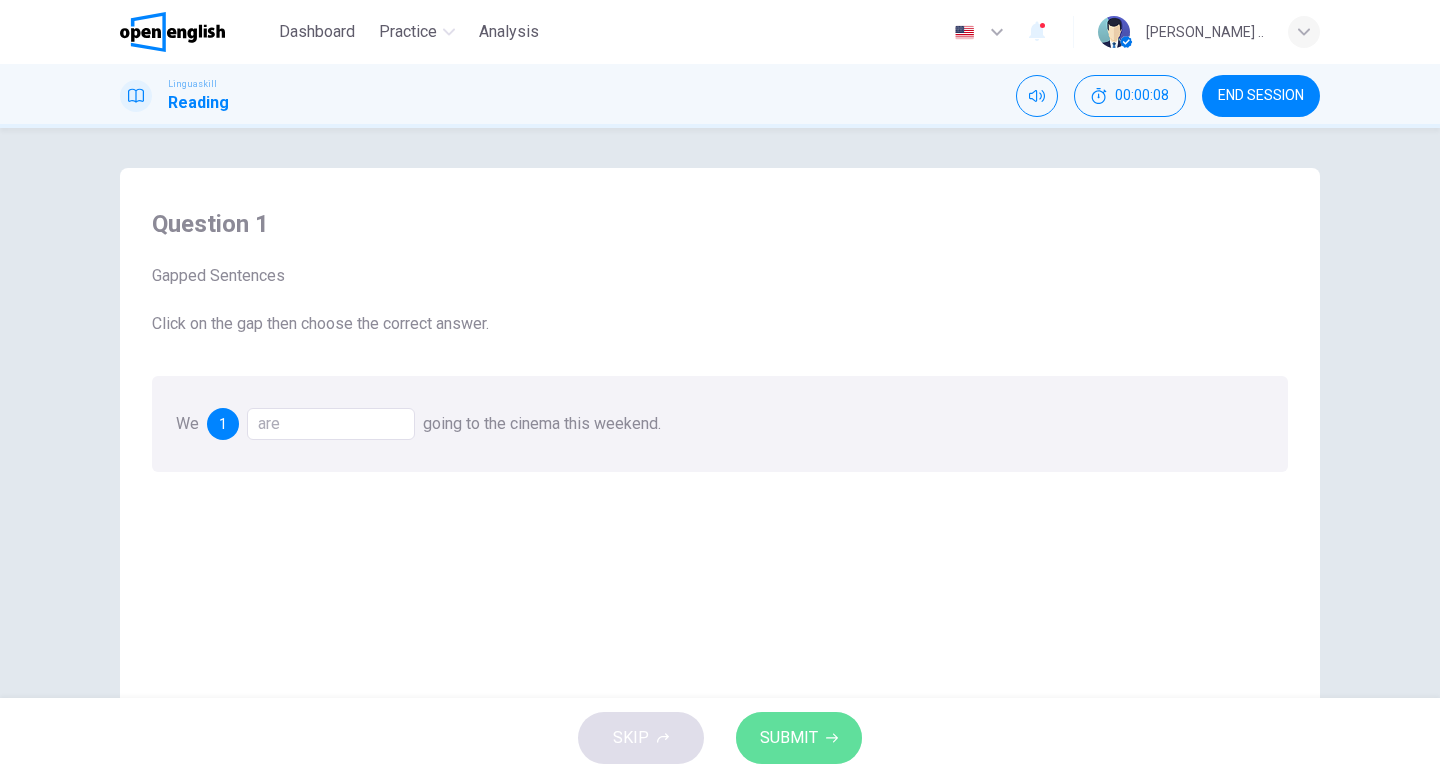 click on "SUBMIT" at bounding box center [799, 738] 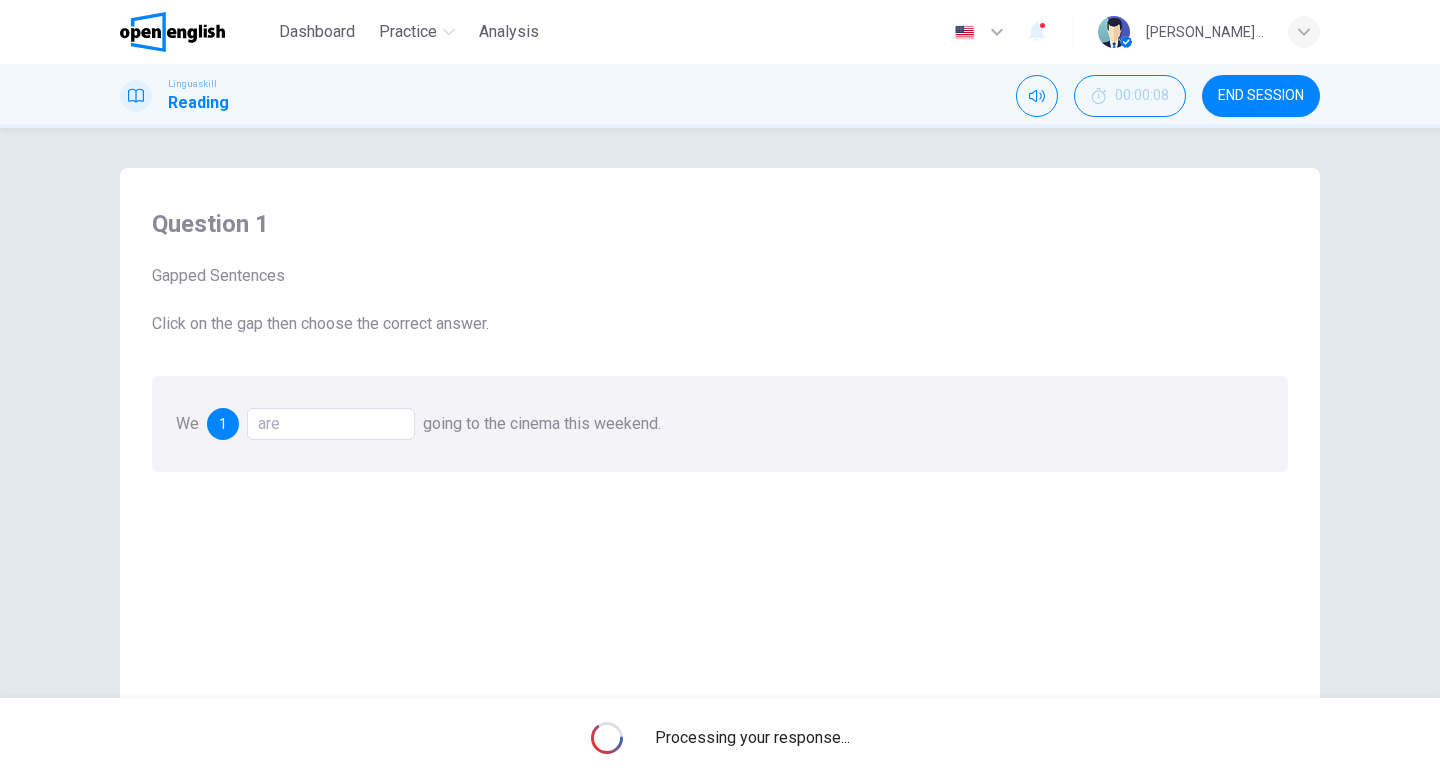 click on "Processing your response..." at bounding box center [752, 738] 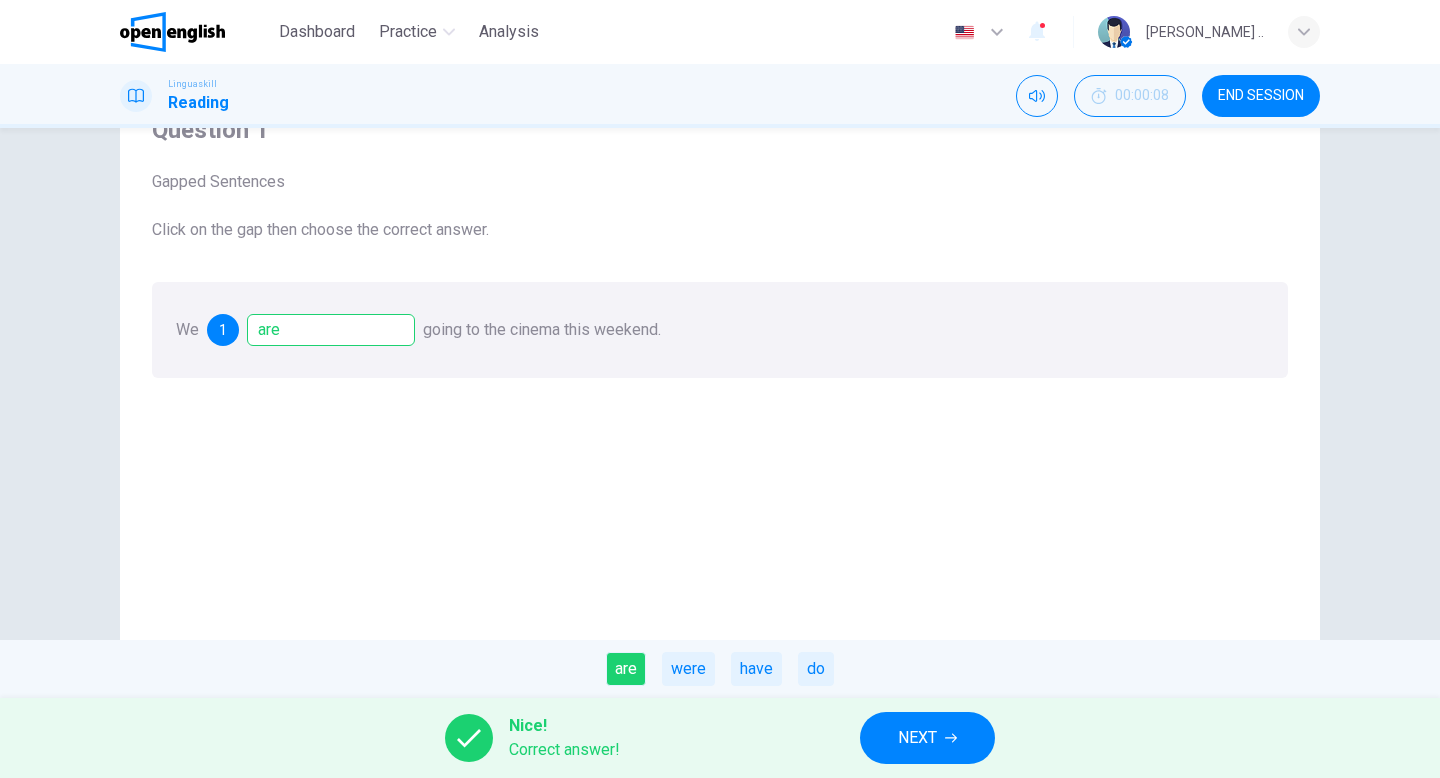 scroll, scrollTop: 97, scrollLeft: 0, axis: vertical 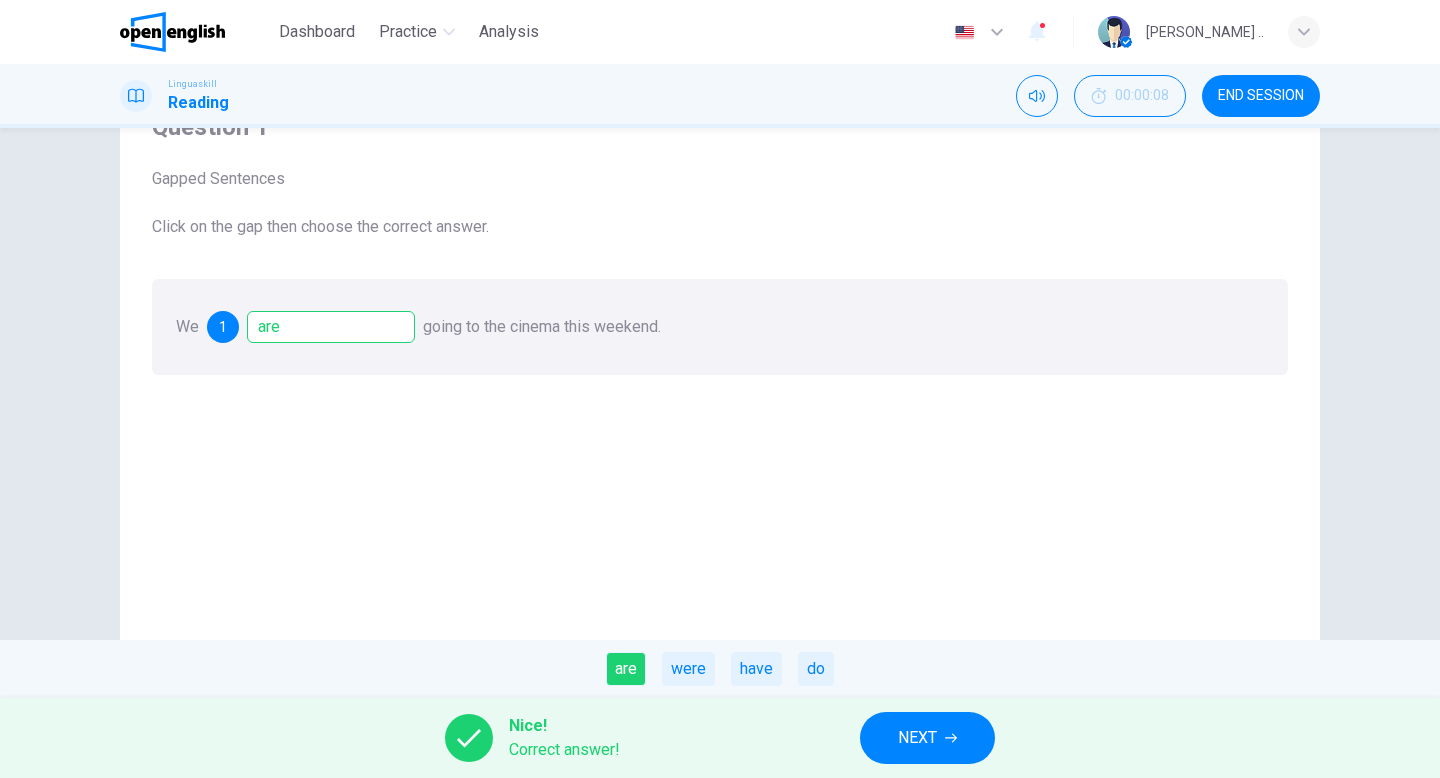 click on "Click on the gap then choose the correct answer." at bounding box center [720, 227] 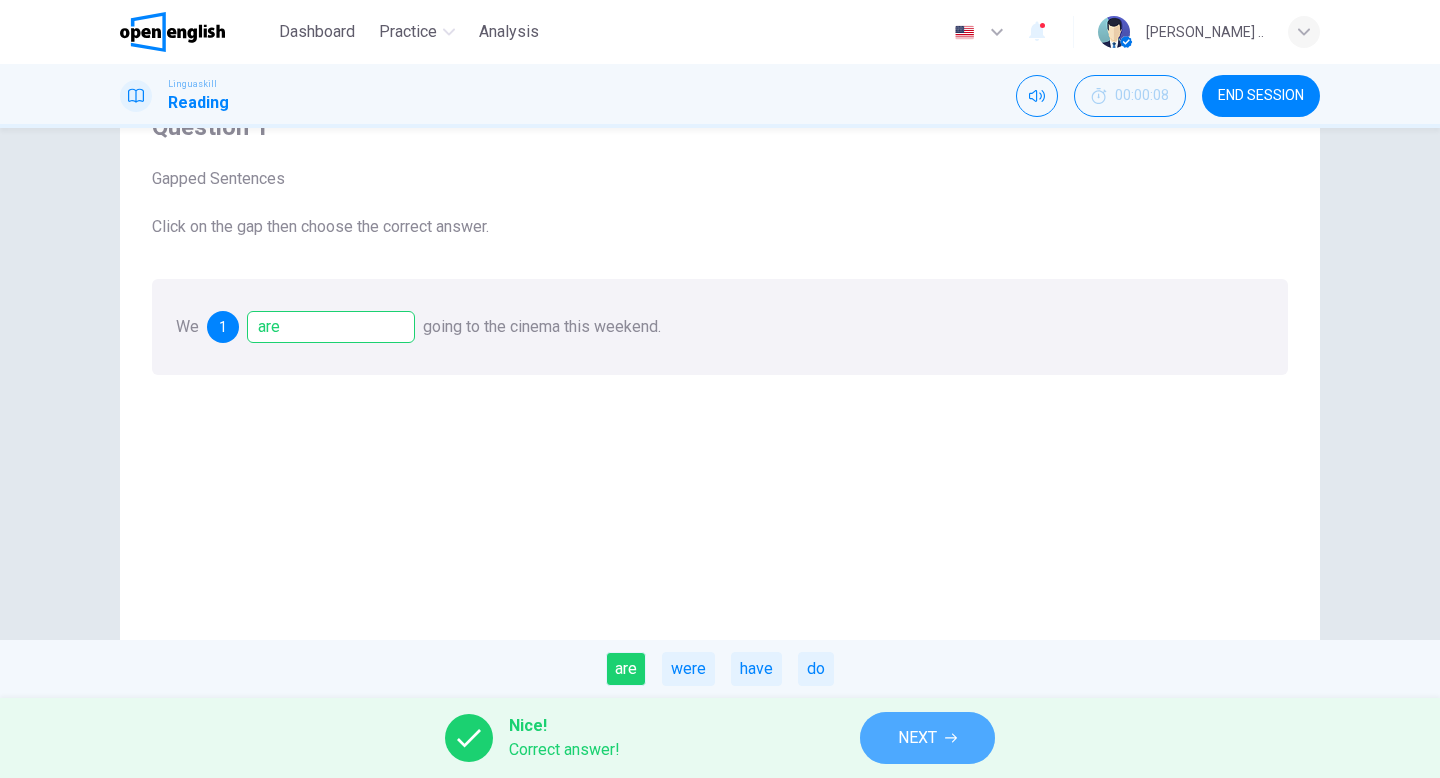 click on "NEXT" at bounding box center (927, 738) 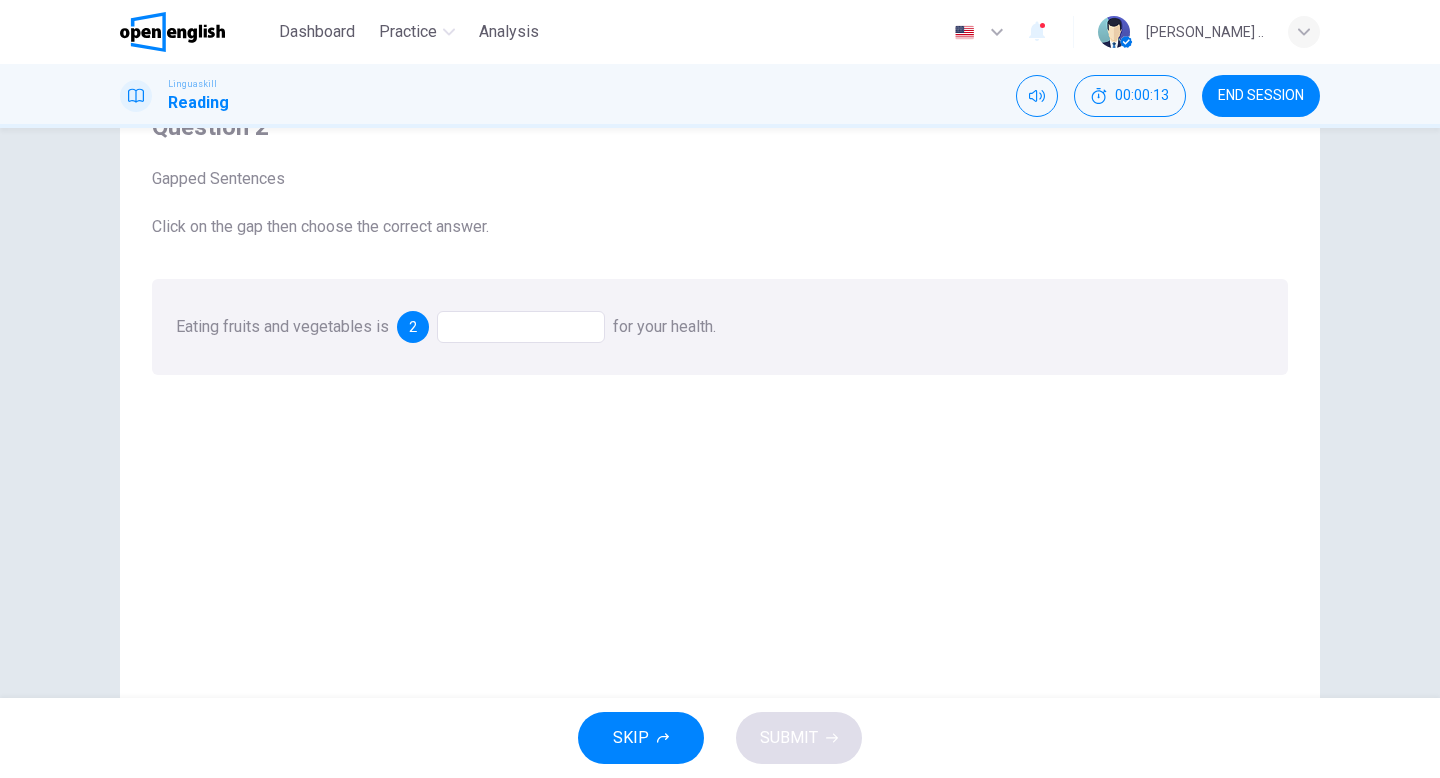 click on "Eating fruits and vegetables is  2  for your health." at bounding box center (720, 327) 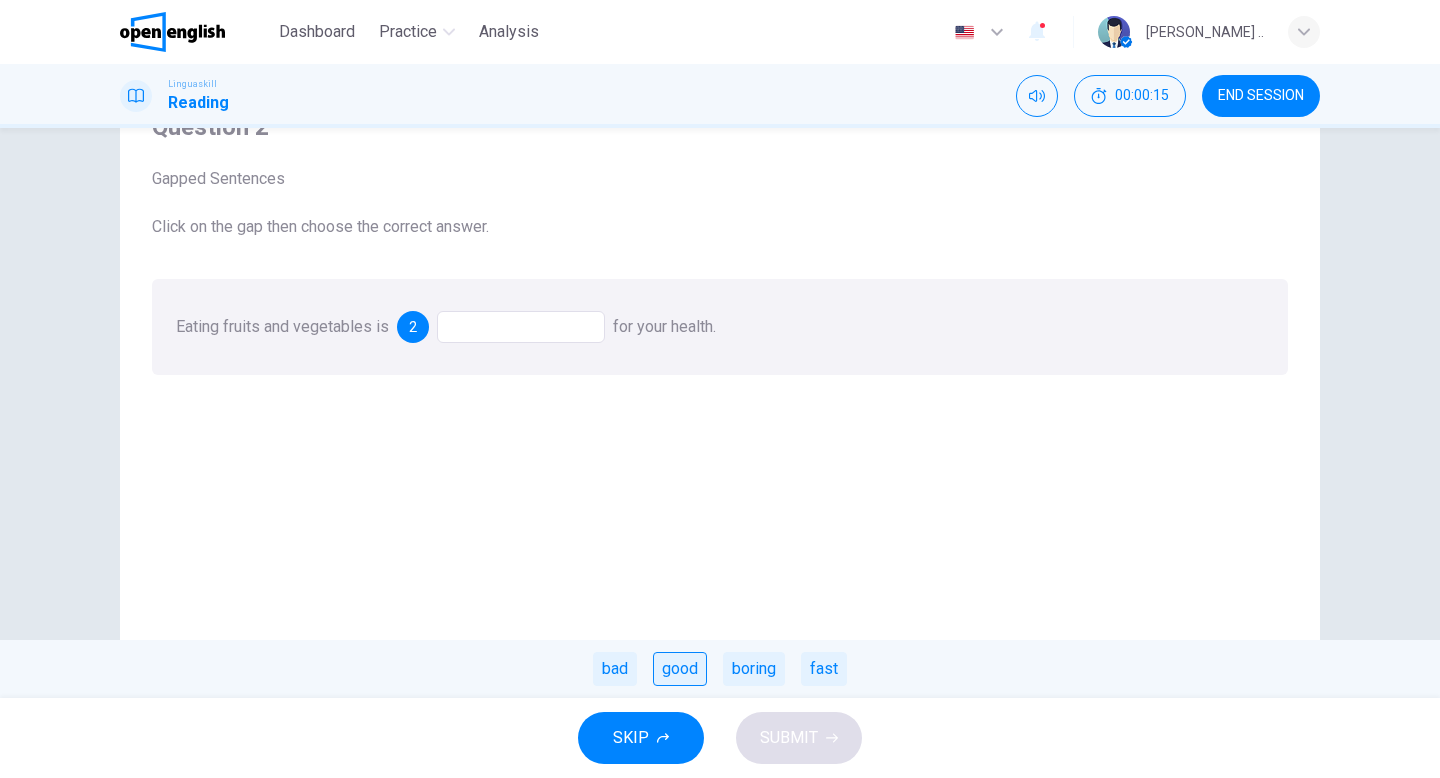 click on "good" at bounding box center [680, 669] 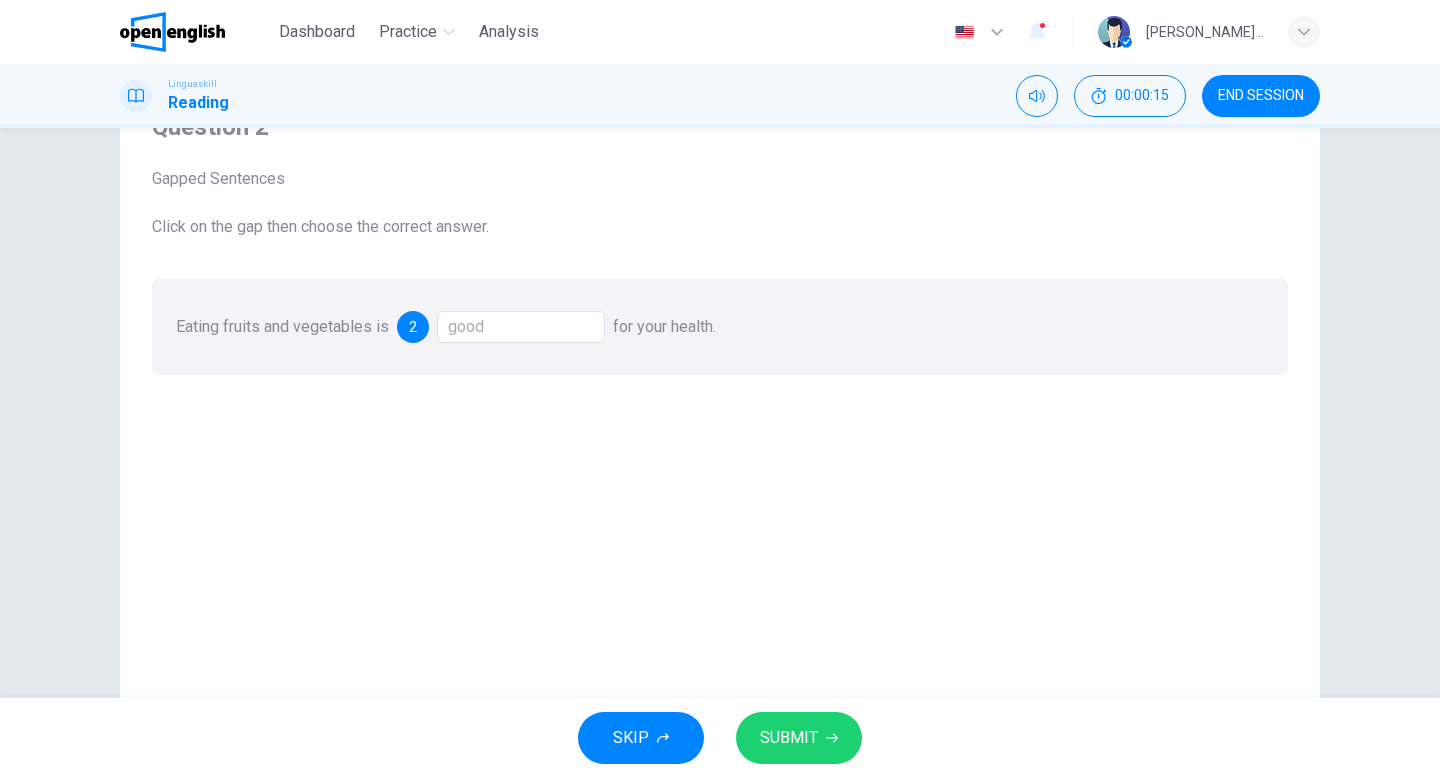 click on "SUBMIT" at bounding box center [789, 738] 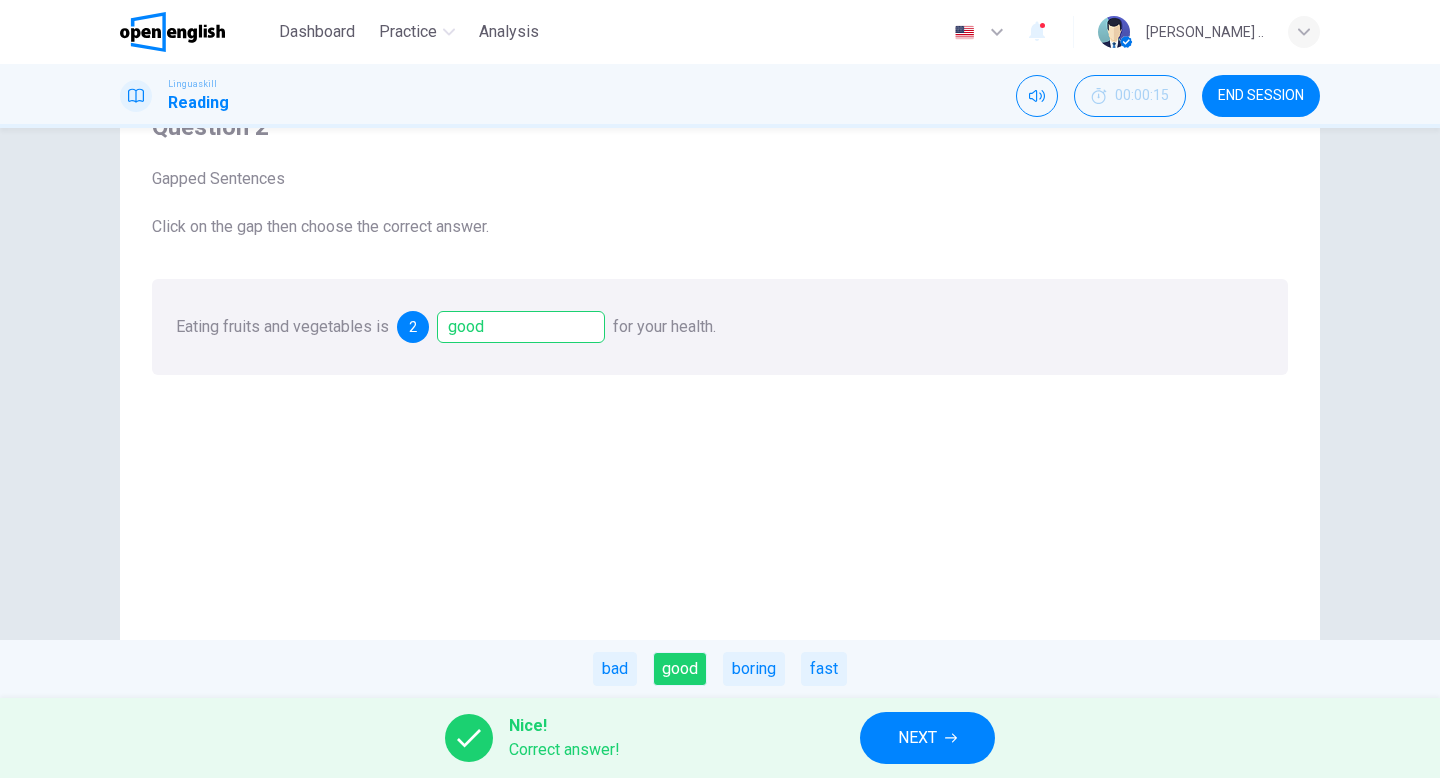 click on "NEXT" at bounding box center (927, 738) 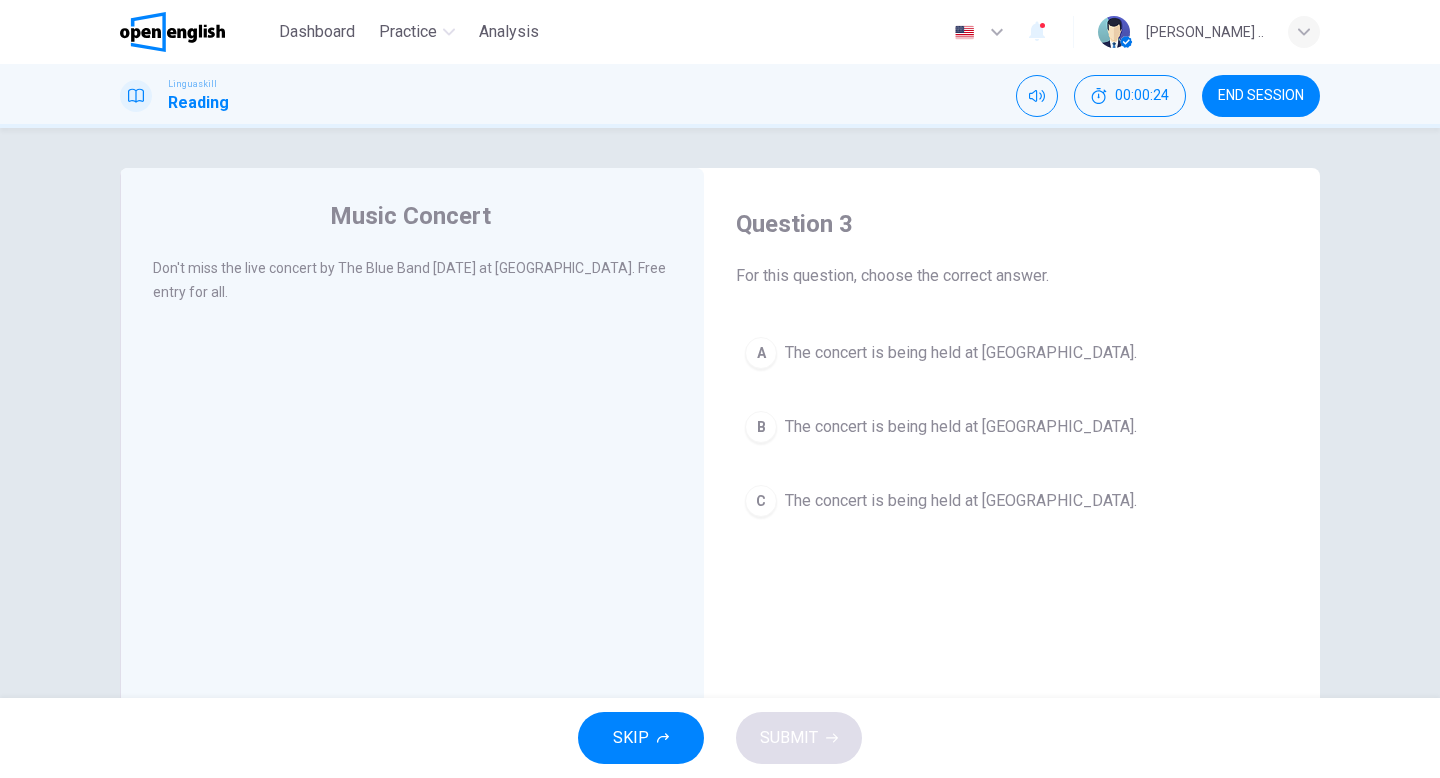 scroll, scrollTop: 4, scrollLeft: 0, axis: vertical 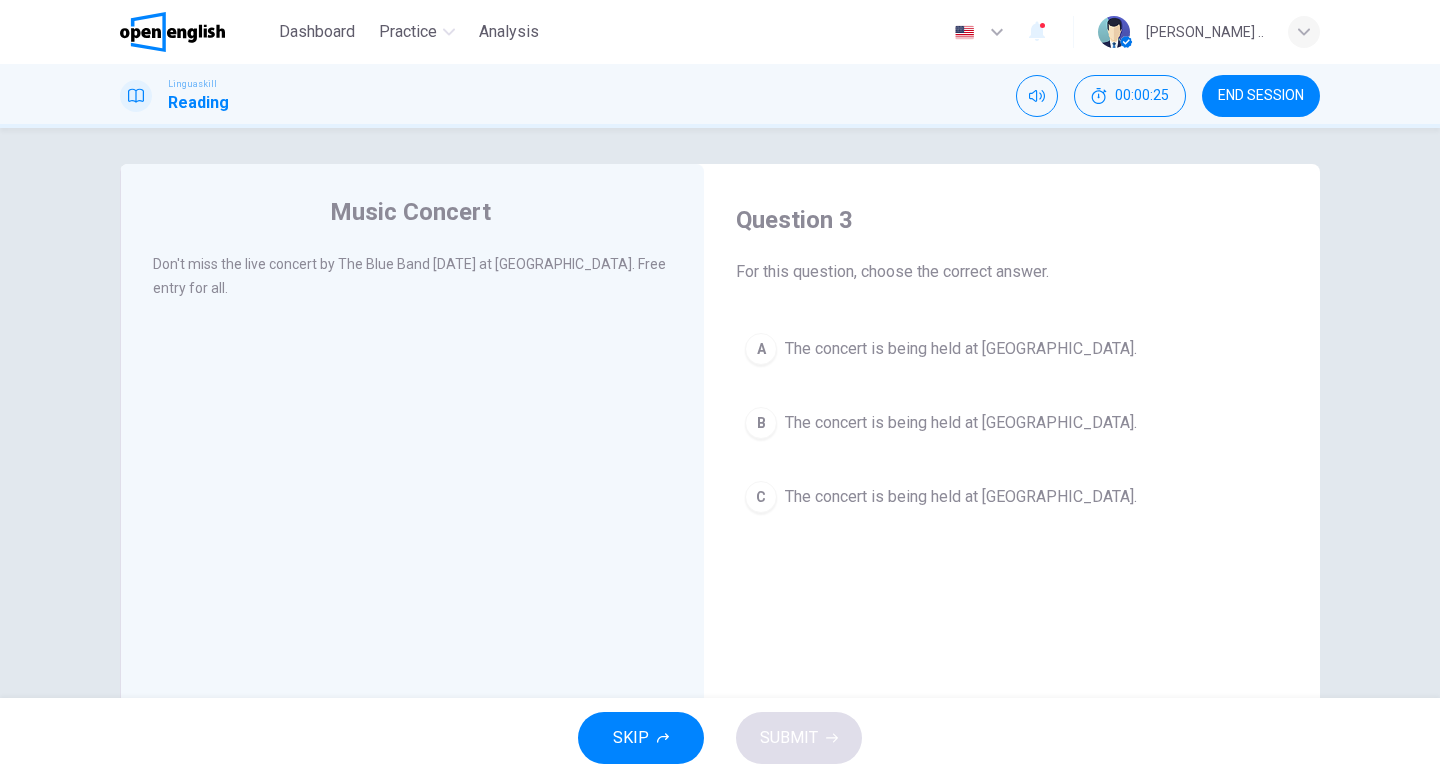 click on "For this question, choose the correct answer." at bounding box center (1012, 272) 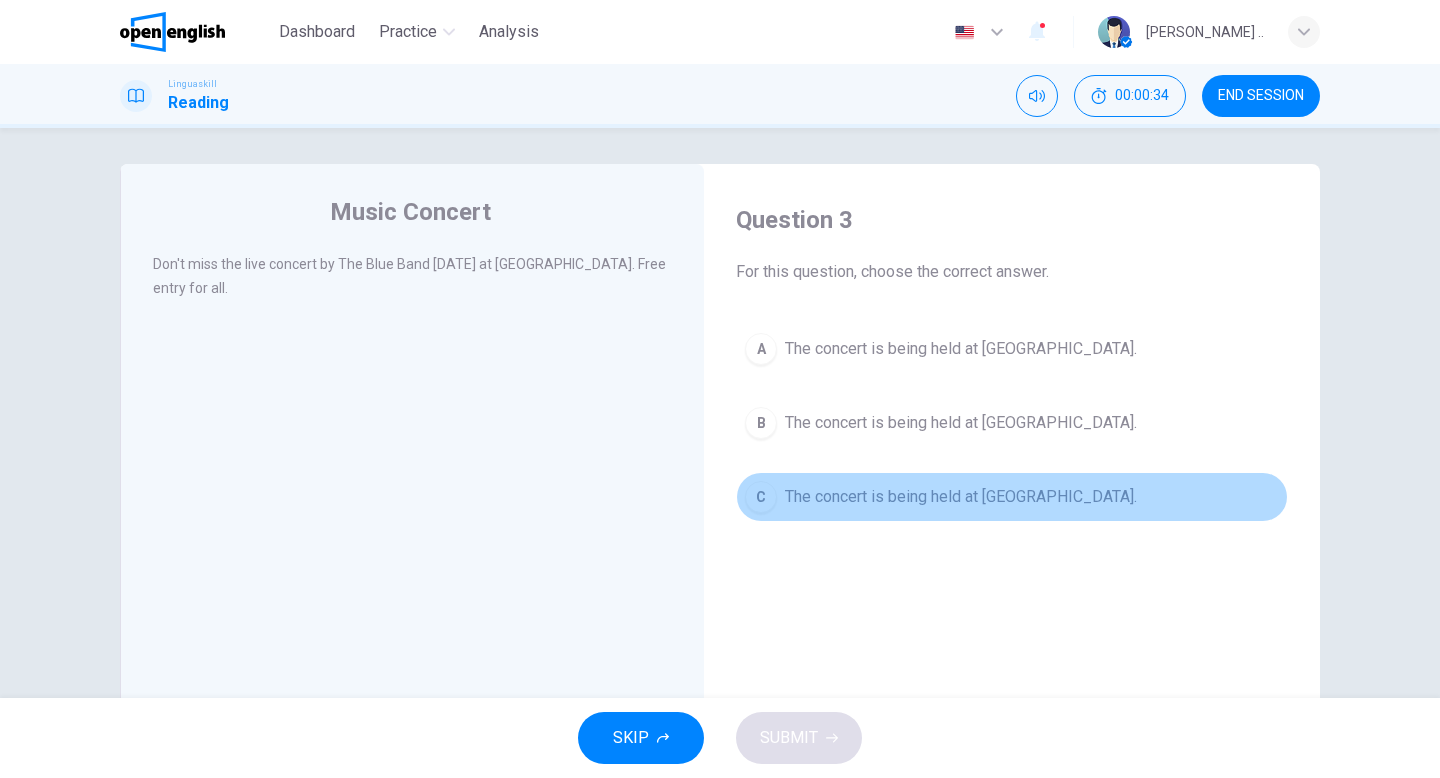 click on "The concert is being held at City Park." at bounding box center (961, 497) 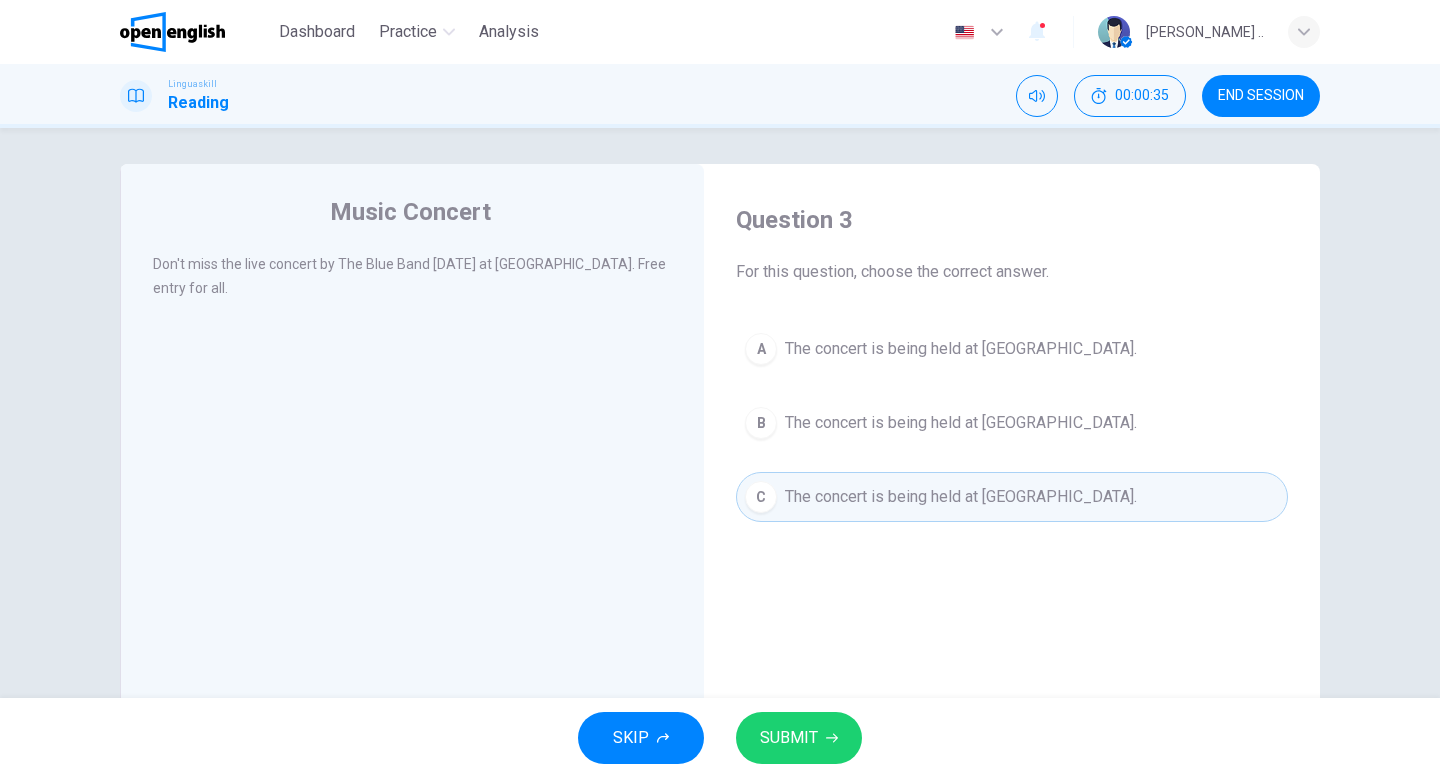 click on "SUBMIT" at bounding box center [799, 738] 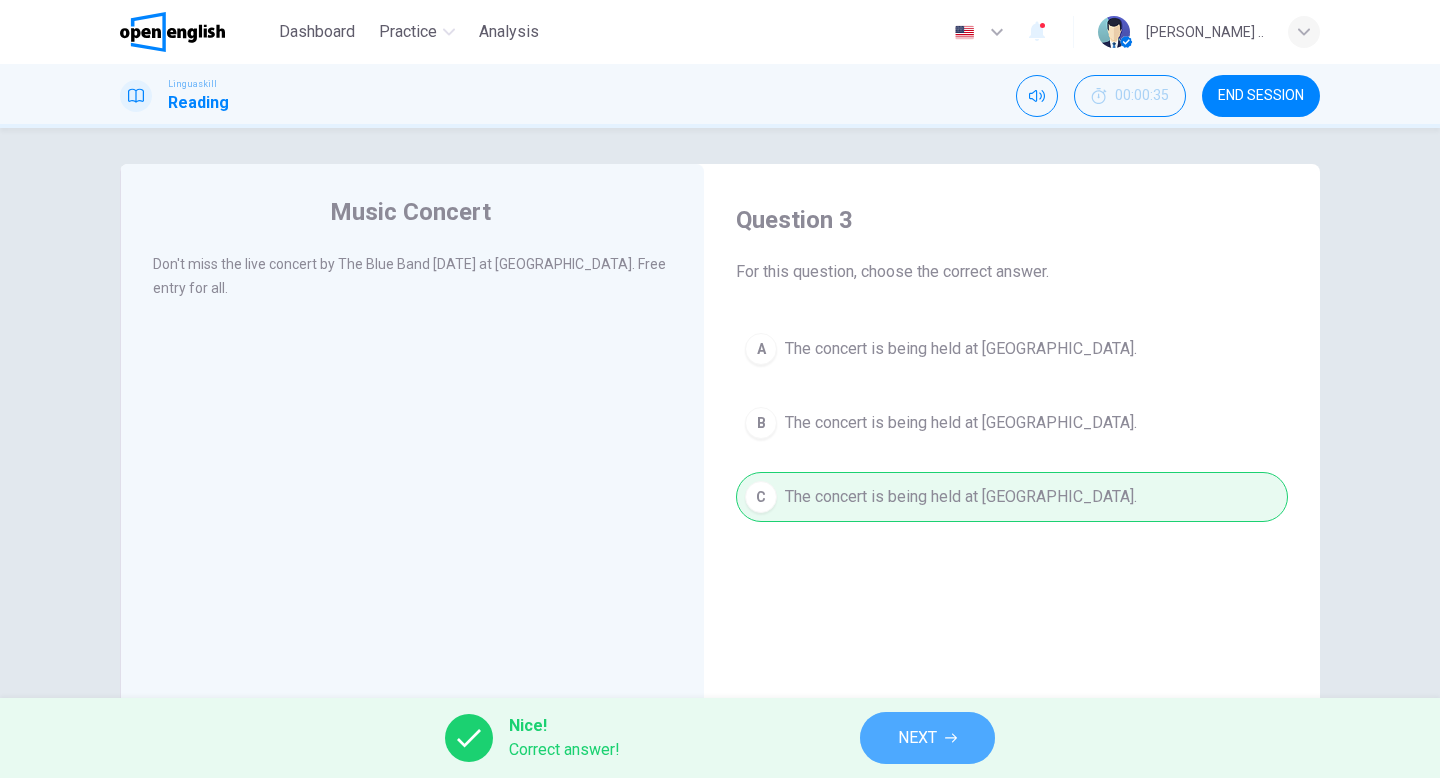 click on "NEXT" at bounding box center [927, 738] 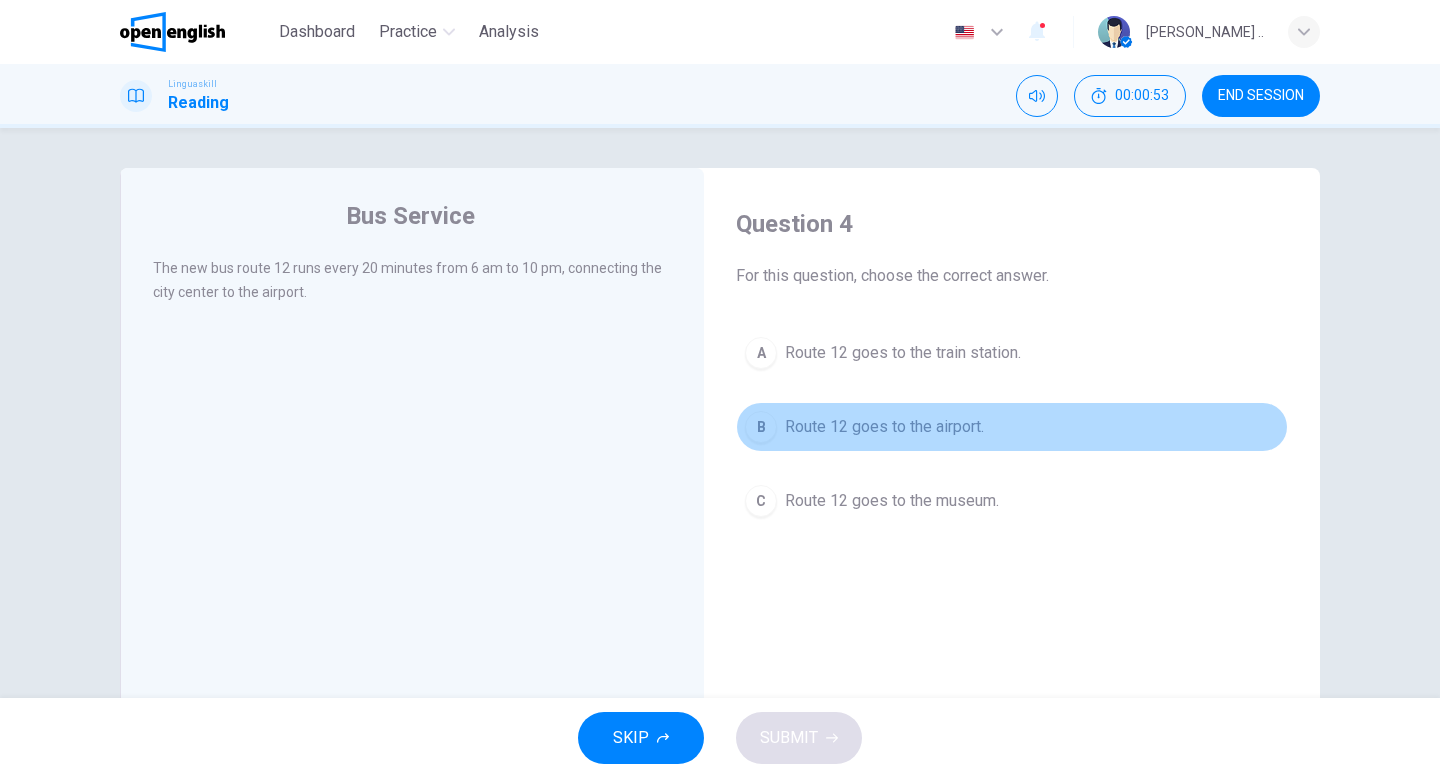 click on "Route 12 goes to the airport." at bounding box center [884, 427] 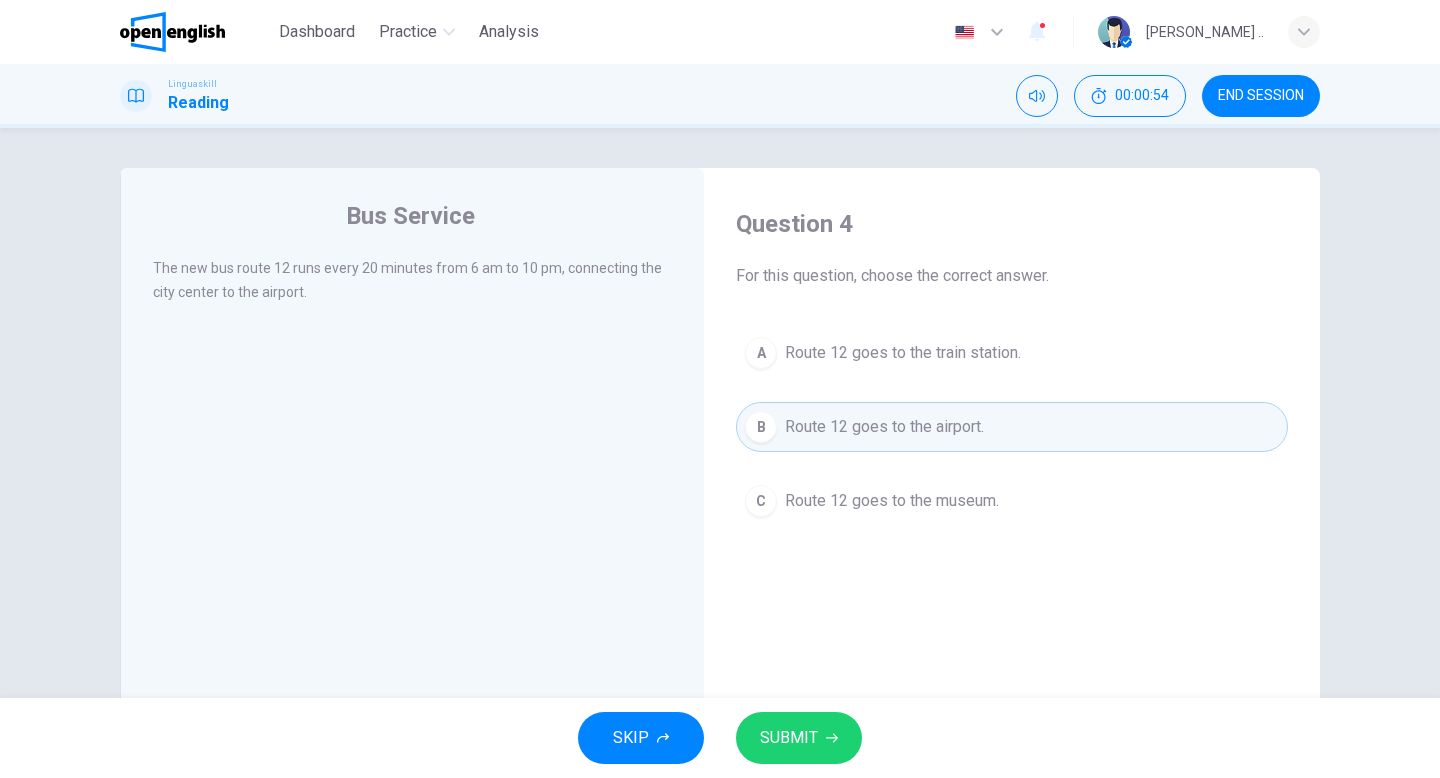 click on "SUBMIT" at bounding box center (799, 738) 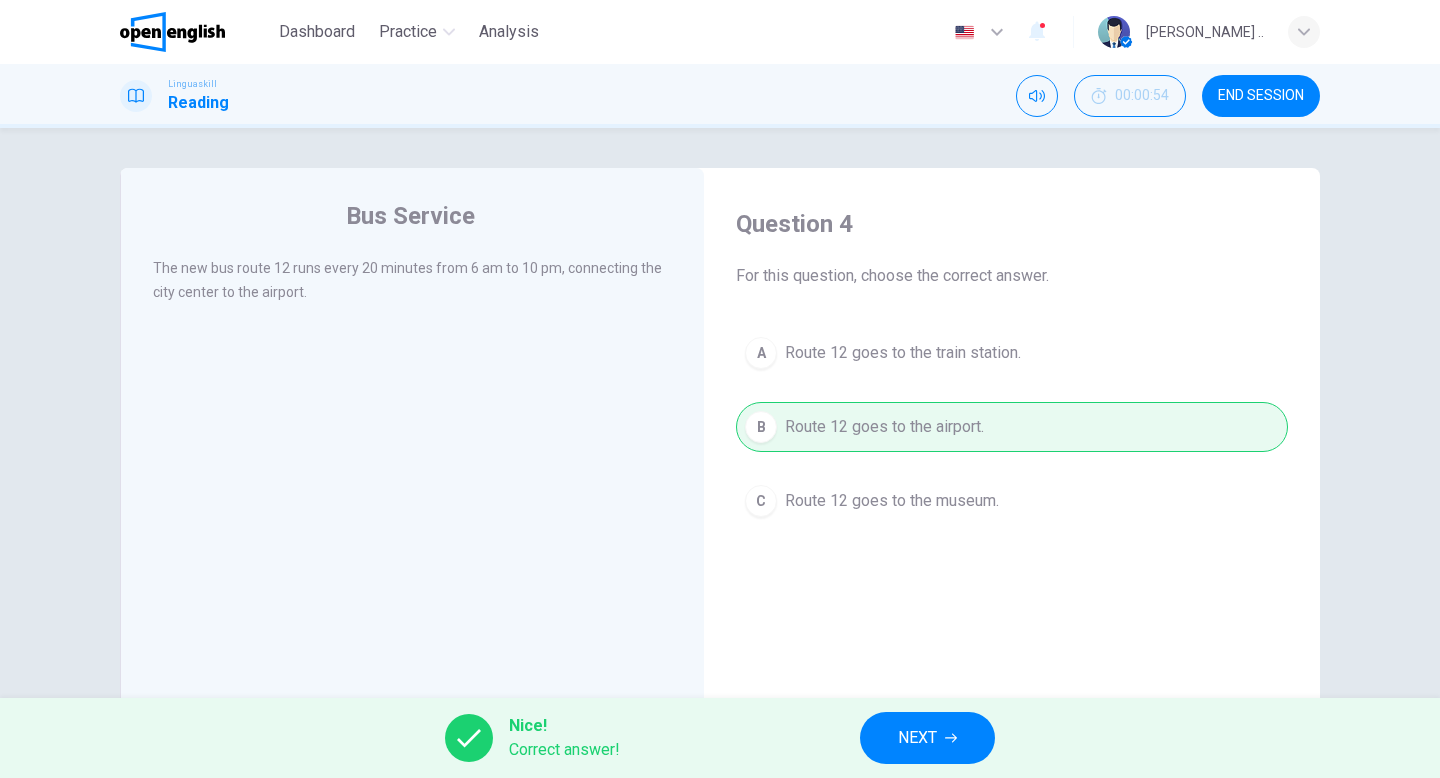 click on "NEXT" at bounding box center (927, 738) 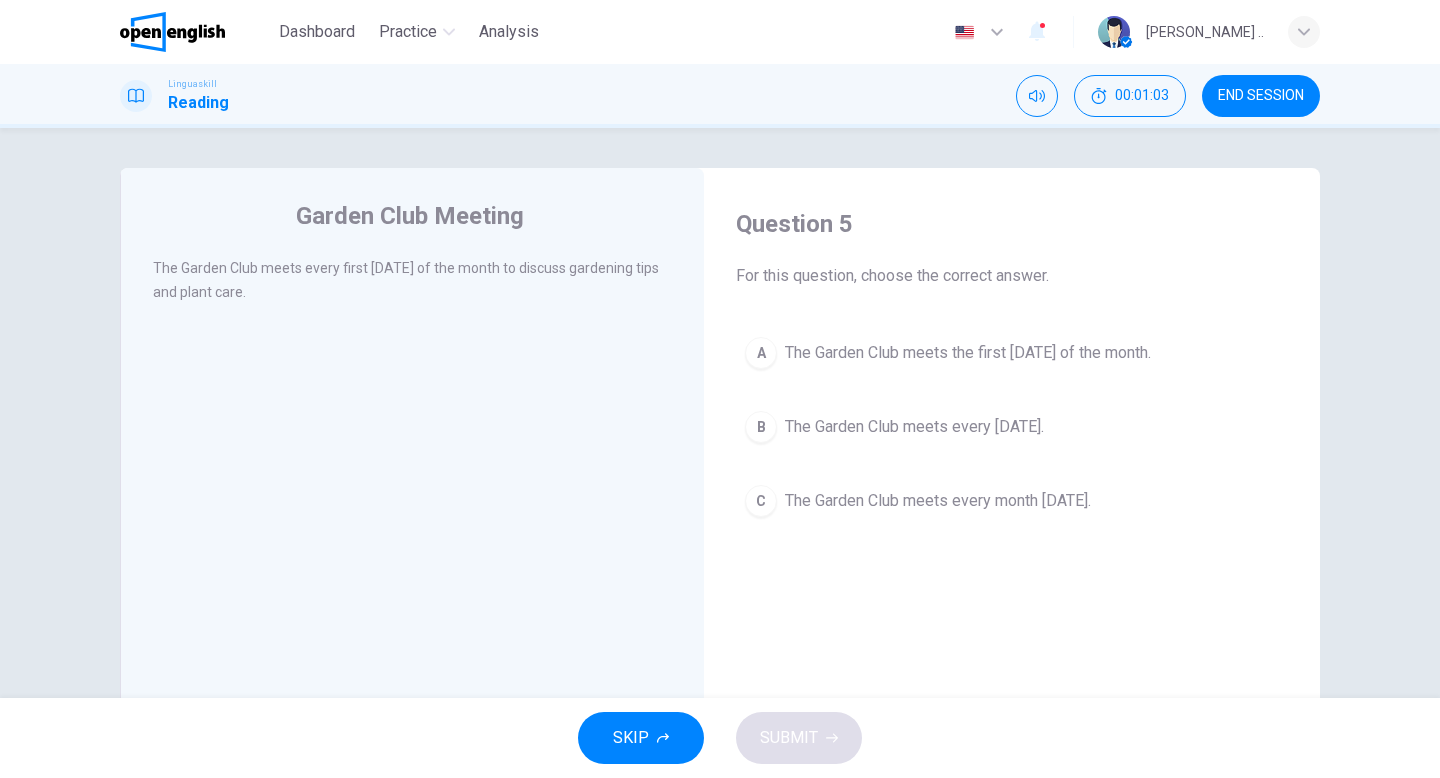 click on "The Garden Club meets the first Thursday of the month." at bounding box center [968, 353] 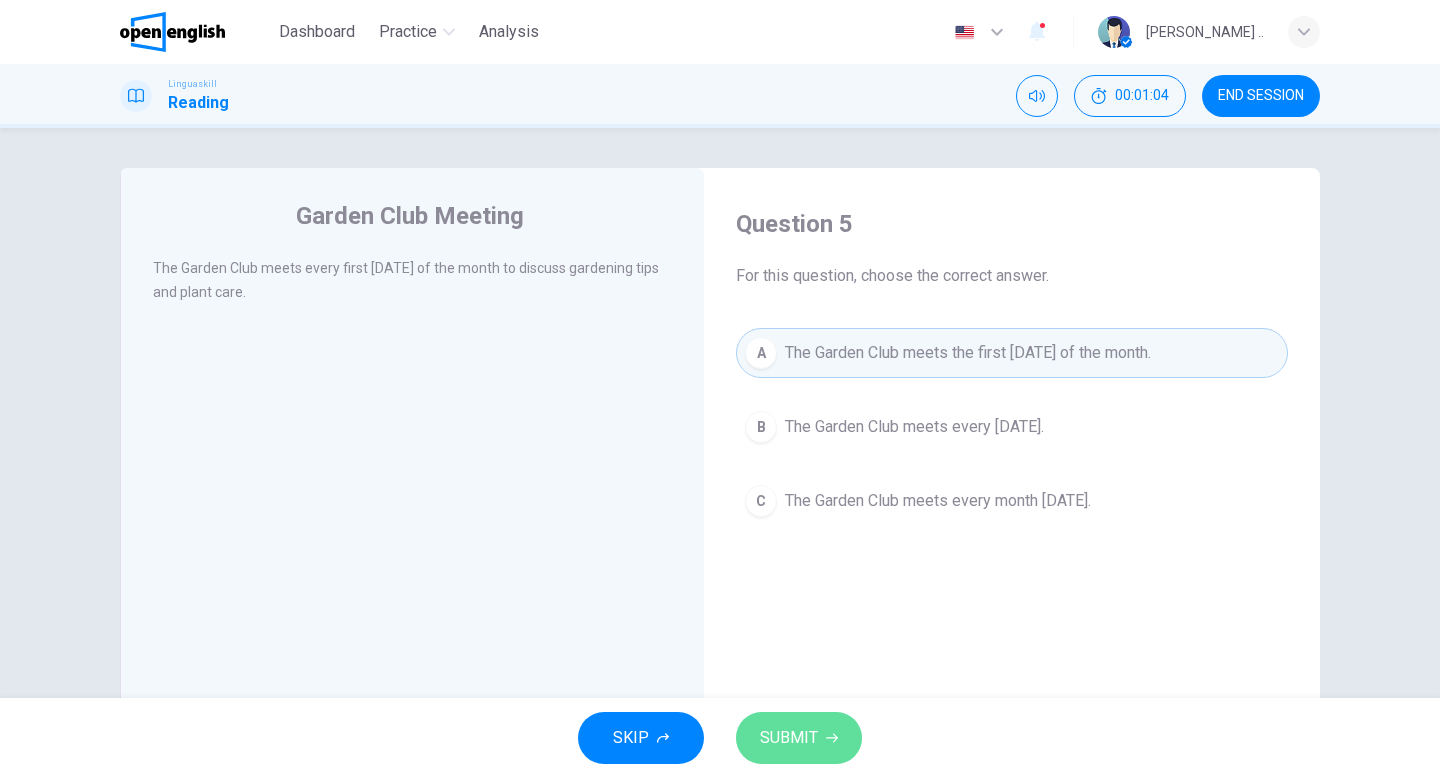 click on "SUBMIT" at bounding box center (789, 738) 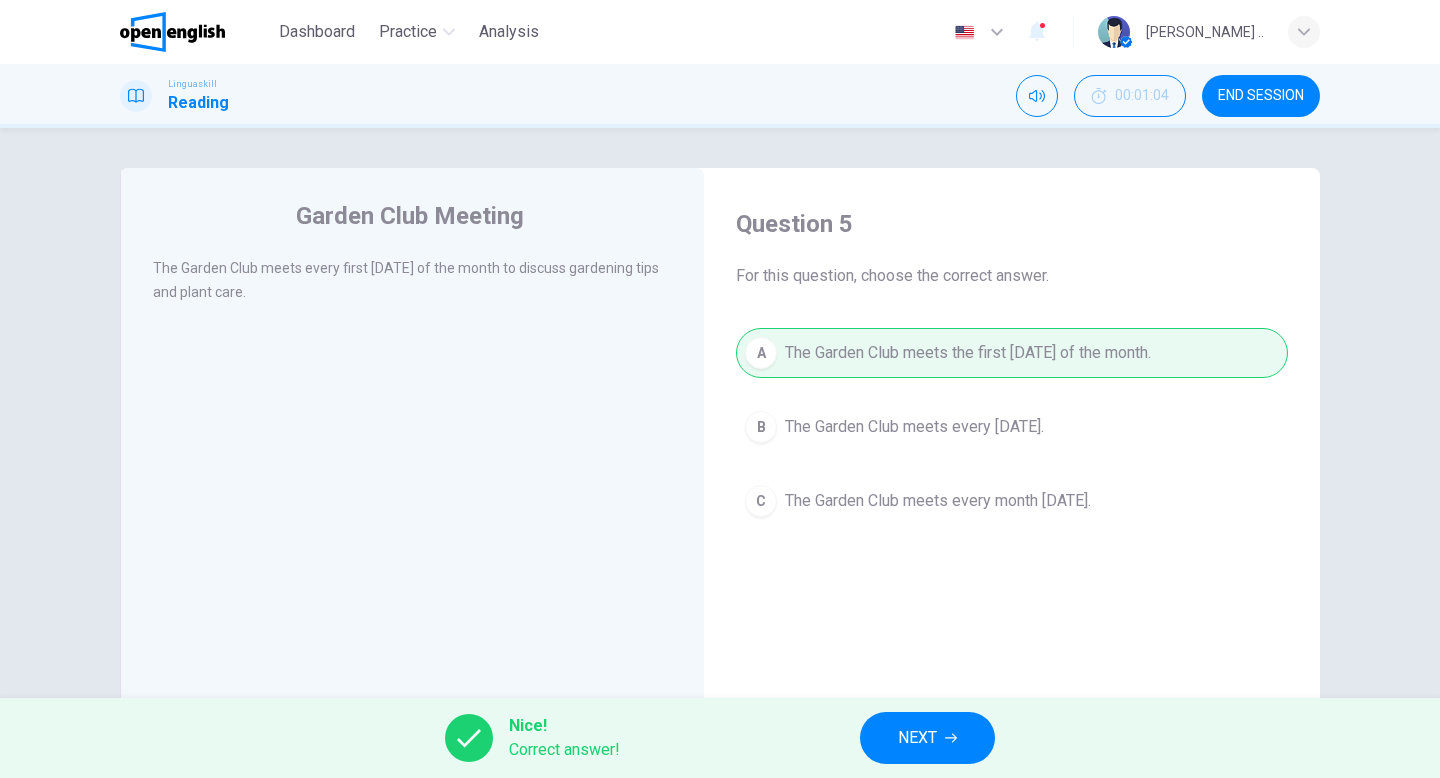 click on "Nice! Correct answer! NEXT" at bounding box center (720, 738) 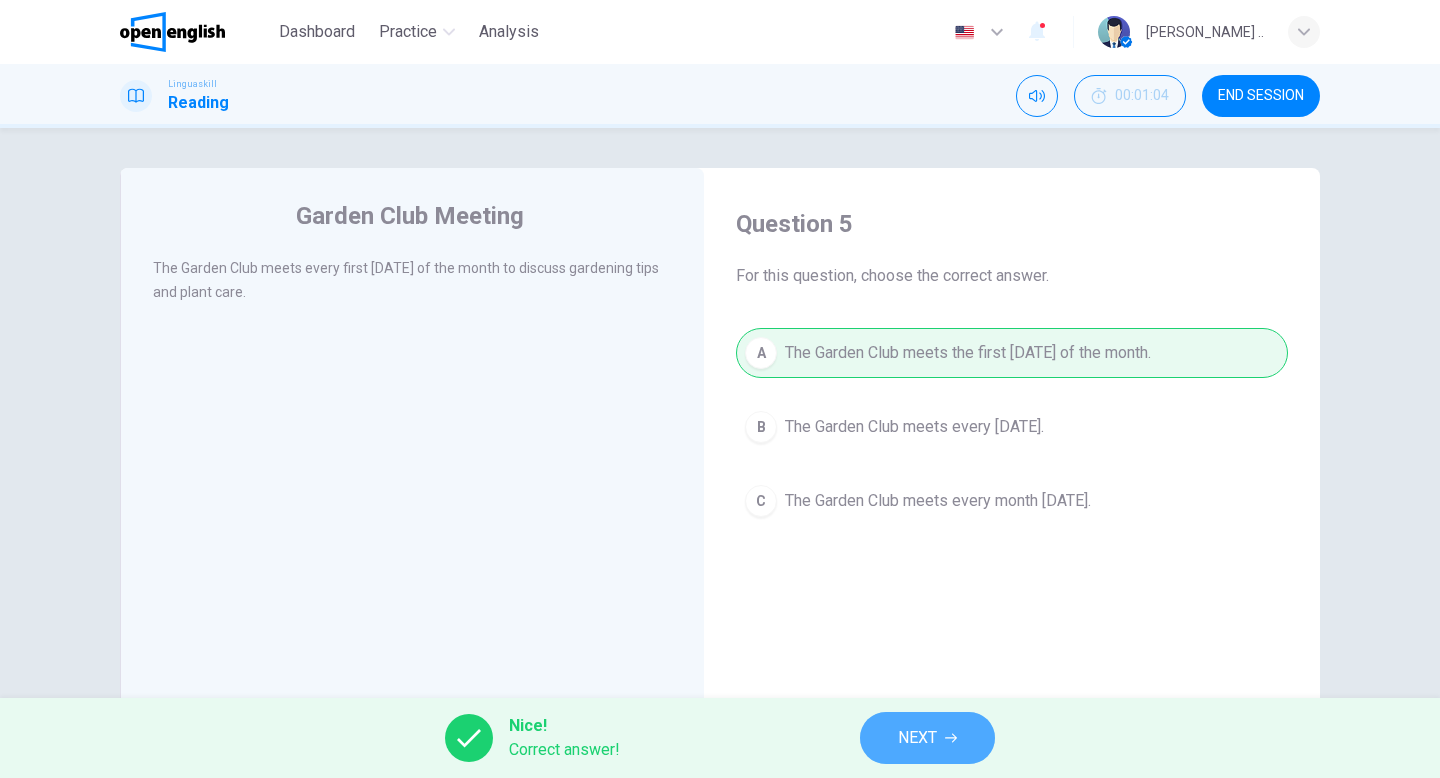 click on "NEXT" at bounding box center (917, 738) 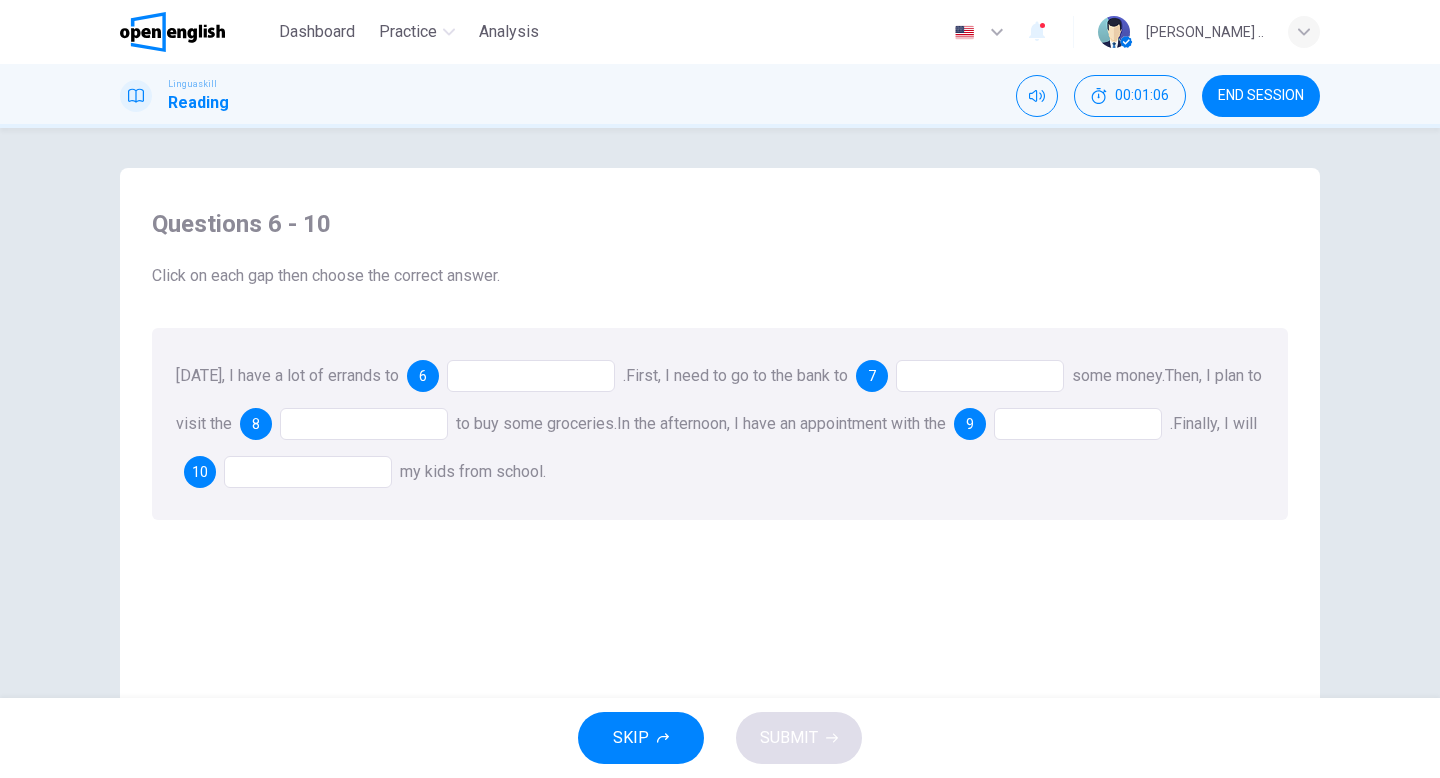 click at bounding box center [531, 376] 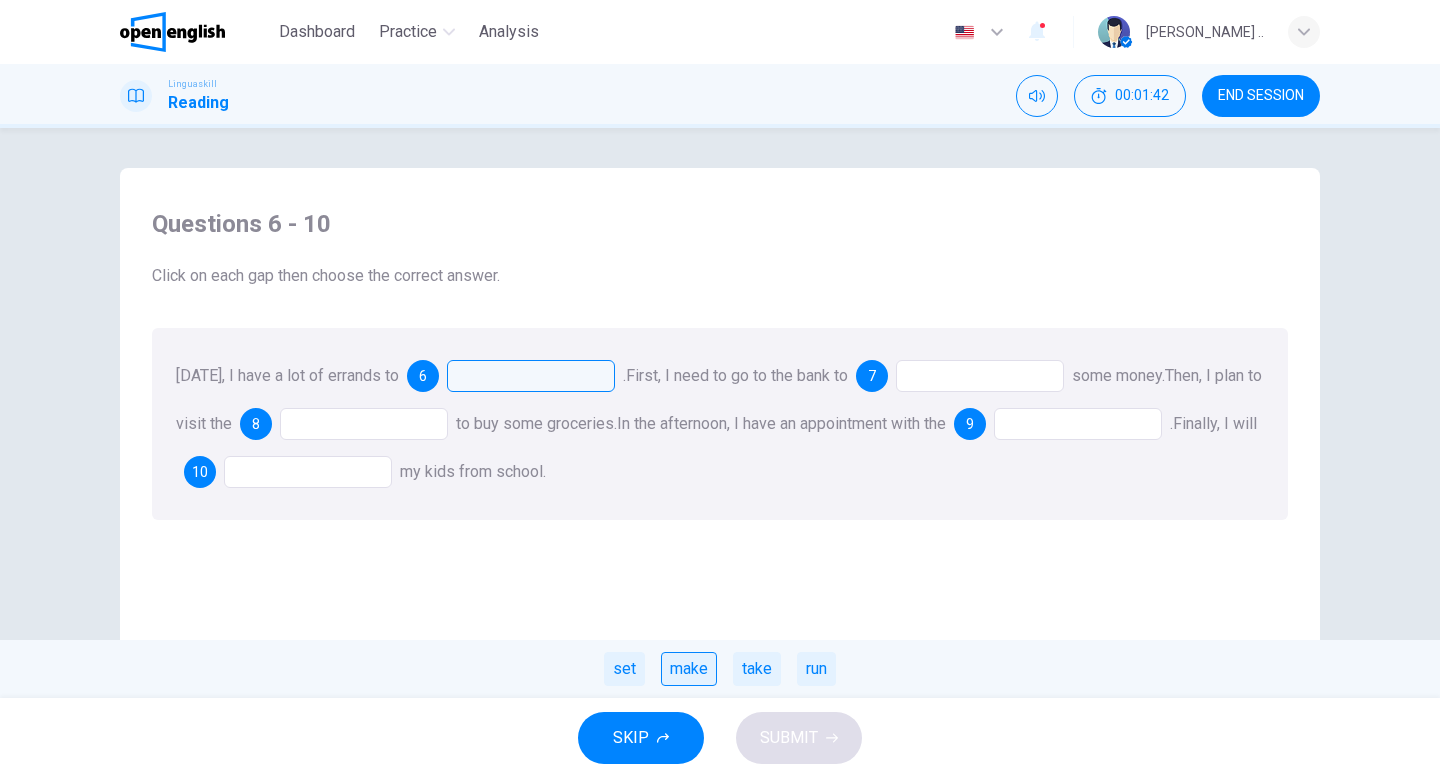 click on "make" at bounding box center (689, 669) 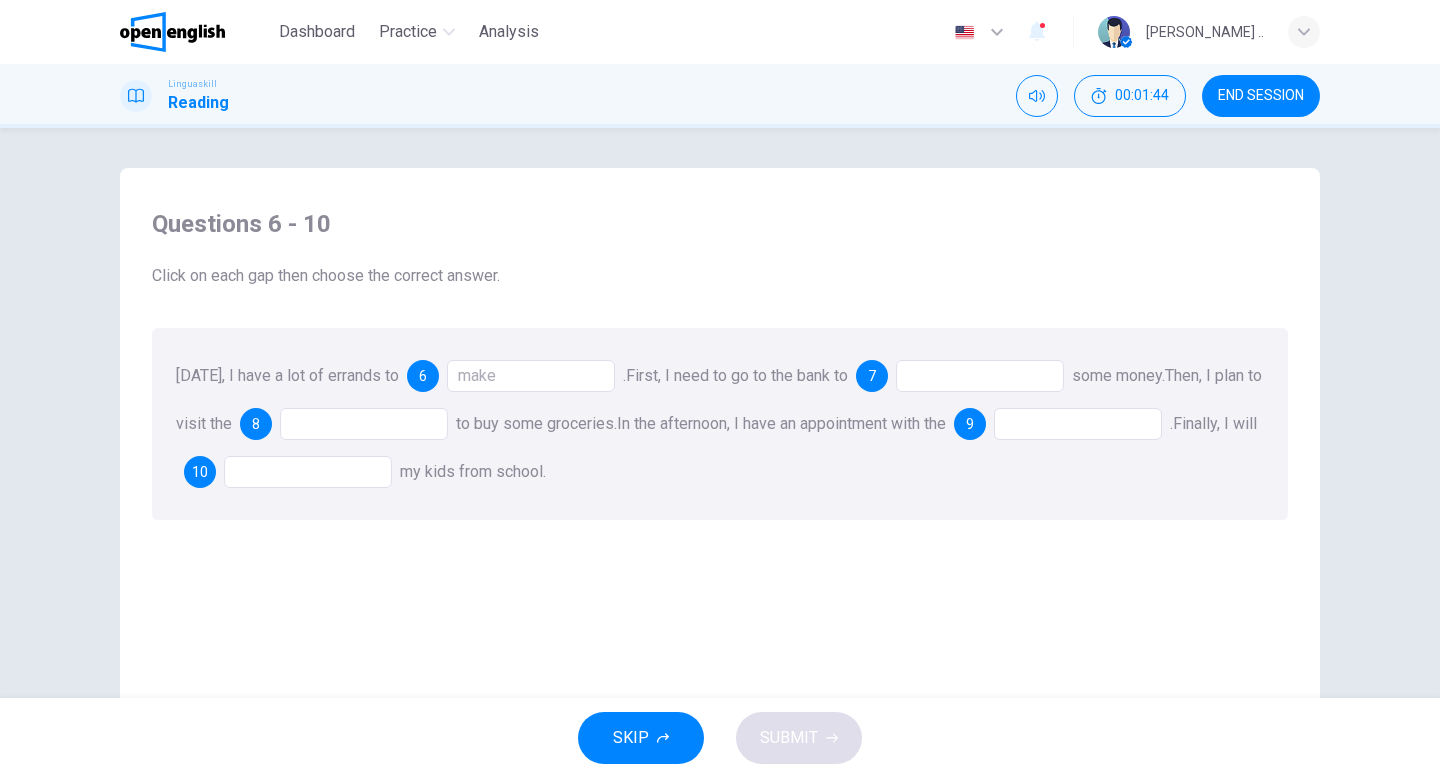 click at bounding box center (980, 376) 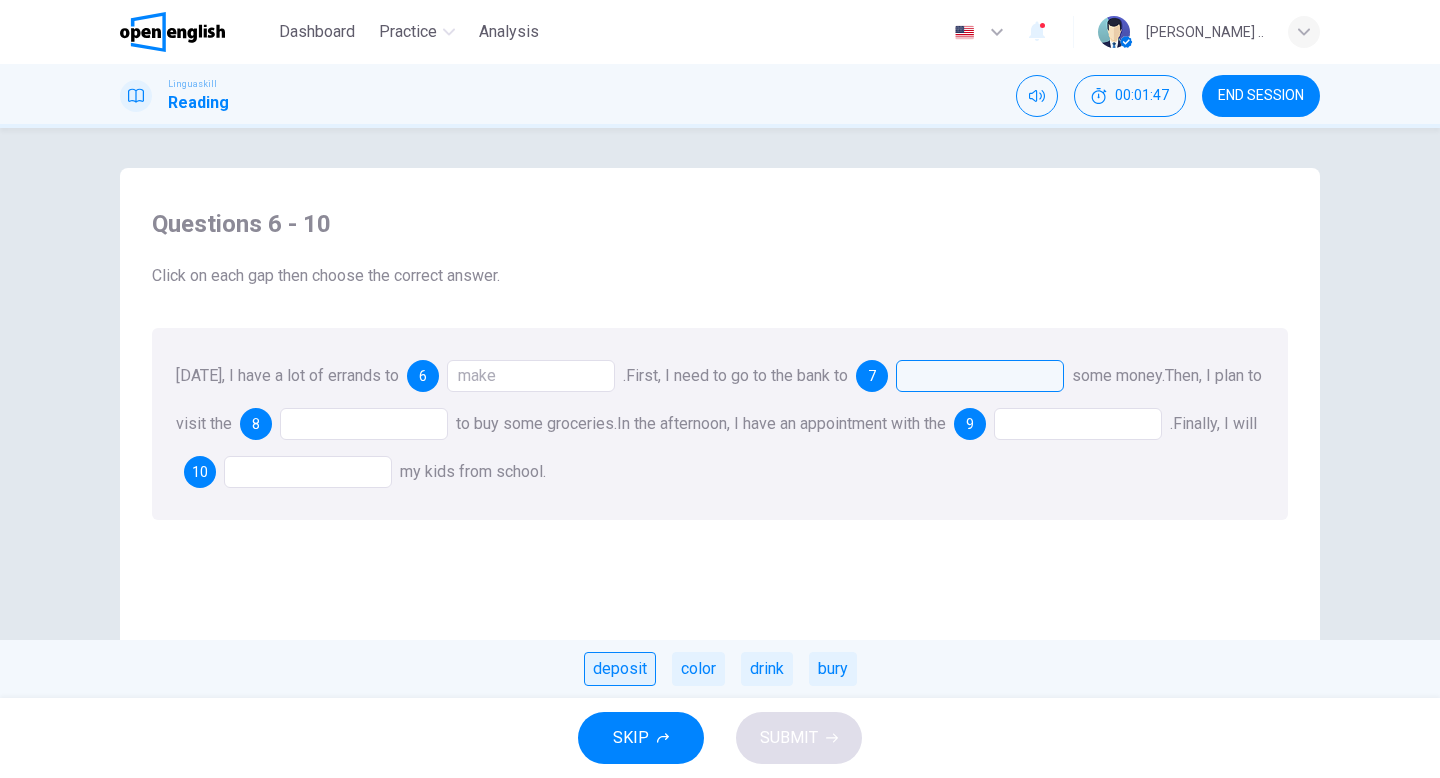 click on "deposit" at bounding box center (620, 669) 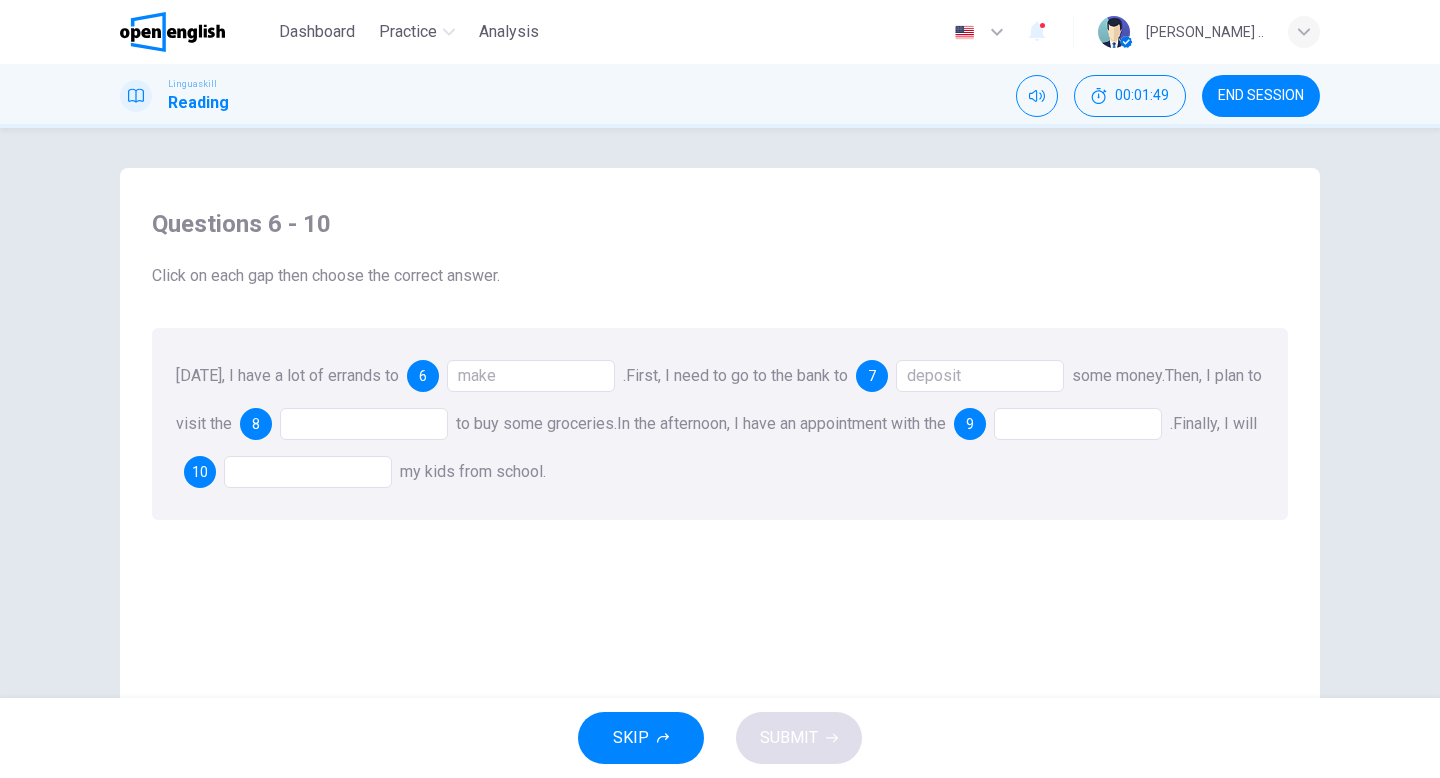 click at bounding box center (364, 424) 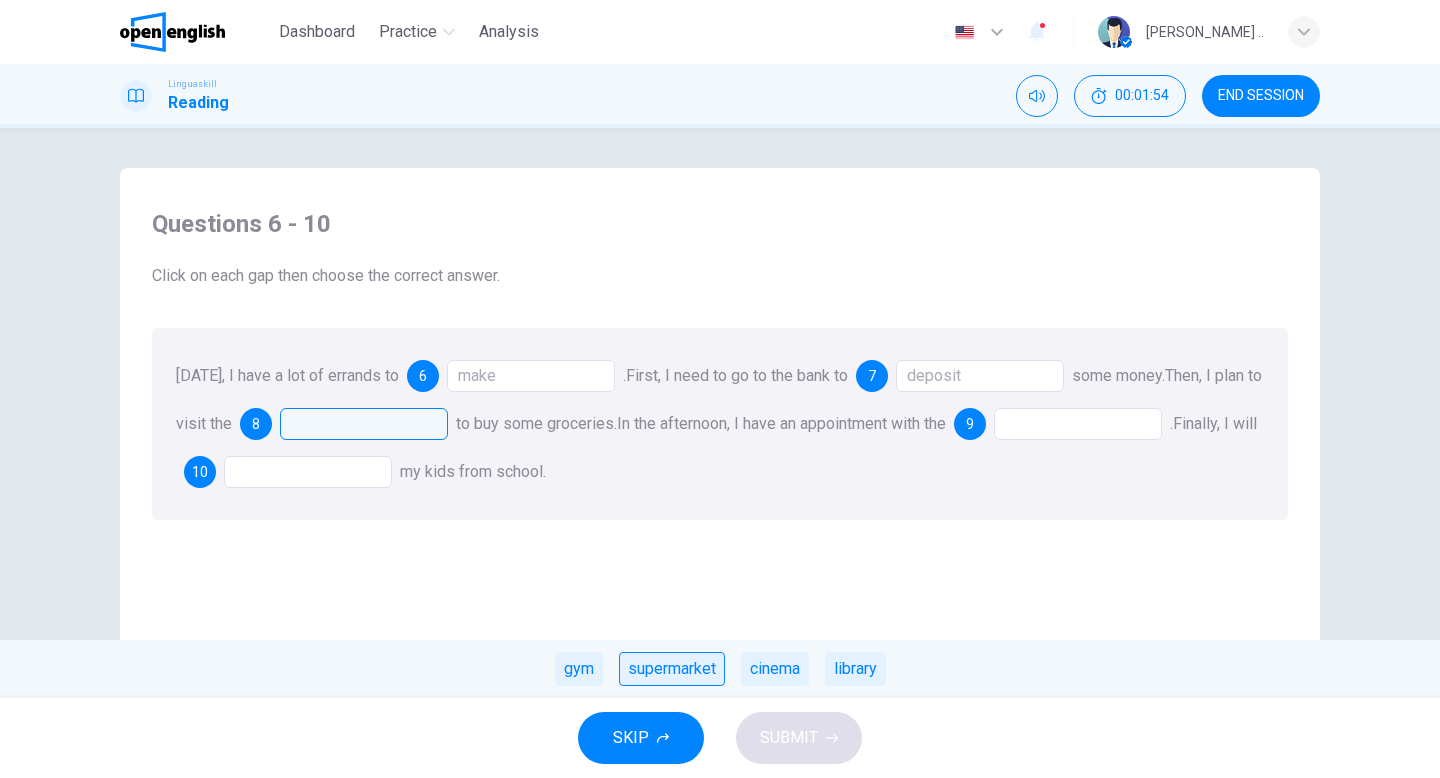 click on "supermarket" at bounding box center [672, 669] 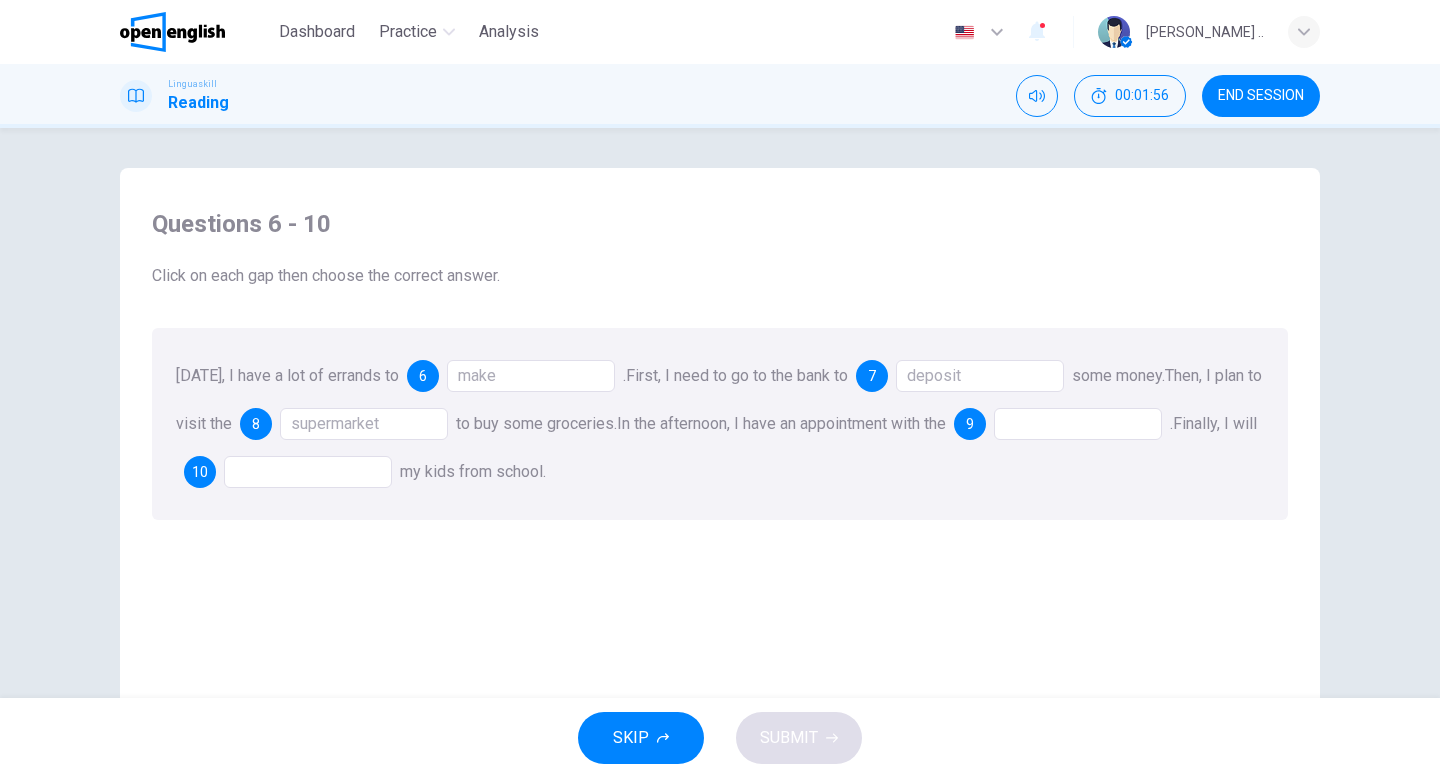 click at bounding box center (1078, 424) 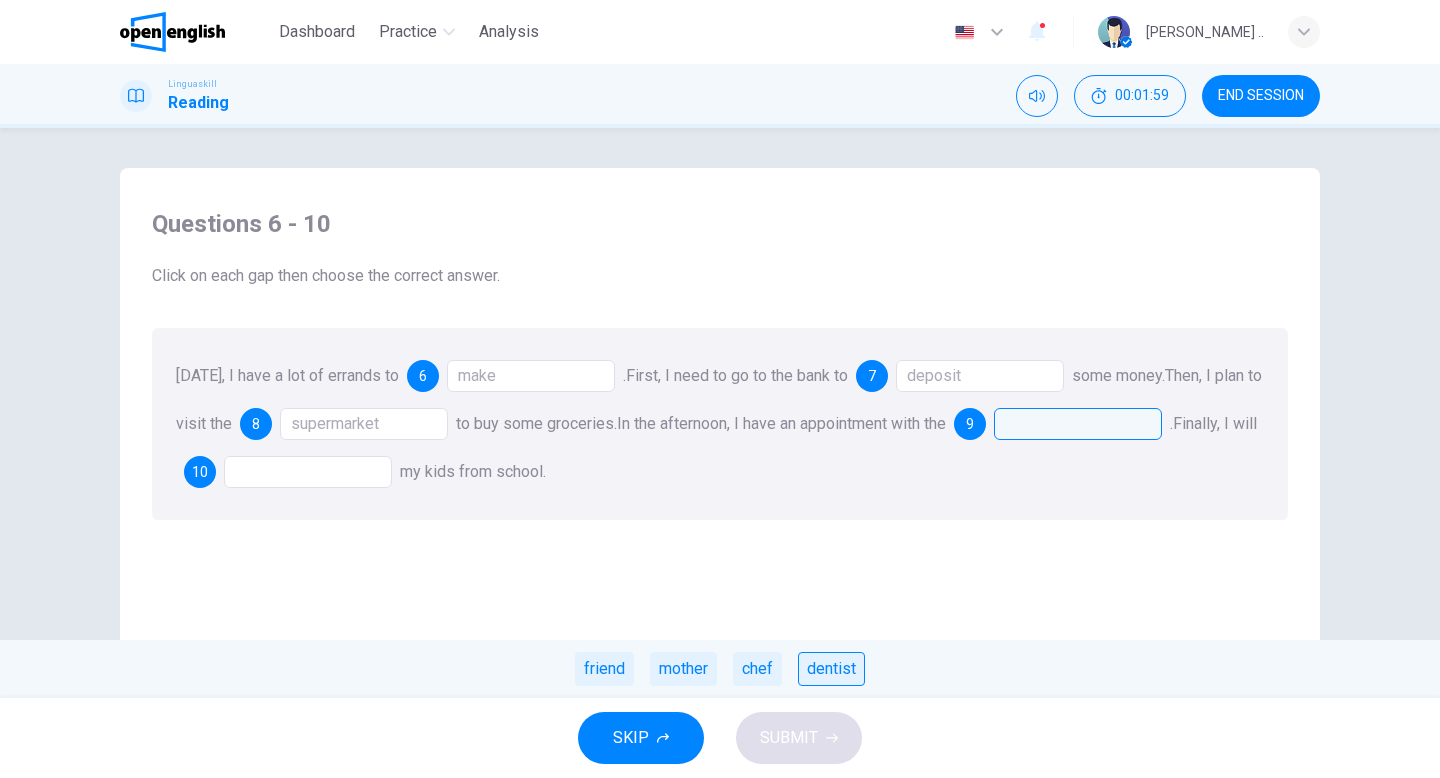 click on "dentist" at bounding box center [831, 669] 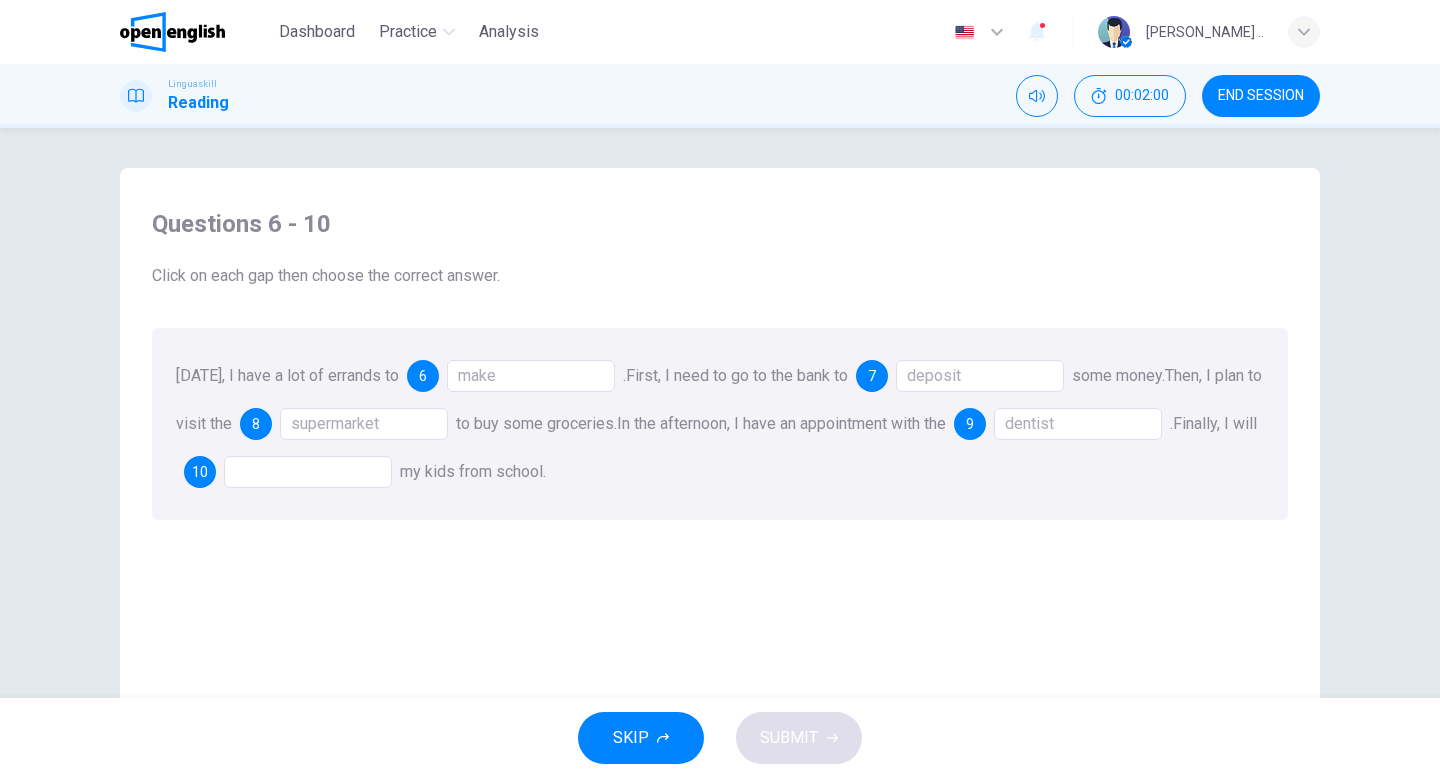 click at bounding box center [308, 472] 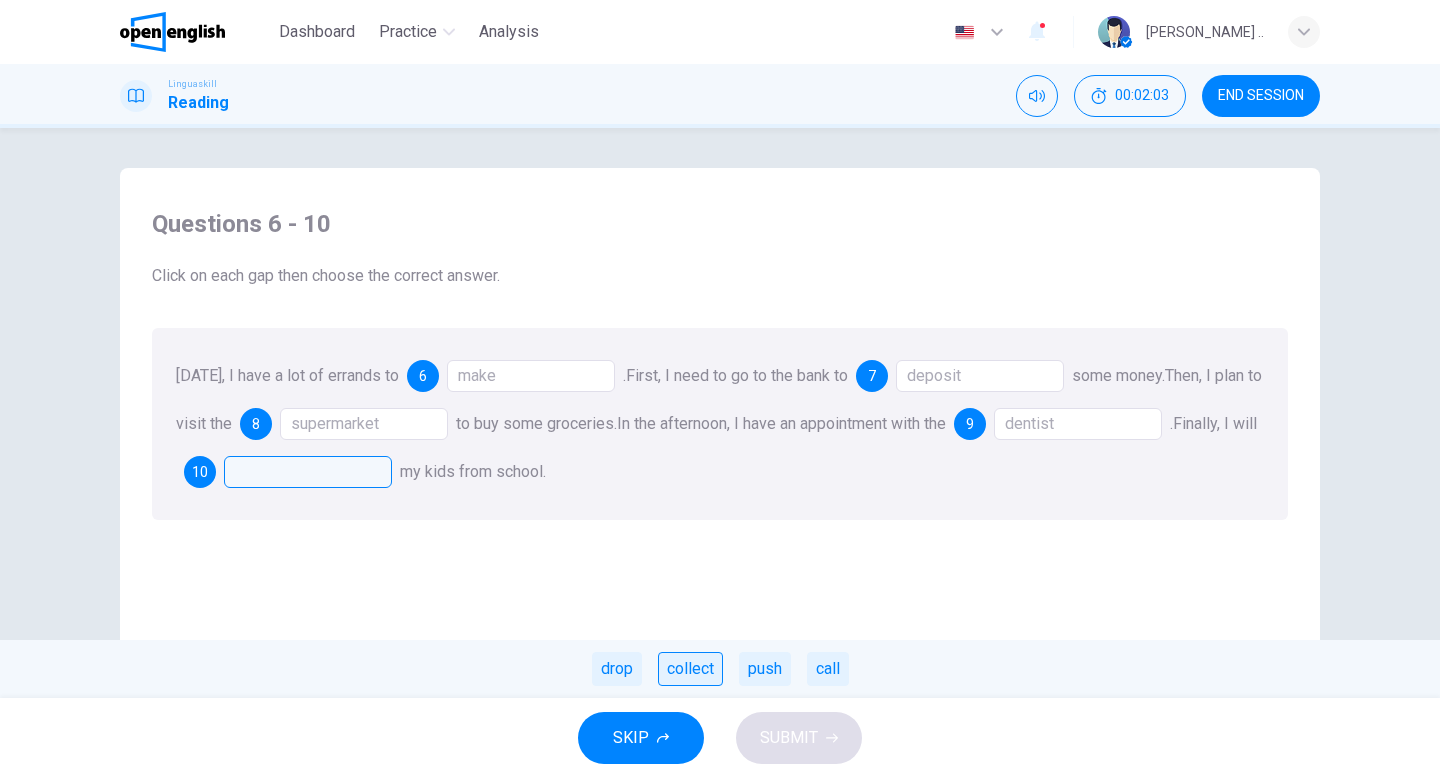 click on "collect" at bounding box center [690, 669] 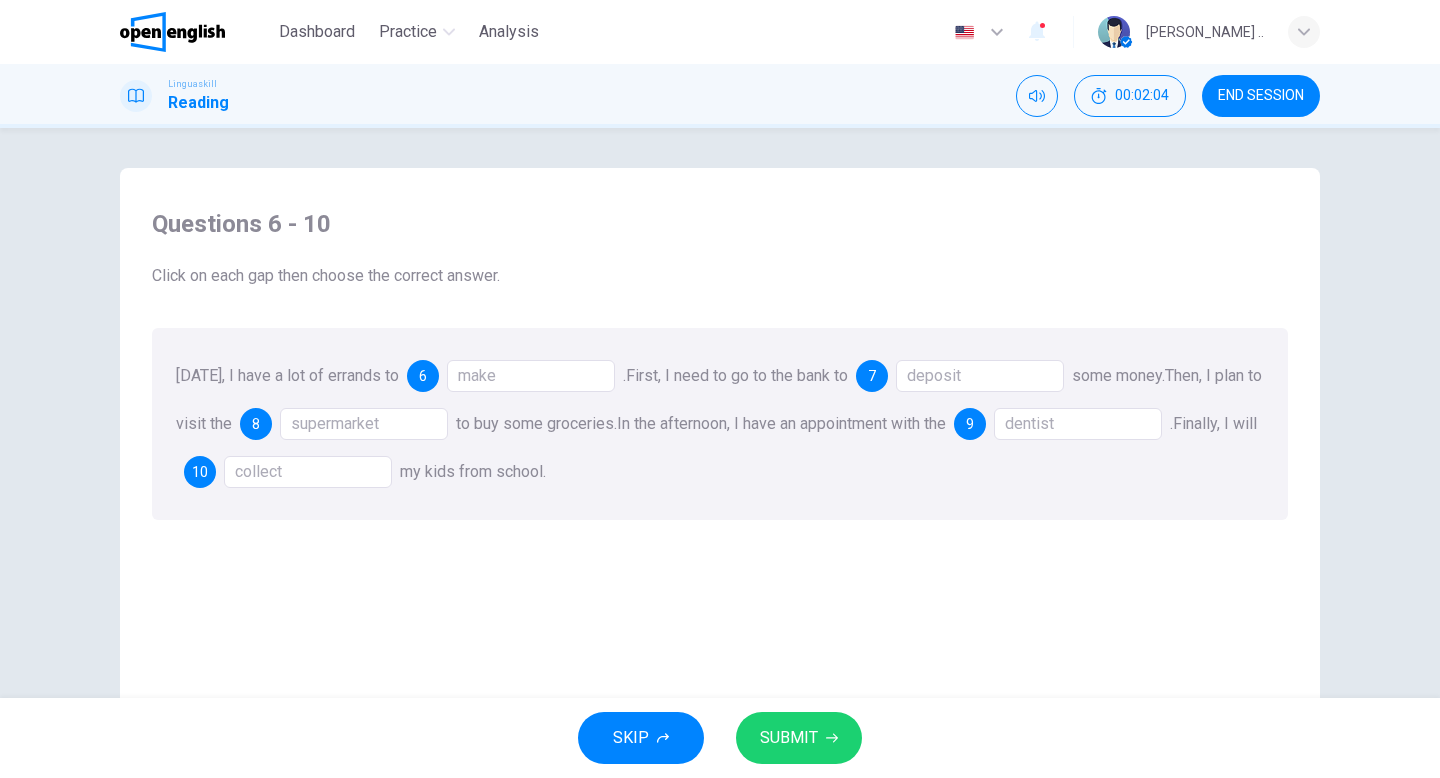 click on "SUBMIT" at bounding box center [789, 738] 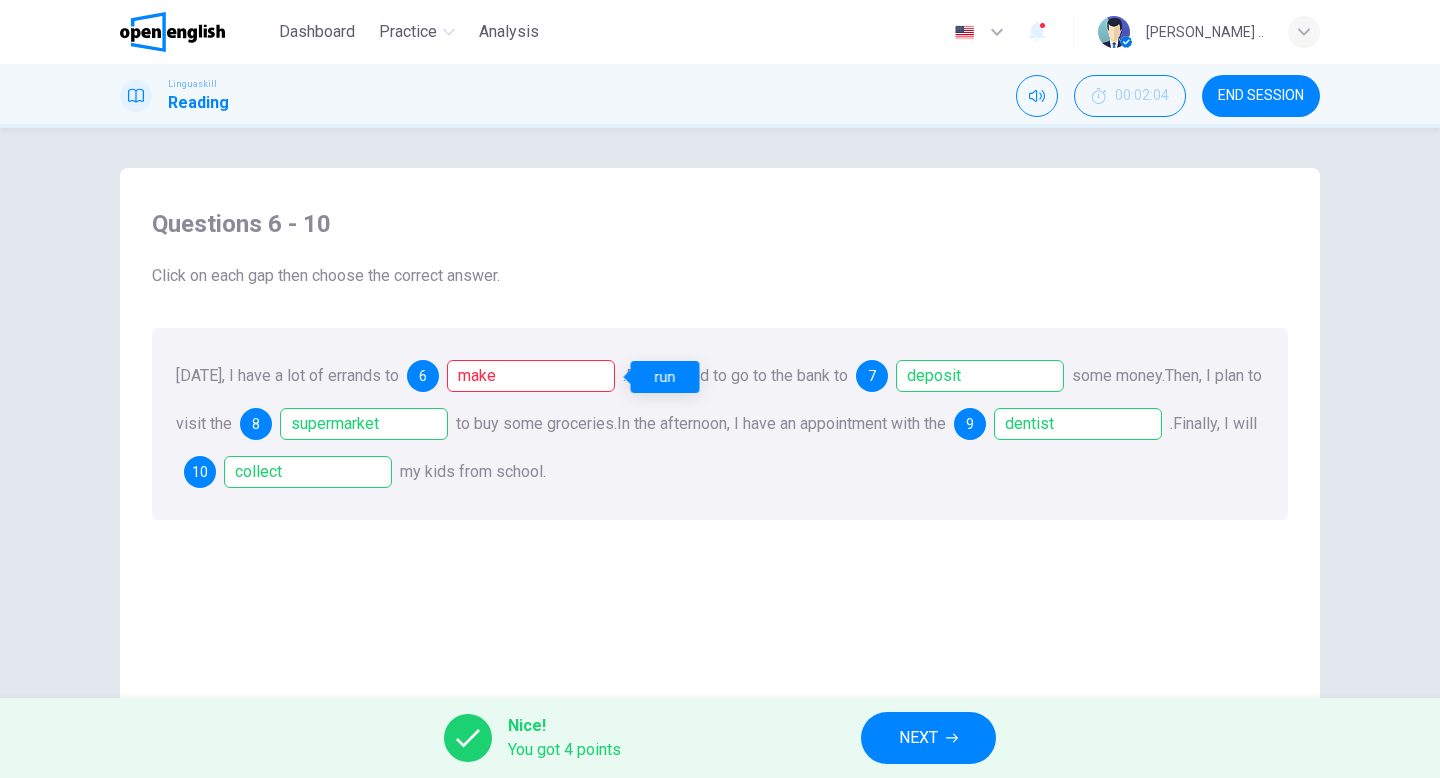 click on "make" at bounding box center [531, 376] 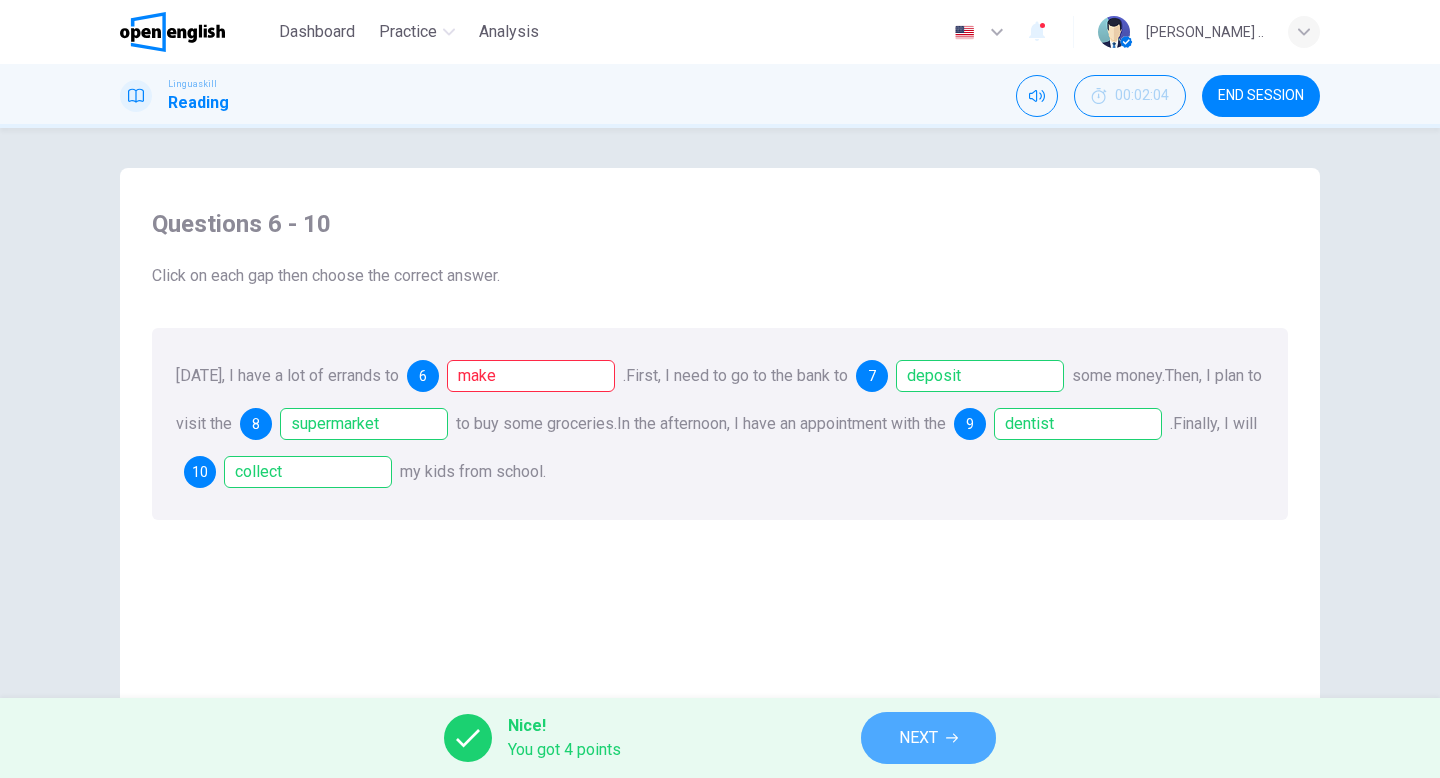 click on "NEXT" at bounding box center [928, 738] 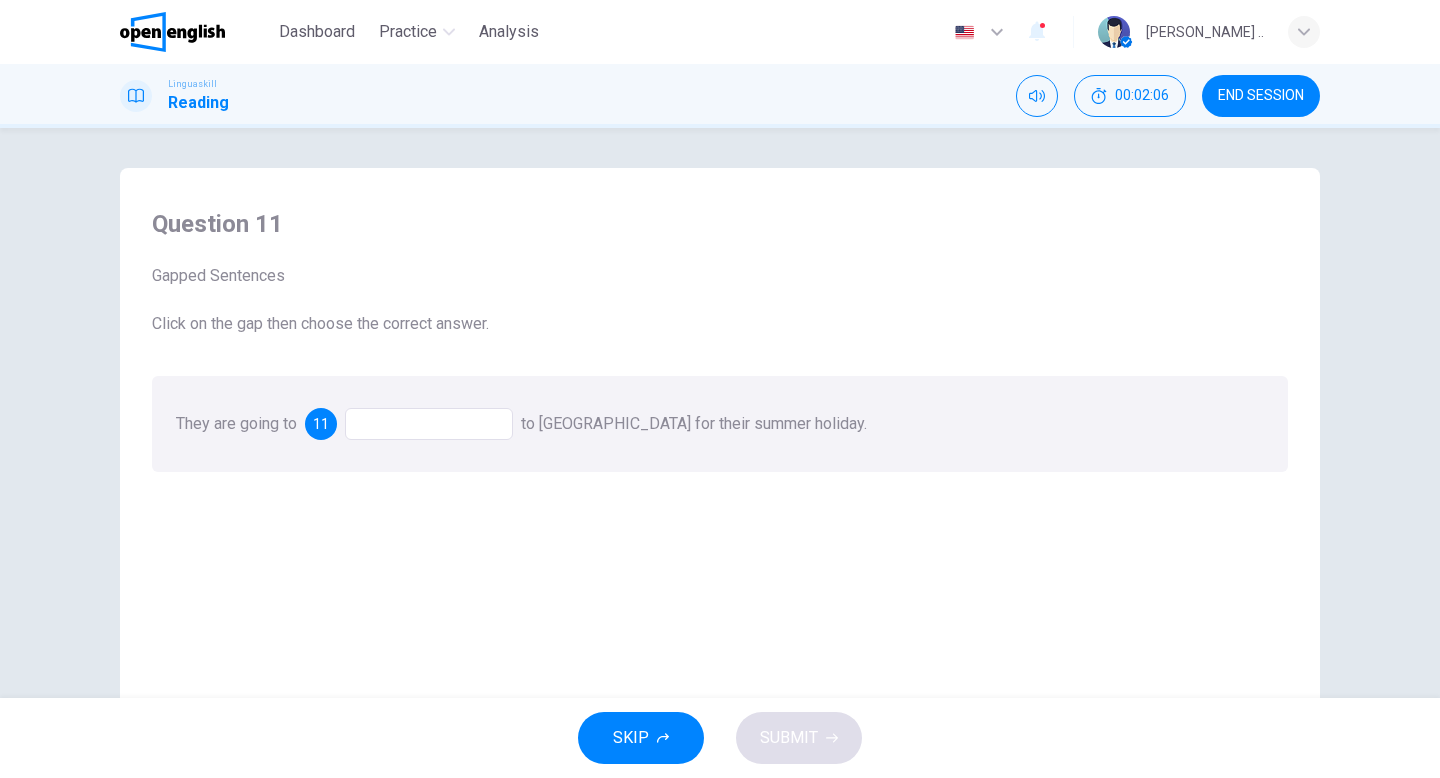 click at bounding box center (429, 424) 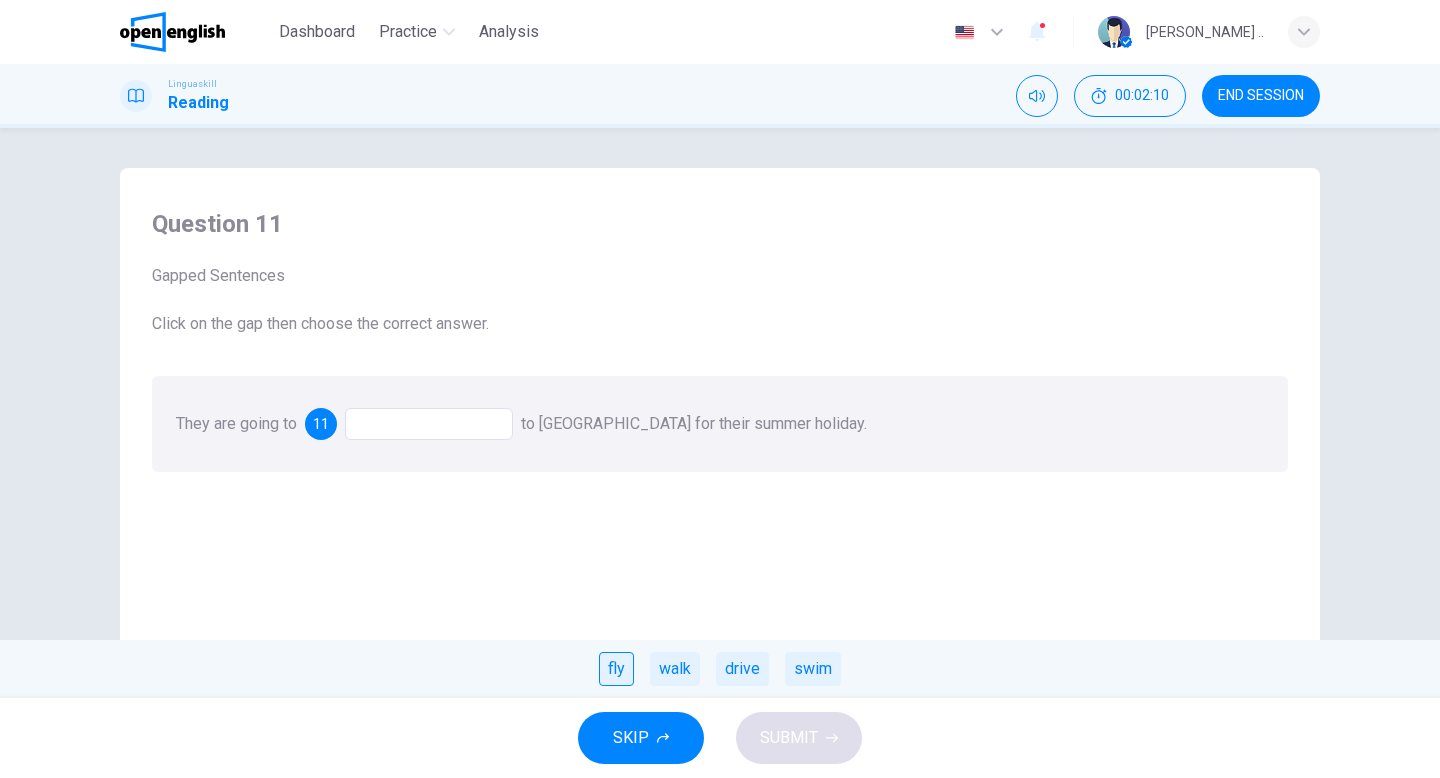 click on "fly" at bounding box center (616, 669) 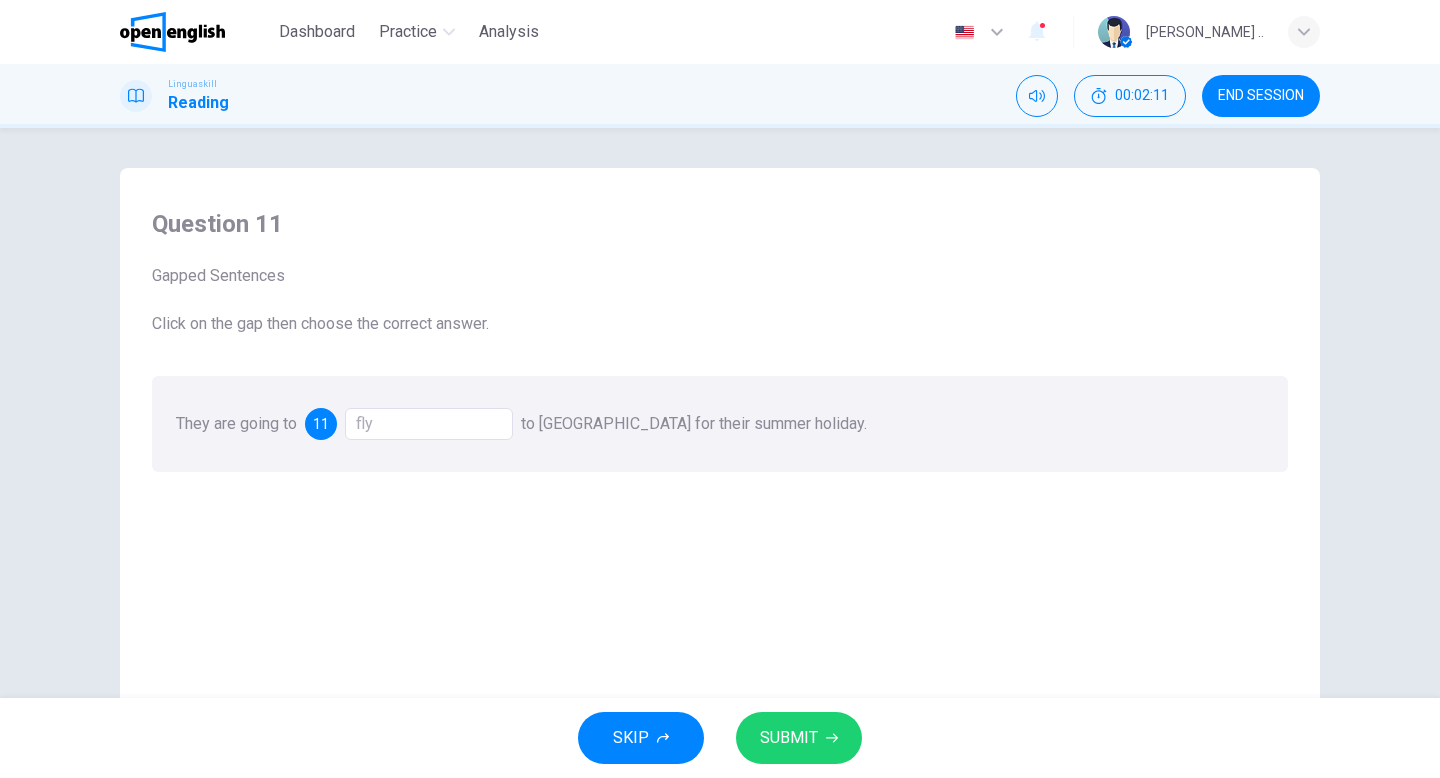 click on "SUBMIT" at bounding box center [789, 738] 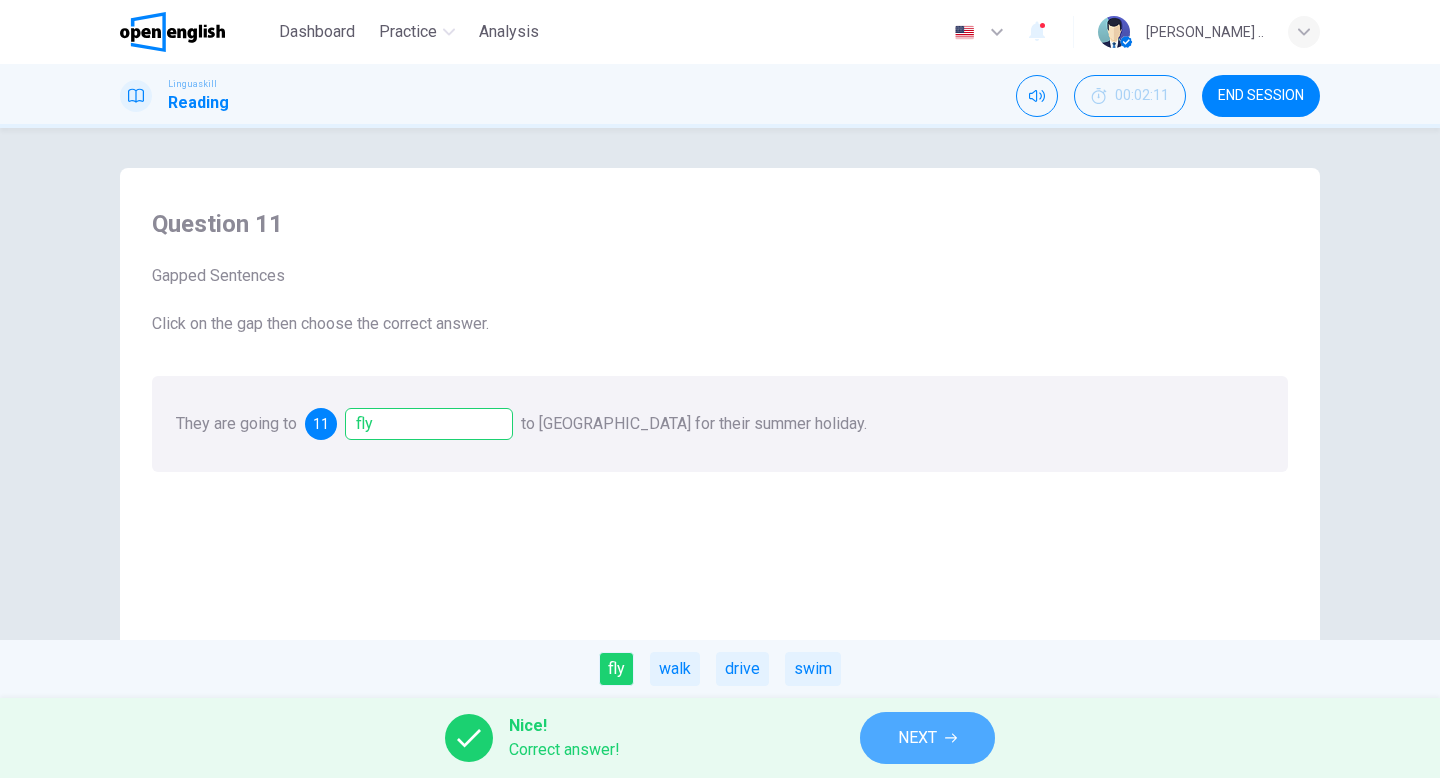 click on "NEXT" at bounding box center [927, 738] 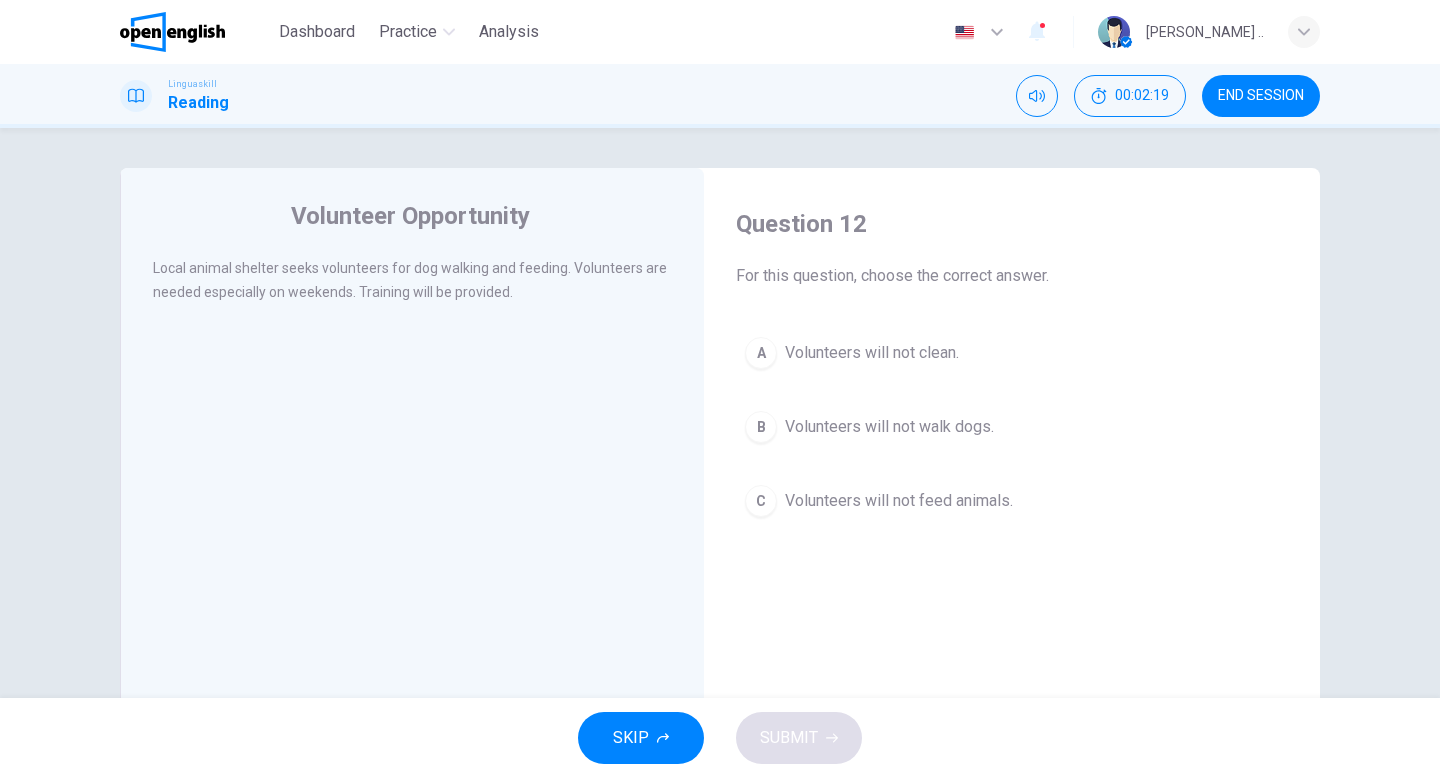 click on "Local animal shelter seeks volunteers for dog walking and feeding. Volunteers are needed especially on weekends. Training will be provided." at bounding box center [410, 280] 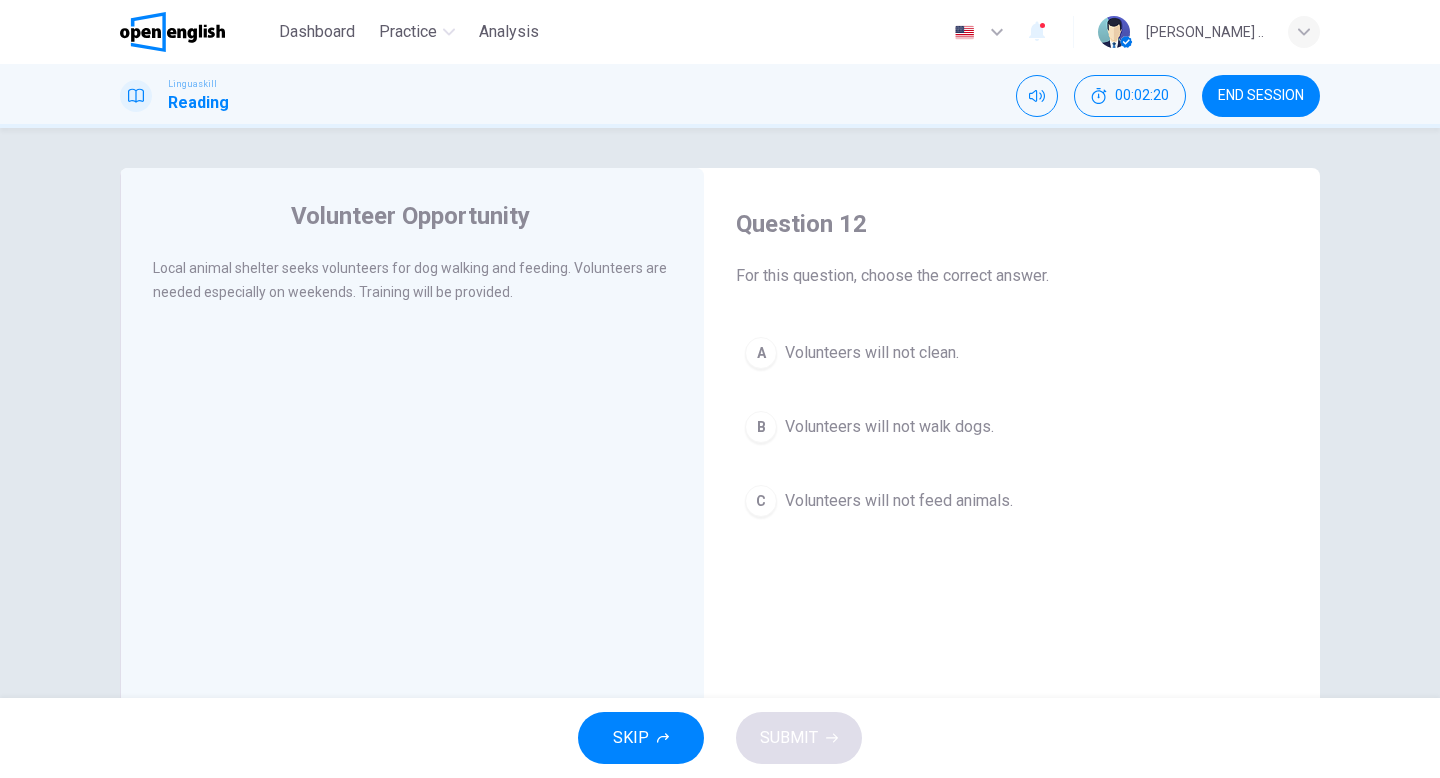 click on "Local animal shelter seeks volunteers for dog walking and feeding. Volunteers are needed especially on weekends. Training will be provided." at bounding box center [410, 280] 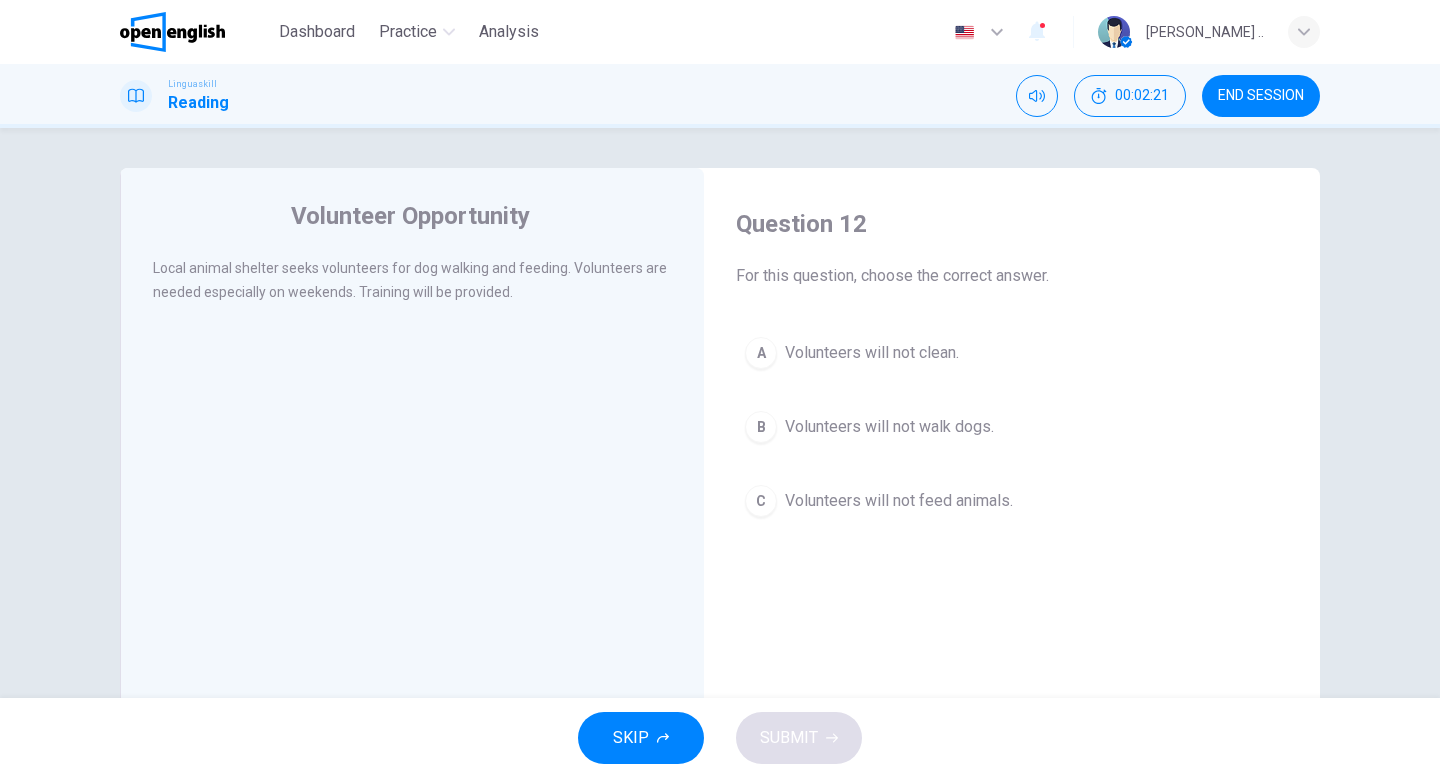 click on "Local animal shelter seeks volunteers for dog walking and feeding. Volunteers are needed especially on weekends. Training will be provided." at bounding box center [413, 280] 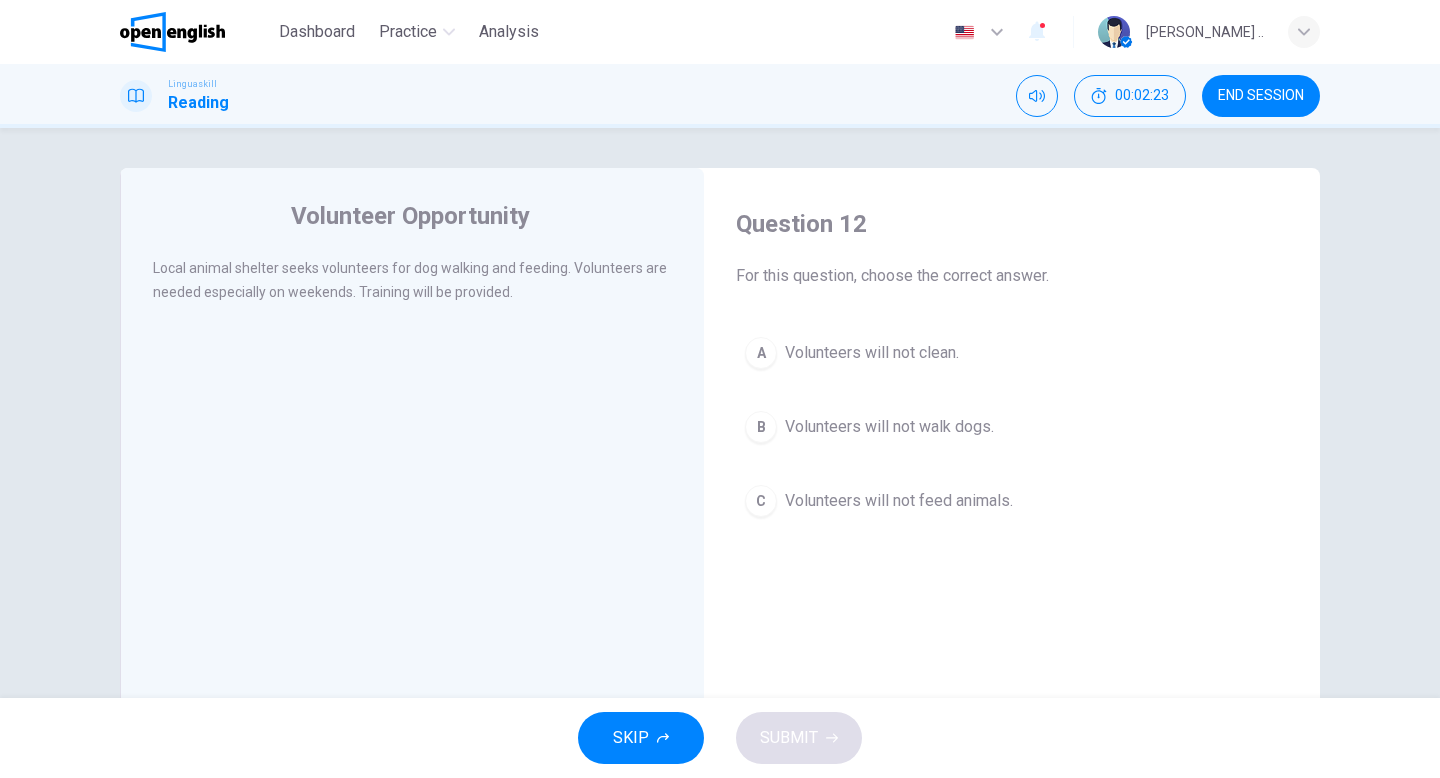 drag, startPoint x: 790, startPoint y: 278, endPoint x: 947, endPoint y: 317, distance: 161.77144 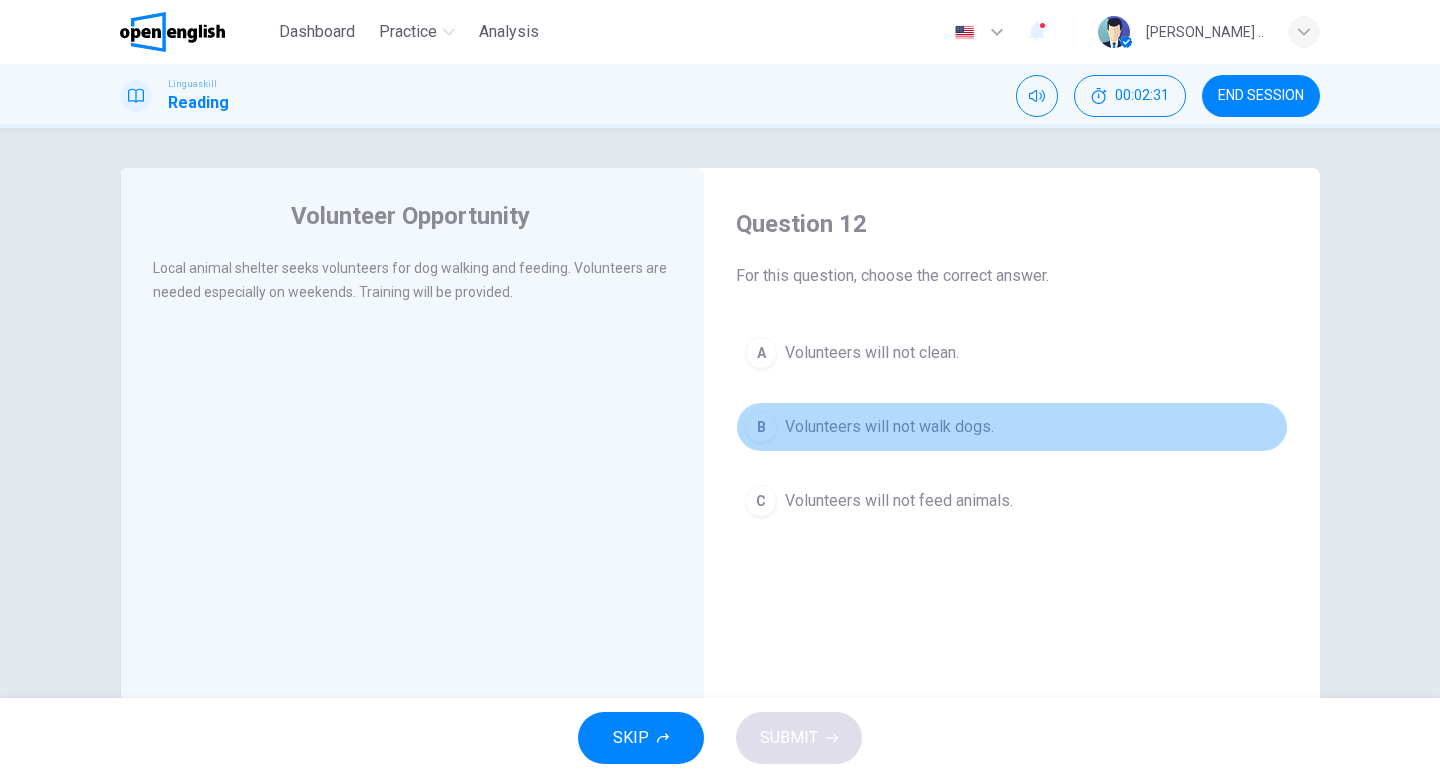 click on "B" at bounding box center [761, 427] 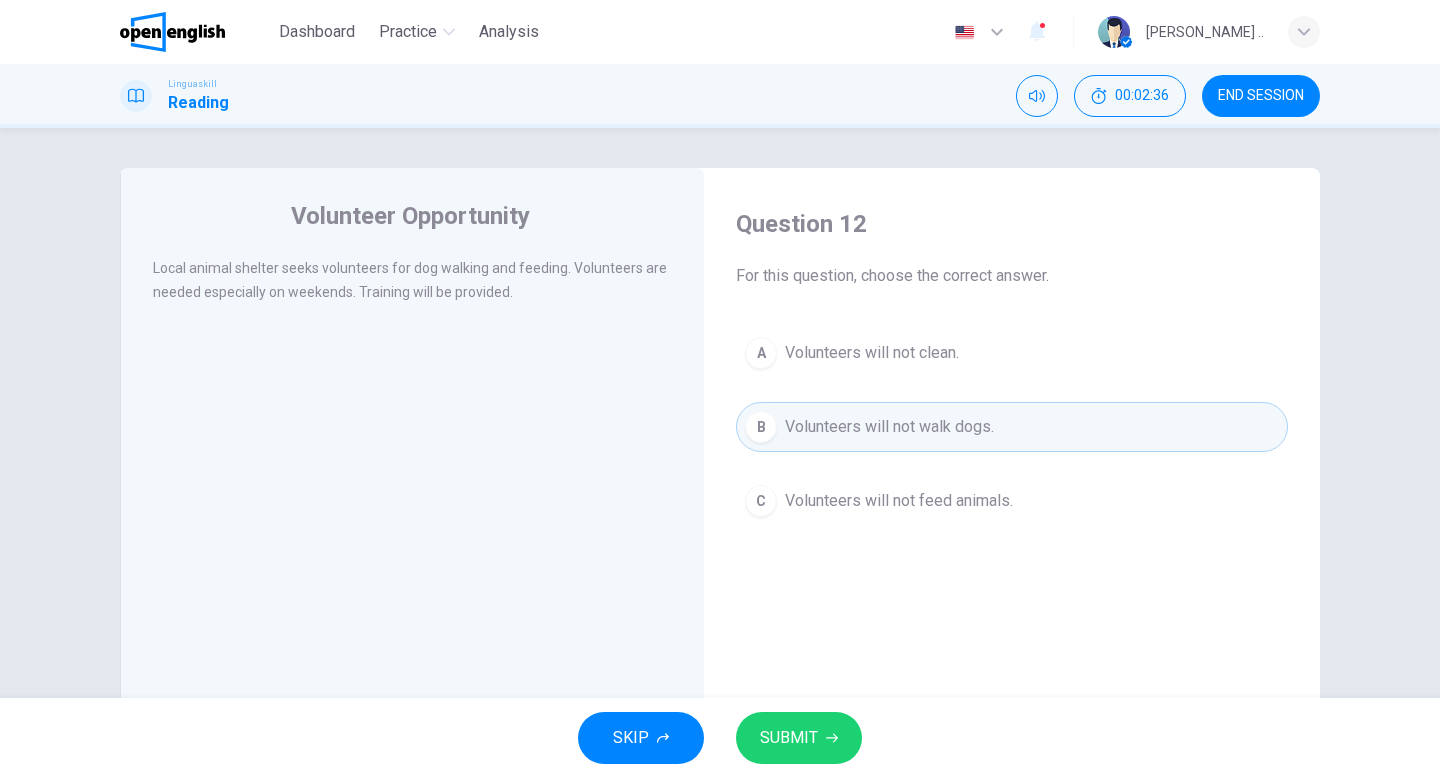 click on "SUBMIT" at bounding box center [799, 738] 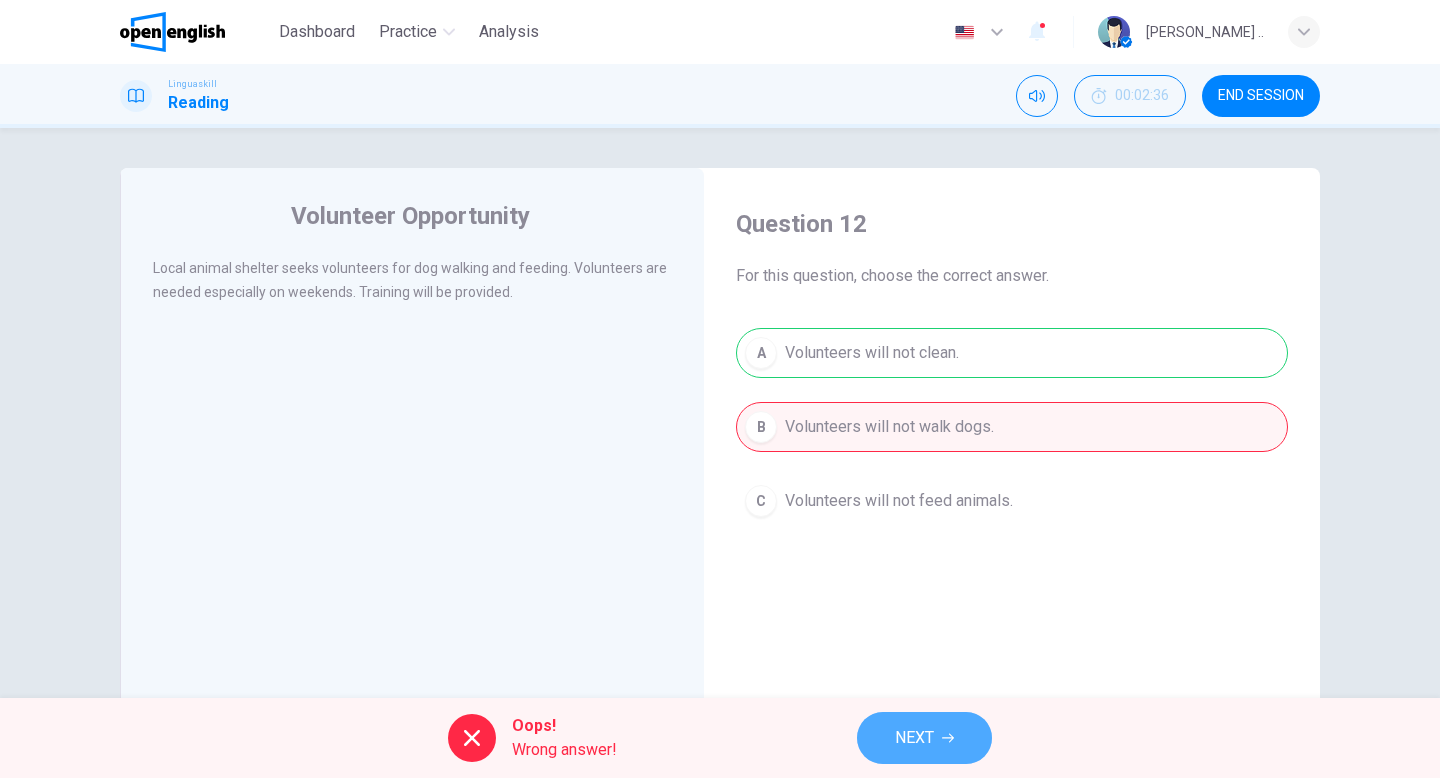 click on "NEXT" at bounding box center (914, 738) 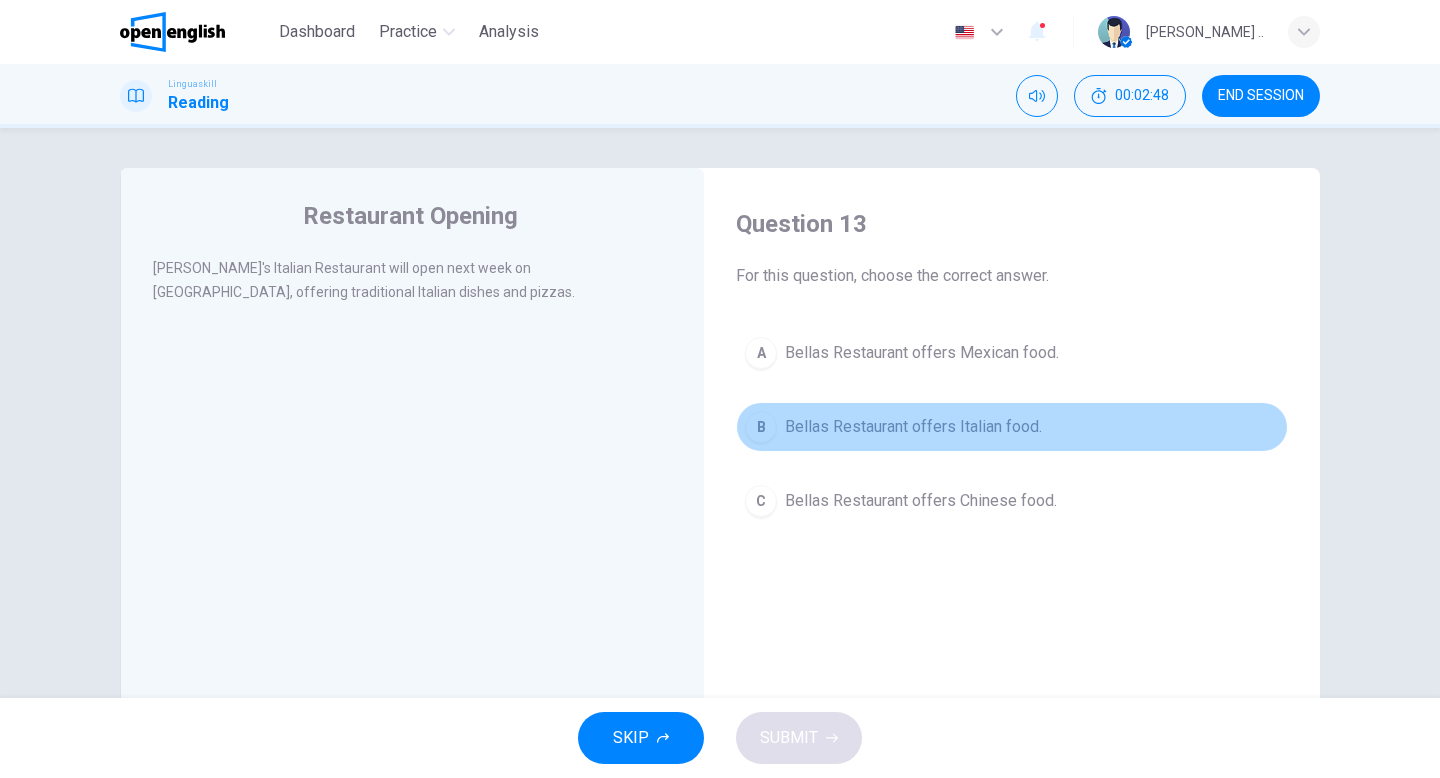 click on "B Bellas Restaurant offers Italian food." at bounding box center [1012, 427] 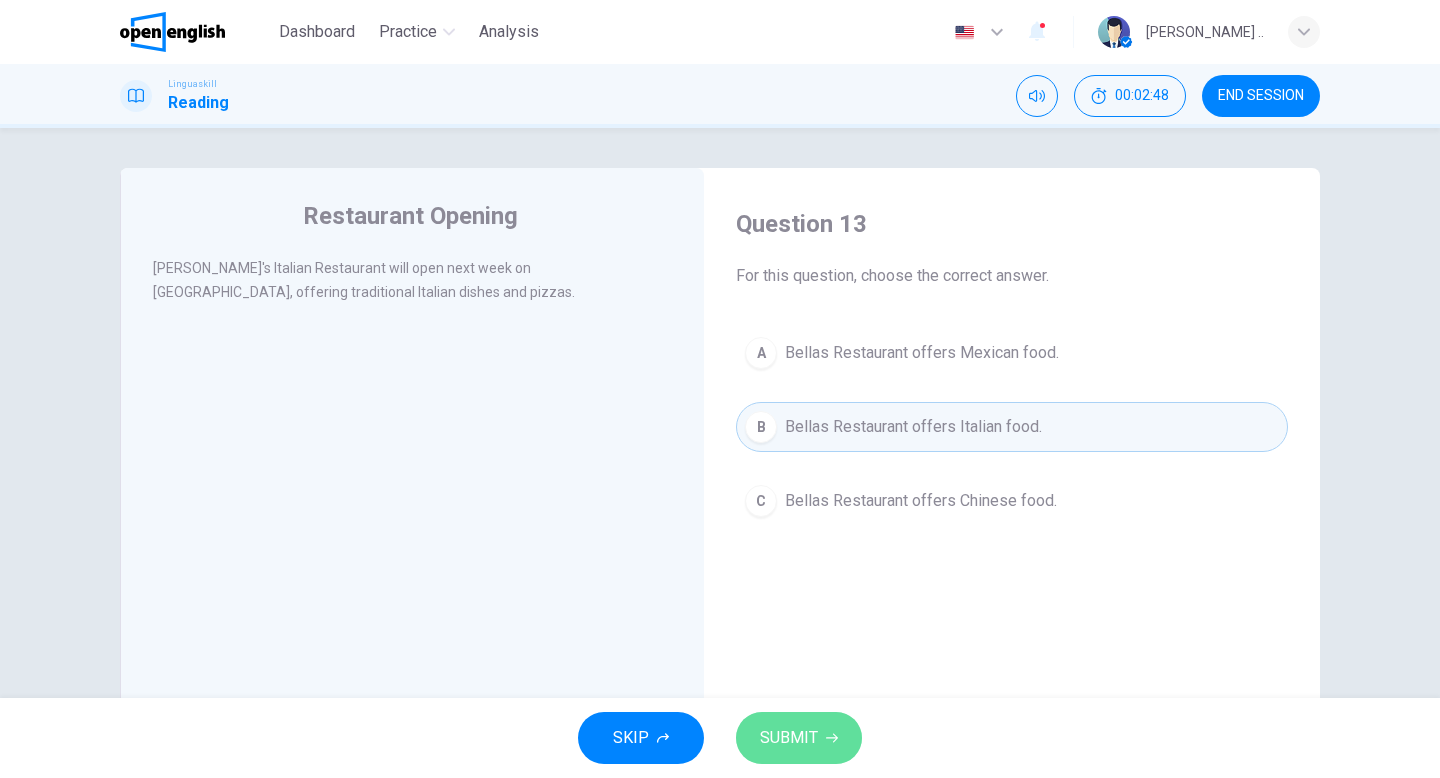 click on "SUBMIT" at bounding box center [799, 738] 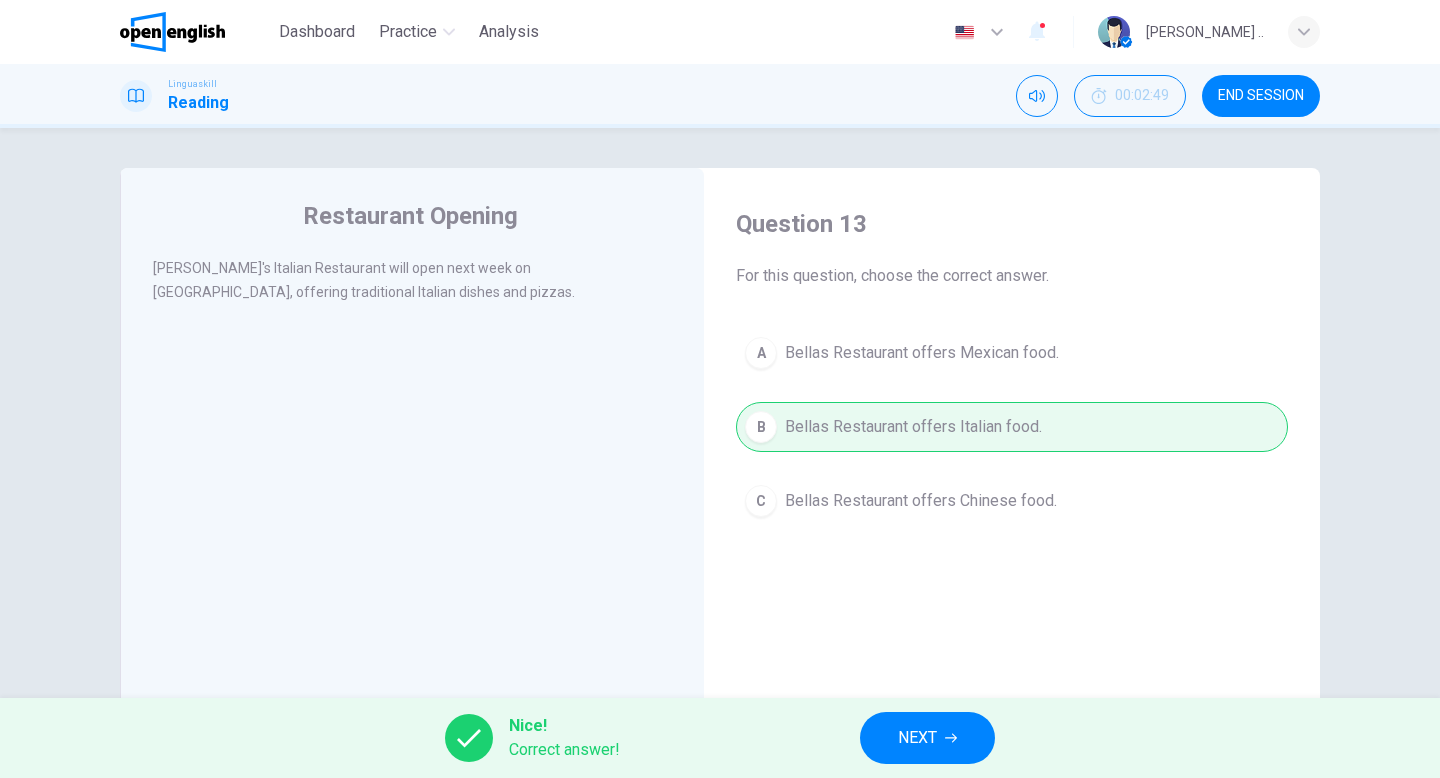 click on "NEXT" at bounding box center [927, 738] 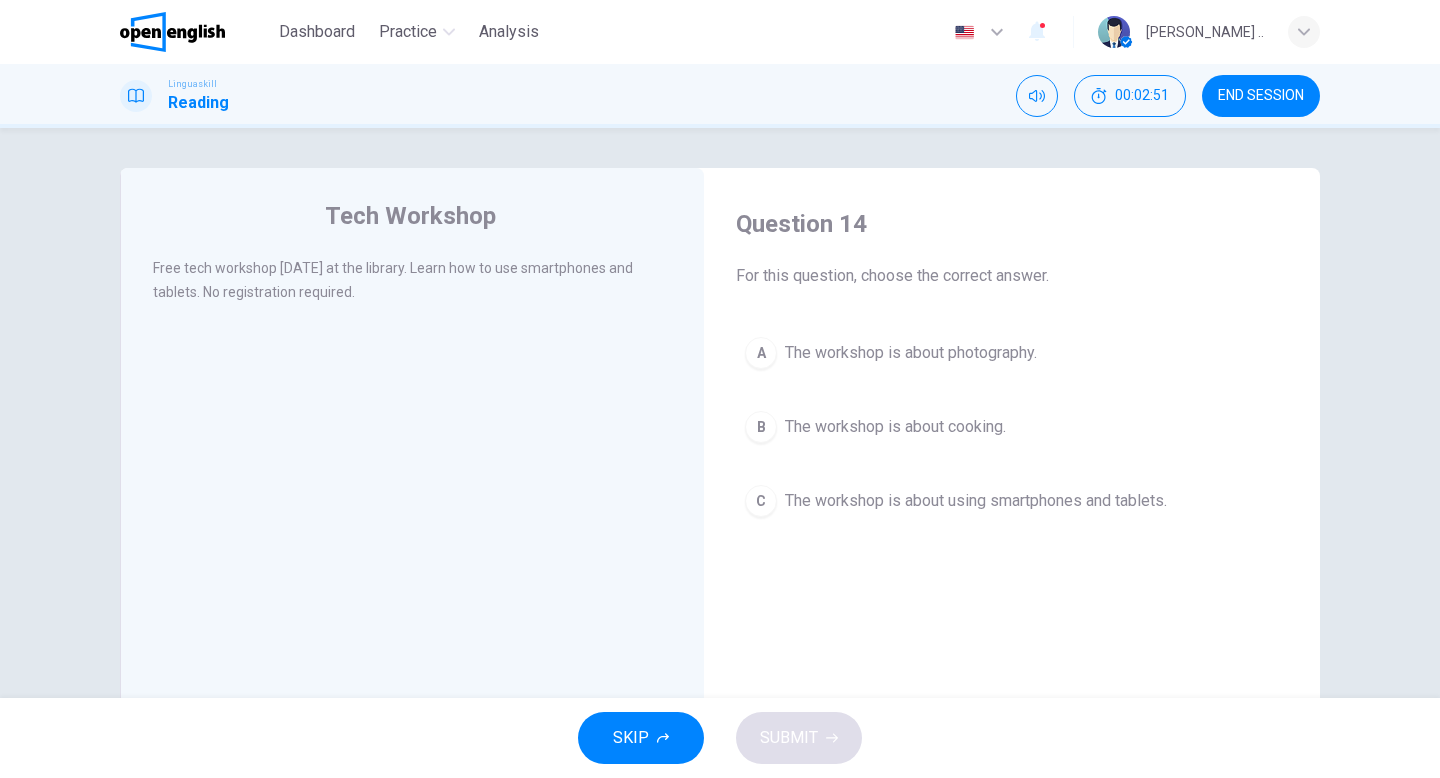 drag, startPoint x: 160, startPoint y: 270, endPoint x: 295, endPoint y: 331, distance: 148.14183 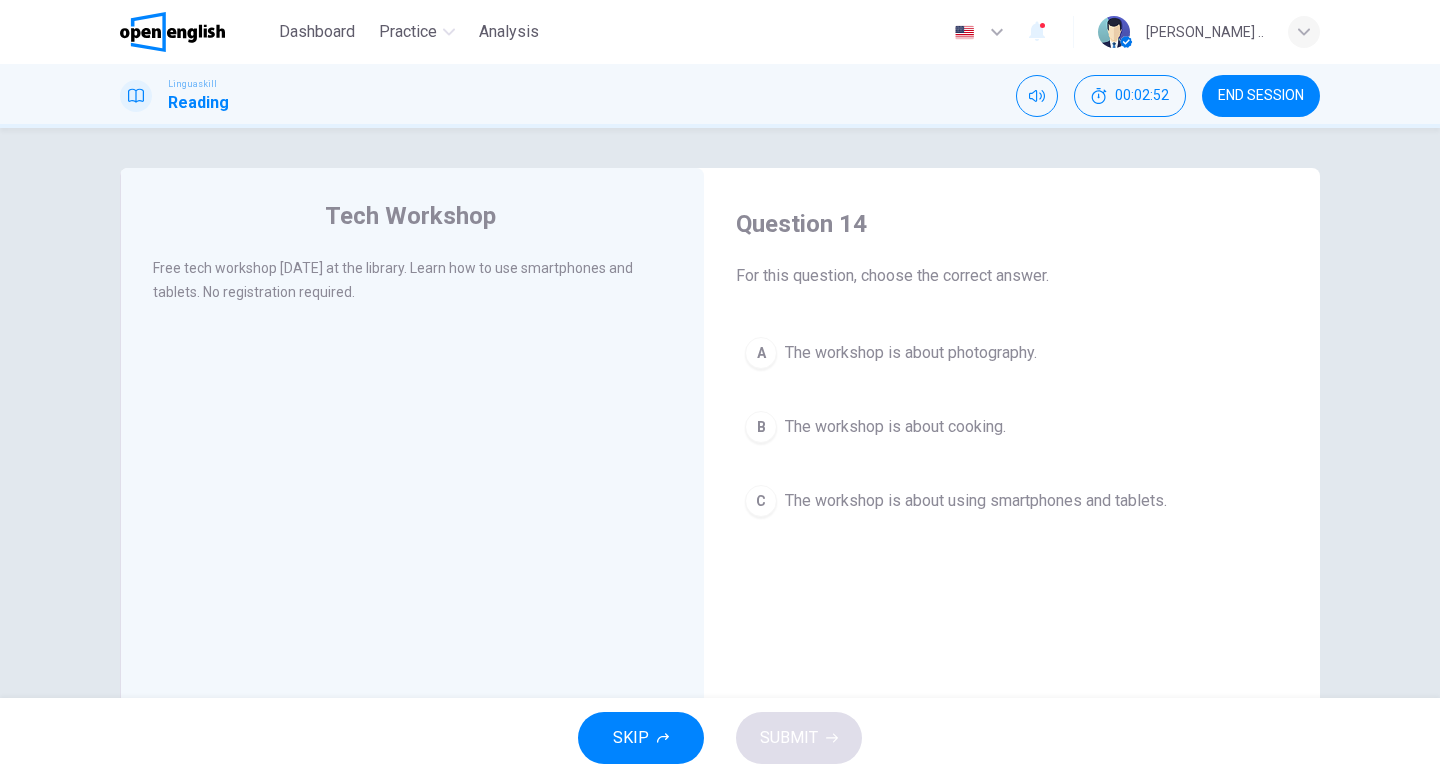 drag, startPoint x: 256, startPoint y: 272, endPoint x: 329, endPoint y: 308, distance: 81.394104 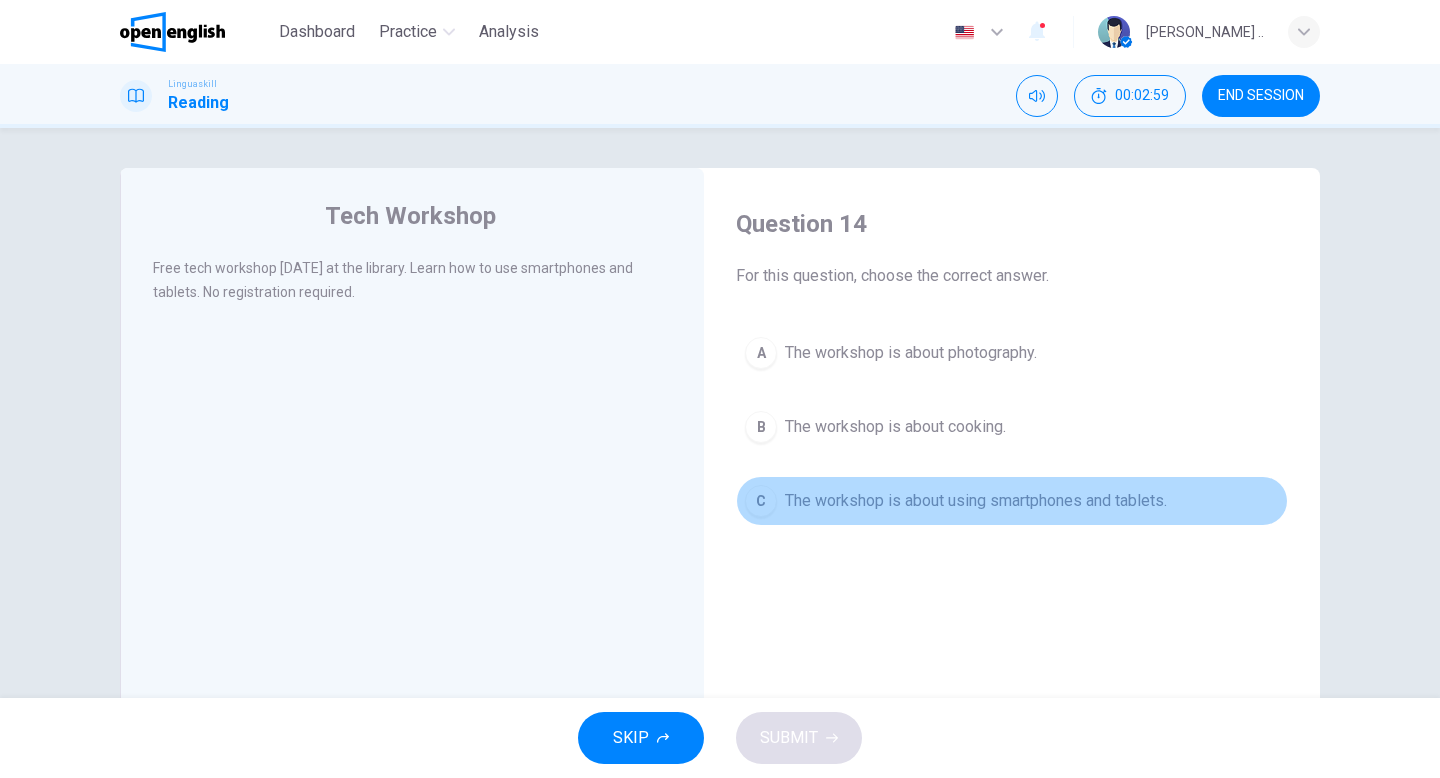 click on "C The workshop is about using smartphones and tablets." at bounding box center [1012, 501] 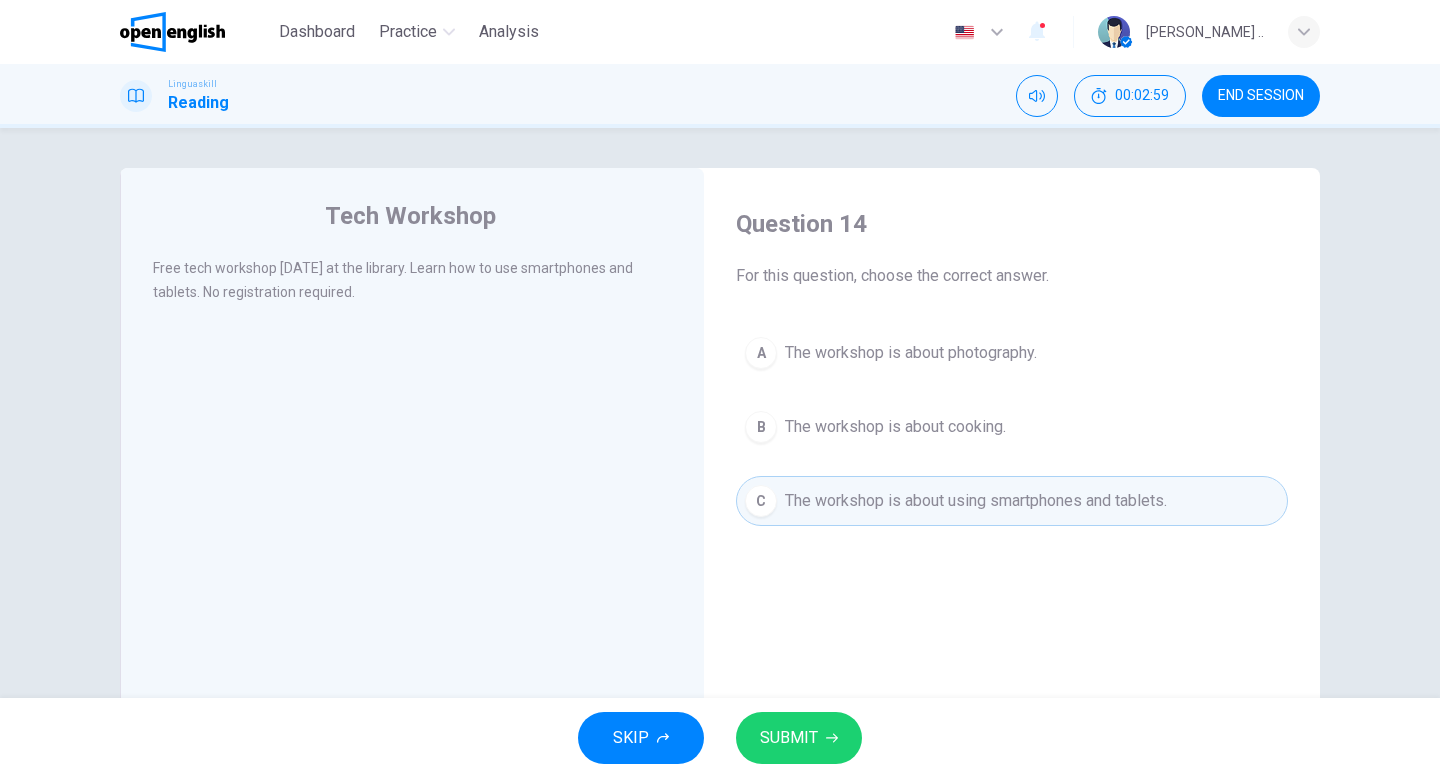 click on "SKIP SUBMIT" at bounding box center [720, 738] 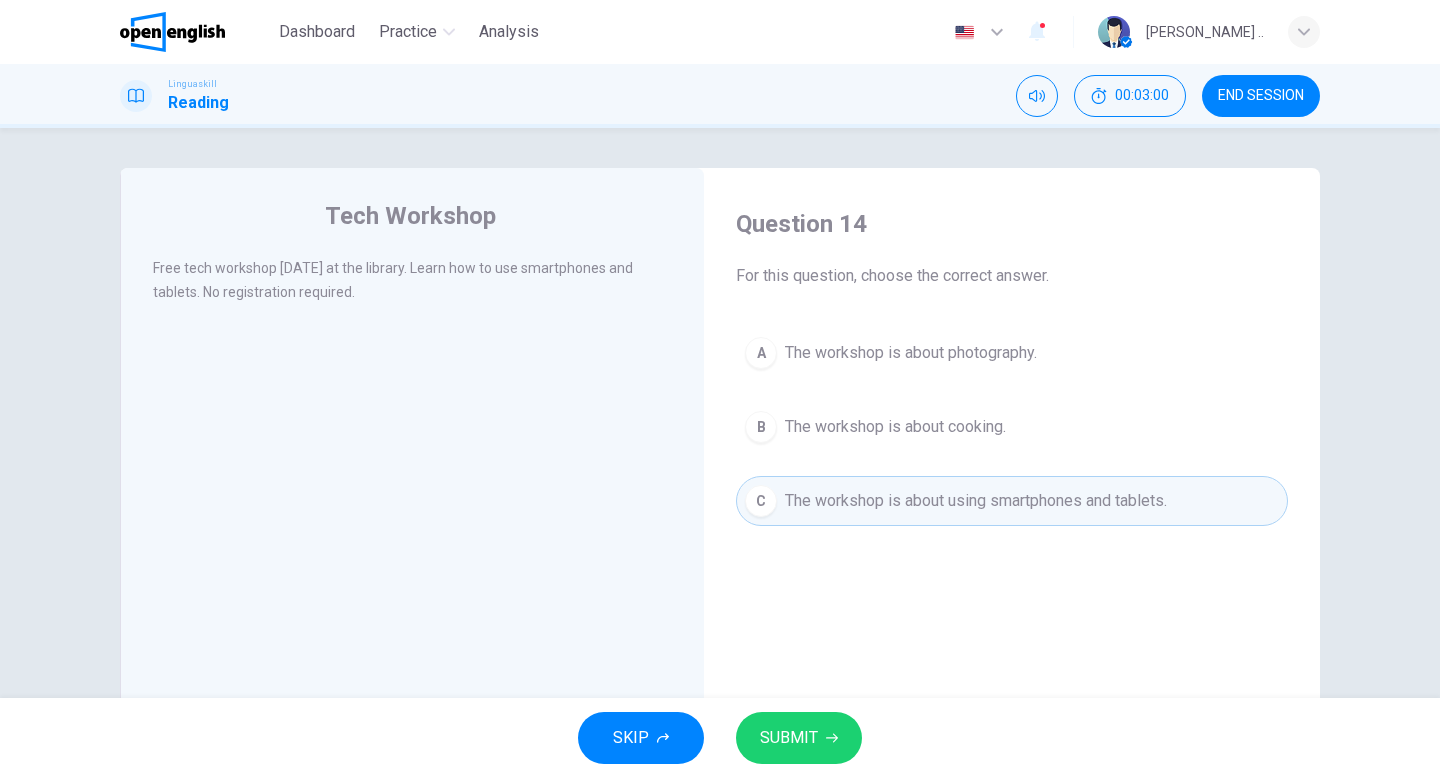 click on "SUBMIT" at bounding box center [789, 738] 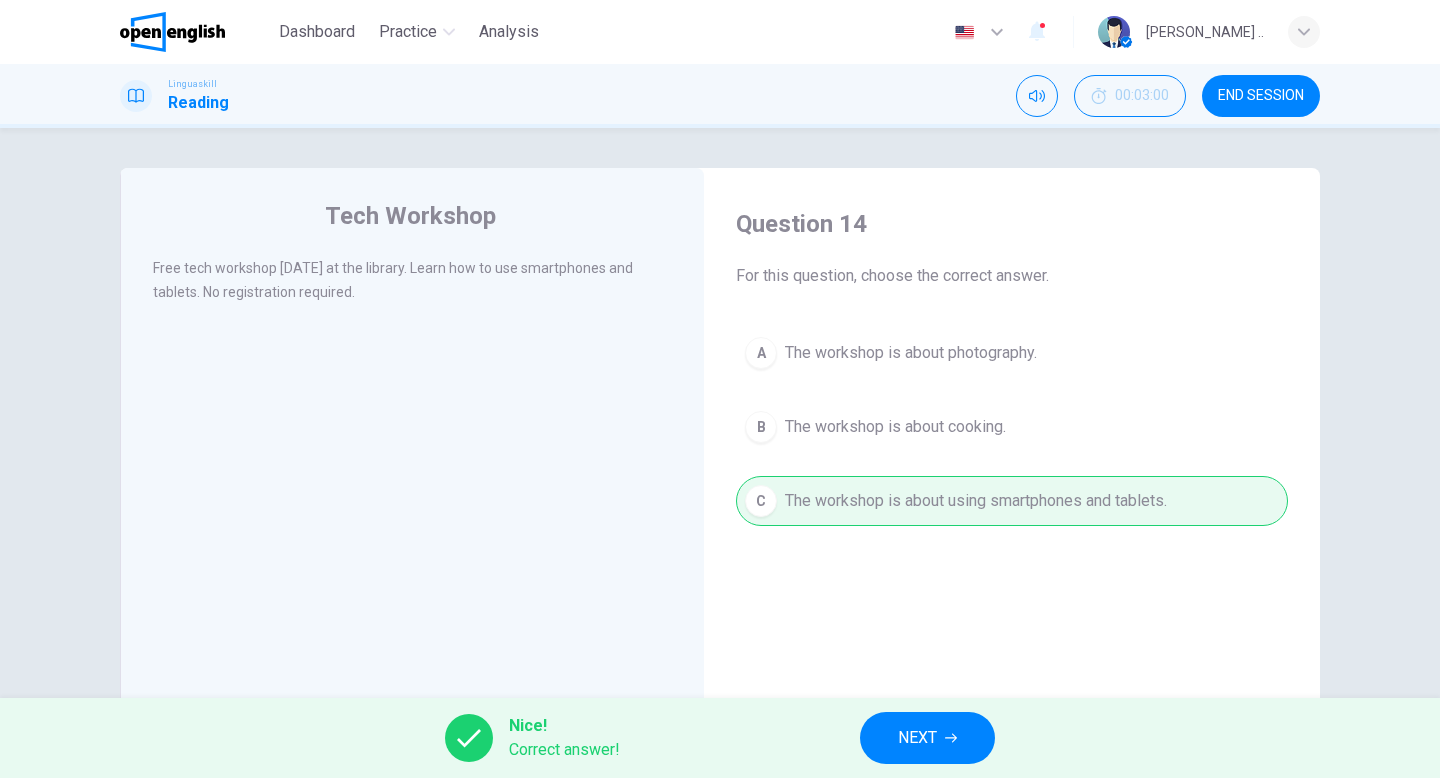 click on "NEXT" at bounding box center (927, 738) 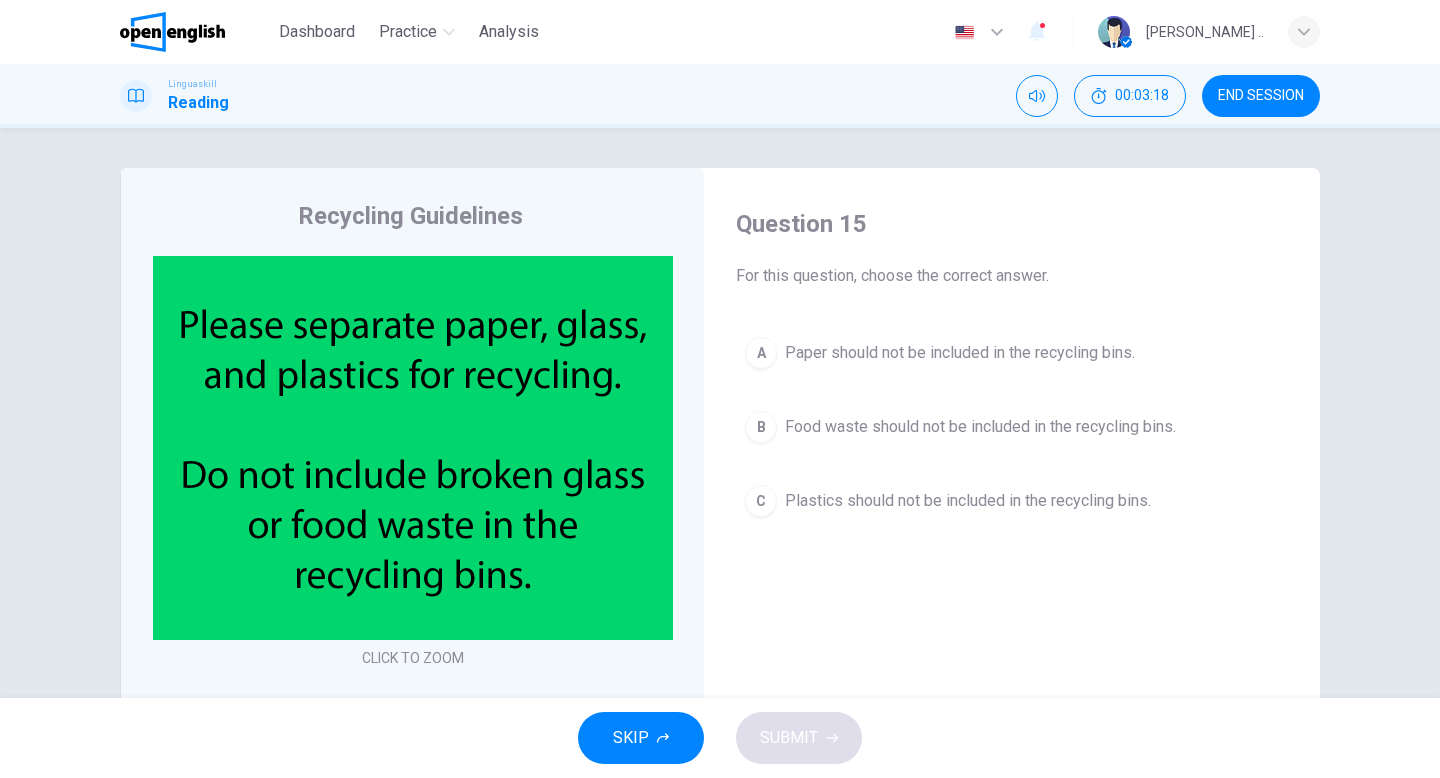 click on "B" at bounding box center [761, 427] 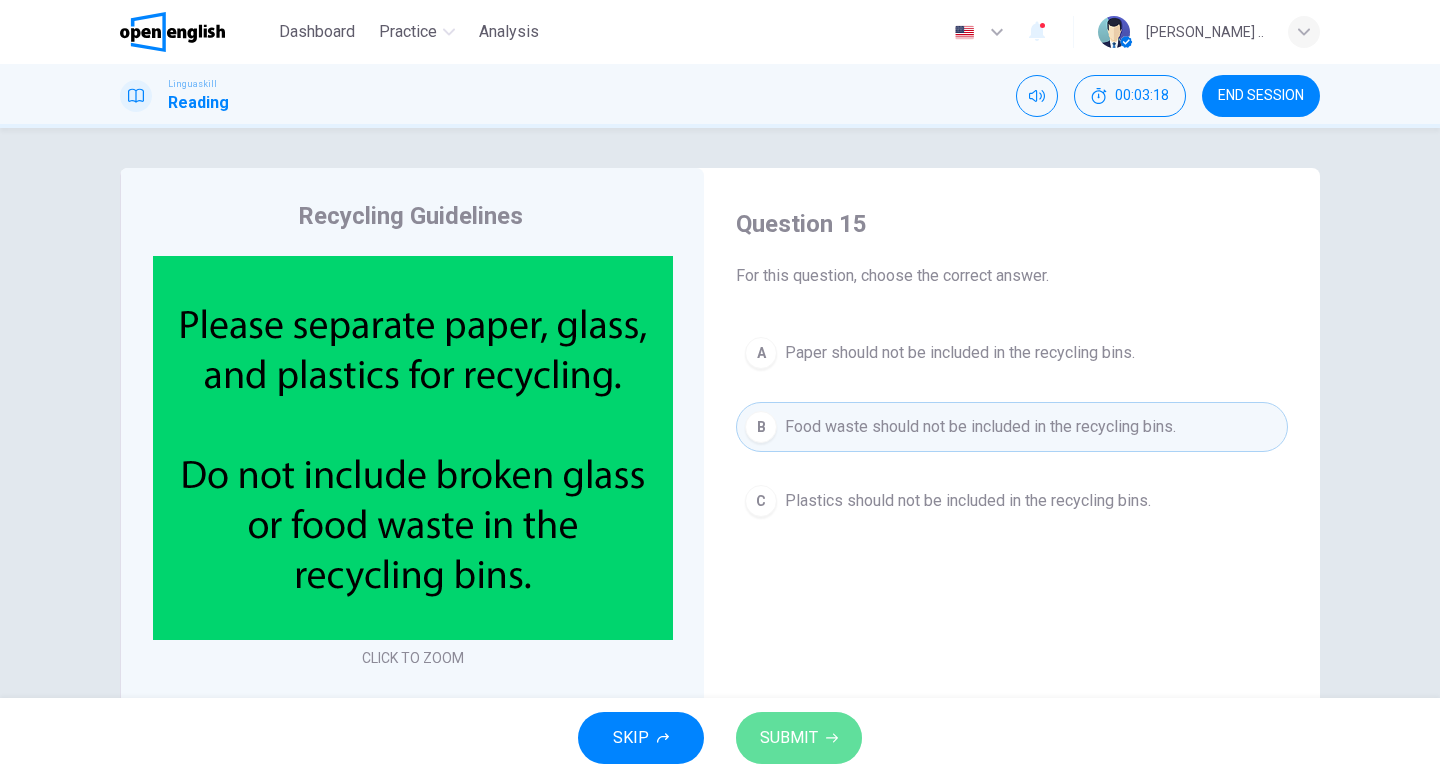 click on "SUBMIT" at bounding box center (789, 738) 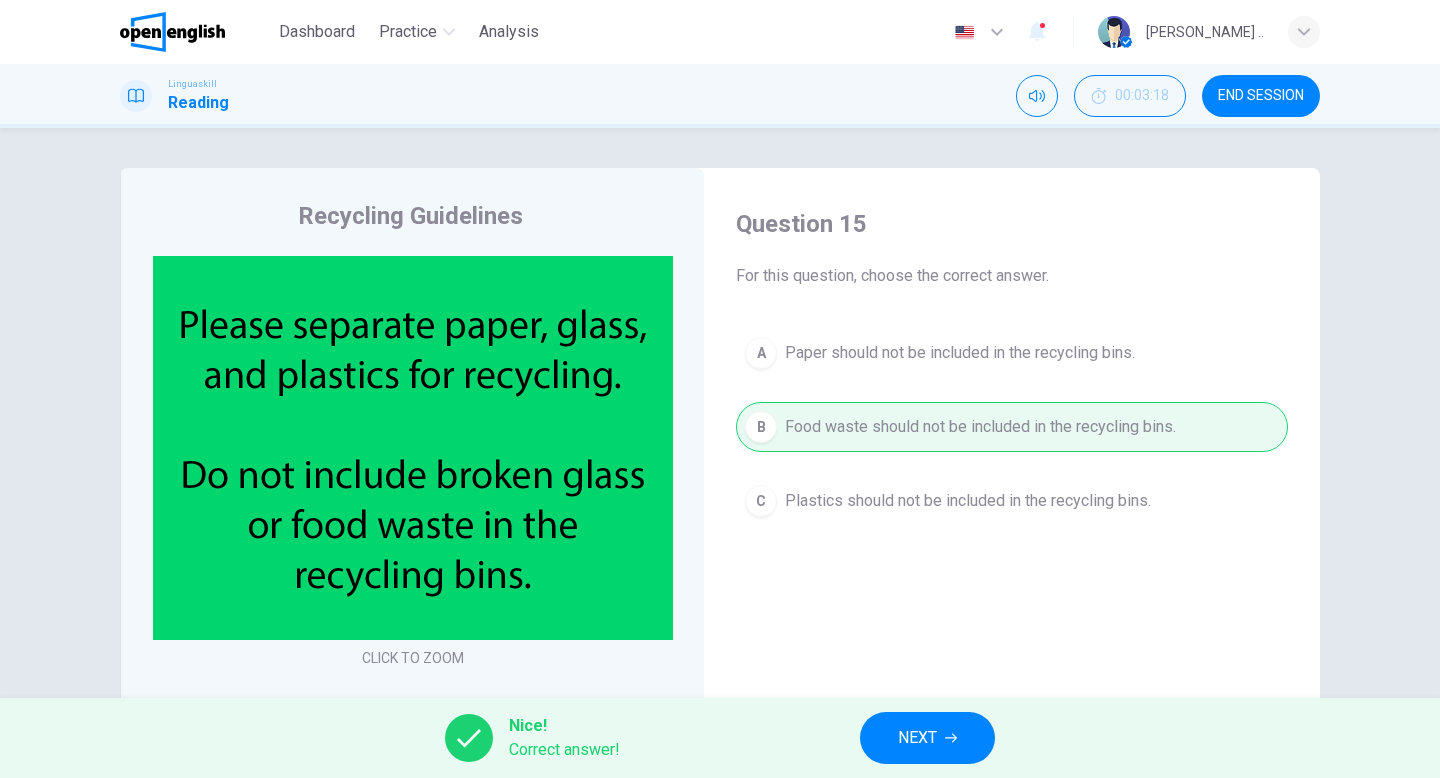 click on "NEXT" at bounding box center (917, 738) 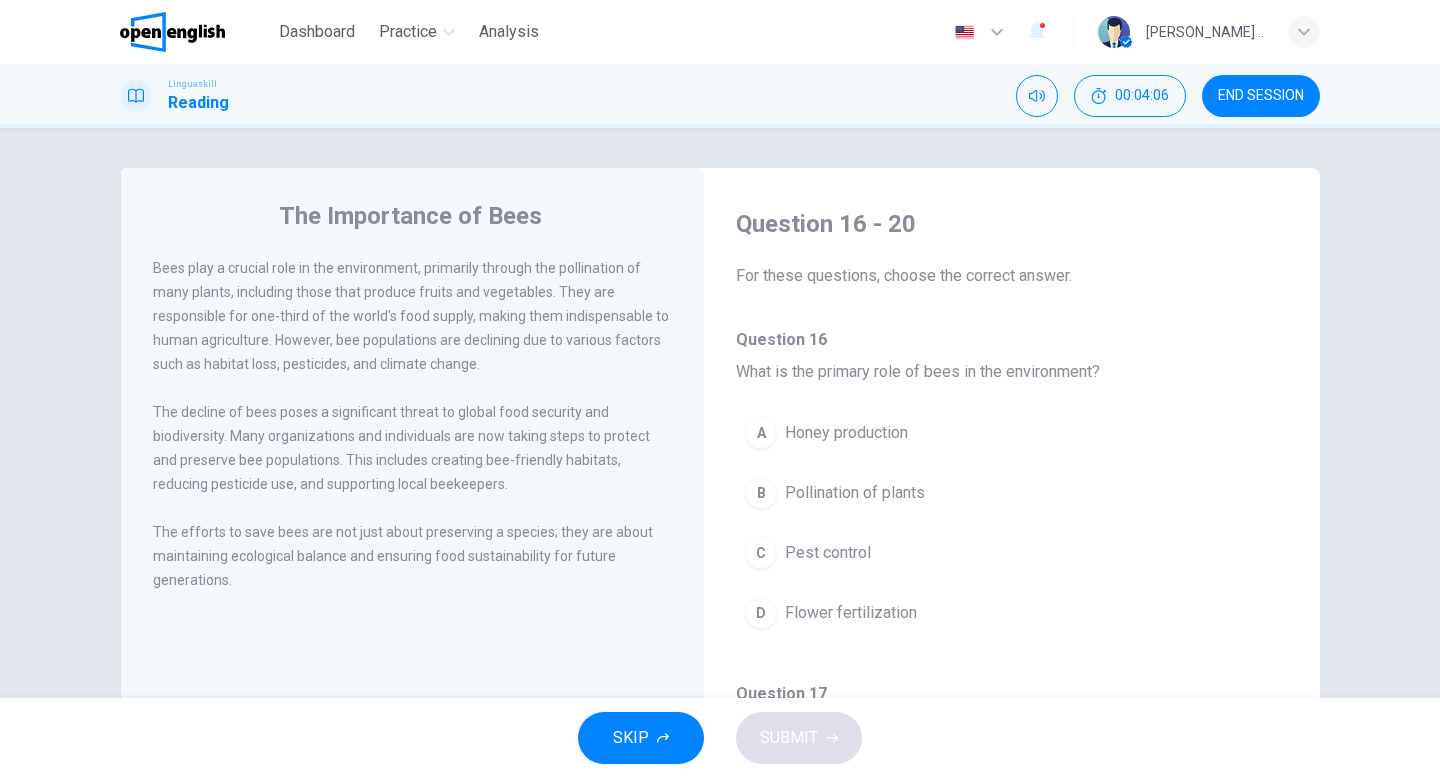 drag, startPoint x: 244, startPoint y: 442, endPoint x: 336, endPoint y: 454, distance: 92.779305 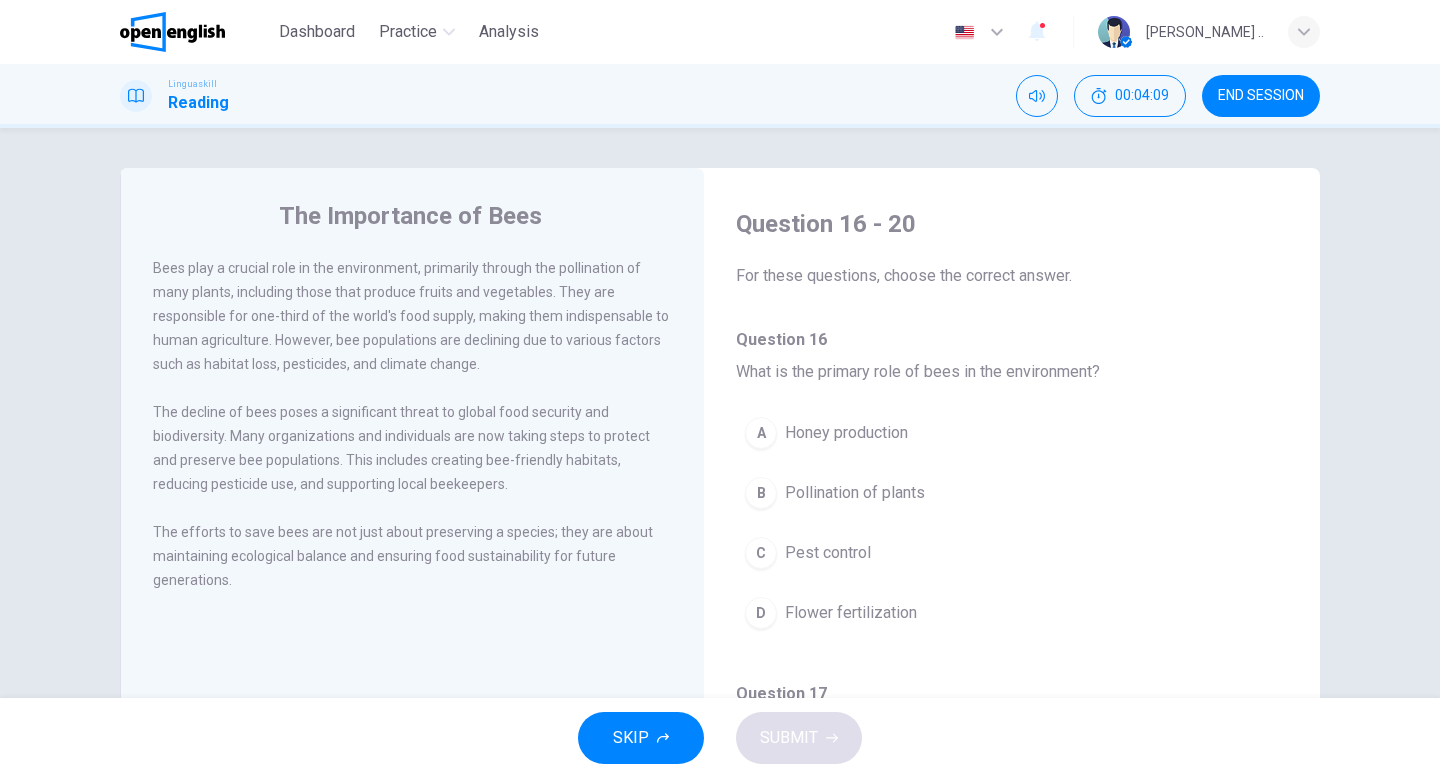 drag, startPoint x: 214, startPoint y: 463, endPoint x: 363, endPoint y: 480, distance: 149.96666 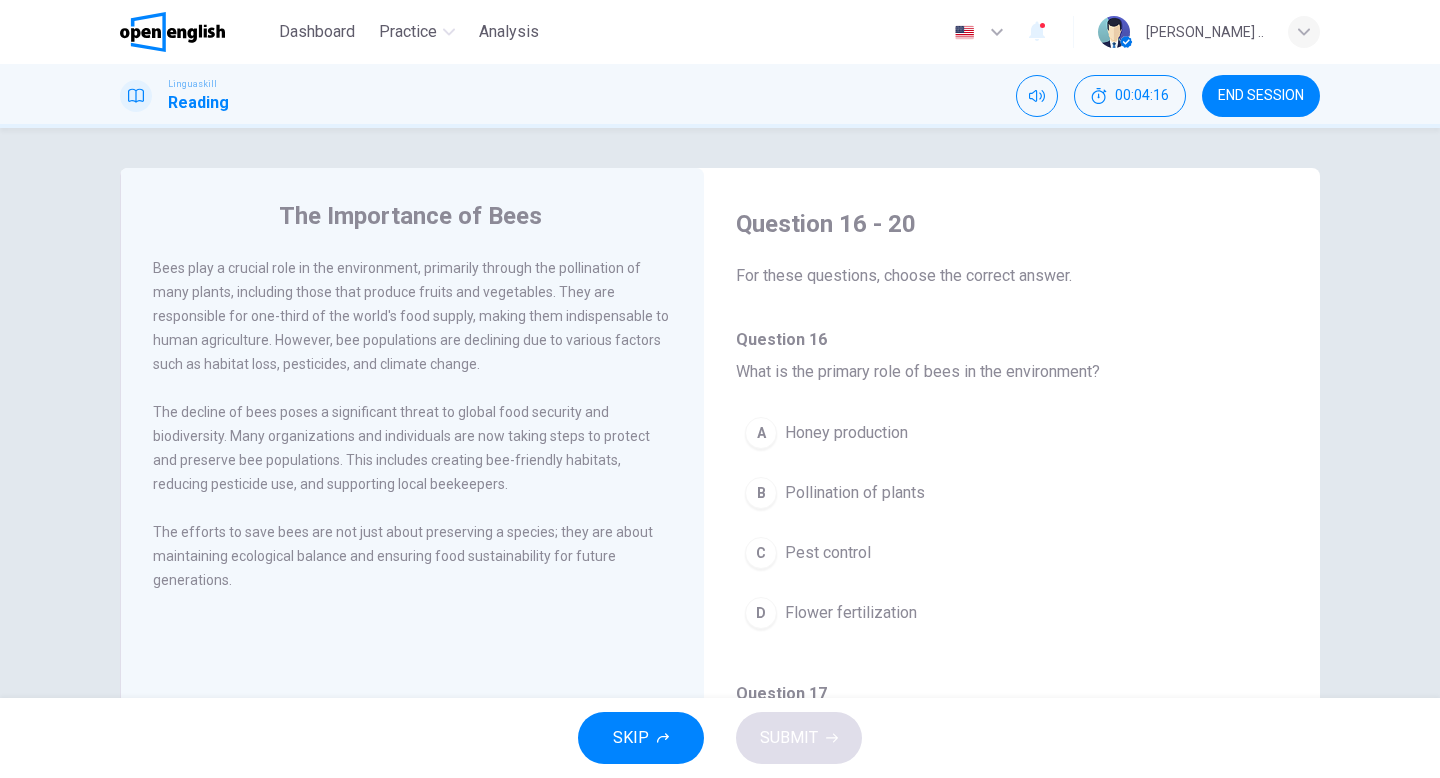 drag, startPoint x: 261, startPoint y: 501, endPoint x: 424, endPoint y: 500, distance: 163.00307 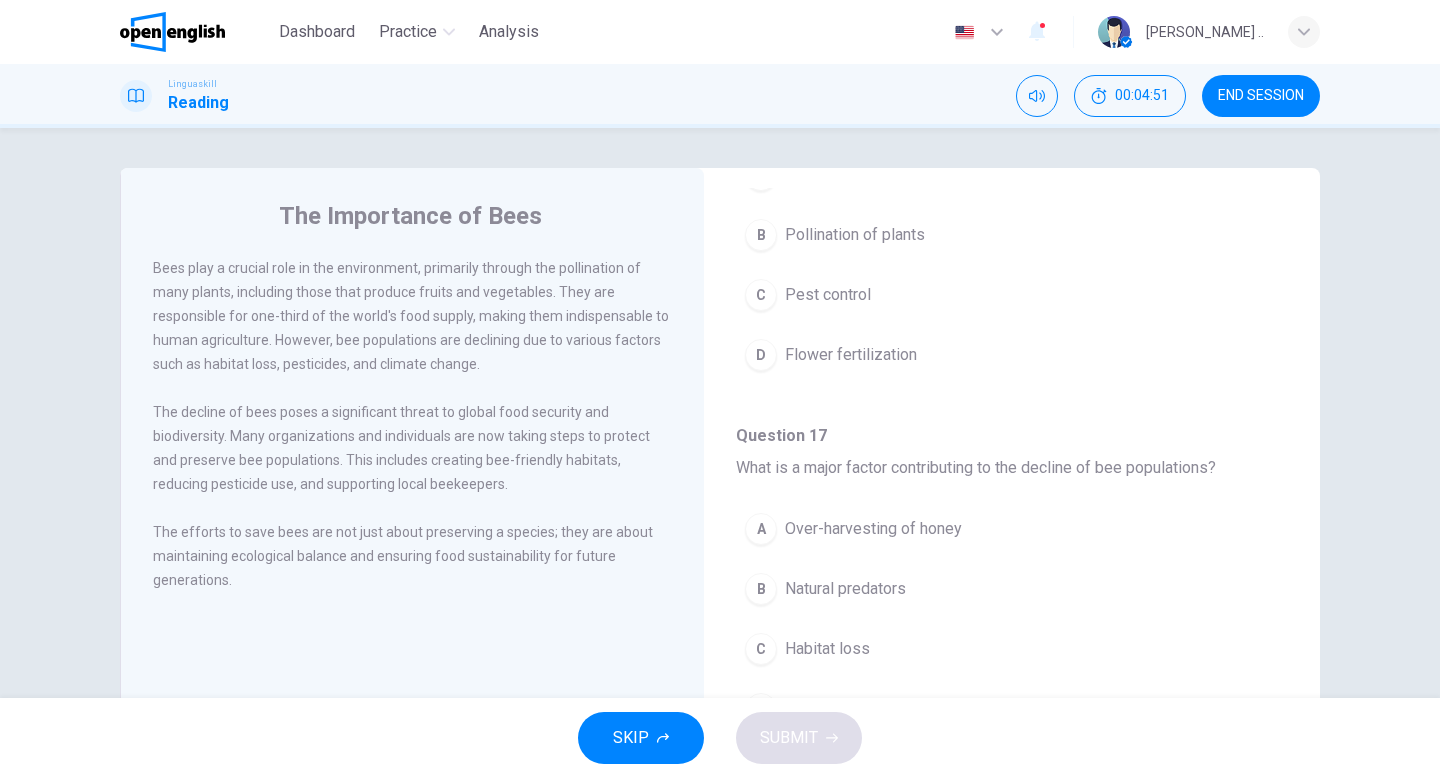 scroll, scrollTop: 0, scrollLeft: 0, axis: both 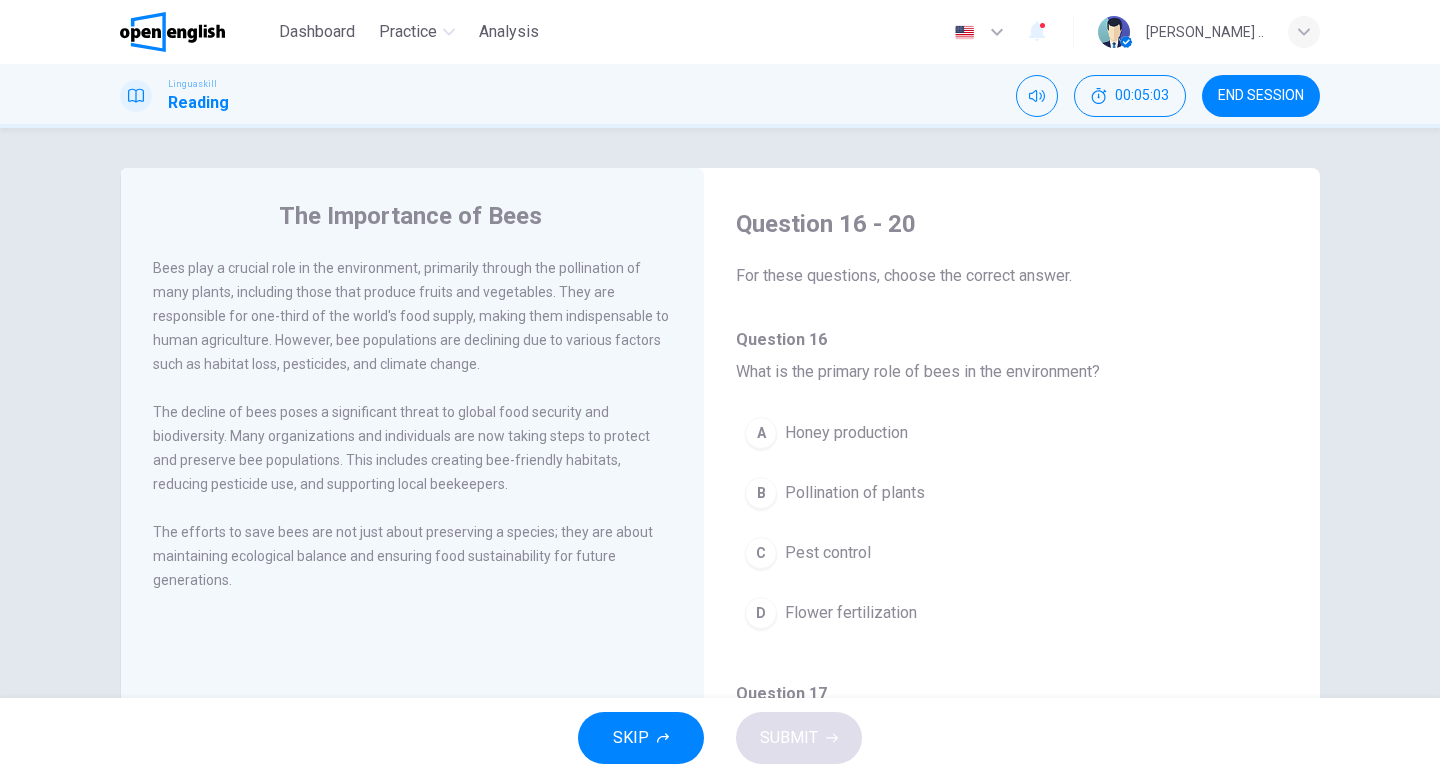 click on "B" at bounding box center [761, 493] 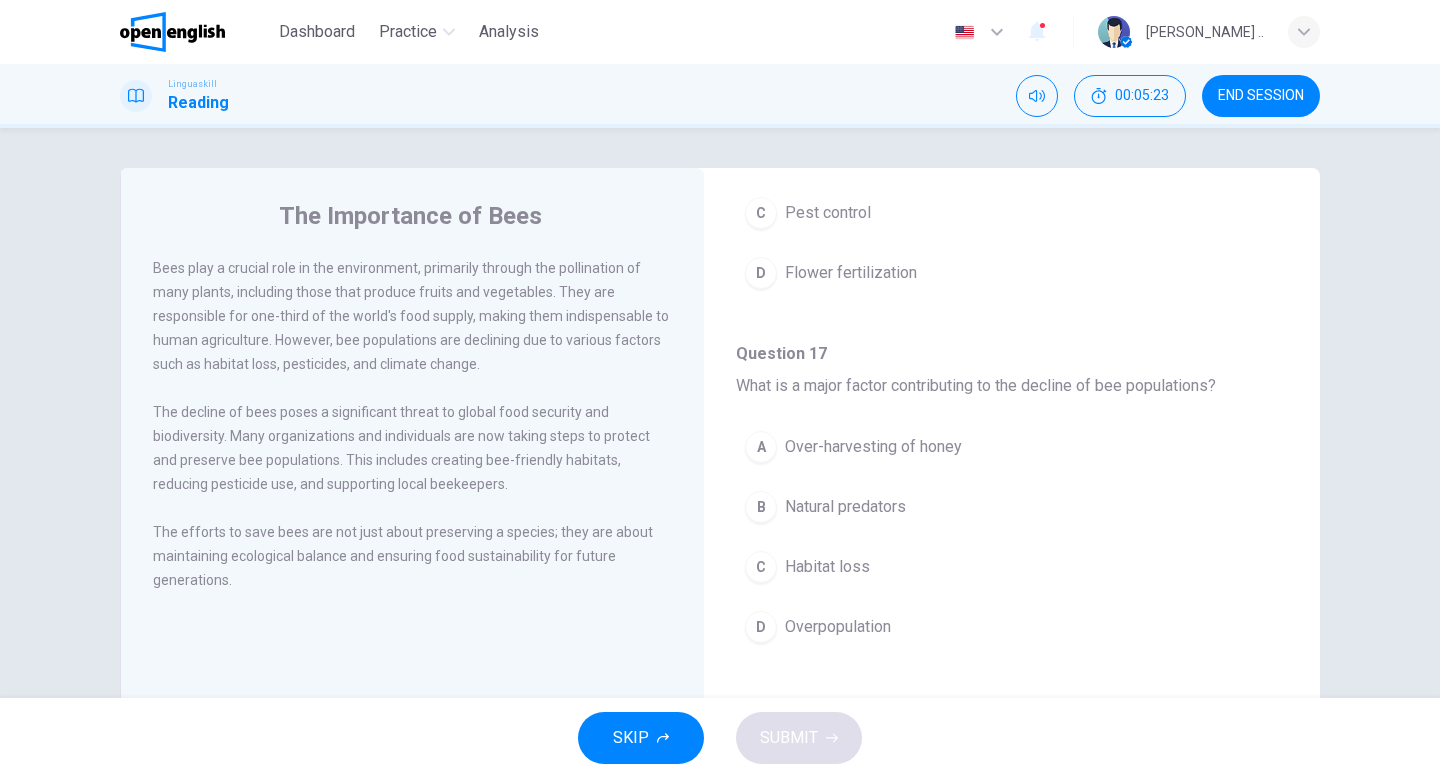 scroll, scrollTop: 346, scrollLeft: 0, axis: vertical 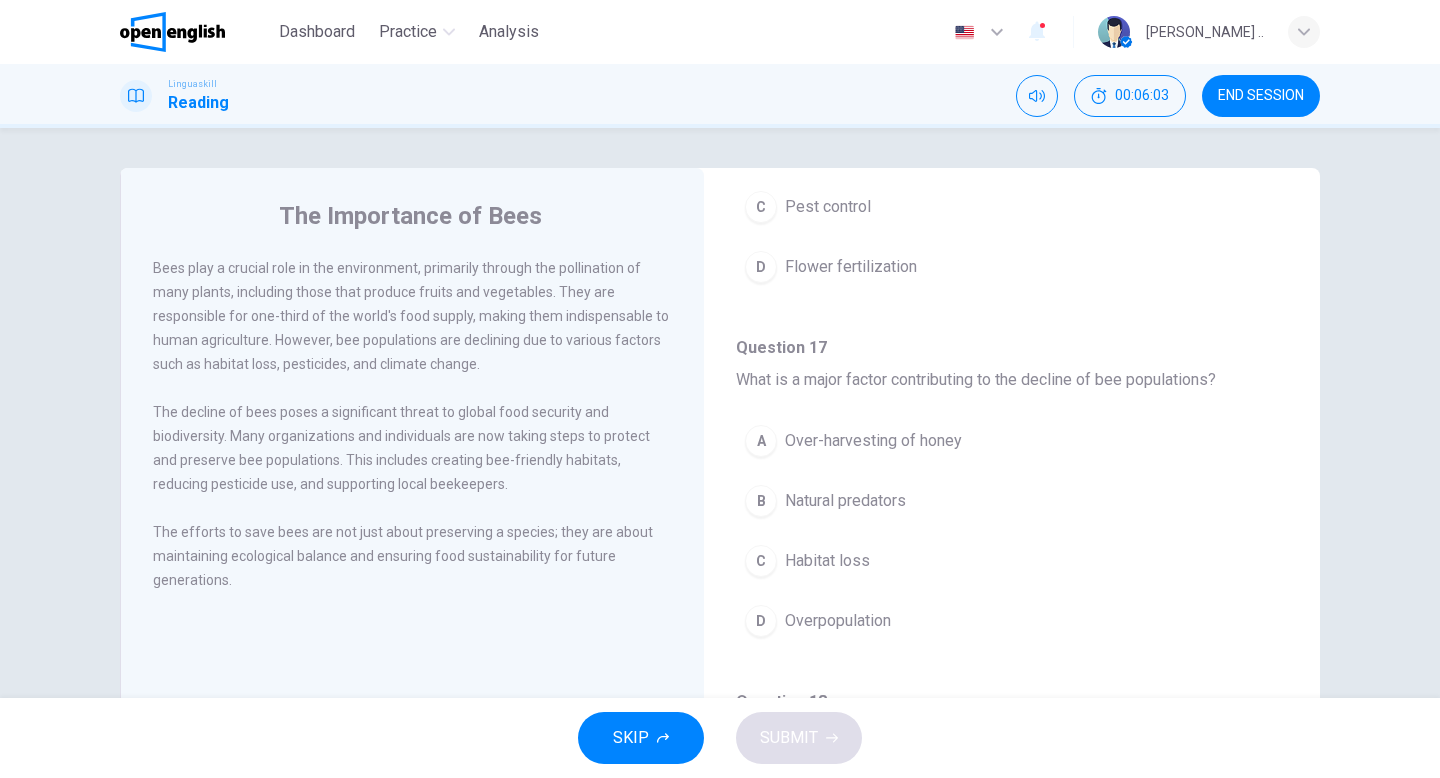 click on "C" at bounding box center [761, 561] 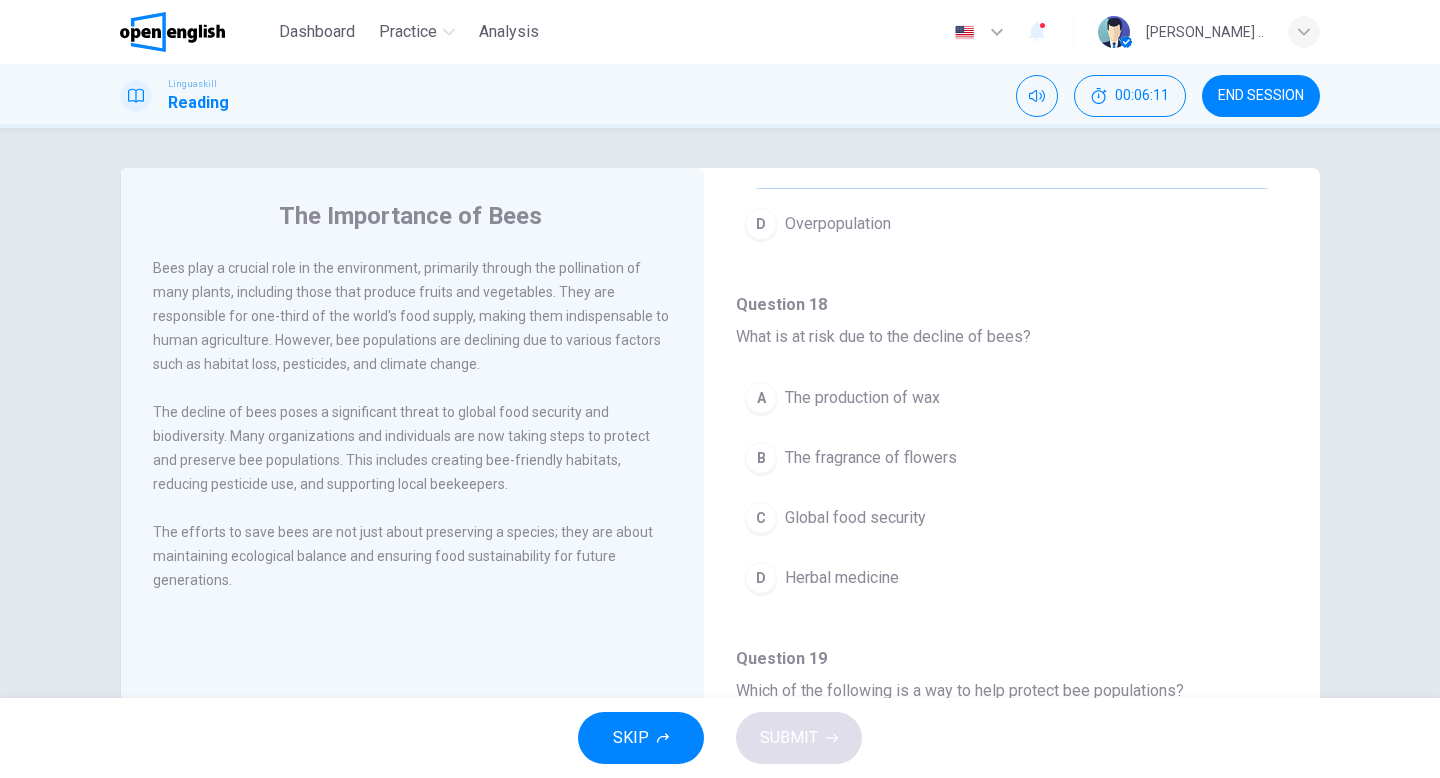 scroll, scrollTop: 751, scrollLeft: 0, axis: vertical 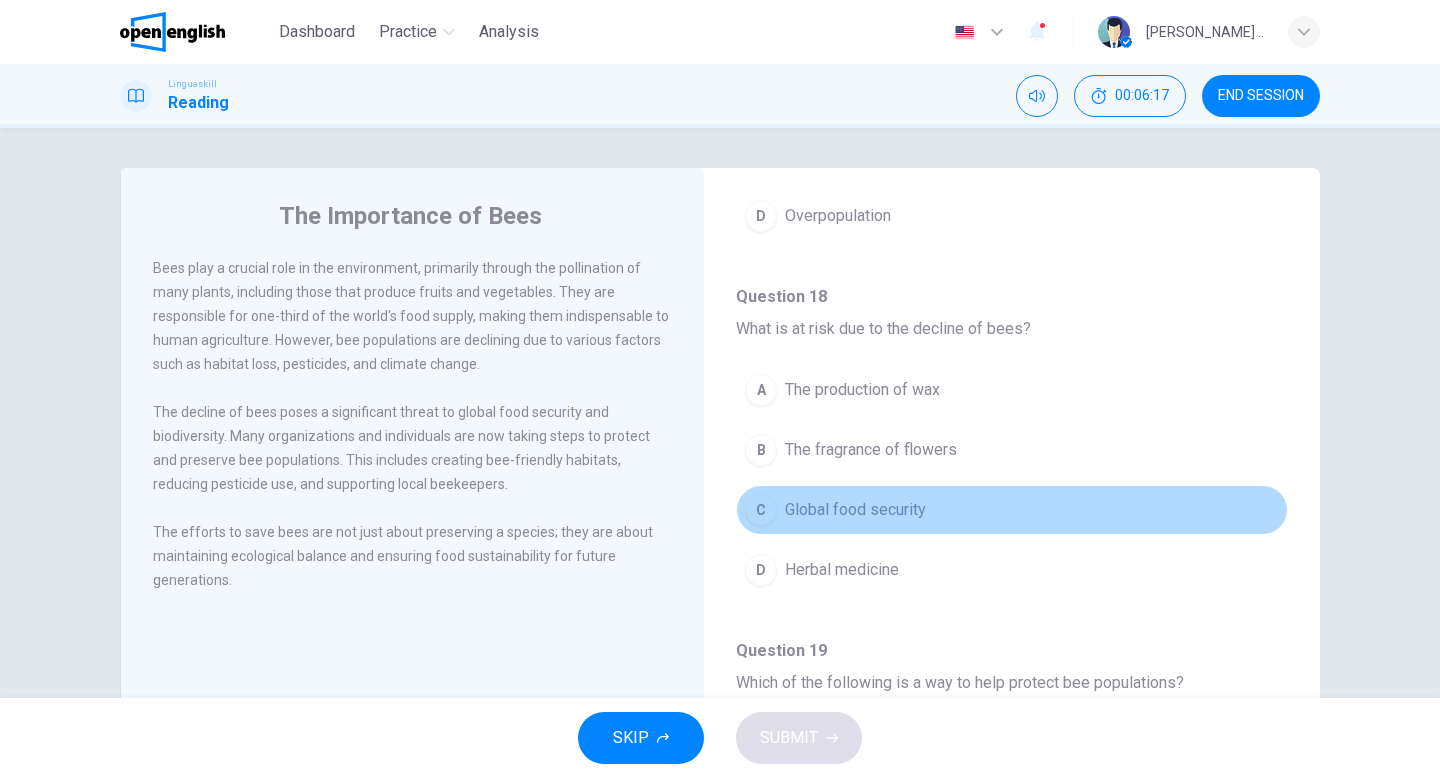 click on "C" at bounding box center [761, 510] 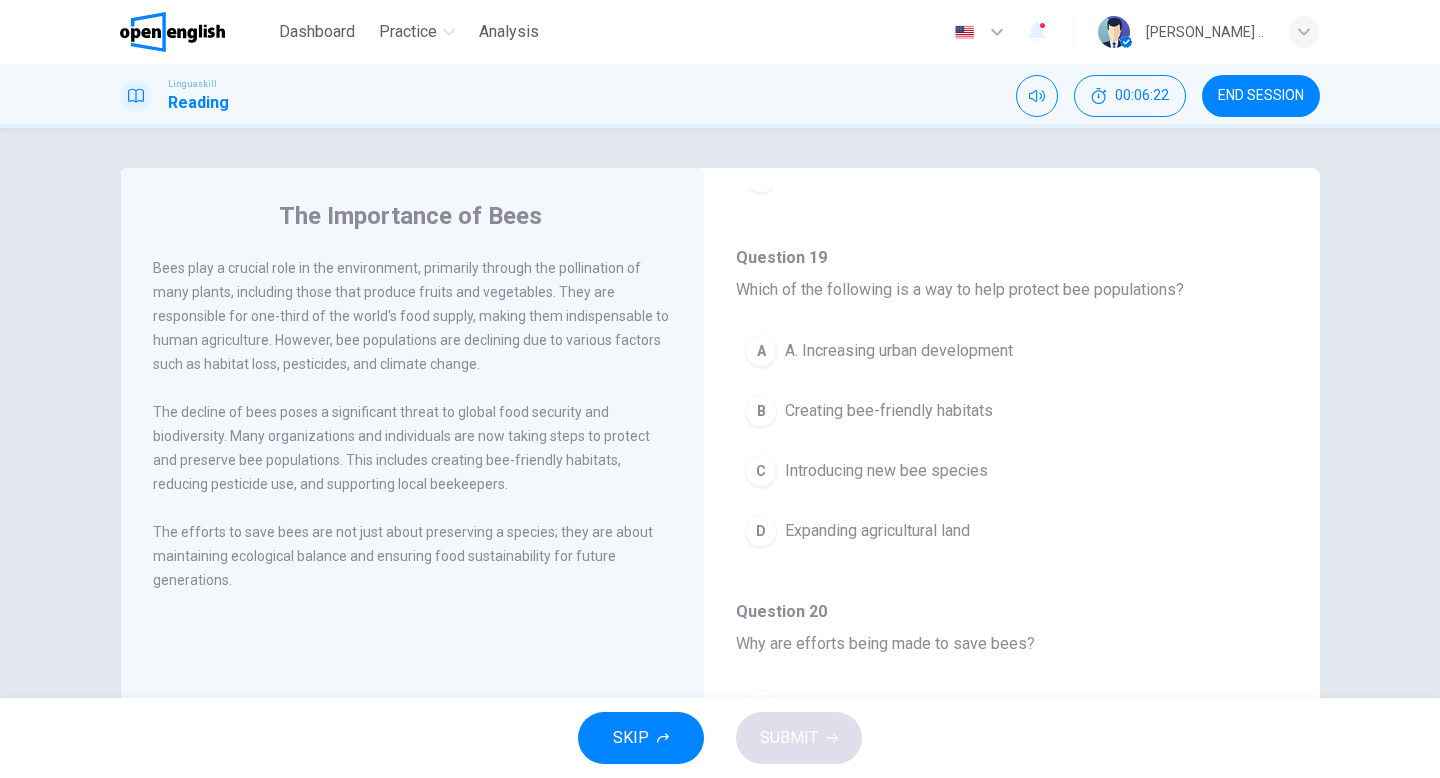 scroll, scrollTop: 1150, scrollLeft: 0, axis: vertical 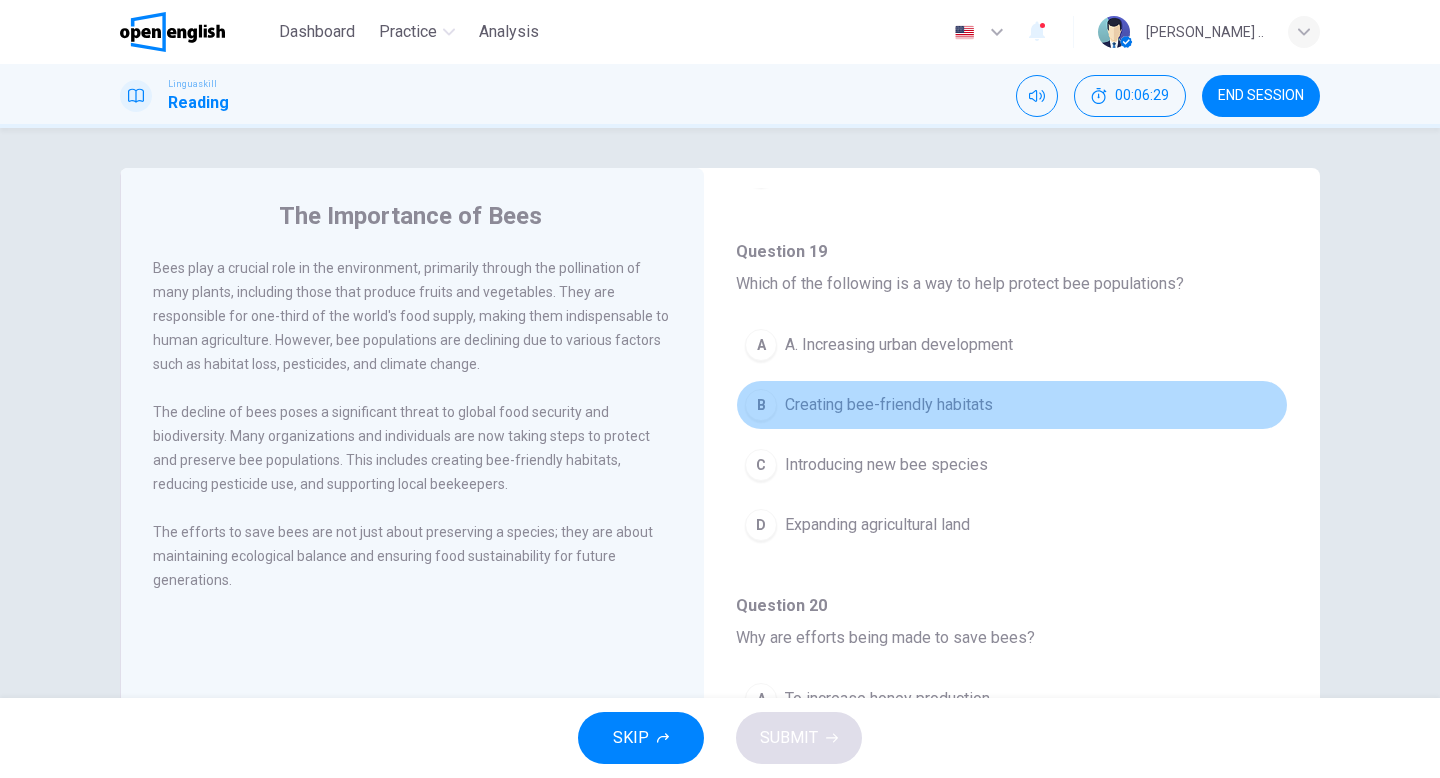 click on "B" at bounding box center (761, 405) 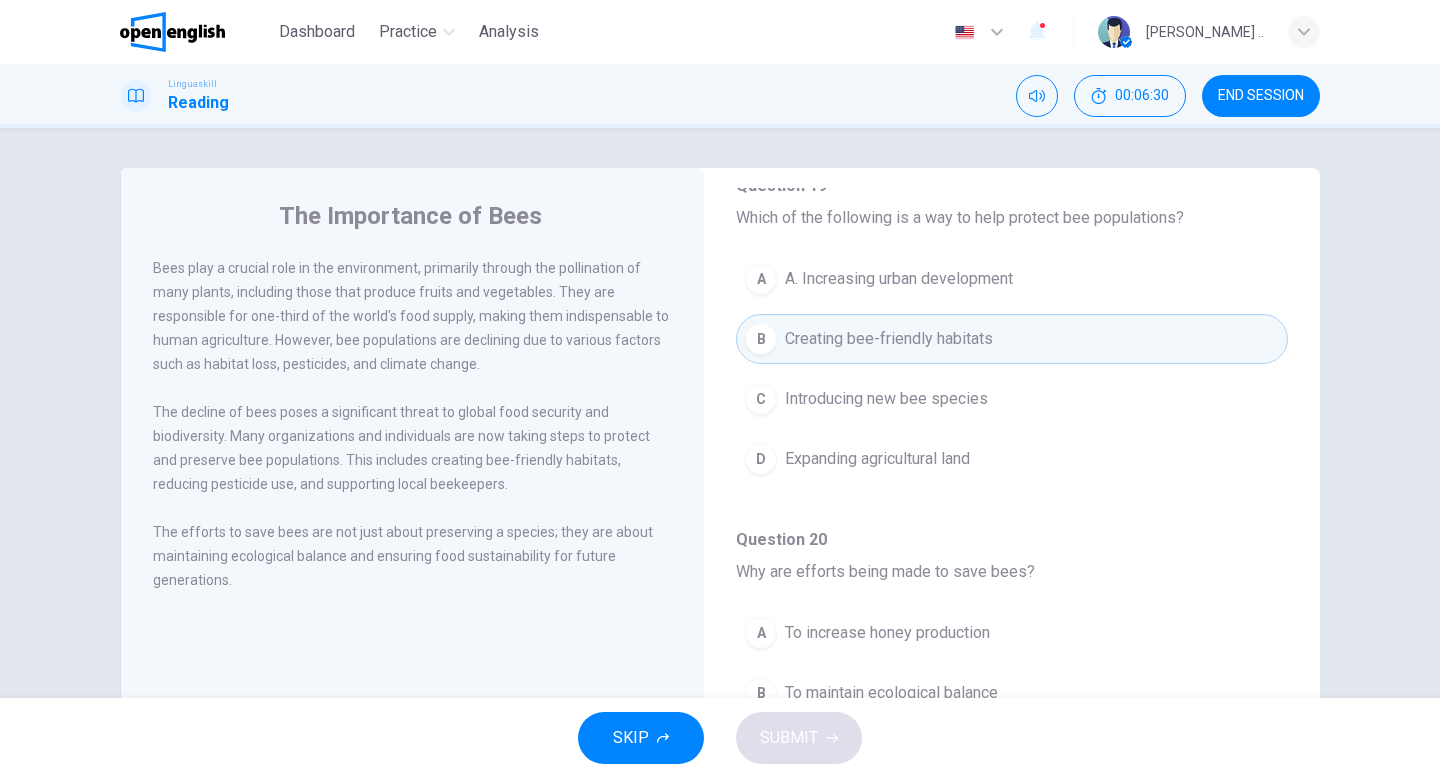 scroll, scrollTop: 1251, scrollLeft: 0, axis: vertical 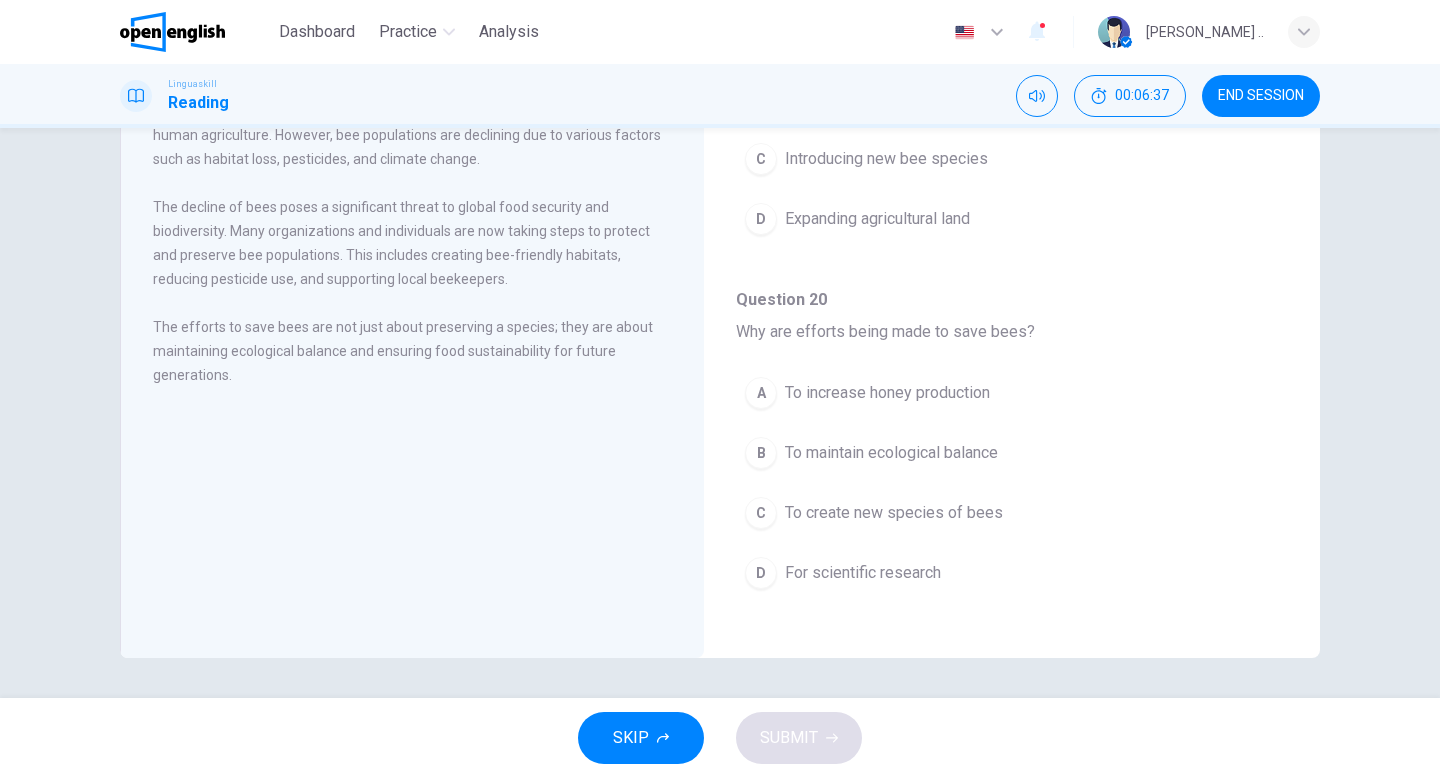 click on "B" at bounding box center [761, 453] 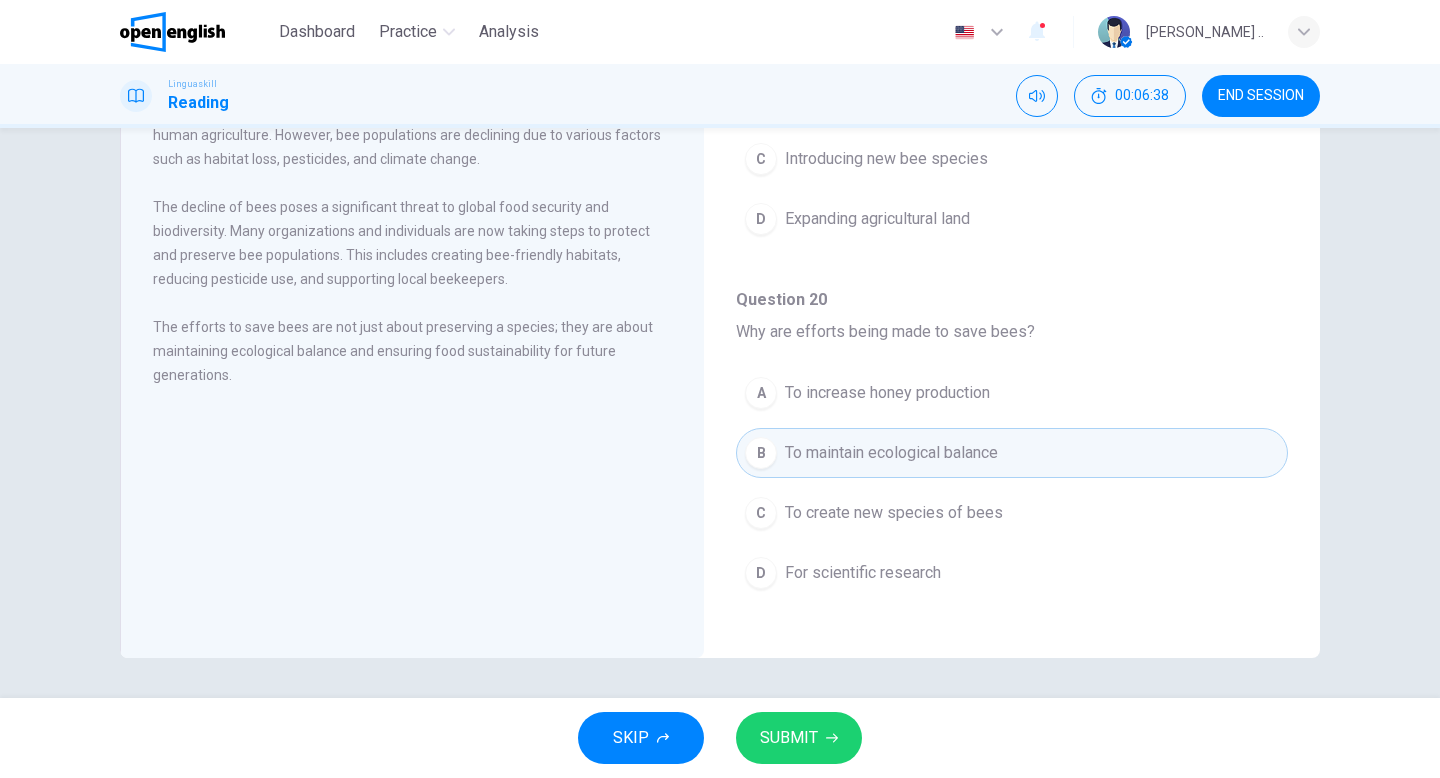 click on "SUBMIT" at bounding box center (789, 738) 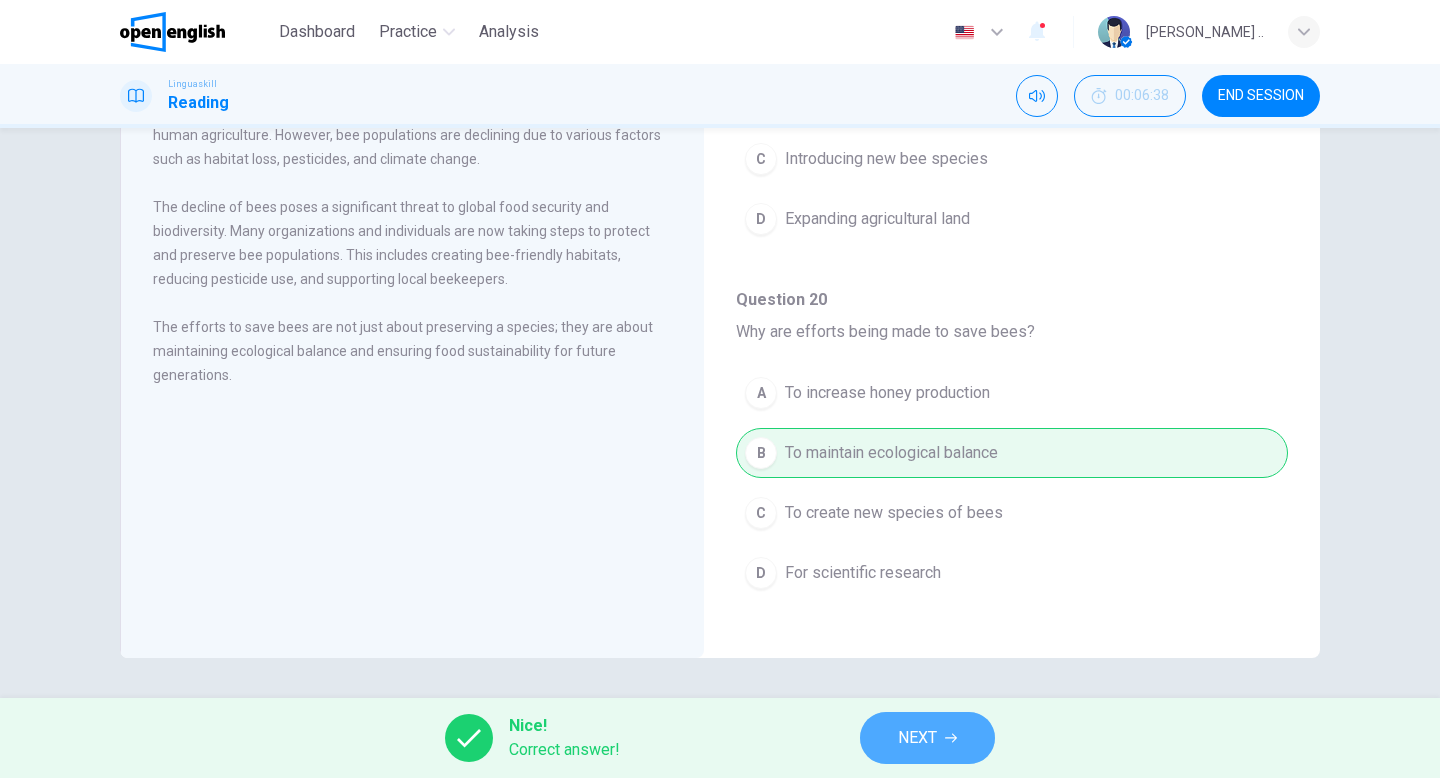 click on "NEXT" at bounding box center (927, 738) 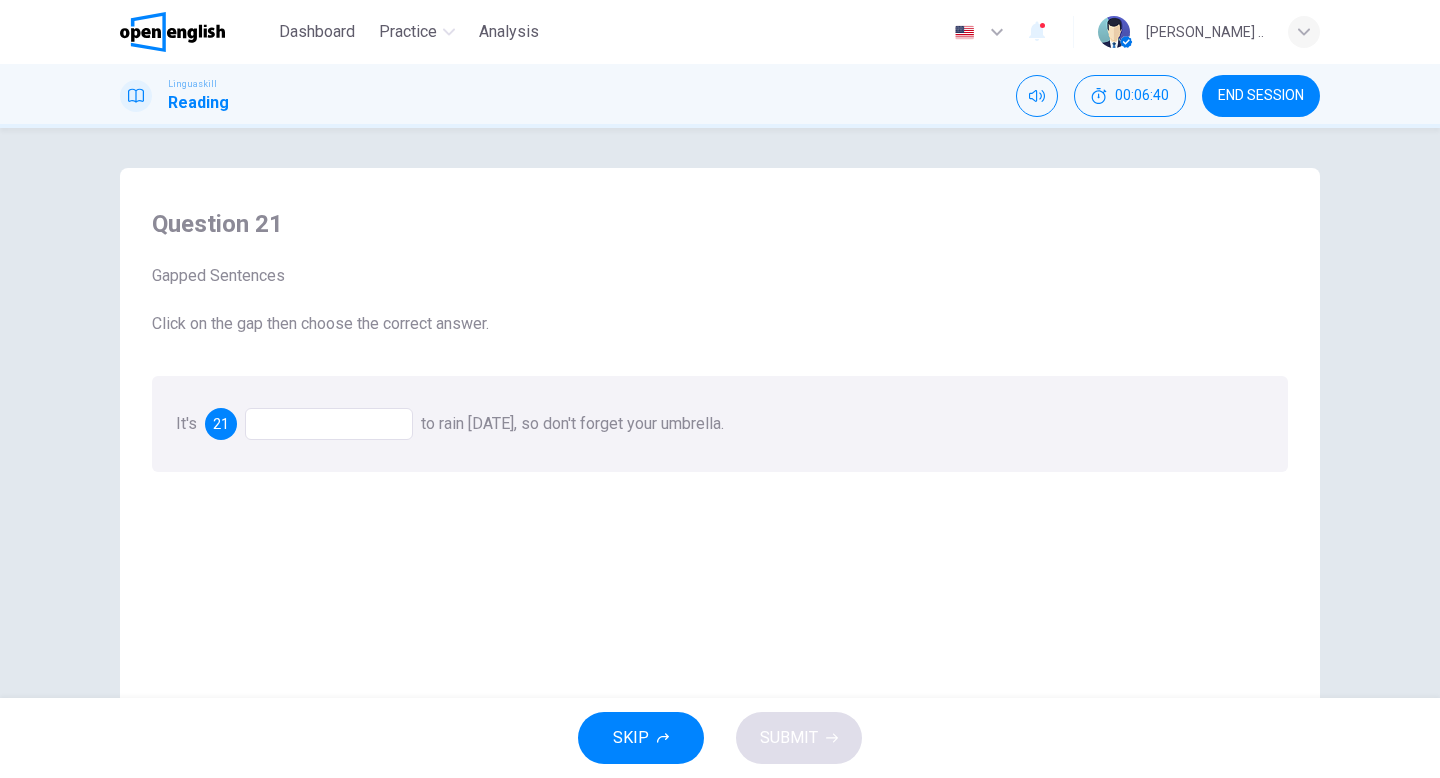 click at bounding box center (329, 424) 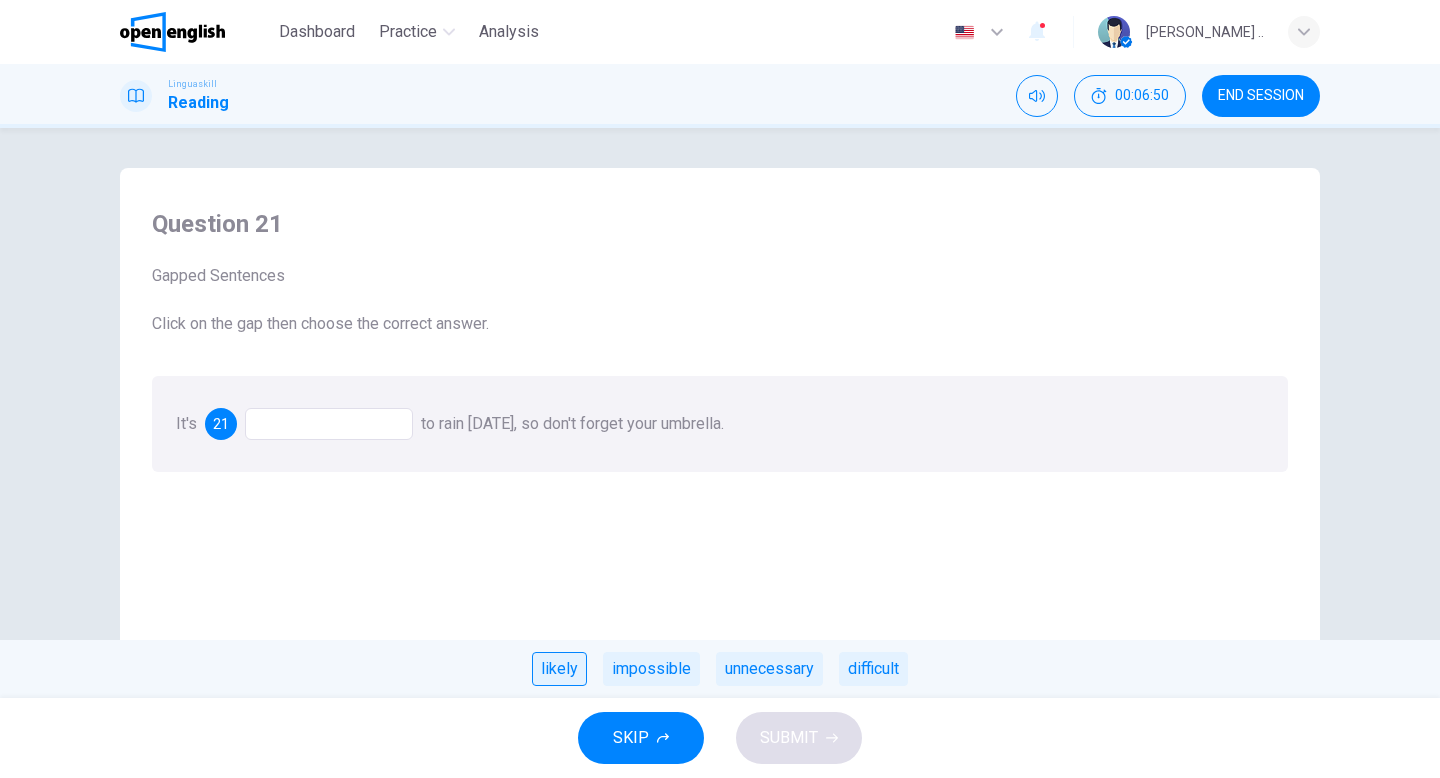click on "likely" at bounding box center (559, 669) 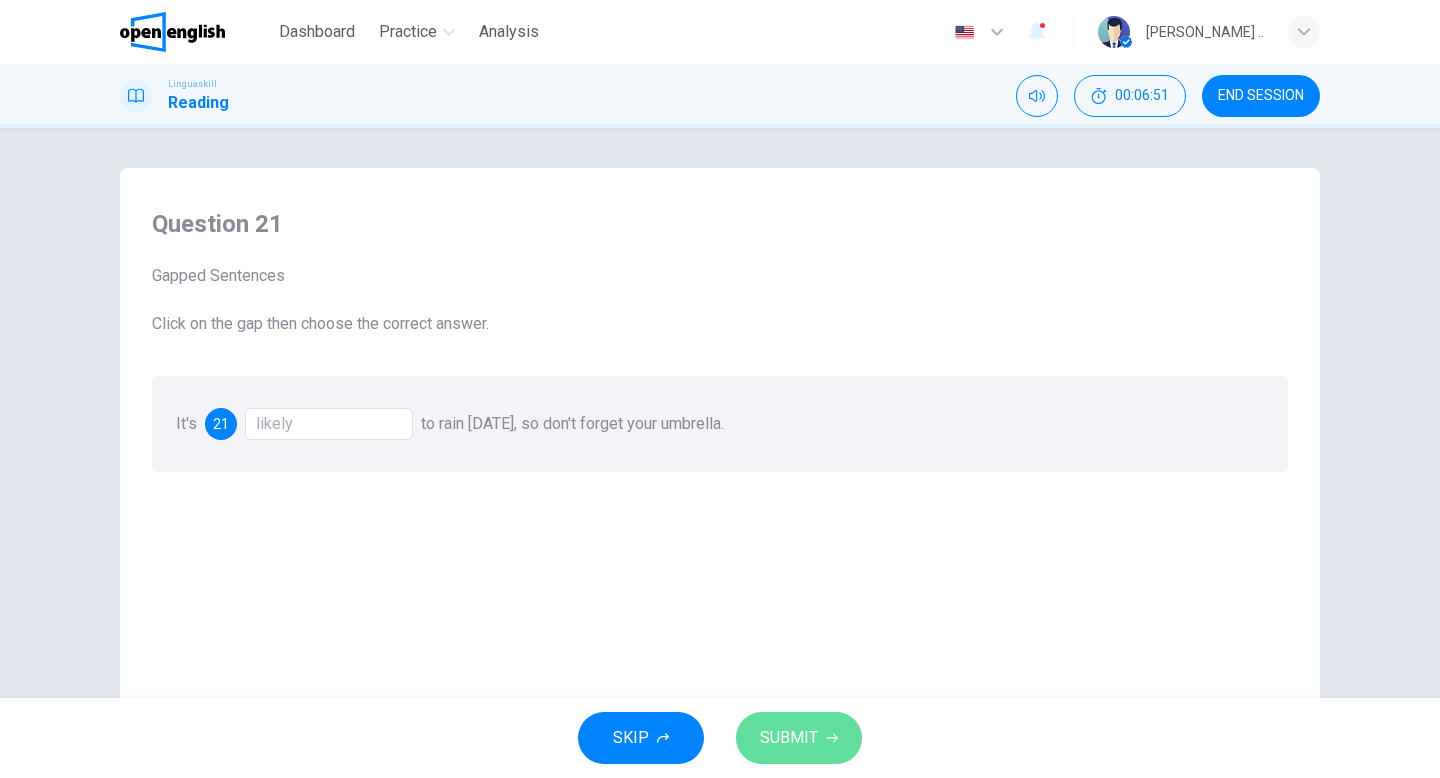 click on "SUBMIT" at bounding box center [789, 738] 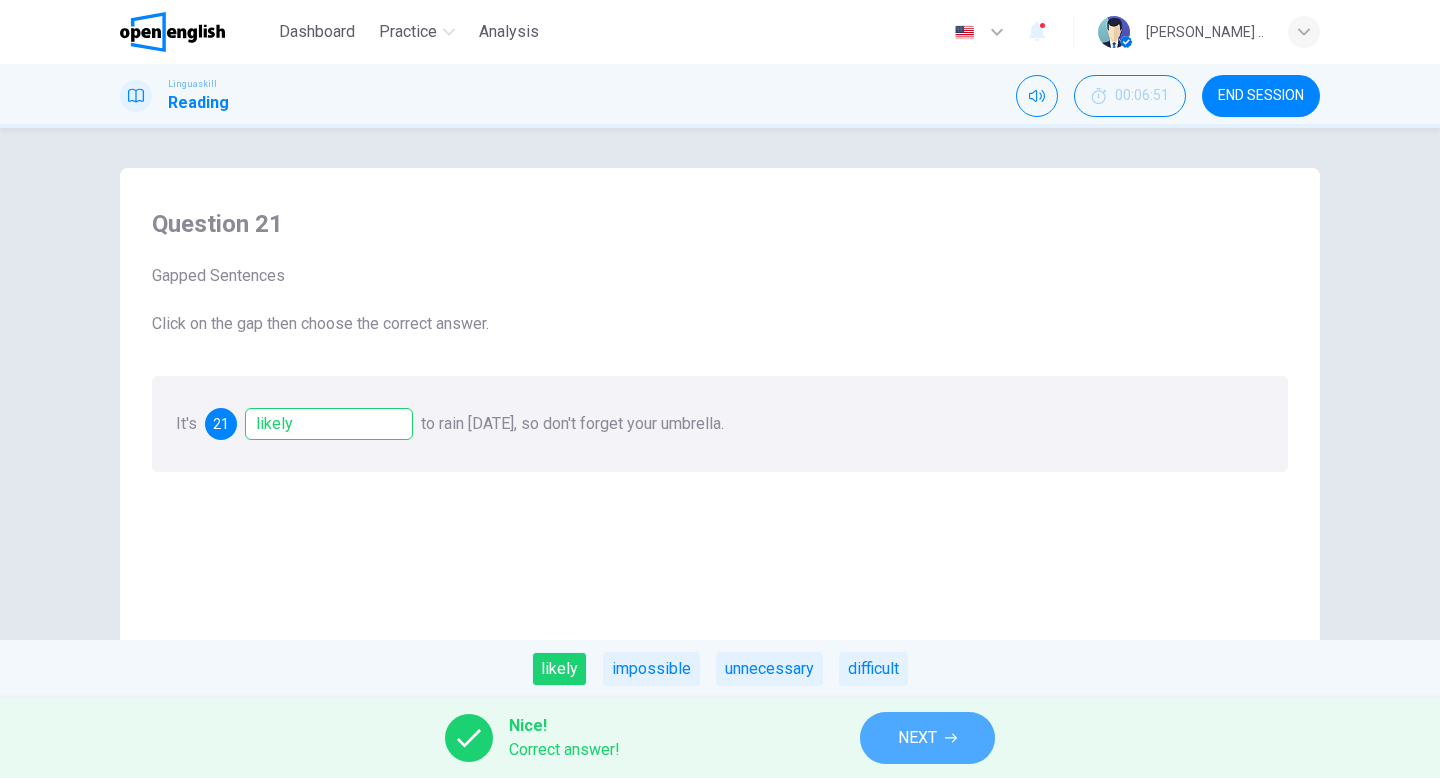 click on "NEXT" at bounding box center [927, 738] 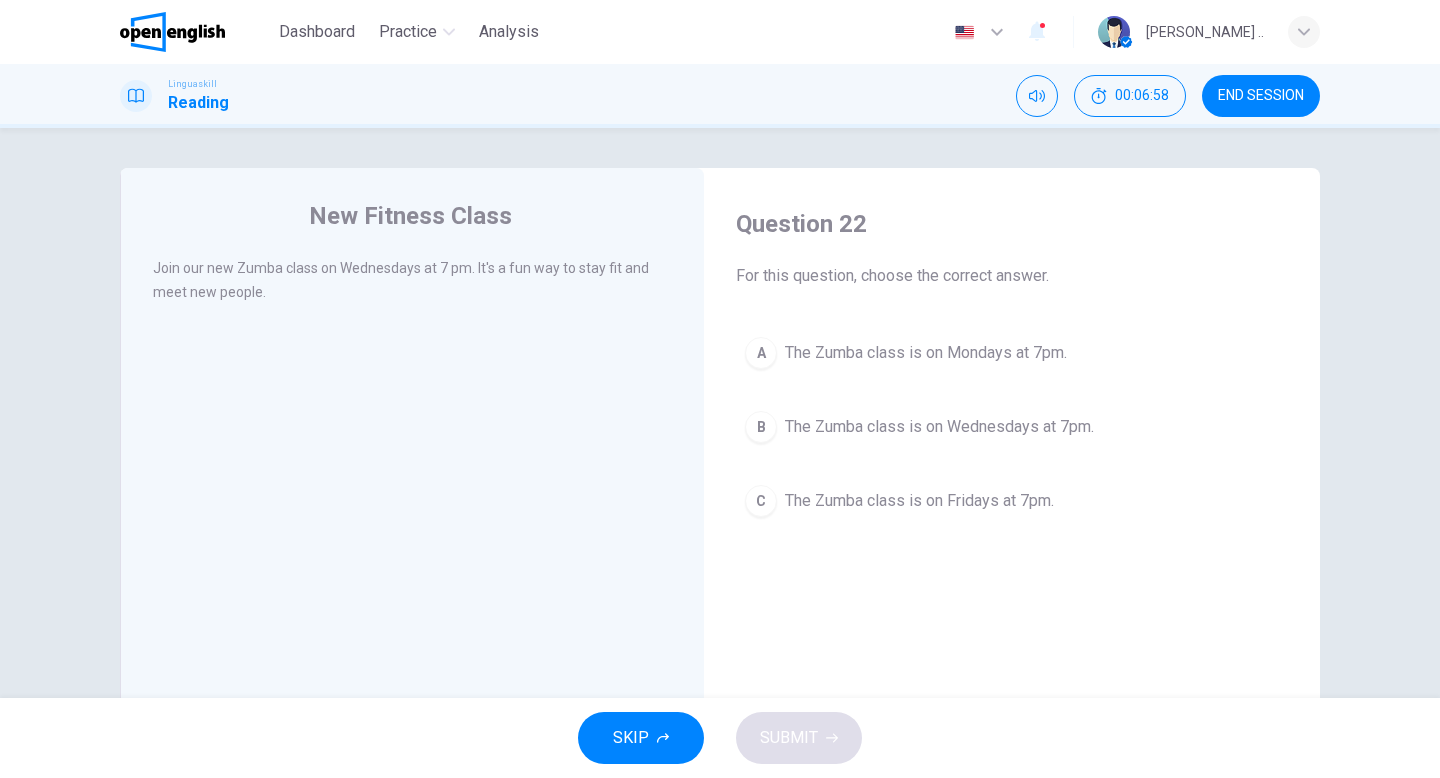 drag, startPoint x: 193, startPoint y: 272, endPoint x: 329, endPoint y: 287, distance: 136.8247 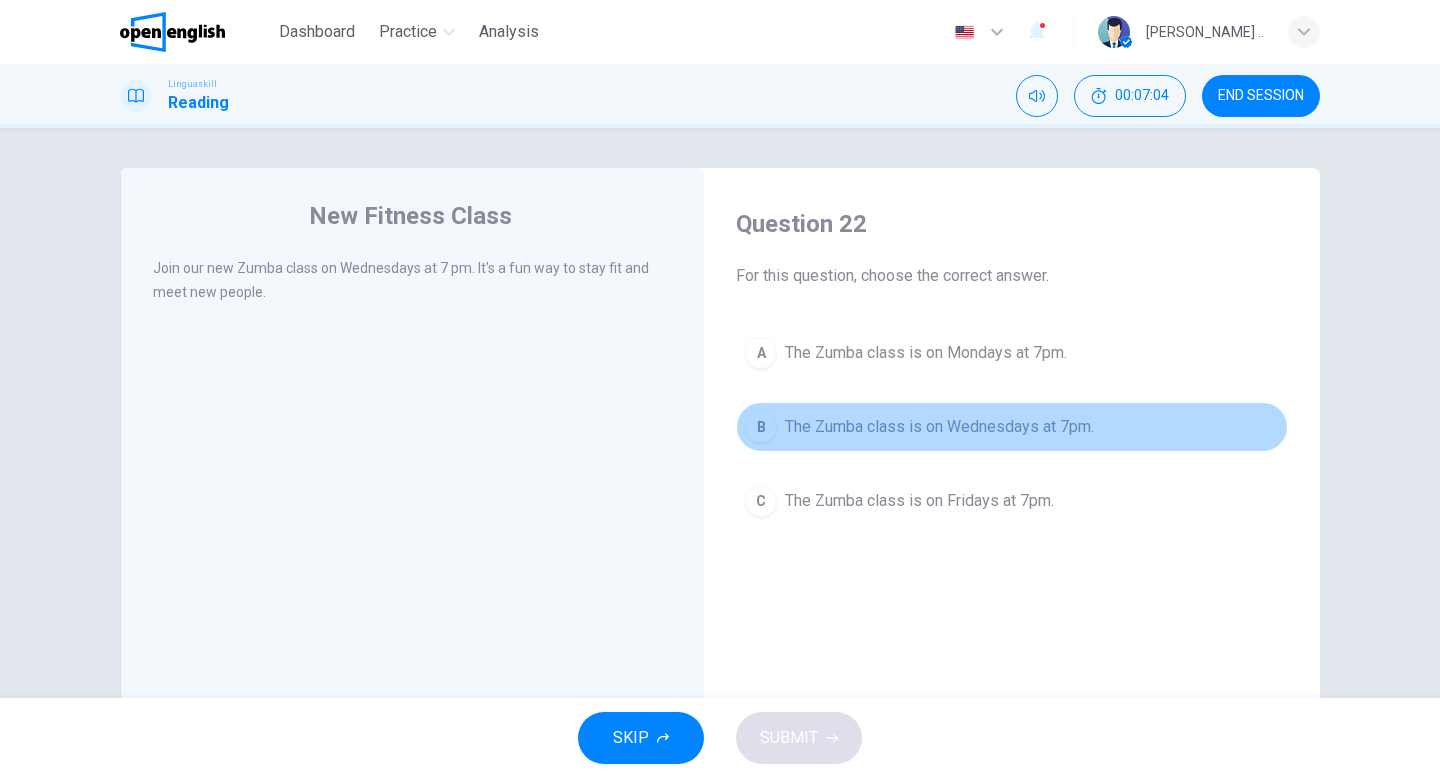 click on "B" at bounding box center [761, 427] 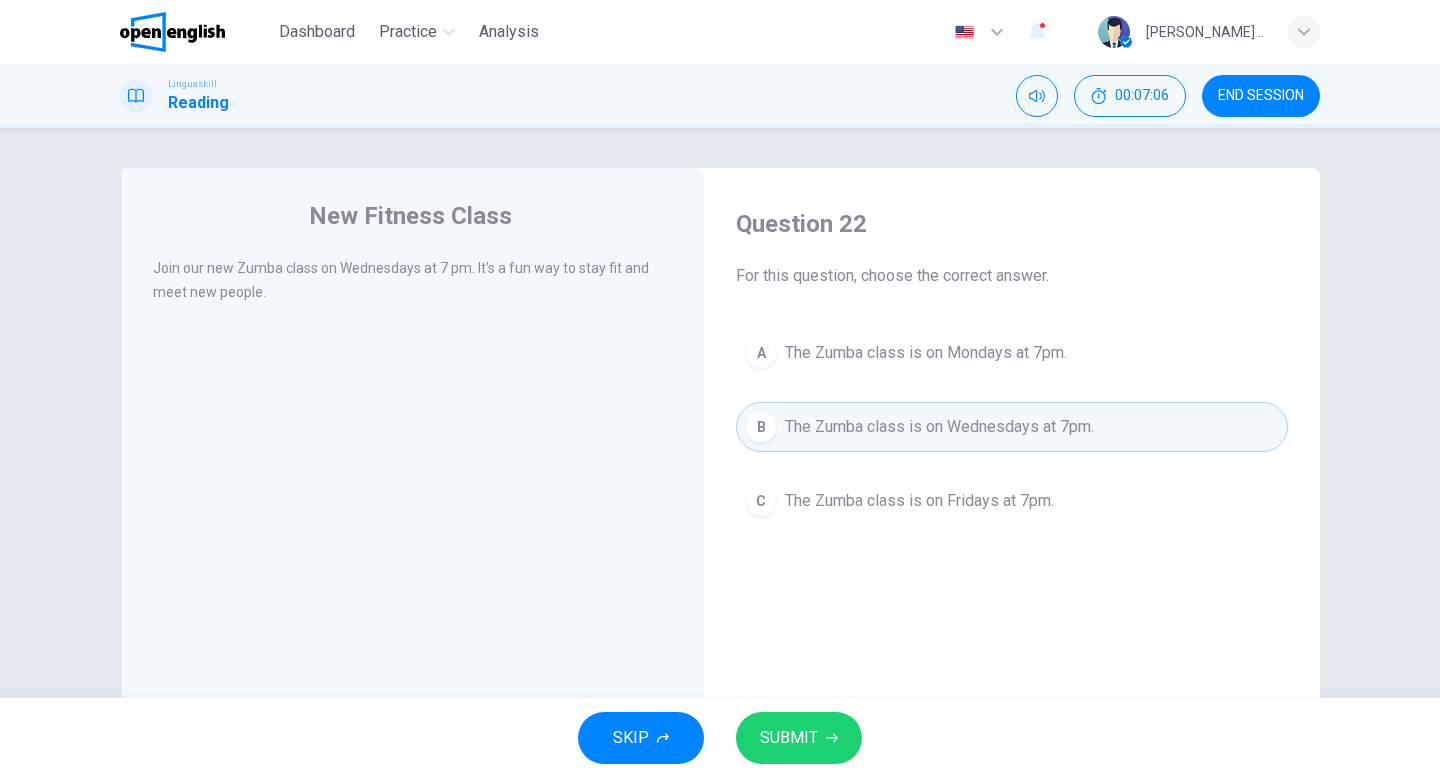 click on "SUBMIT" at bounding box center (789, 738) 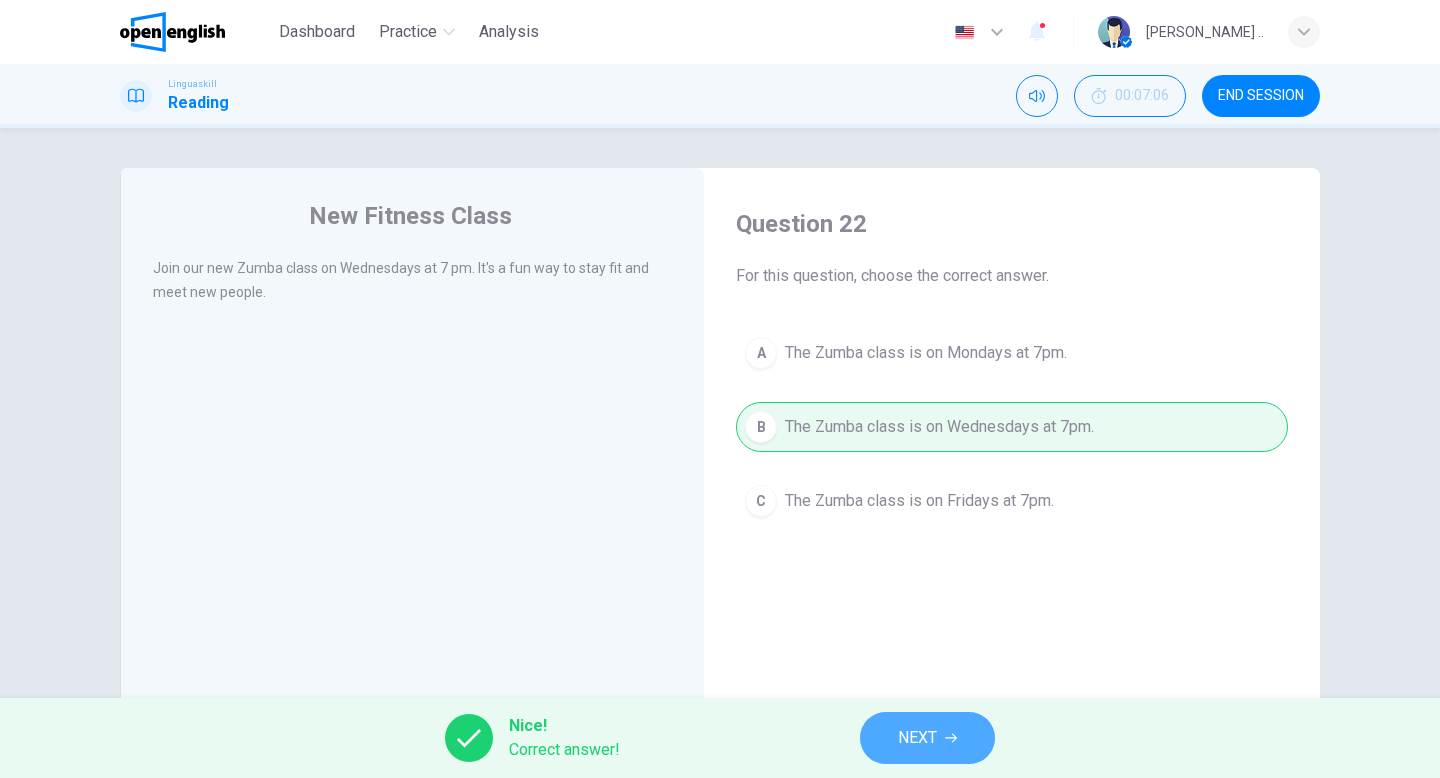 click on "NEXT" at bounding box center (927, 738) 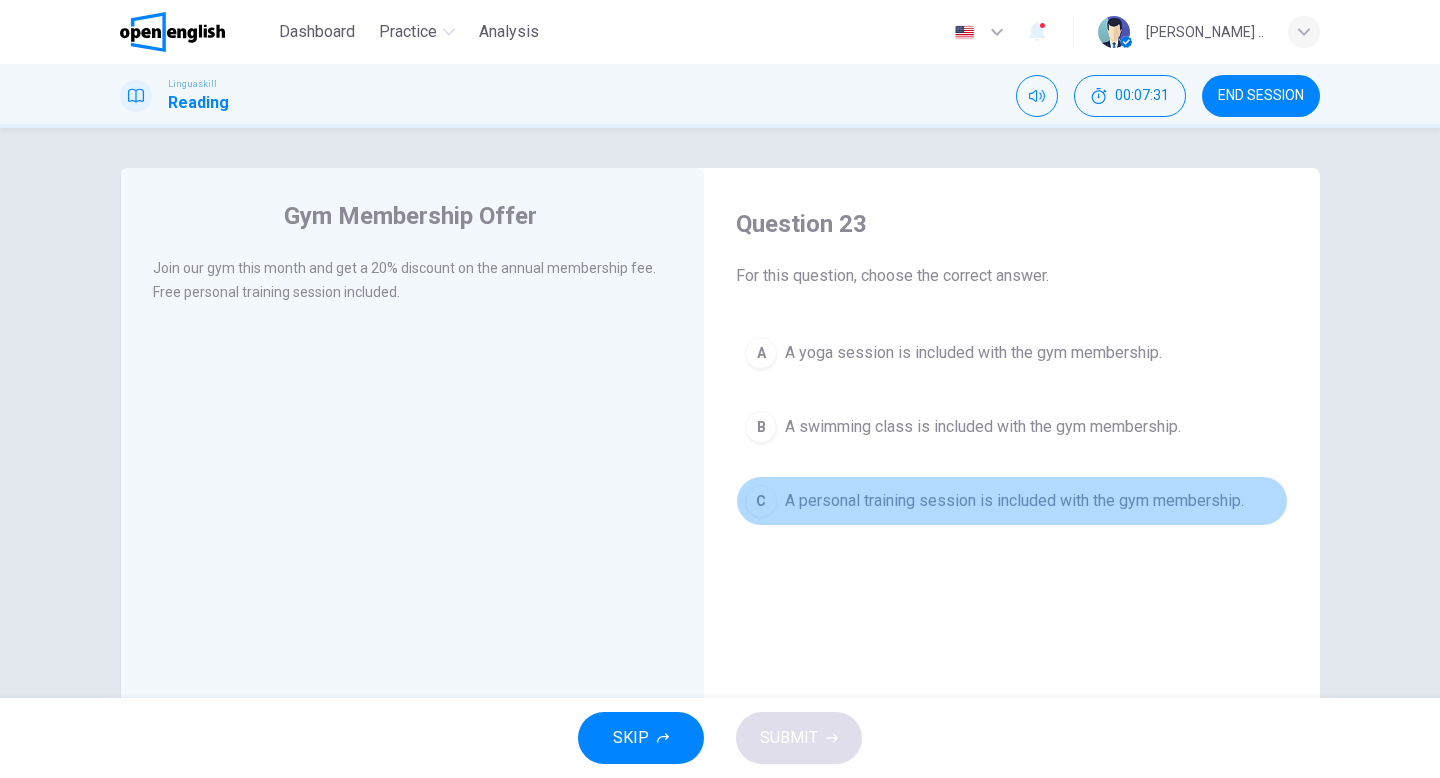 click on "C" at bounding box center [761, 501] 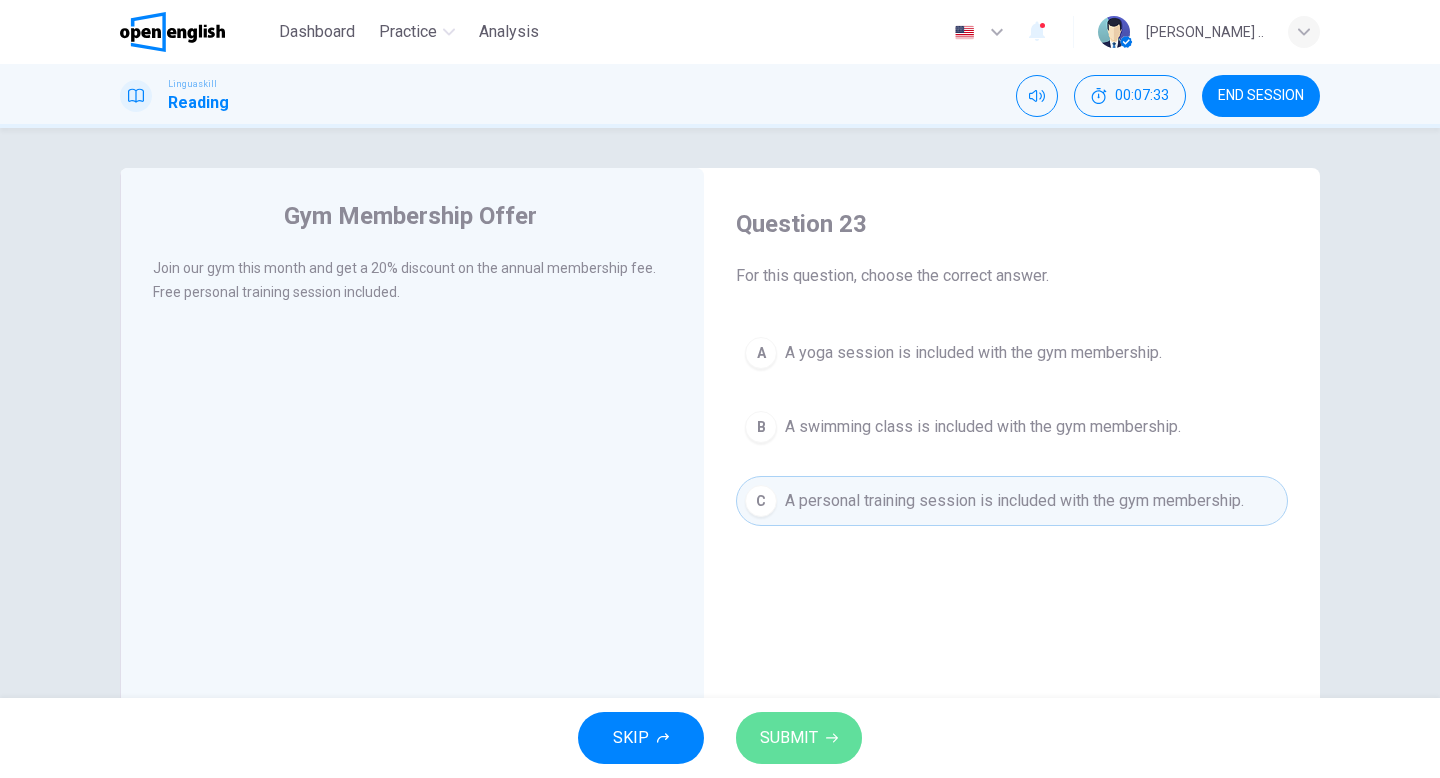 click on "SUBMIT" at bounding box center [789, 738] 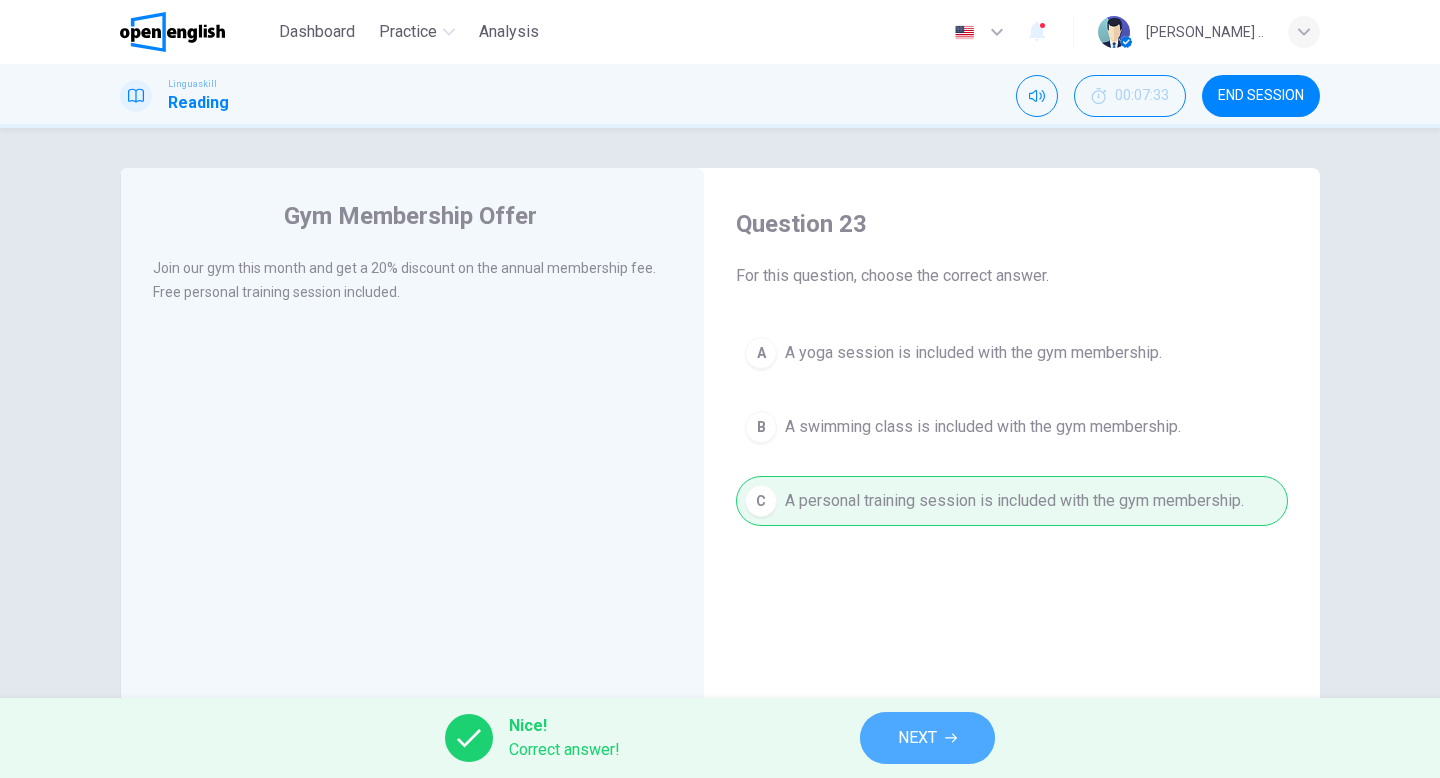 click on "NEXT" at bounding box center [917, 738] 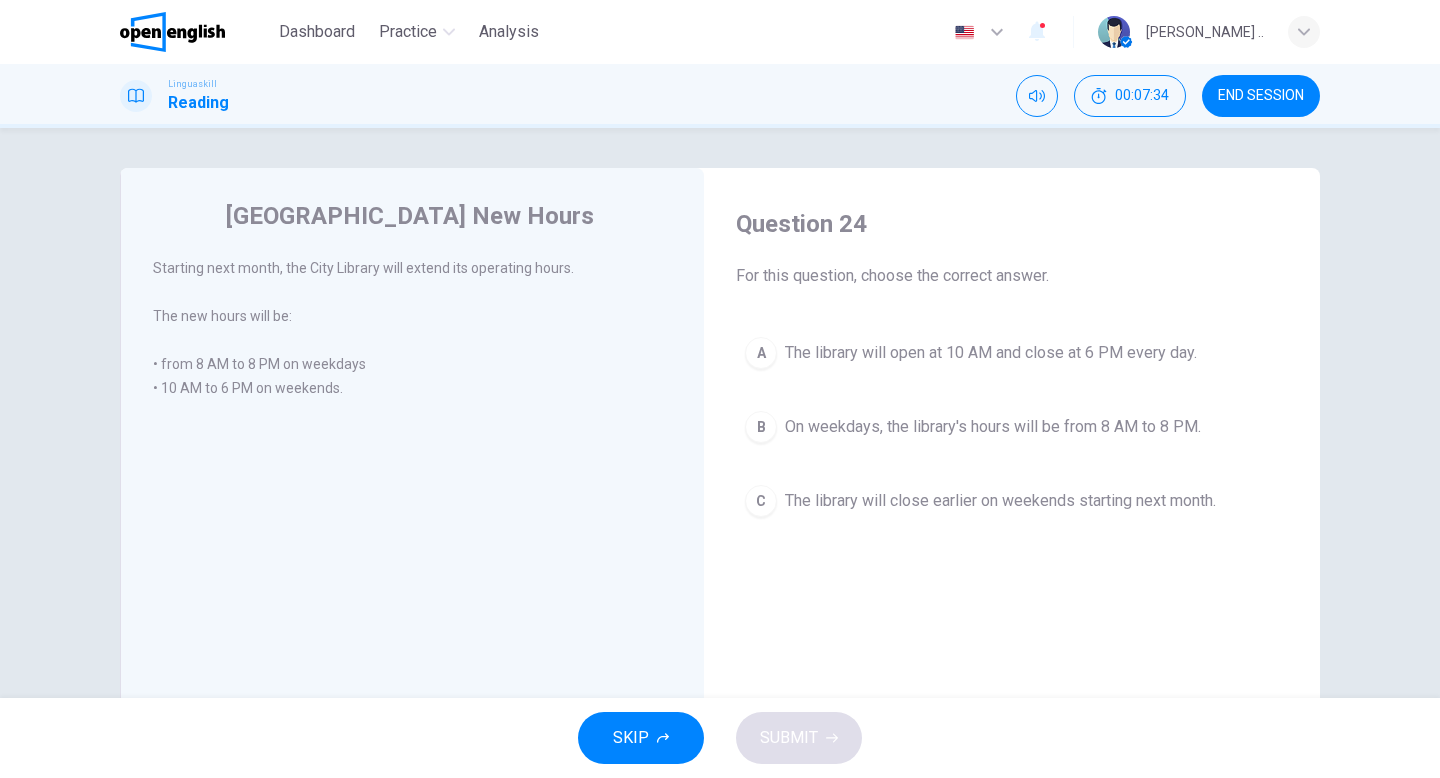 drag, startPoint x: 159, startPoint y: 275, endPoint x: 342, endPoint y: 279, distance: 183.04372 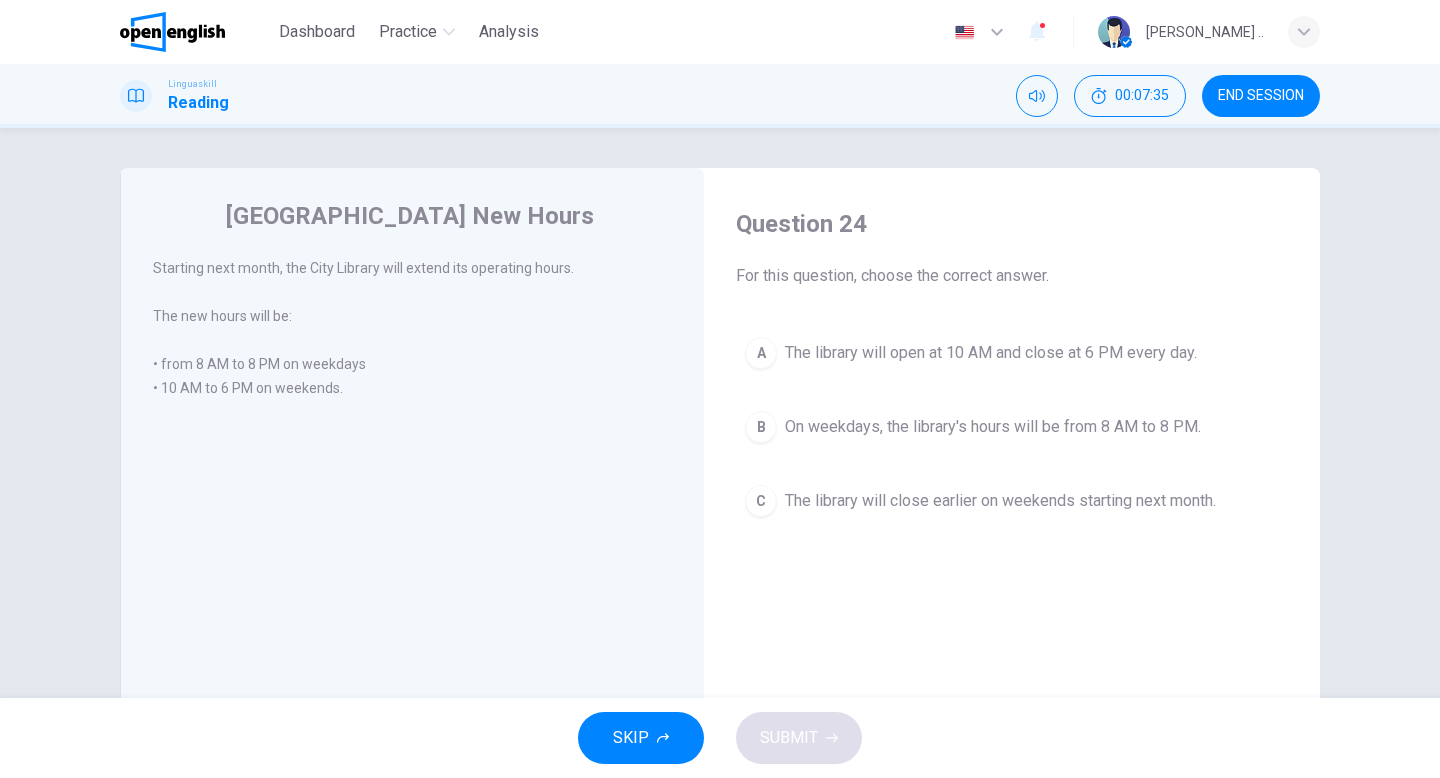 drag, startPoint x: 340, startPoint y: 265, endPoint x: 547, endPoint y: 352, distance: 224.53954 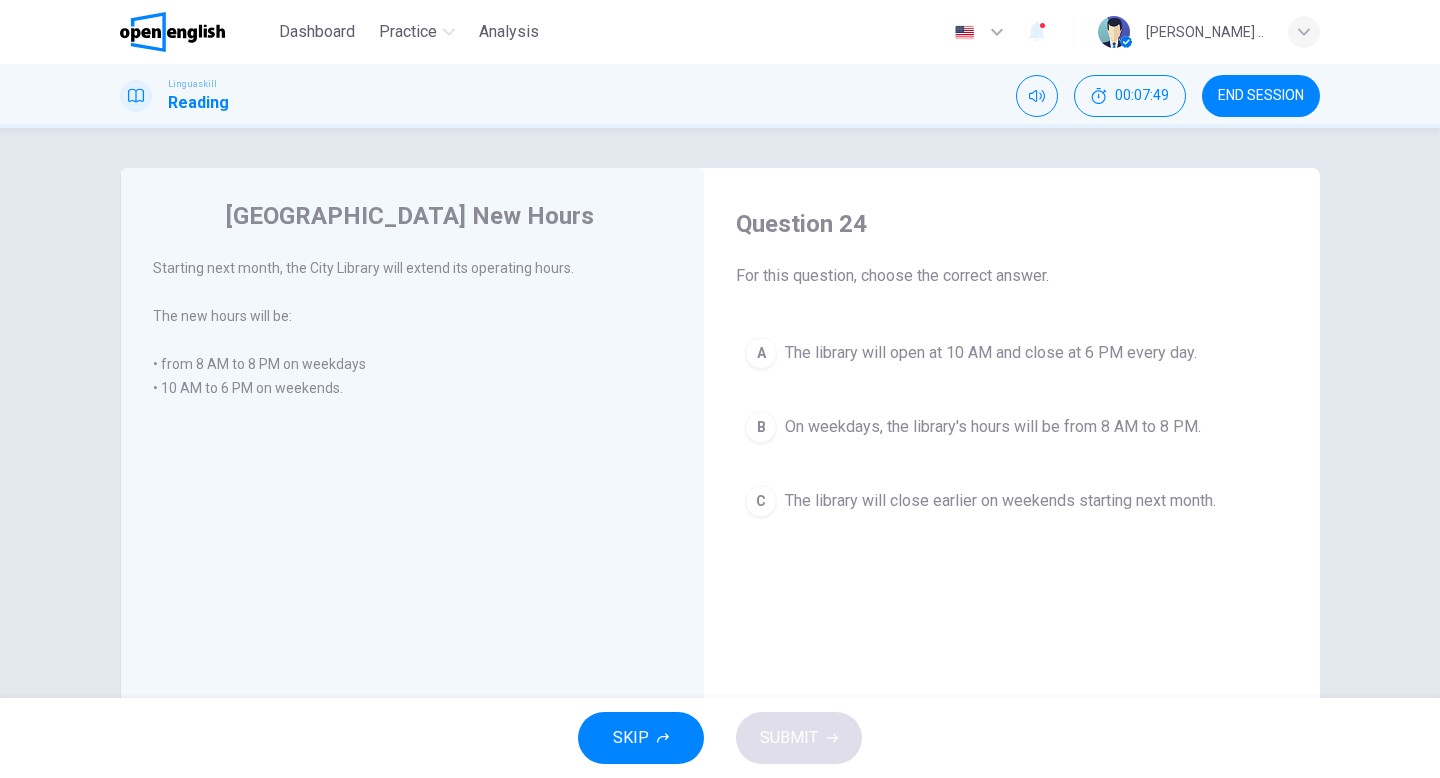 drag, startPoint x: 162, startPoint y: 269, endPoint x: 234, endPoint y: 326, distance: 91.83137 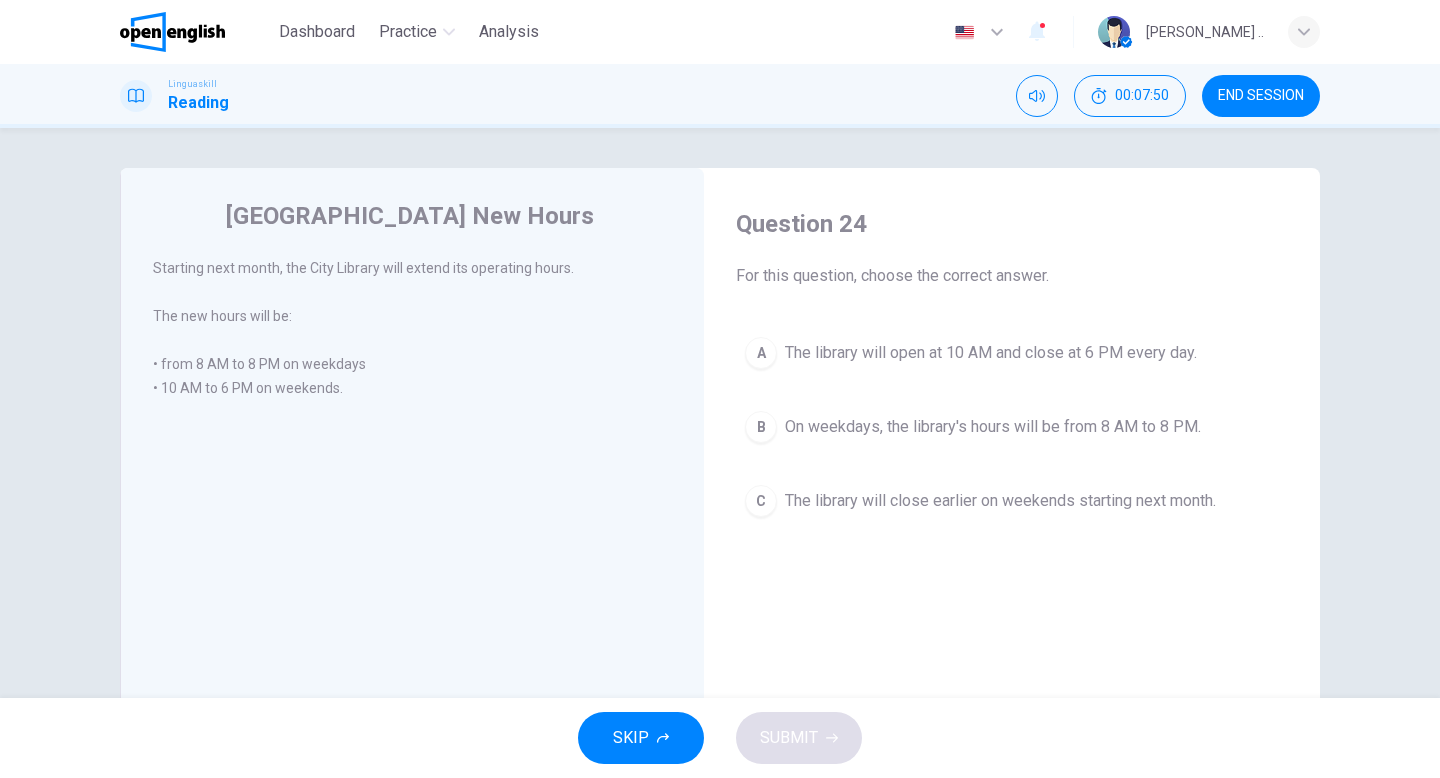 drag, startPoint x: 185, startPoint y: 325, endPoint x: 328, endPoint y: 350, distance: 145.16887 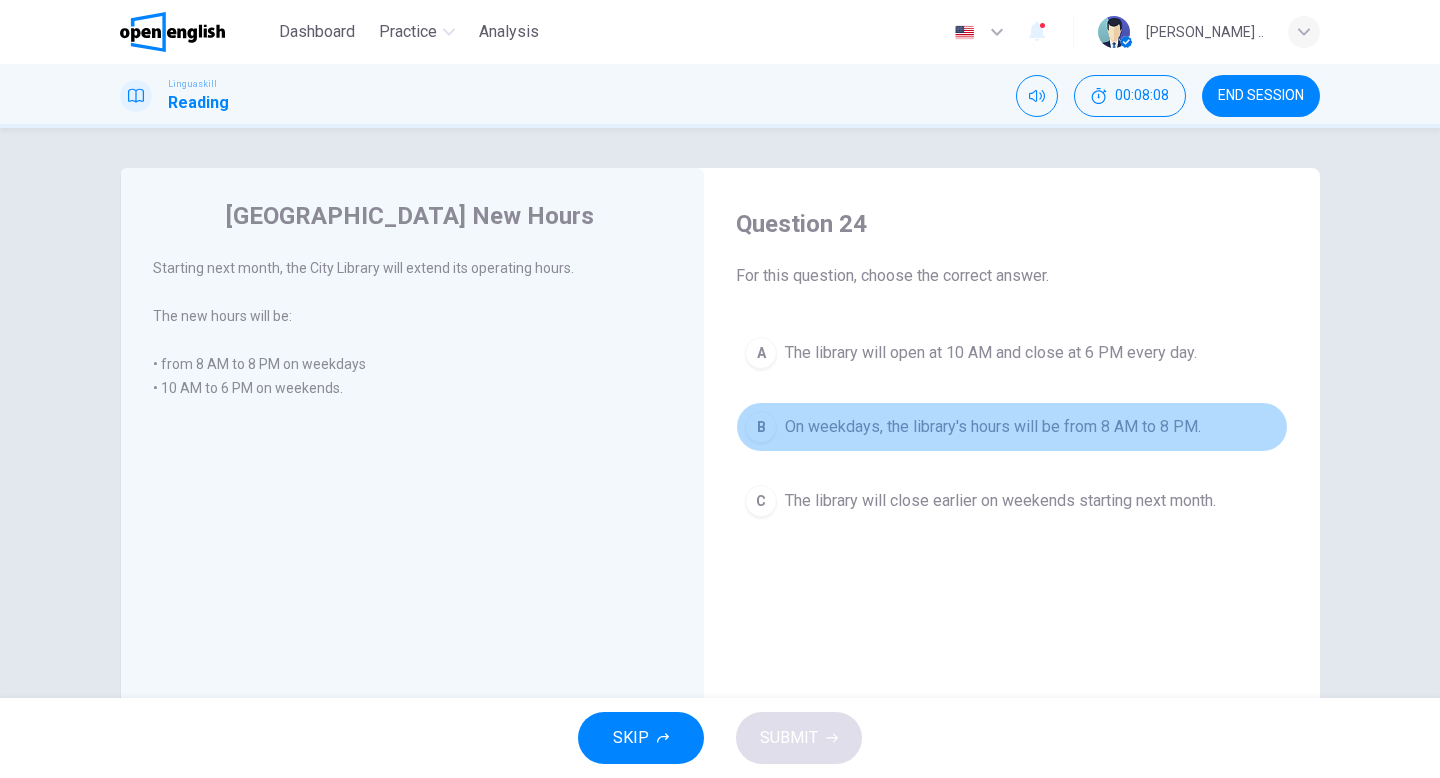 click on "On weekdays, the library's hours will be from 8 AM to 8 PM." at bounding box center [993, 427] 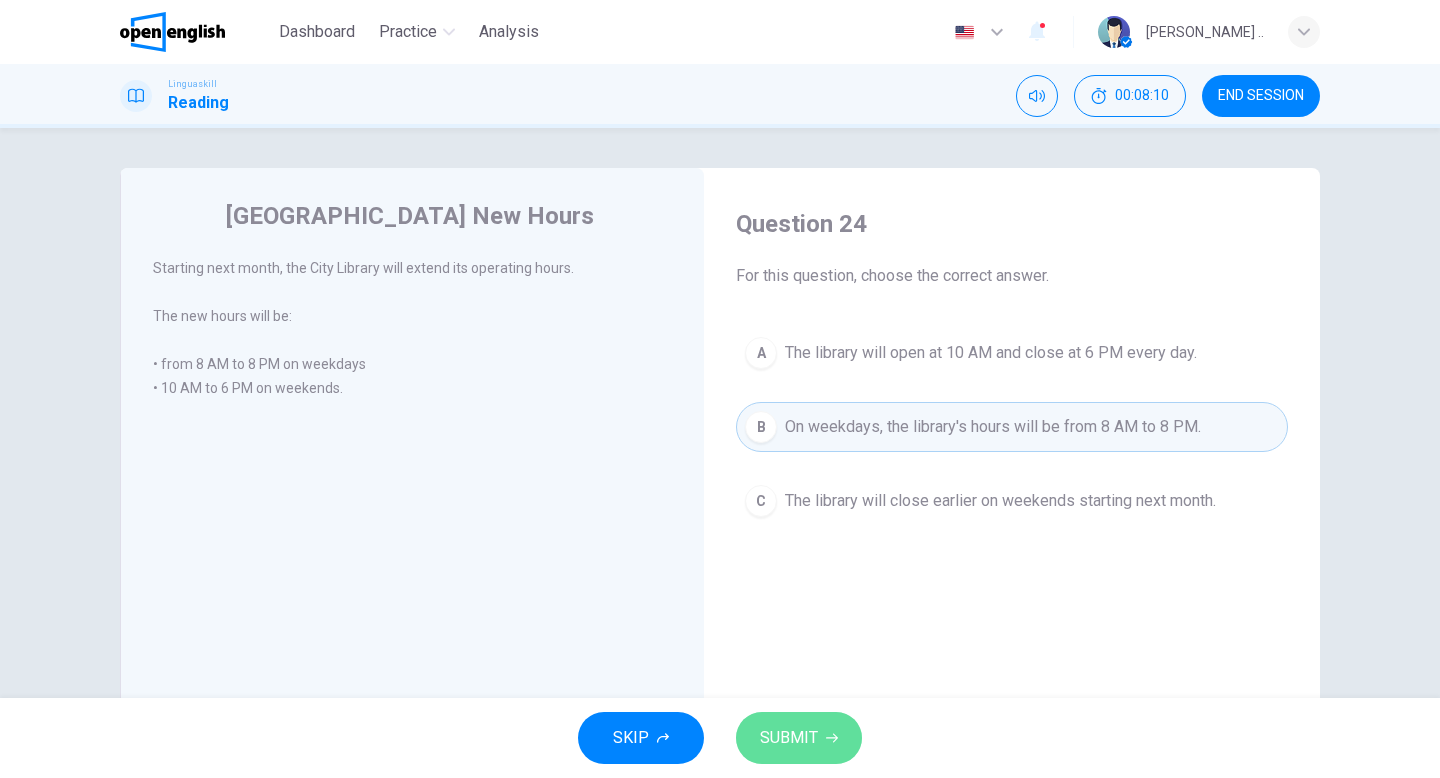 click on "SUBMIT" at bounding box center [799, 738] 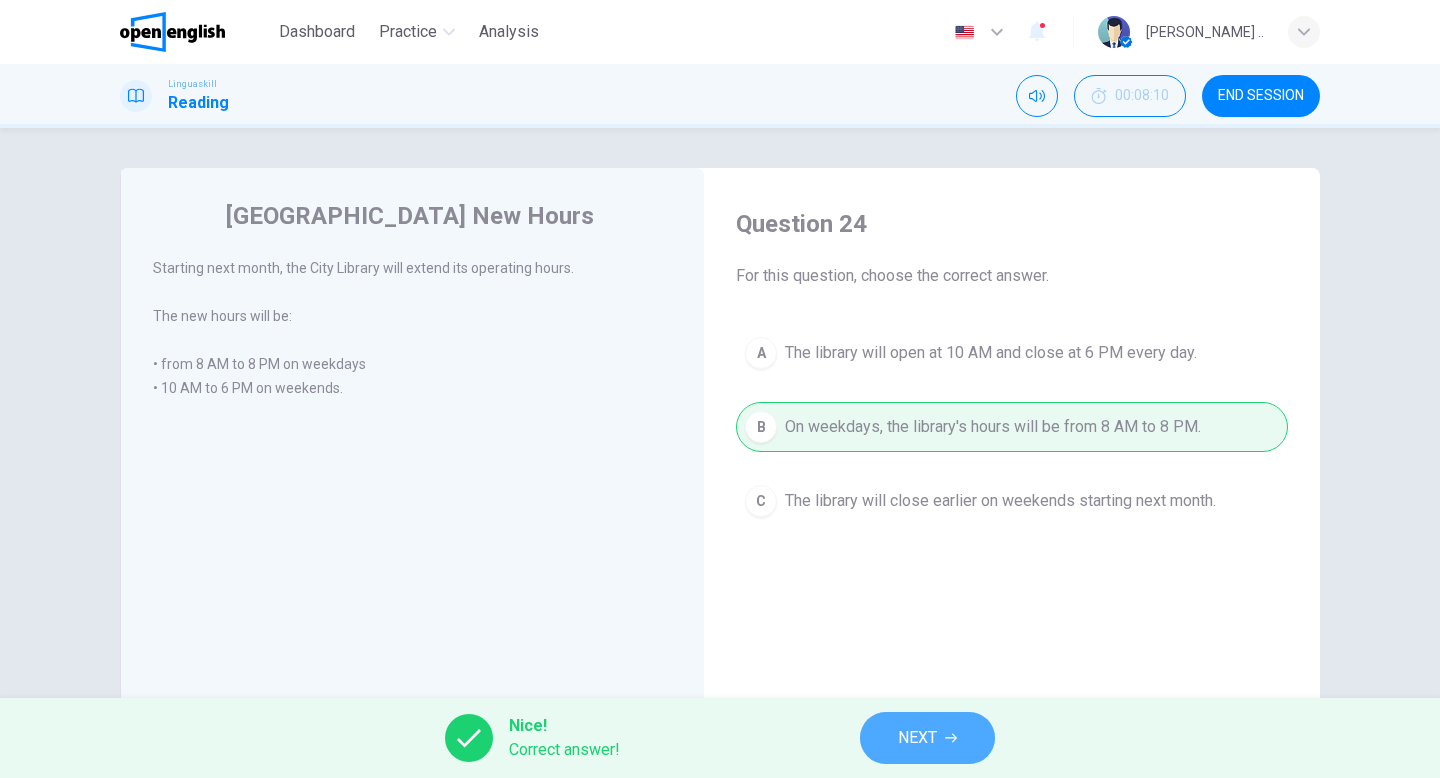 click on "NEXT" at bounding box center (927, 738) 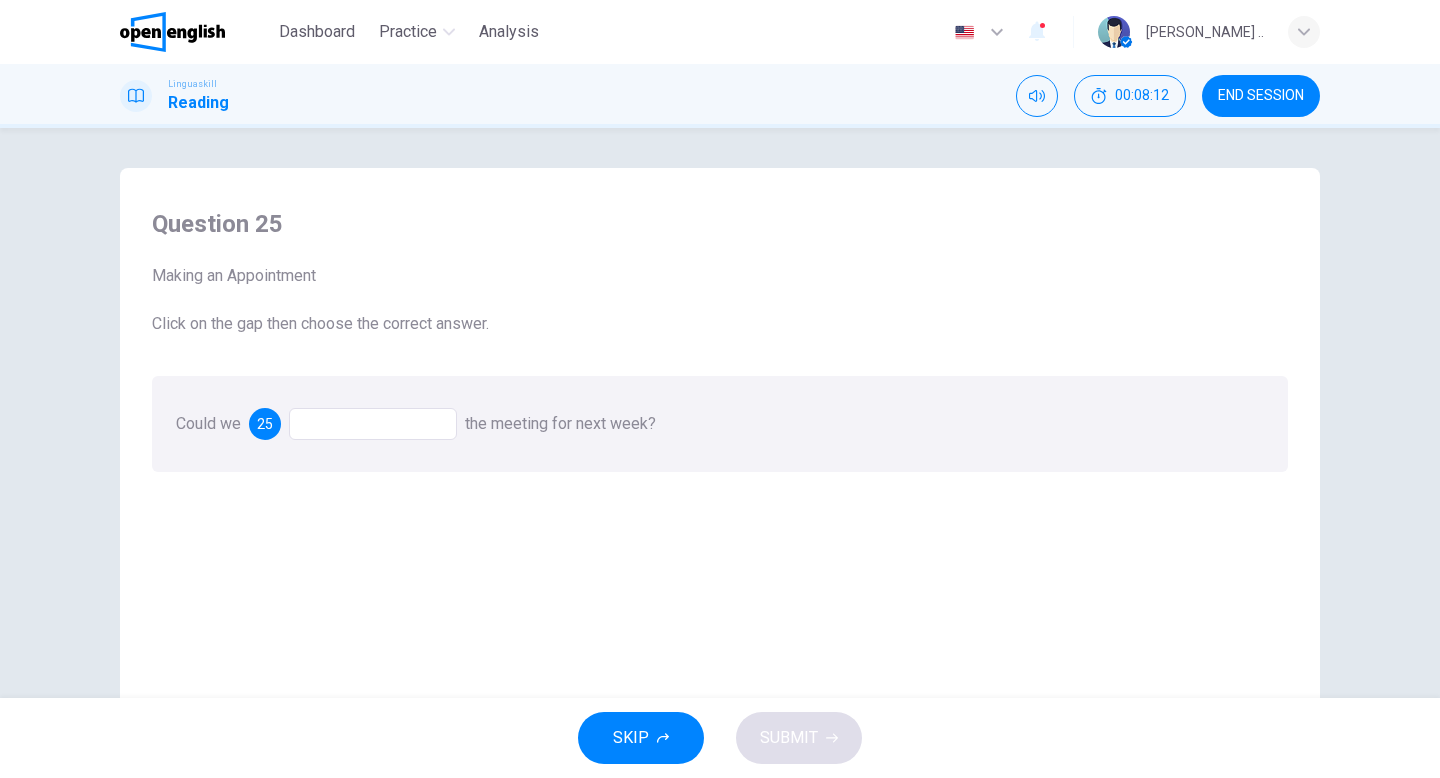click at bounding box center [373, 424] 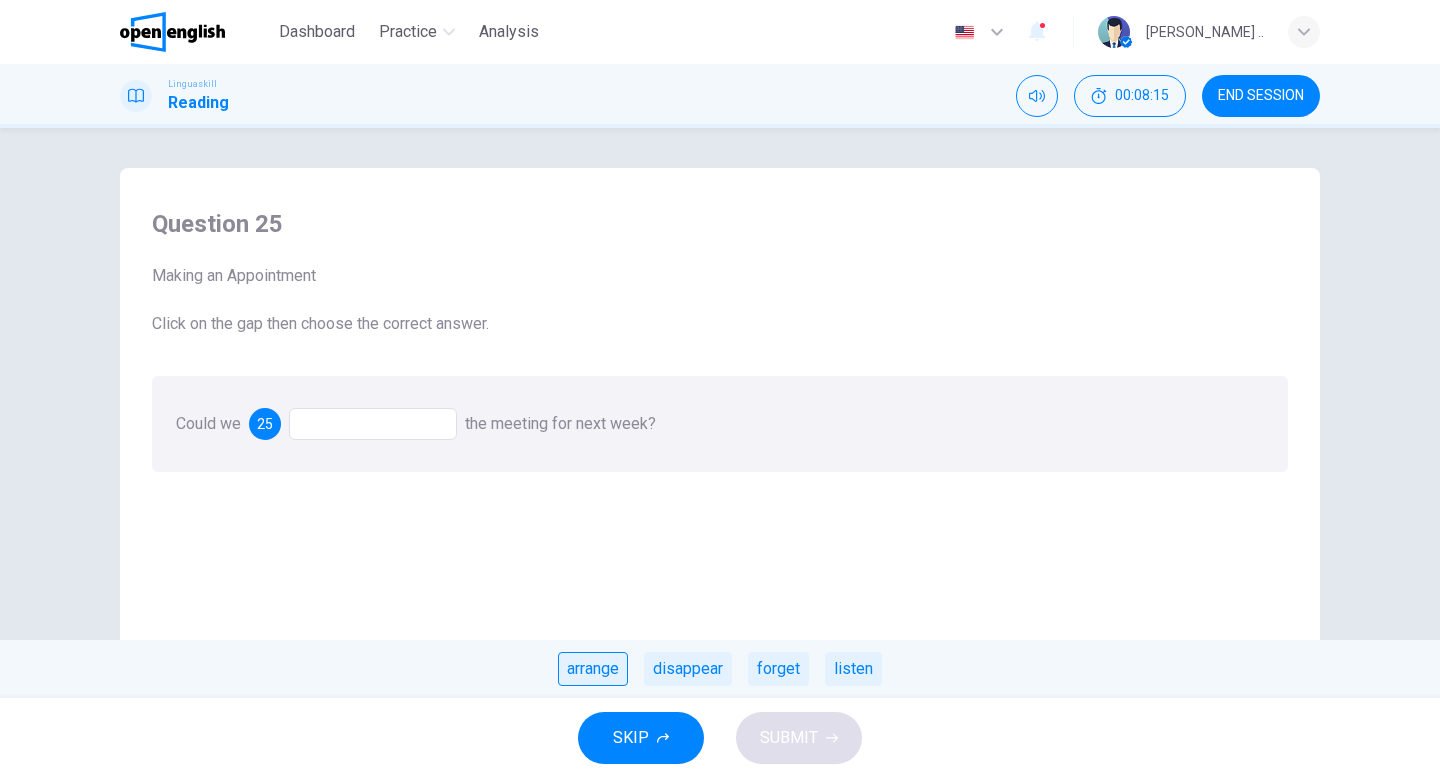 click on "arrange" at bounding box center [593, 669] 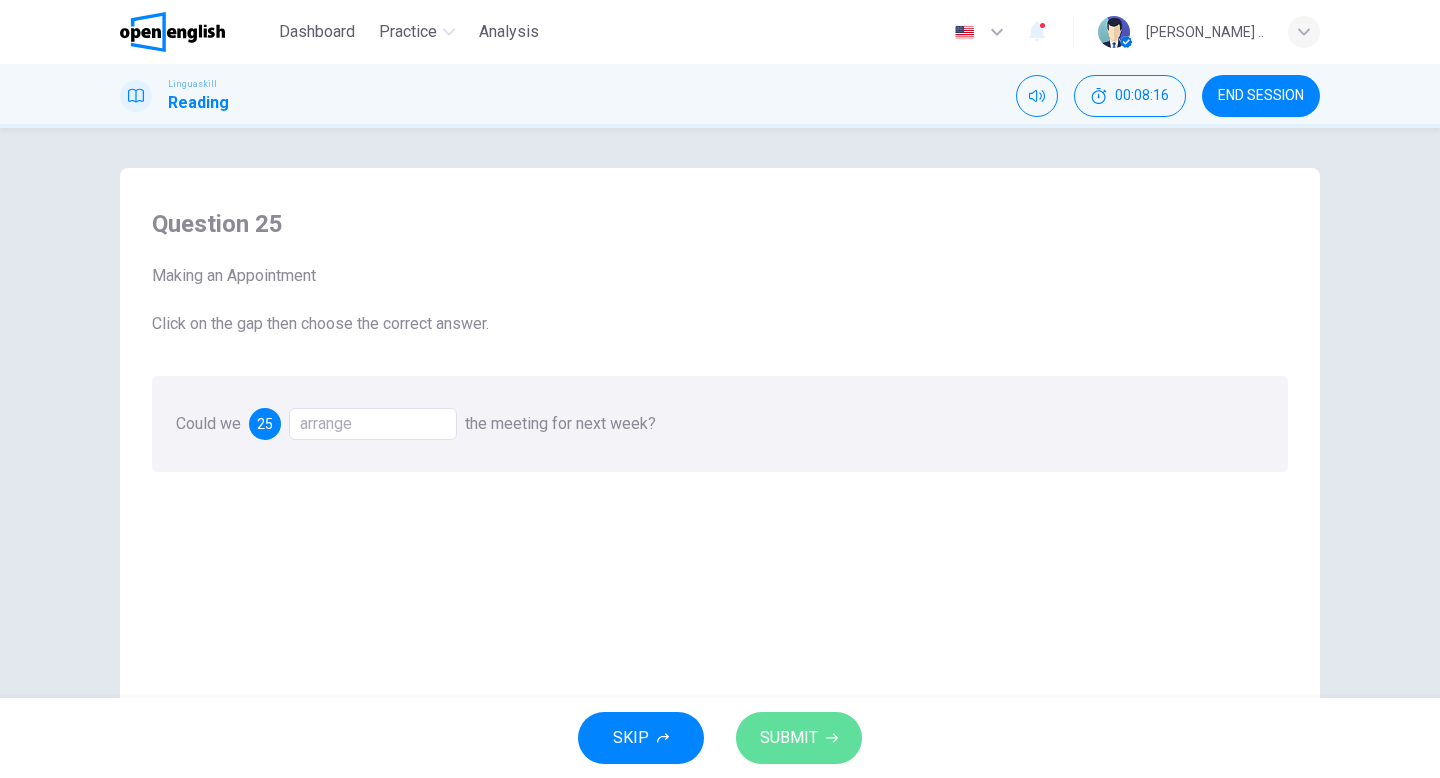 click on "SUBMIT" at bounding box center [799, 738] 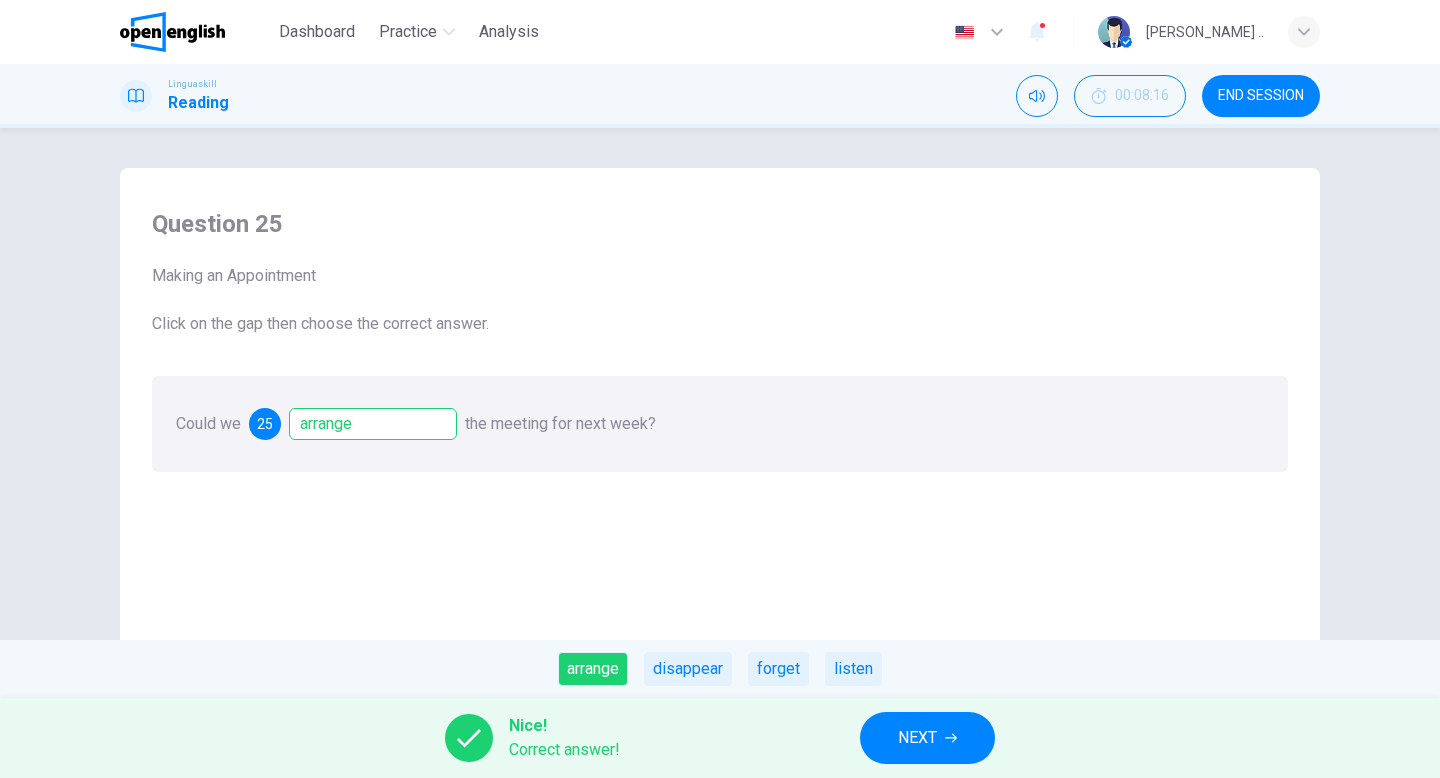 click on "NEXT" at bounding box center [917, 738] 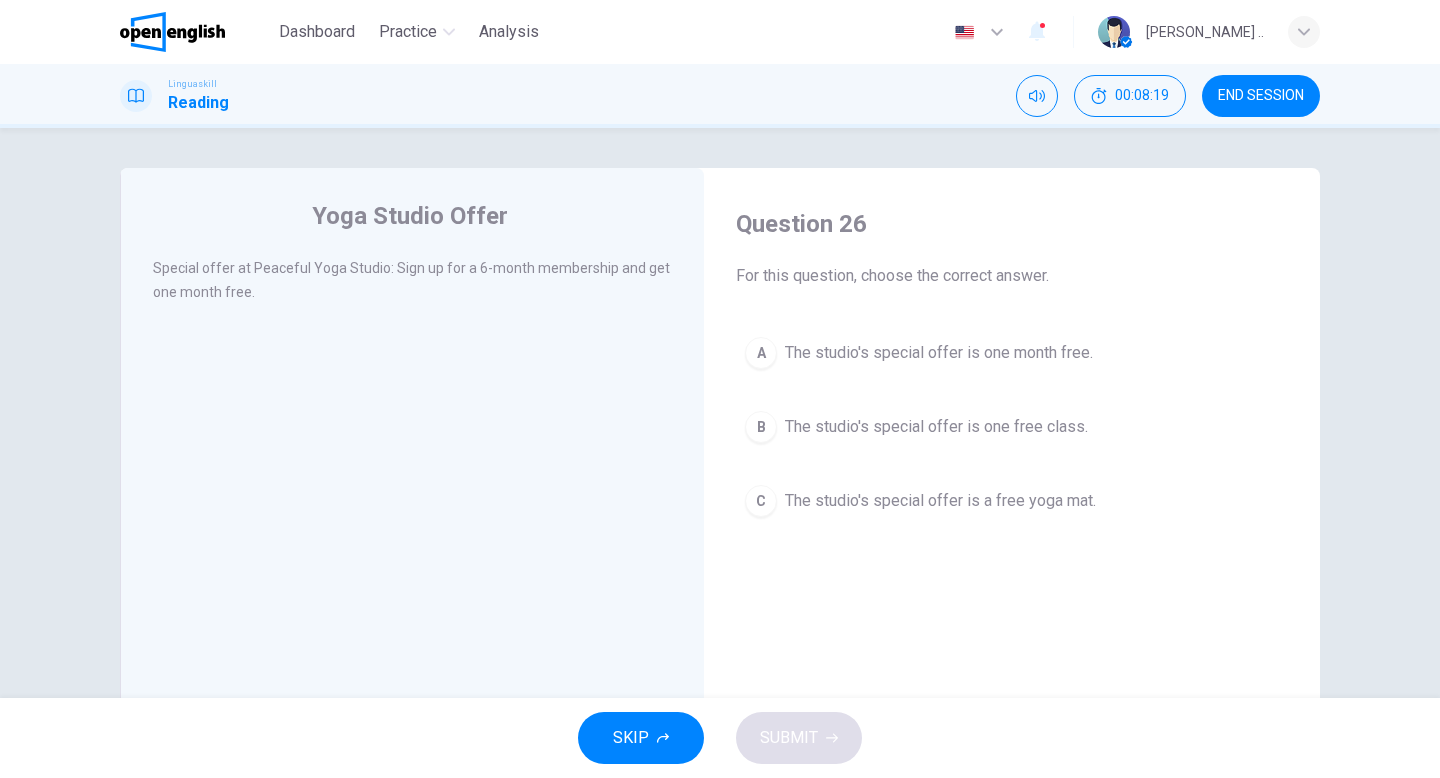 drag, startPoint x: 209, startPoint y: 271, endPoint x: 378, endPoint y: 281, distance: 169.2956 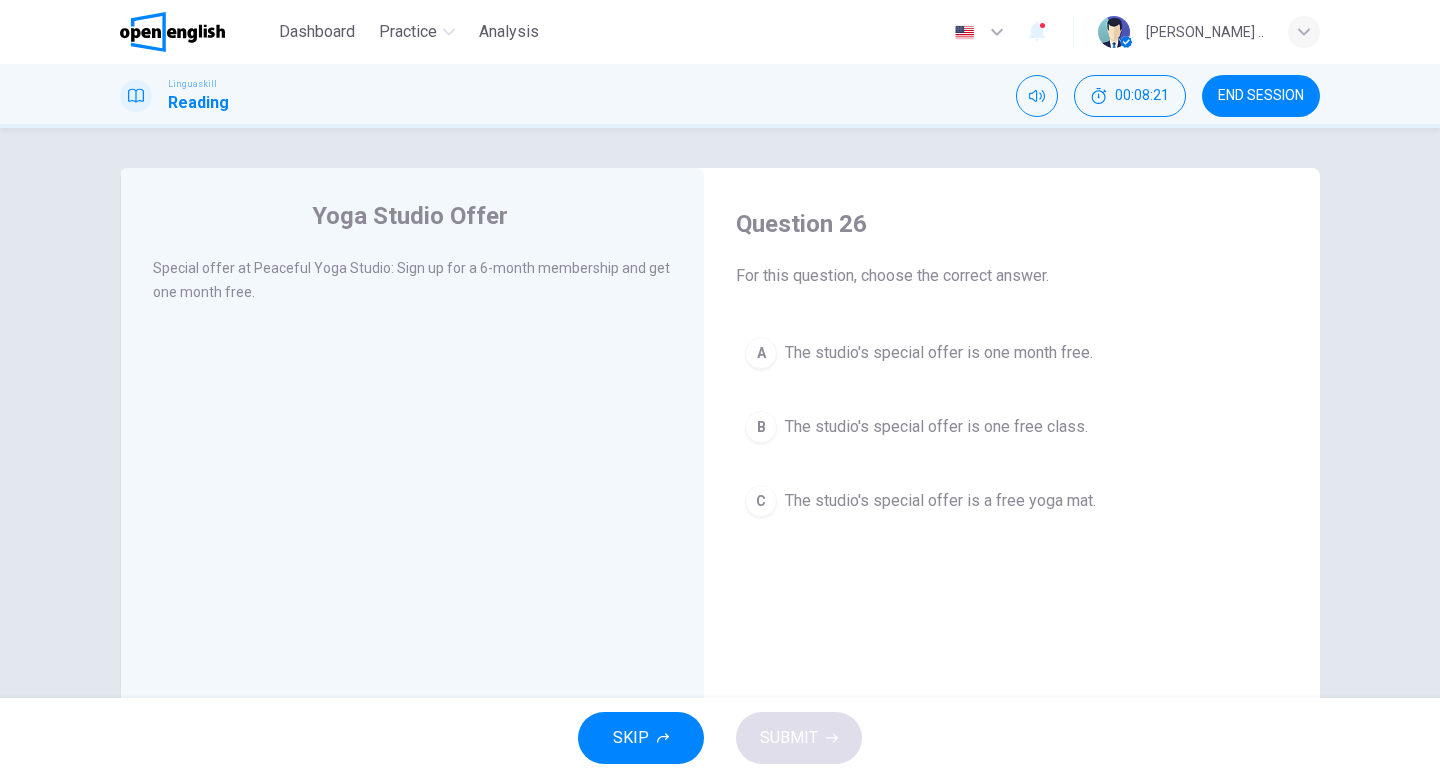 drag, startPoint x: 231, startPoint y: 260, endPoint x: 395, endPoint y: 282, distance: 165.46902 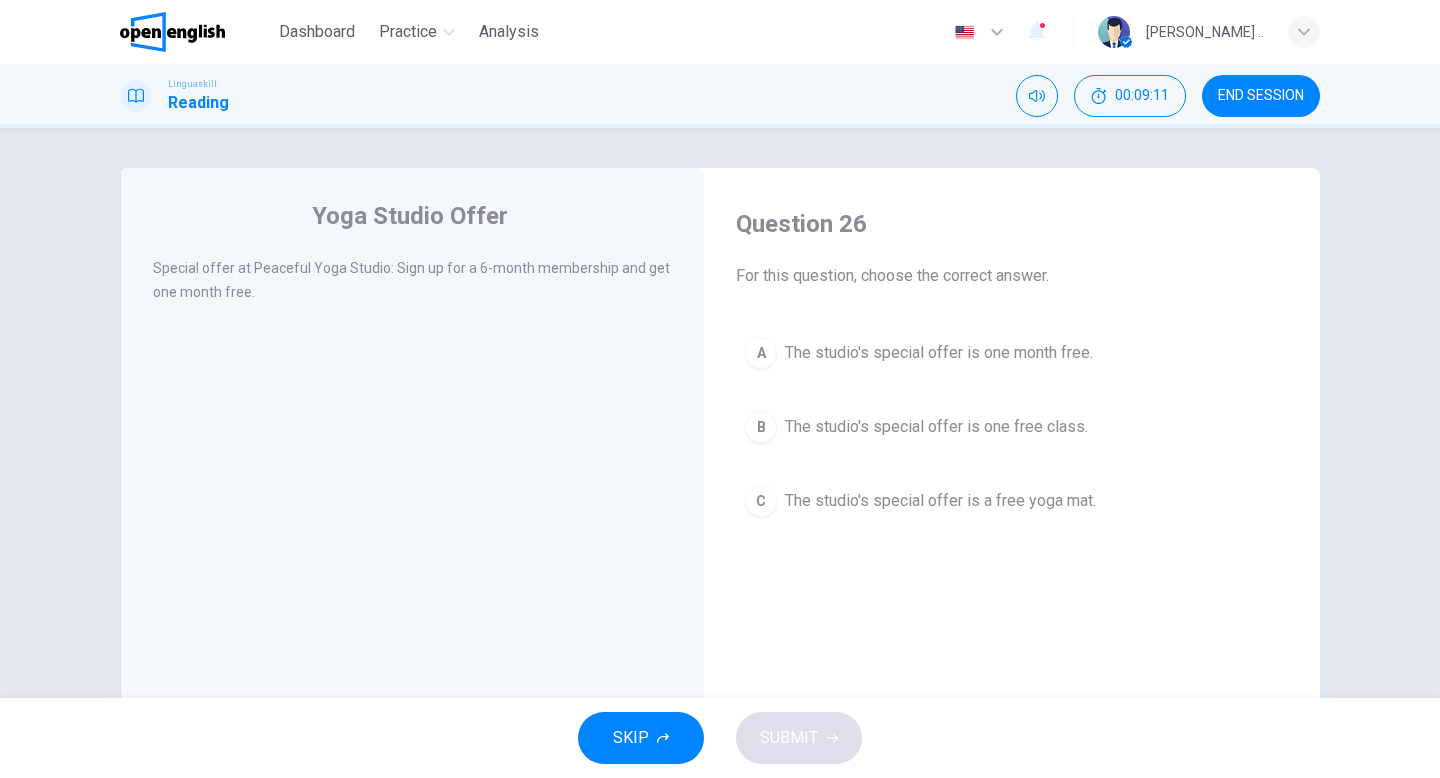 click on "The studio's special offer is one month free." at bounding box center [939, 353] 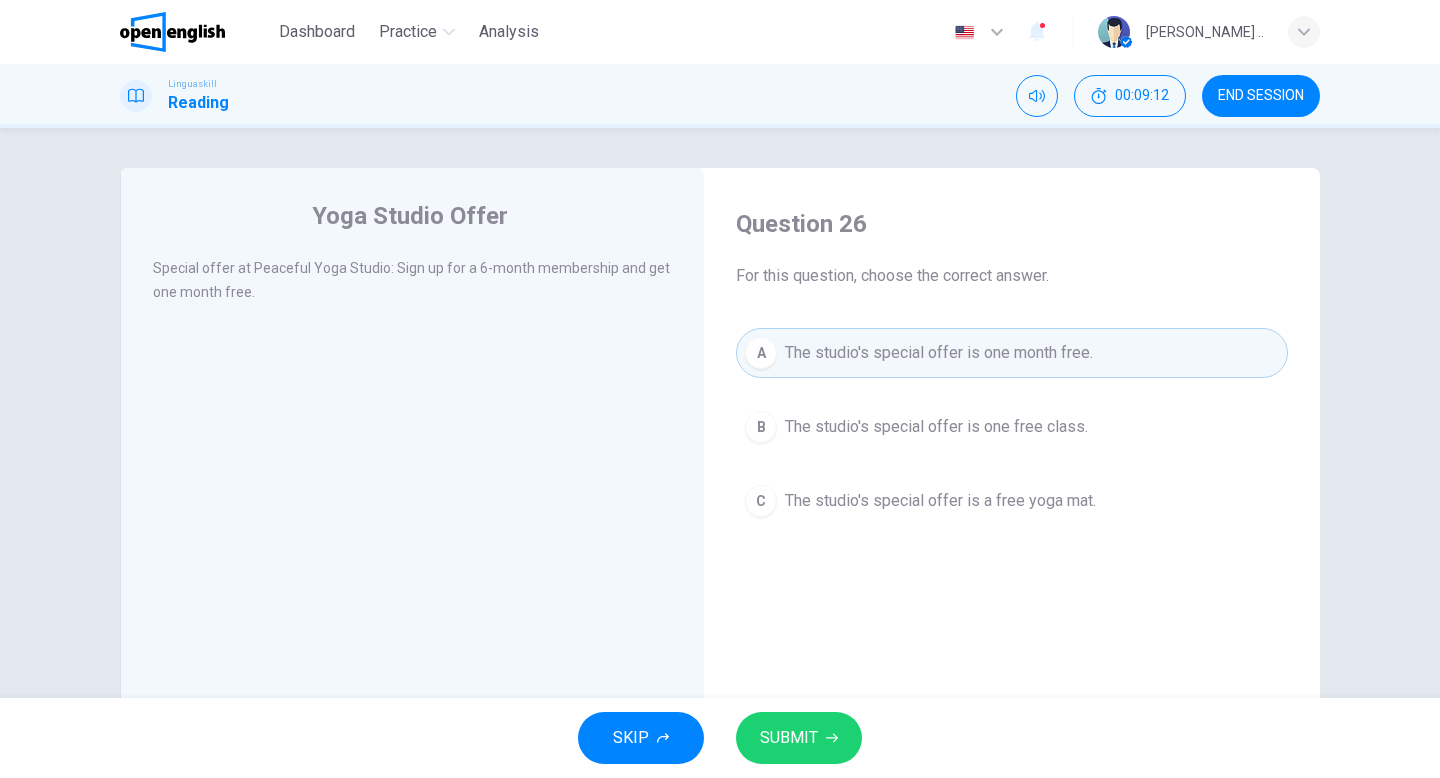 click on "SUBMIT" at bounding box center (789, 738) 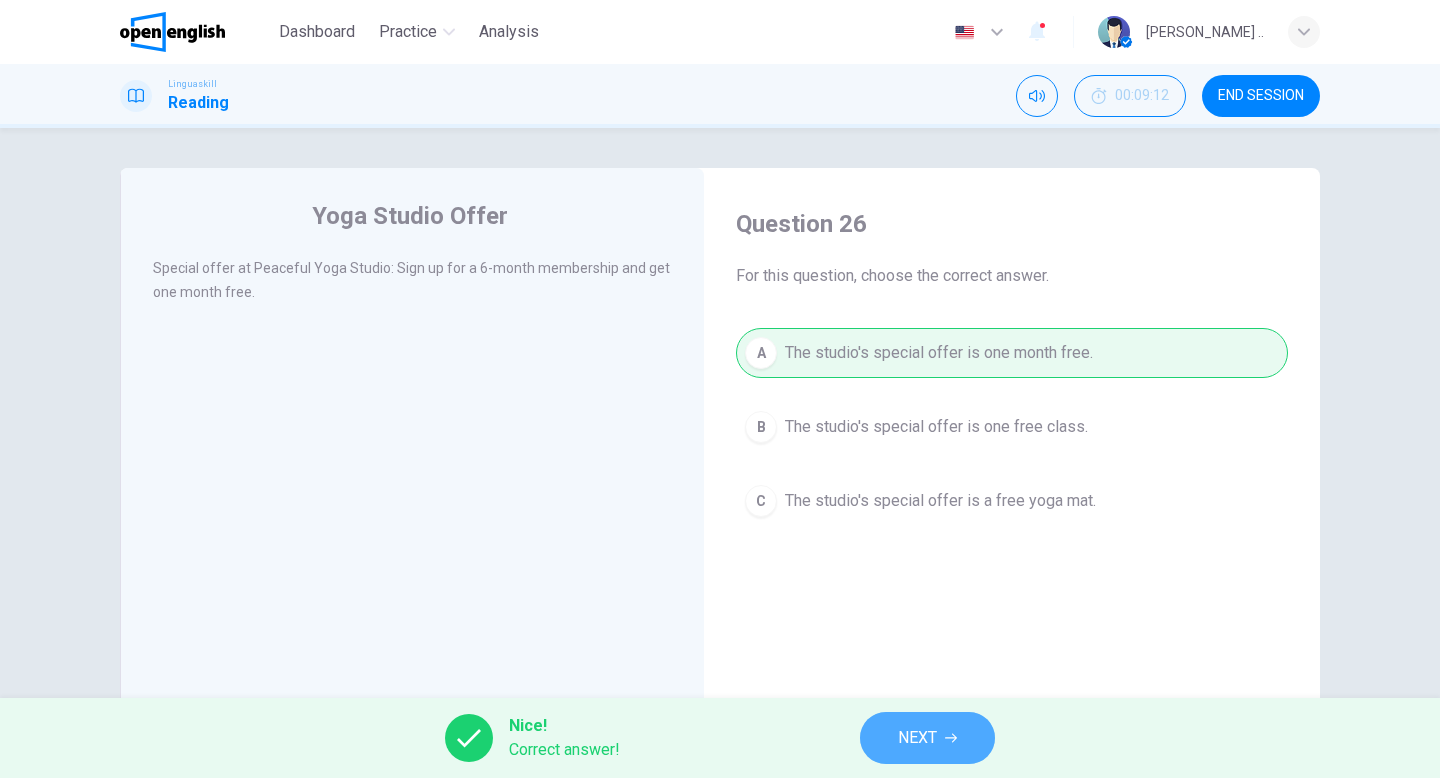 click on "NEXT" at bounding box center (927, 738) 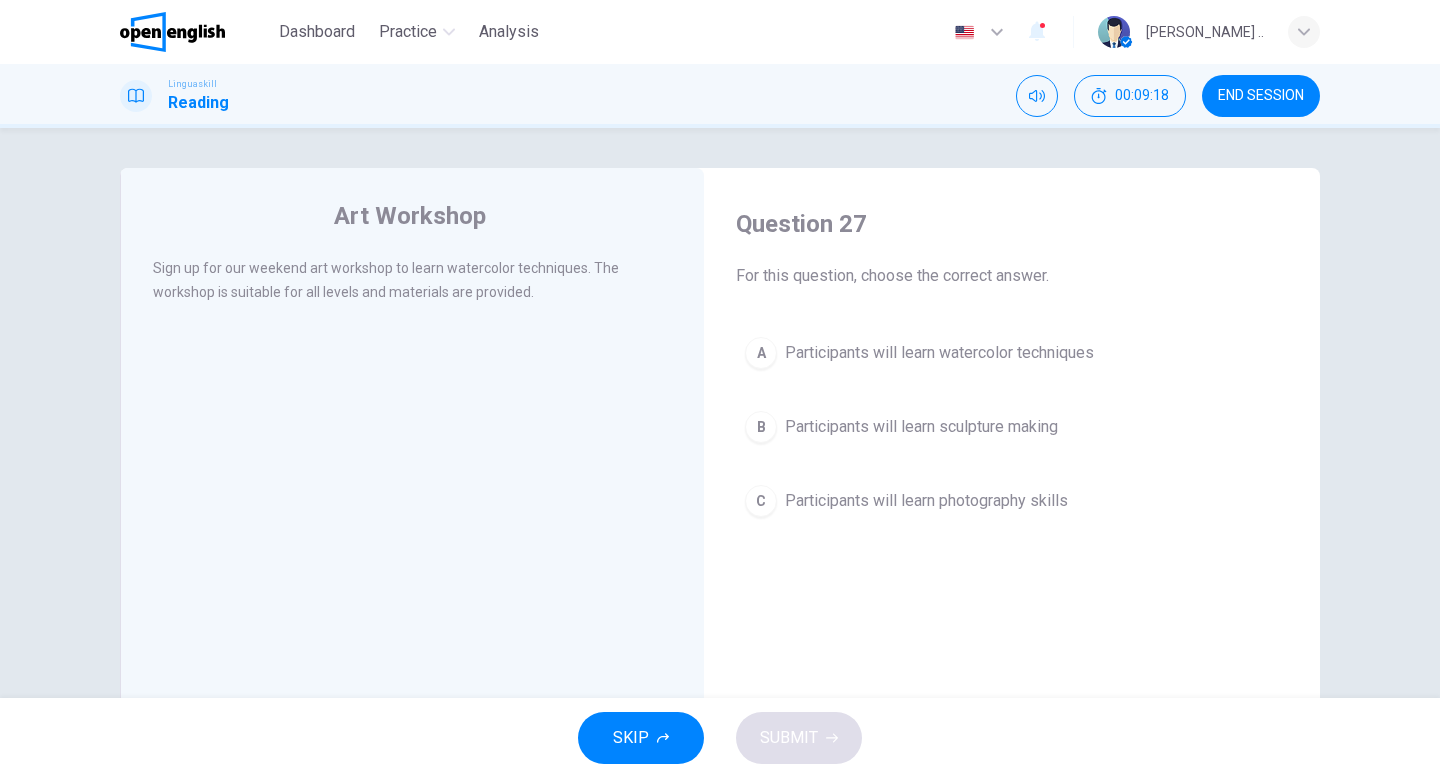 drag, startPoint x: 207, startPoint y: 298, endPoint x: 450, endPoint y: 304, distance: 243.07407 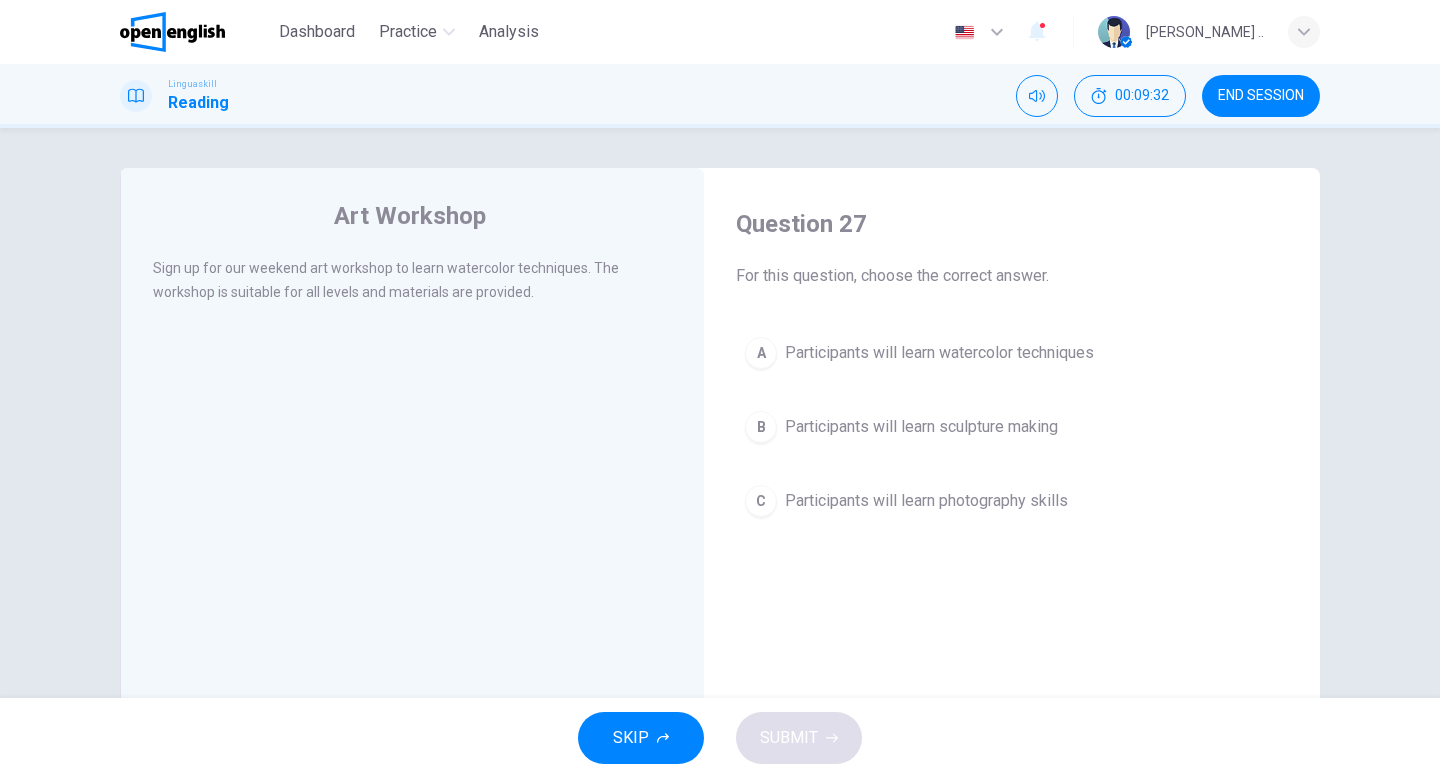 click on "Participants will learn watercolor techniques" at bounding box center [939, 353] 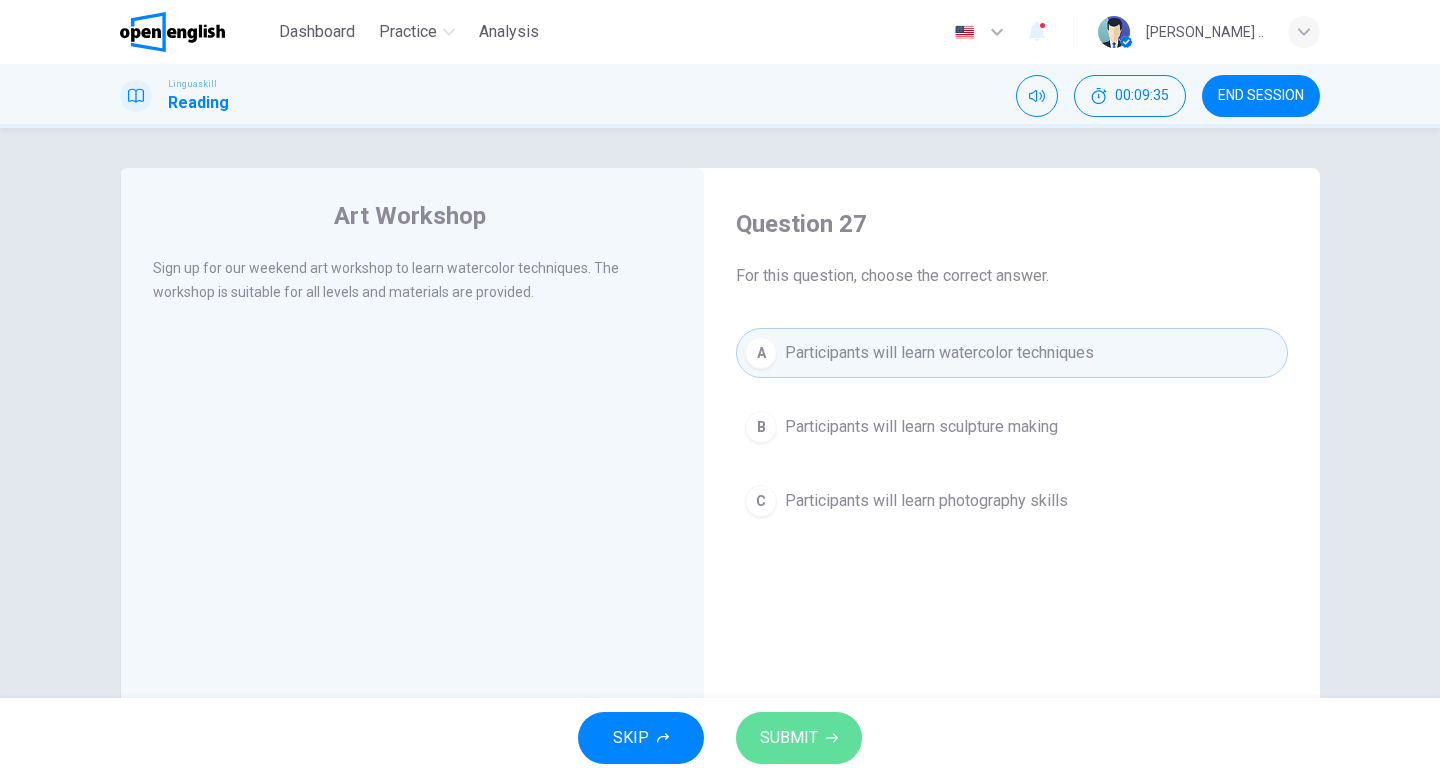 click on "SUBMIT" at bounding box center [799, 738] 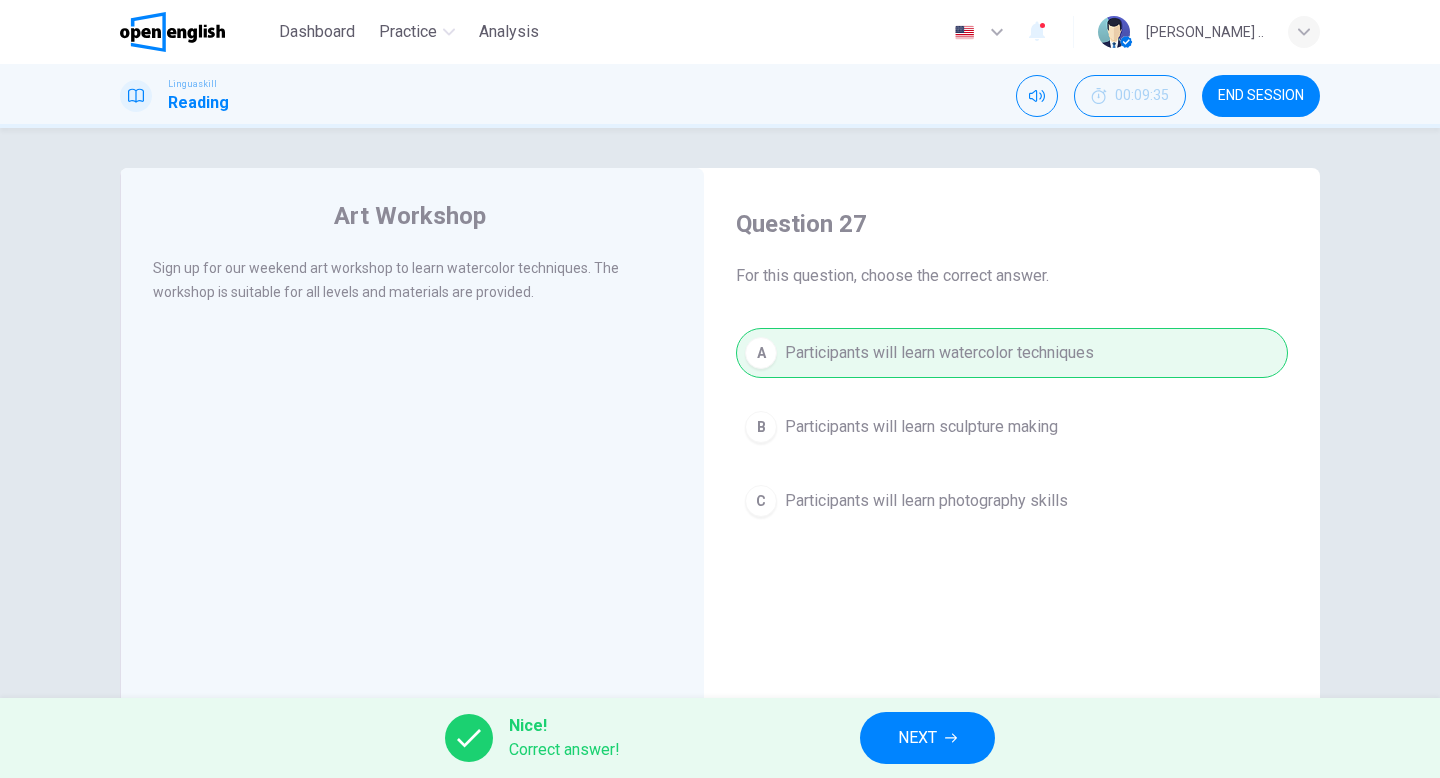 click on "NEXT" at bounding box center [927, 738] 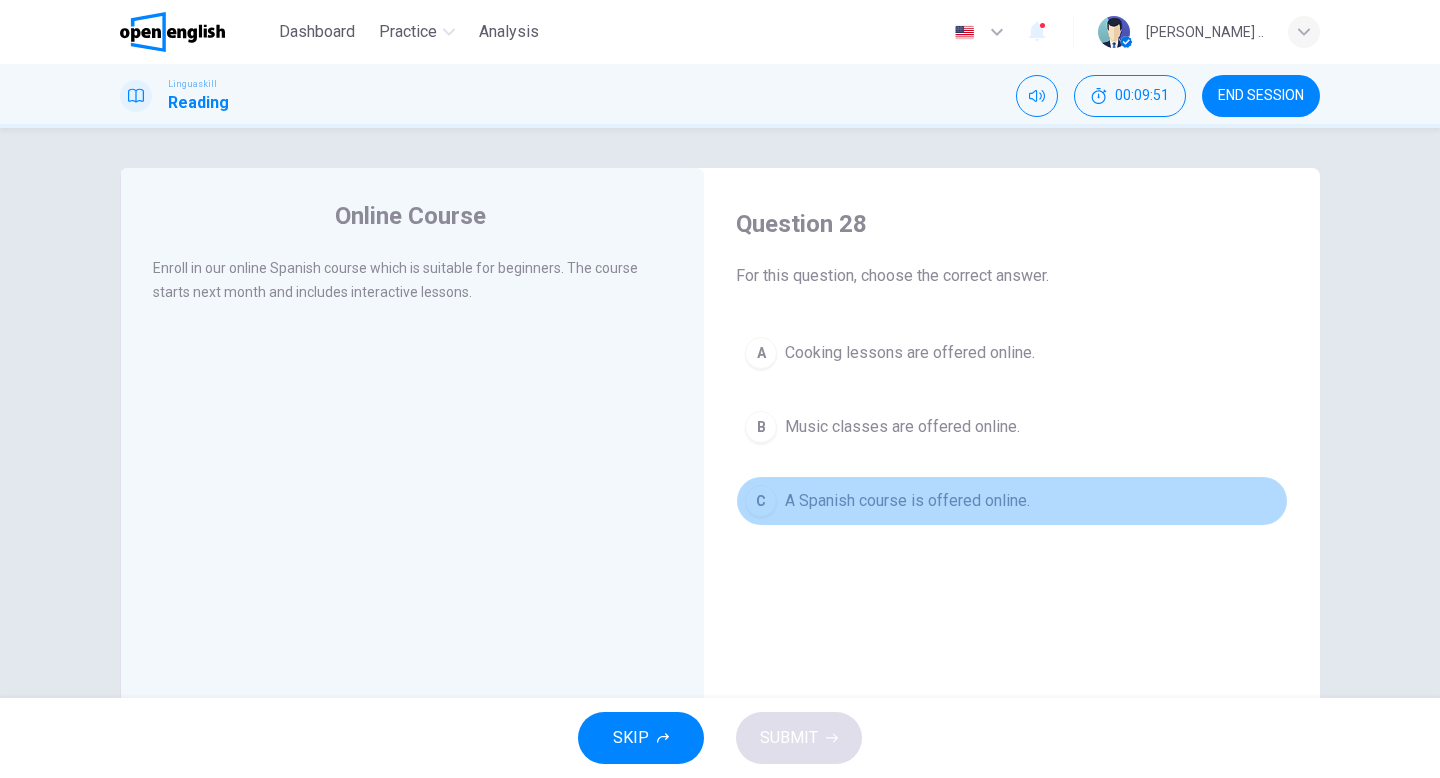 click on "C" at bounding box center [761, 501] 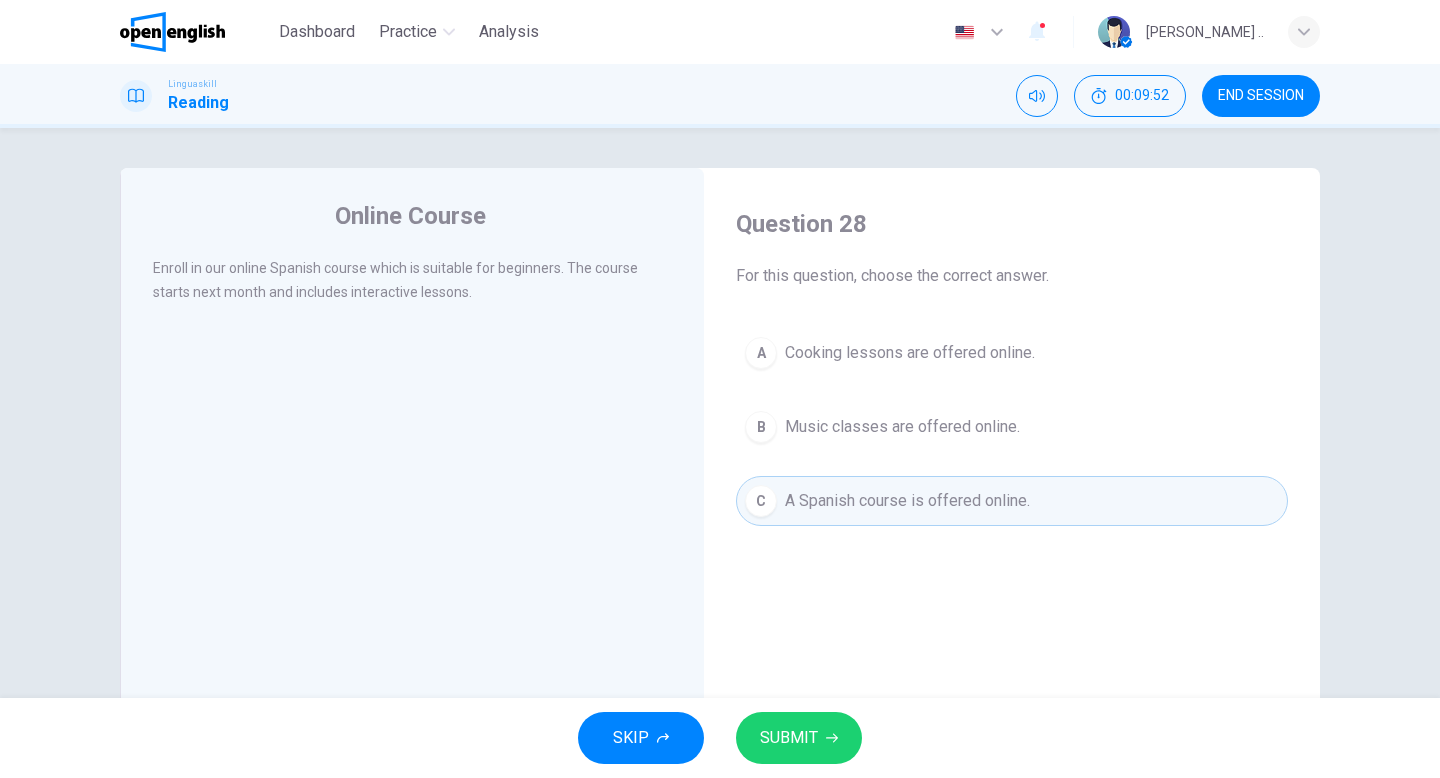 click on "SUBMIT" at bounding box center [799, 738] 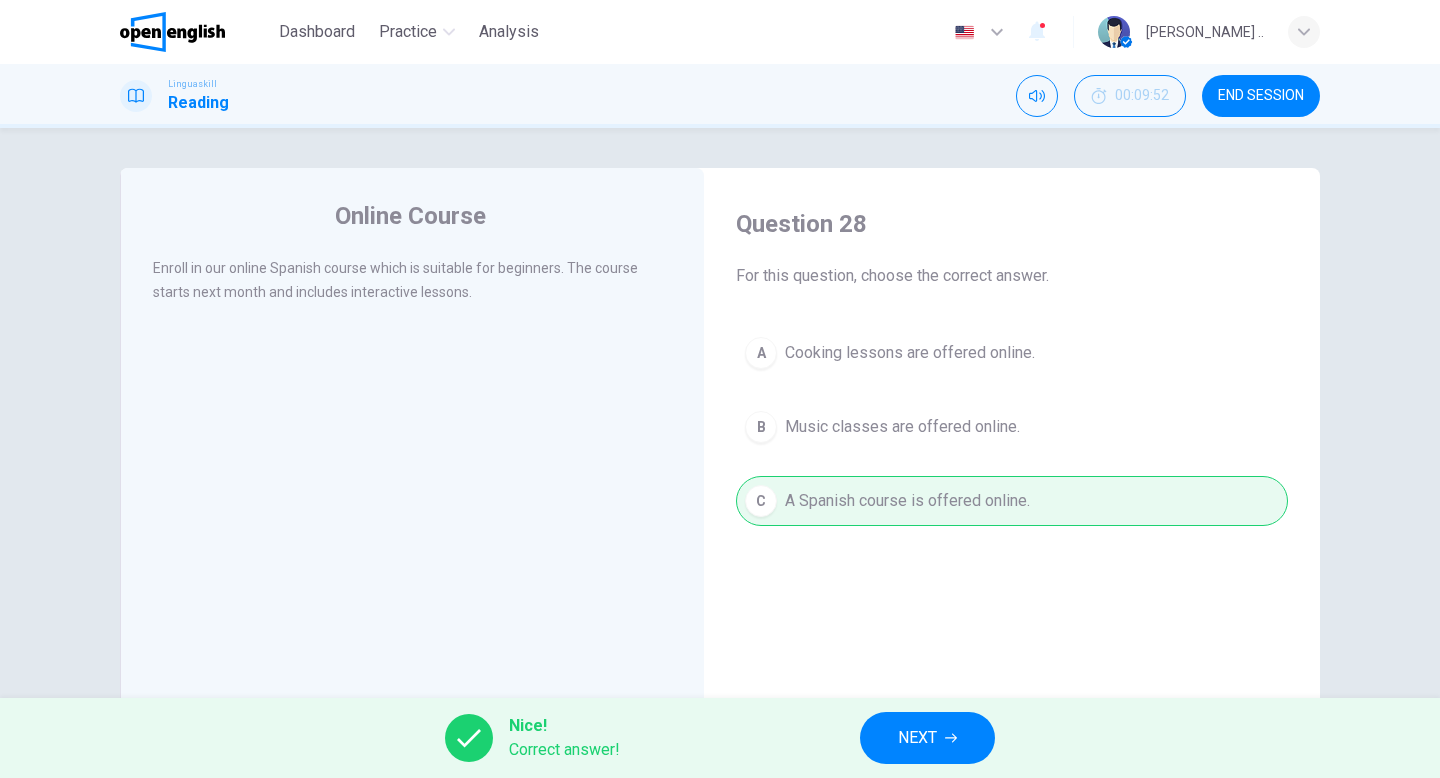 click on "NEXT" at bounding box center [927, 738] 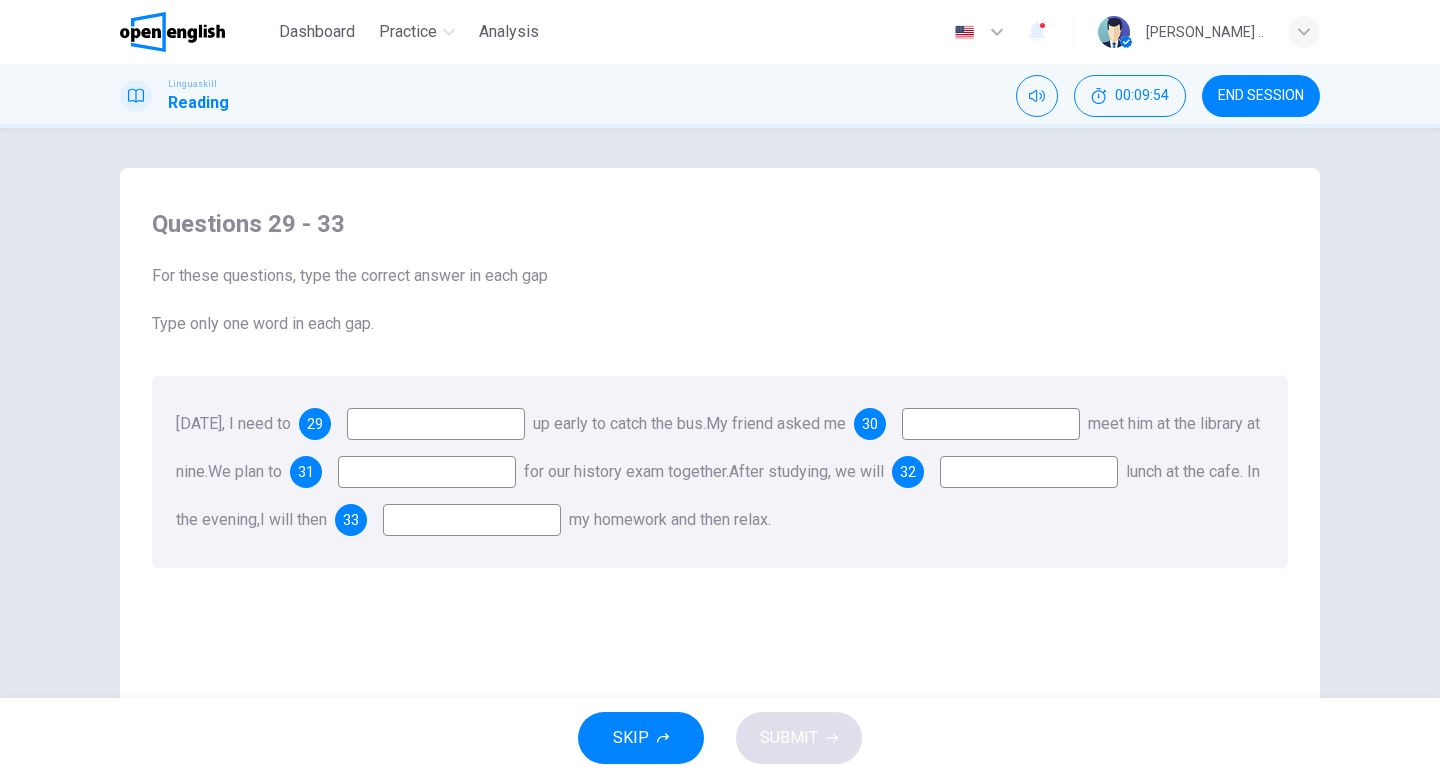 click at bounding box center (436, 424) 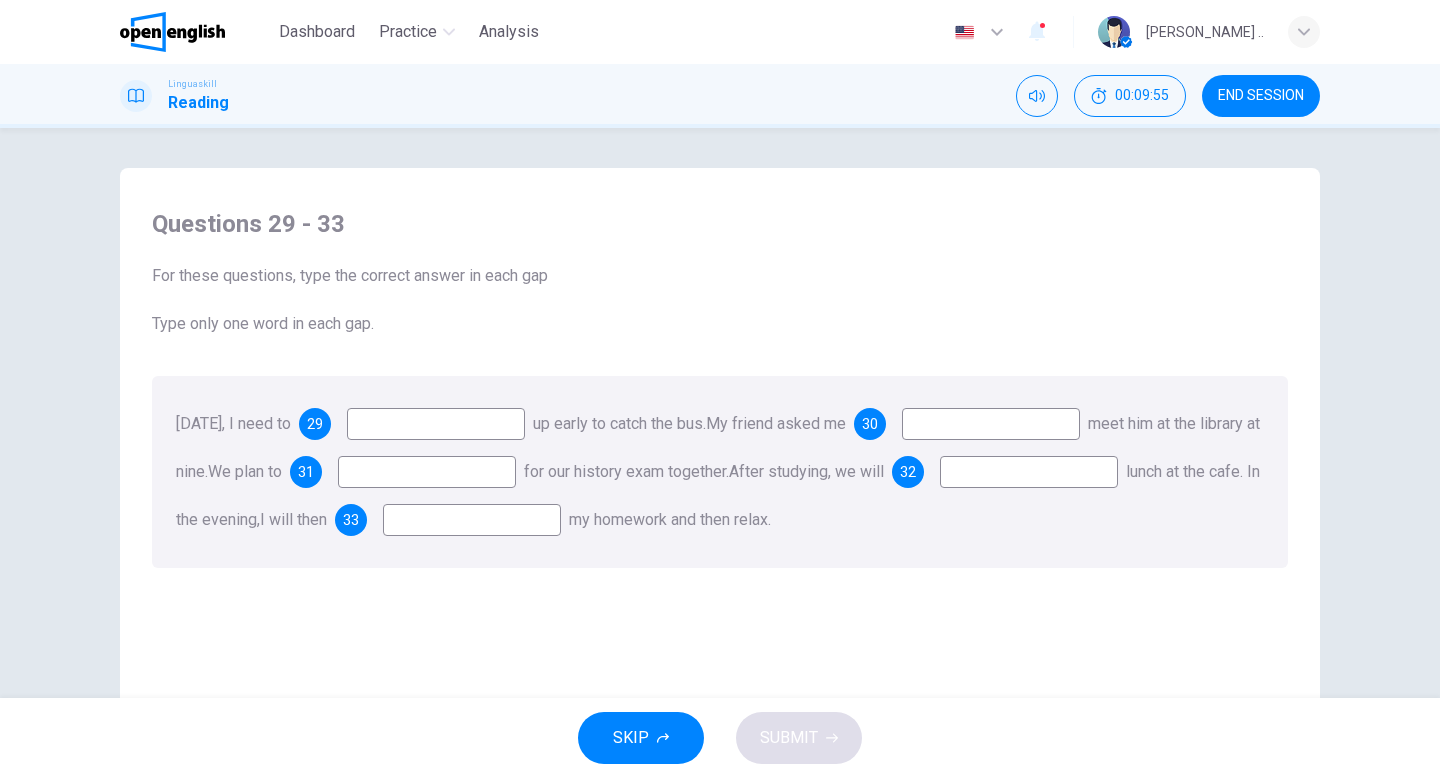 click at bounding box center [436, 424] 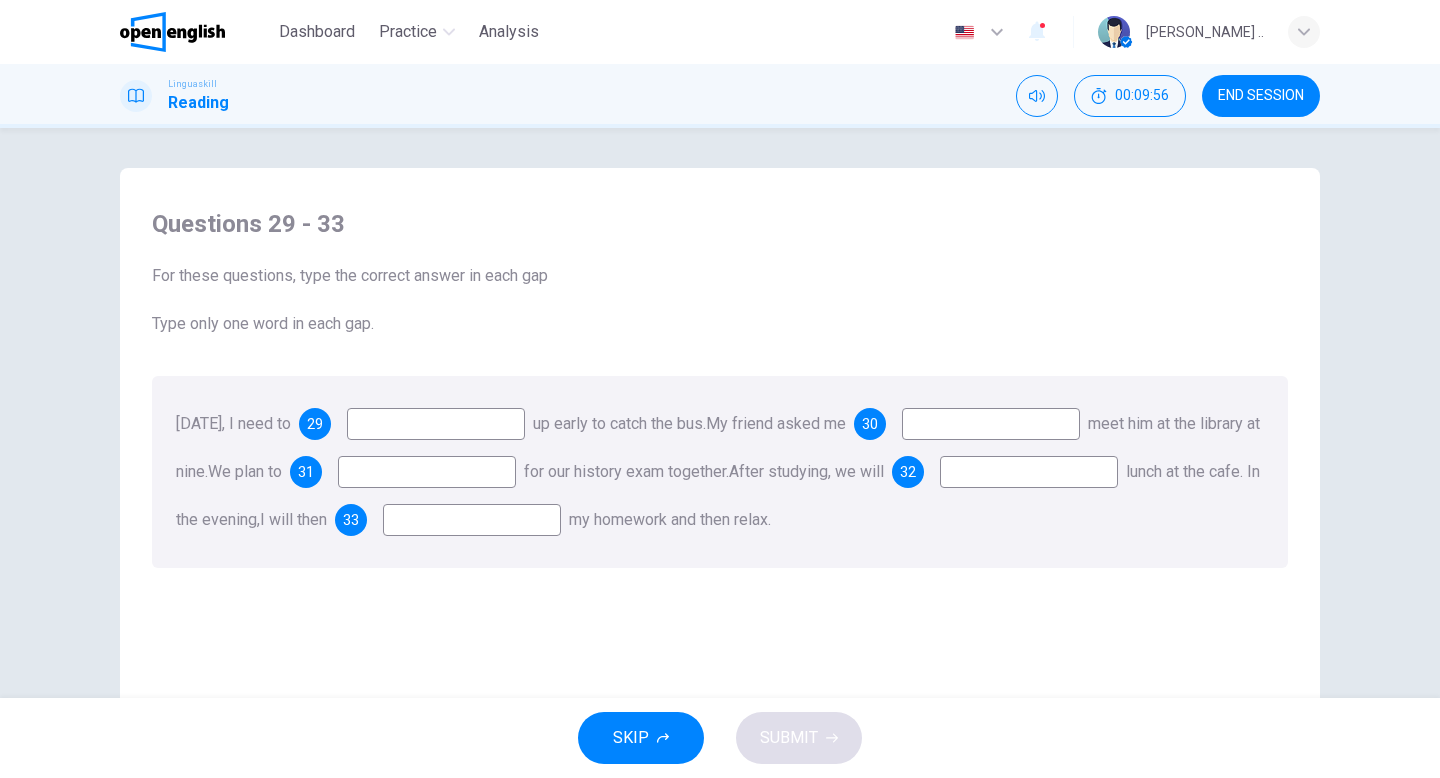 click at bounding box center (436, 424) 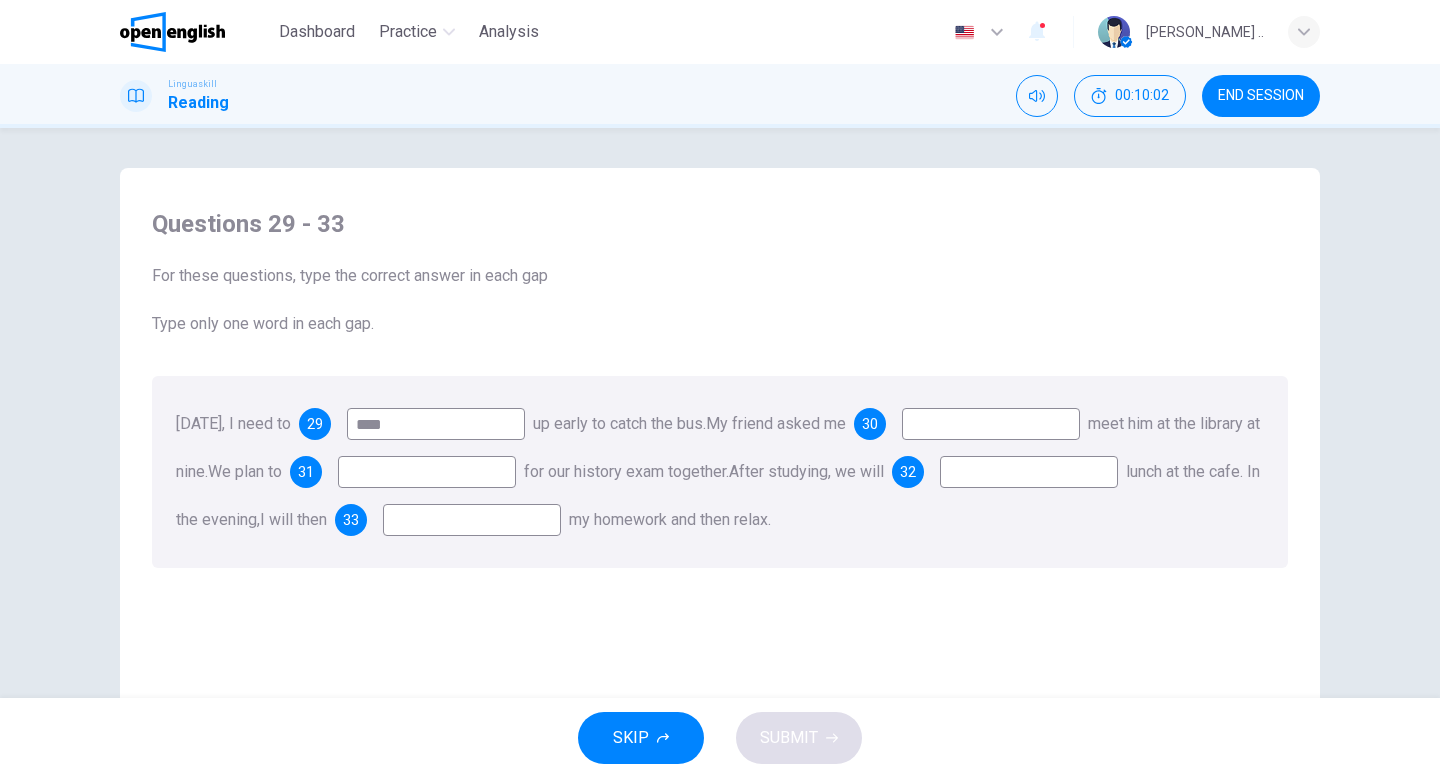 type on "****" 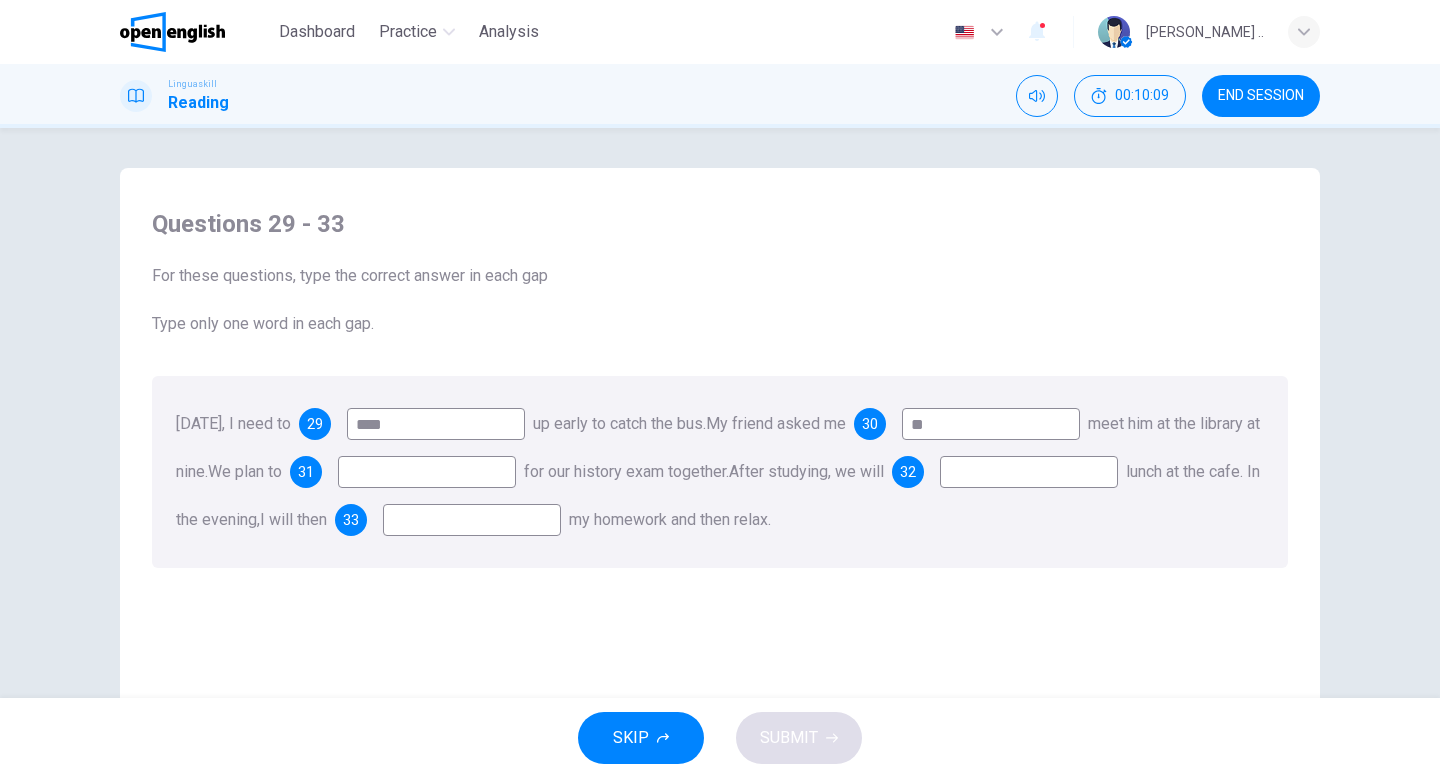 type on "**" 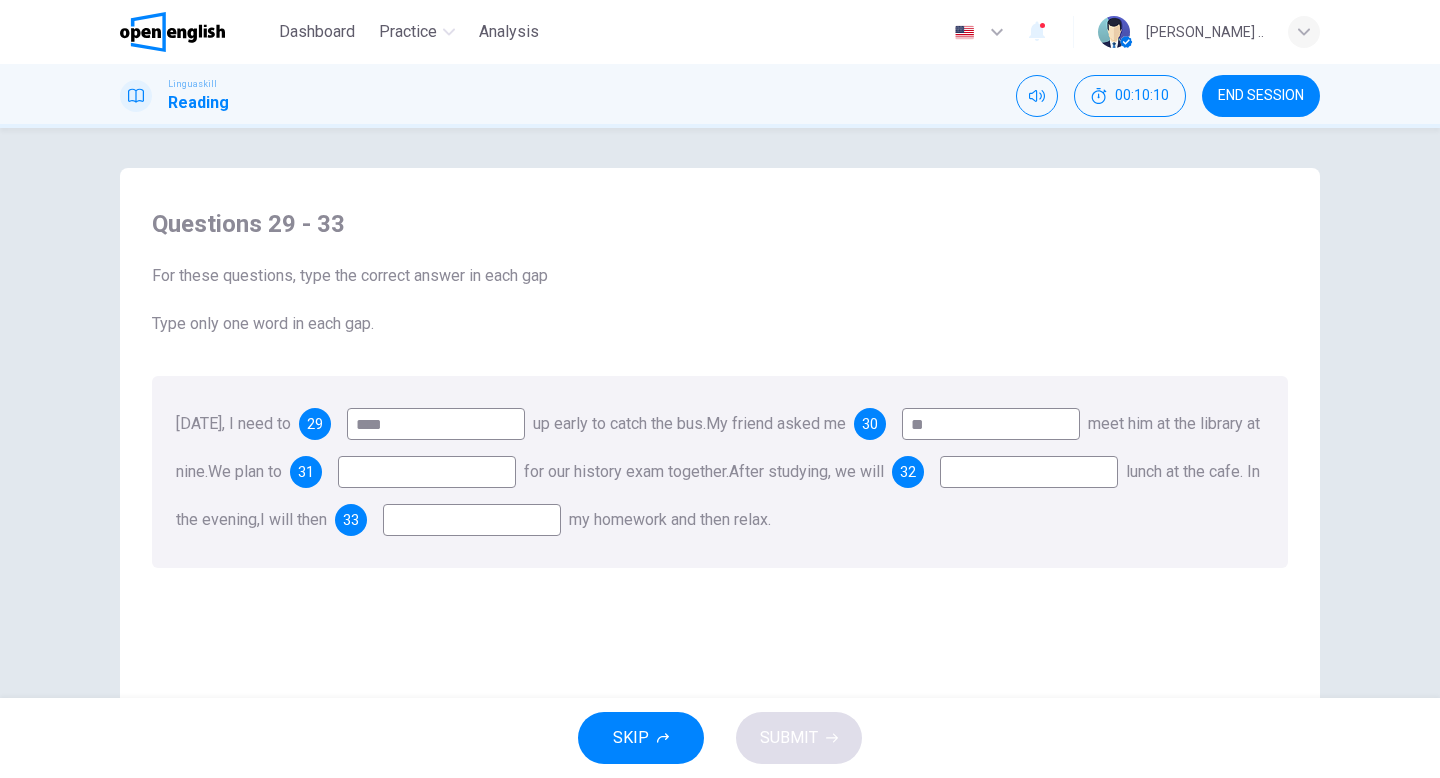 click at bounding box center [427, 472] 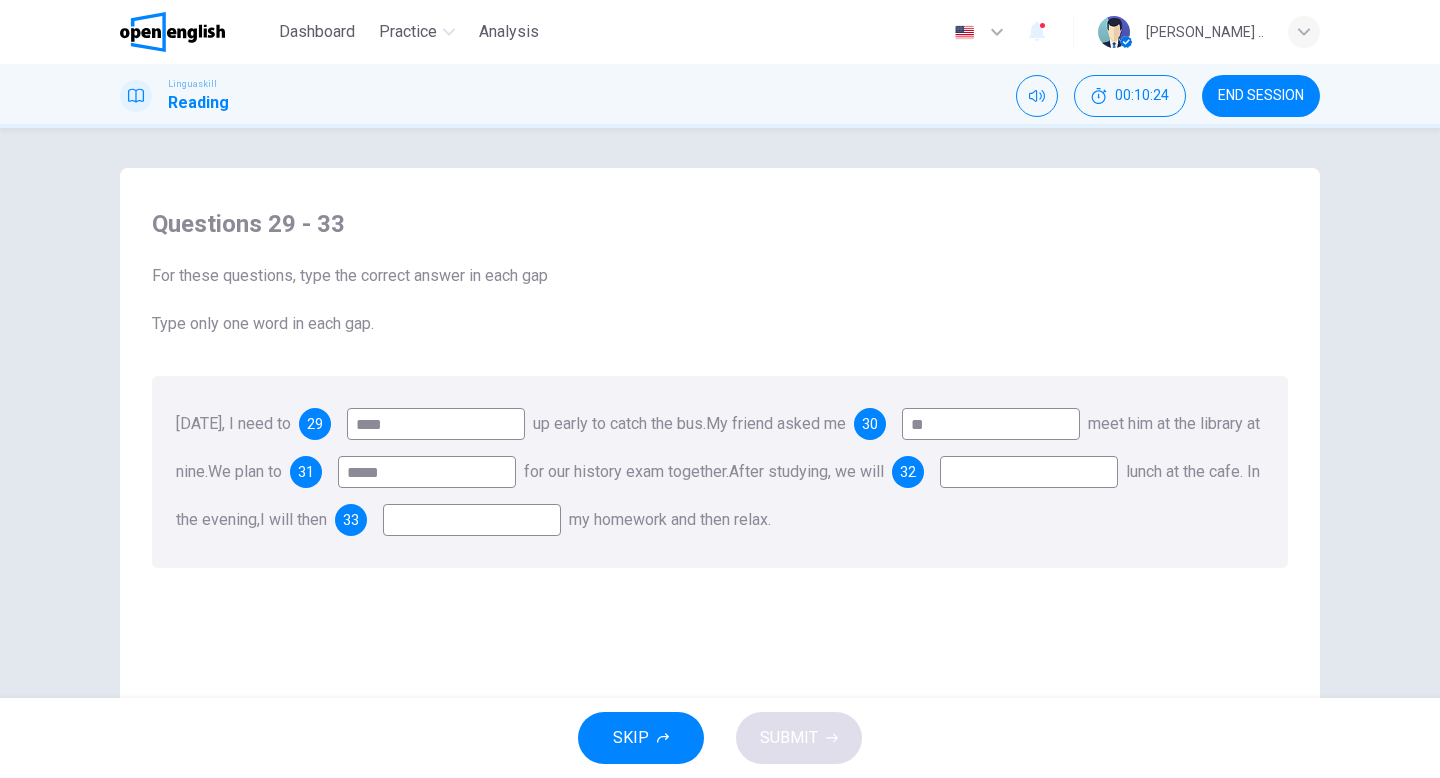 type on "*****" 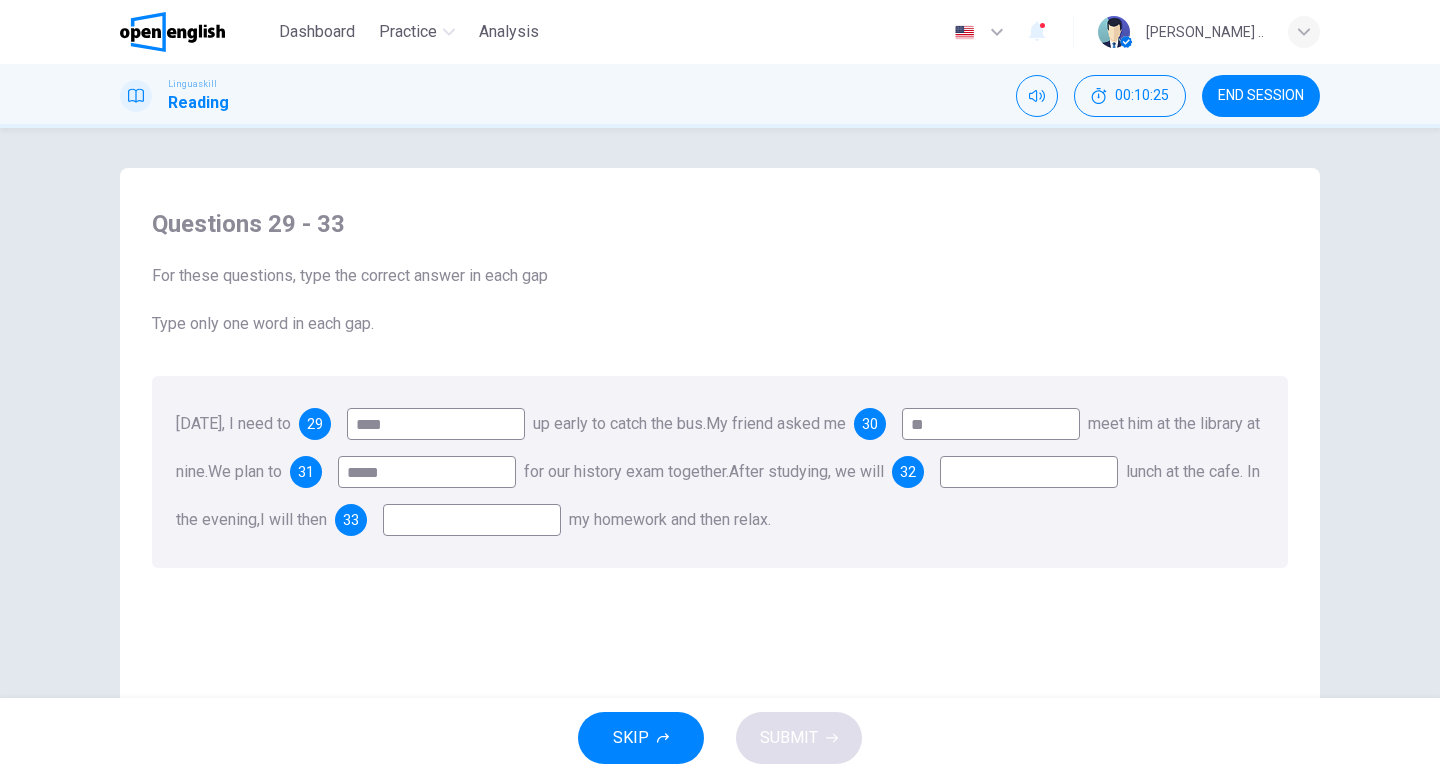 click at bounding box center (1029, 472) 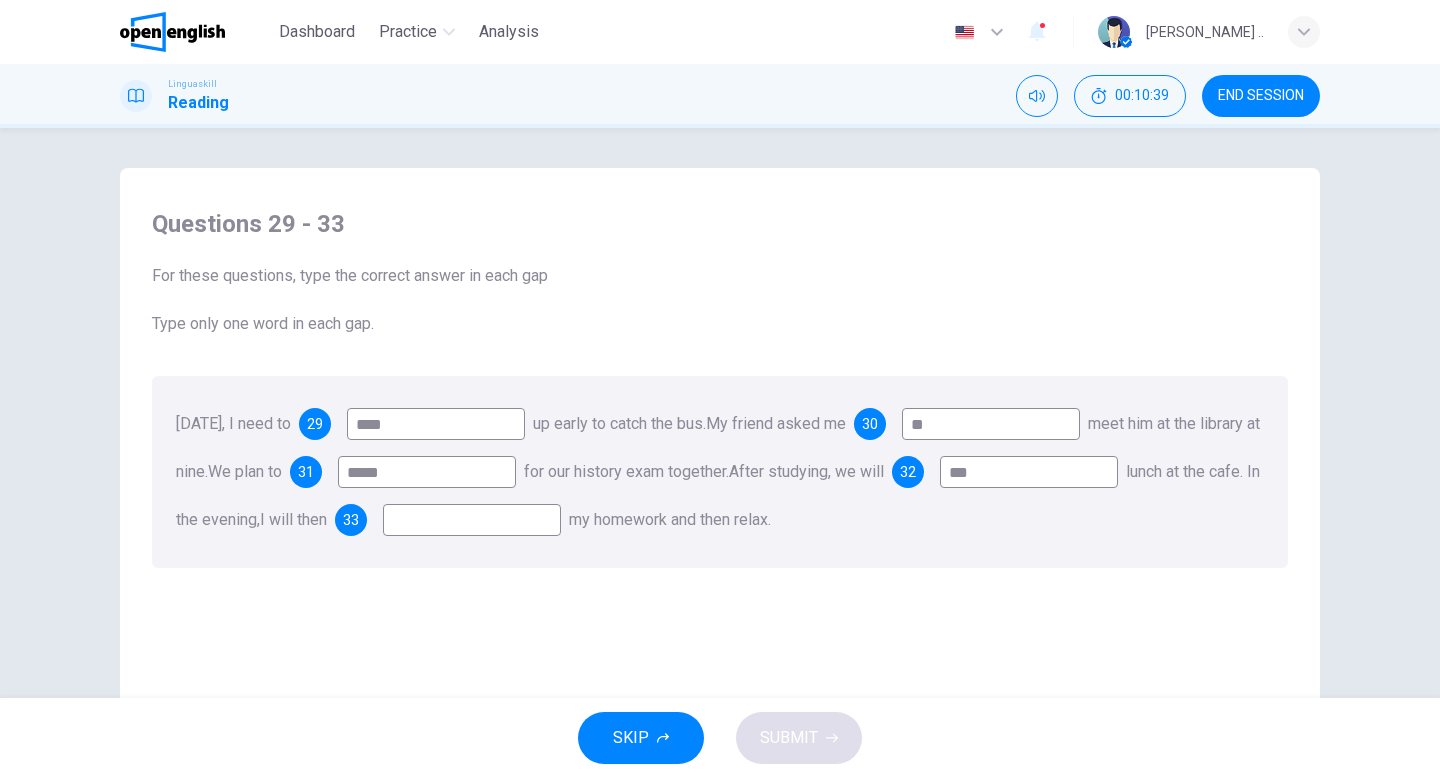 type on "***" 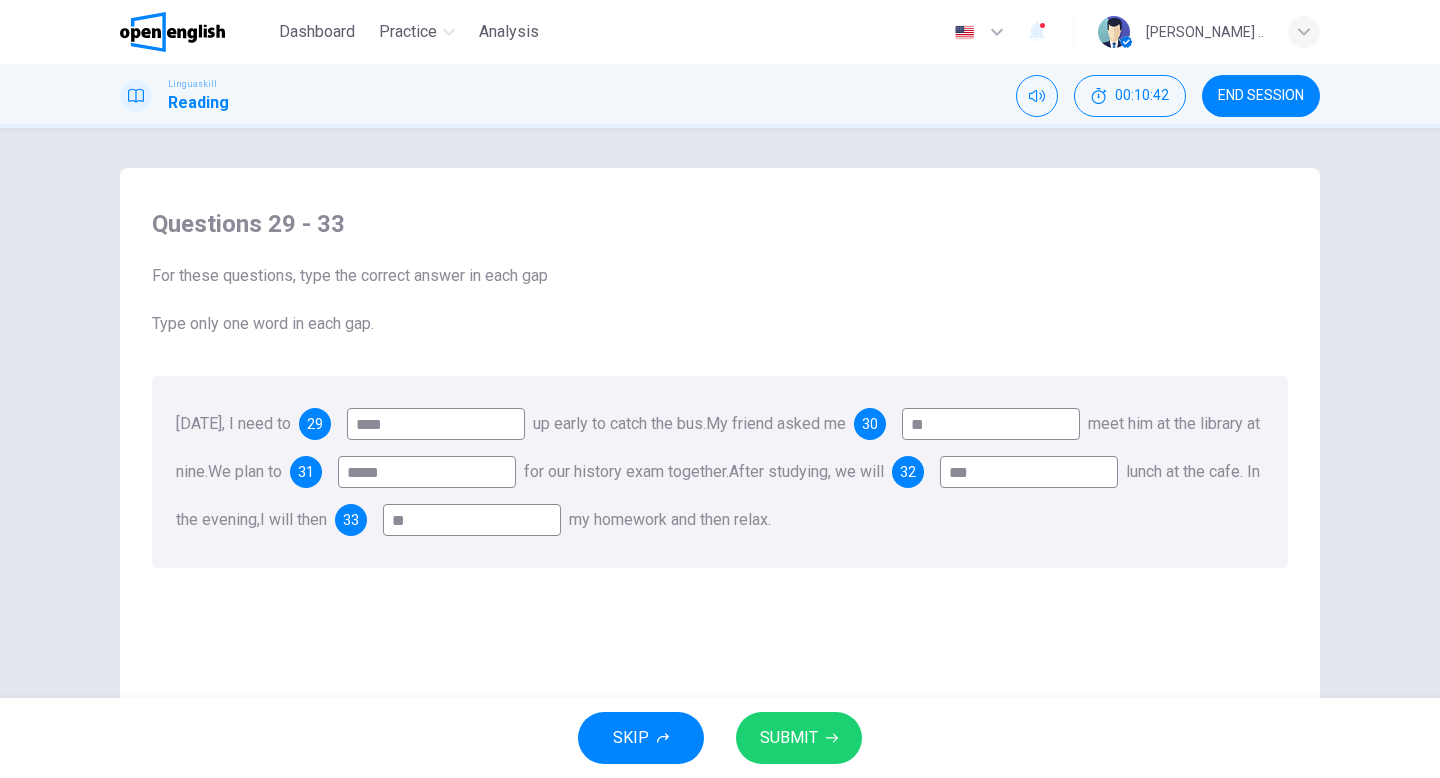 type on "*" 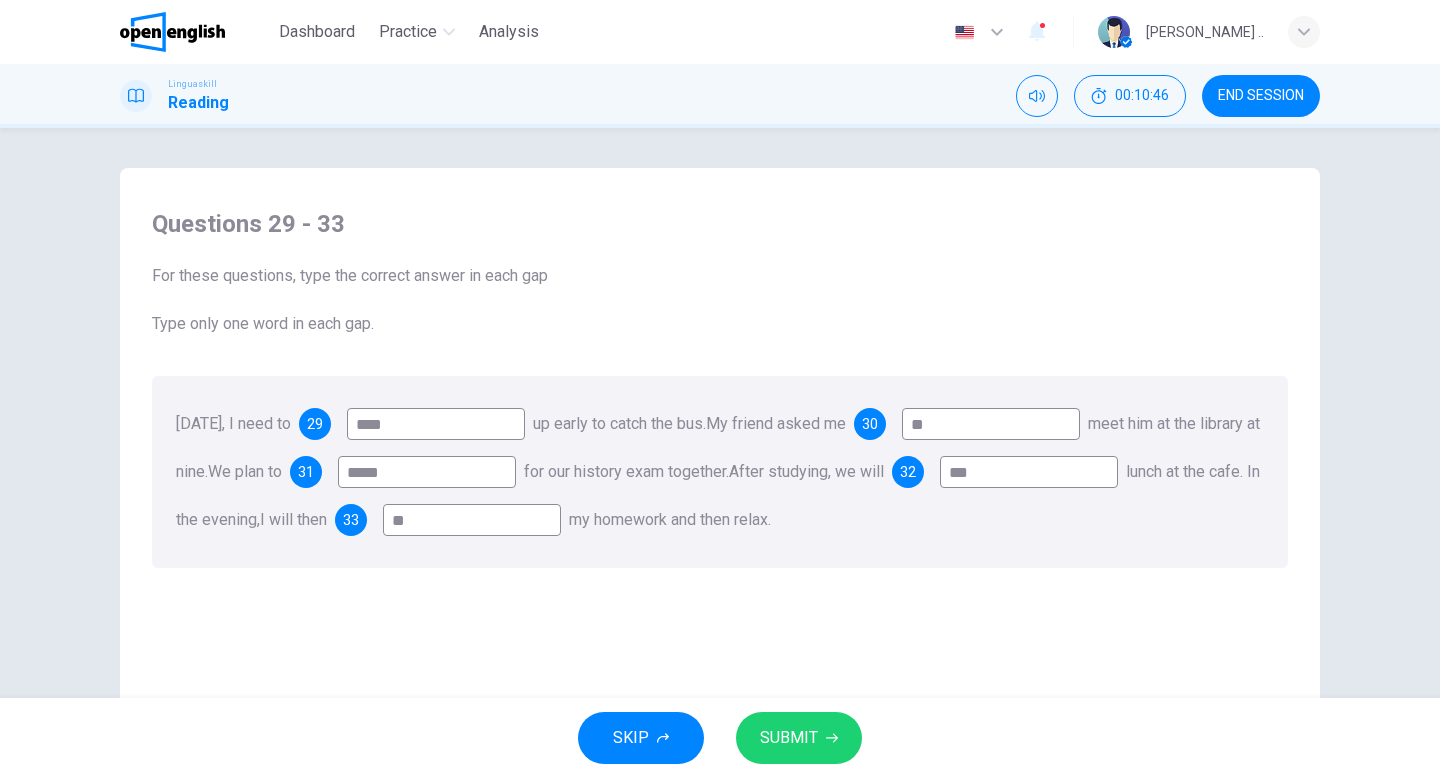 type on "**" 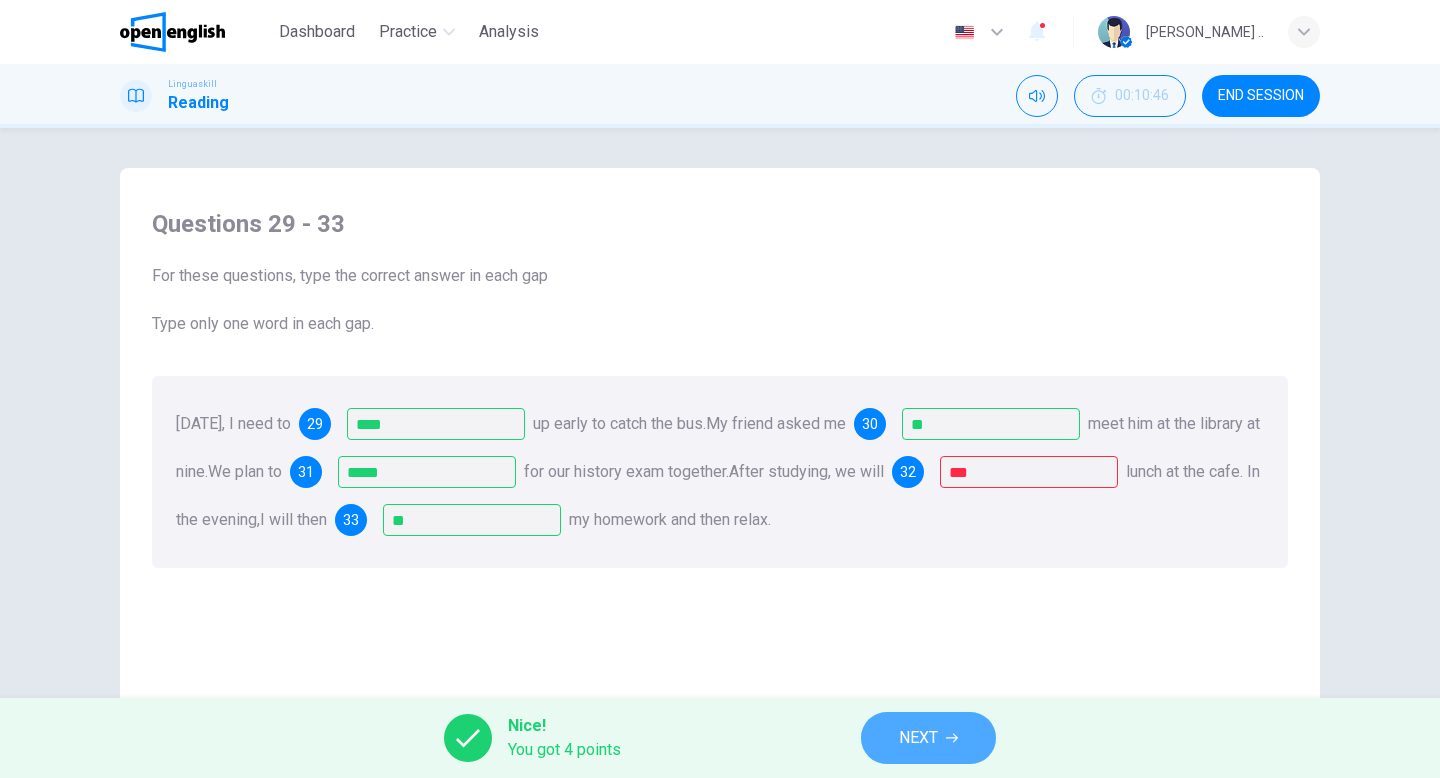 click on "NEXT" at bounding box center (928, 738) 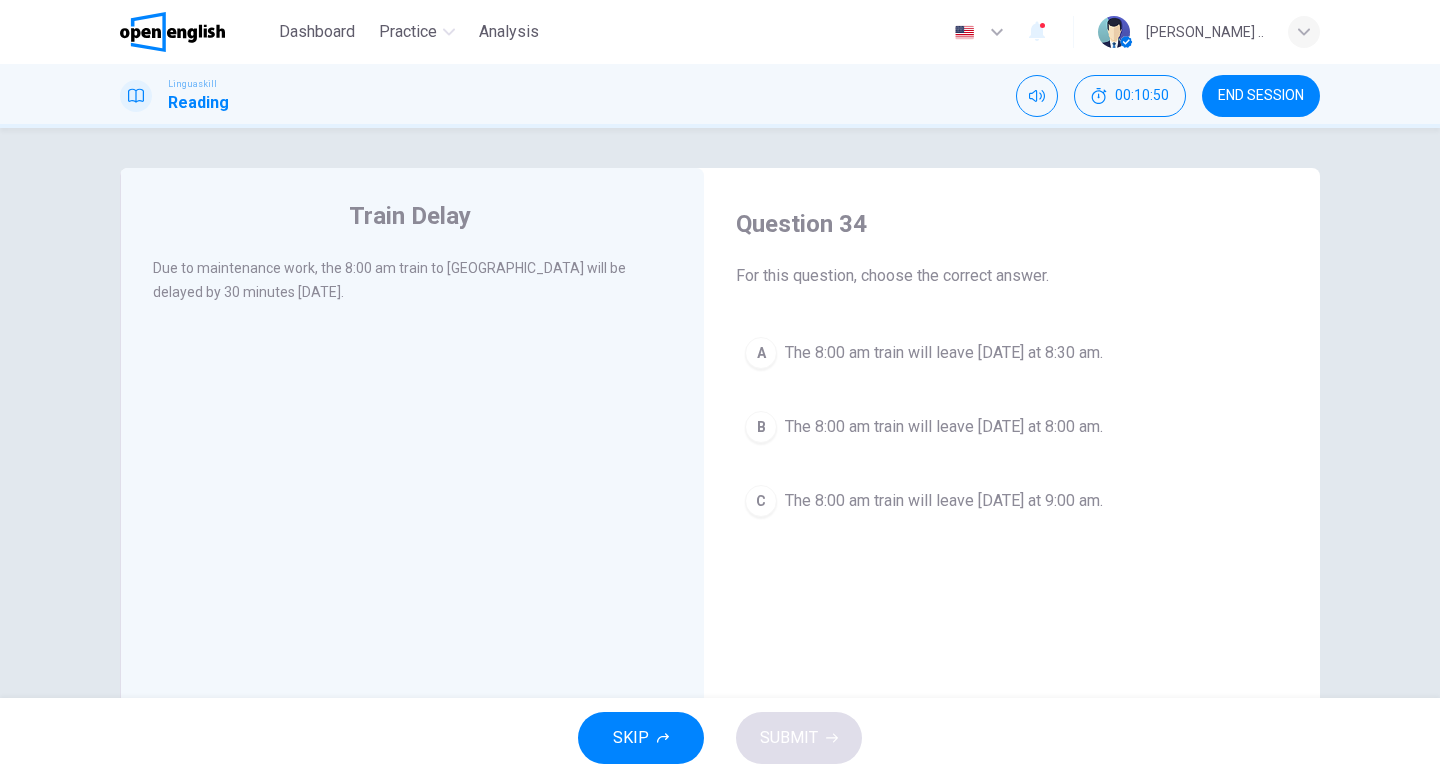 click on "Due to maintenance work, the 8:00 am train to Riverside will be delayed by 30 minutes tomorrow." at bounding box center [389, 280] 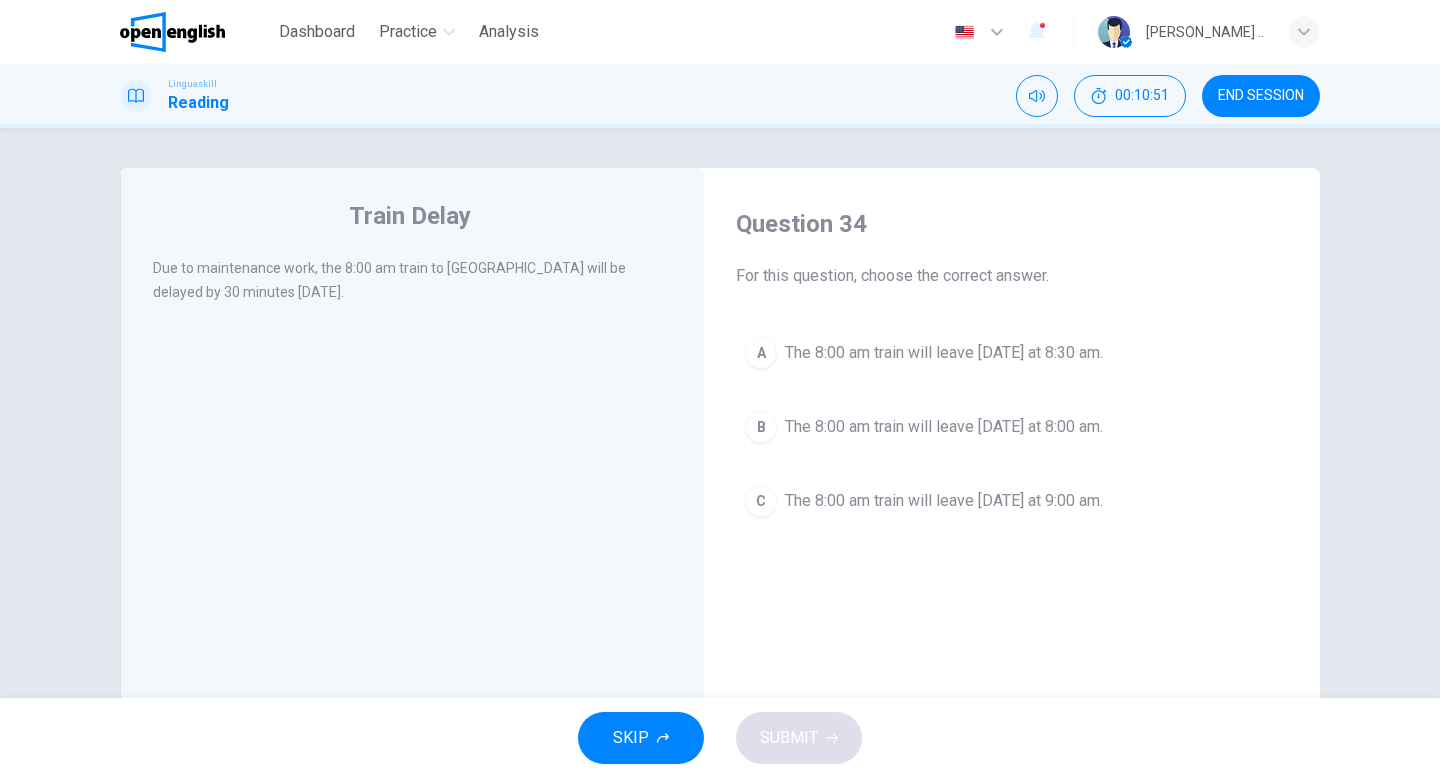click on "Due to maintenance work, the 8:00 am train to Riverside will be delayed by 30 minutes tomorrow." at bounding box center [389, 280] 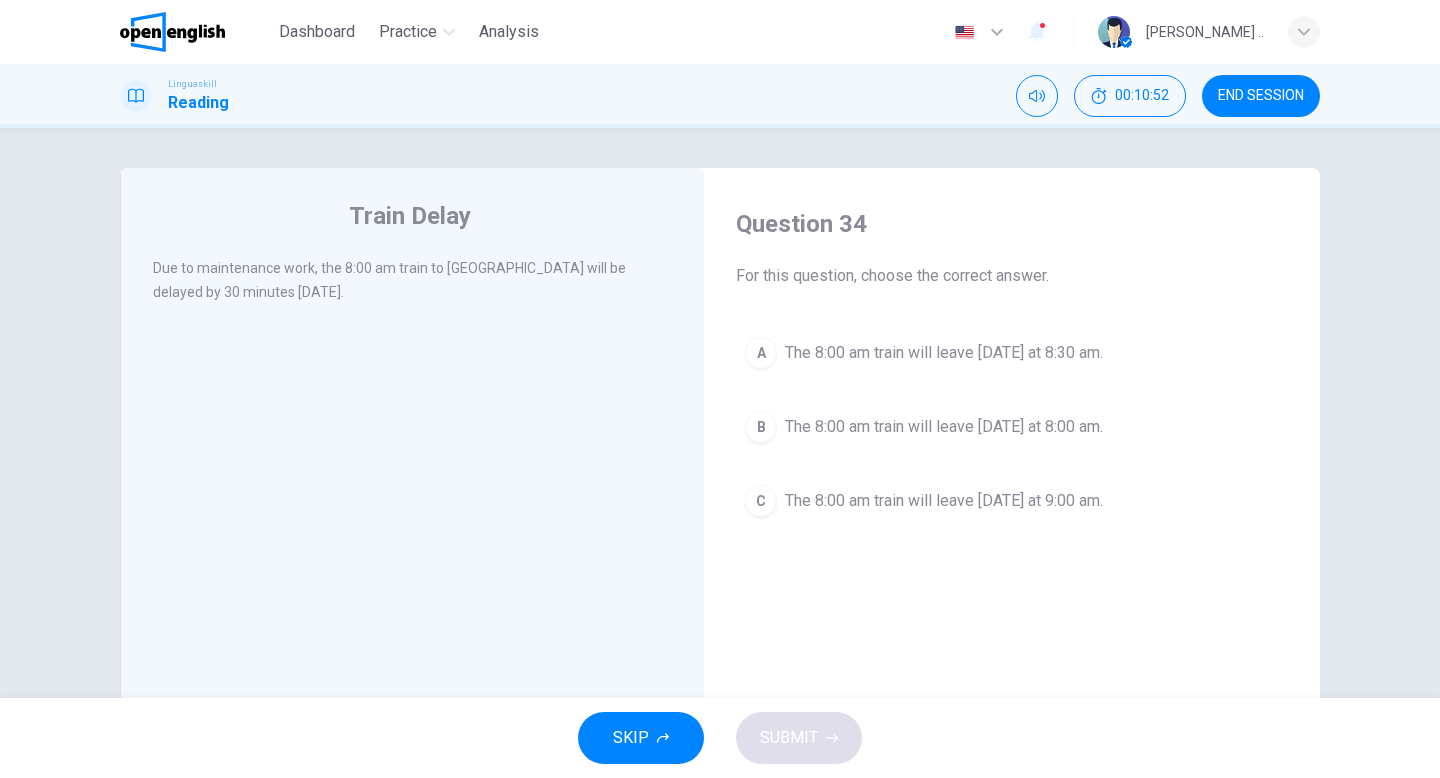 click on "Due to maintenance work, the 8:00 am train to Riverside will be delayed by 30 minutes tomorrow." at bounding box center [389, 280] 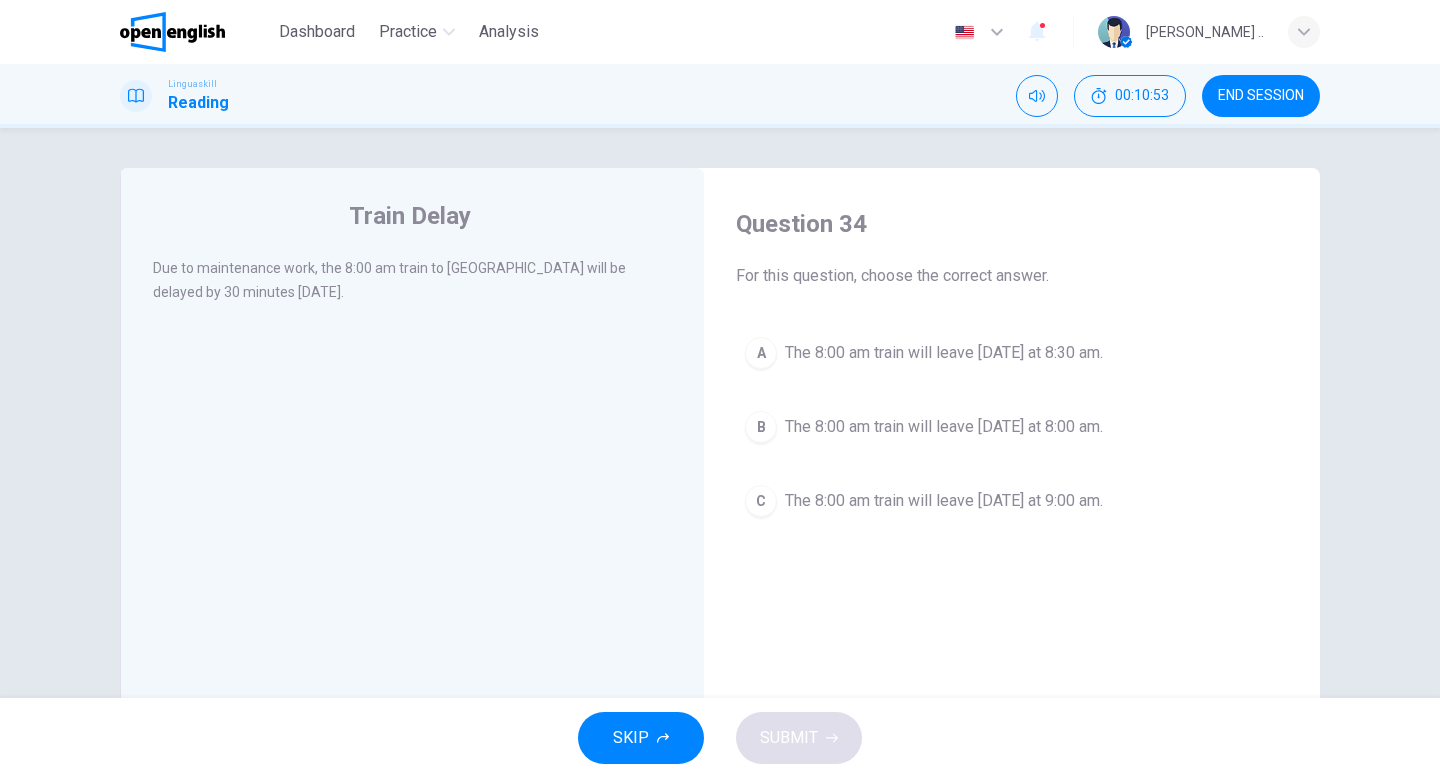 drag, startPoint x: 198, startPoint y: 275, endPoint x: 283, endPoint y: 270, distance: 85.146935 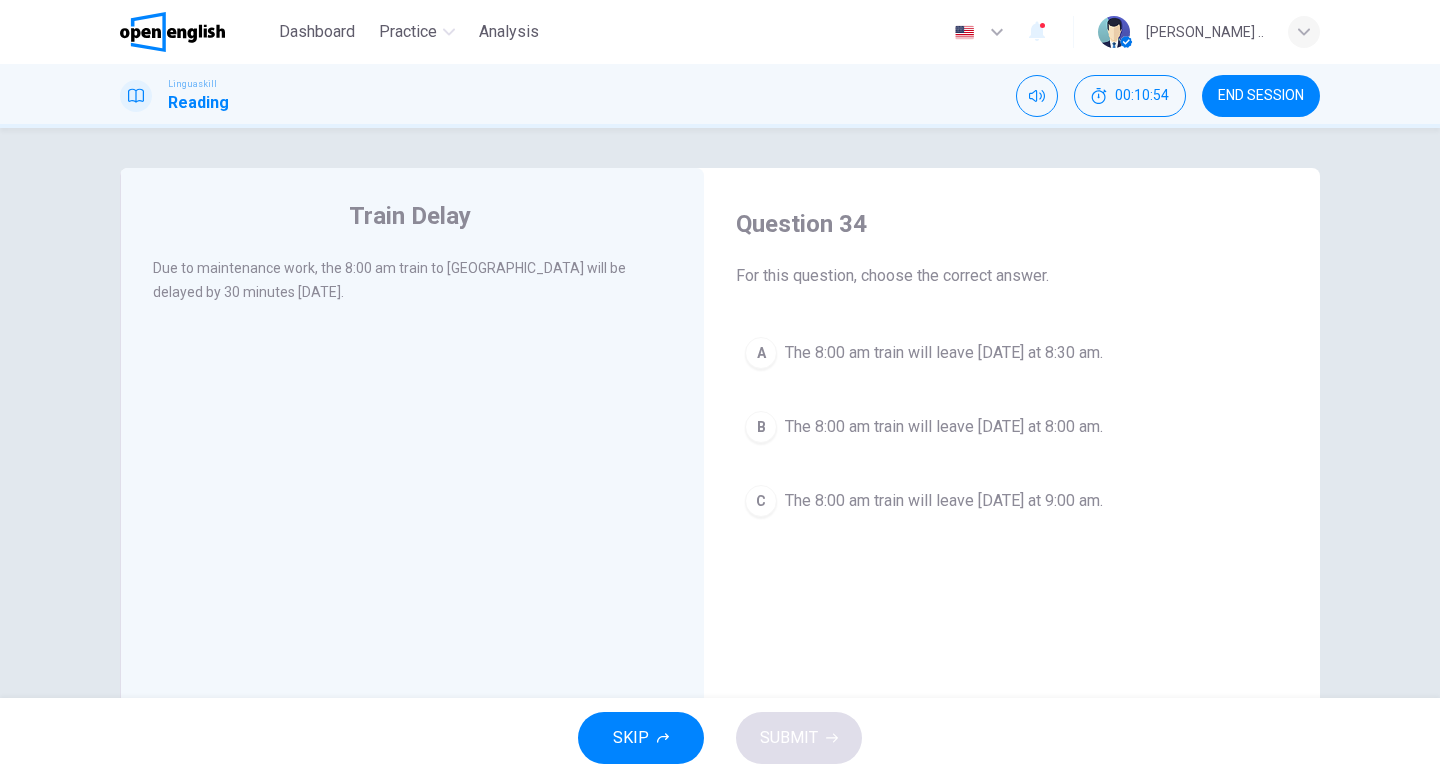 drag, startPoint x: 283, startPoint y: 270, endPoint x: 208, endPoint y: 270, distance: 75 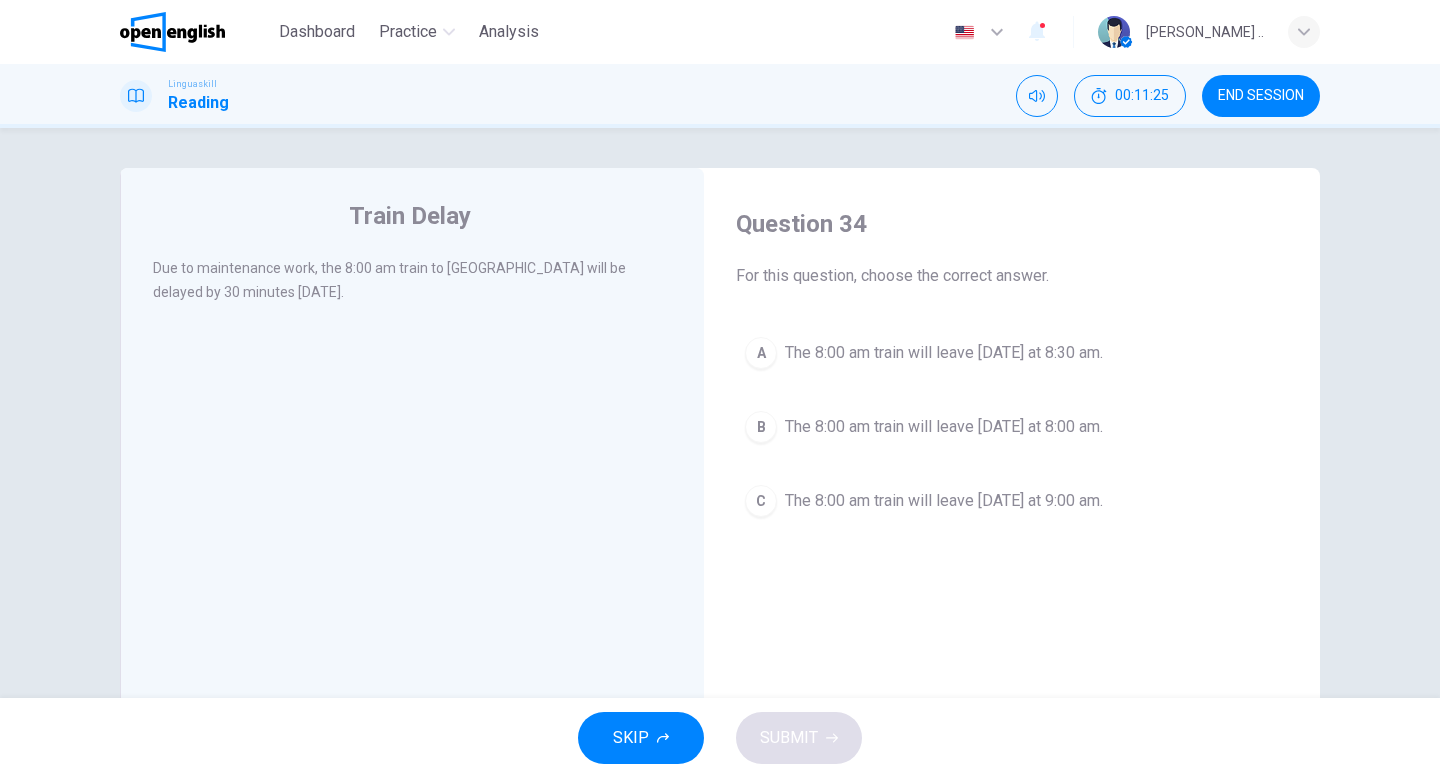 click on "The 8:00 am train will leave tomorrow at 8:30 am." at bounding box center (944, 353) 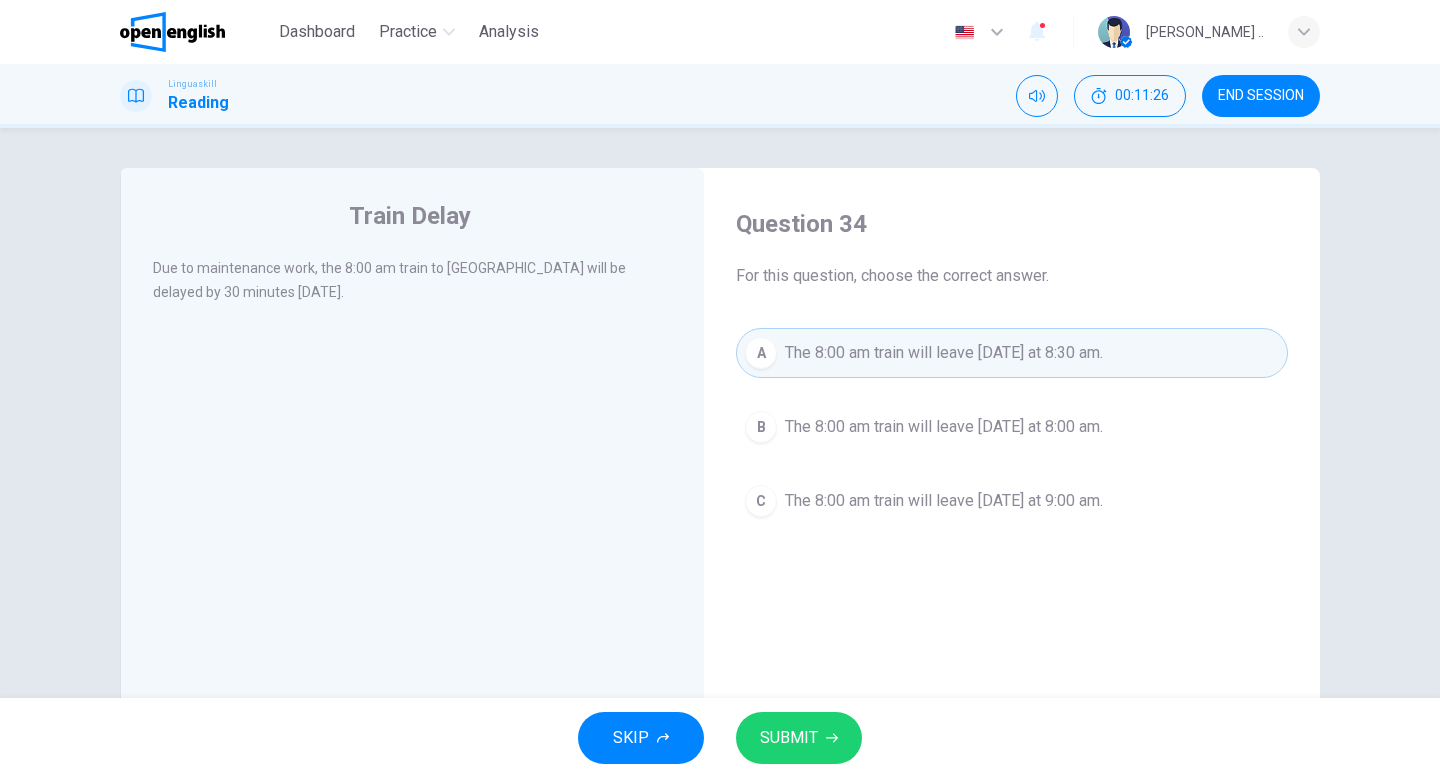 click on "SUBMIT" at bounding box center (789, 738) 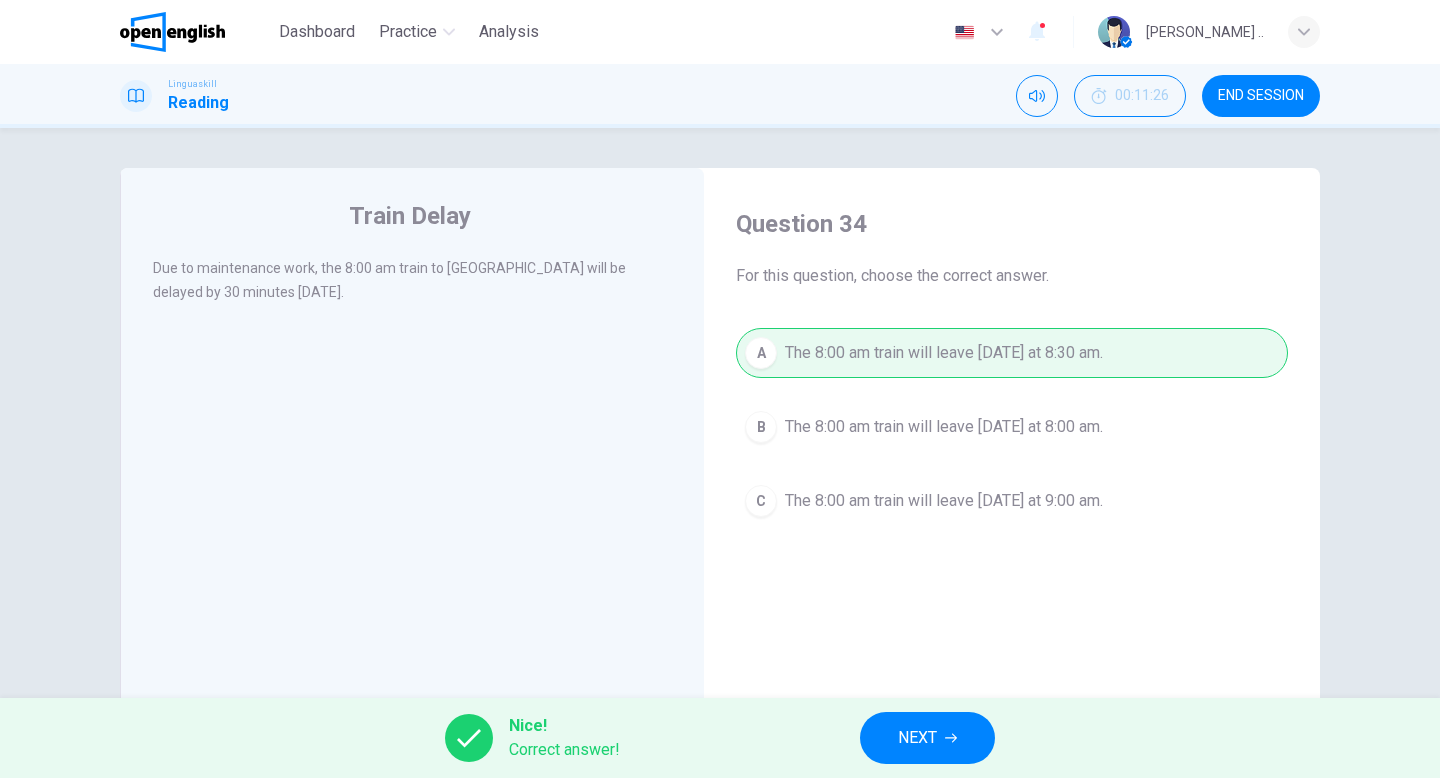 click on "NEXT" at bounding box center (927, 738) 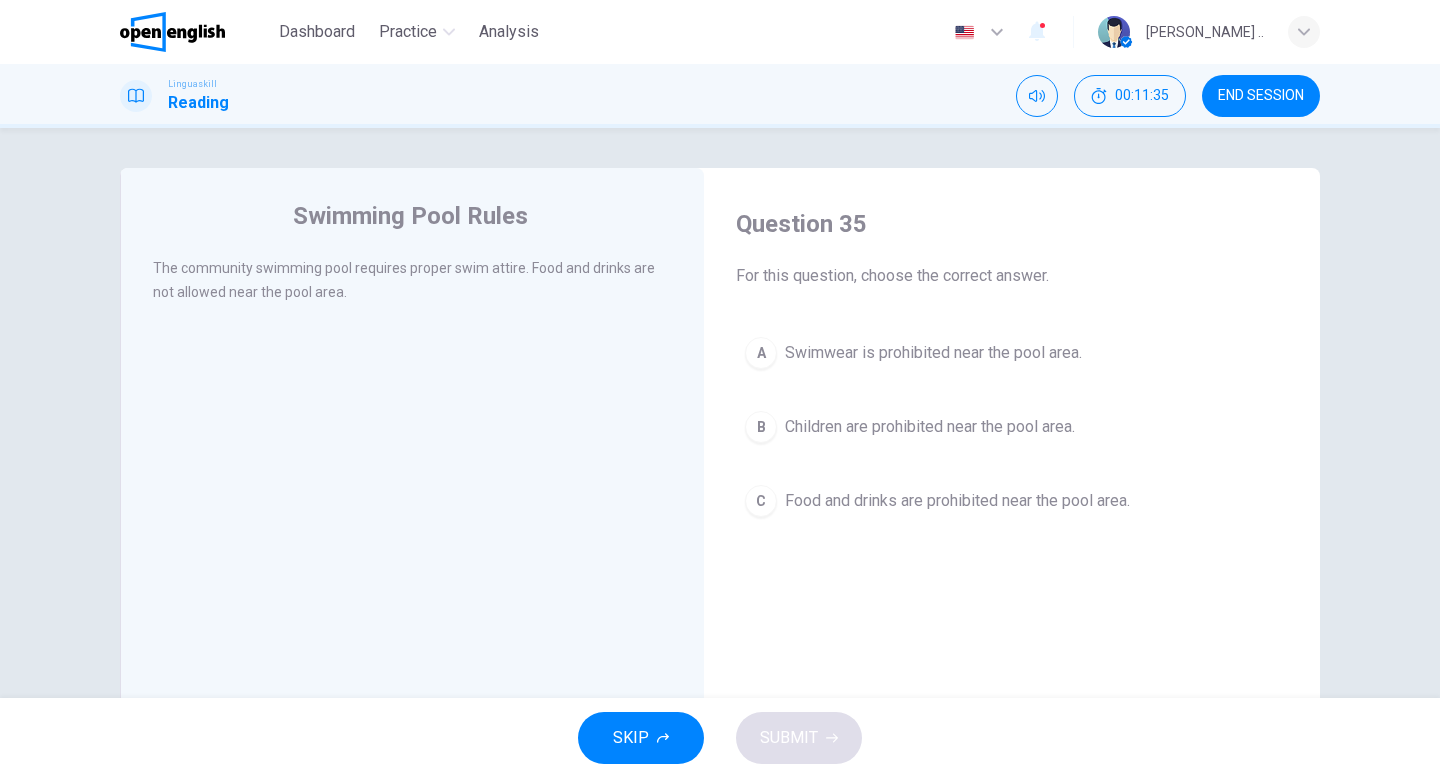 drag, startPoint x: 795, startPoint y: 276, endPoint x: 1034, endPoint y: 280, distance: 239.03348 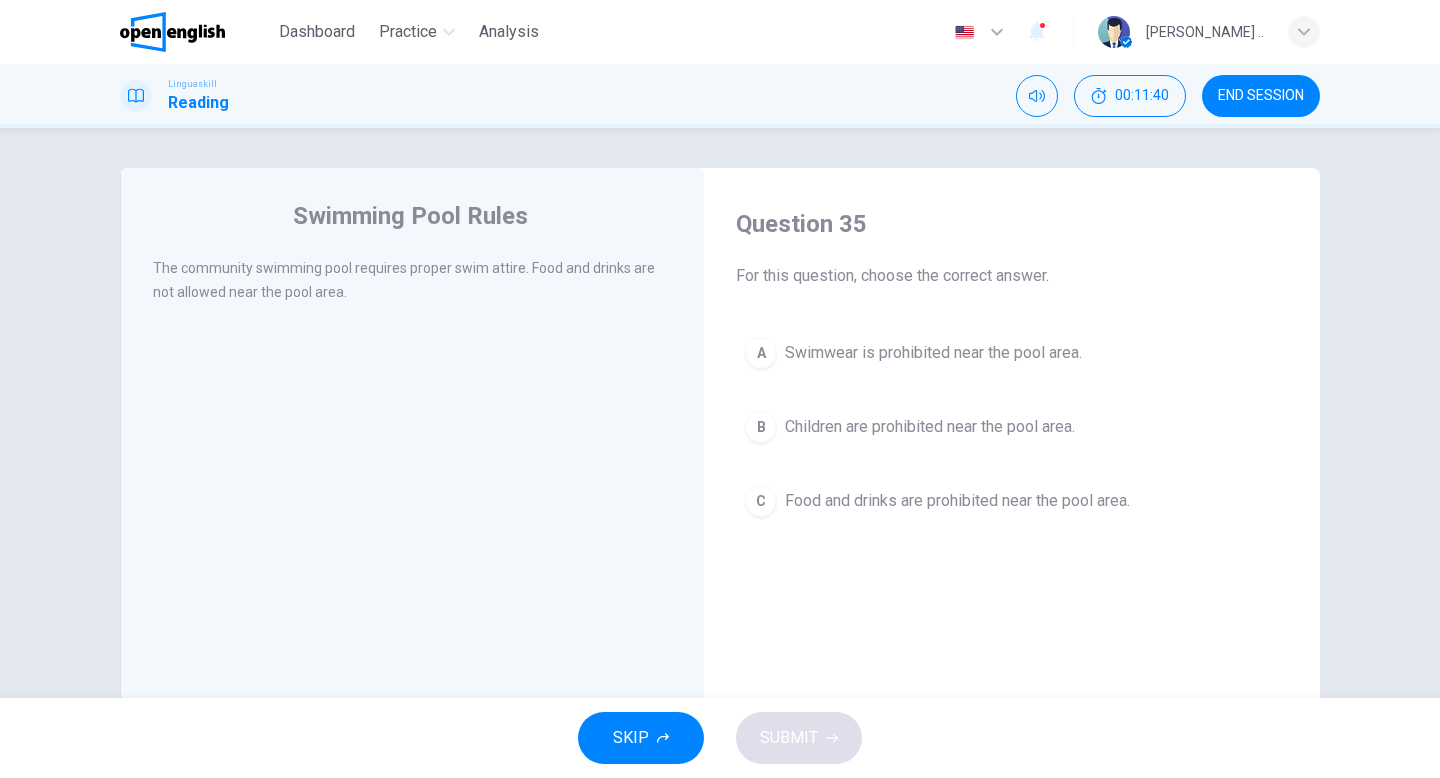 click on "Food and drinks are prohibited near the pool area." at bounding box center [957, 501] 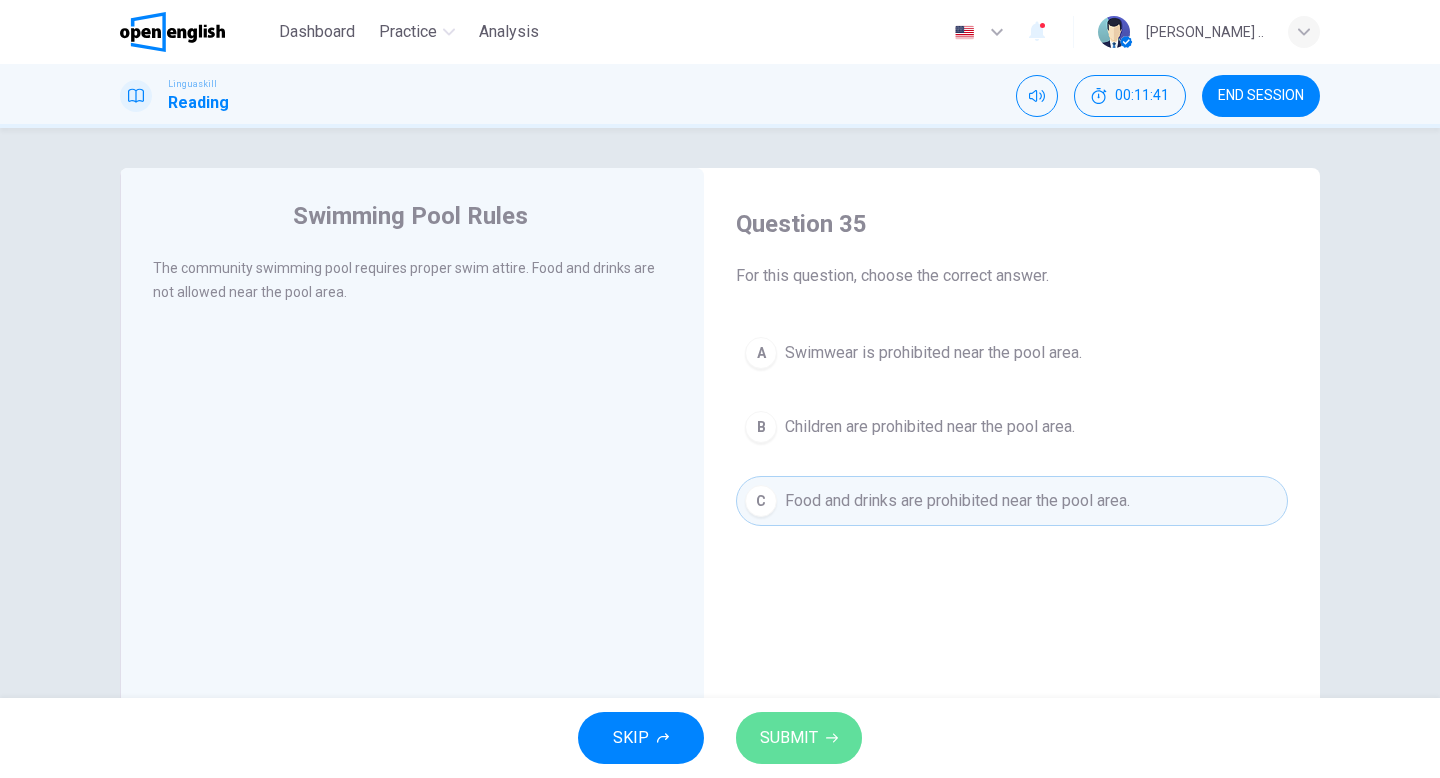 click on "SUBMIT" at bounding box center (789, 738) 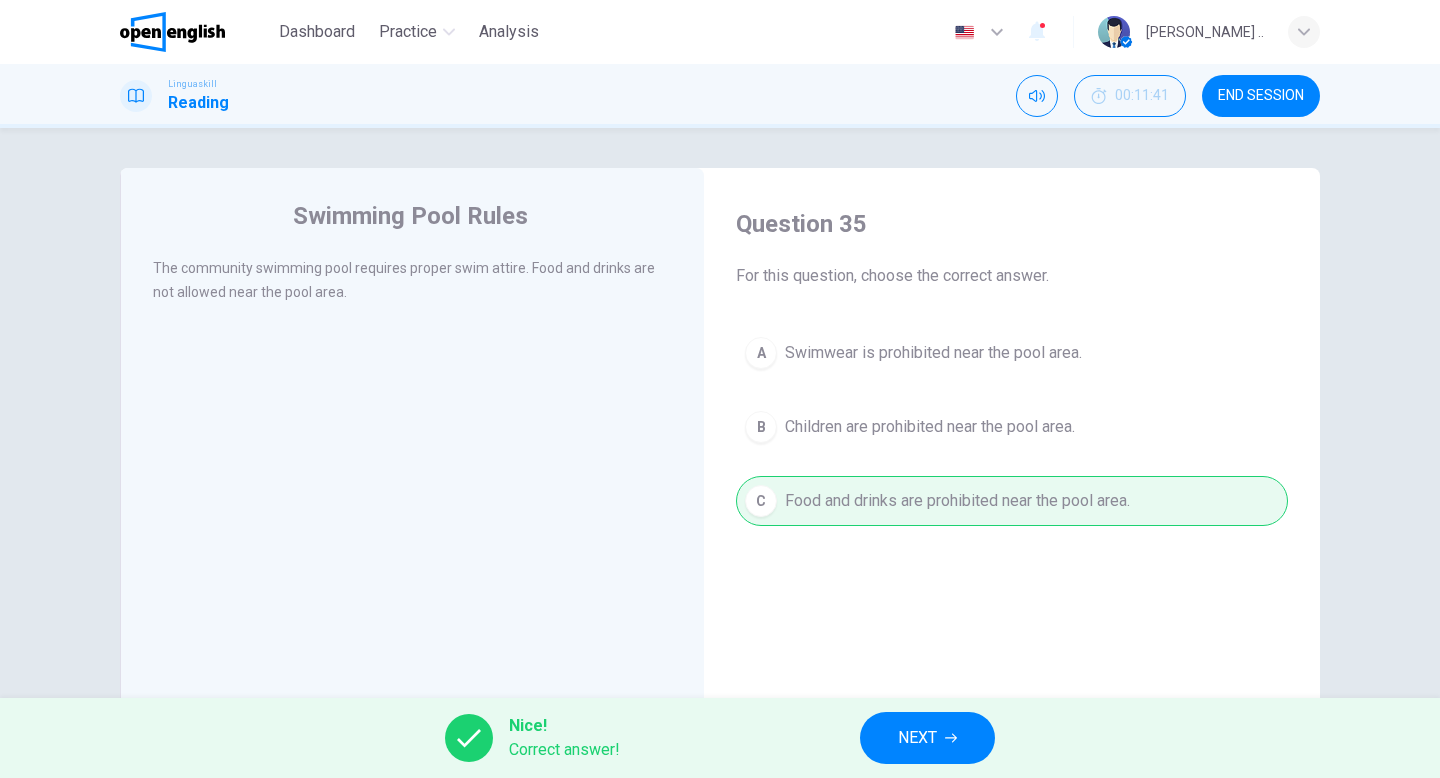 click on "NEXT" at bounding box center [927, 738] 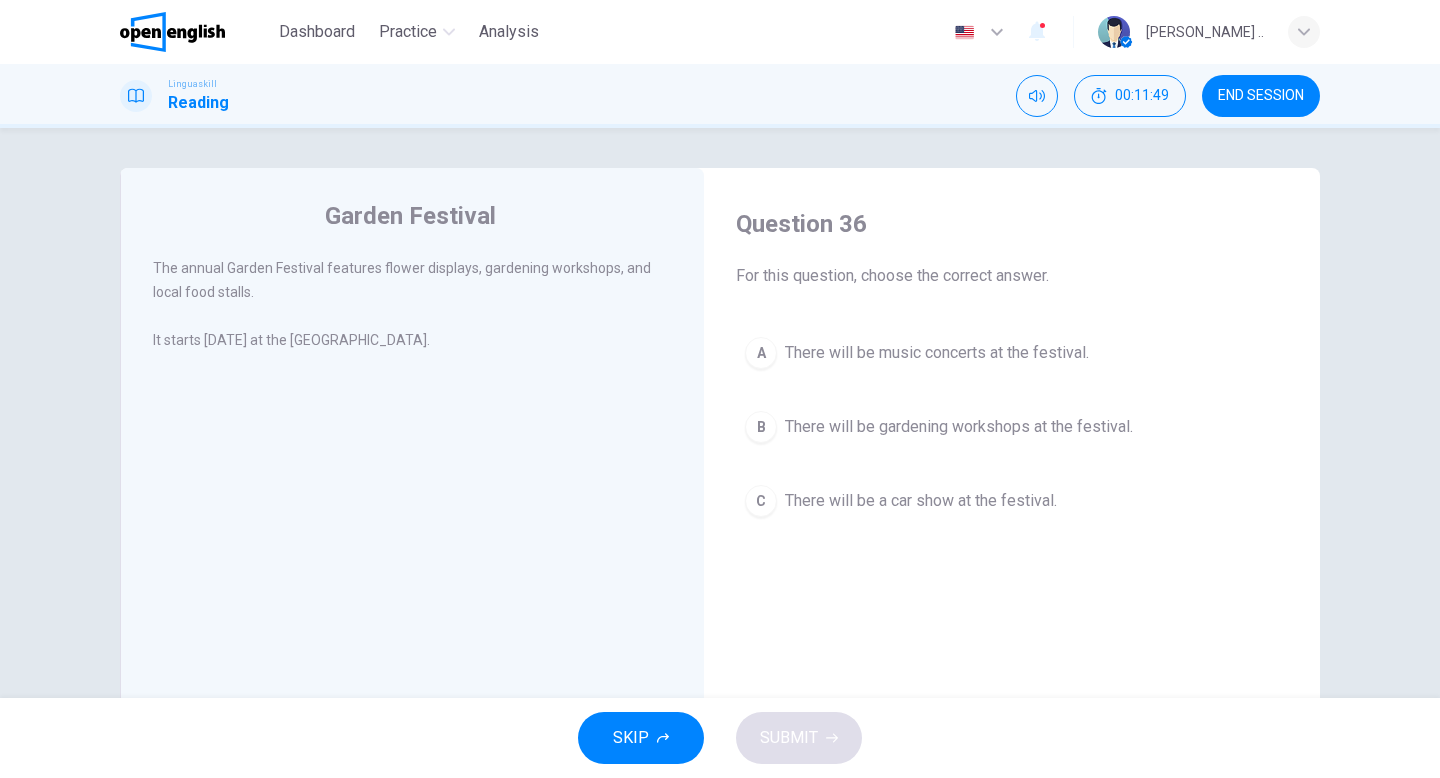 drag, startPoint x: 183, startPoint y: 345, endPoint x: 329, endPoint y: 353, distance: 146.21901 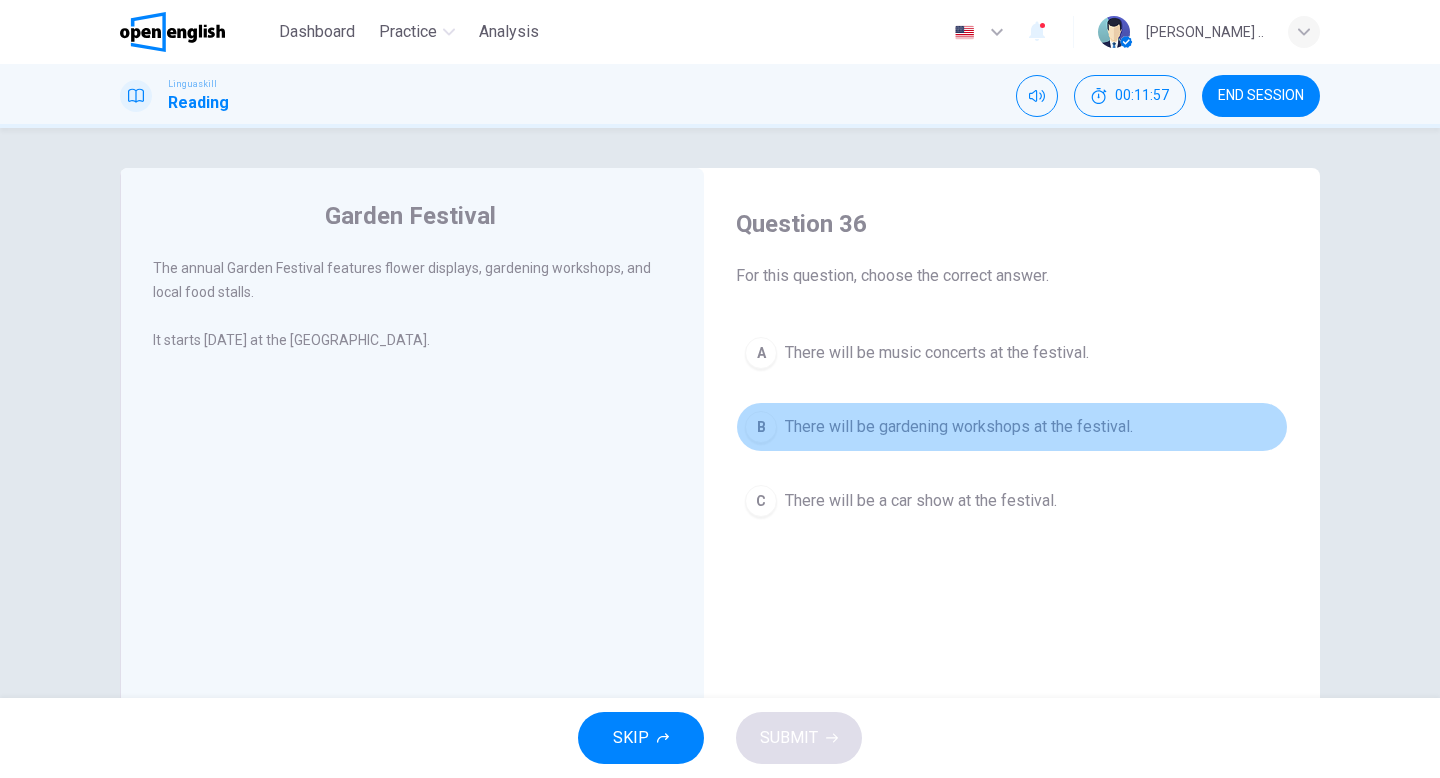 click on "B" at bounding box center [761, 427] 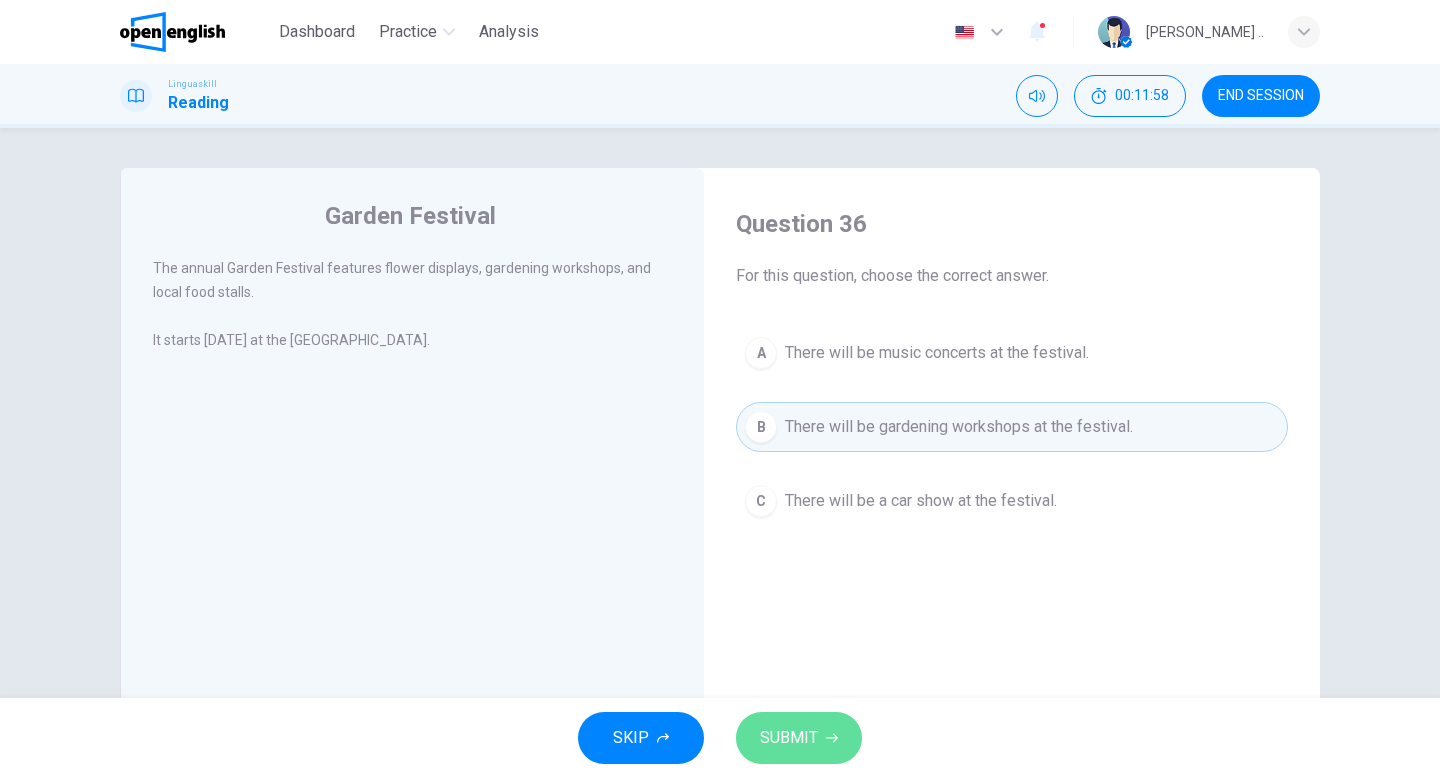 click on "SUBMIT" at bounding box center [789, 738] 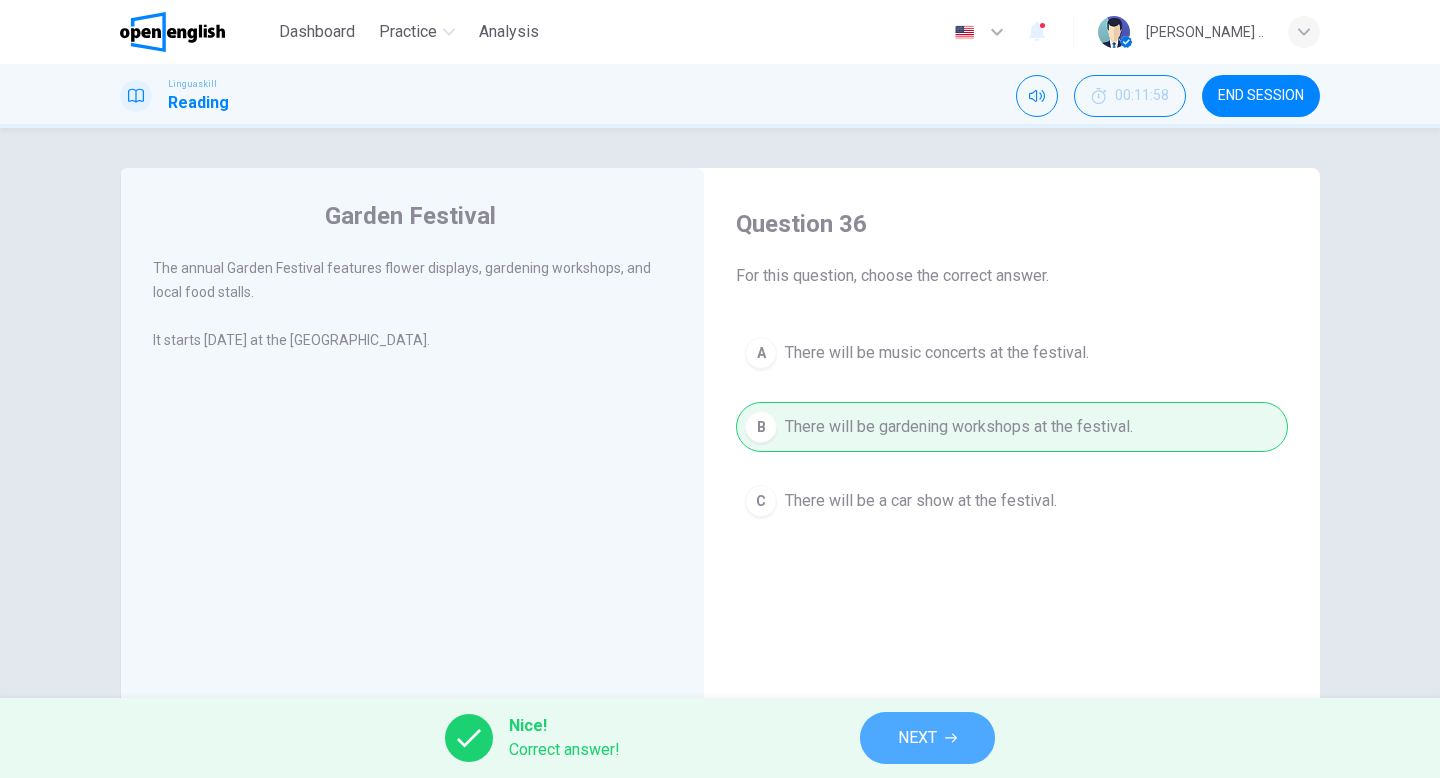 click on "NEXT" at bounding box center (917, 738) 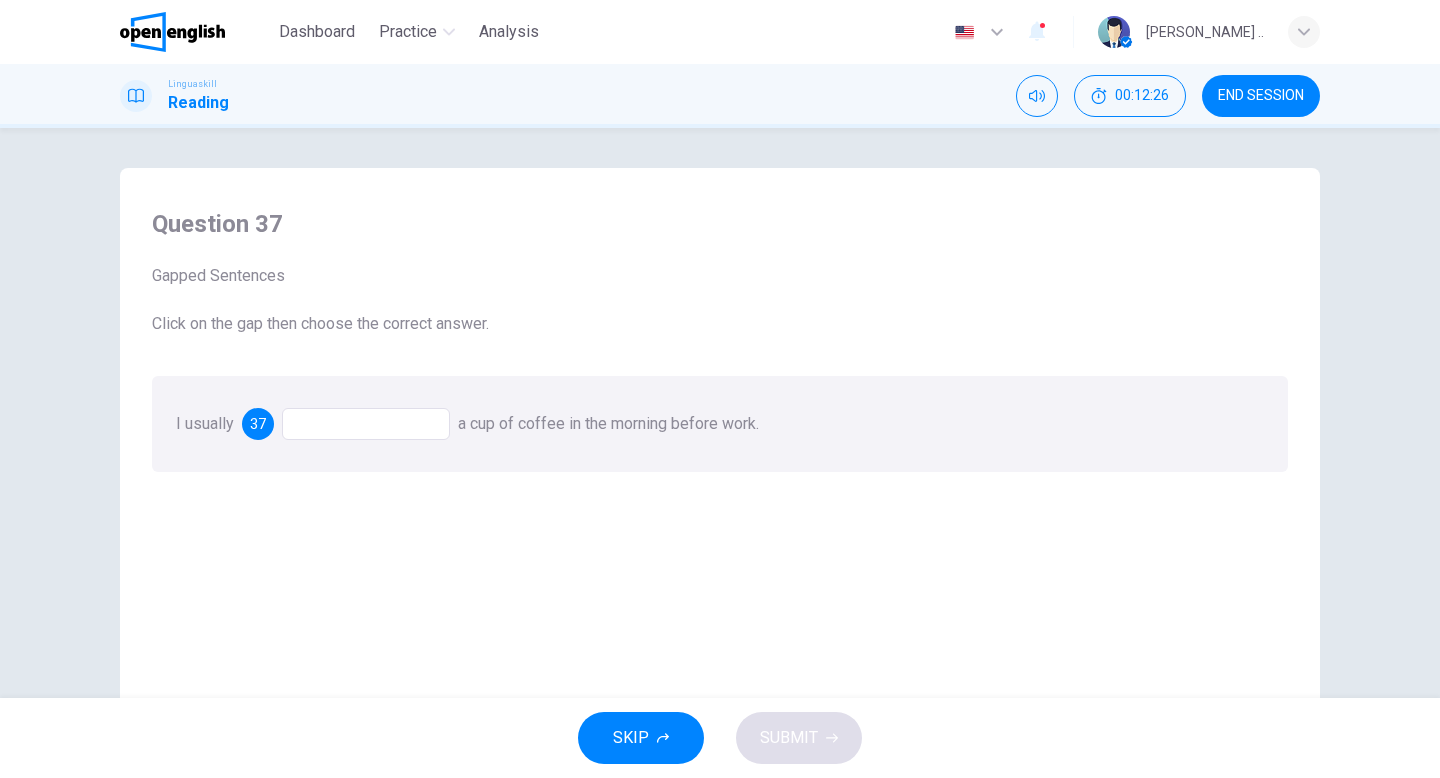 click at bounding box center [366, 424] 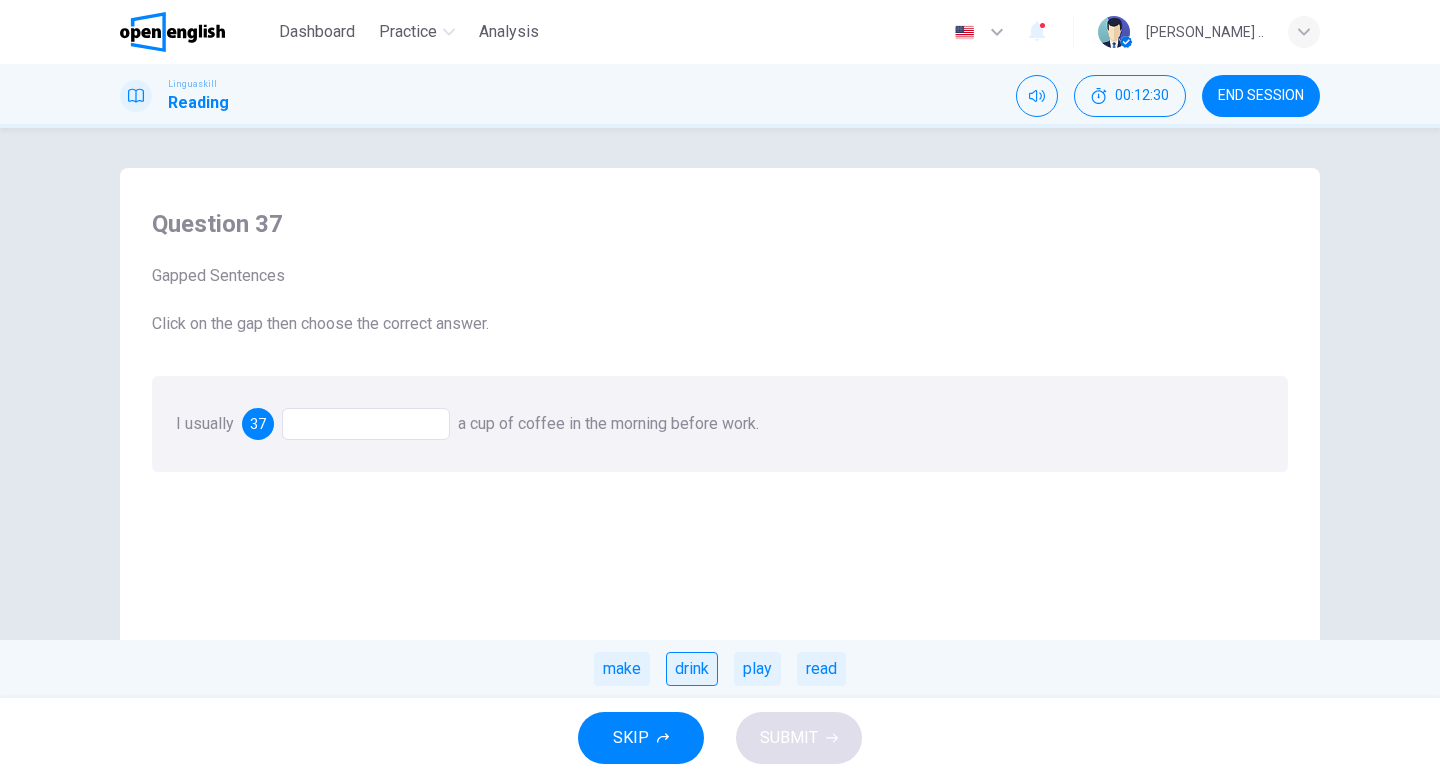 click on "drink" at bounding box center [692, 669] 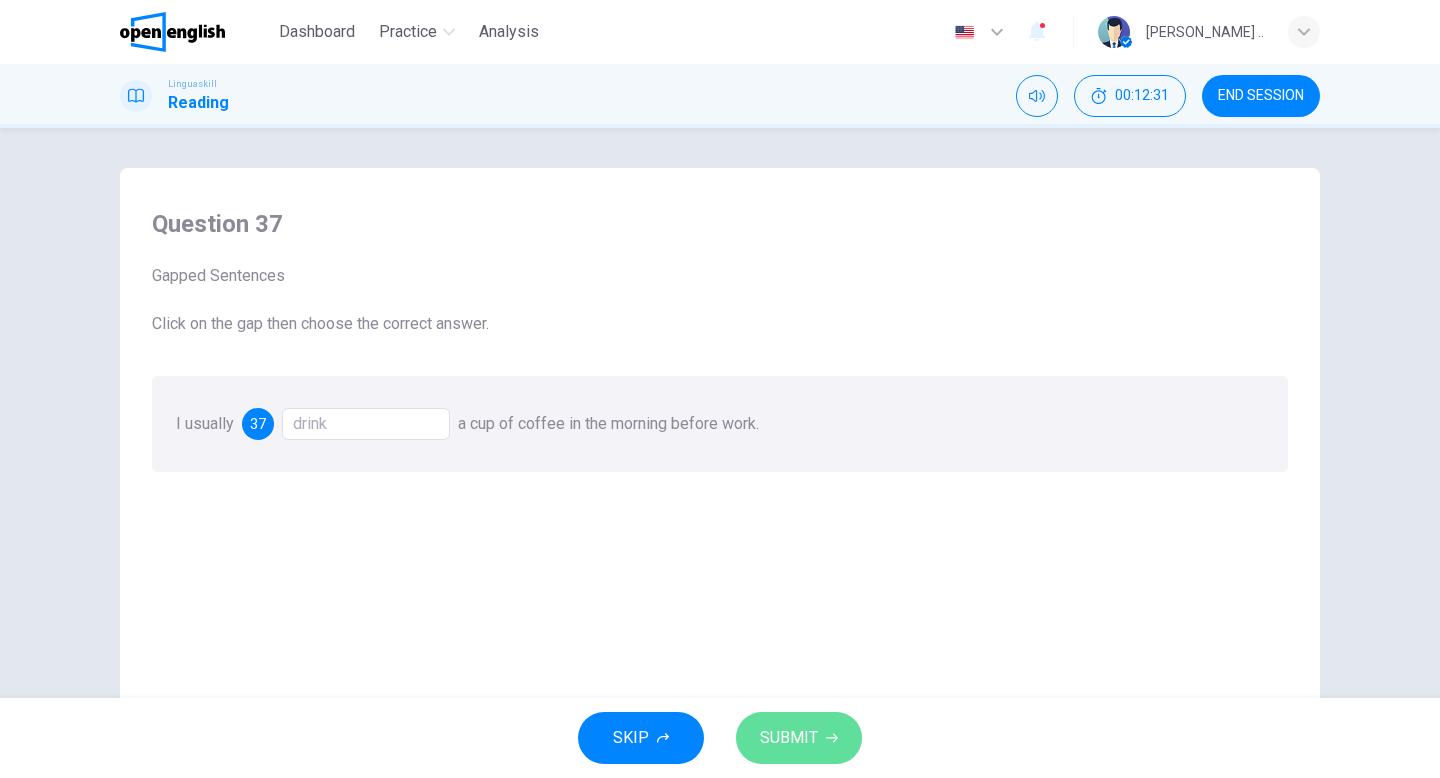 click on "SUBMIT" at bounding box center (799, 738) 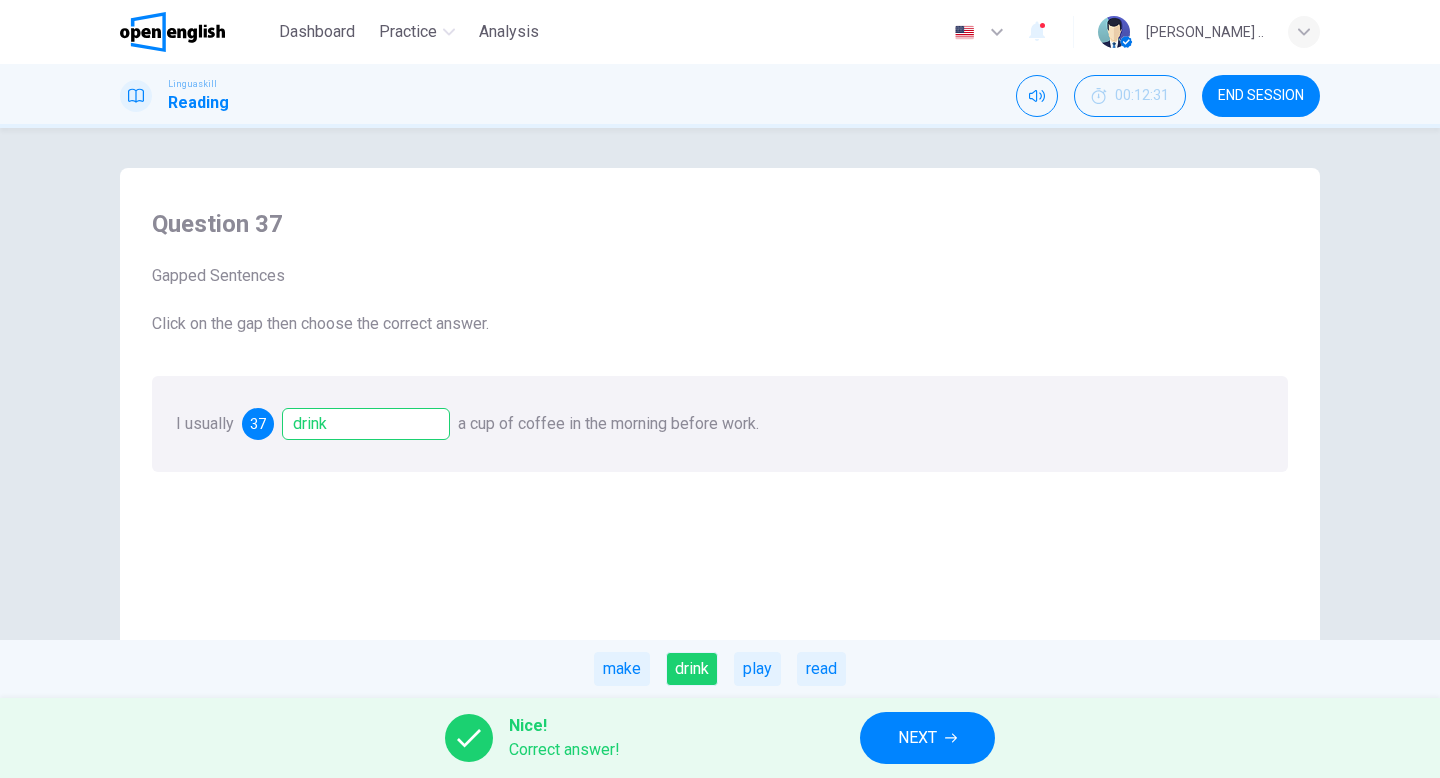 click on "NEXT" at bounding box center (927, 738) 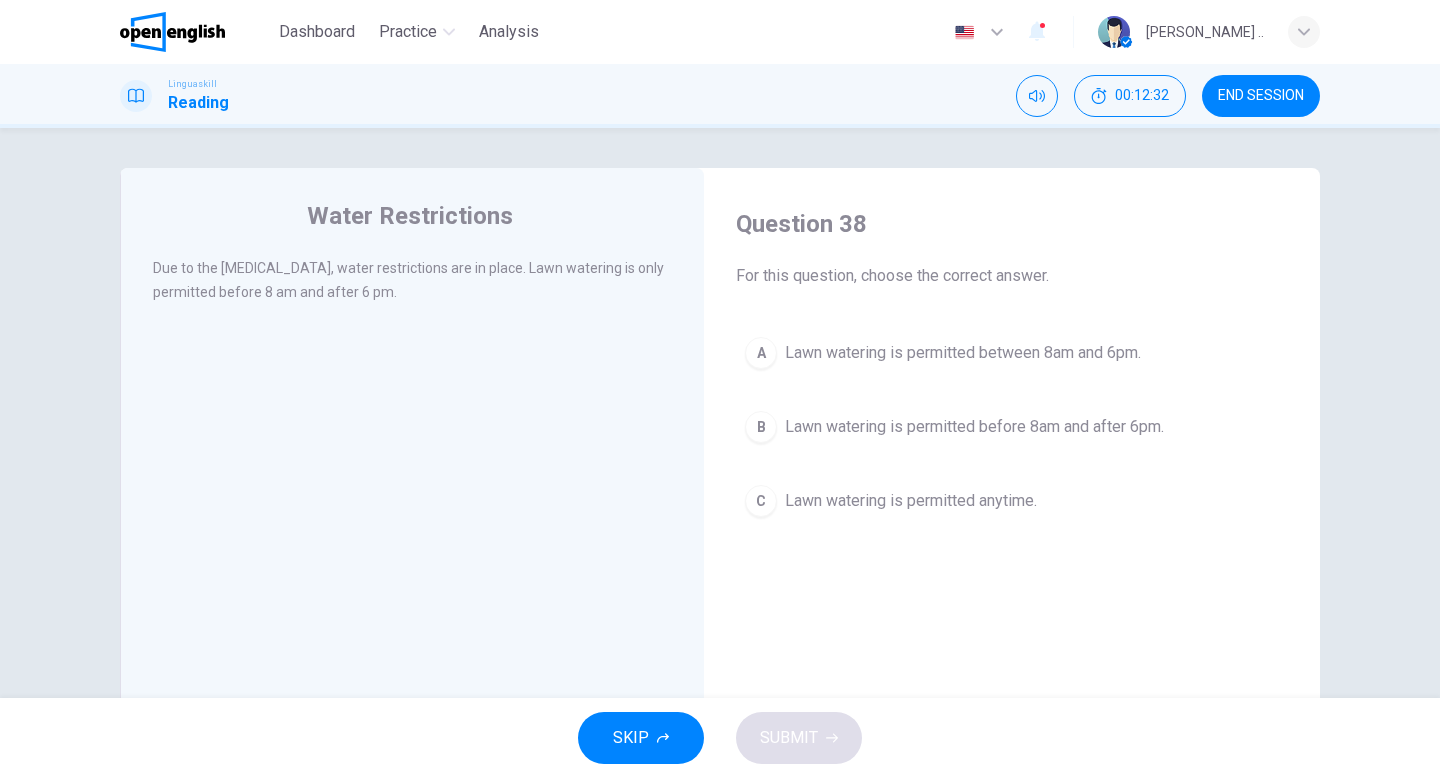 click on "END SESSION" at bounding box center (1261, 96) 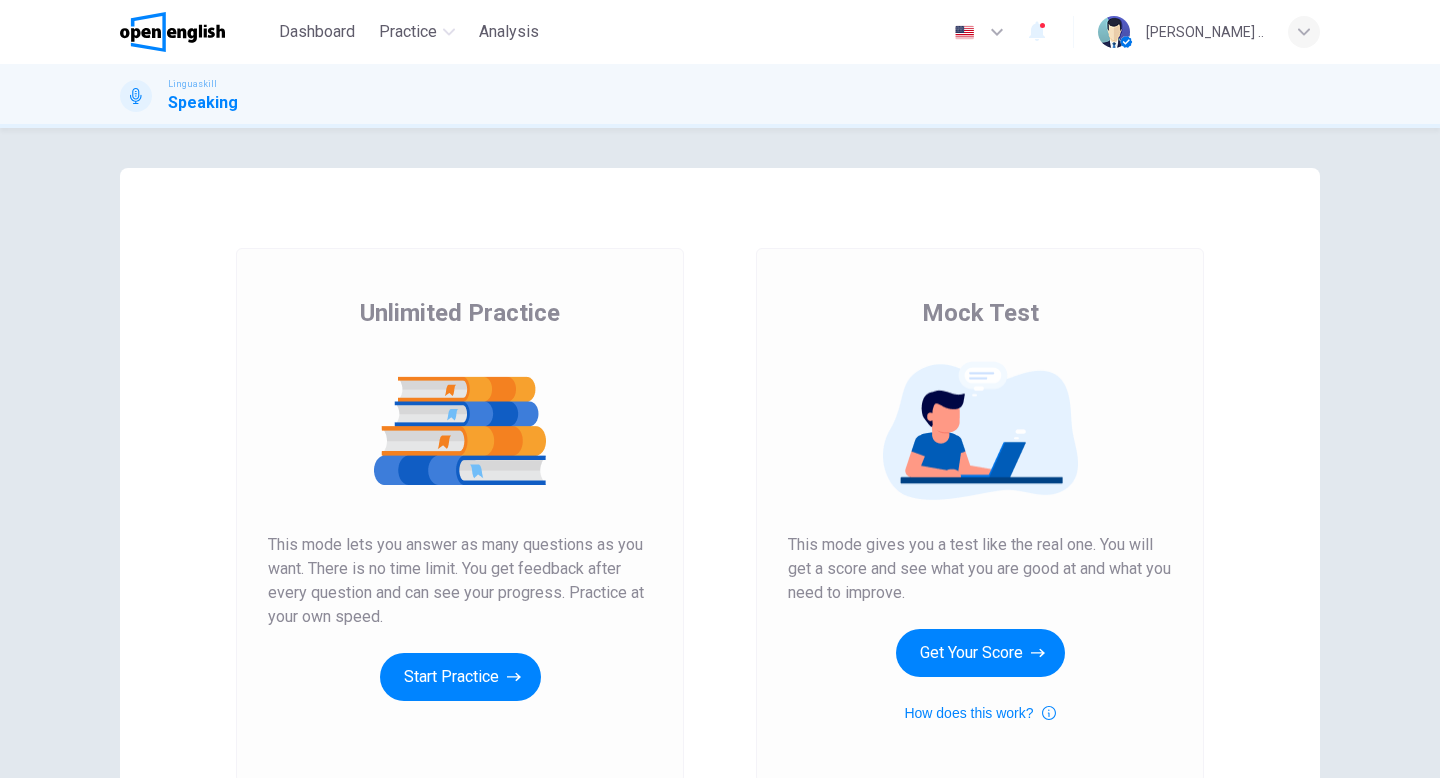 scroll, scrollTop: 0, scrollLeft: 0, axis: both 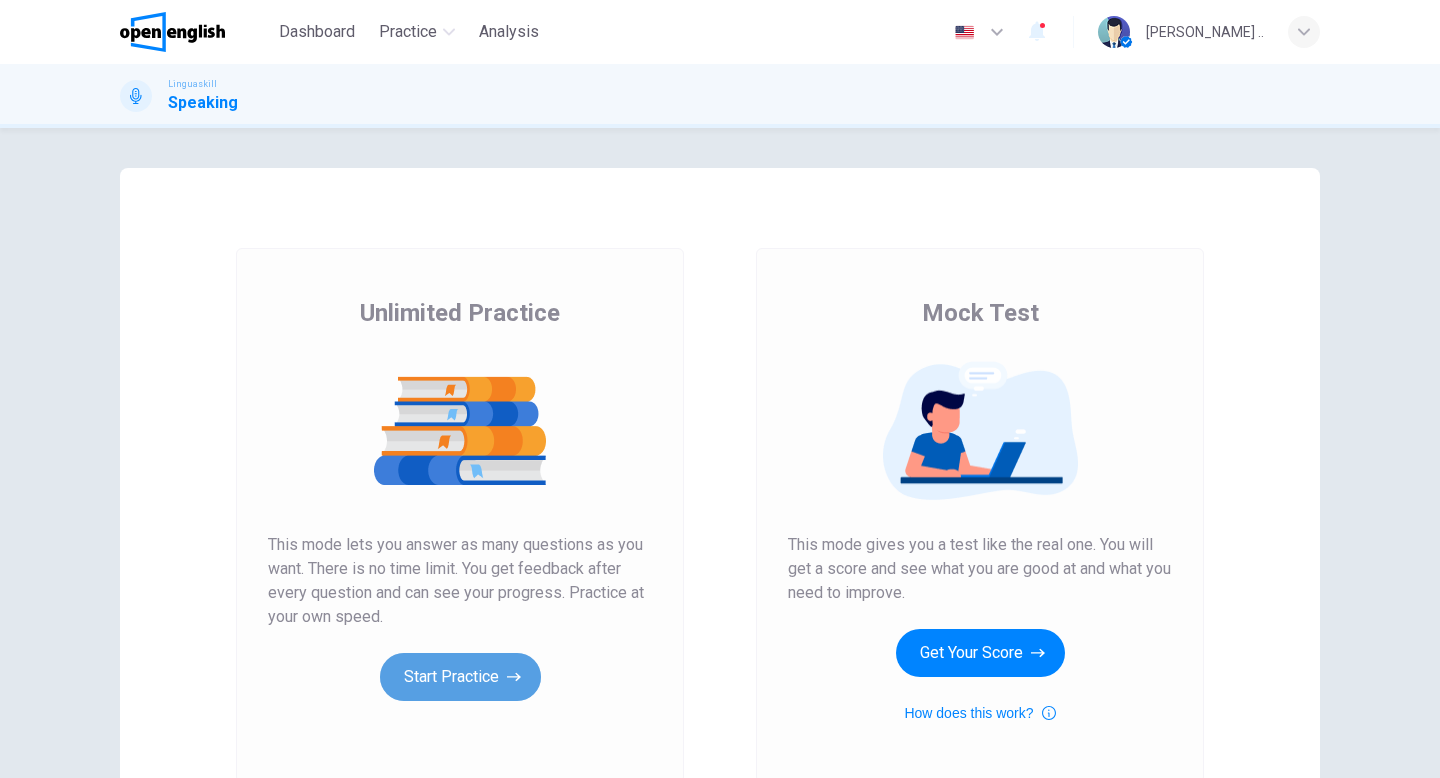 click on "Start Practice" at bounding box center (460, 677) 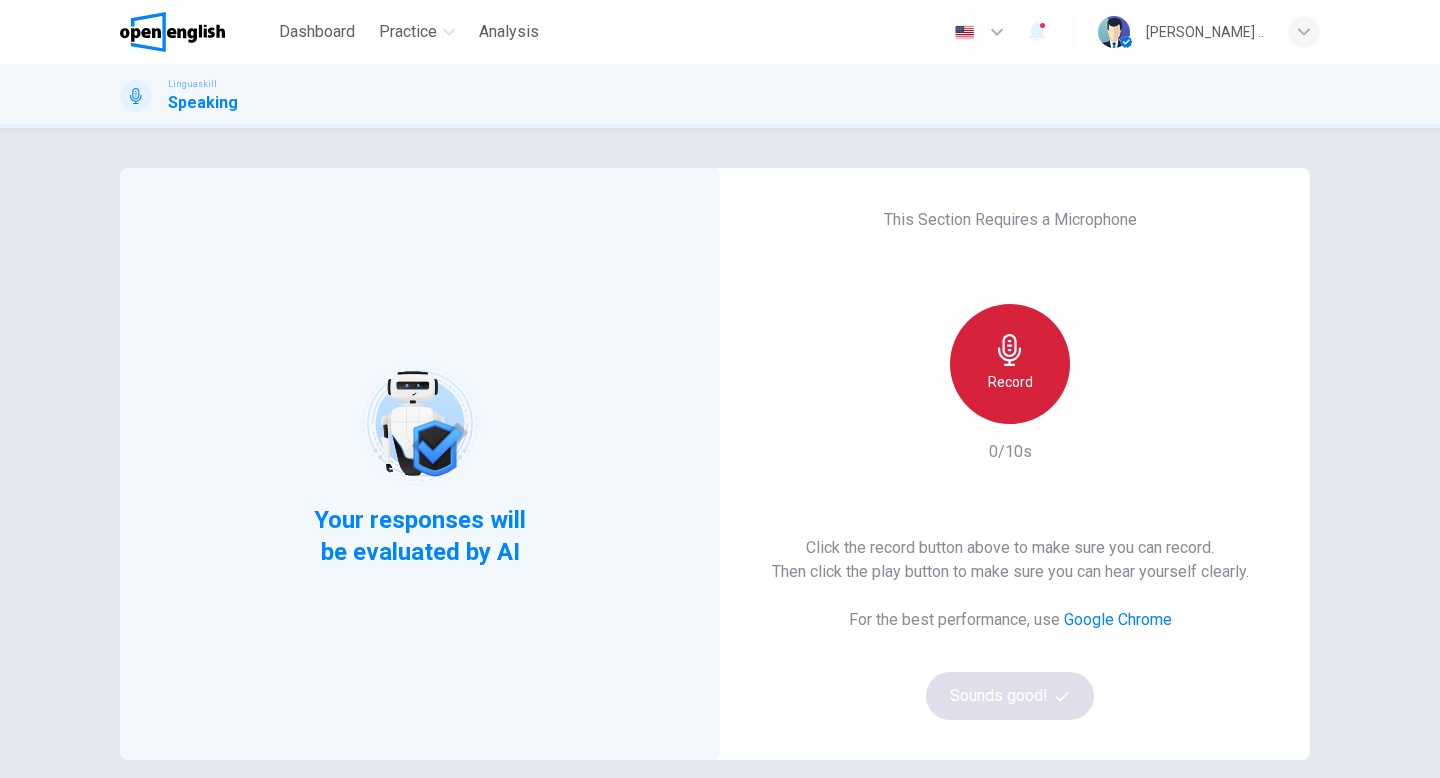 click on "Record" at bounding box center [1010, 364] 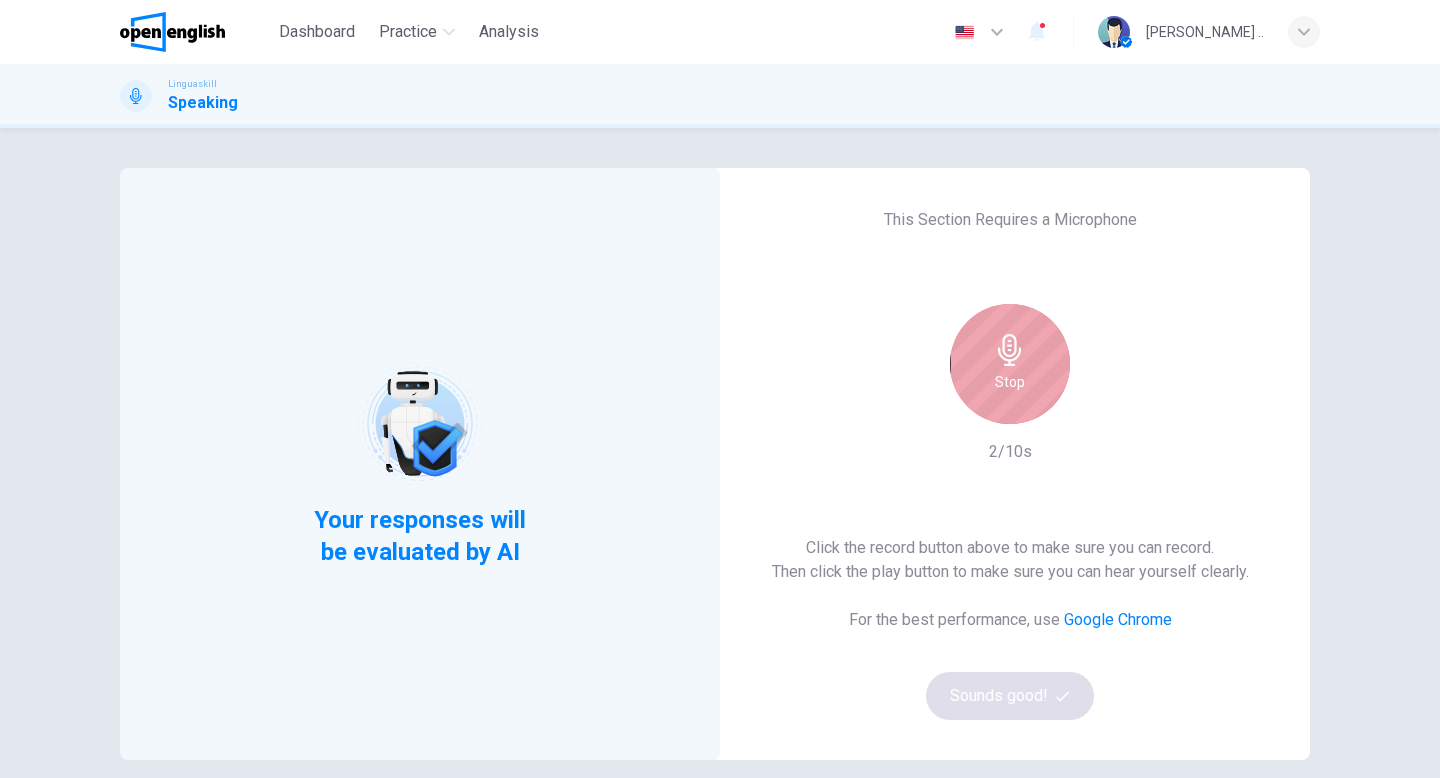 click on "Stop" at bounding box center (1010, 364) 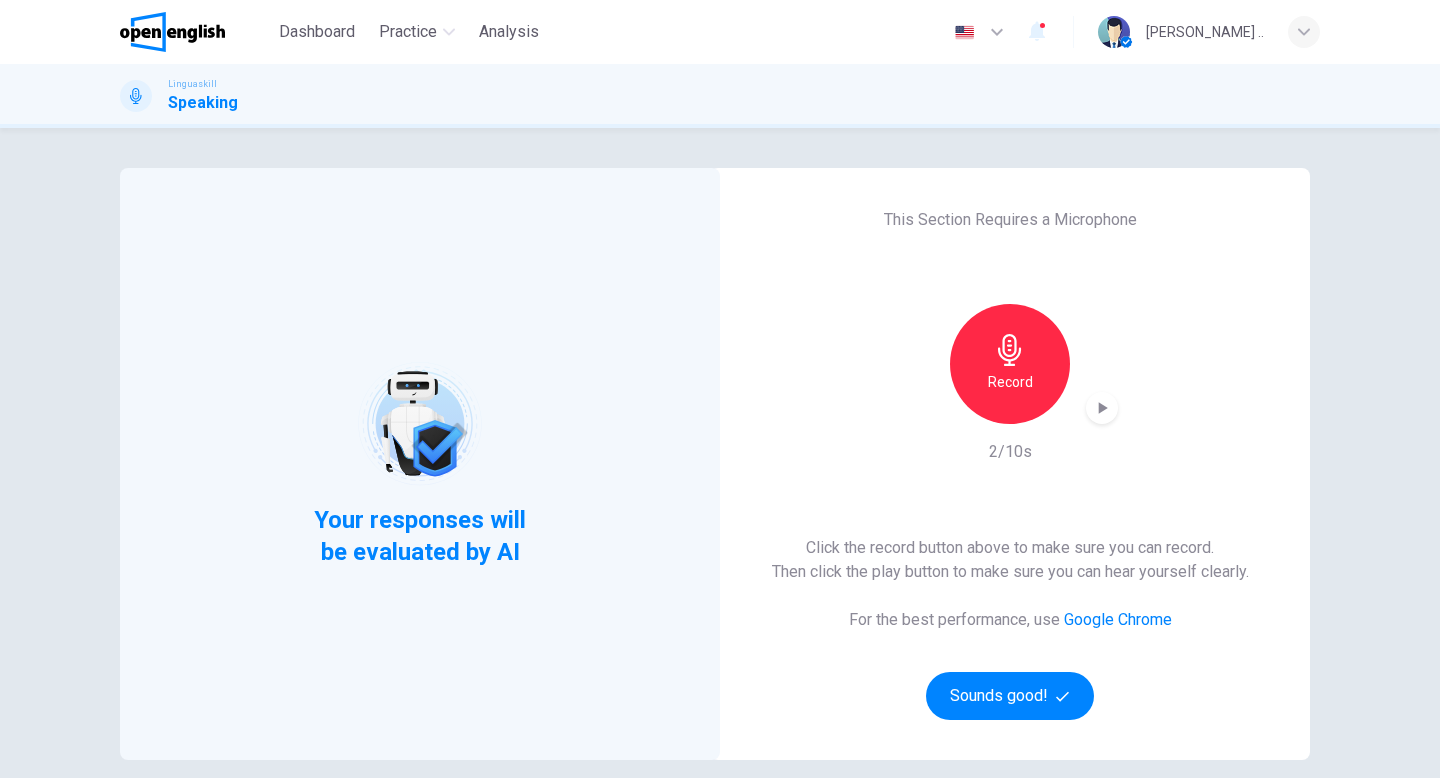 click on "Record" at bounding box center (1010, 364) 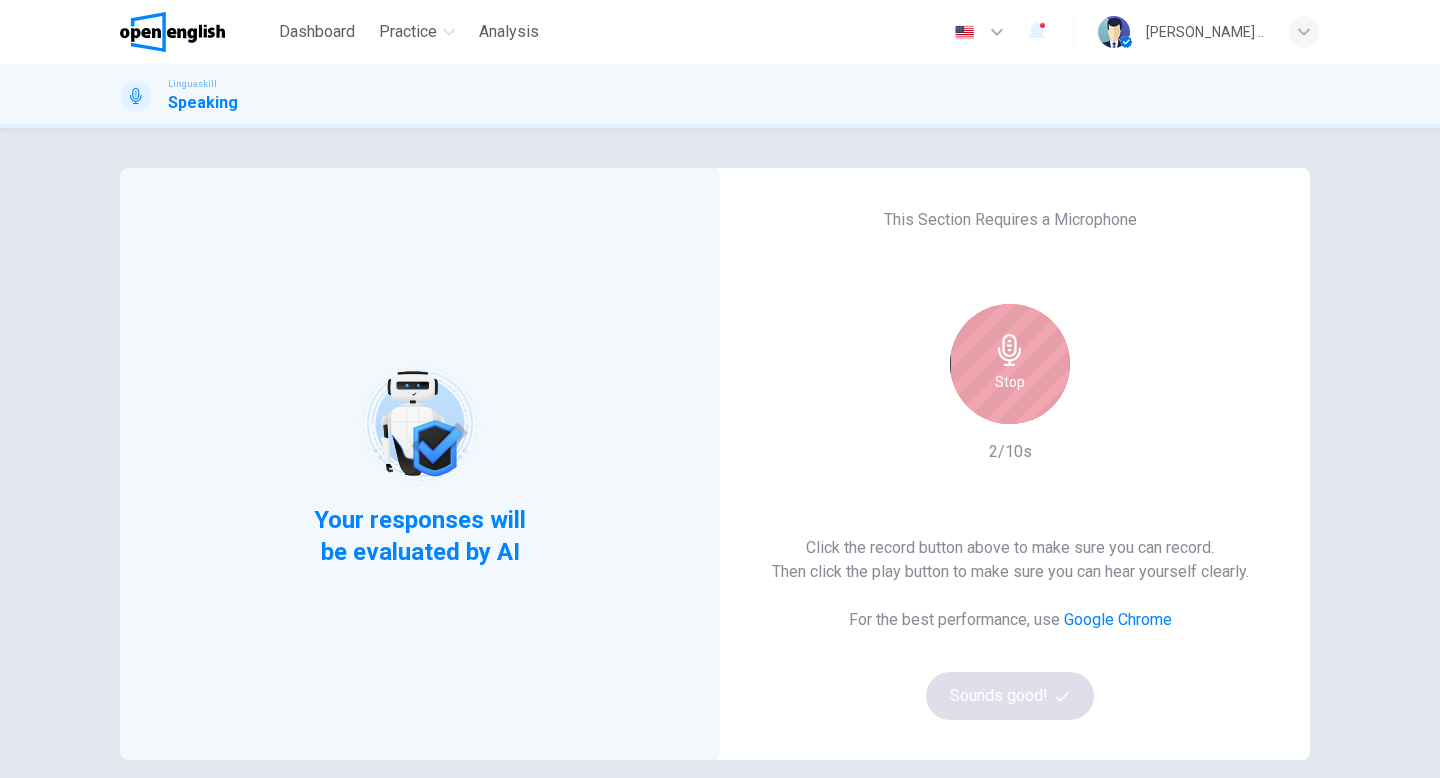 click on "Stop" at bounding box center (1010, 364) 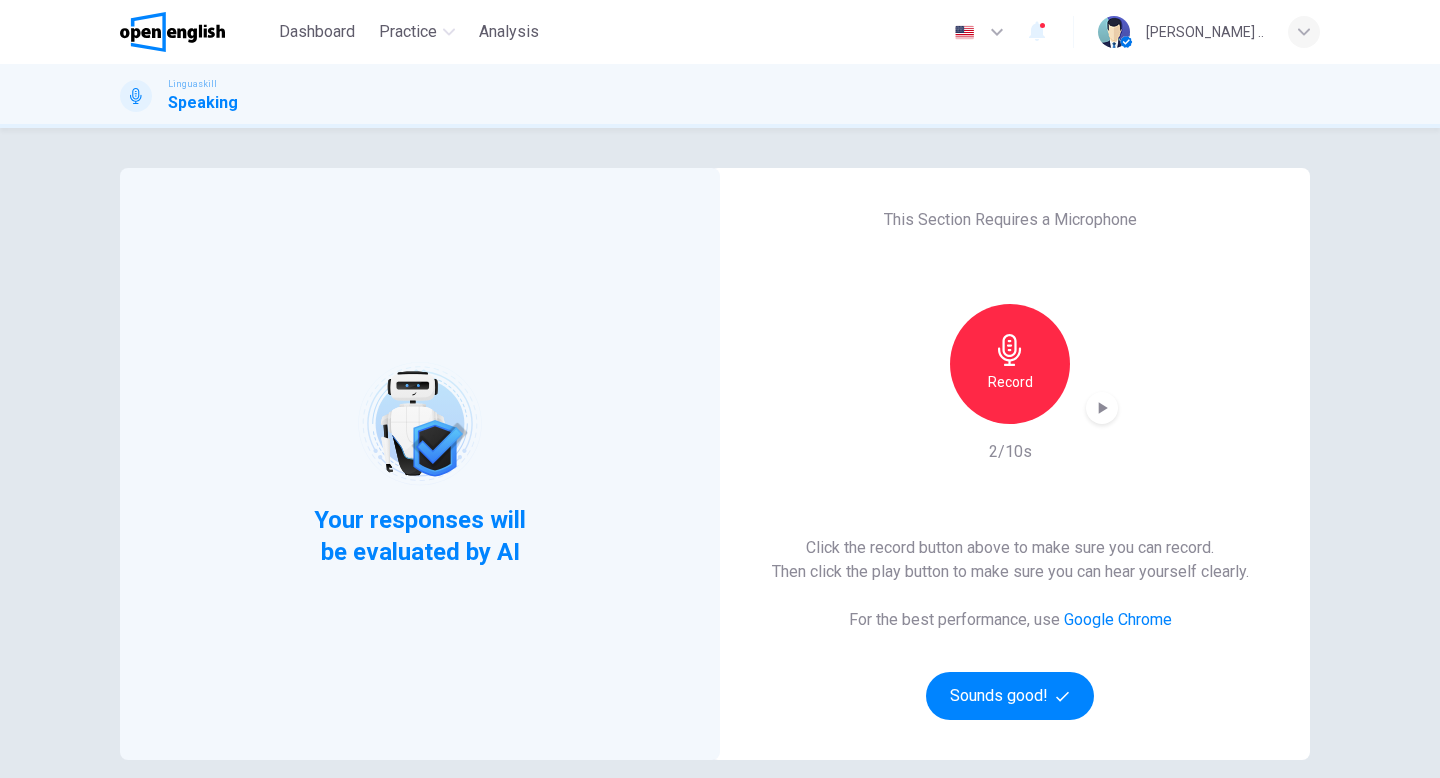 click on "Record" at bounding box center [1010, 364] 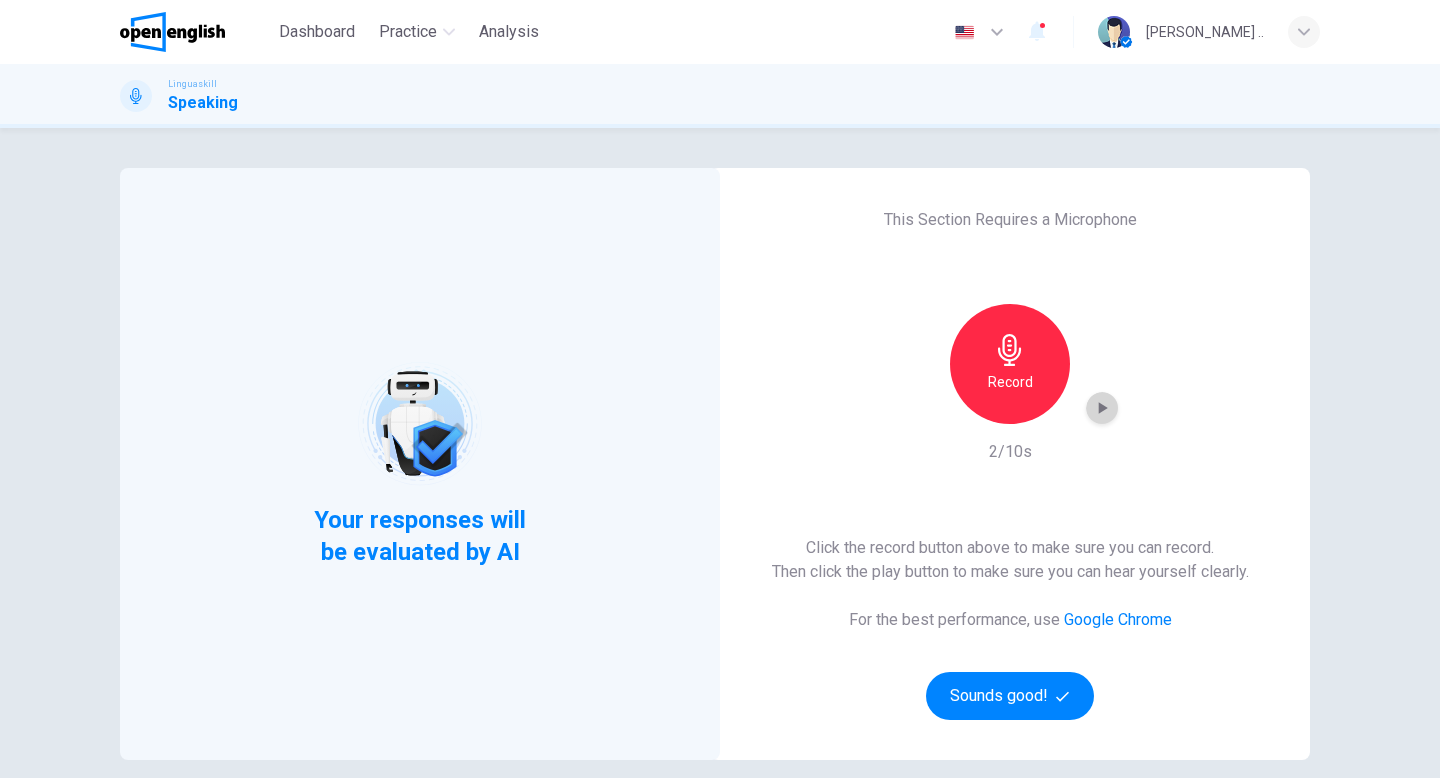click 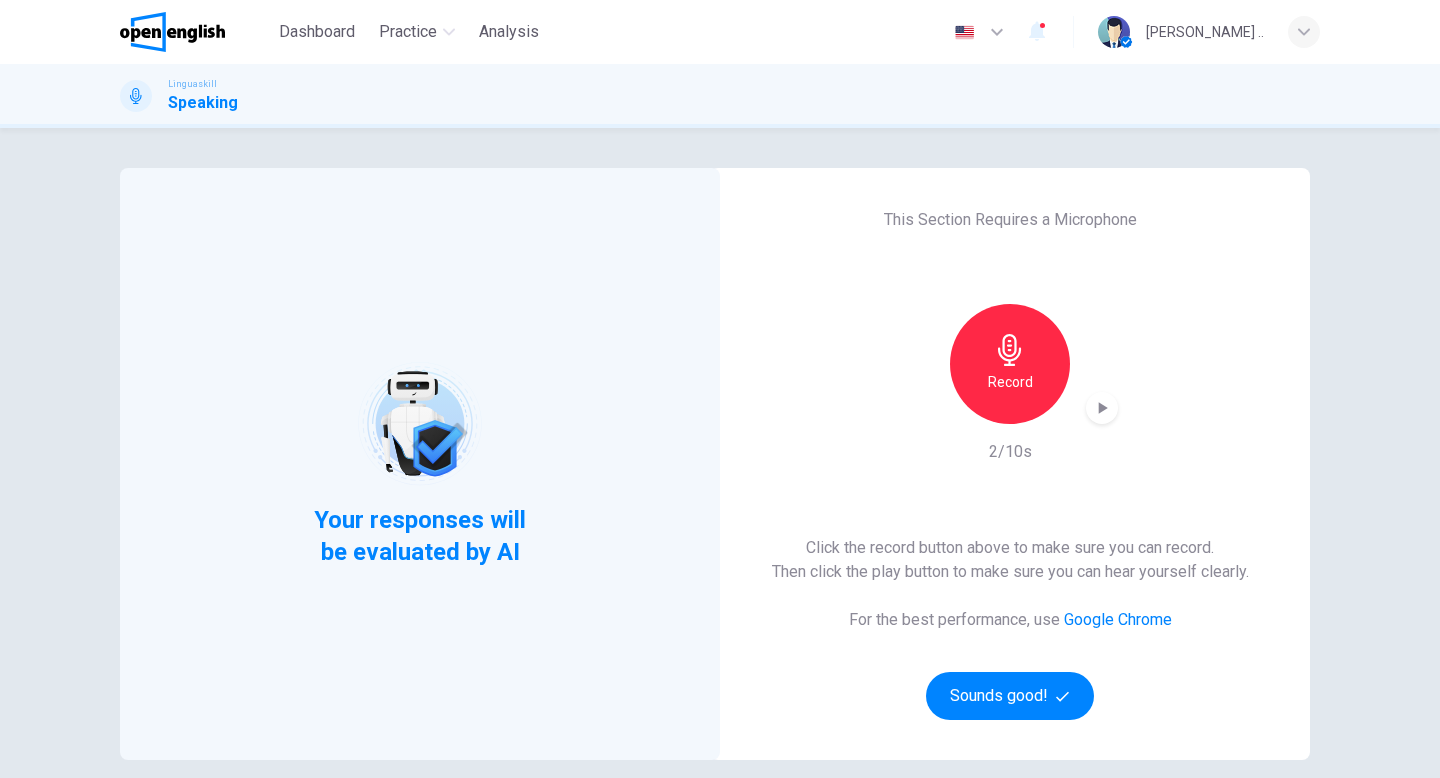 click 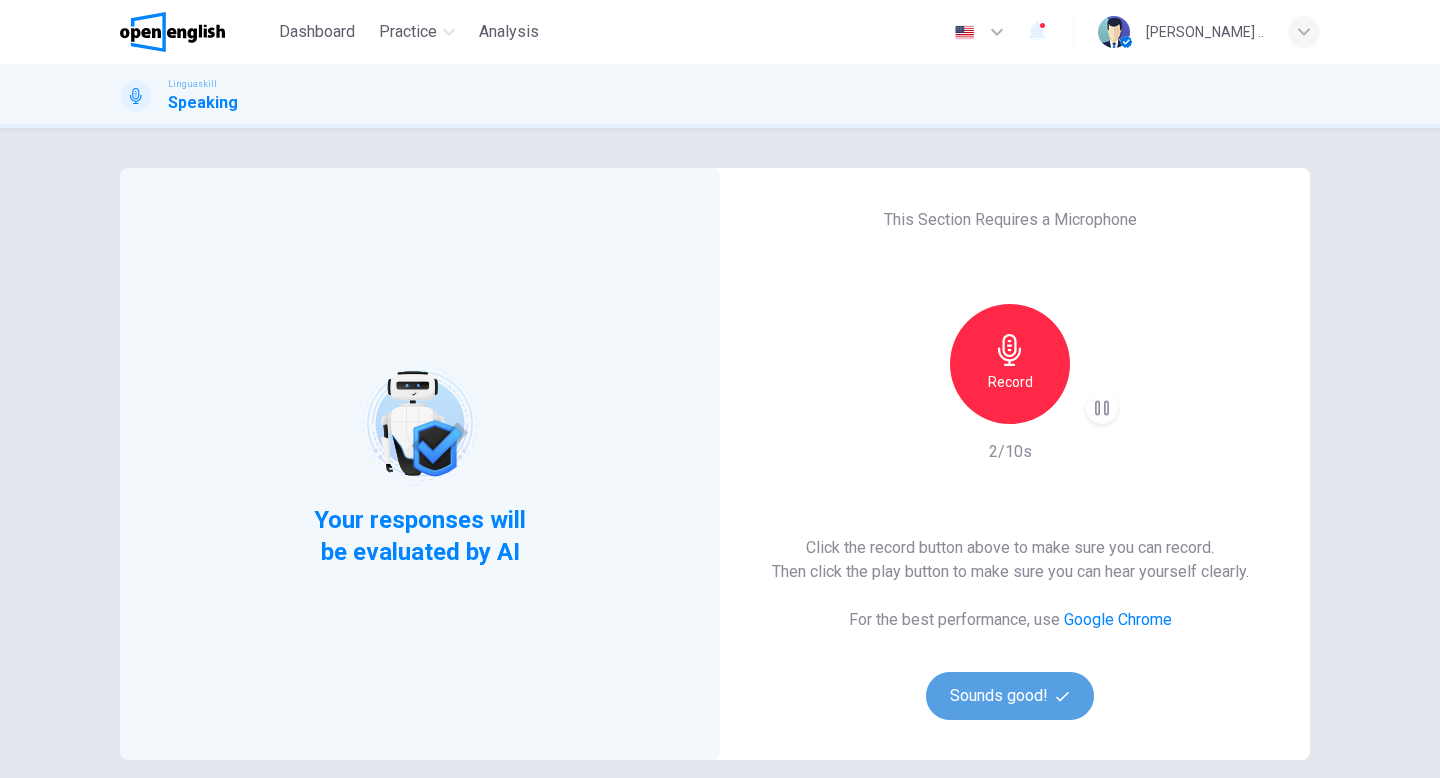 click on "Sounds good!" at bounding box center (1010, 696) 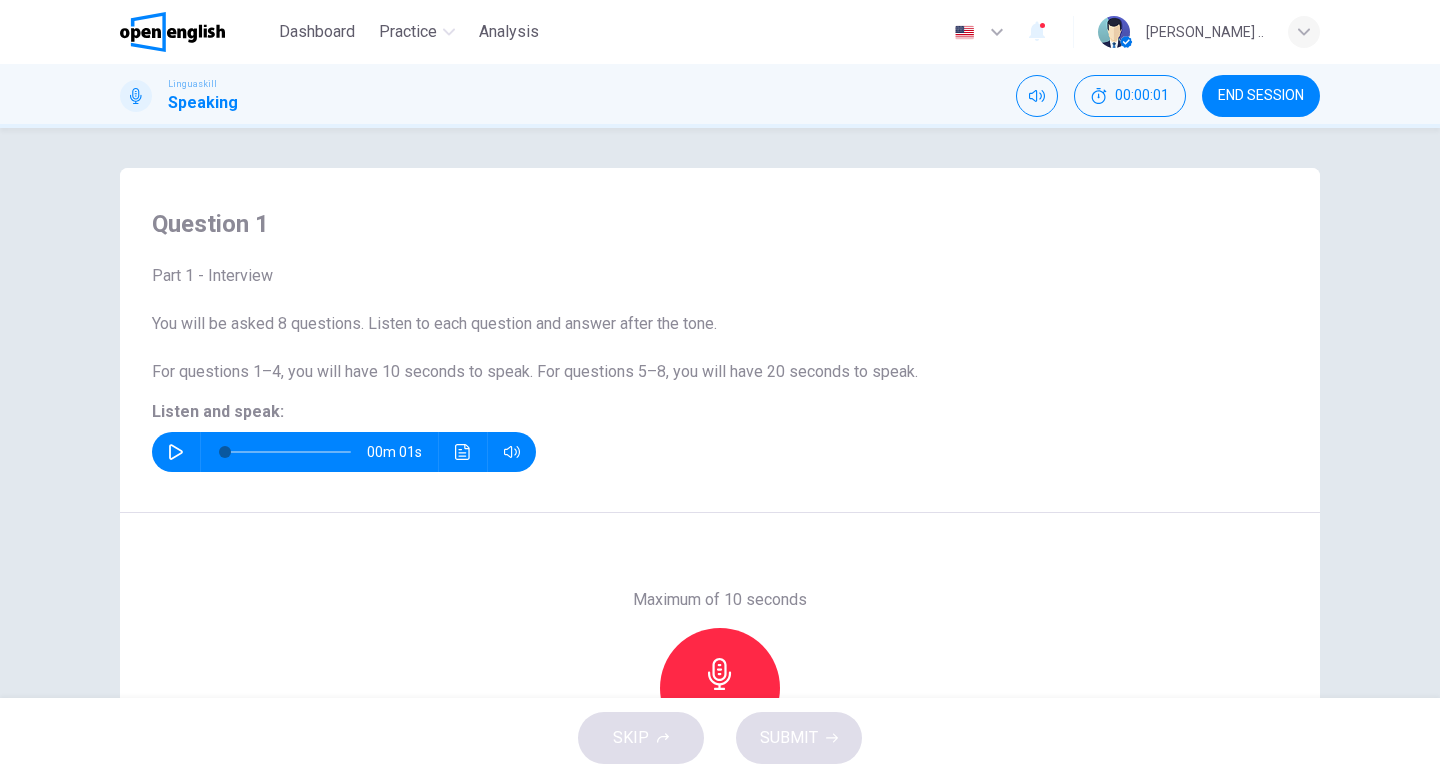 click 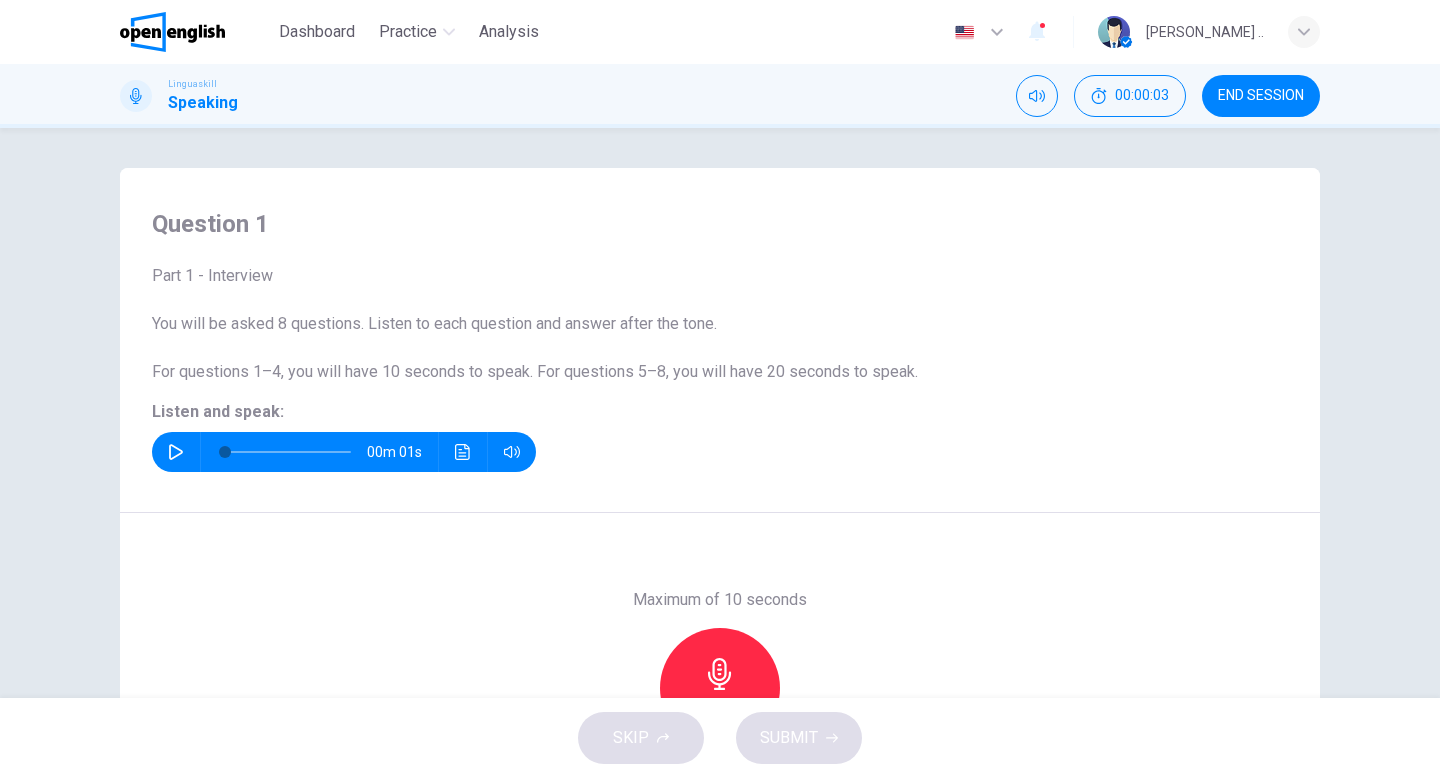 type on "*" 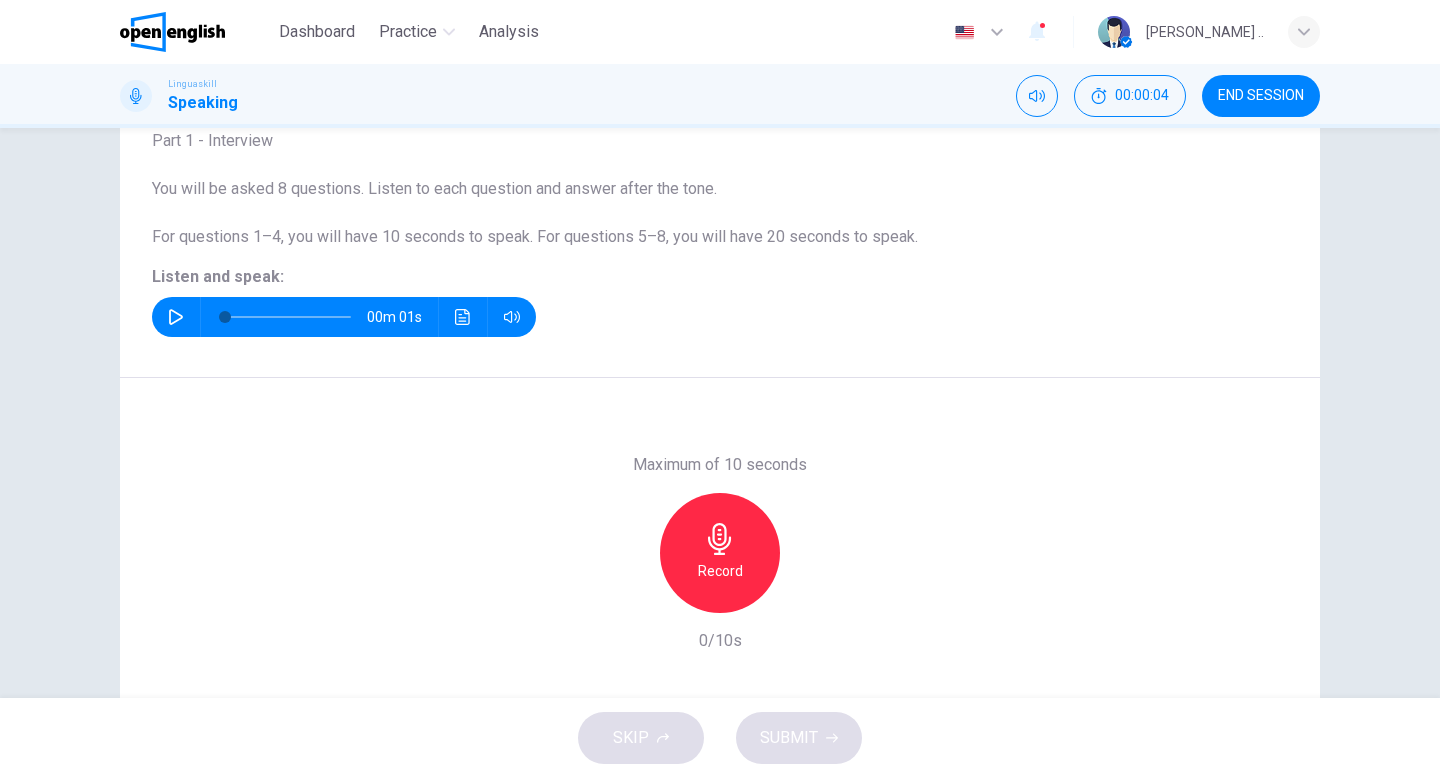 scroll, scrollTop: 136, scrollLeft: 0, axis: vertical 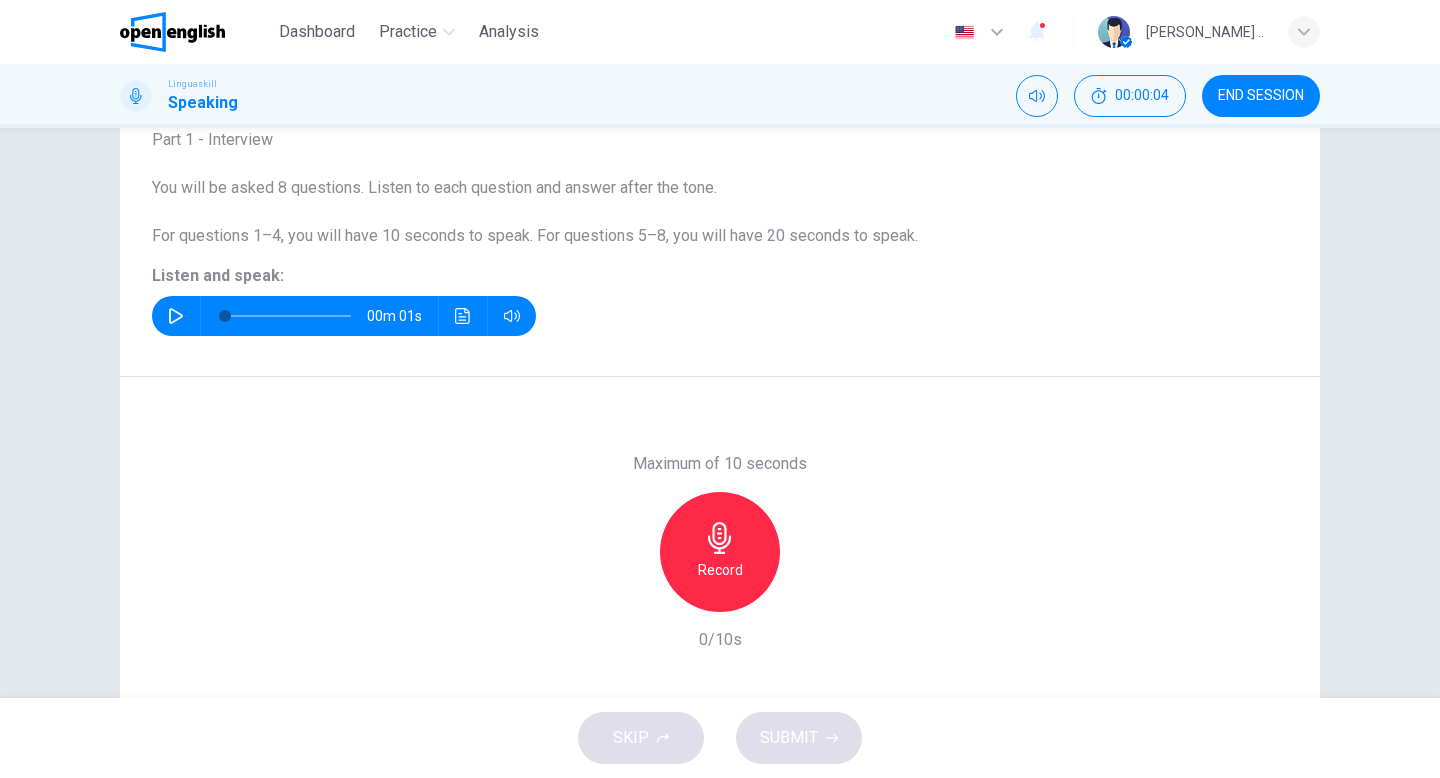 click on "Record" at bounding box center (720, 552) 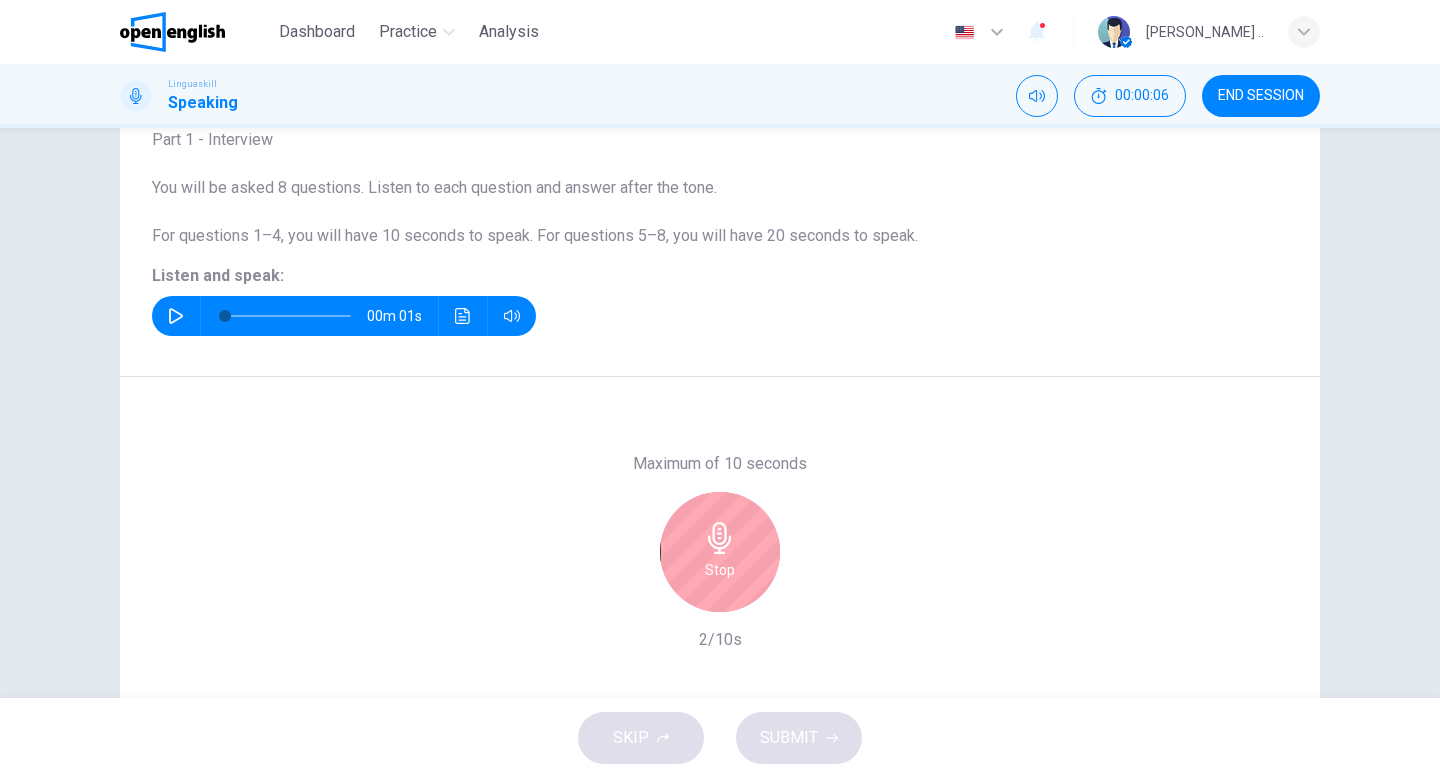 click on "Stop" at bounding box center (720, 552) 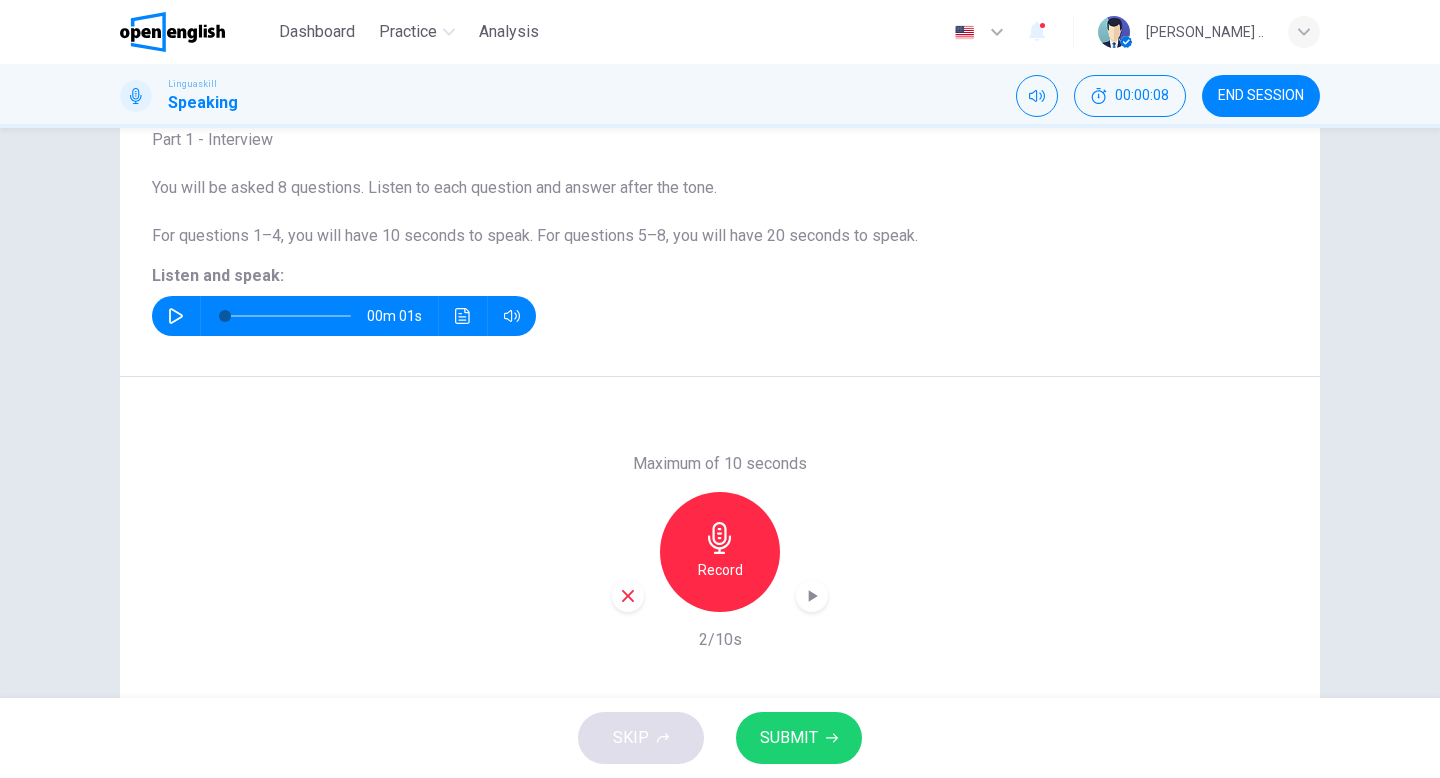 click at bounding box center (812, 596) 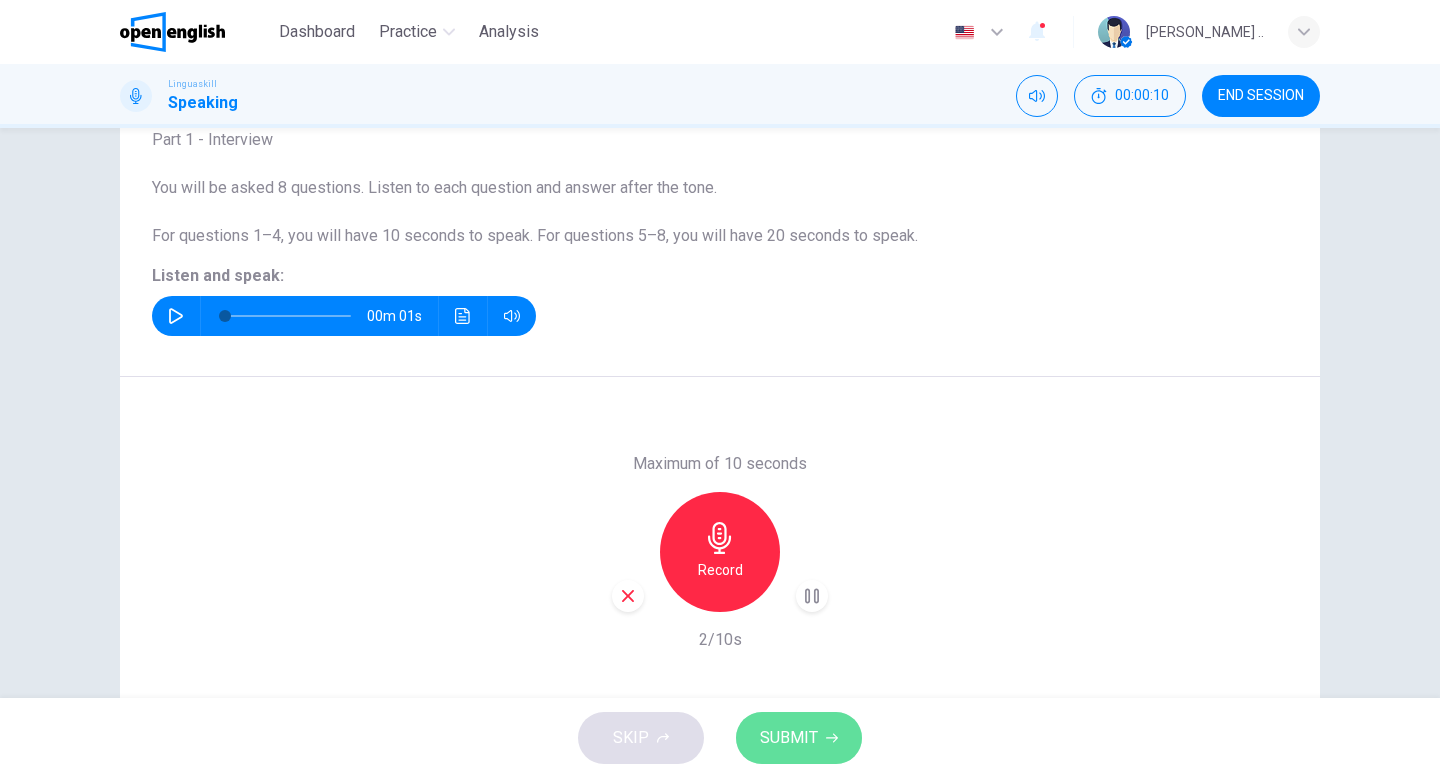 click on "SUBMIT" at bounding box center (789, 738) 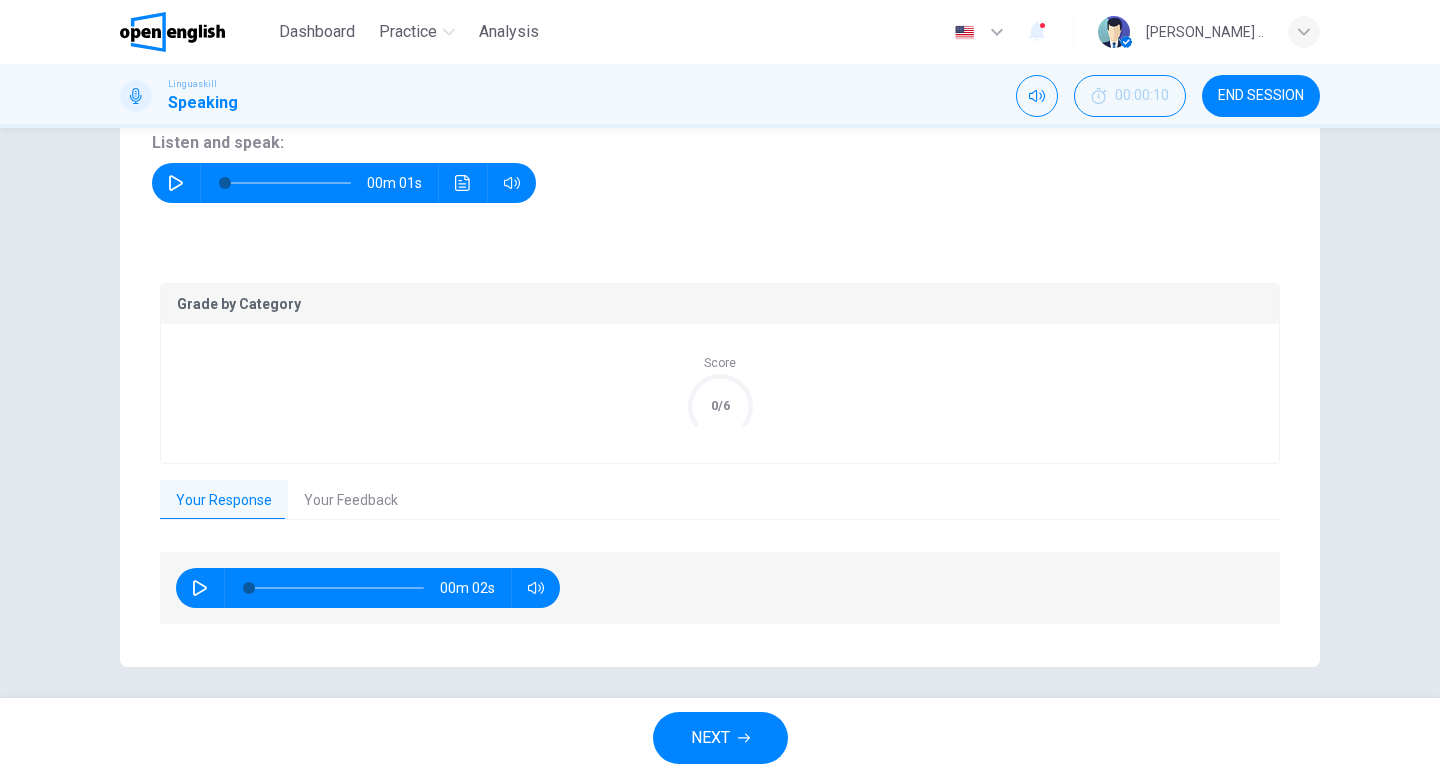 scroll, scrollTop: 277, scrollLeft: 0, axis: vertical 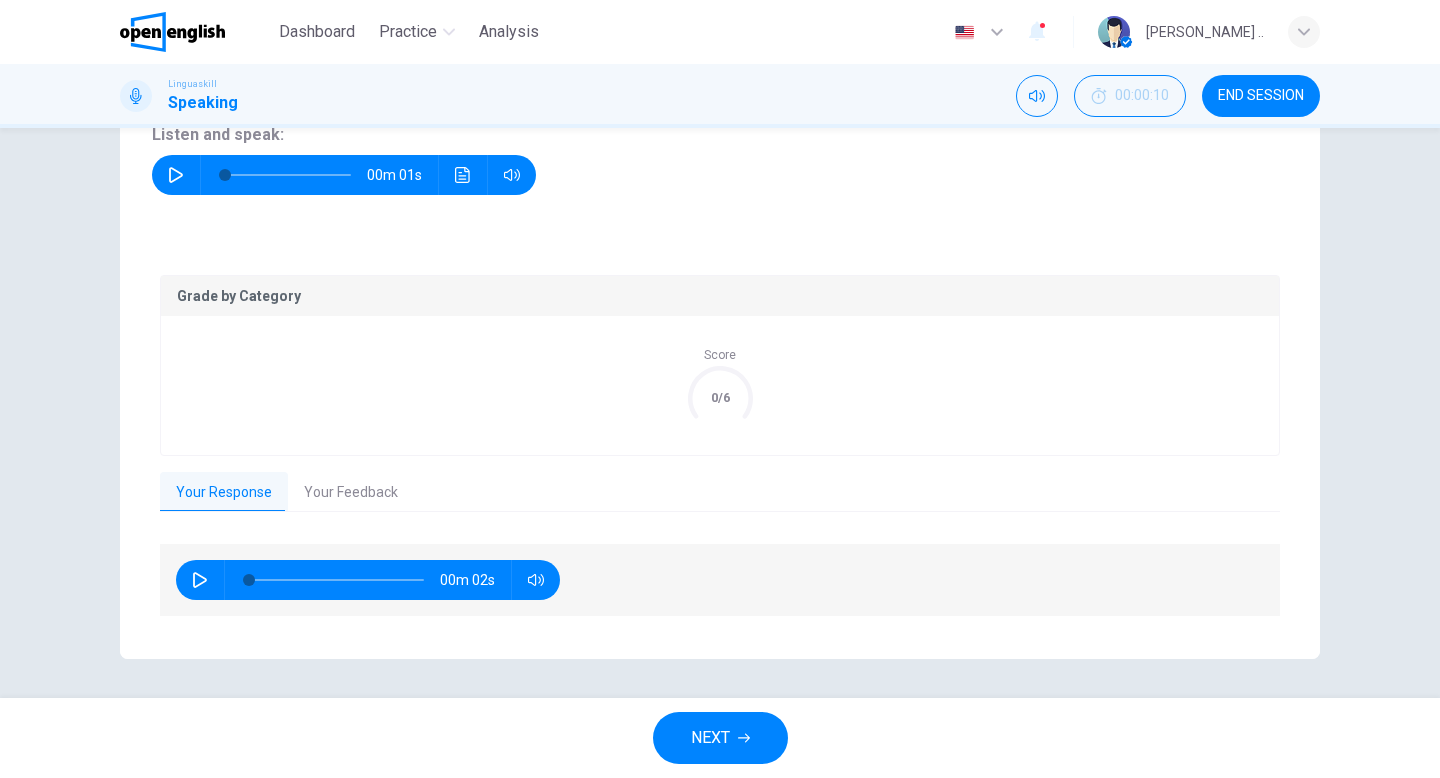 click at bounding box center (200, 580) 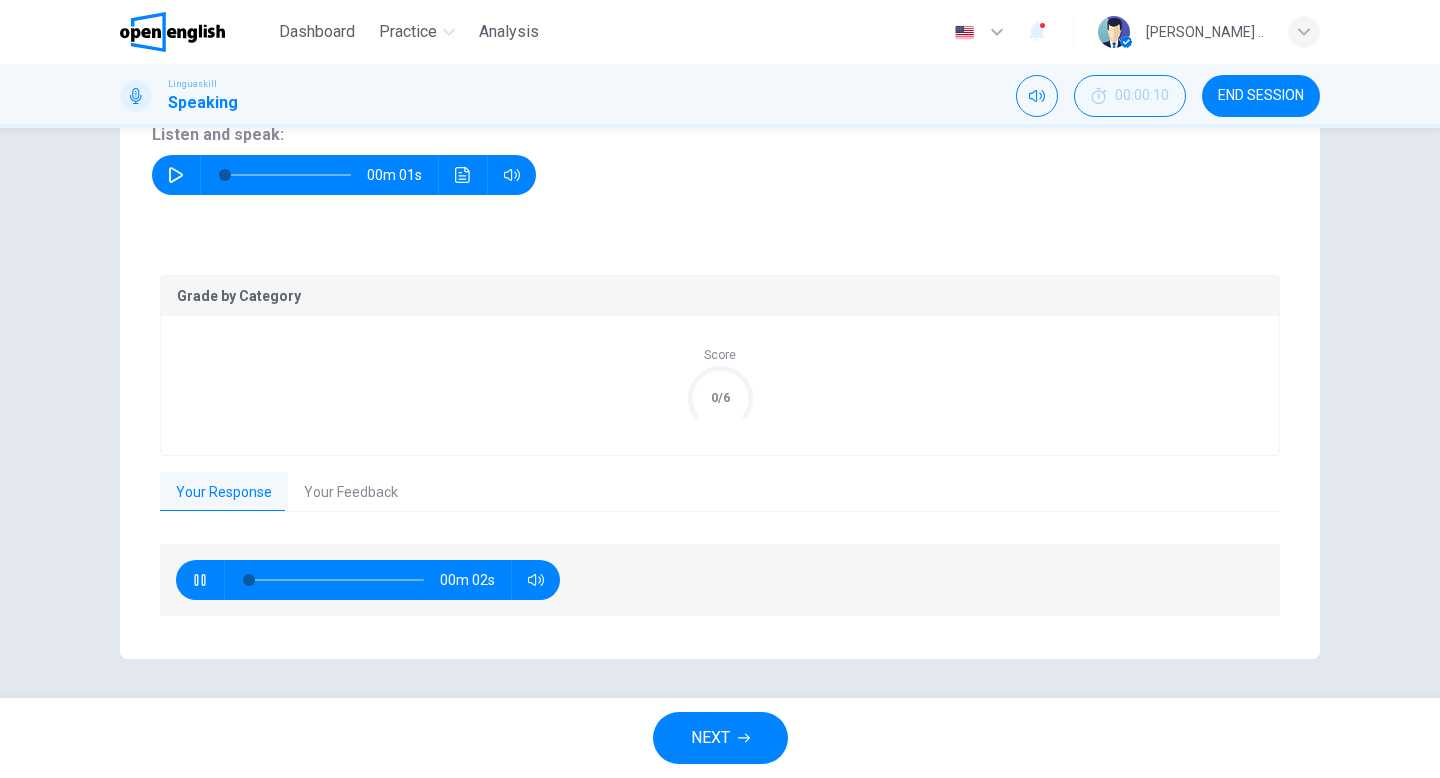 type on "**" 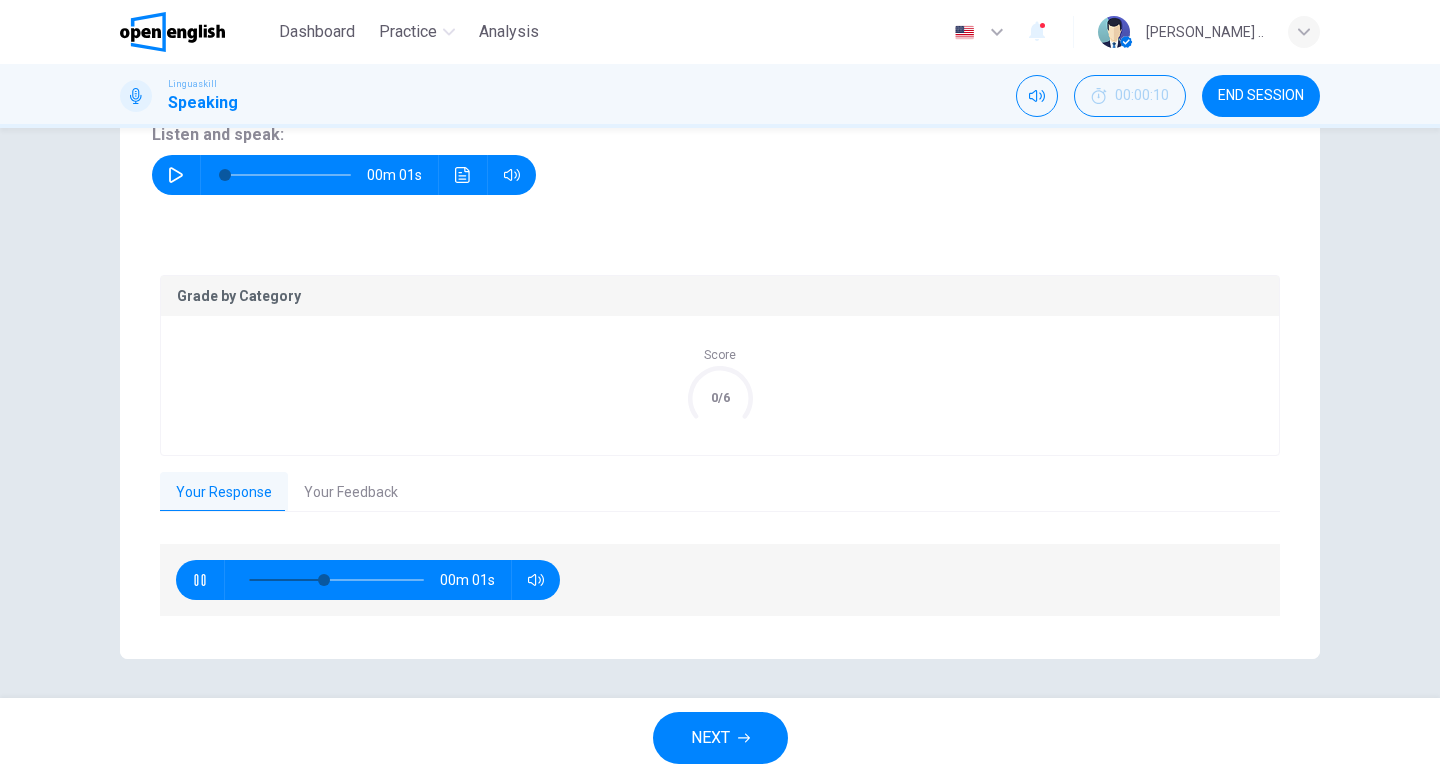 click on "Your Feedback" at bounding box center (351, 493) 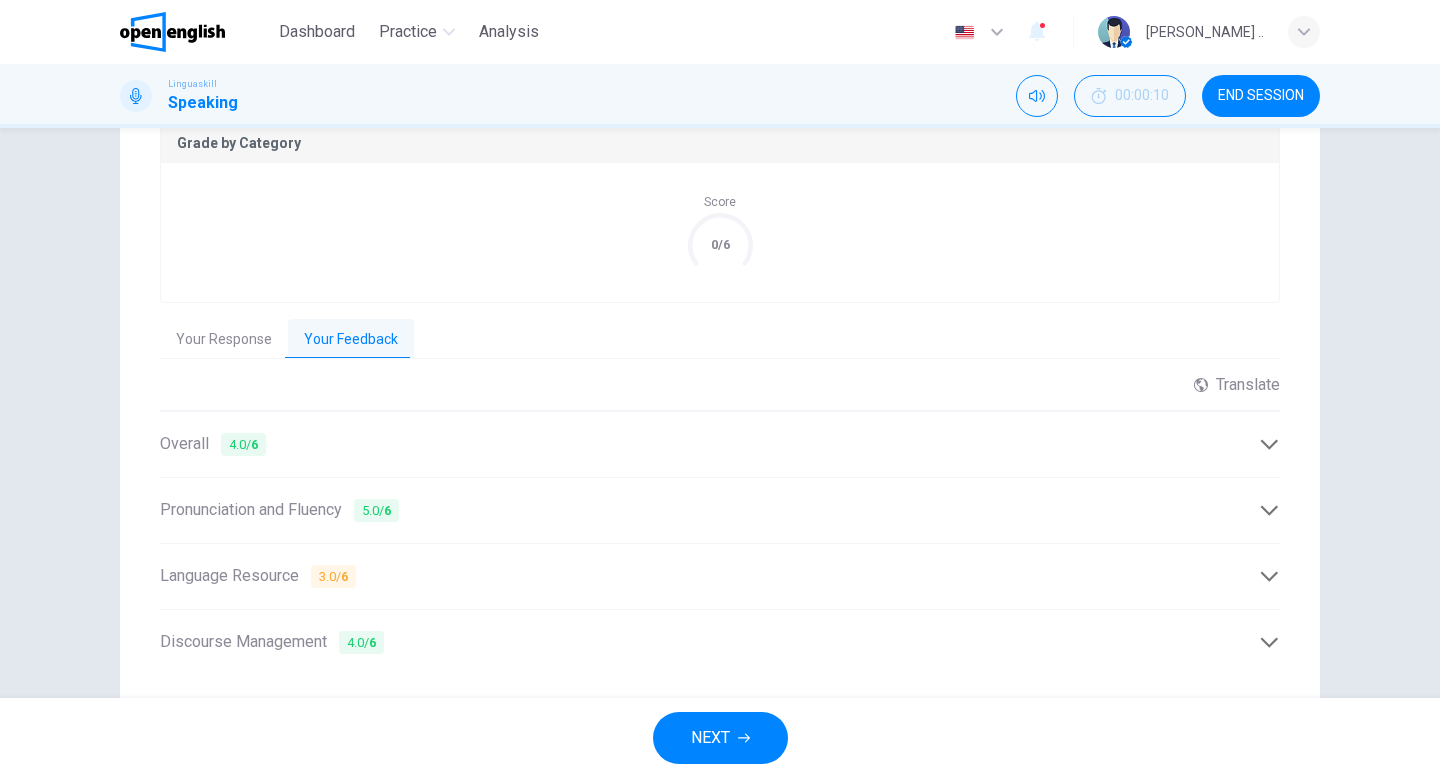 scroll, scrollTop: 489, scrollLeft: 0, axis: vertical 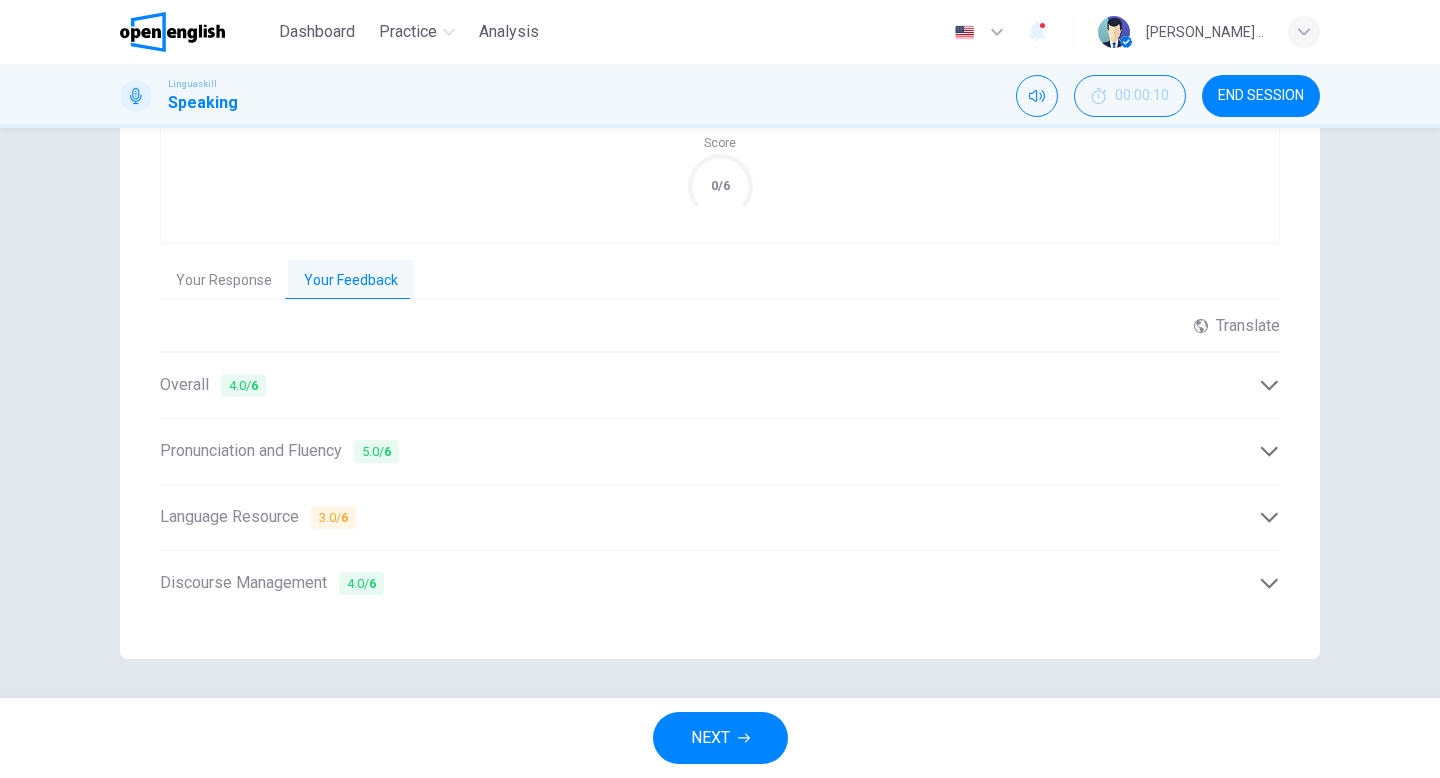 click 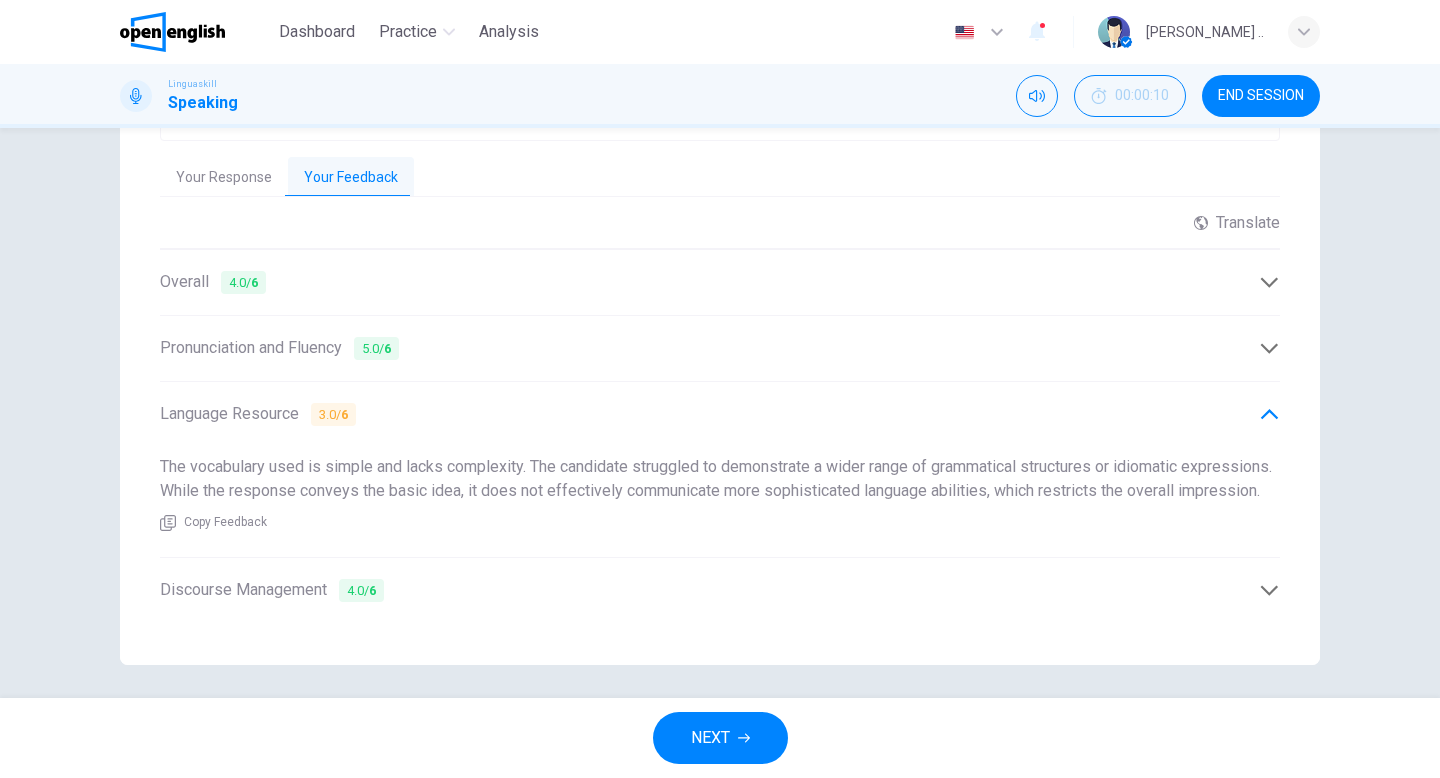 scroll, scrollTop: 623, scrollLeft: 0, axis: vertical 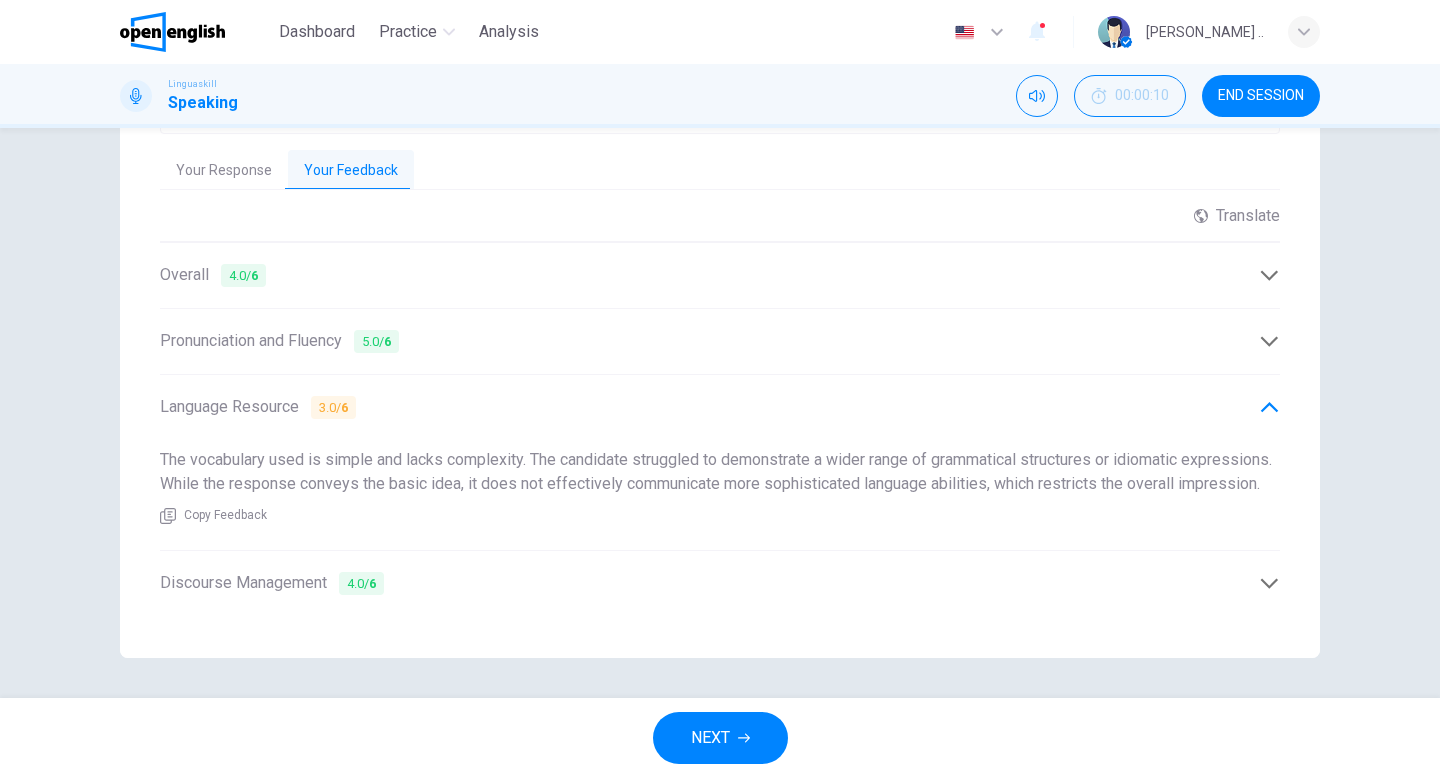 click on "Pronunciation and Fluency   5.0 / 6" at bounding box center (709, 341) 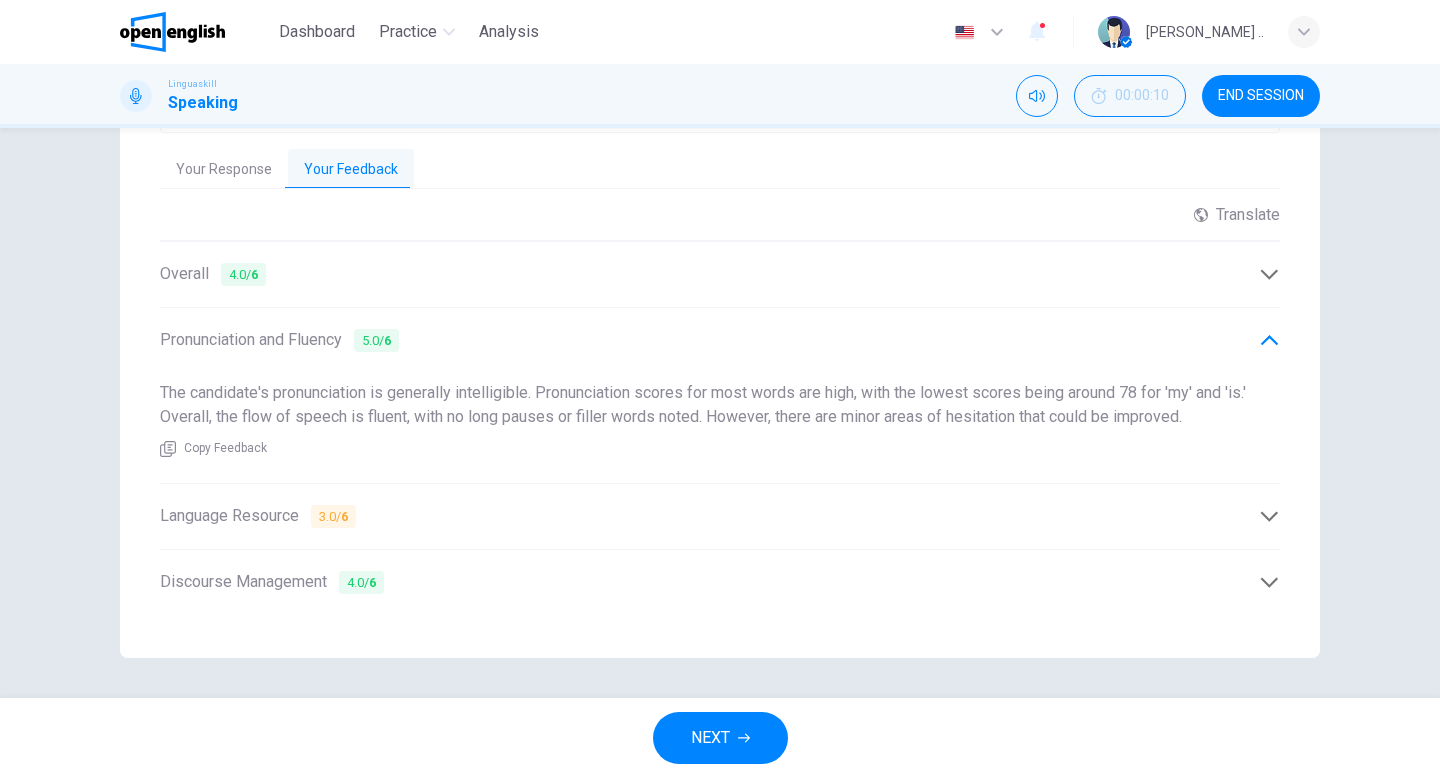 scroll, scrollTop: 599, scrollLeft: 0, axis: vertical 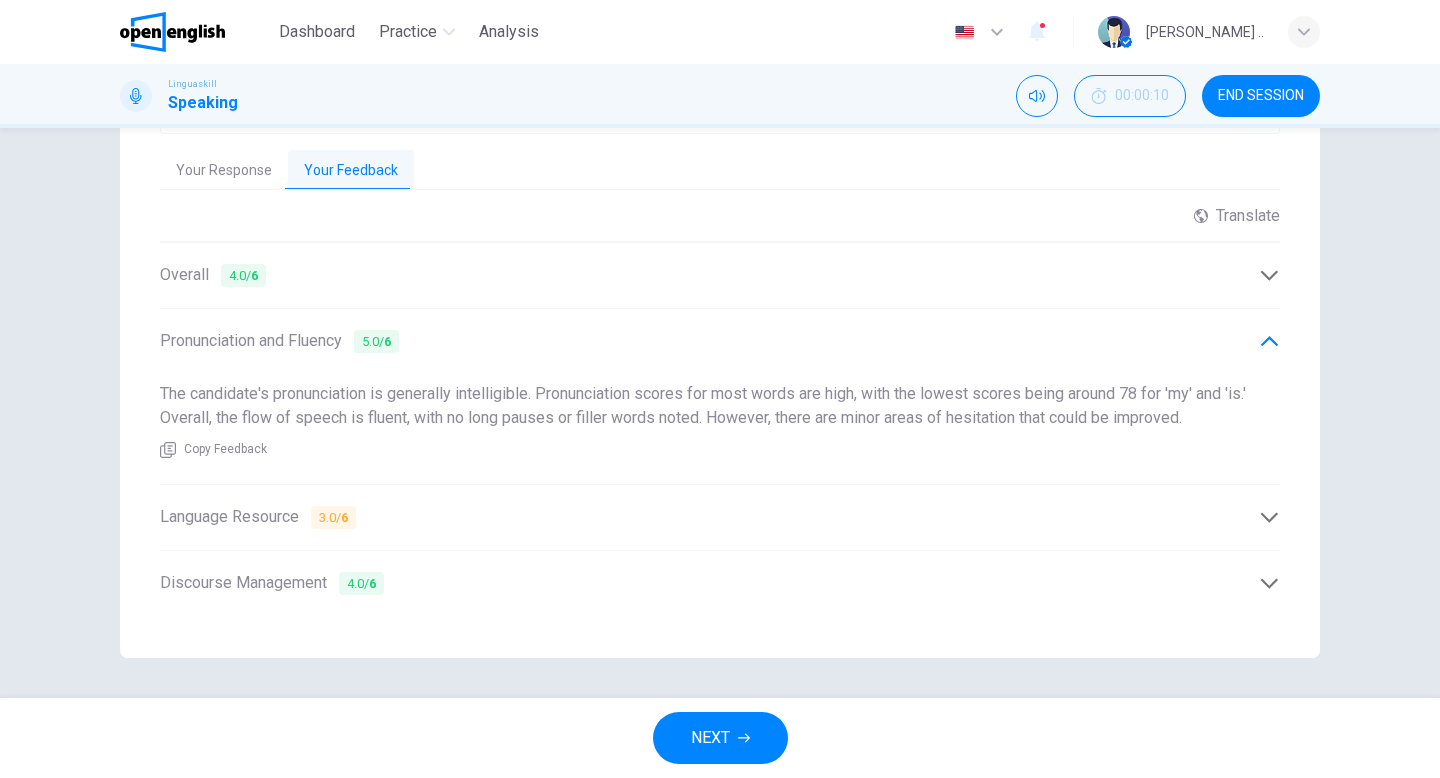 click on "NEXT" at bounding box center (710, 738) 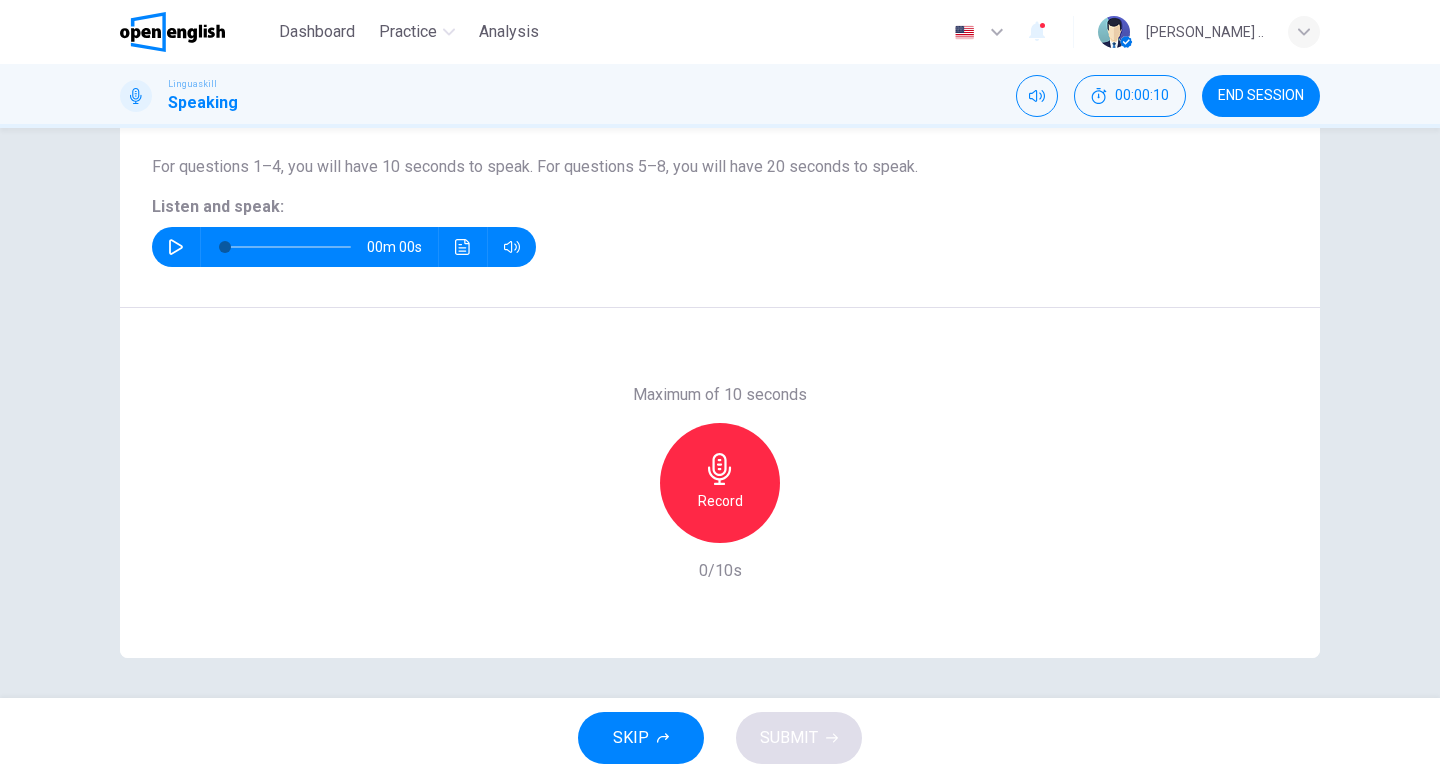 scroll, scrollTop: 205, scrollLeft: 0, axis: vertical 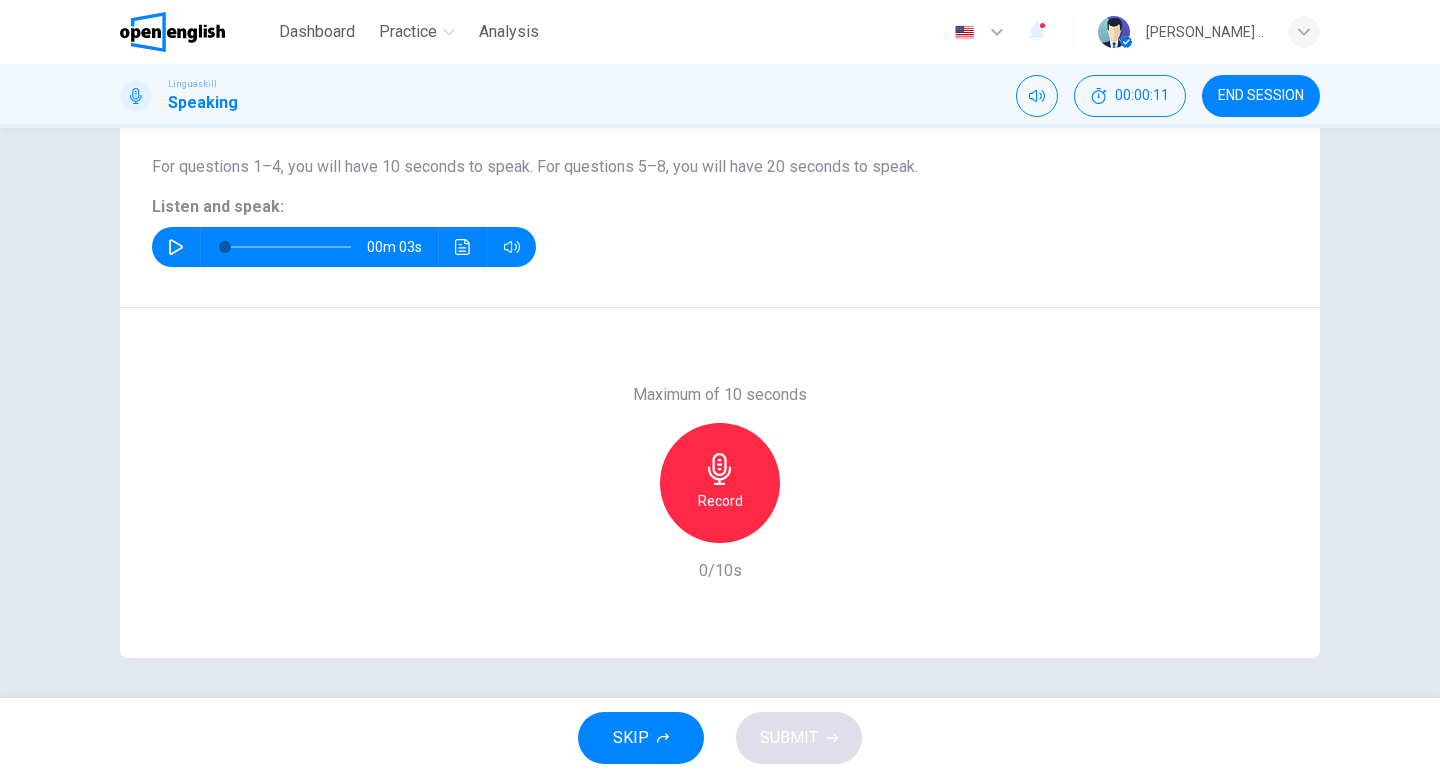 click 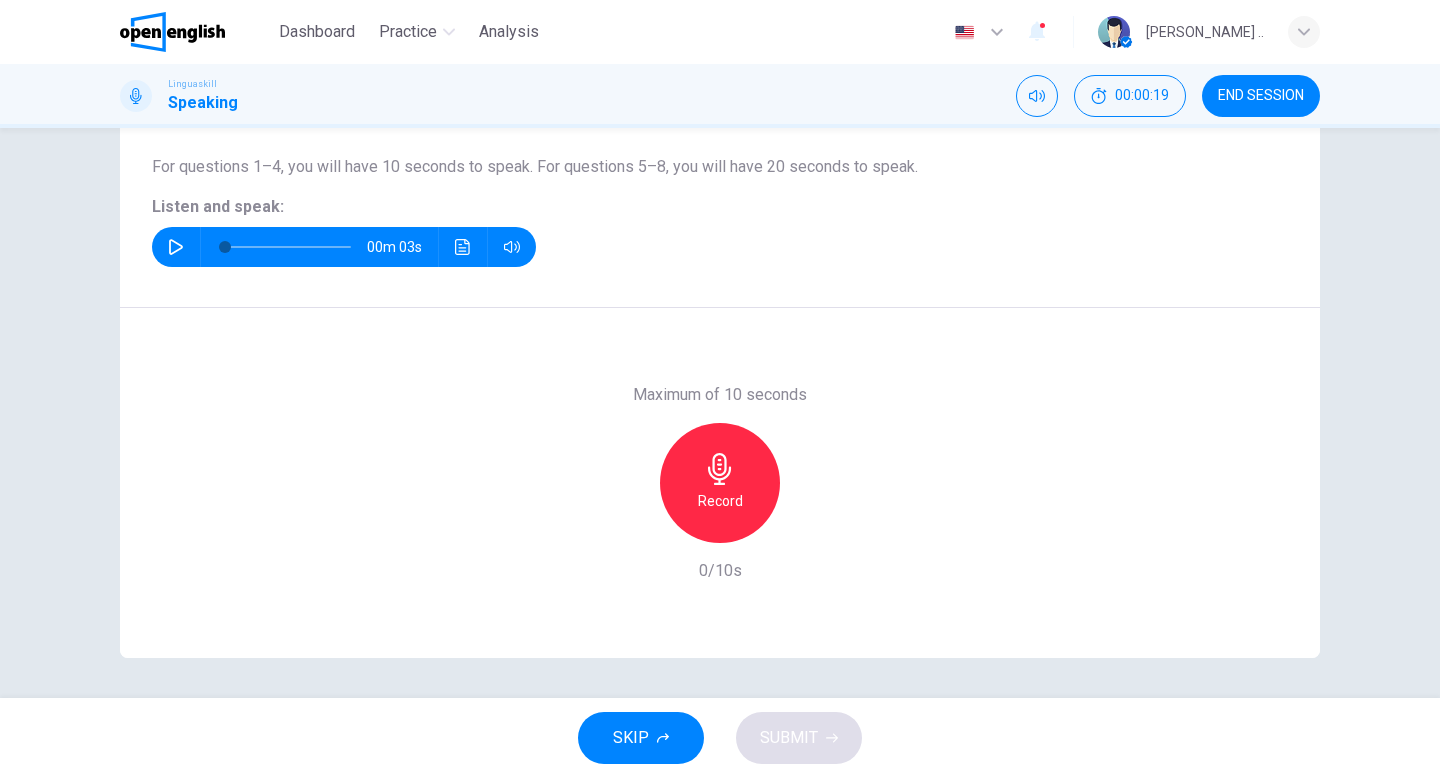click on "Record" at bounding box center (720, 483) 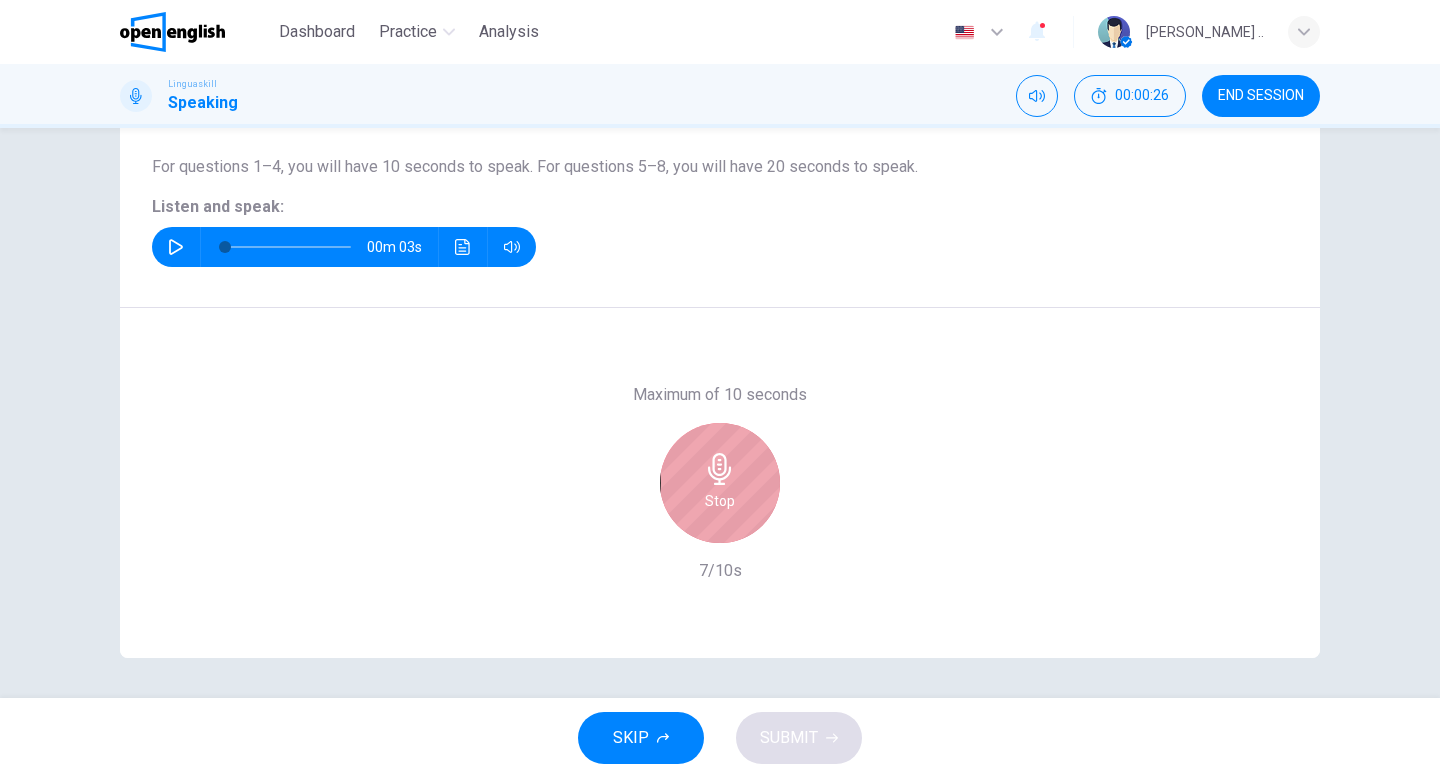 click on "Stop" at bounding box center [720, 483] 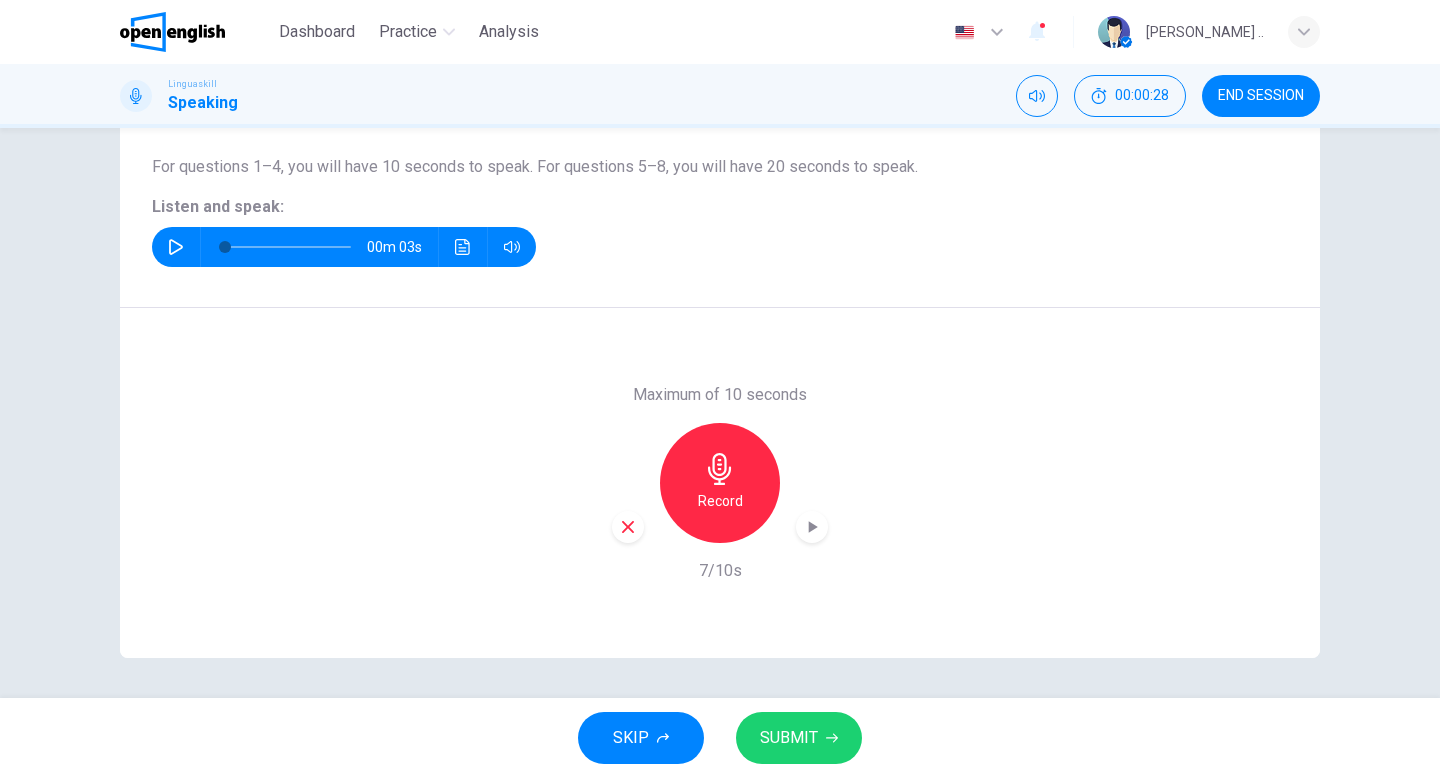 click on "SUBMIT" at bounding box center [789, 738] 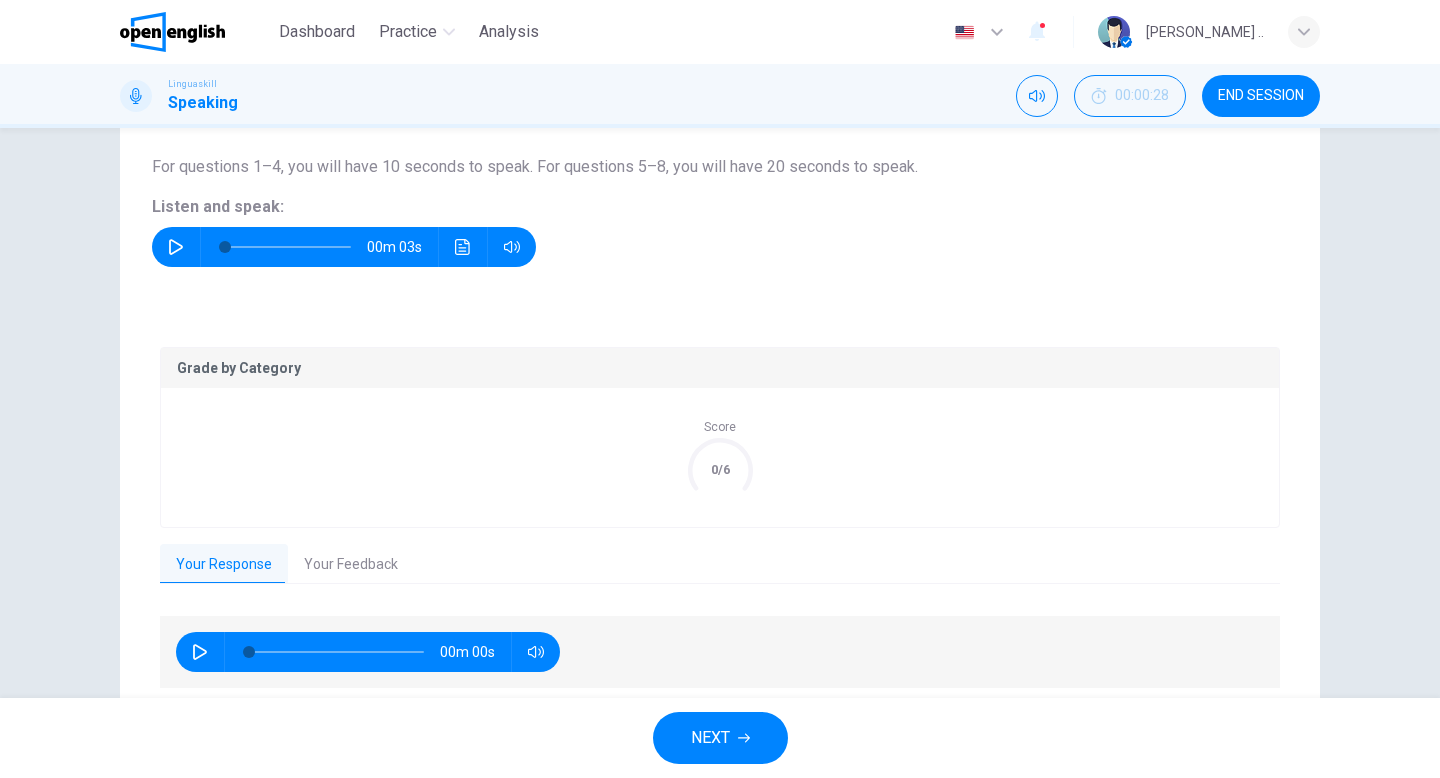 scroll, scrollTop: 277, scrollLeft: 0, axis: vertical 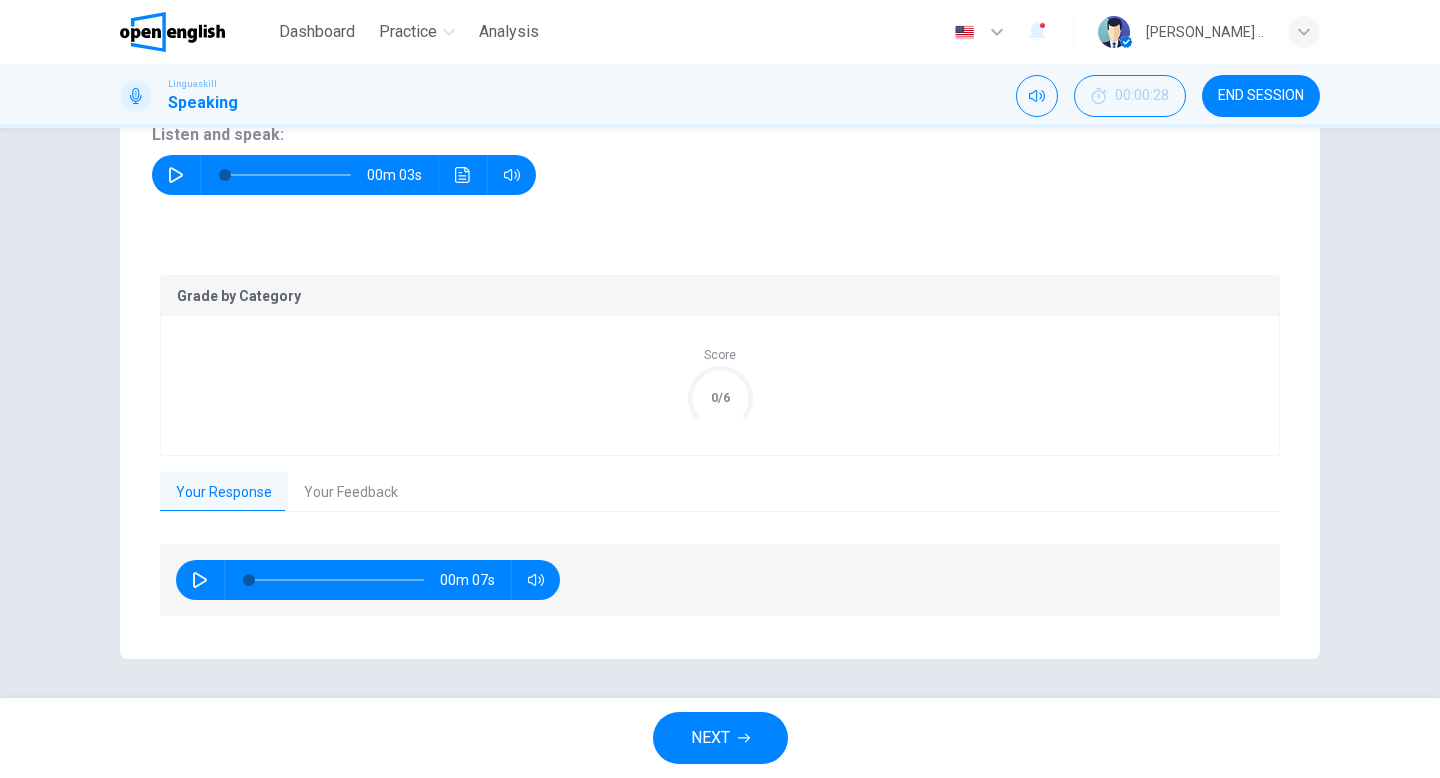 click on "Your Feedback" at bounding box center [351, 493] 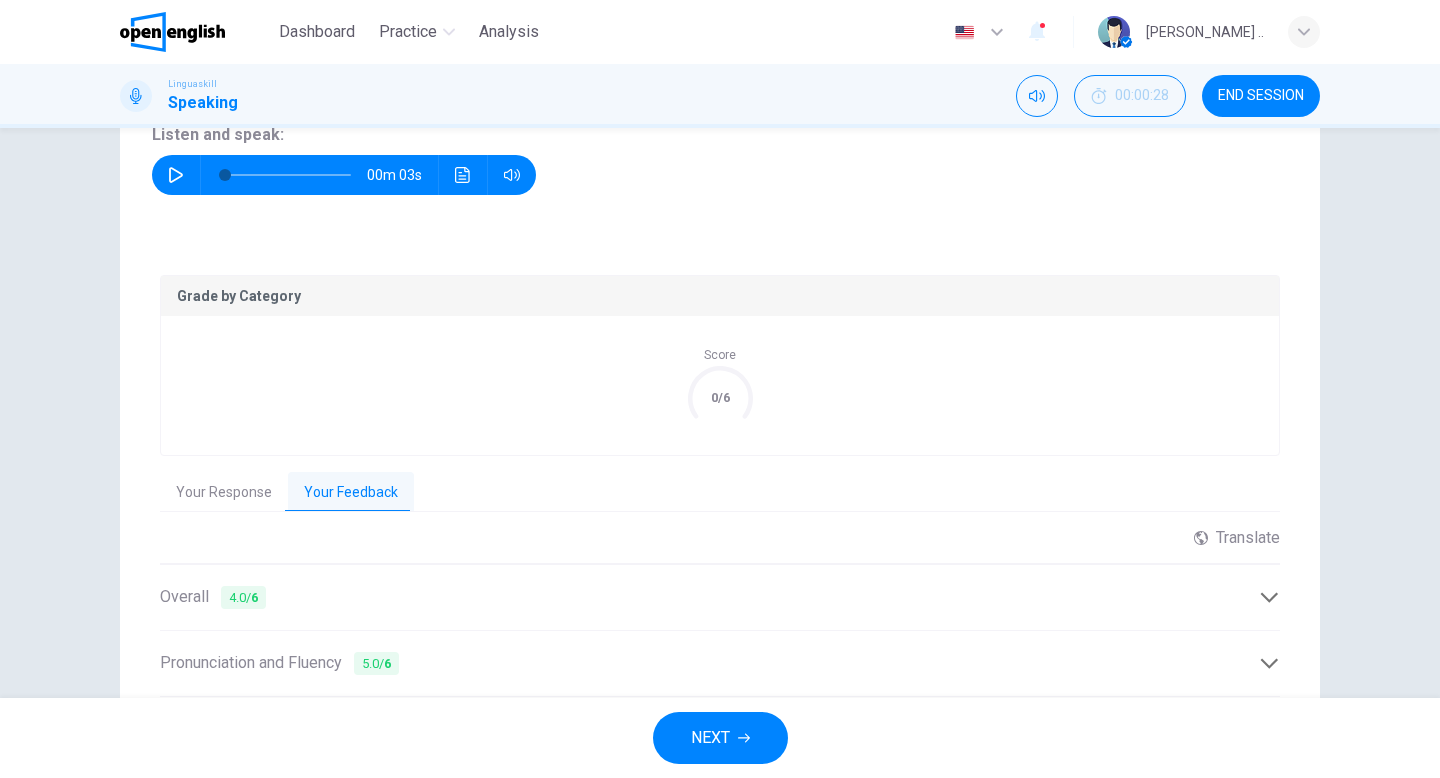 scroll, scrollTop: 489, scrollLeft: 0, axis: vertical 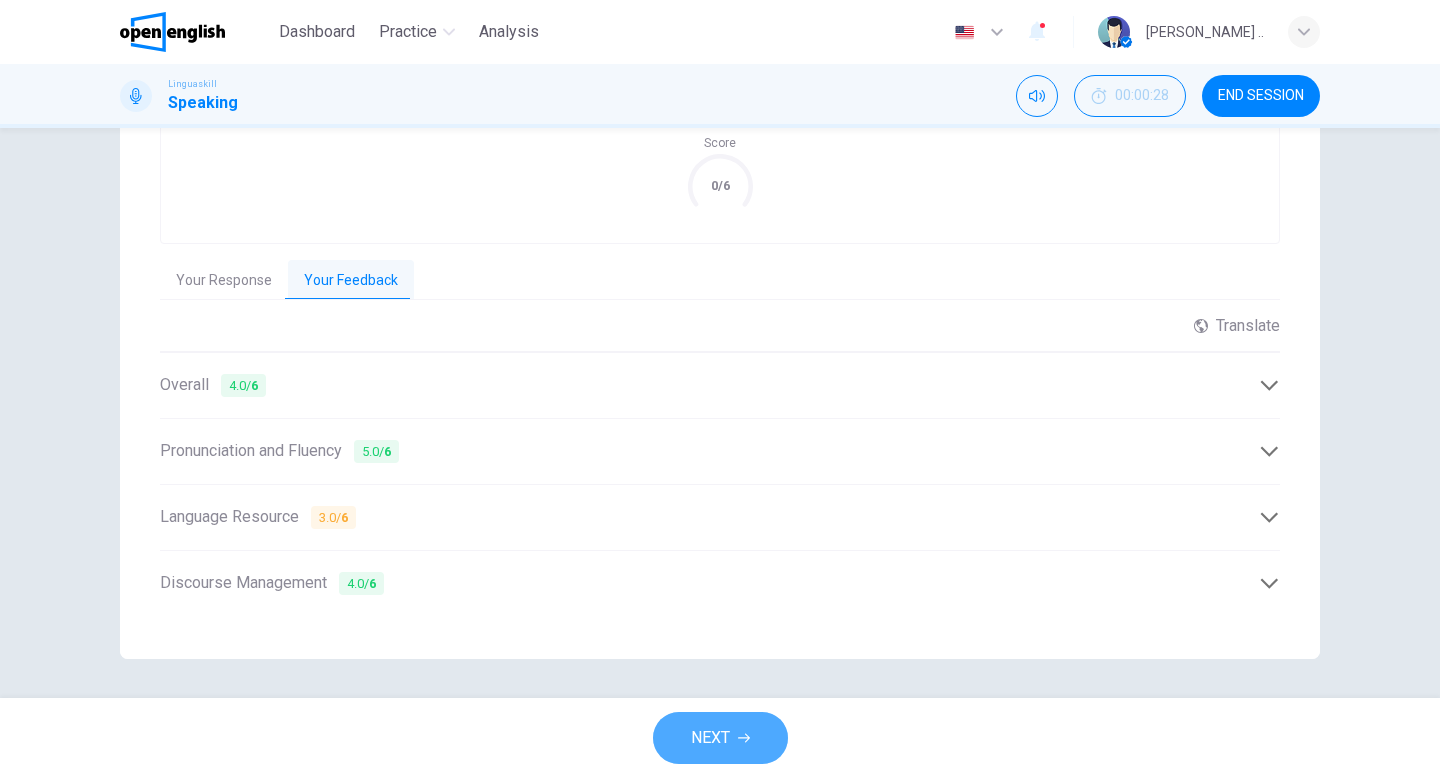 click on "NEXT" at bounding box center [720, 738] 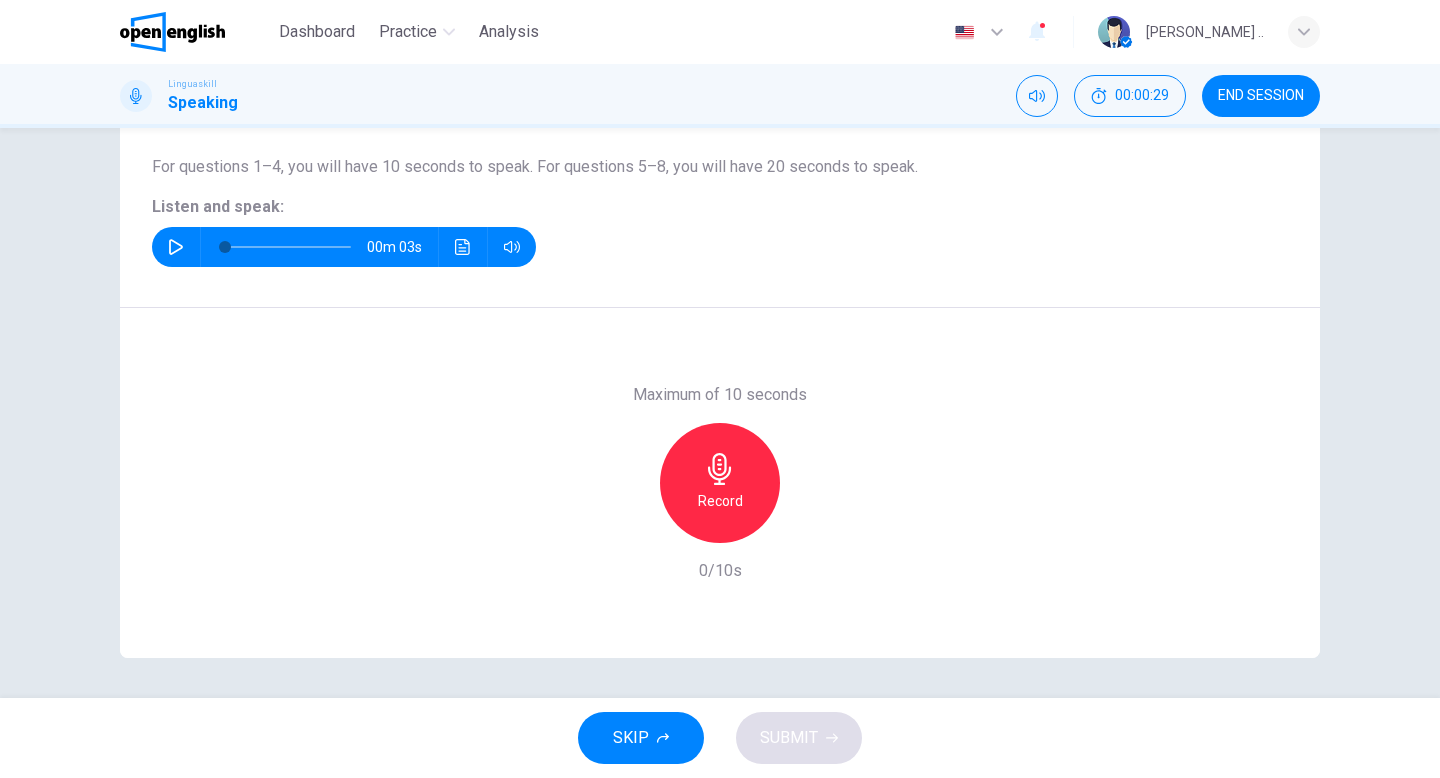 click 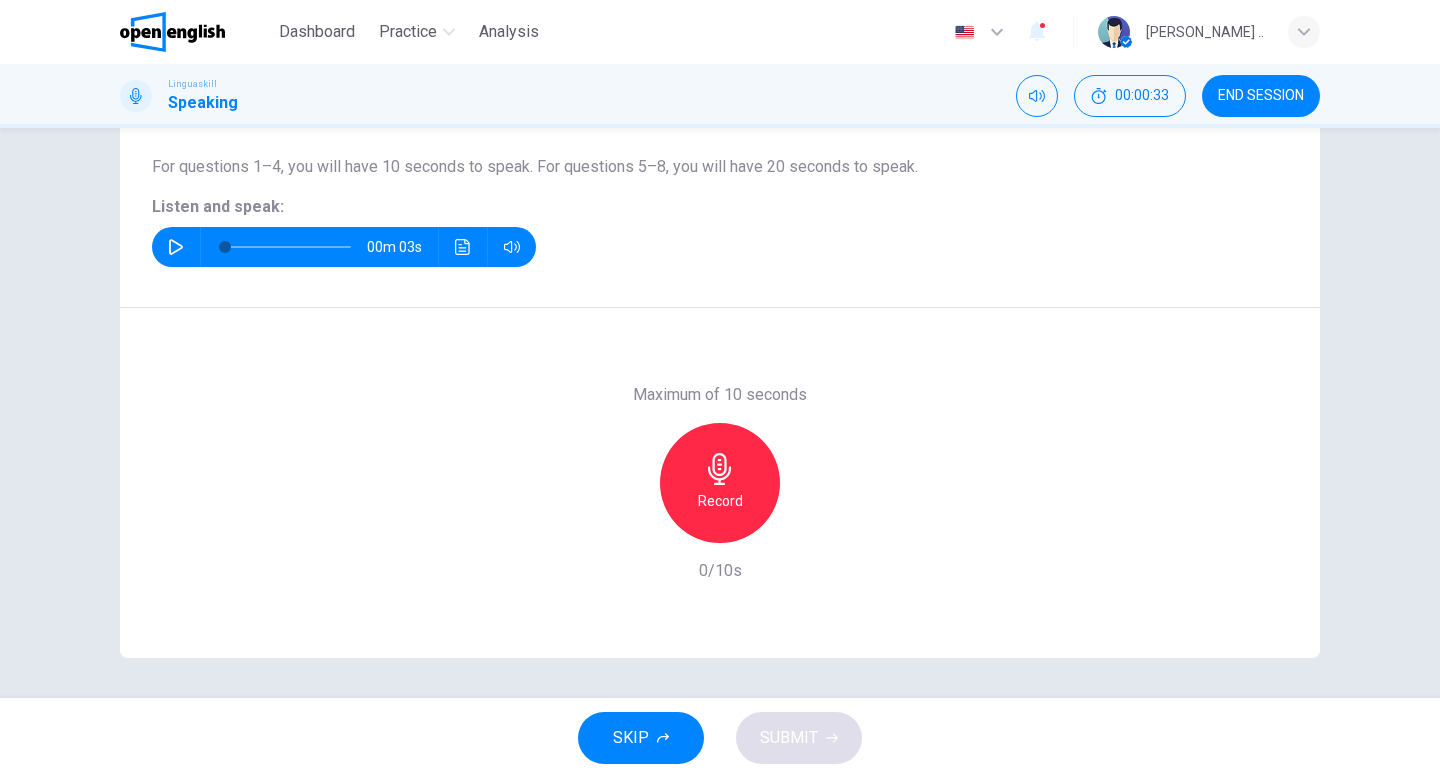 click on "Record" at bounding box center [720, 483] 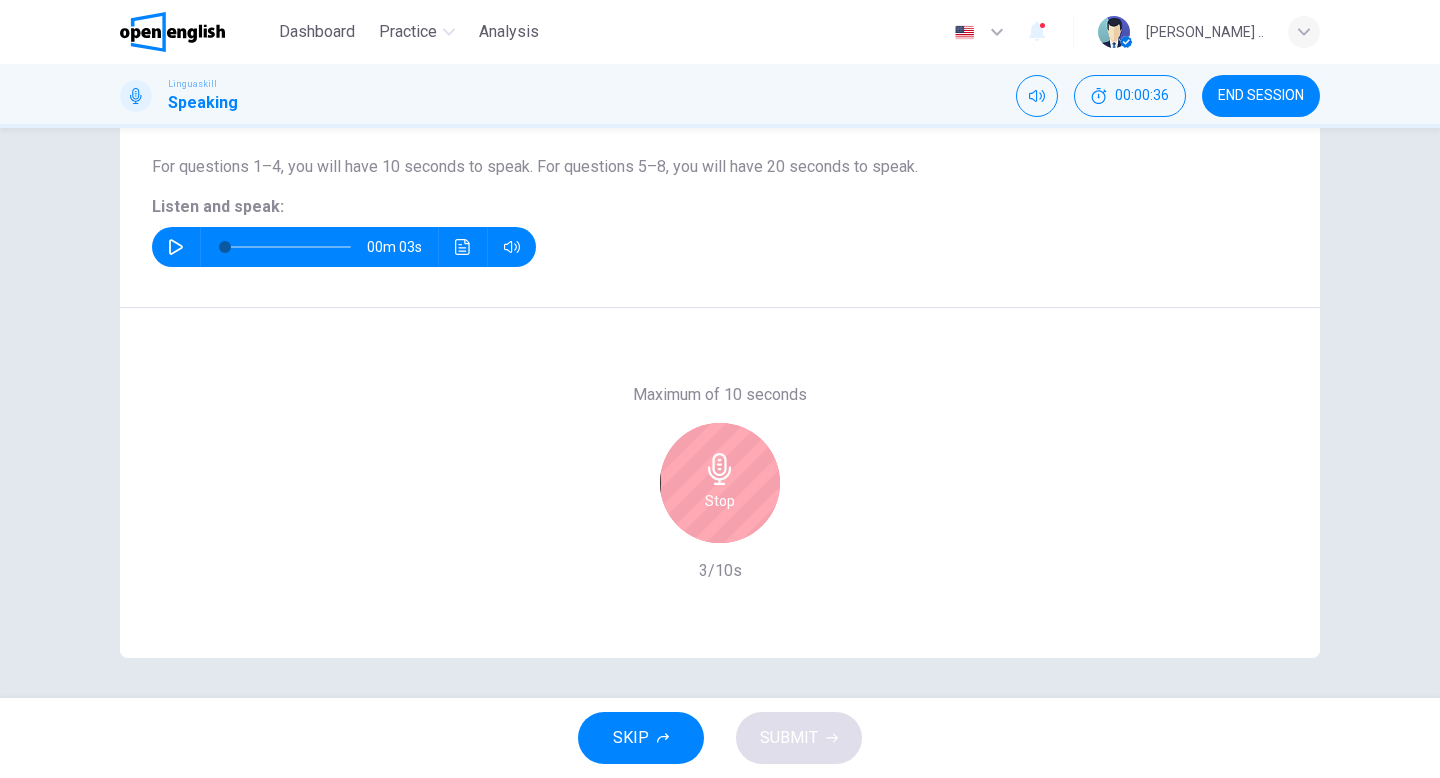click on "Stop" at bounding box center (720, 483) 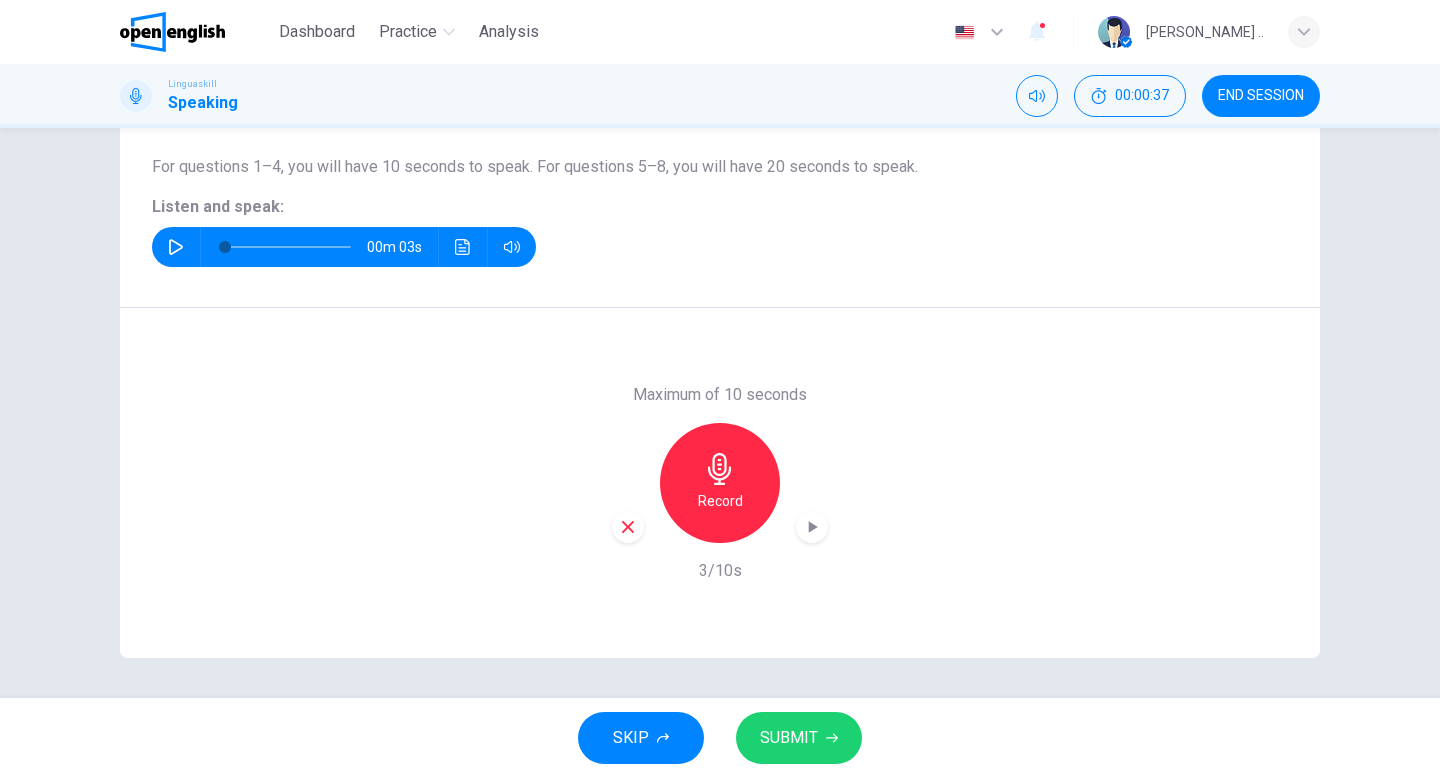 click on "SKIP SUBMIT" at bounding box center (720, 738) 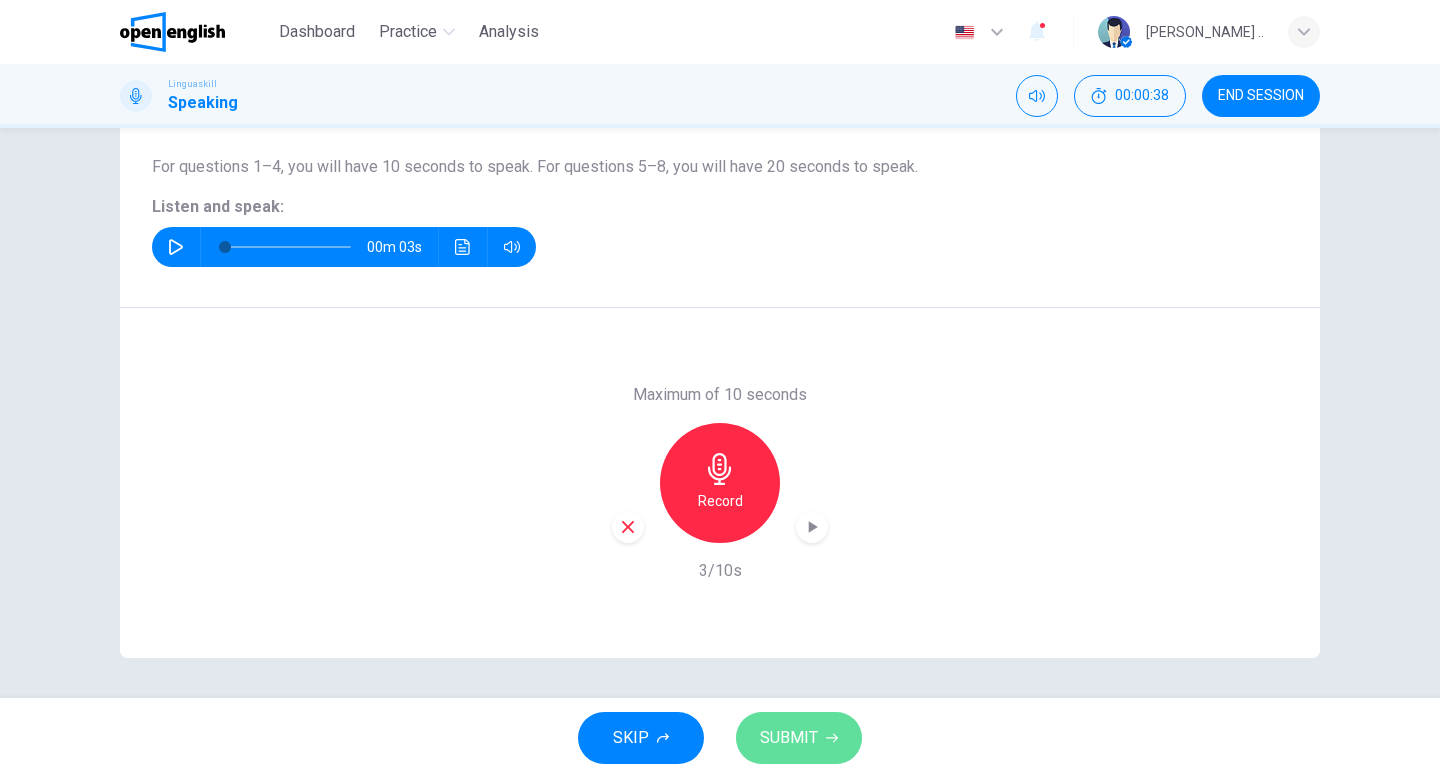 click on "SUBMIT" at bounding box center (789, 738) 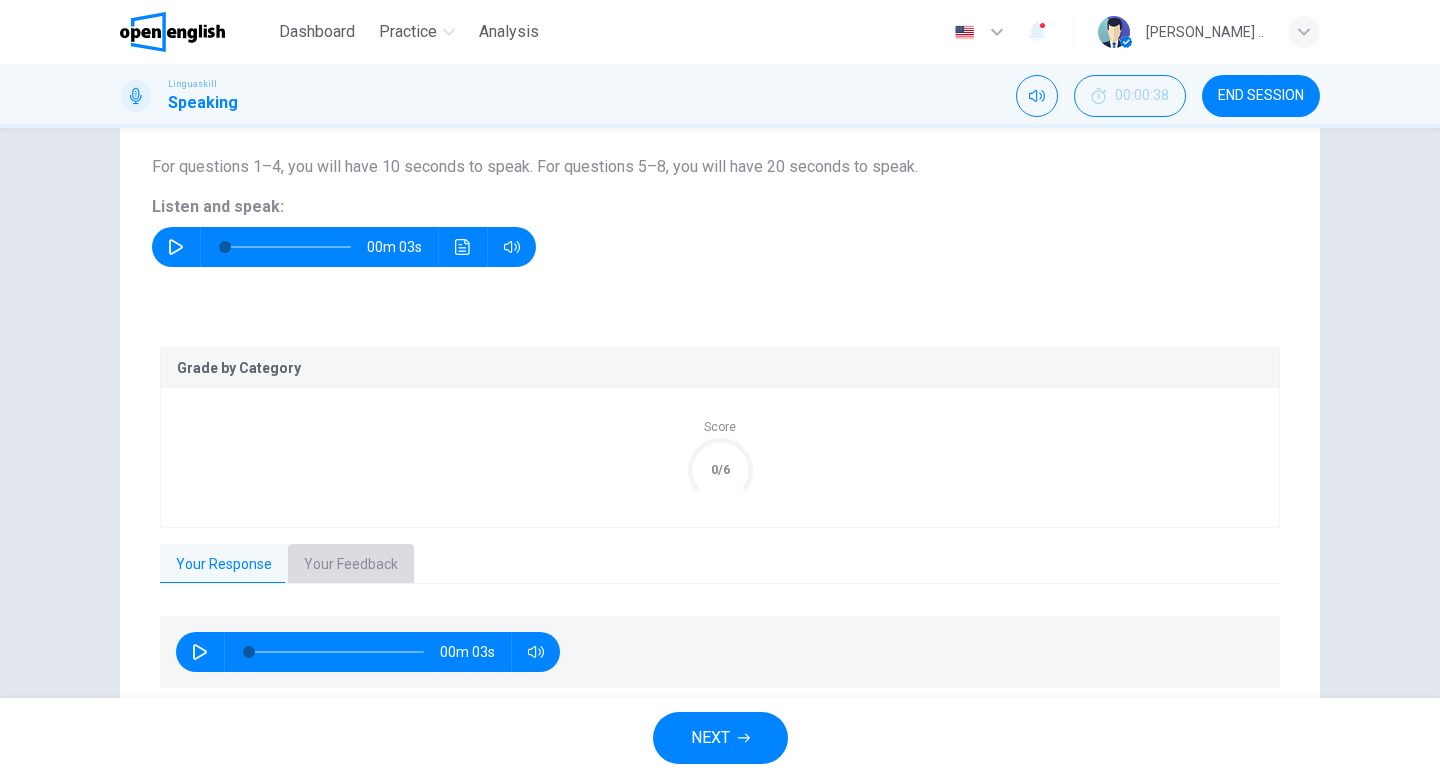 click on "Your Feedback" at bounding box center [351, 565] 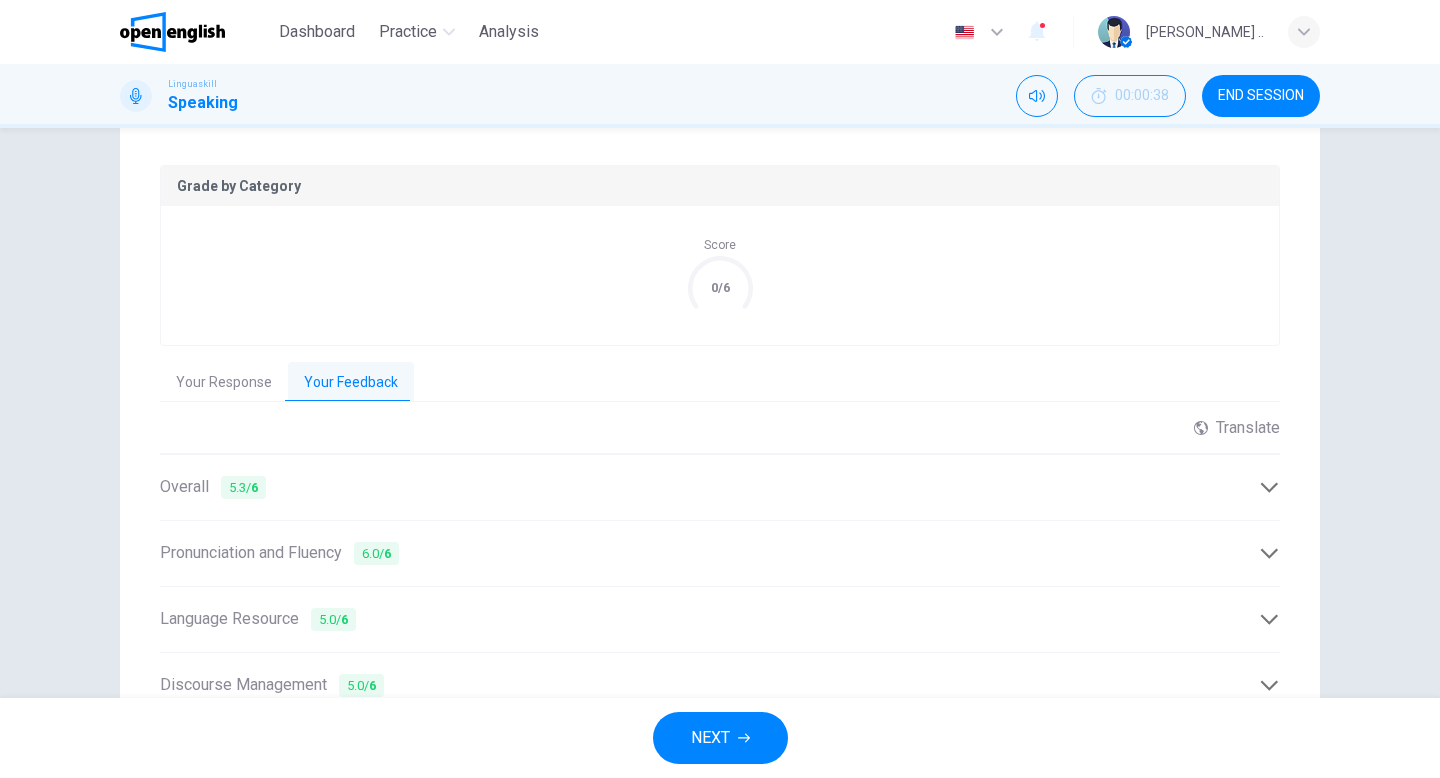 scroll, scrollTop: 489, scrollLeft: 0, axis: vertical 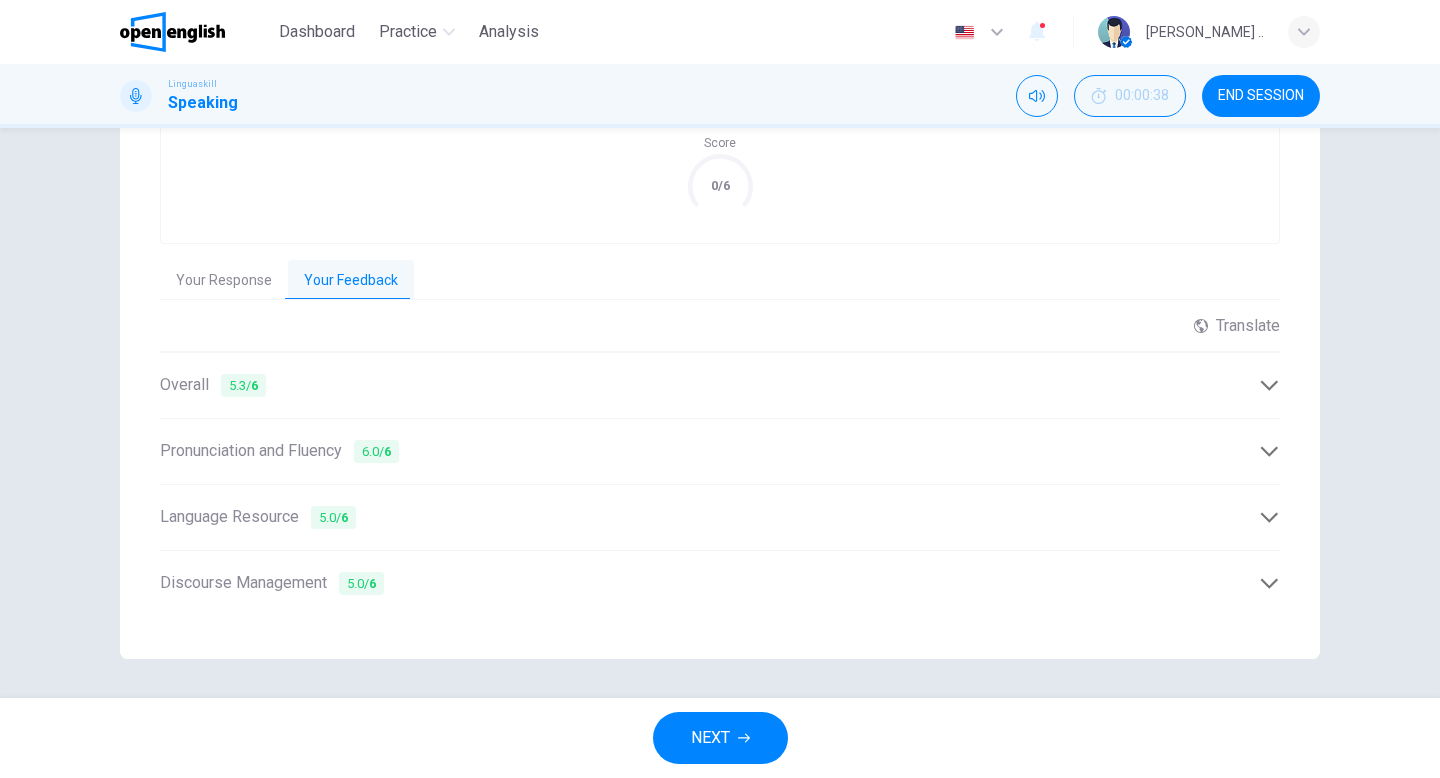 click on "NEXT" at bounding box center (710, 738) 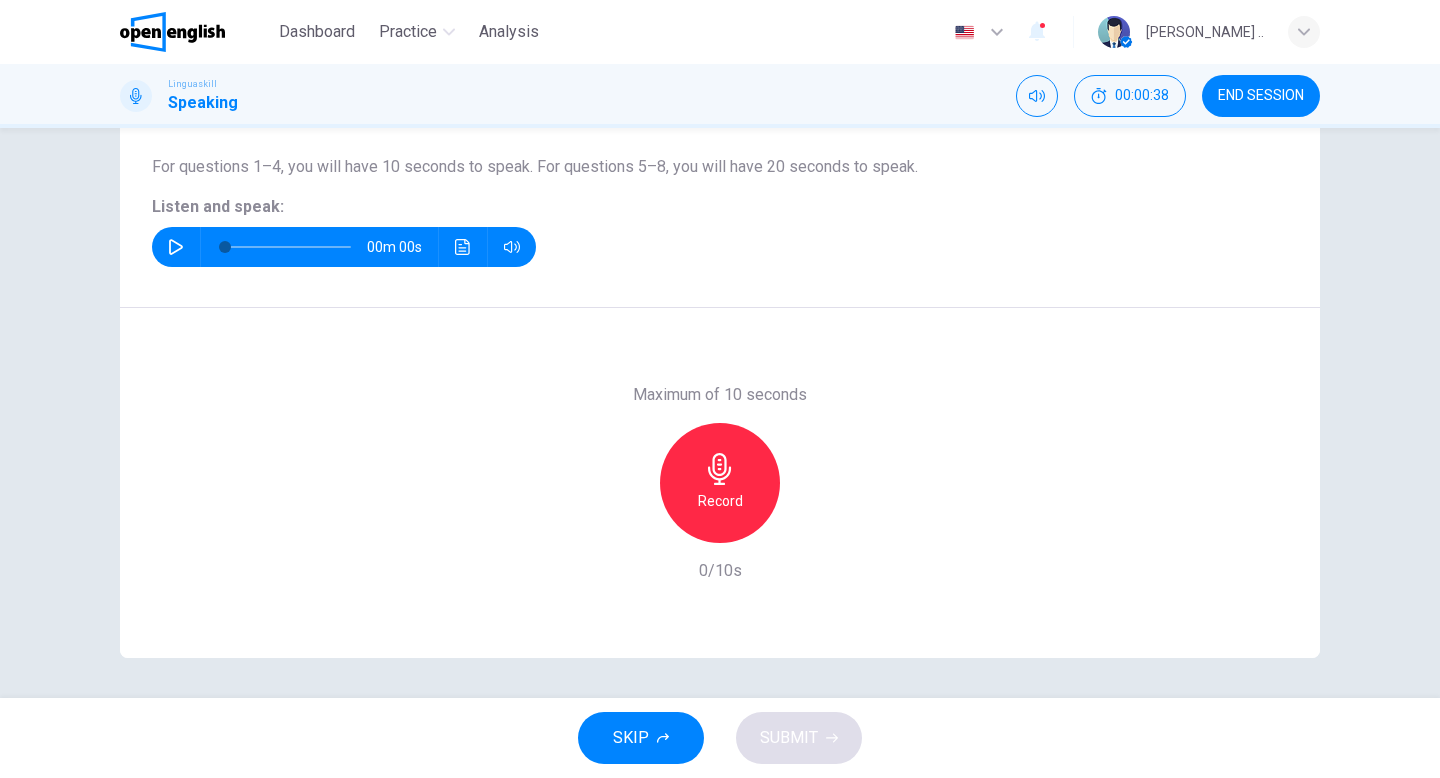 scroll, scrollTop: 205, scrollLeft: 0, axis: vertical 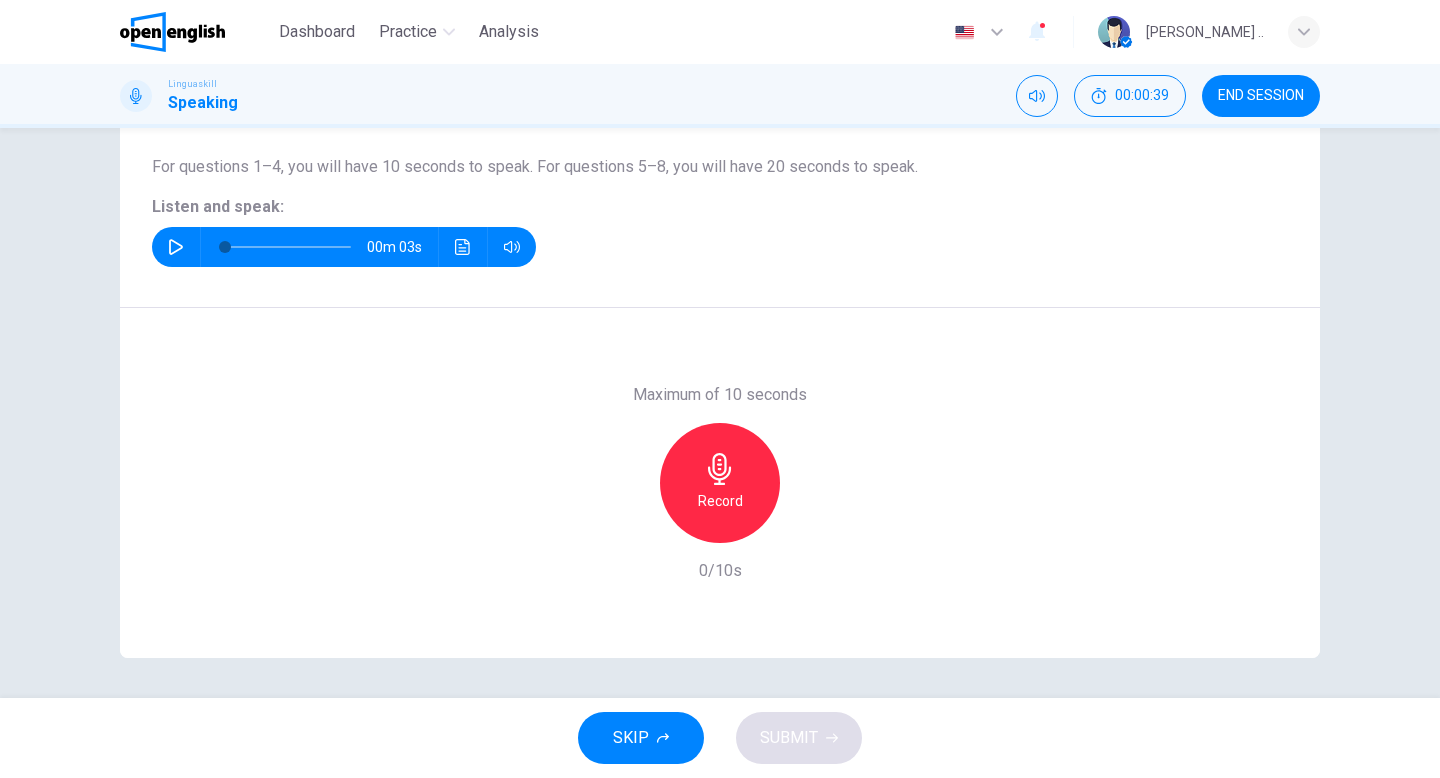 click 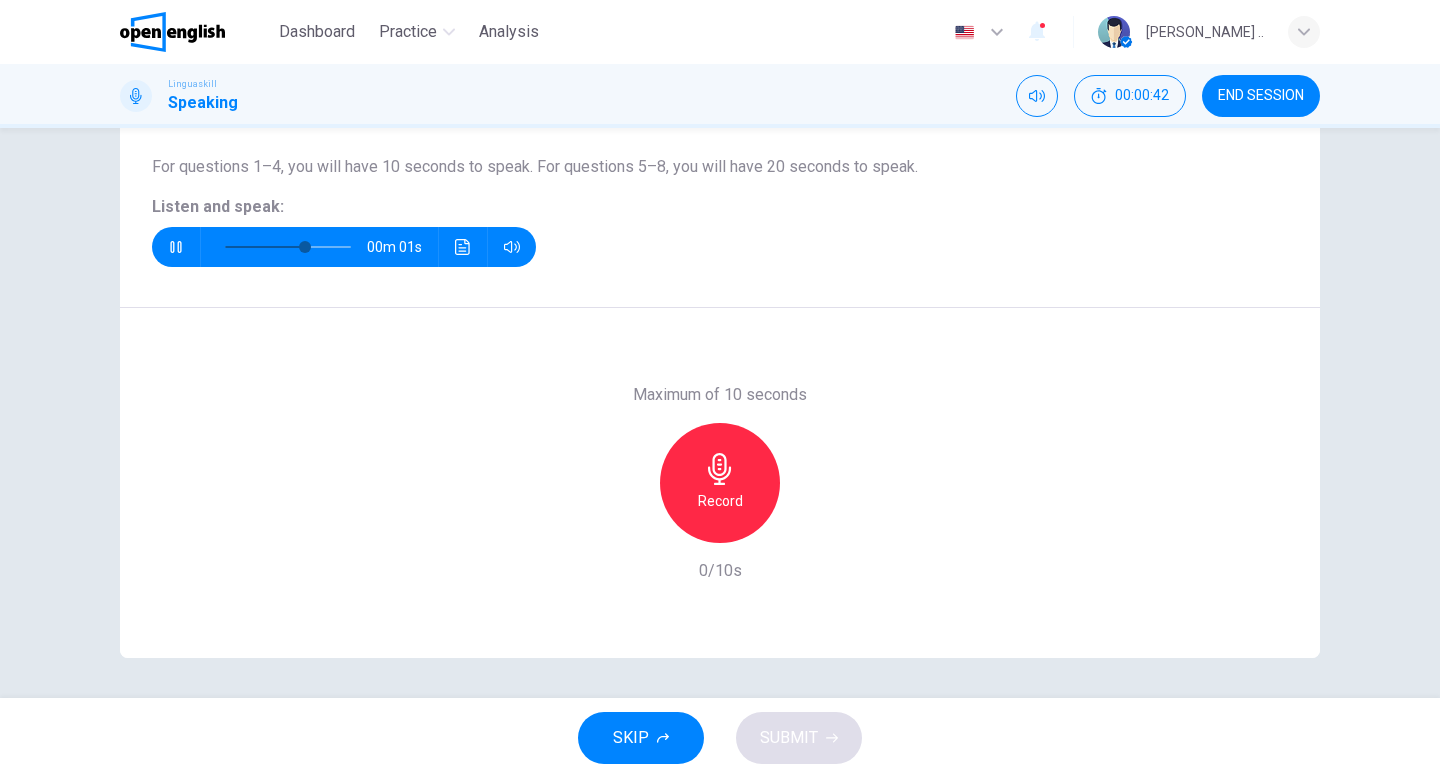 click on "Record" at bounding box center [720, 483] 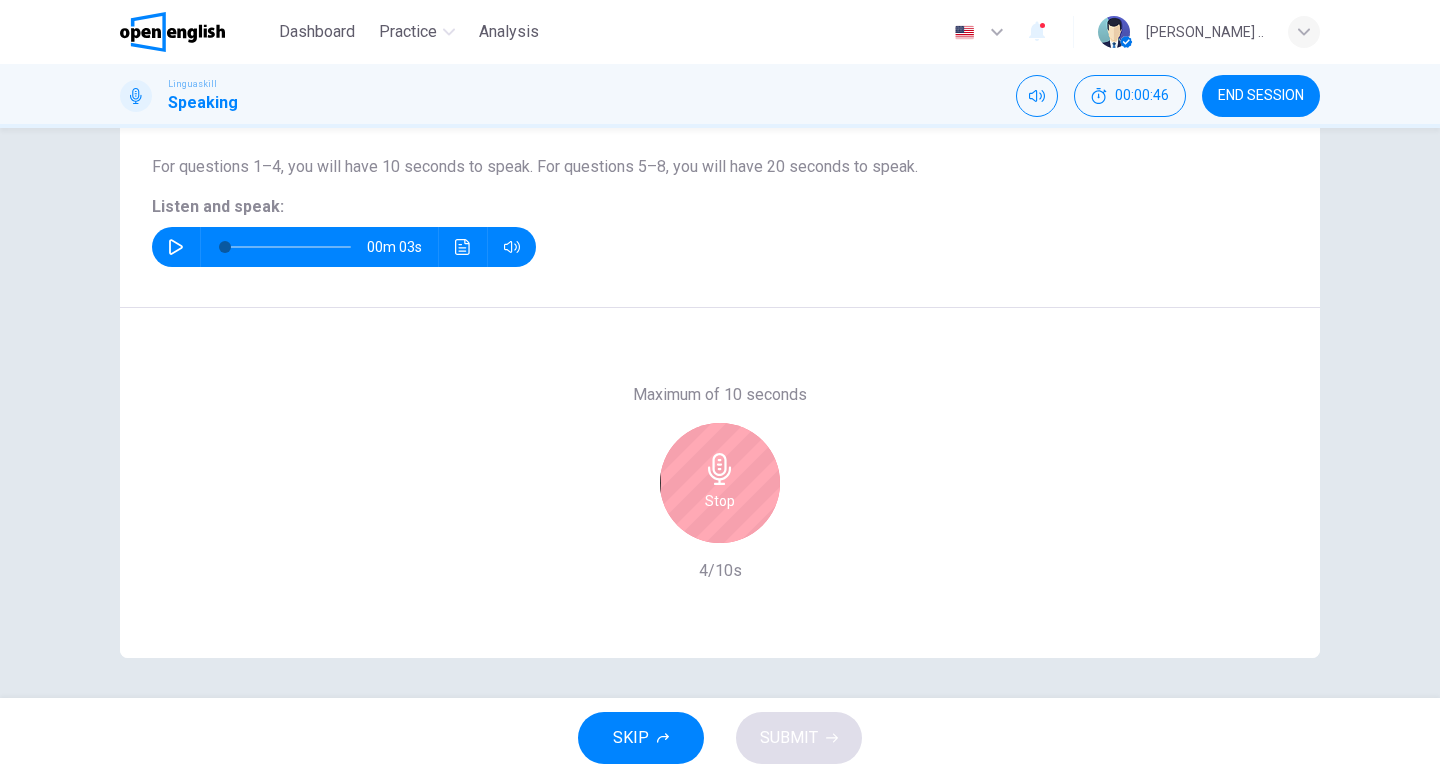 click on "Stop" at bounding box center (720, 483) 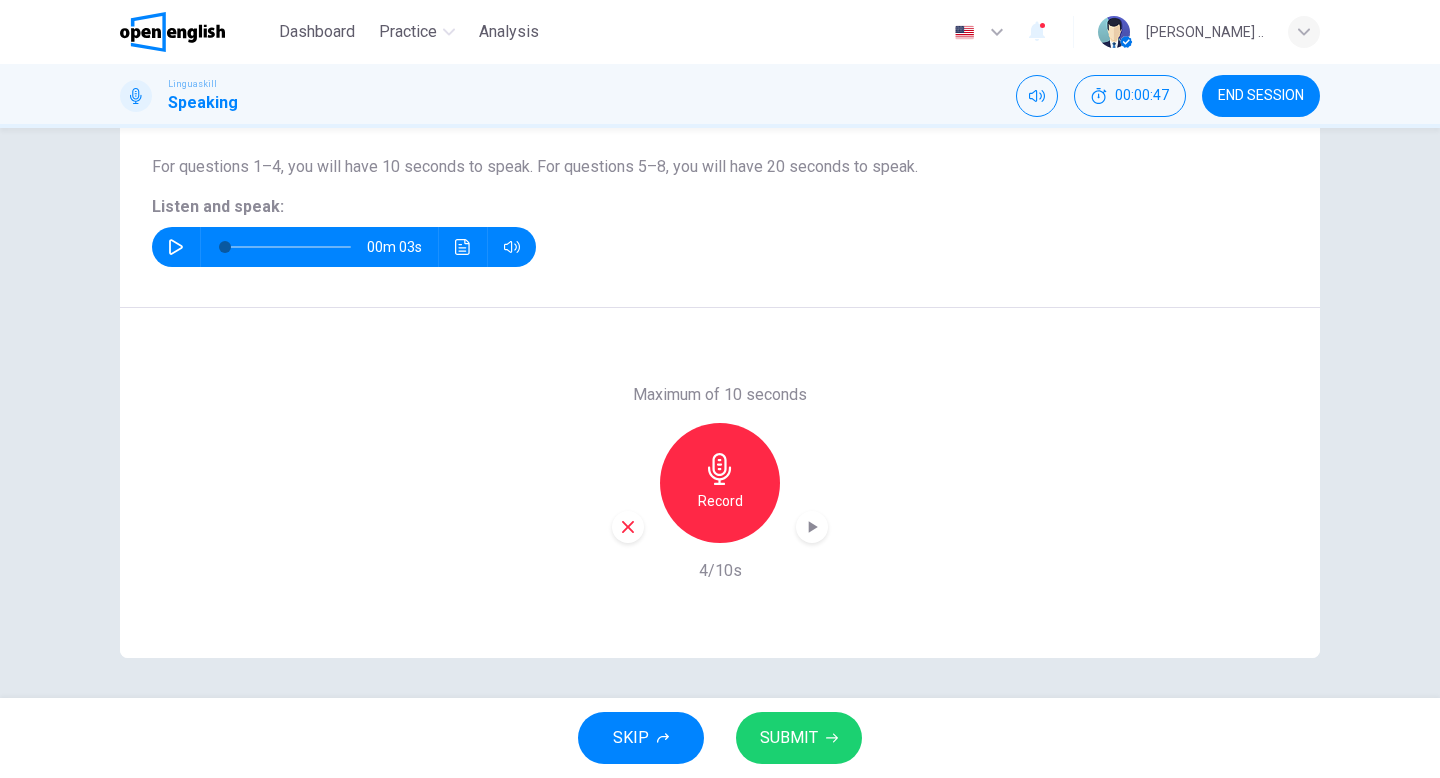 click on "SUBMIT" at bounding box center (789, 738) 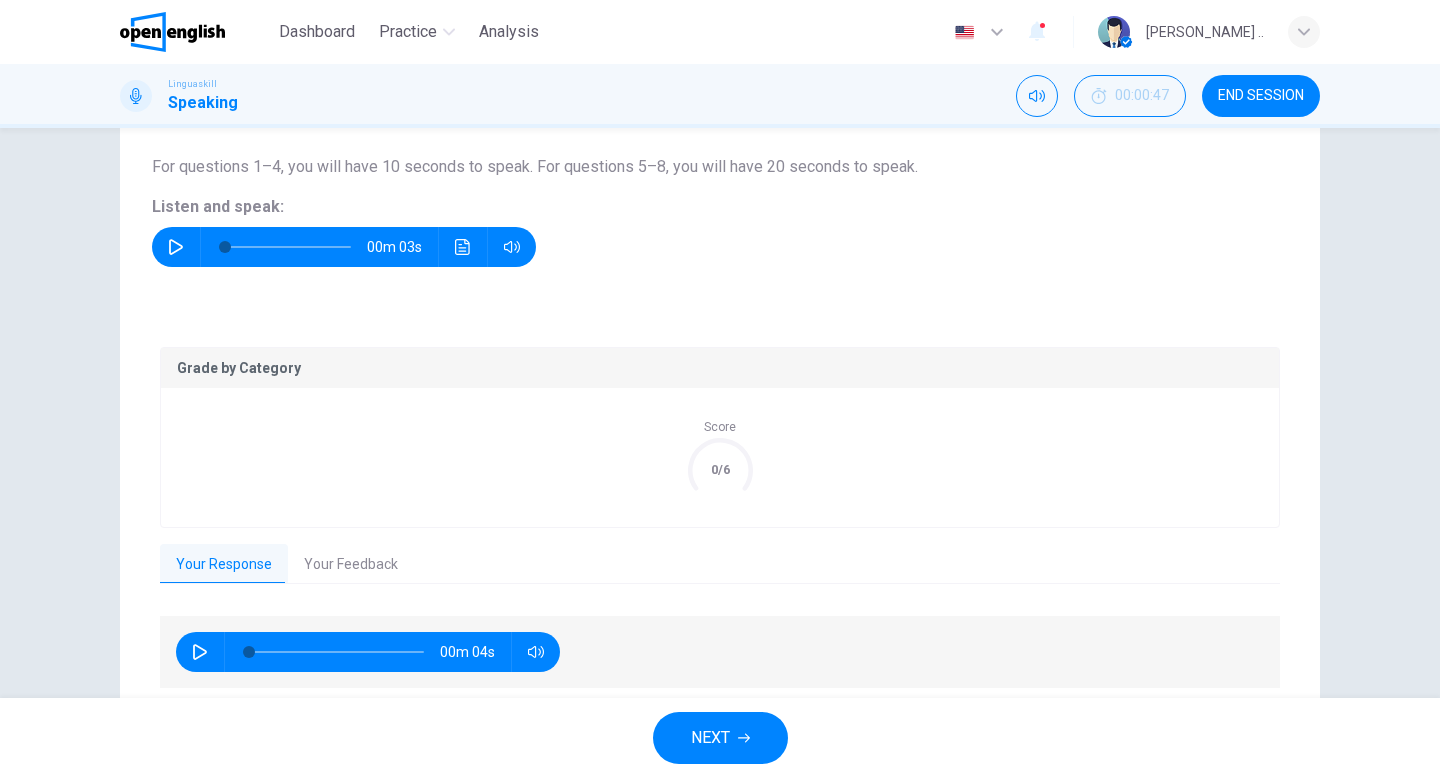 scroll, scrollTop: 277, scrollLeft: 0, axis: vertical 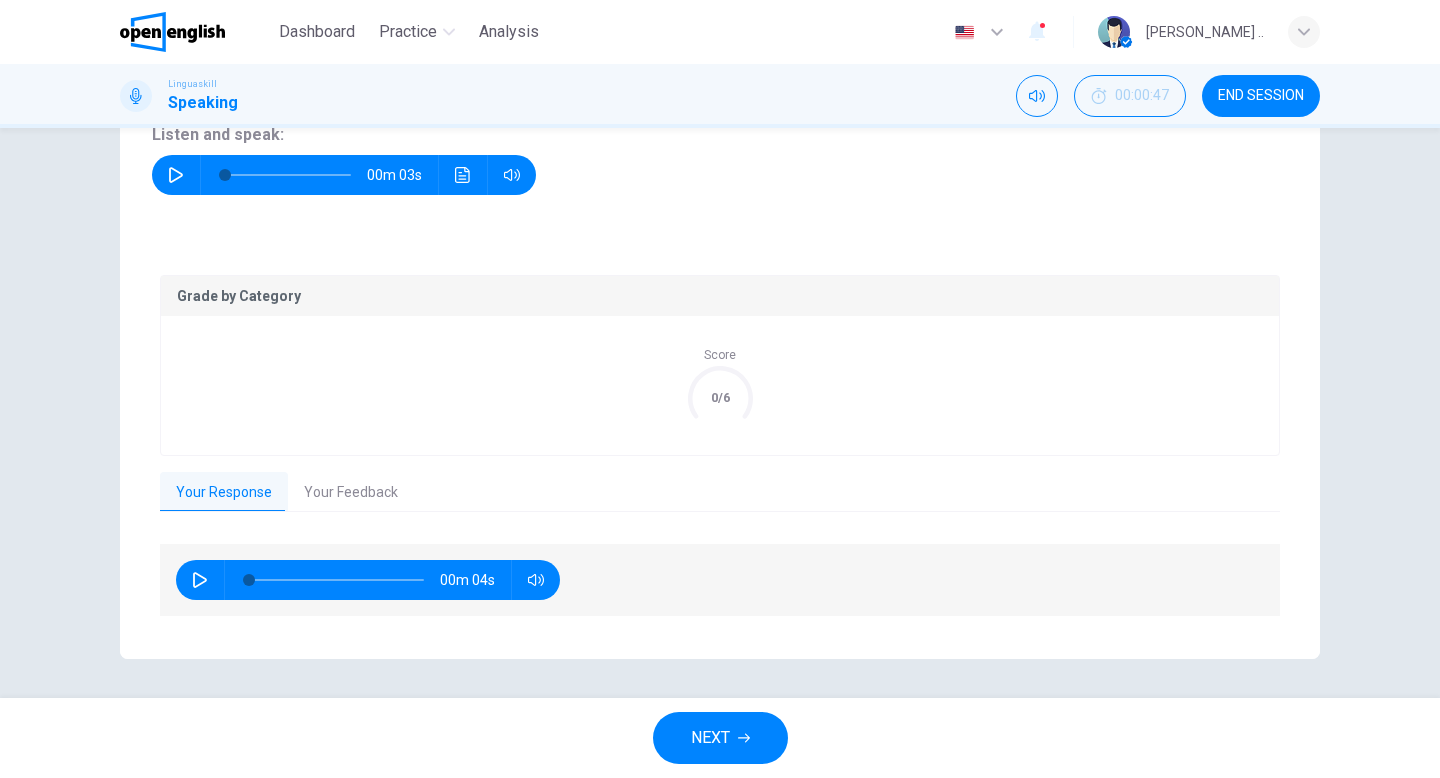 click on "Grade by Category Score 0/6 Your Response Your Feedback 00m 04s  Translate ​ ​ Powered by  Overall   4.7 / 6 Overall, the response demonstrates good linguistic ability with intelligible pronunciation and relevant content. There is room for improvement in grammatical accuracy and the range of language used, but it remains a relevant and focused answer.   Copy Feedback Pronunciation and Fluency   5.0 / 6 The pronunciation is generally intelligible and effective, with good stress and intonation overall. However, there are some phonemes with lower scores (e.g., /dʒ/ and /ŋ/) that may cause slight strain in understanding.   Copy Feedback Language Resource   4.0 / 6 There is an adequate range of vocabulary and grammar. Although there is one grammatical error with 'only,' the overall message is communicated, but some phrases can be more sophisticated.   Copy Feedback Discourse Management   5.0 / 6   Copy Feedback" at bounding box center (720, 447) 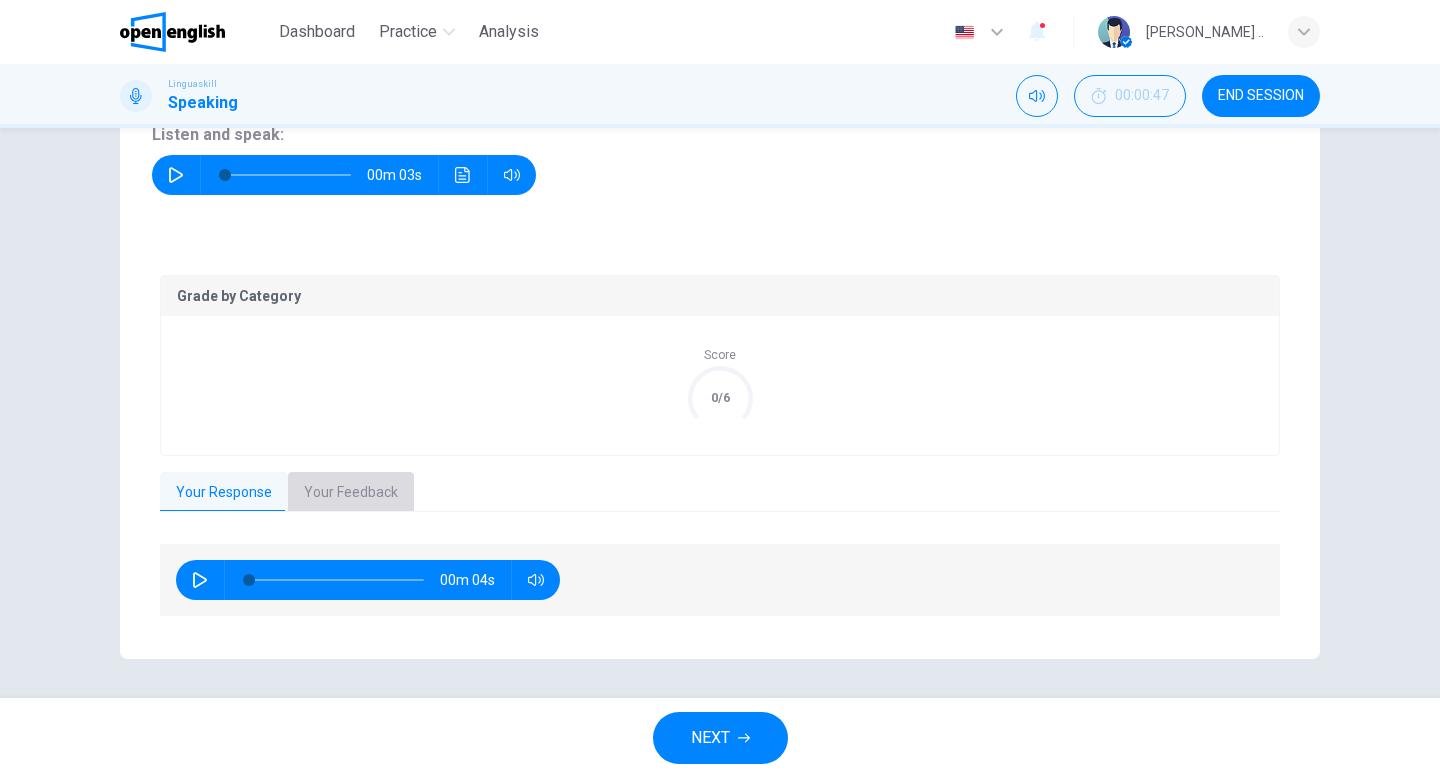 click on "Your Feedback" at bounding box center [351, 493] 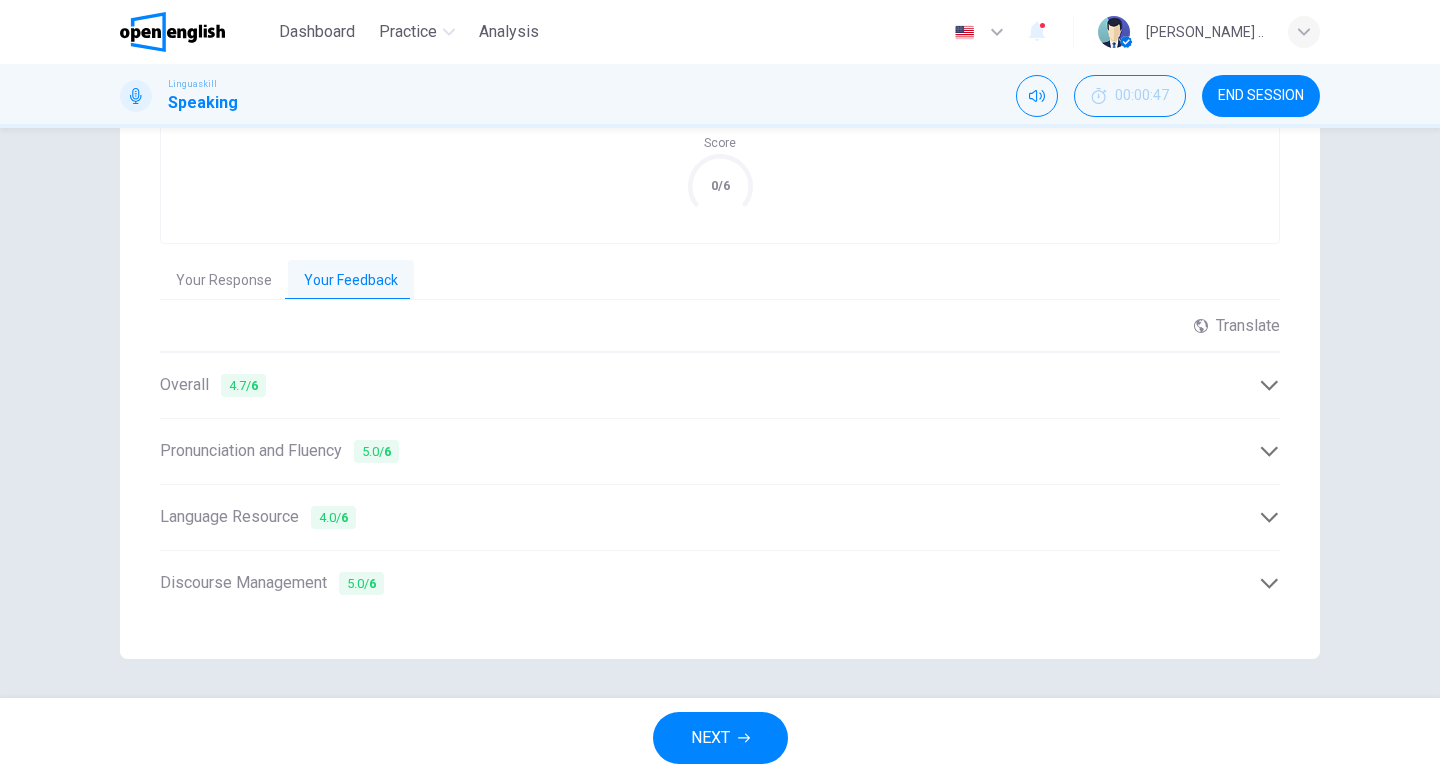 click on "NEXT" at bounding box center [720, 738] 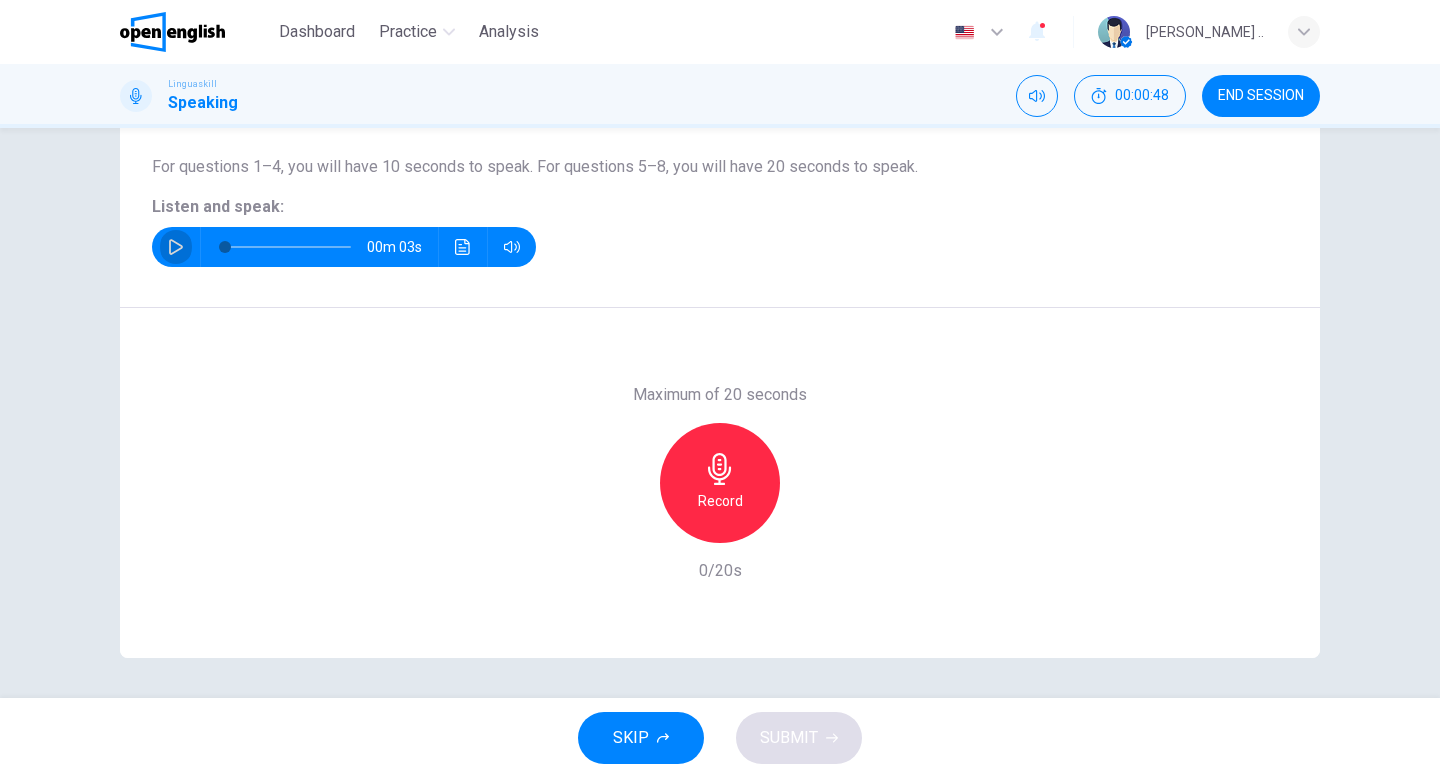 click 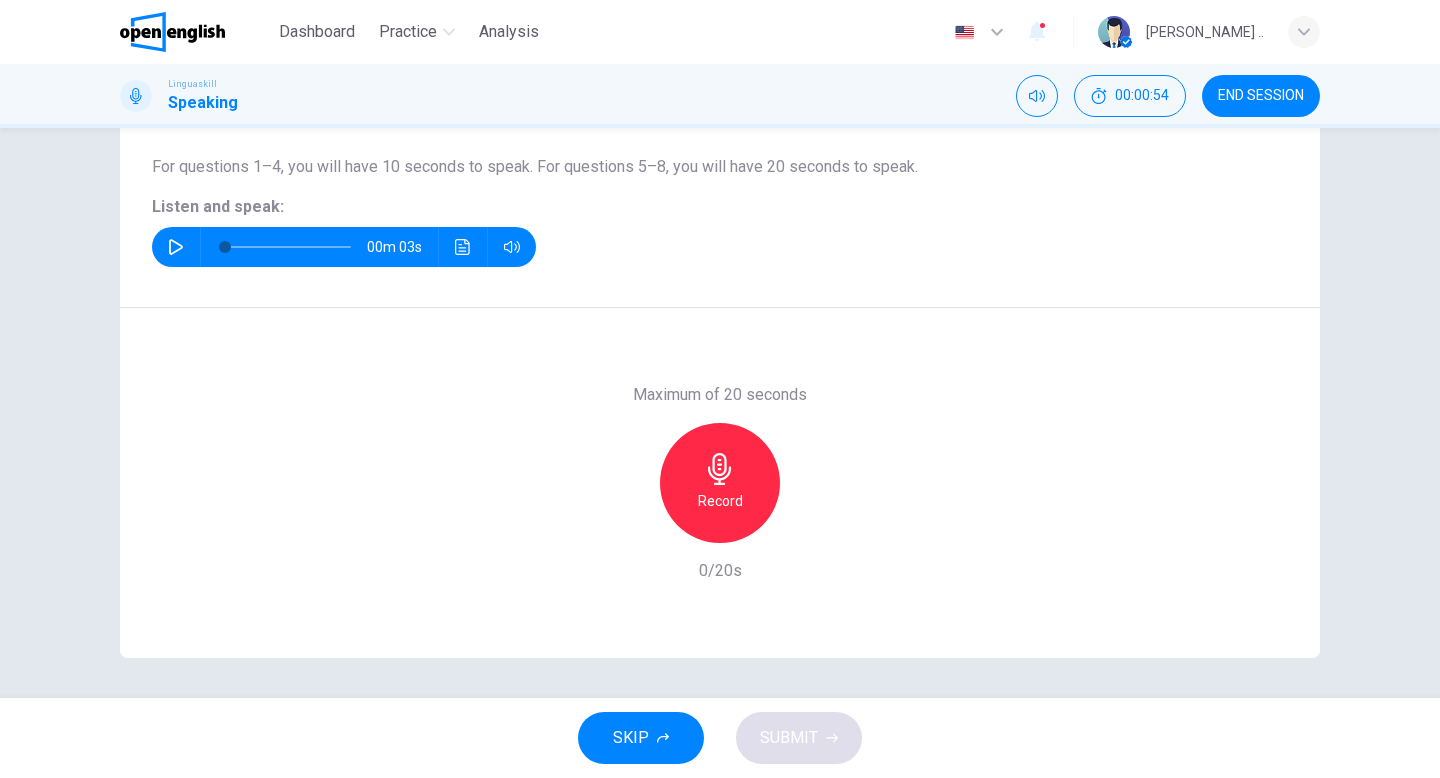 click on "Record" at bounding box center (720, 483) 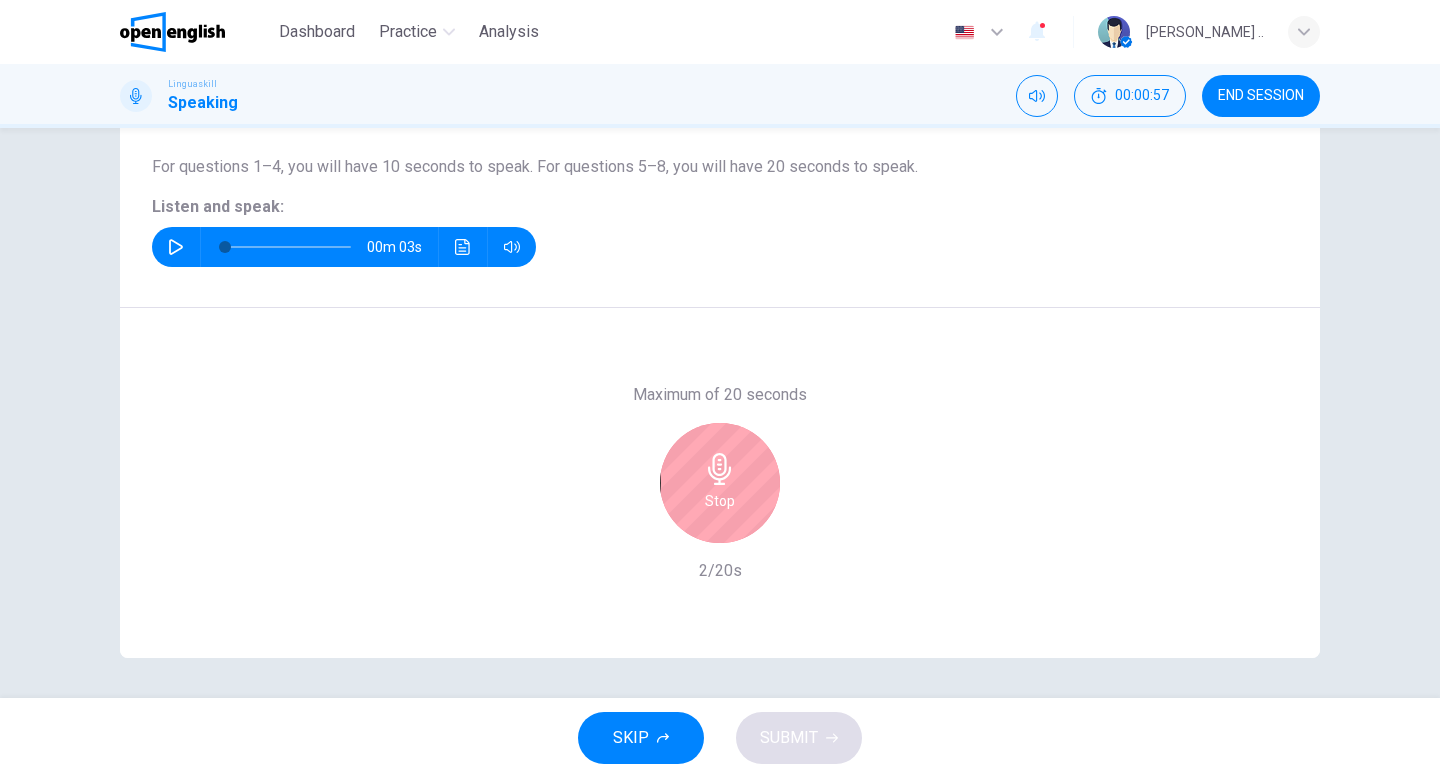 click on "Stop" at bounding box center [720, 483] 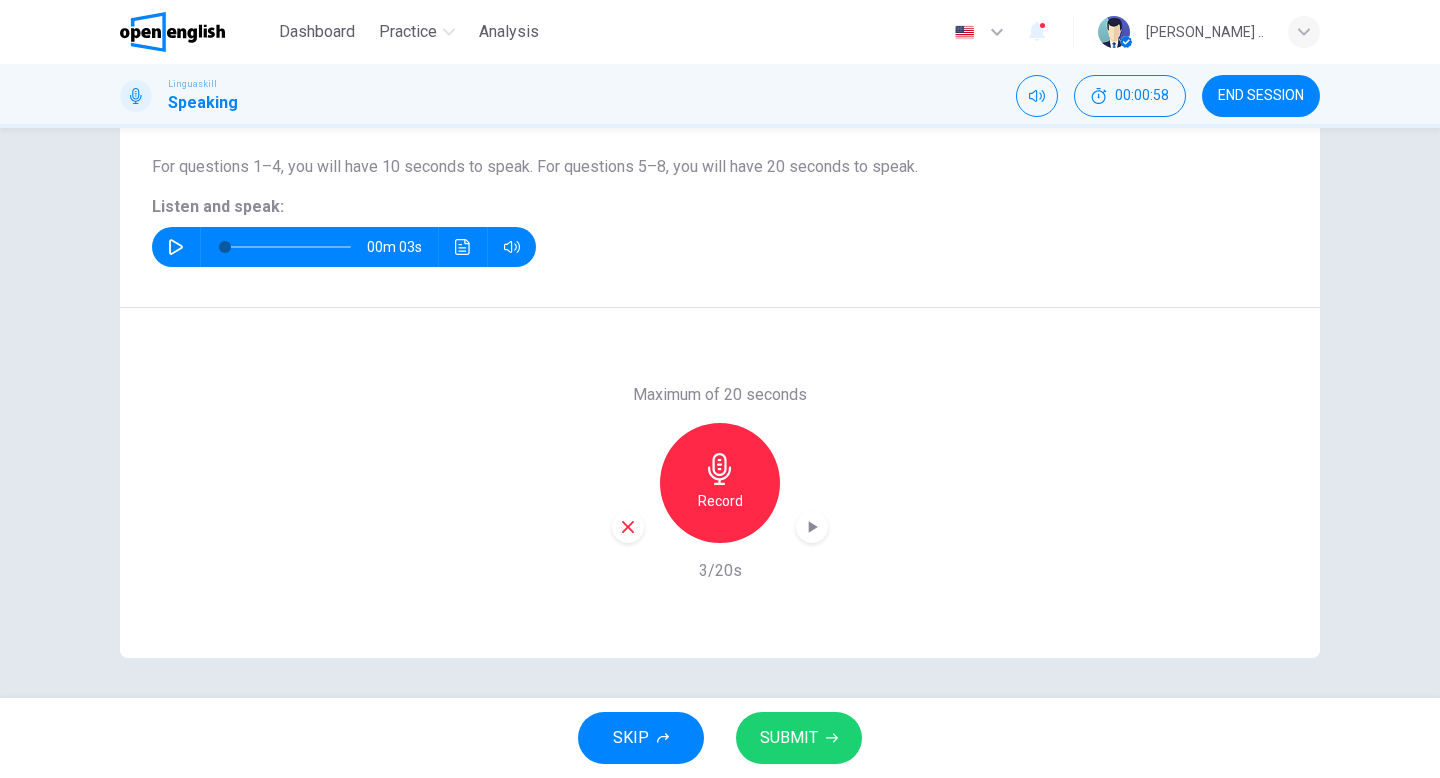 click on "SUBMIT" at bounding box center (799, 738) 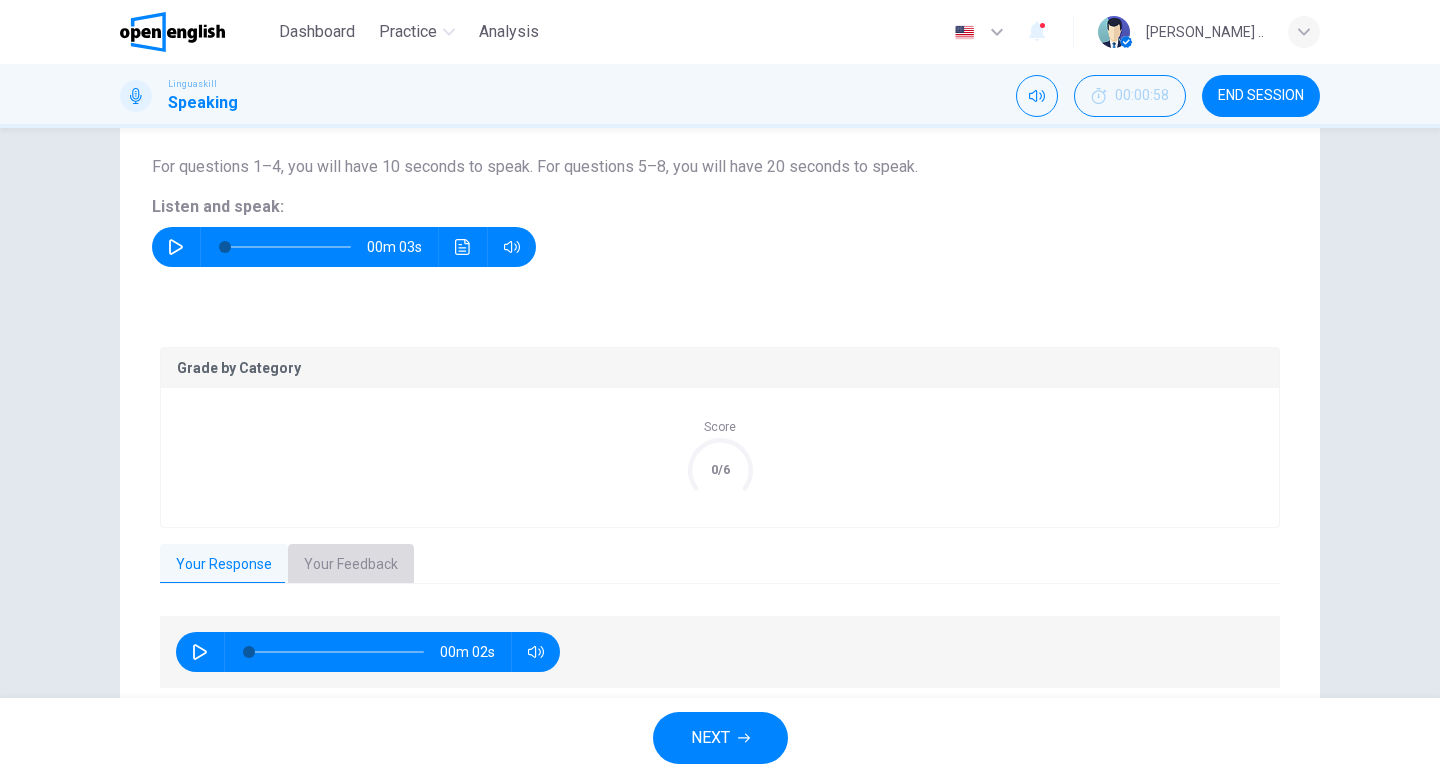 click on "Your Feedback" at bounding box center [351, 565] 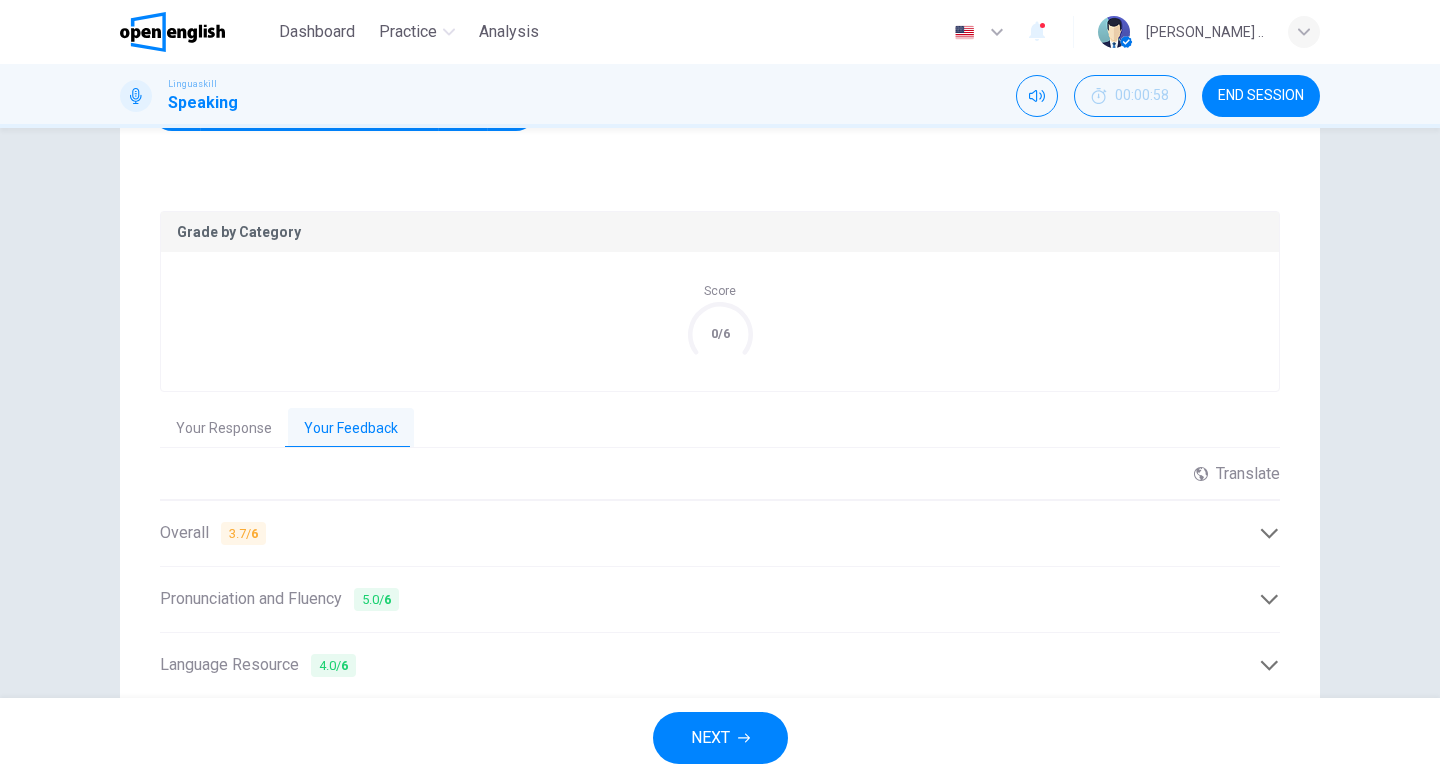 scroll, scrollTop: 489, scrollLeft: 0, axis: vertical 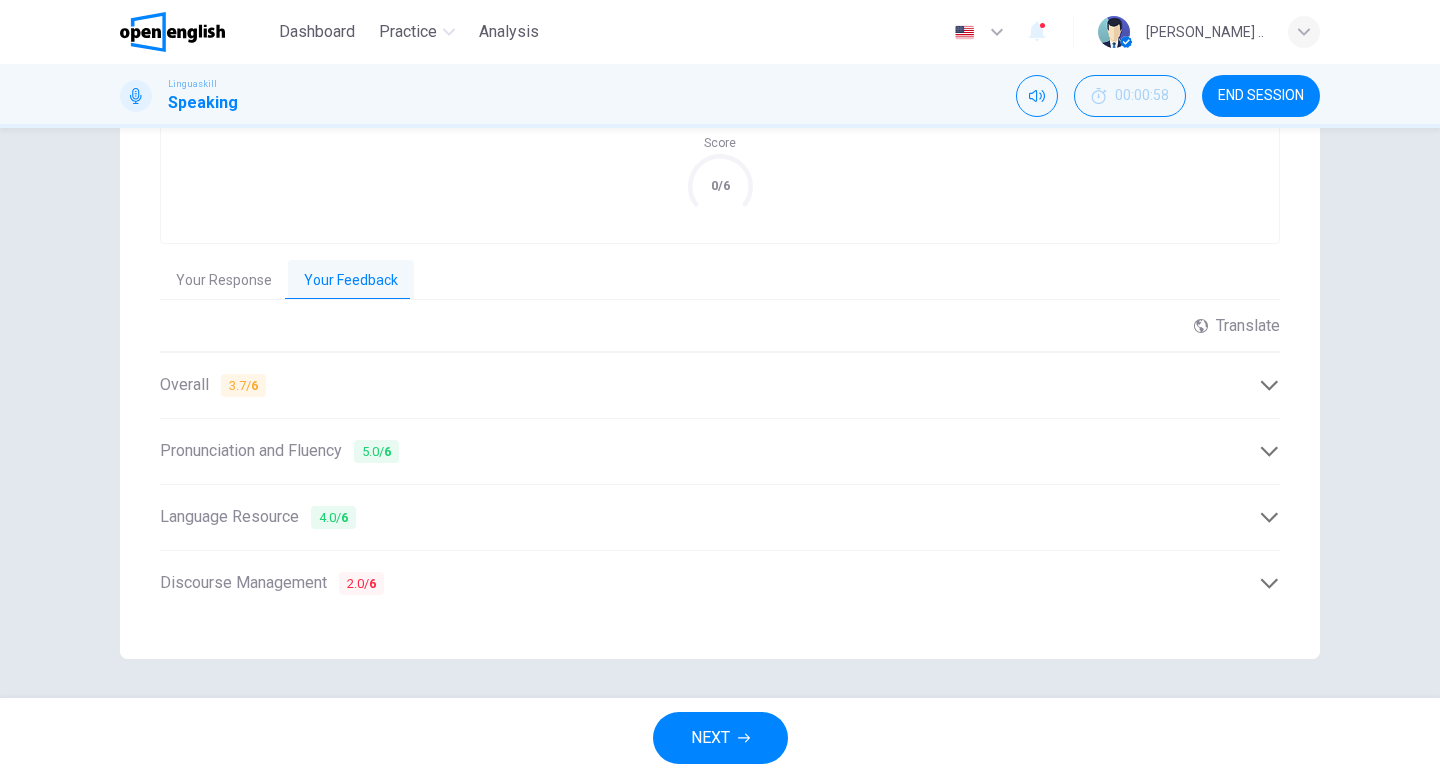 click on "NEXT" at bounding box center [710, 738] 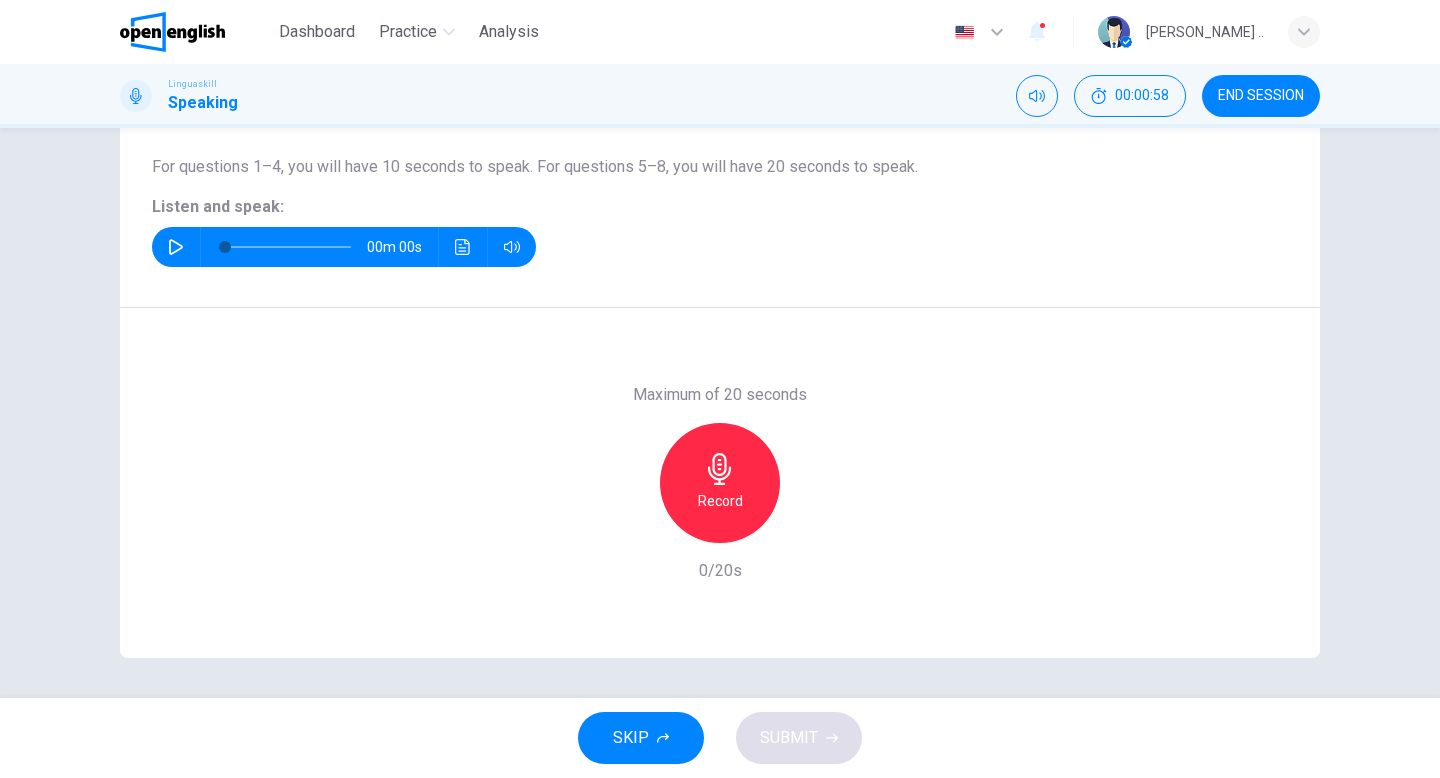 scroll, scrollTop: 205, scrollLeft: 0, axis: vertical 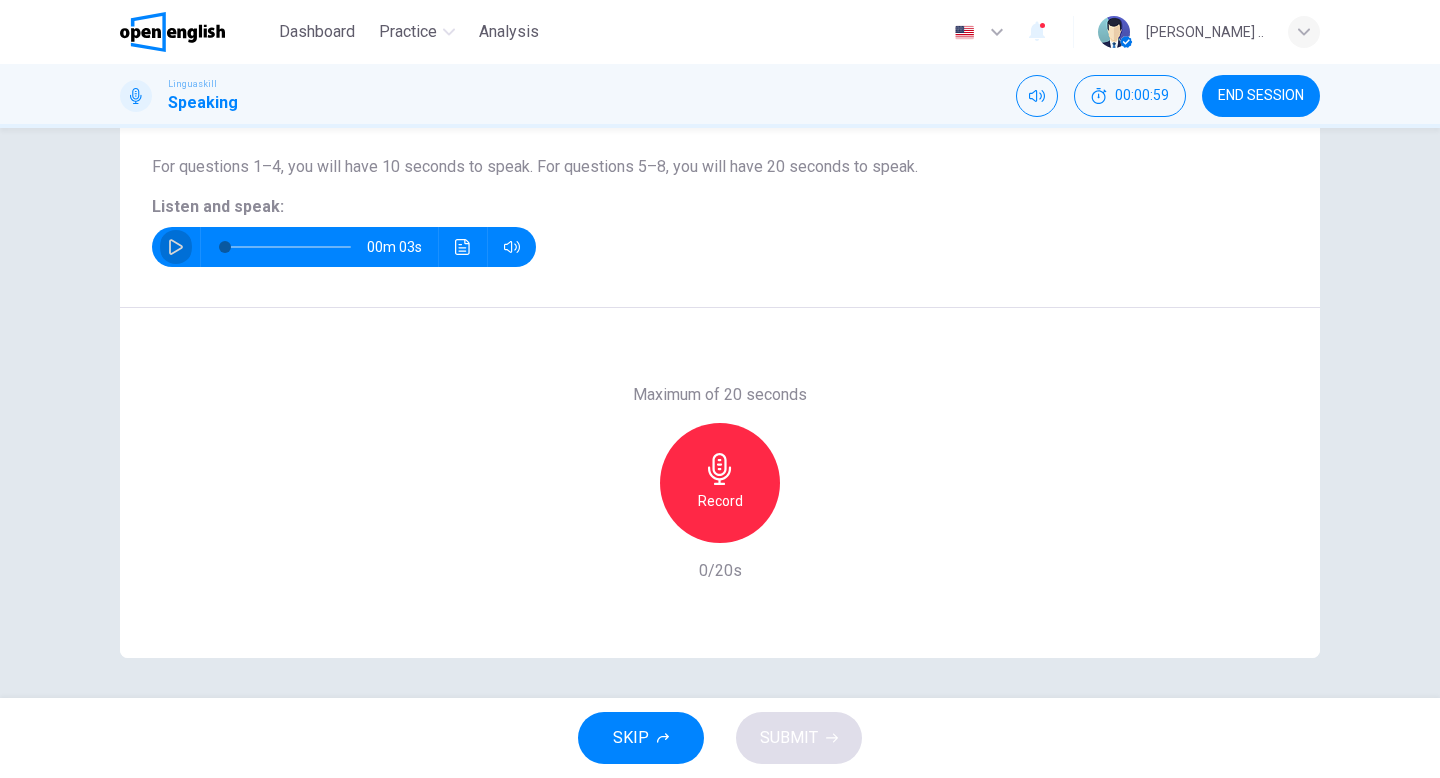 click 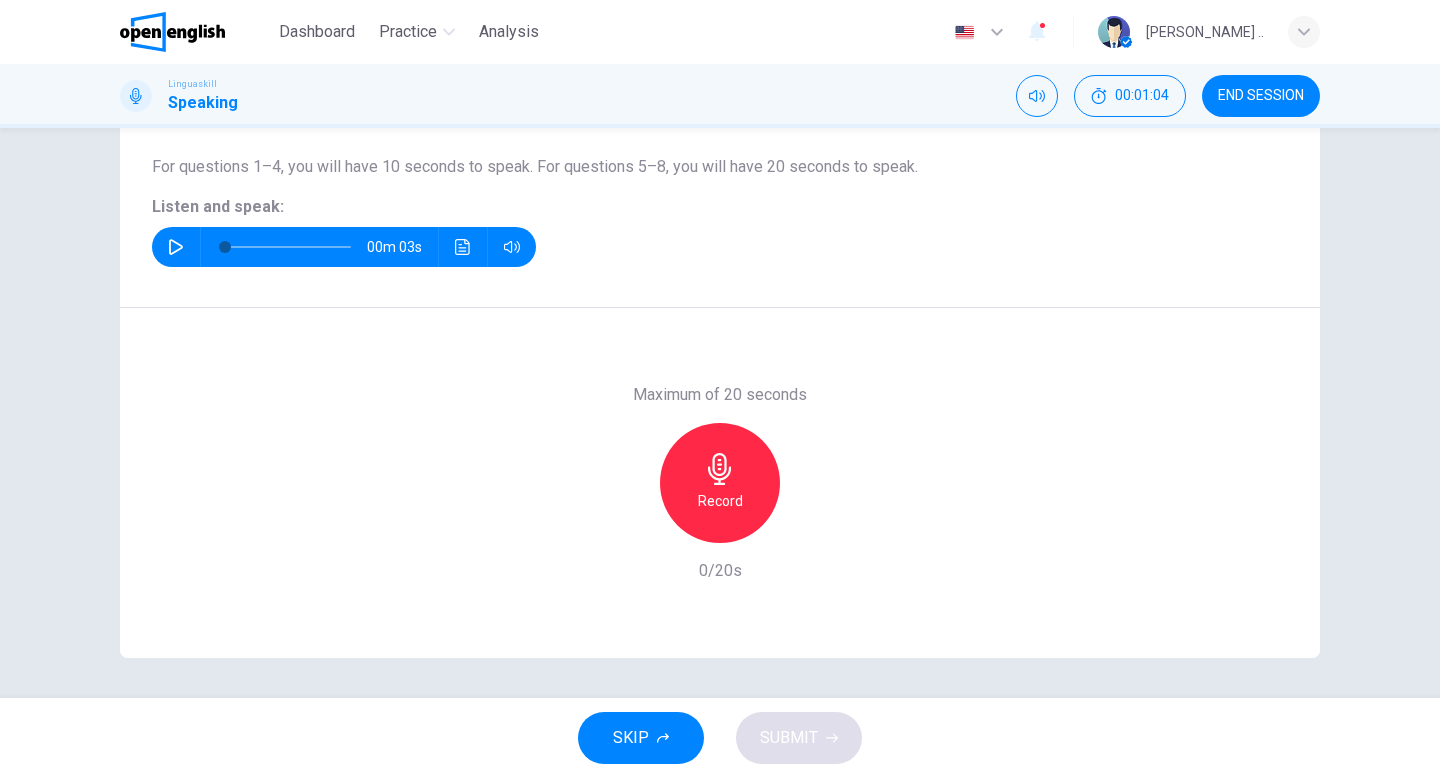click on "Record" at bounding box center [720, 483] 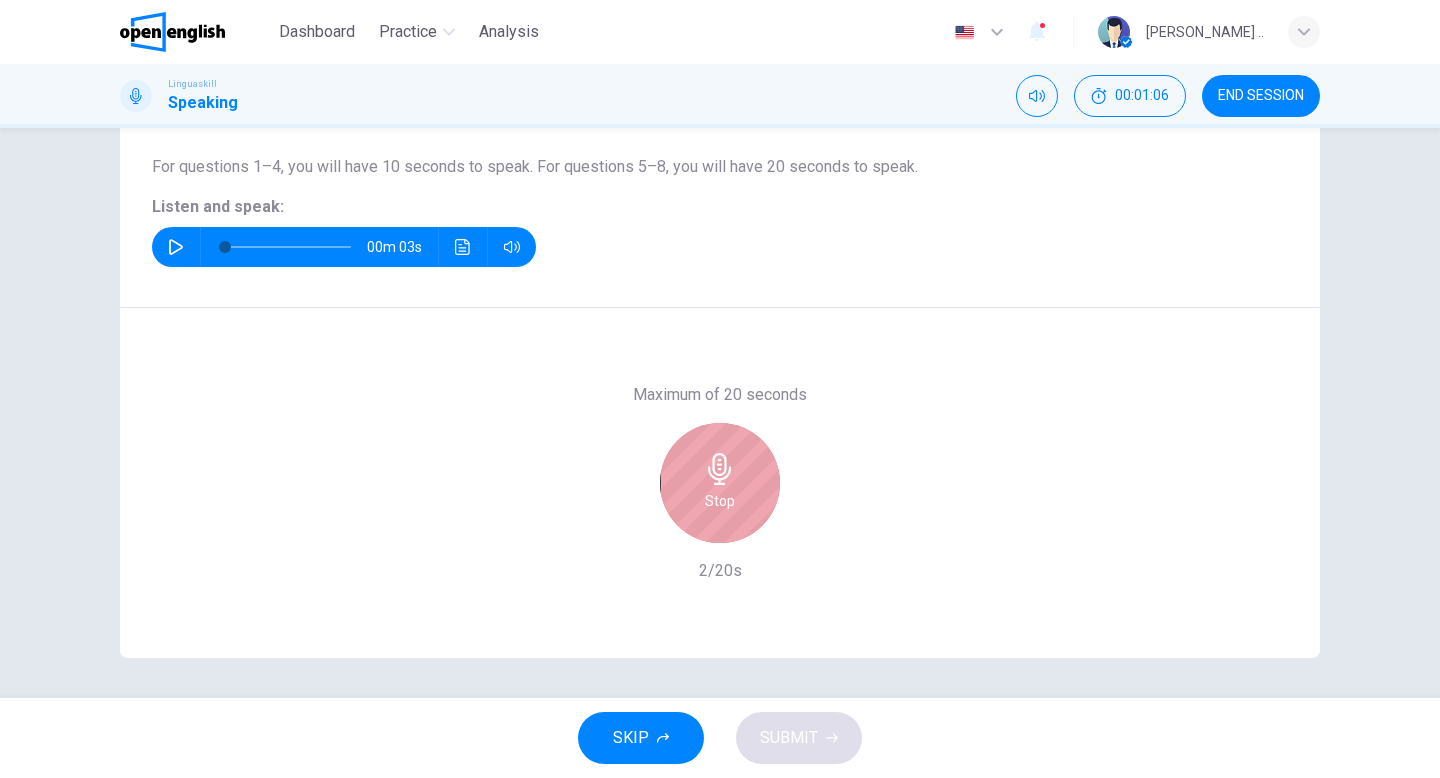 click on "Stop" at bounding box center (720, 483) 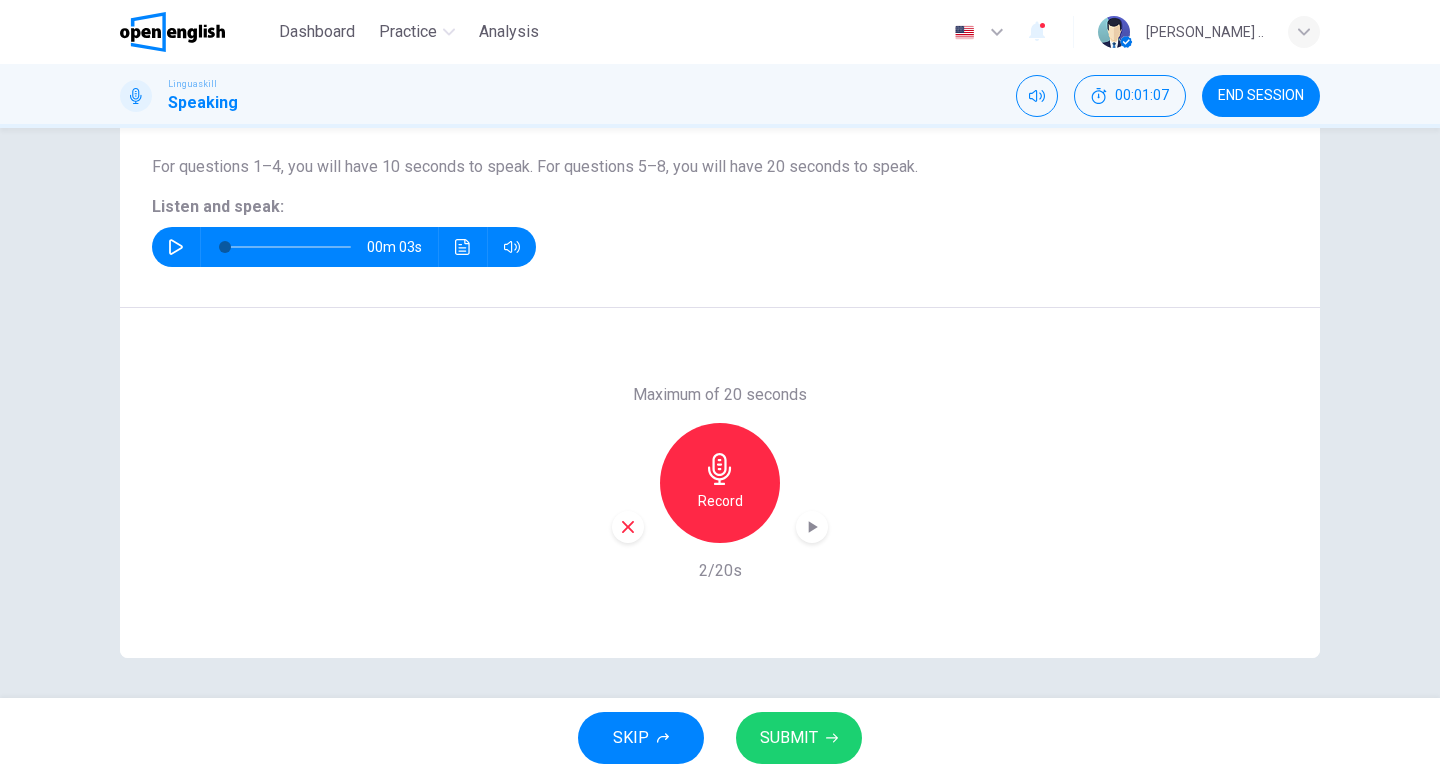 click on "SUBMIT" at bounding box center (799, 738) 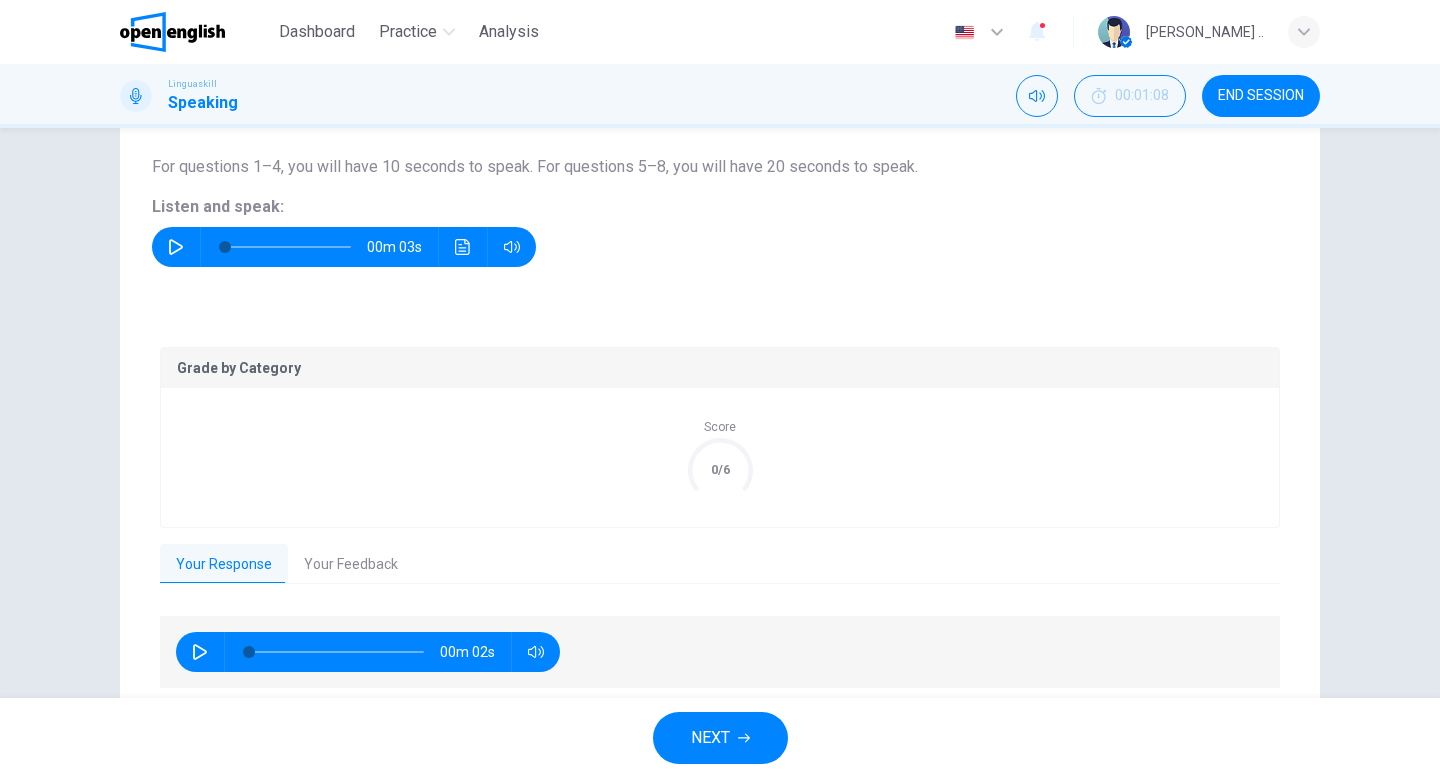 click on "Grade by Category Score 0/6 Your Response Your Feedback 00m 02s  Translate ​ ​ Powered by  Overall   4.7 / 6 The overall performance is solid, with a good level of pronunciation and fluency. The language used is functional, but limited in complexity. To reach a higher score, the candidate should aim to expand their vocabulary range and elaborate more on their ideas.   Copy Feedback Pronunciation and Fluency   5.0 / 6 The pronunciation is mostly intelligible, and the speaker demonstrates a good use of stress, rhythm, and natural intonation. There is a minor issue with the 's' sound in 'yes', which scored a low phoneme score, but overall fluency is strong with no noticeable long pauses or filler words.   Copy Feedback Language Resource   4.0 / 6   Copy Feedback Discourse Management   5.0 / 6   Copy Feedback" at bounding box center [720, 519] 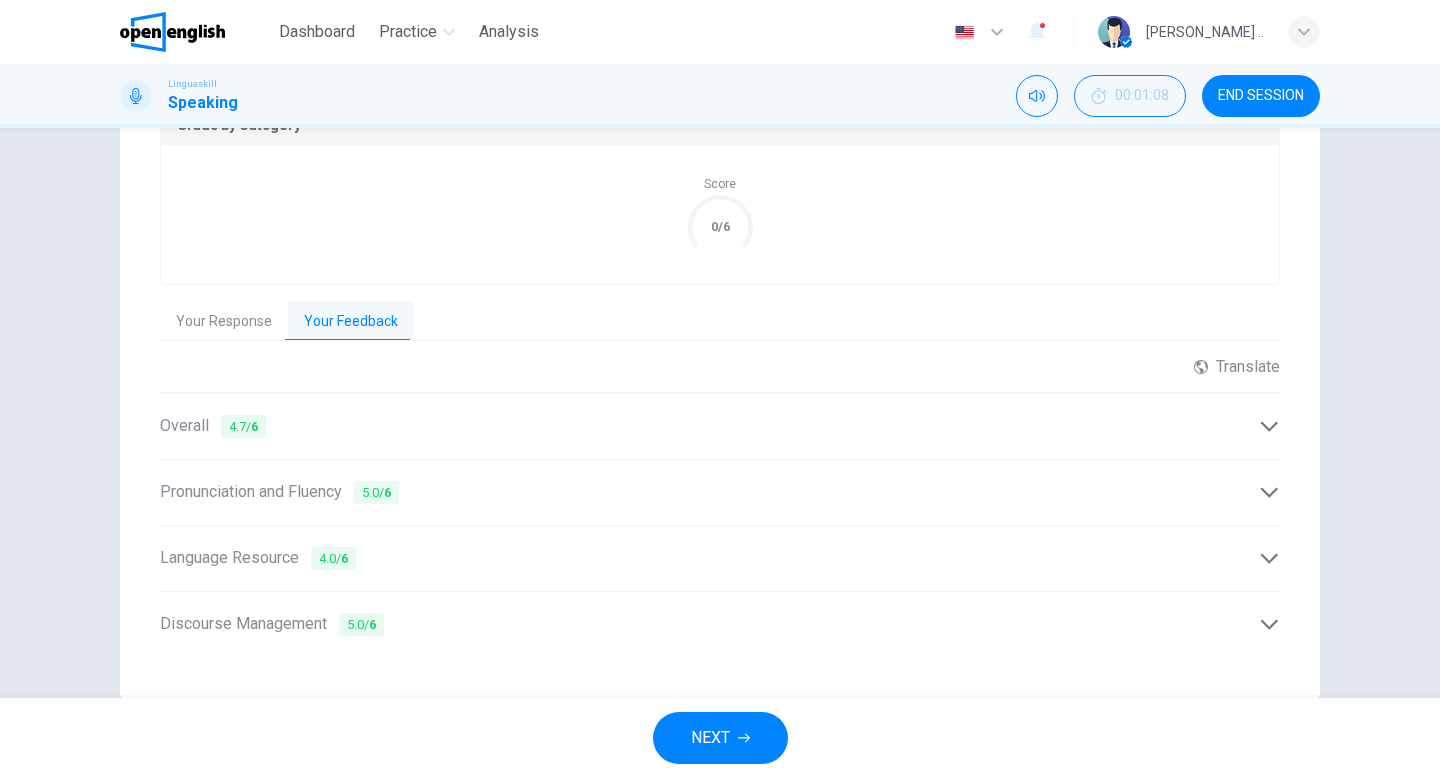 scroll, scrollTop: 489, scrollLeft: 0, axis: vertical 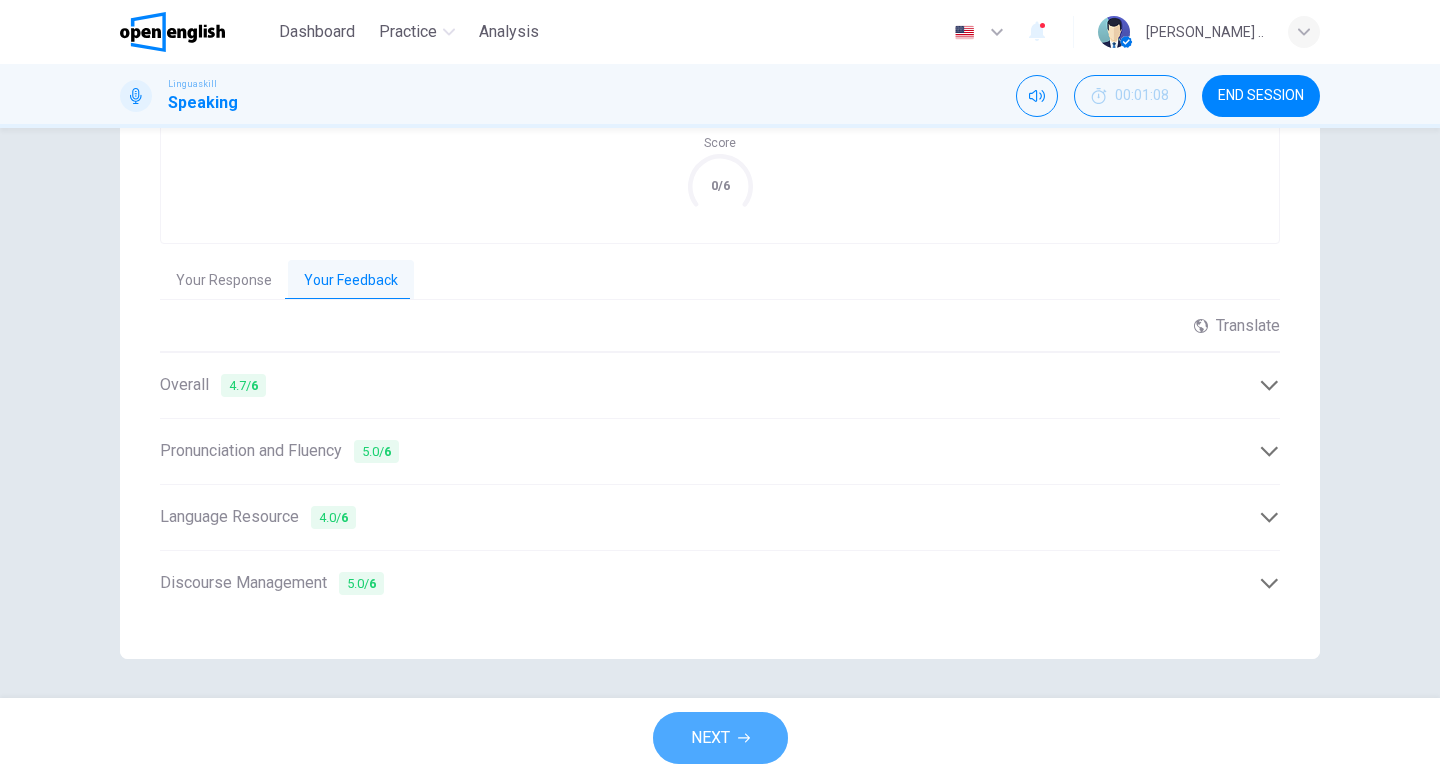 click on "NEXT" at bounding box center [720, 738] 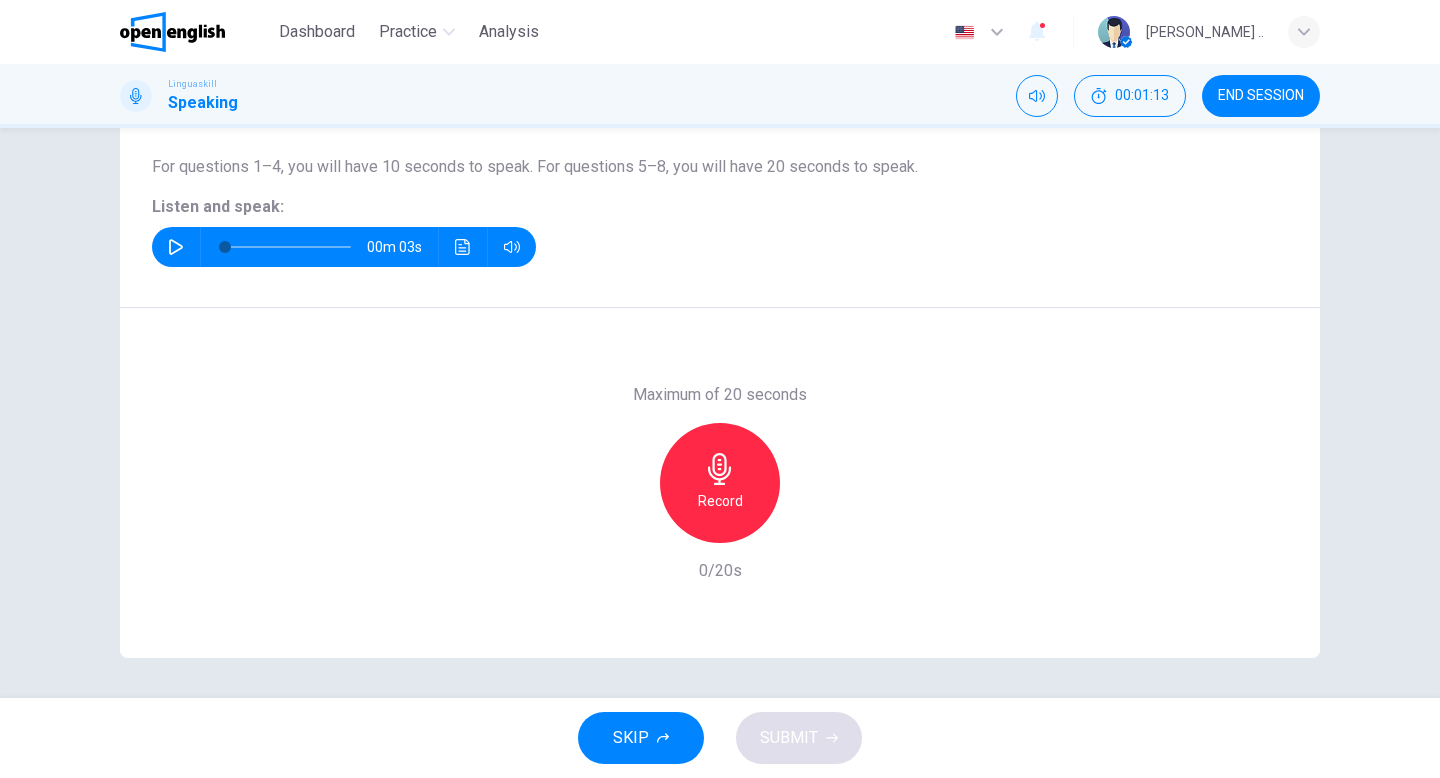 click 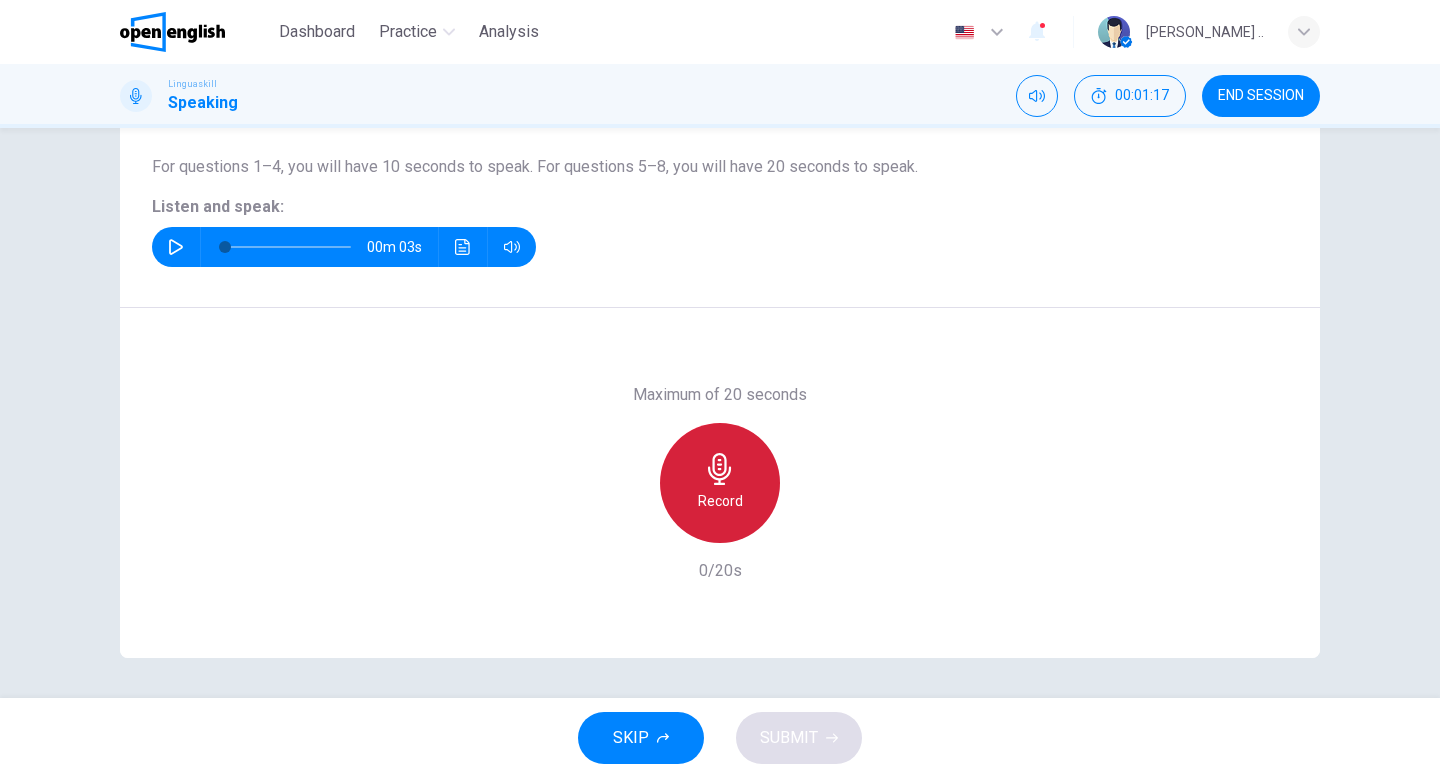 click on "Record" at bounding box center [720, 501] 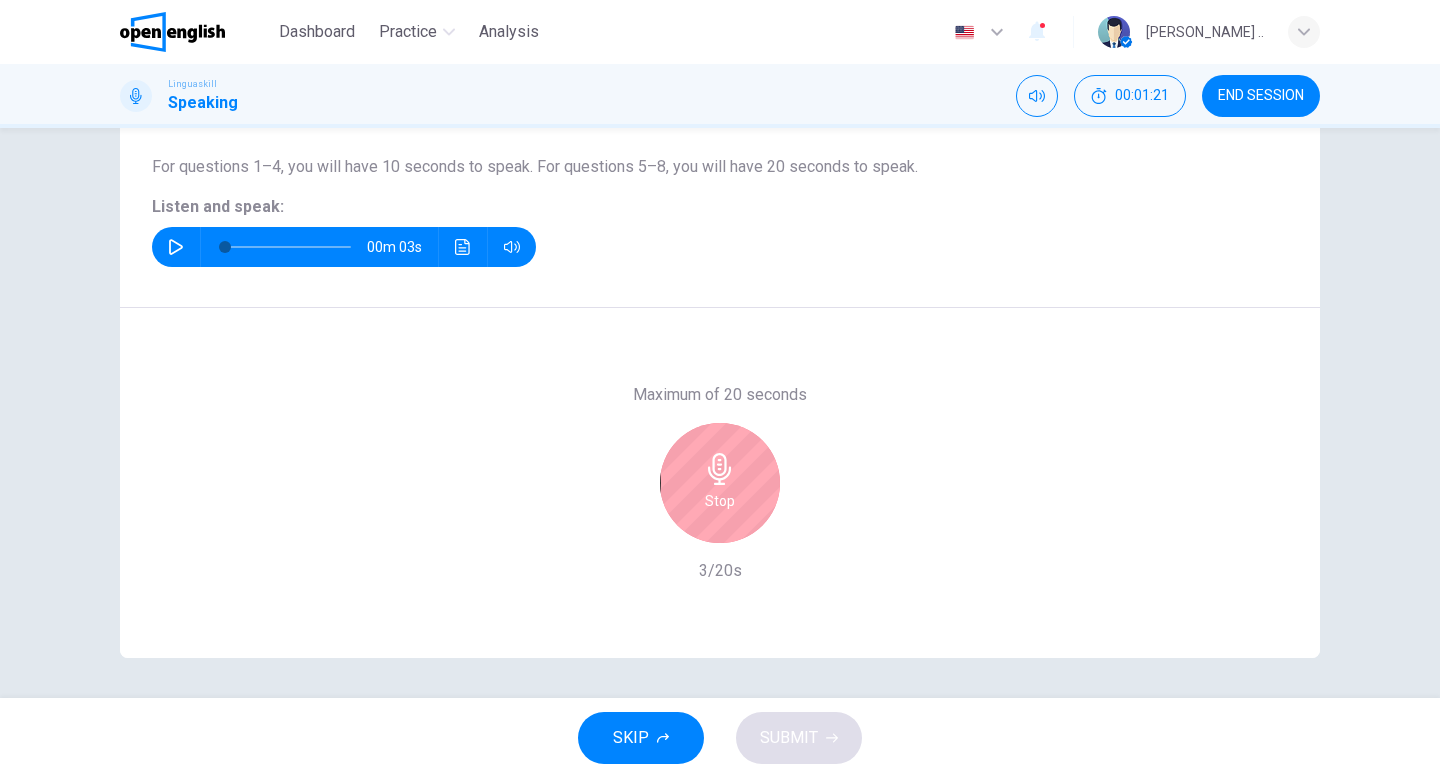 click on "Stop" at bounding box center [720, 483] 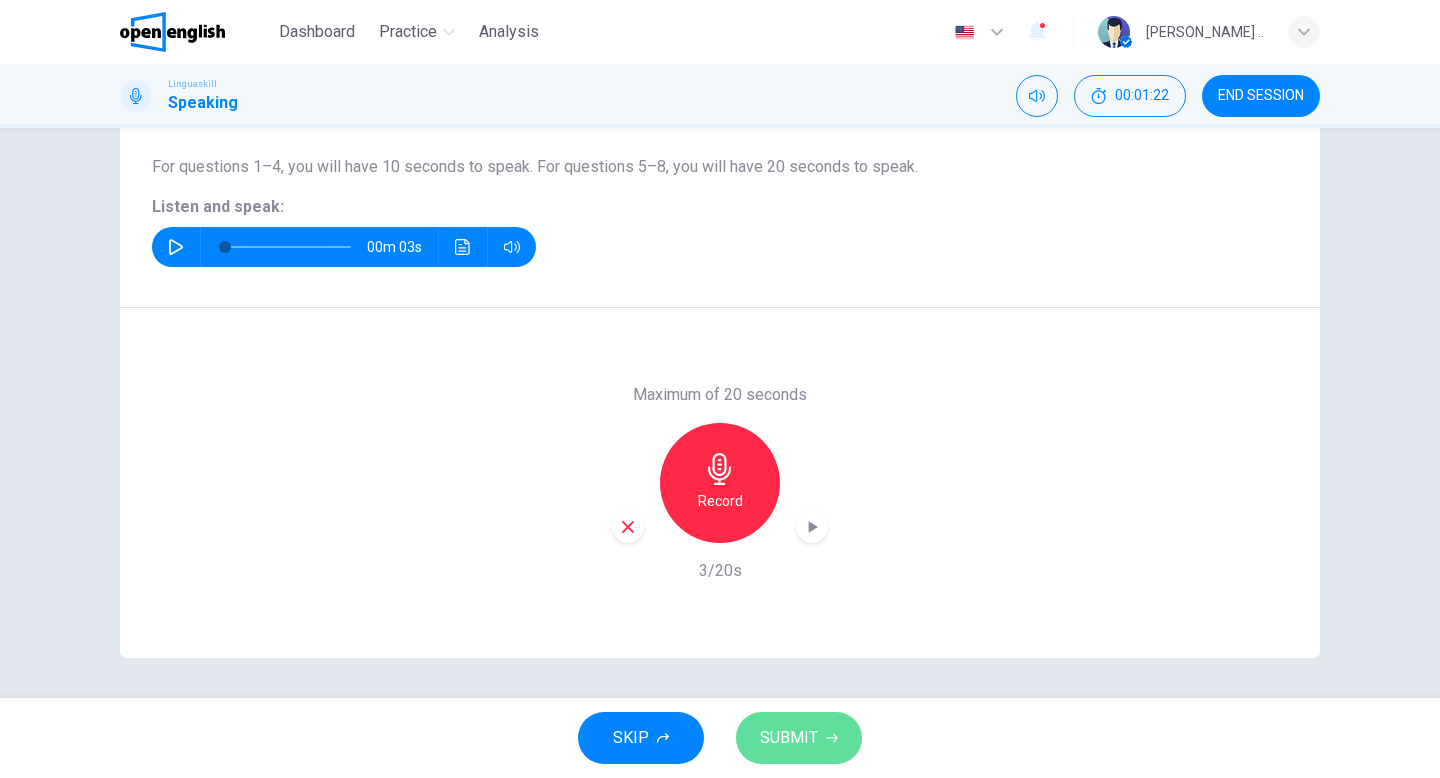 click on "SUBMIT" at bounding box center [799, 738] 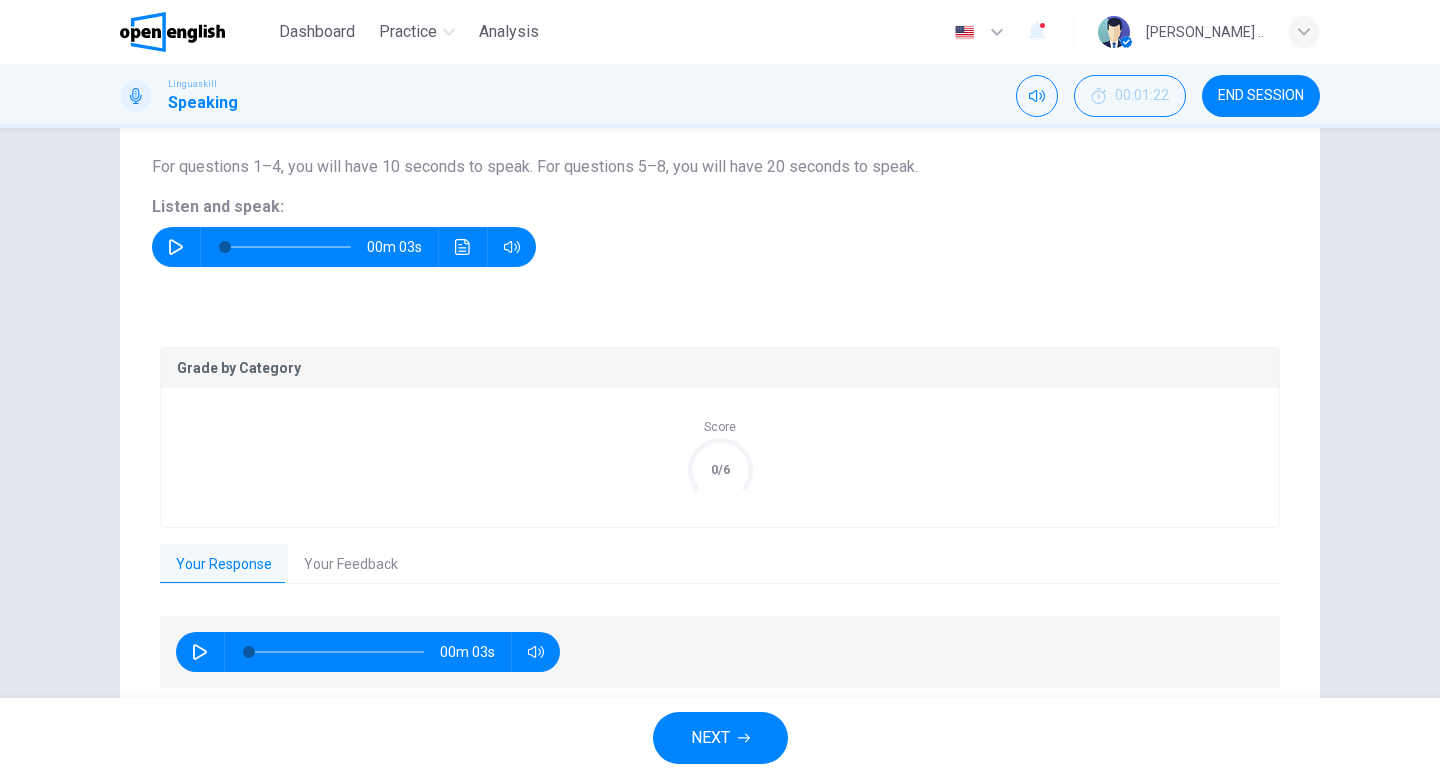 click on "Your Feedback" at bounding box center [351, 565] 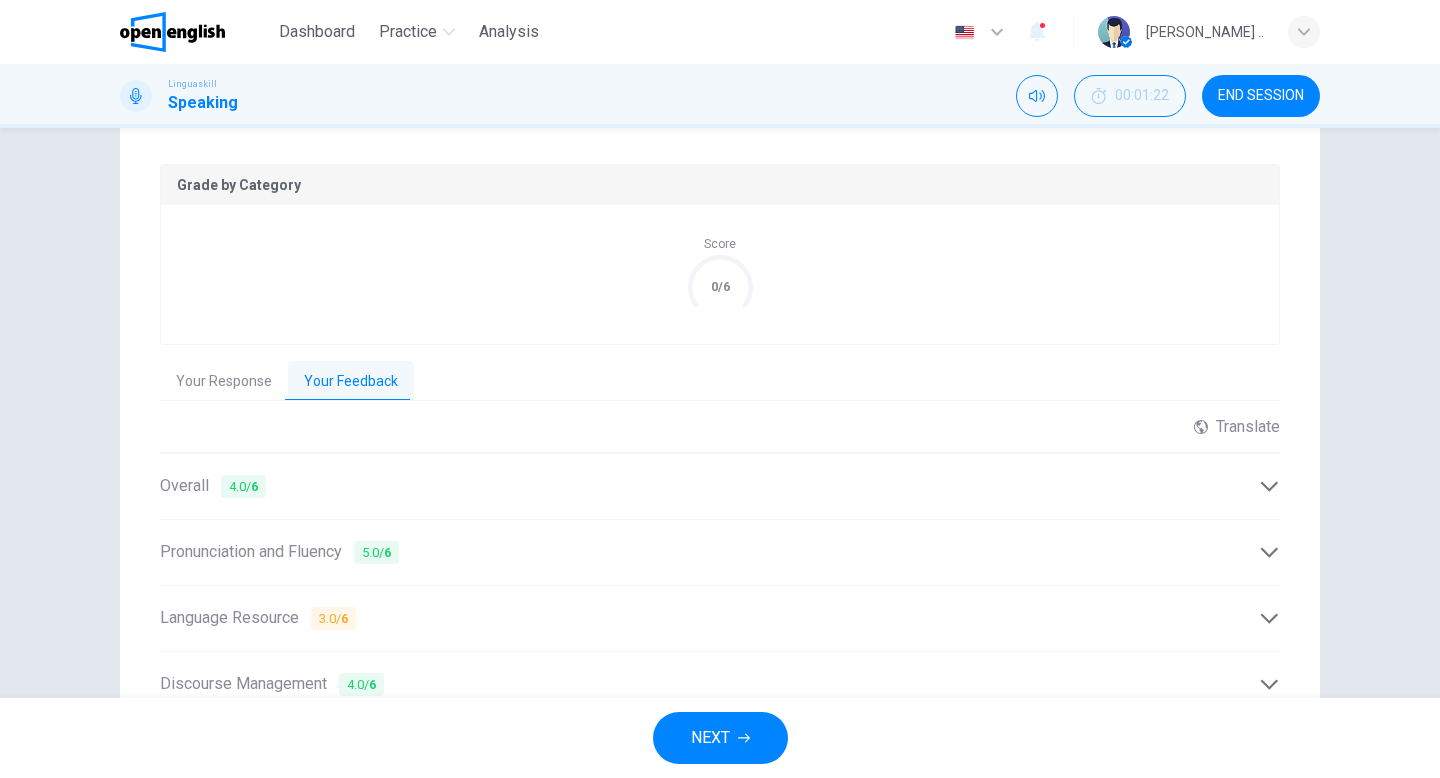 scroll, scrollTop: 489, scrollLeft: 0, axis: vertical 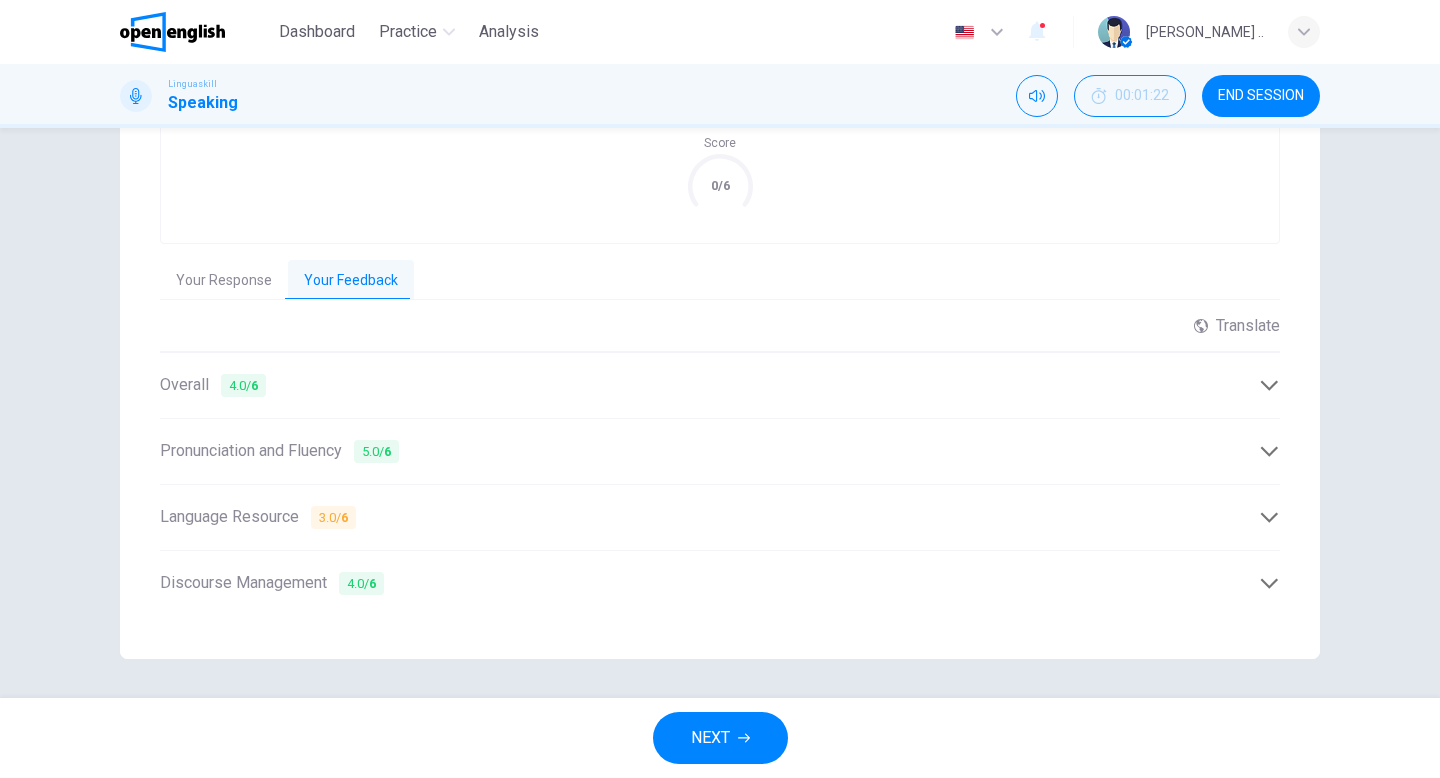 click on "Language Resource   3.0 / 6" at bounding box center (720, 517) 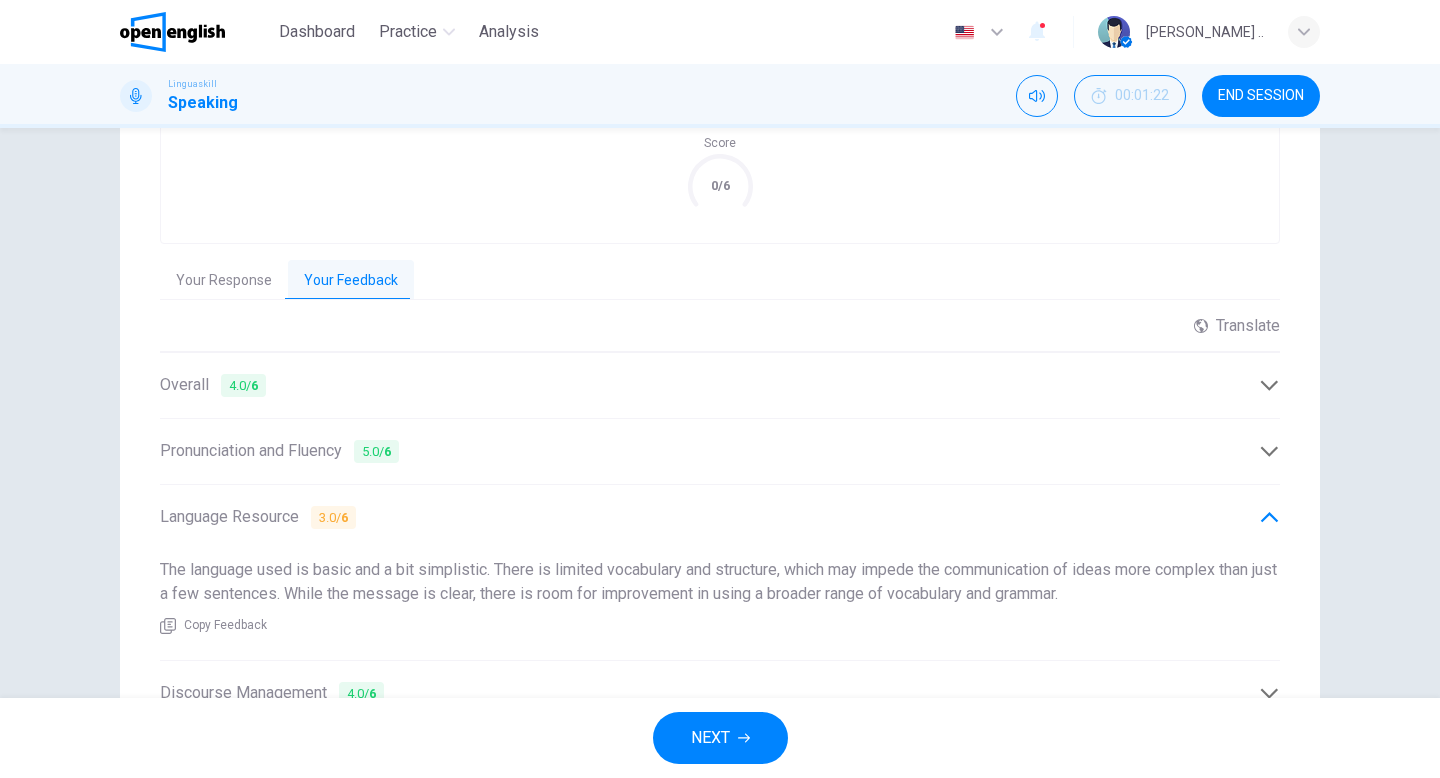 click on "Language Resource   3.0 / 6" at bounding box center (720, 517) 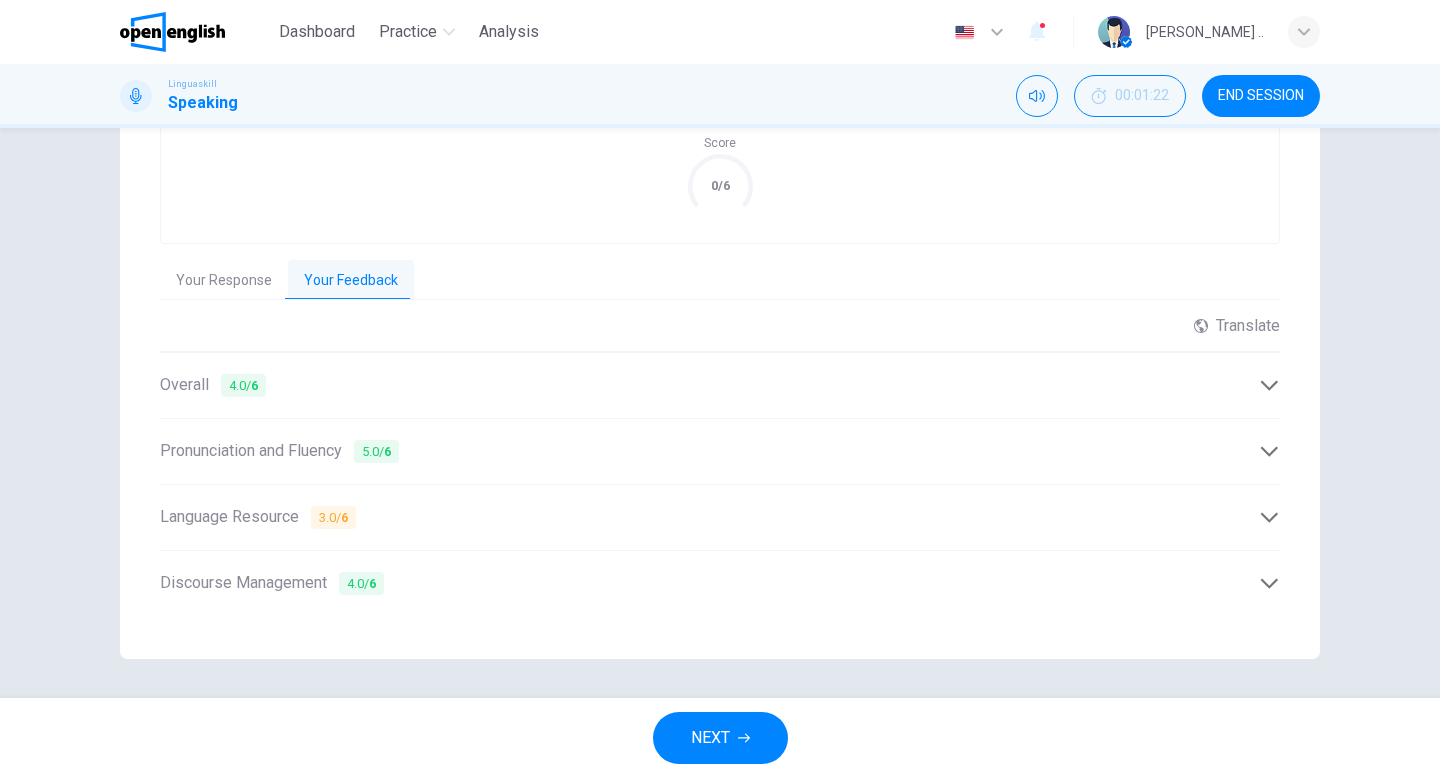 click on "Pronunciation and Fluency   5.0 / 6" at bounding box center (720, 451) 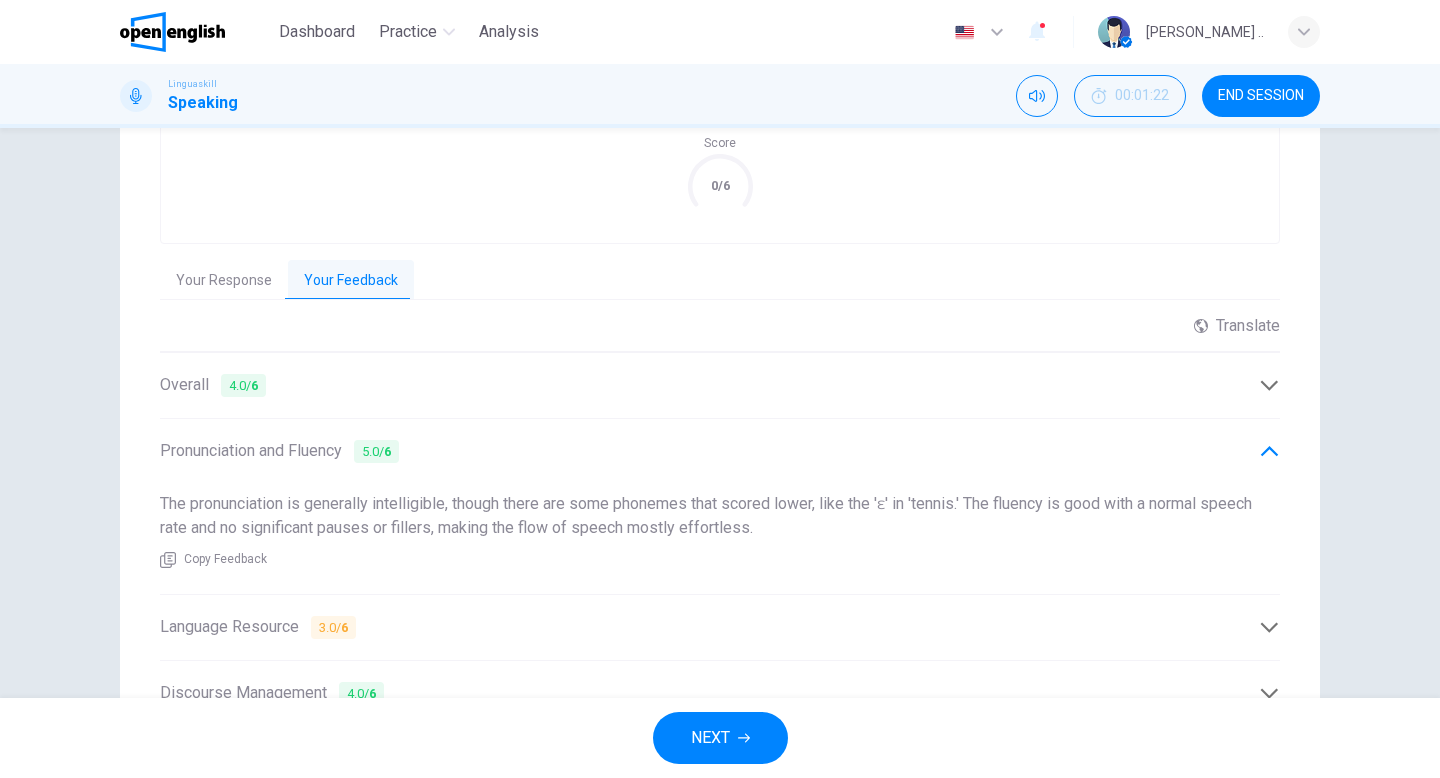 click on "Pronunciation and Fluency   5.0 / 6" at bounding box center (720, 451) 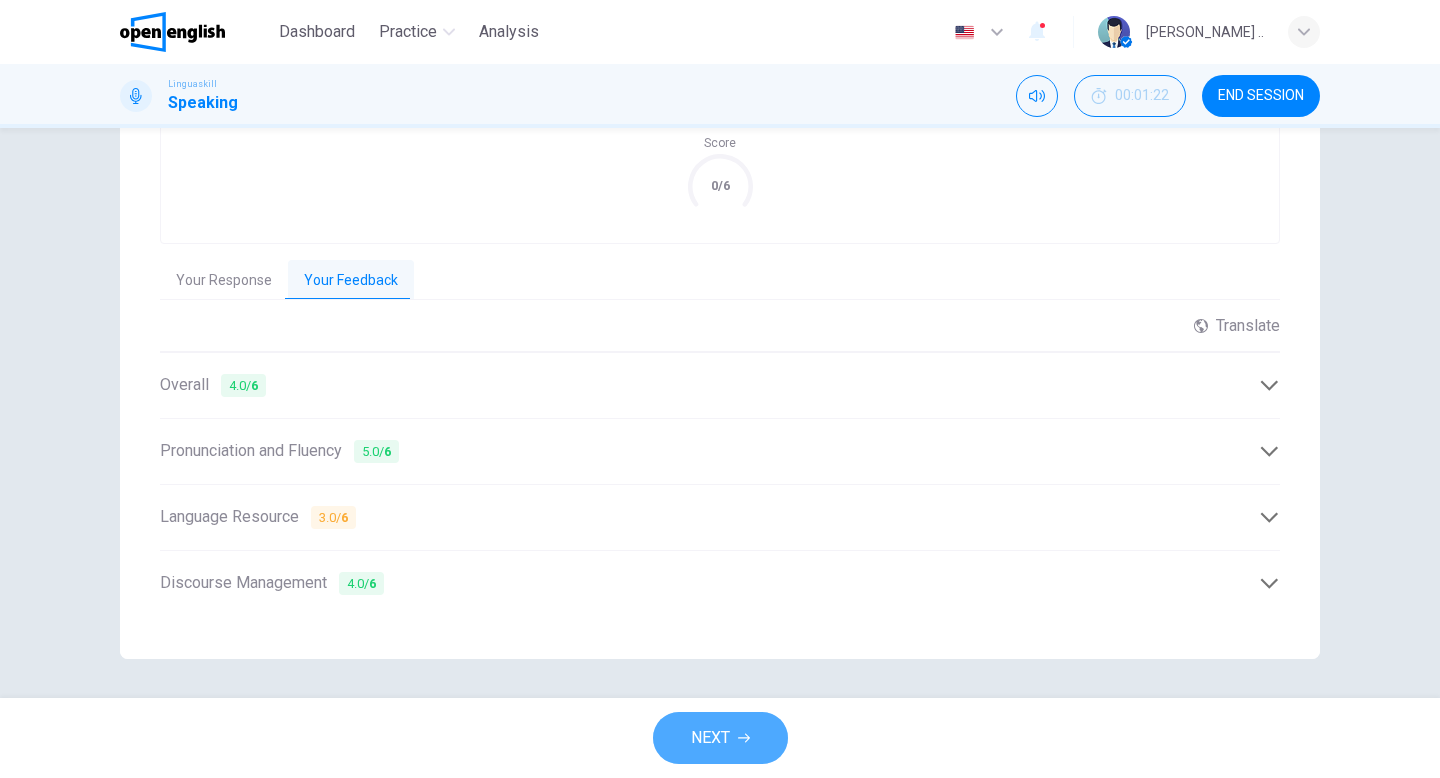 click on "NEXT" at bounding box center (720, 738) 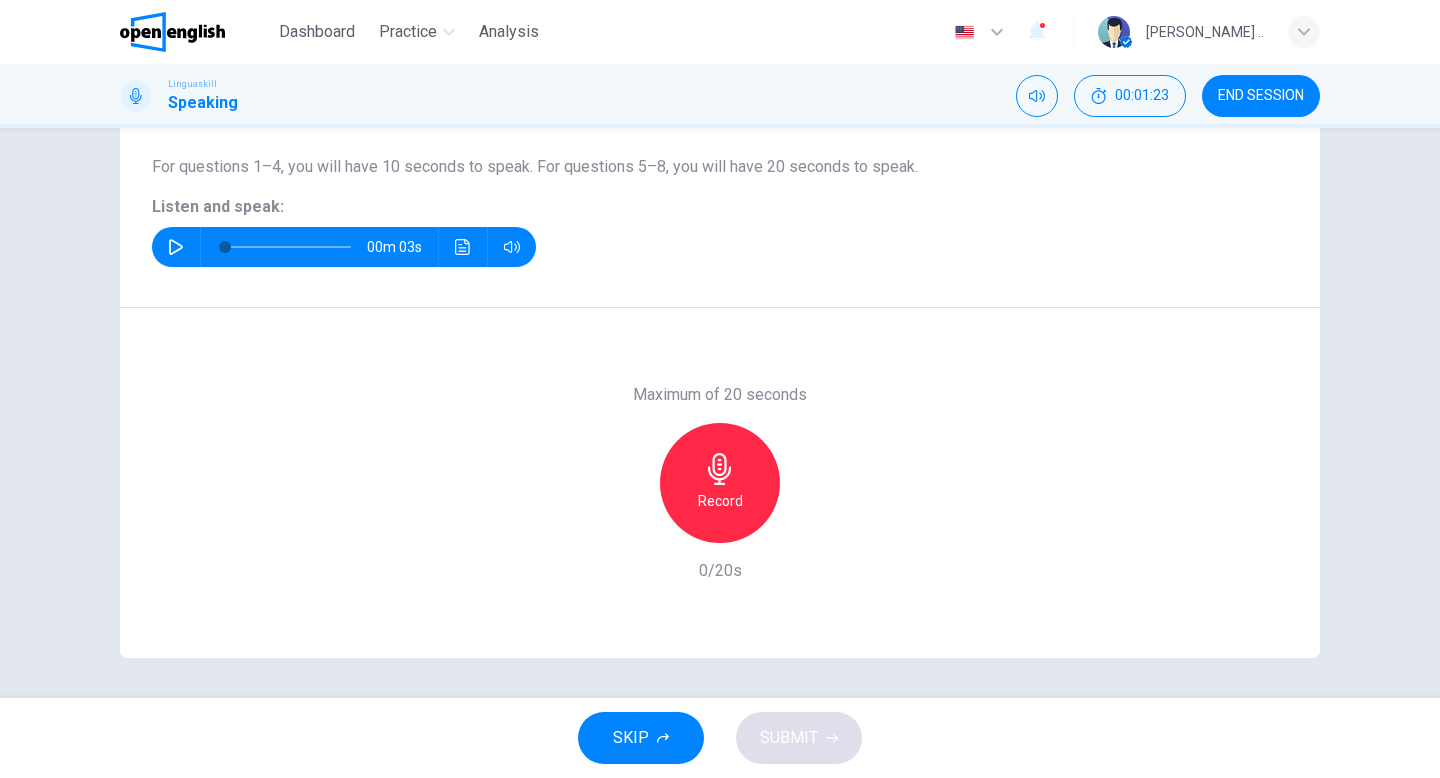 click 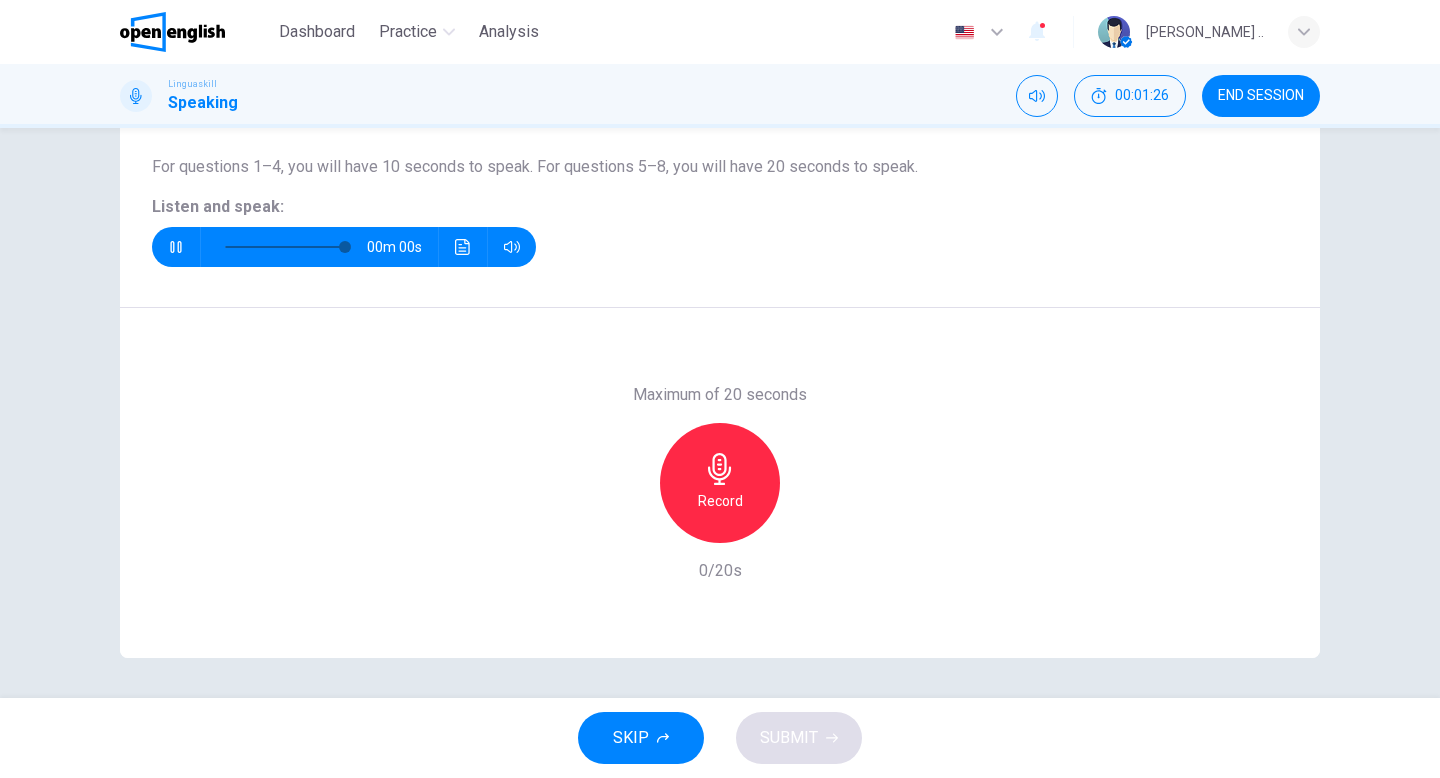 type on "*" 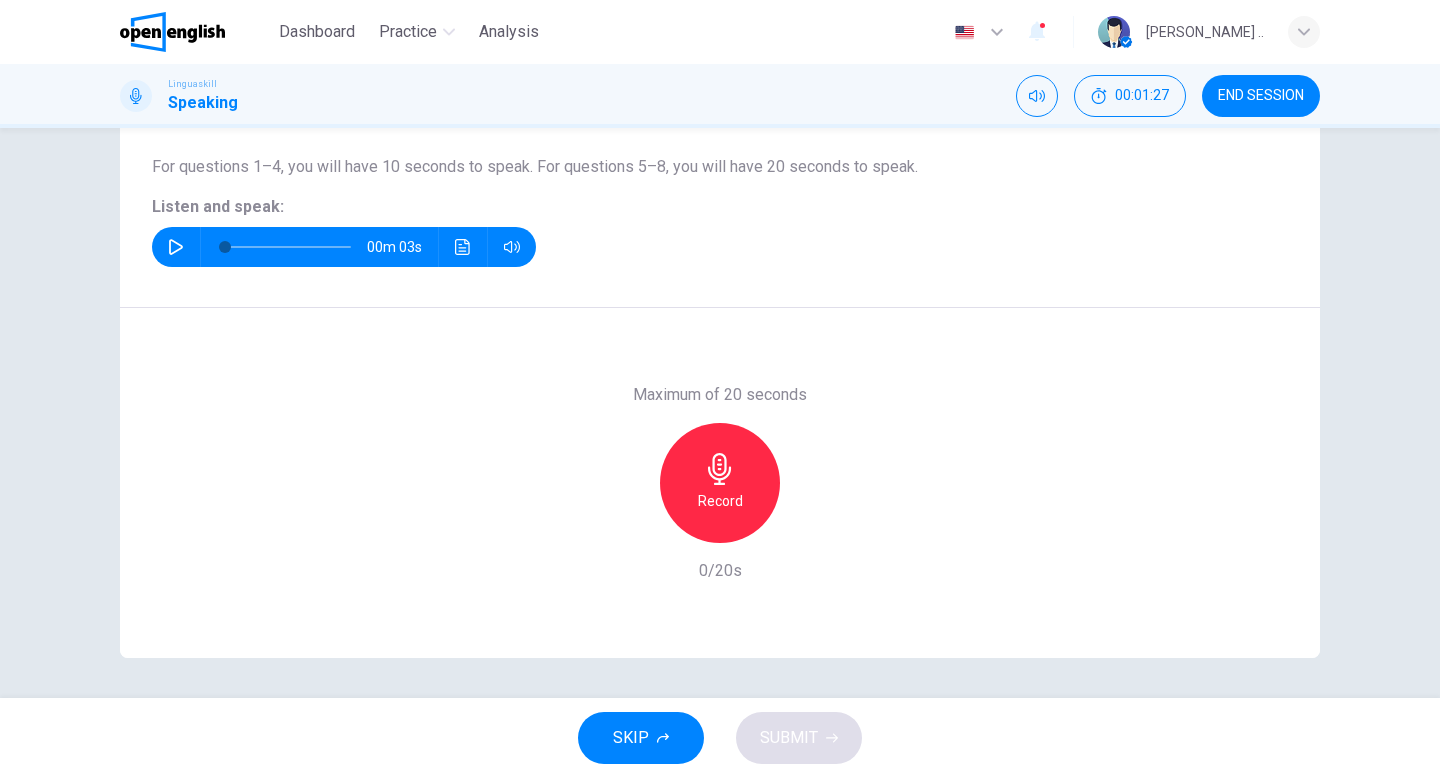 click on "Record" at bounding box center (720, 483) 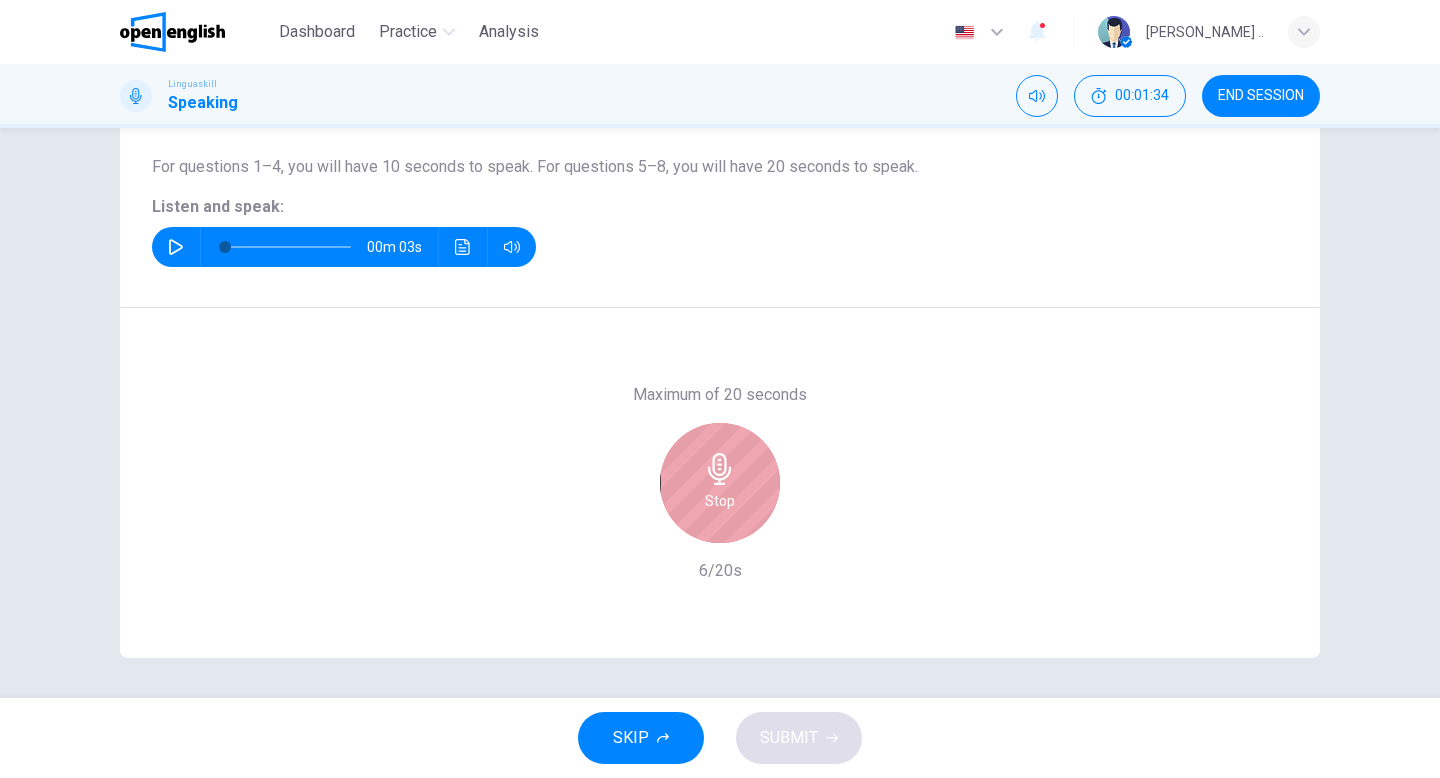 click on "Stop" at bounding box center [720, 483] 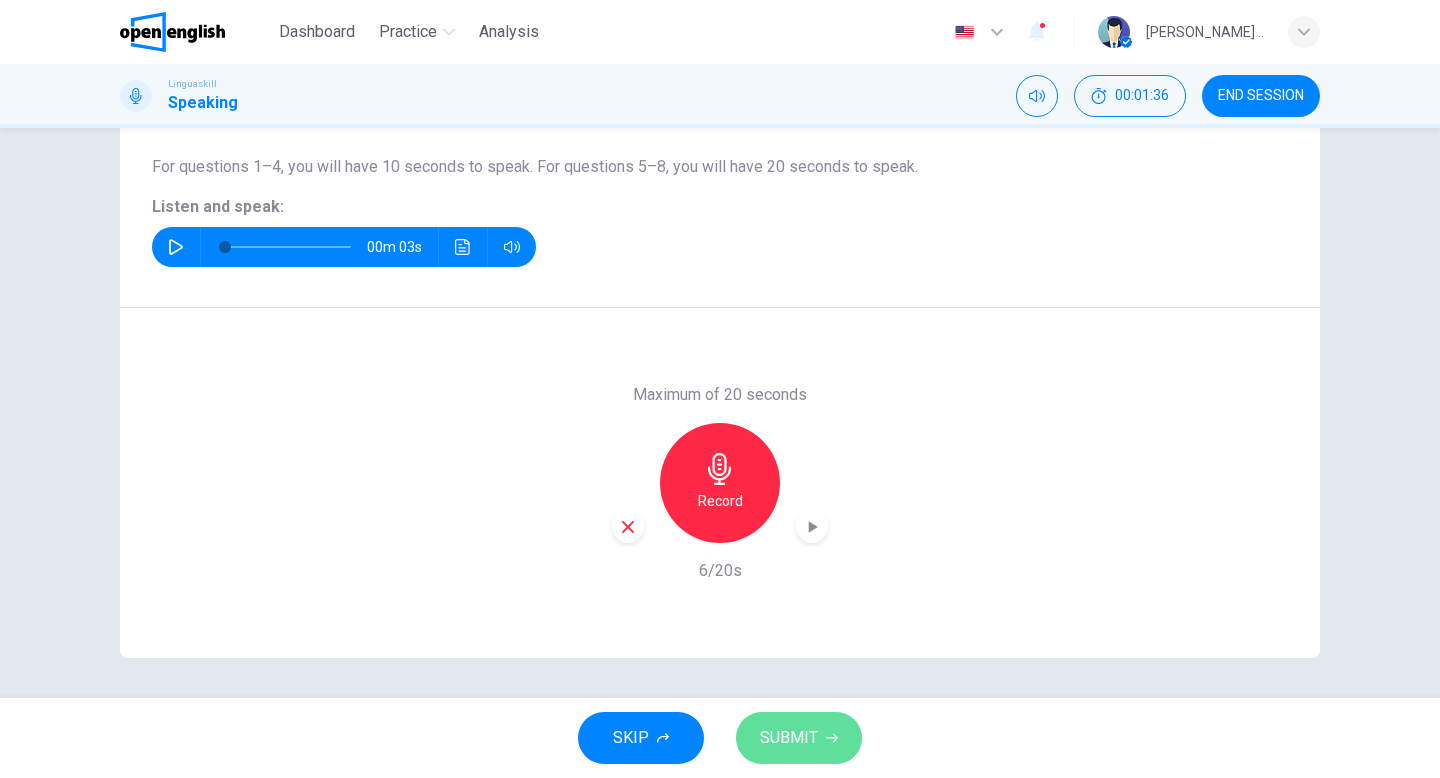 click on "SUBMIT" at bounding box center [799, 738] 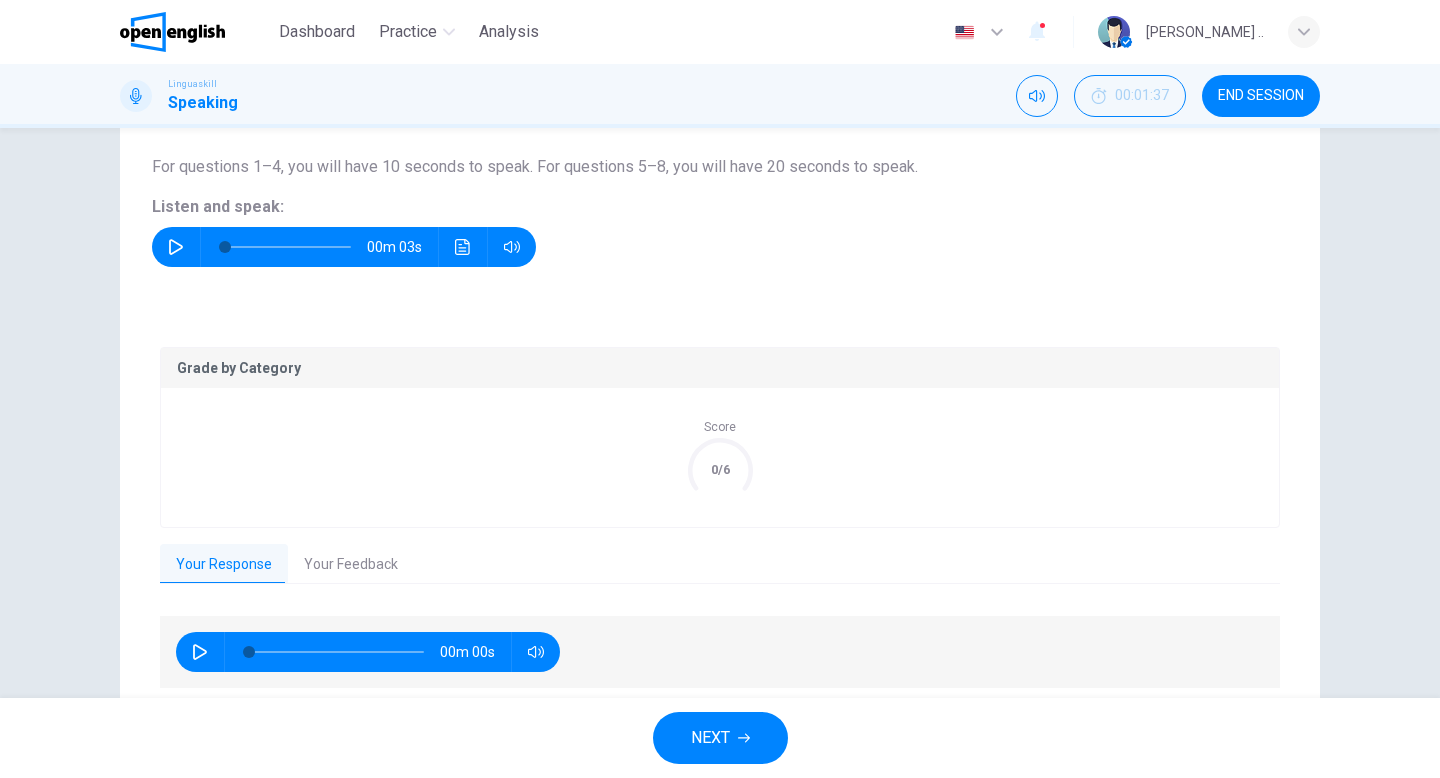 scroll, scrollTop: 277, scrollLeft: 0, axis: vertical 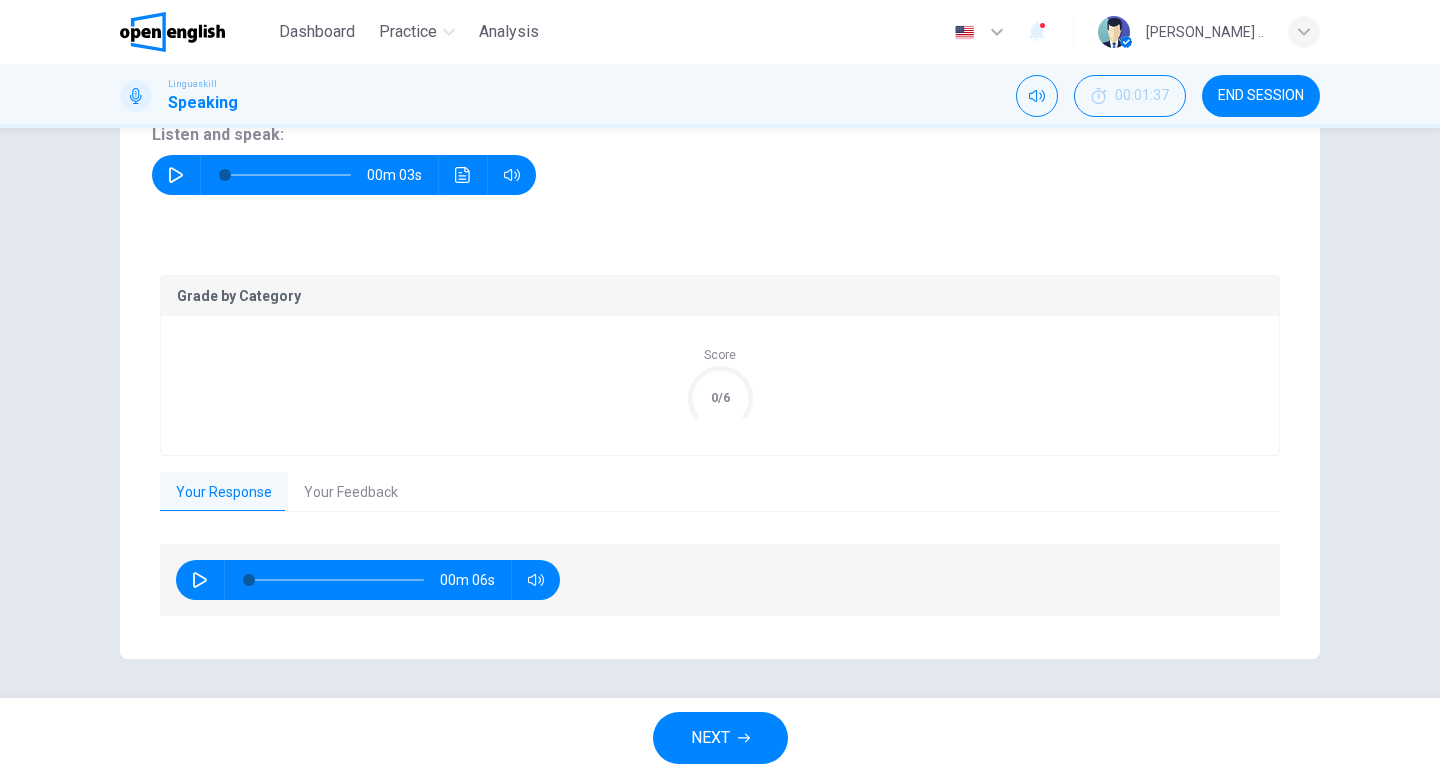 click on "Grade by Category Score 0/6 Your Response Your Feedback 00m 06s  Translate ​ ​ Powered by  Overall   3.7 / 6 The response is relevant to the prompt but shows limitations in vocabulary and fluency. There is a need for improvement in pronunciation, grammar, and coherence. The candidate would benefit from practicing sentence structure and reducing filler words to enhance clarity.   Copy Feedback Pronunciation and Fluency   4.0 / 6 The pronunciation is generally intelligible, but some L1 features and errors in stress and intonation can cause misunderstandings. The flow of speech has some unevenness and includes the use of a filler word 'uh', which disrupts the overall fluency.   Copy Feedback Language Resource   3.0 / 6 The candidate displays a limited range of vocabulary and simple sentences. While the errors are present when trying to use more complex structures, they can hinder clear communication. There are also grammatical errors that impact the meaning of sentences.   Copy Feedback Discourse Management" at bounding box center [720, 447] 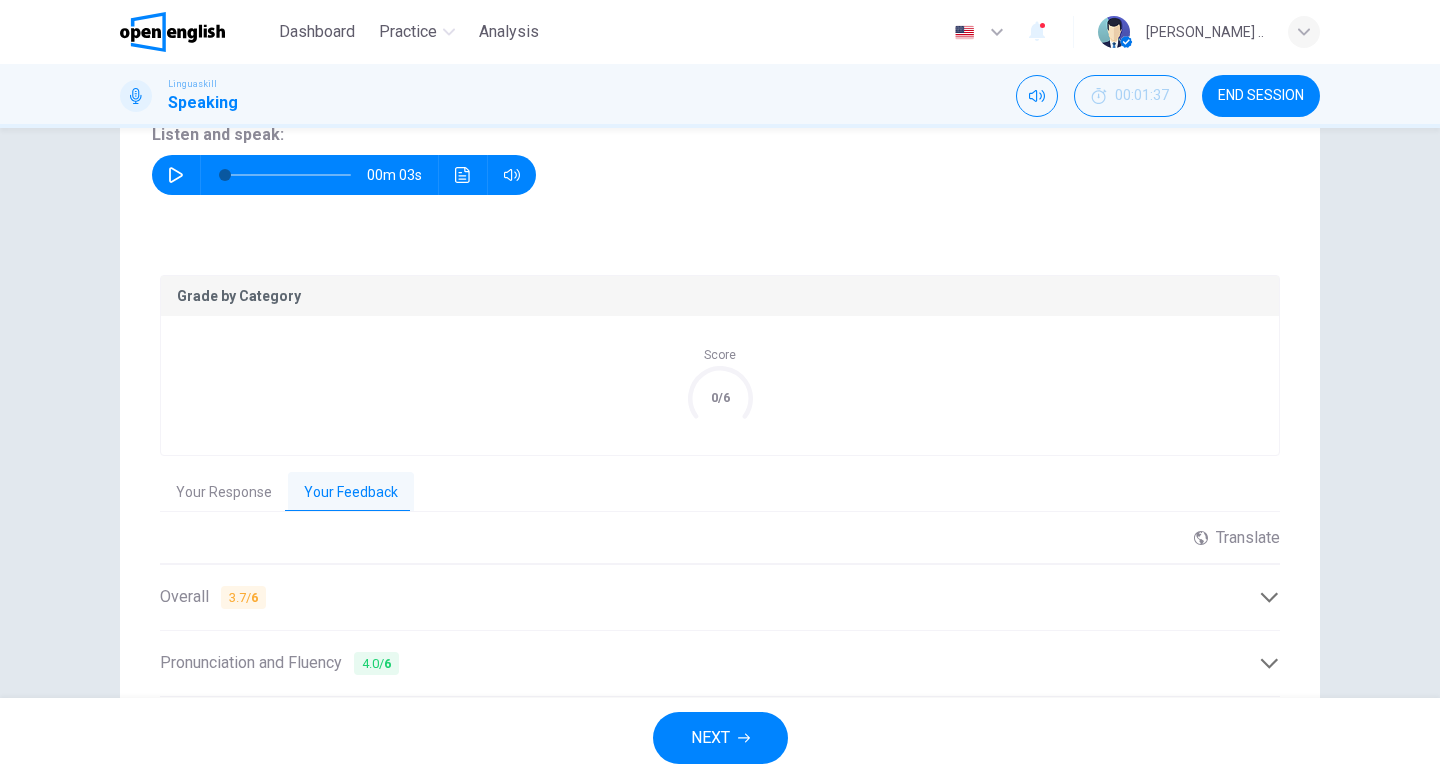 scroll, scrollTop: 489, scrollLeft: 0, axis: vertical 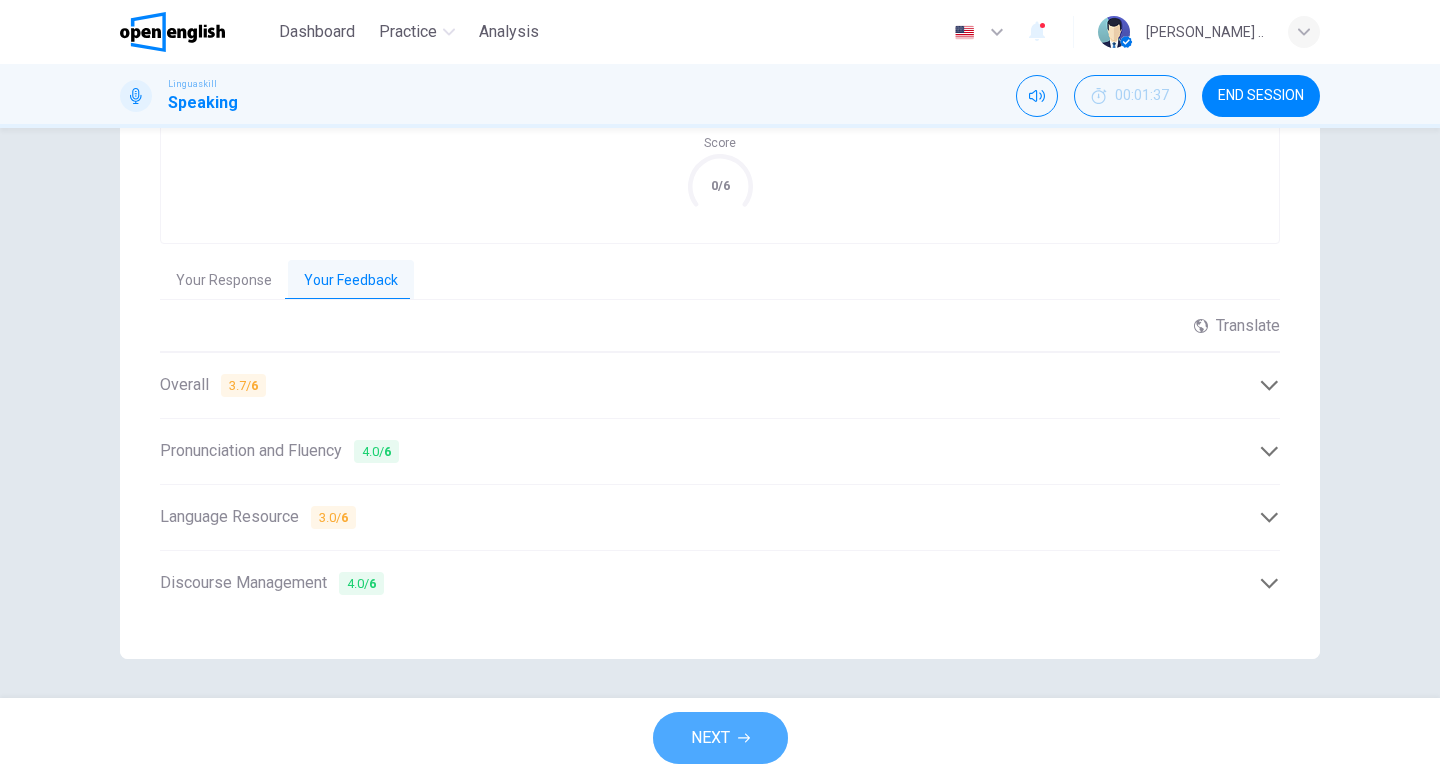 click on "NEXT" at bounding box center [720, 738] 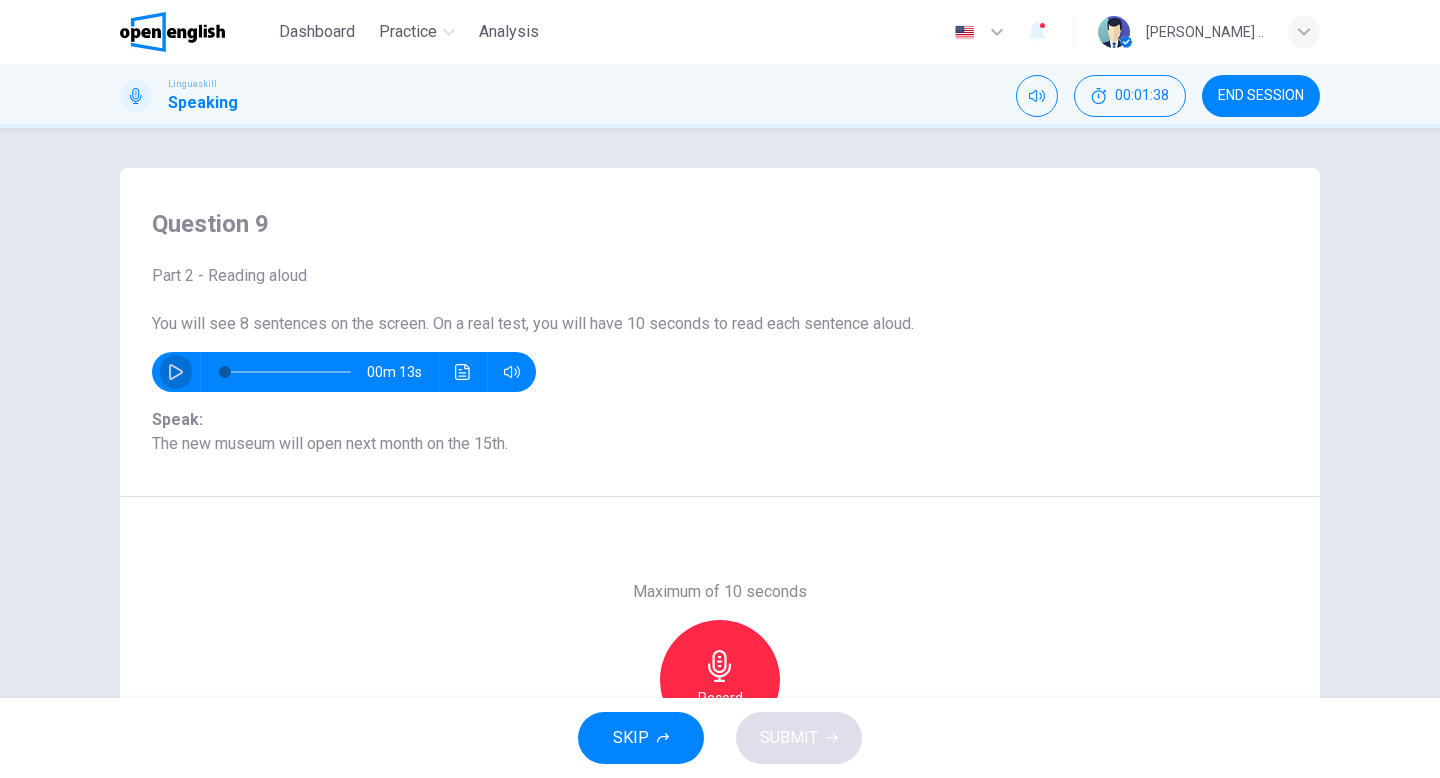 click at bounding box center [176, 372] 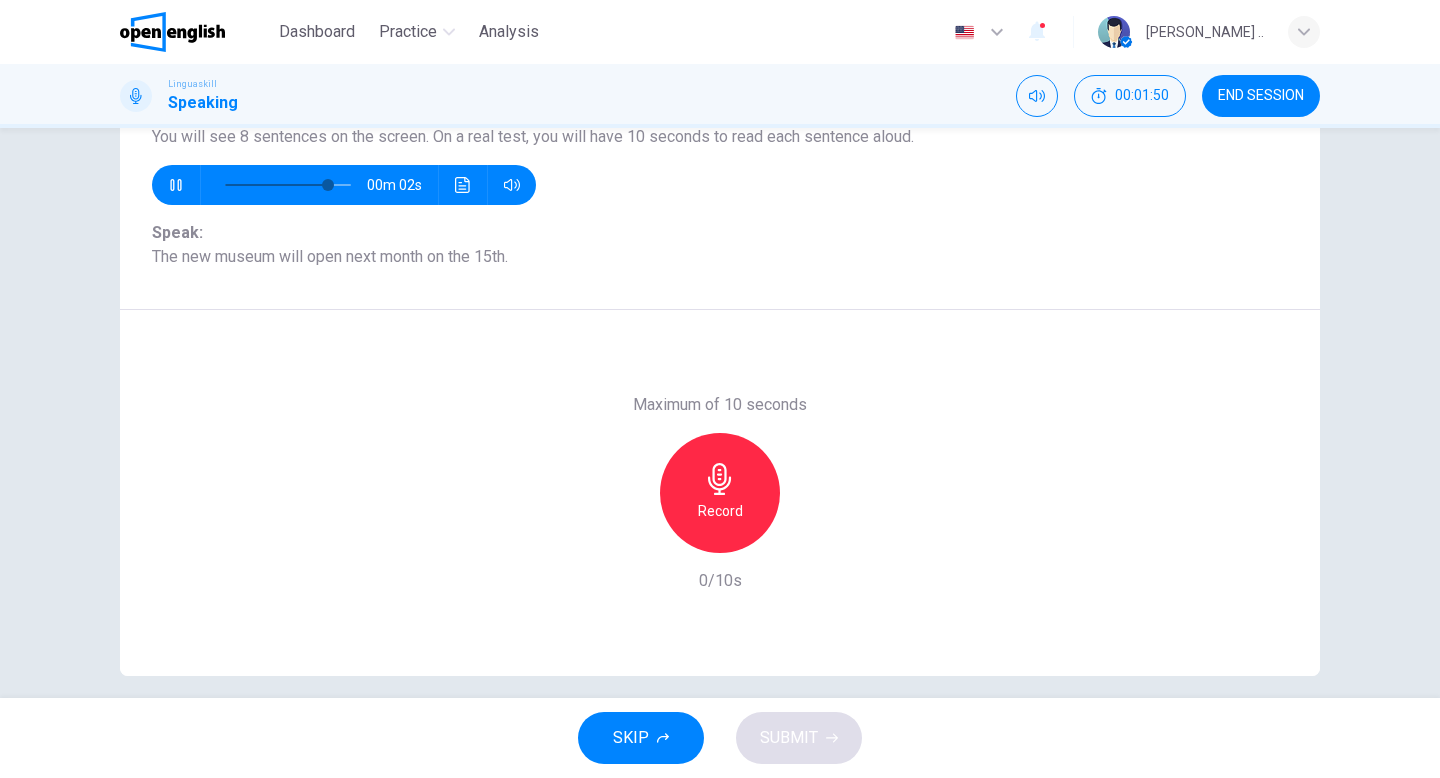 scroll, scrollTop: 205, scrollLeft: 0, axis: vertical 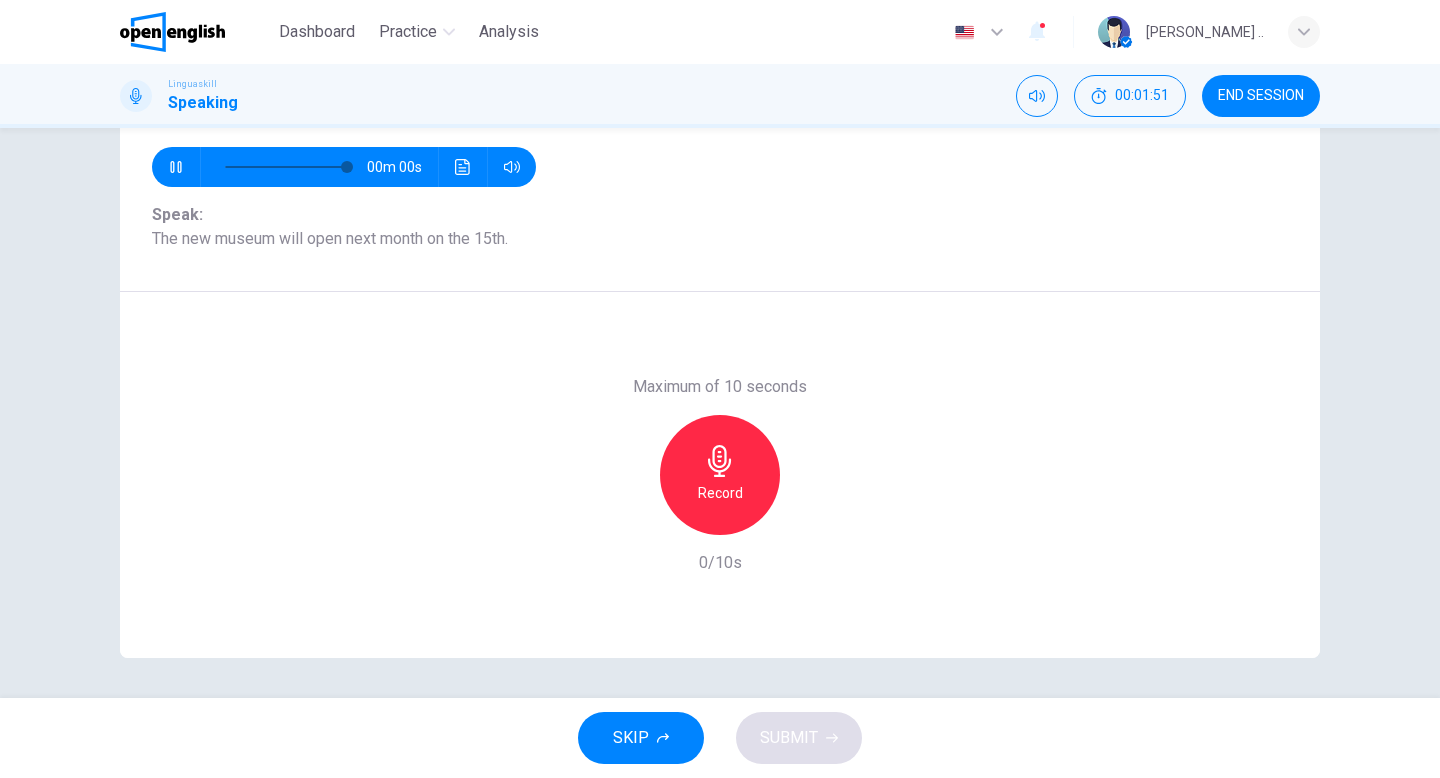 type on "*" 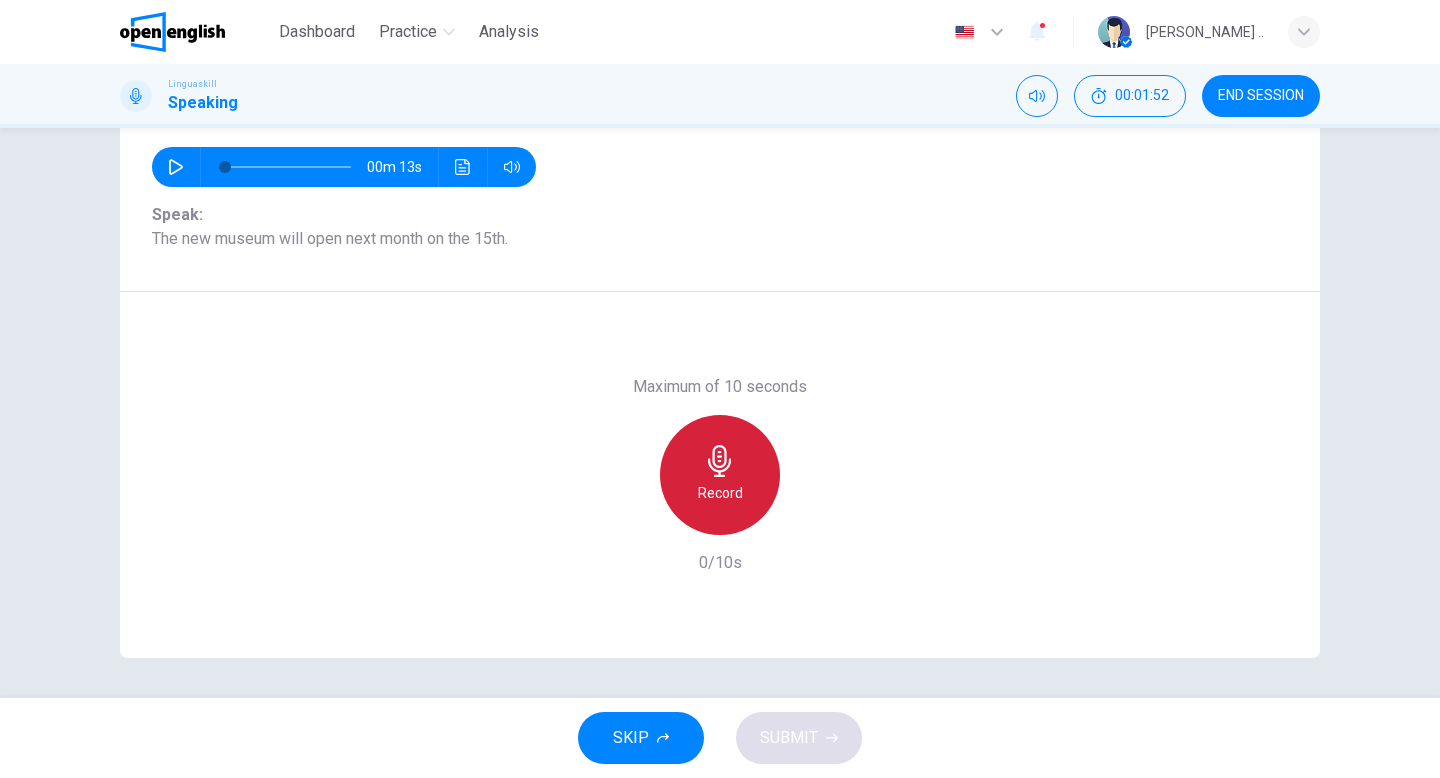 click on "Record" at bounding box center [720, 475] 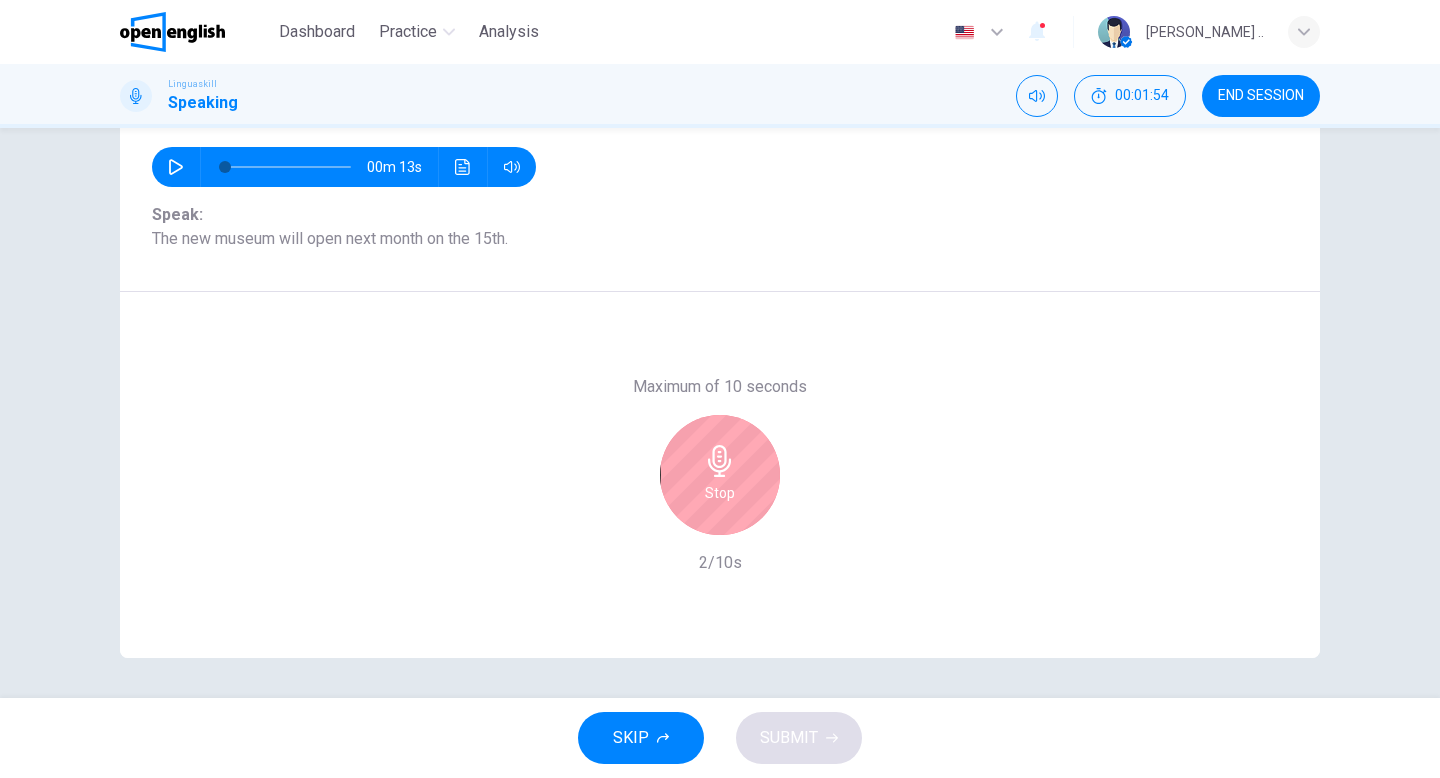 click 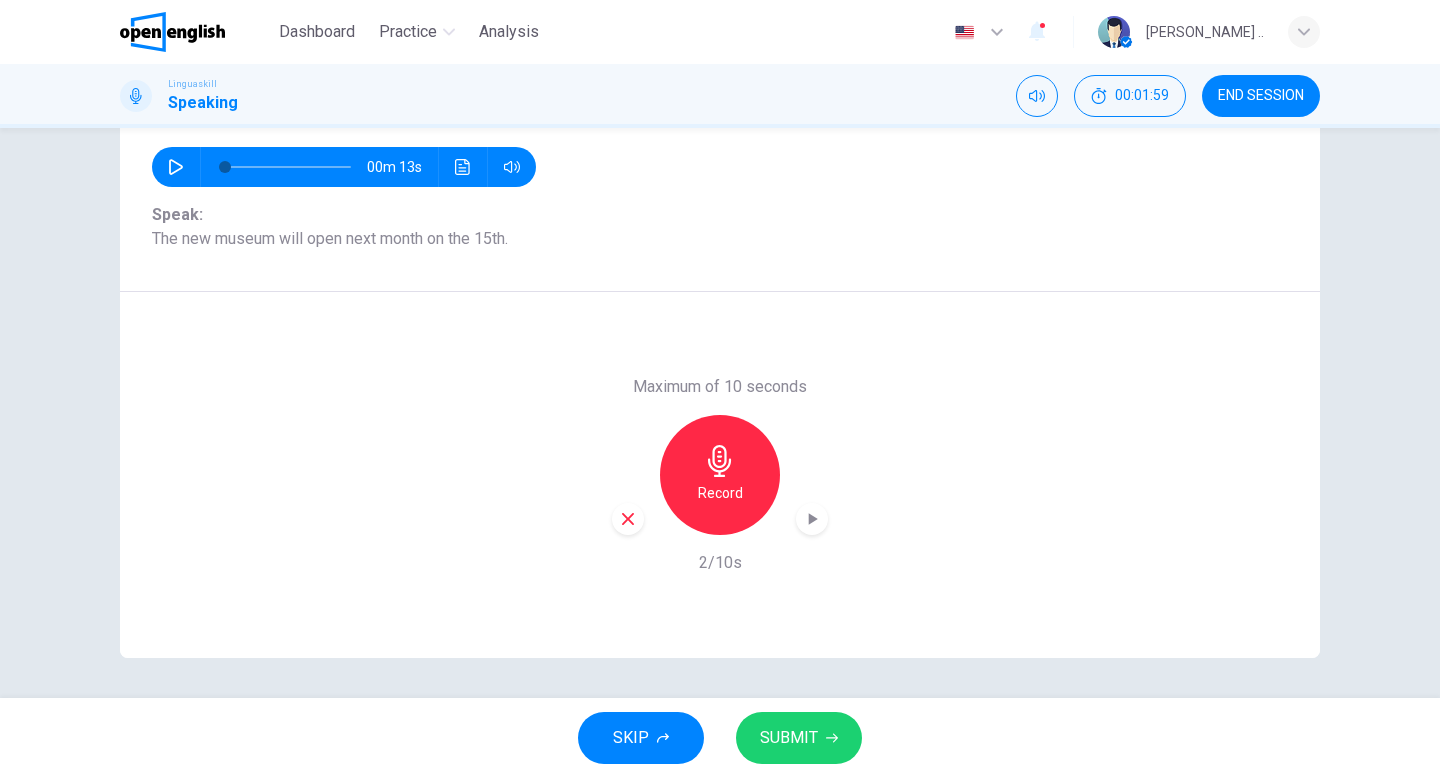 click 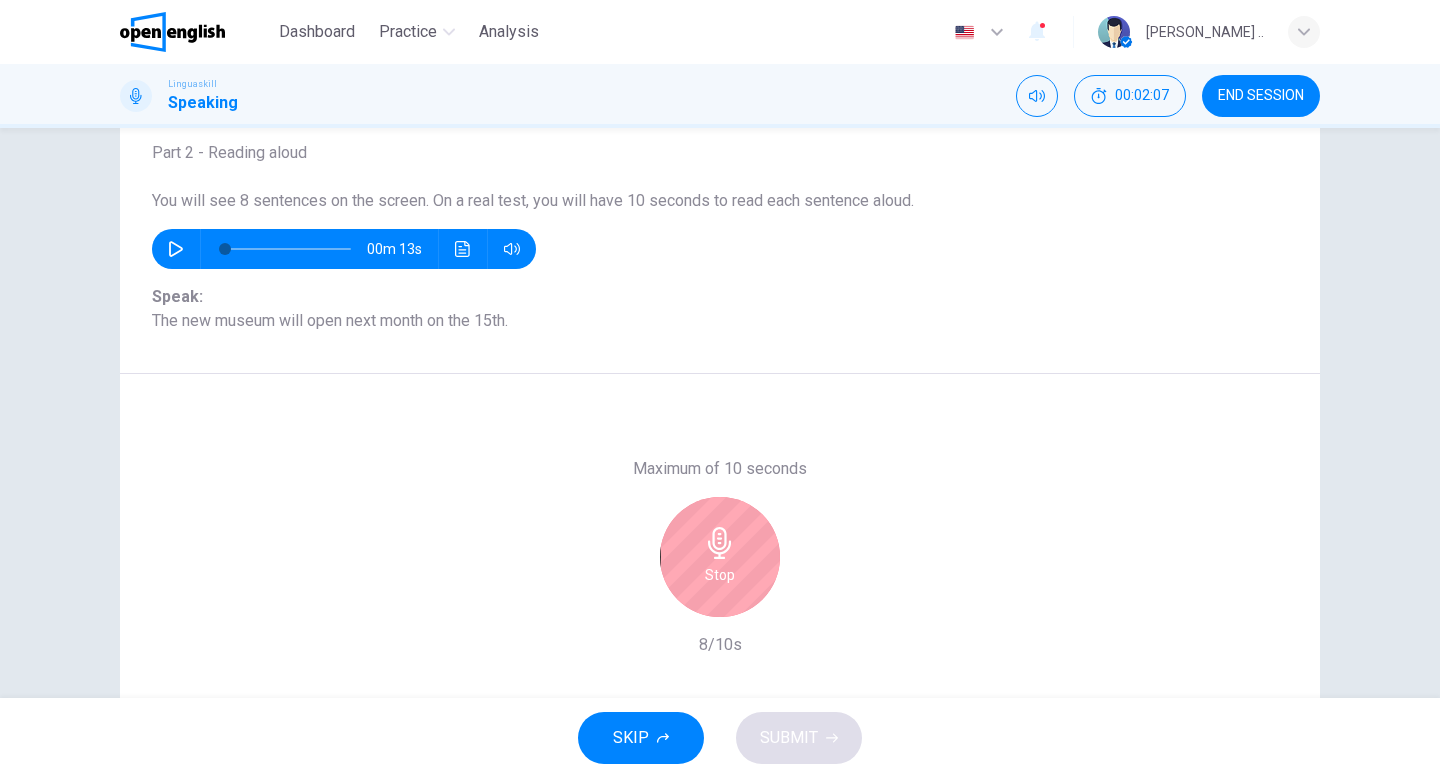 scroll, scrollTop: 205, scrollLeft: 0, axis: vertical 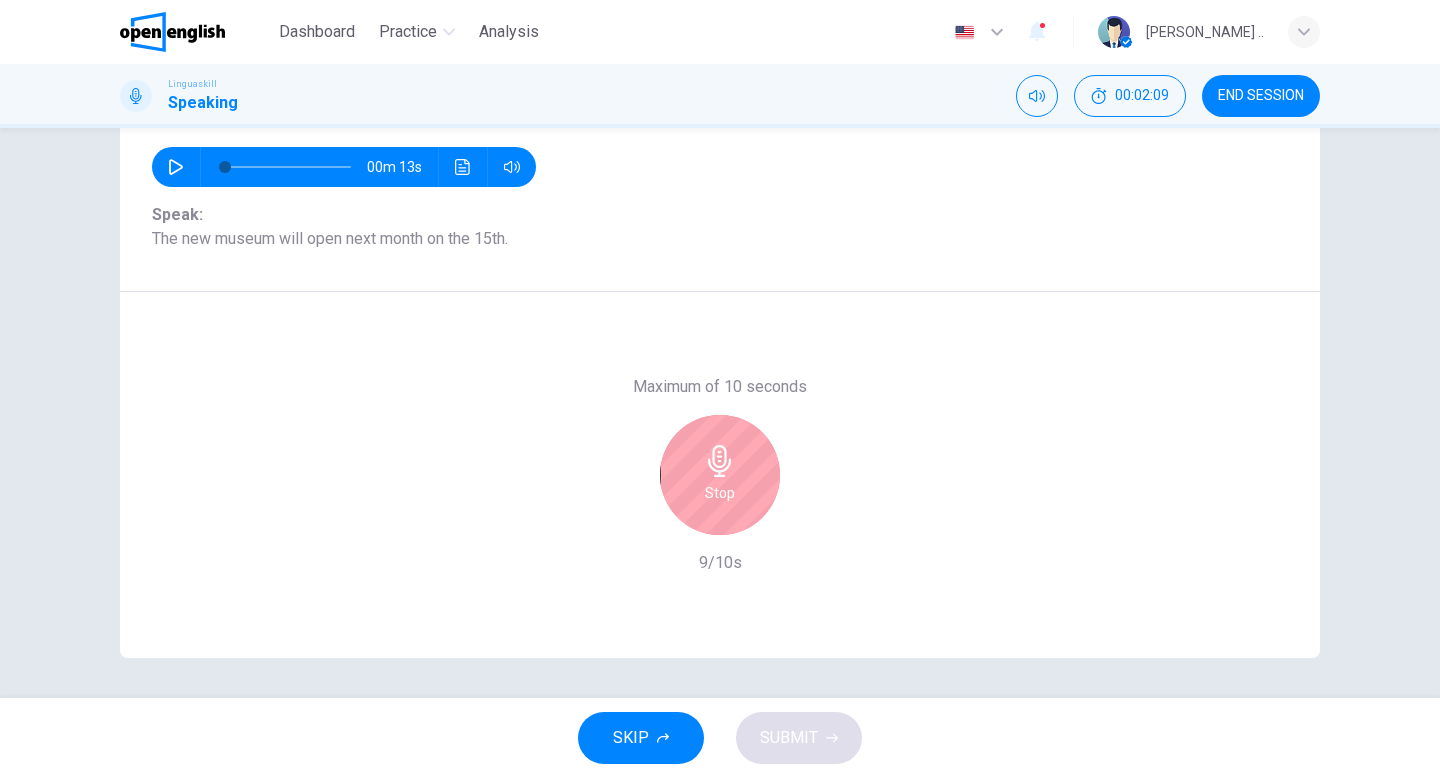 click on "Stop" at bounding box center (720, 475) 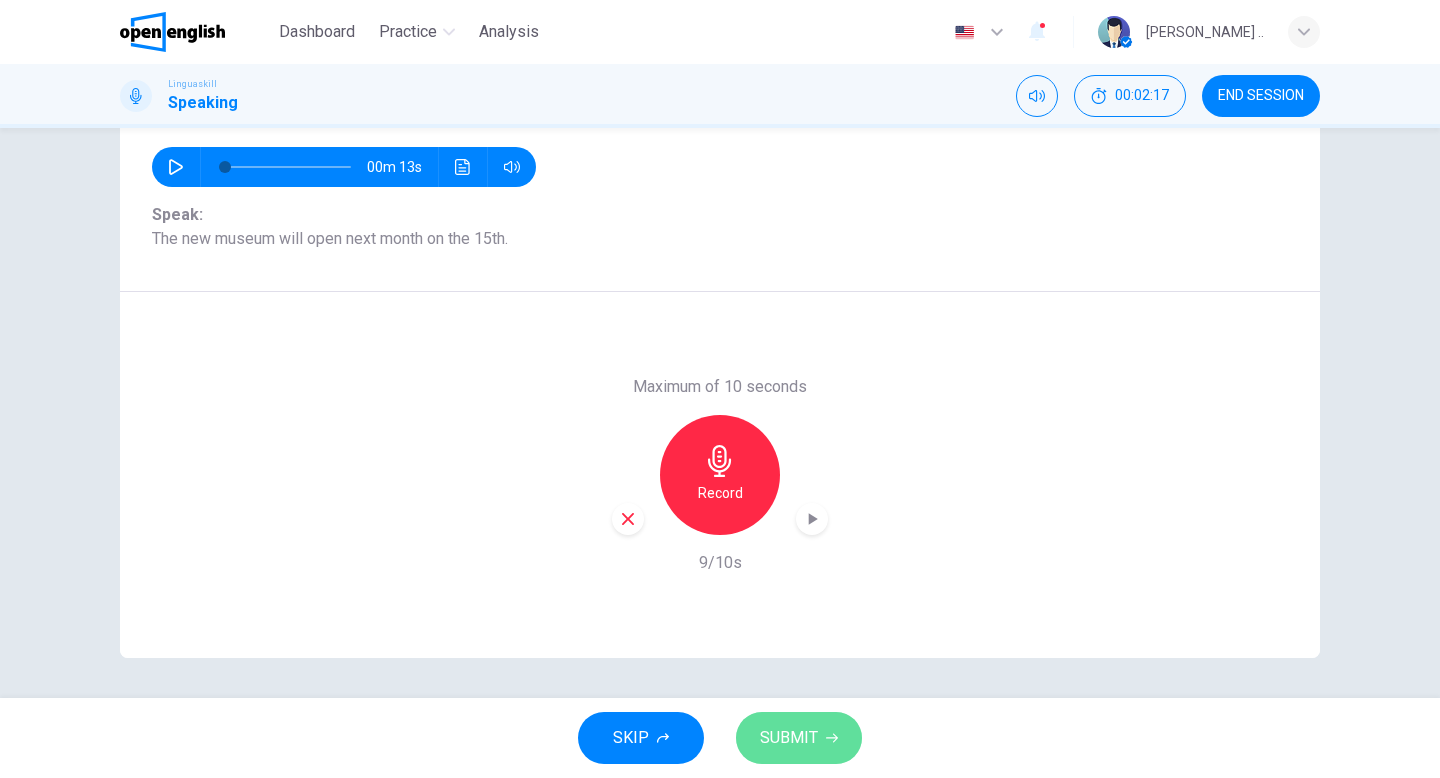 click on "SUBMIT" at bounding box center [799, 738] 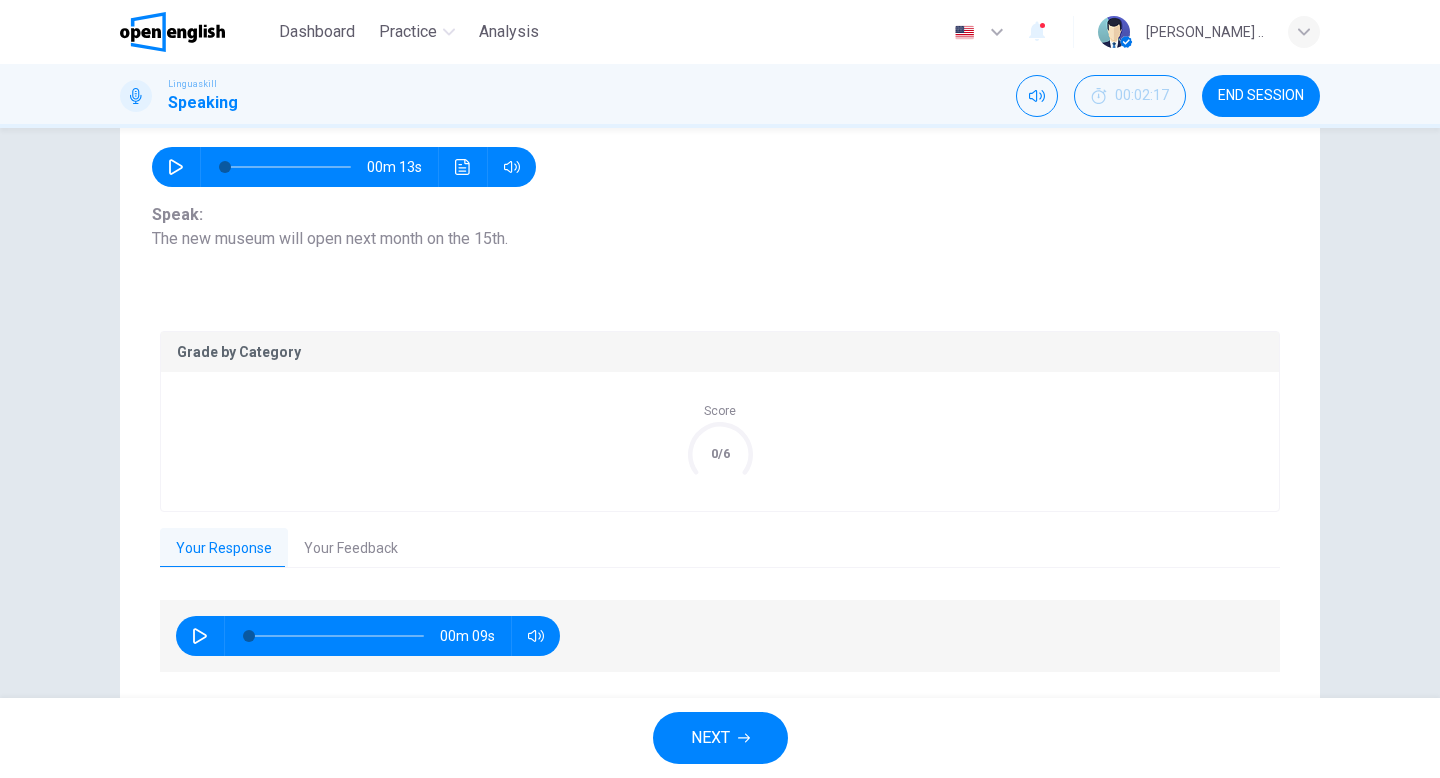 click on "Your Response" at bounding box center (224, 549) 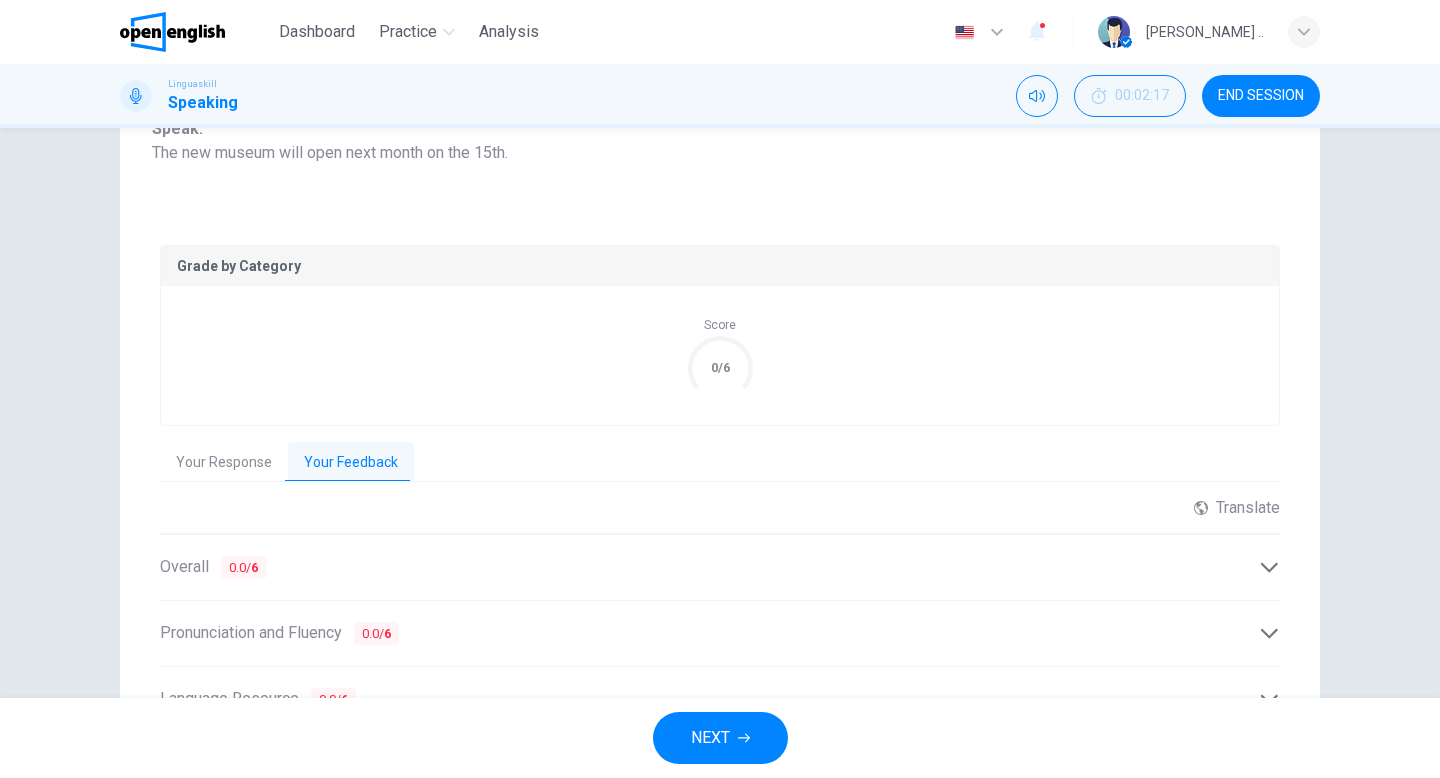 scroll, scrollTop: 236, scrollLeft: 0, axis: vertical 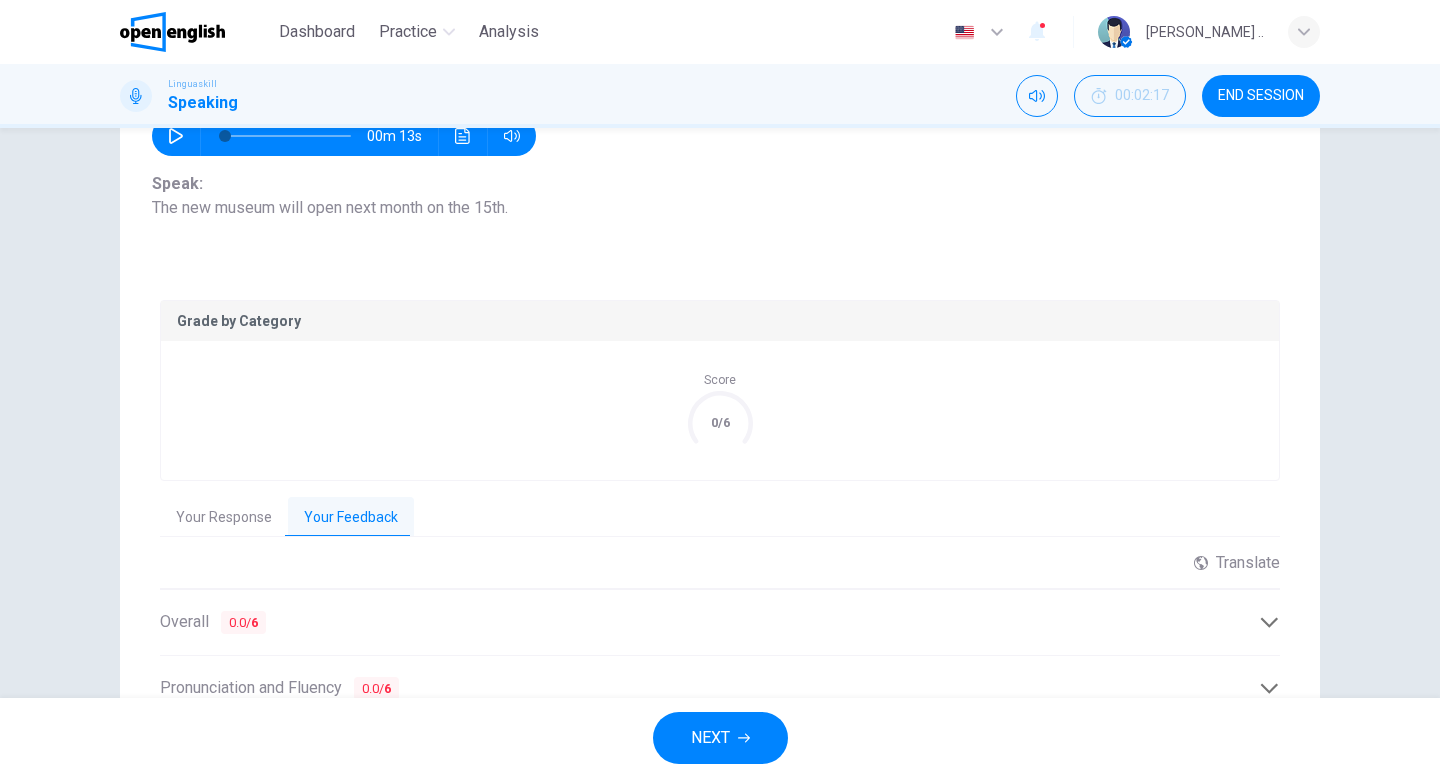 click on "Your Response" at bounding box center [224, 518] 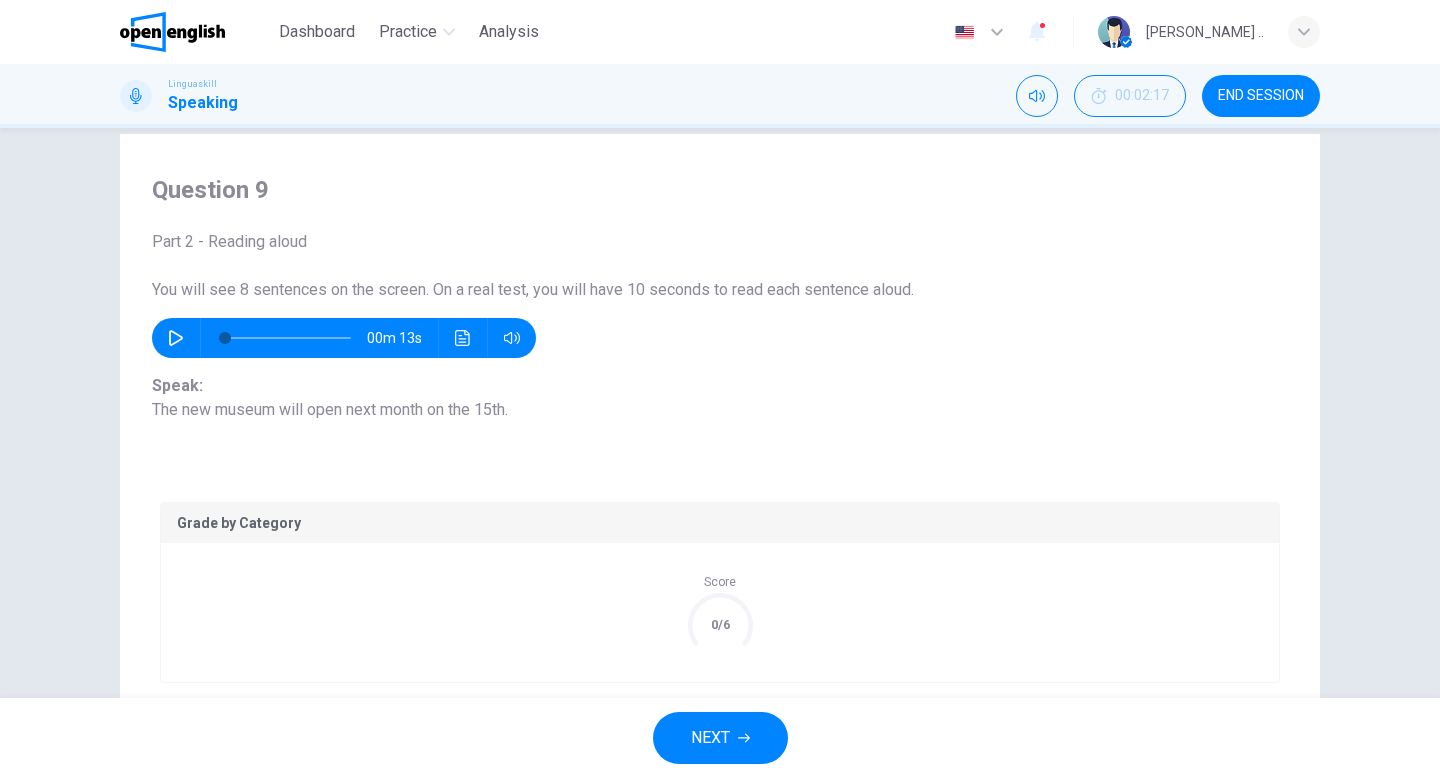 scroll, scrollTop: 0, scrollLeft: 0, axis: both 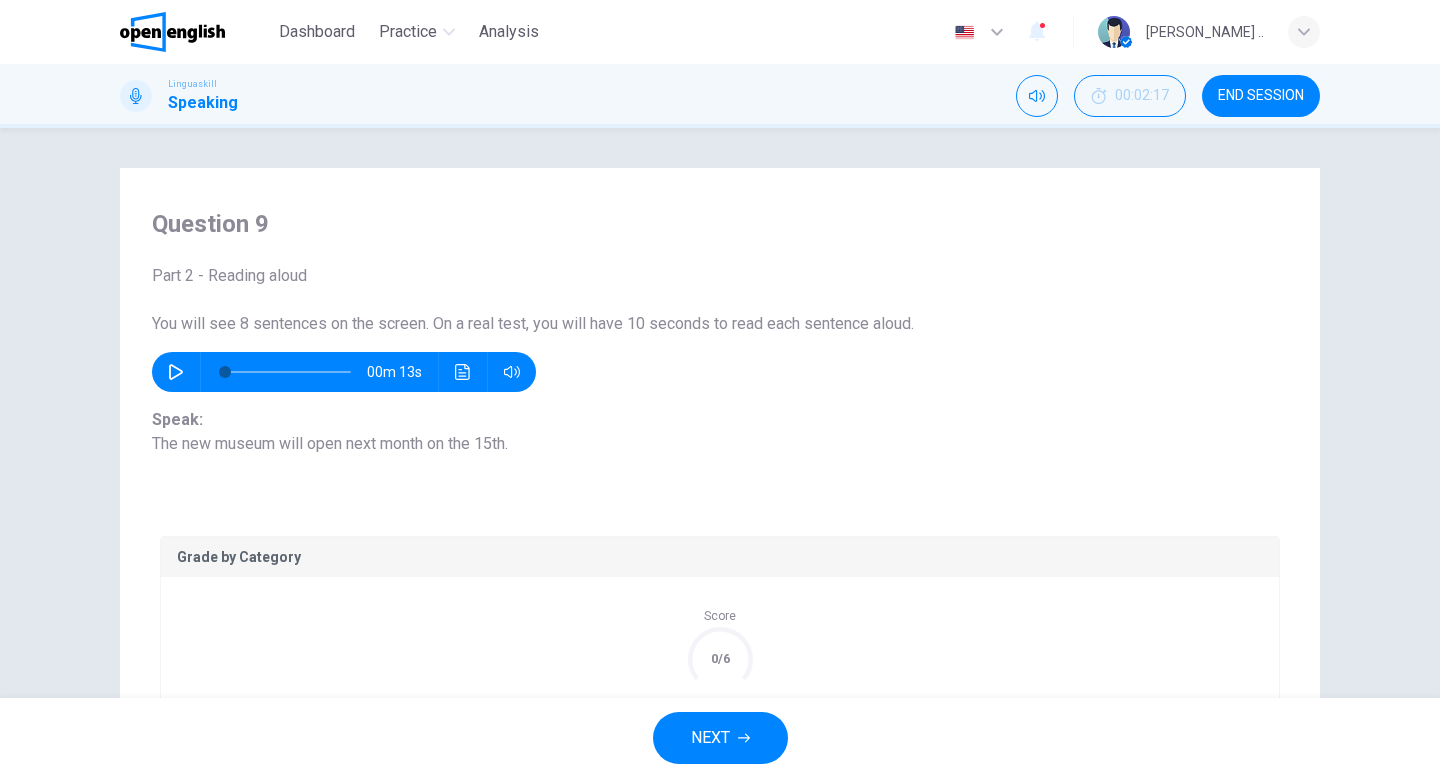 click on "NEXT" at bounding box center [710, 738] 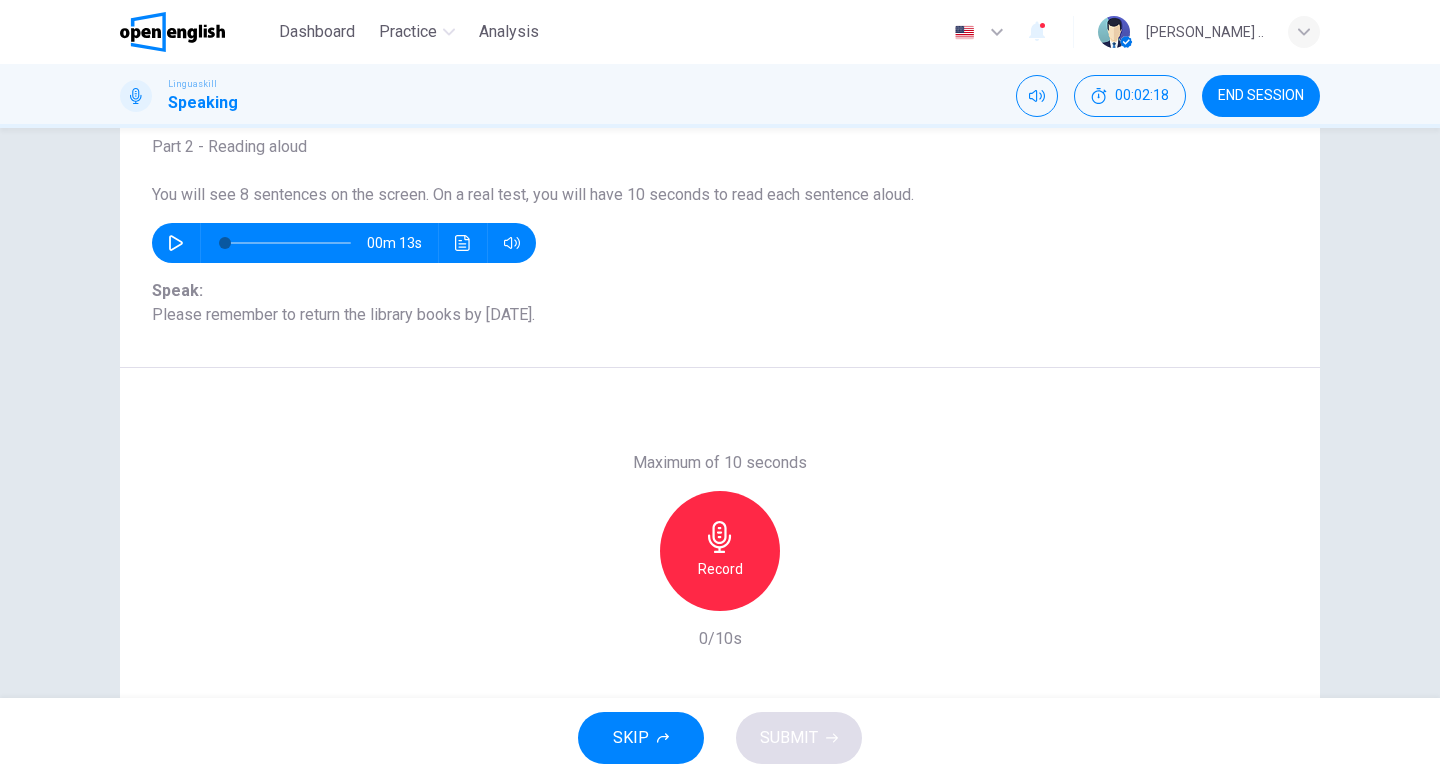 scroll, scrollTop: 134, scrollLeft: 0, axis: vertical 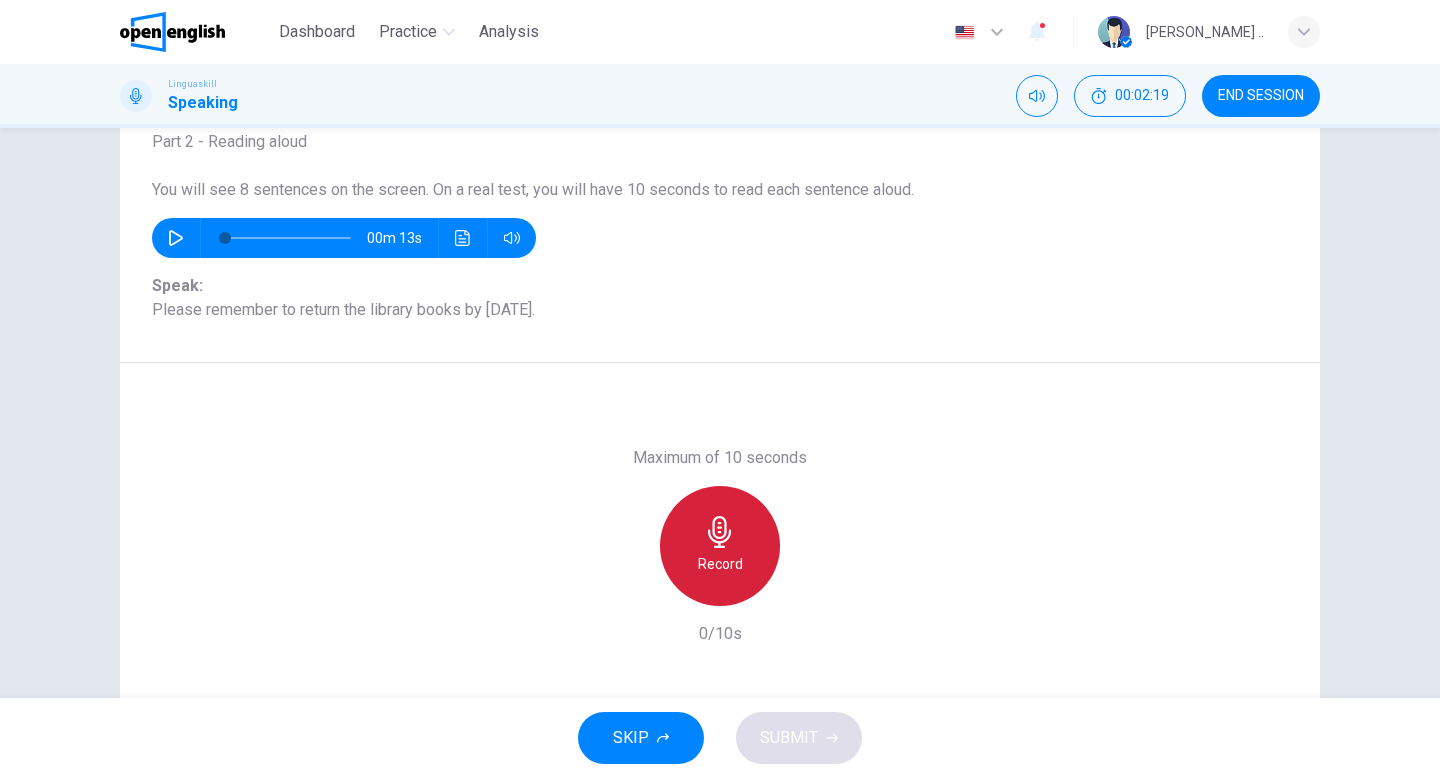 click on "Record" at bounding box center (720, 564) 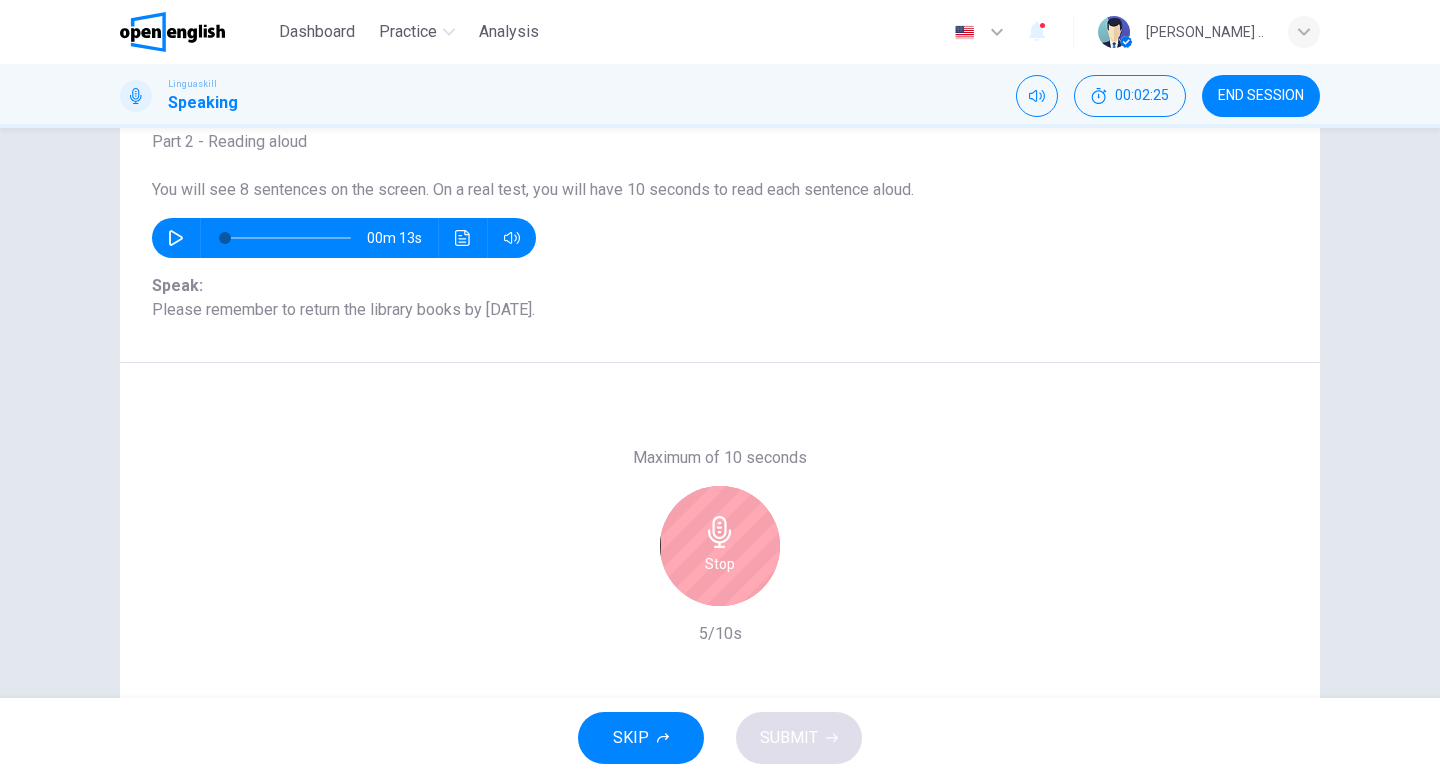 scroll, scrollTop: 205, scrollLeft: 0, axis: vertical 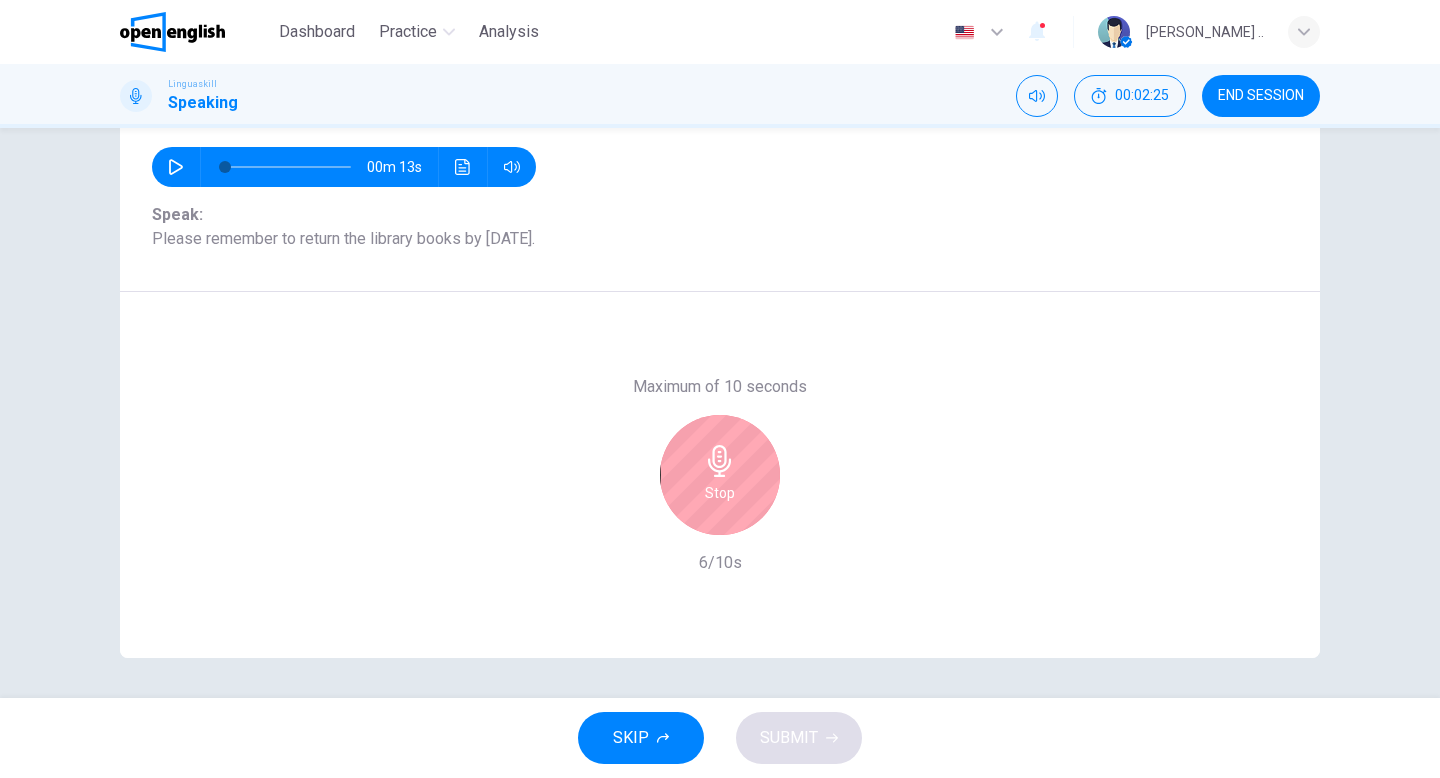click on "Stop" at bounding box center (720, 475) 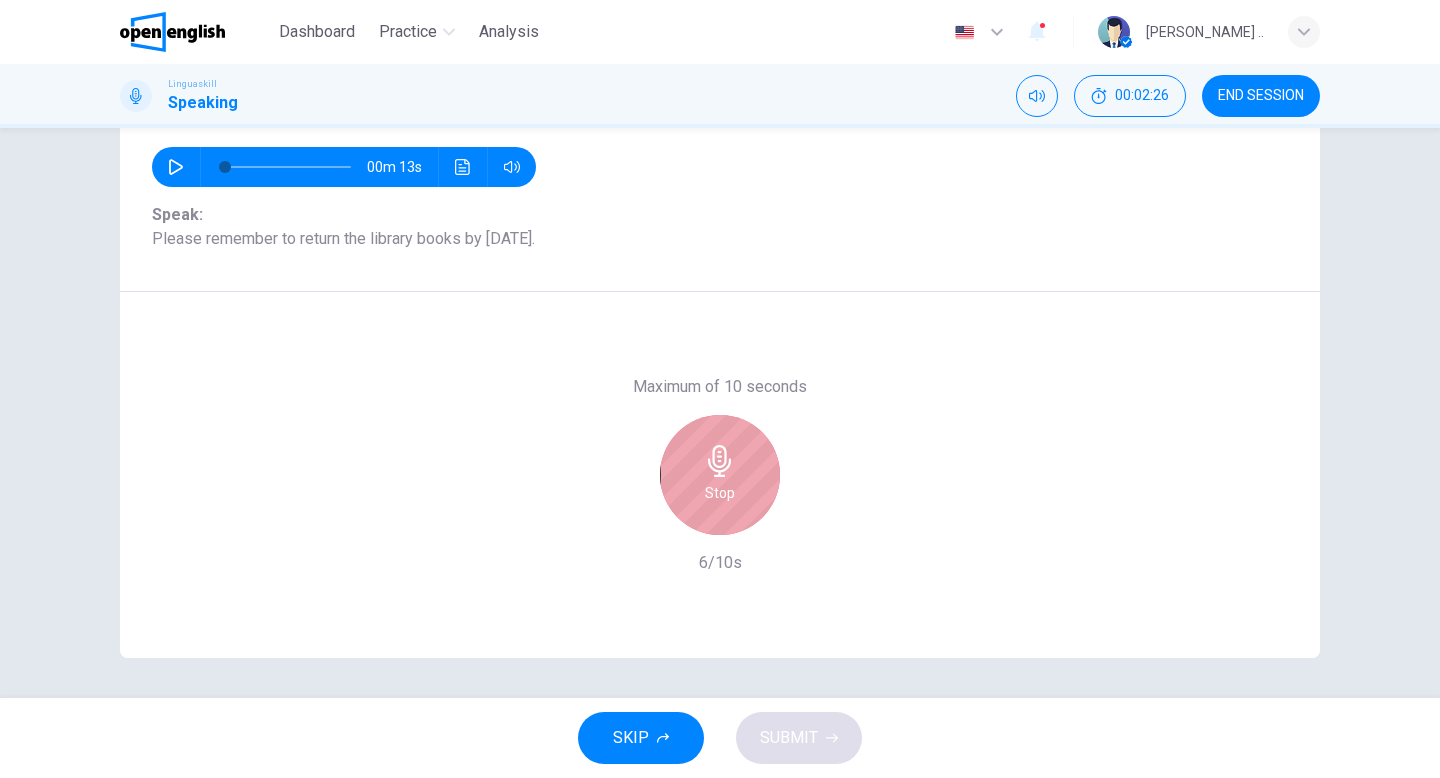 click on "Stop" at bounding box center (720, 475) 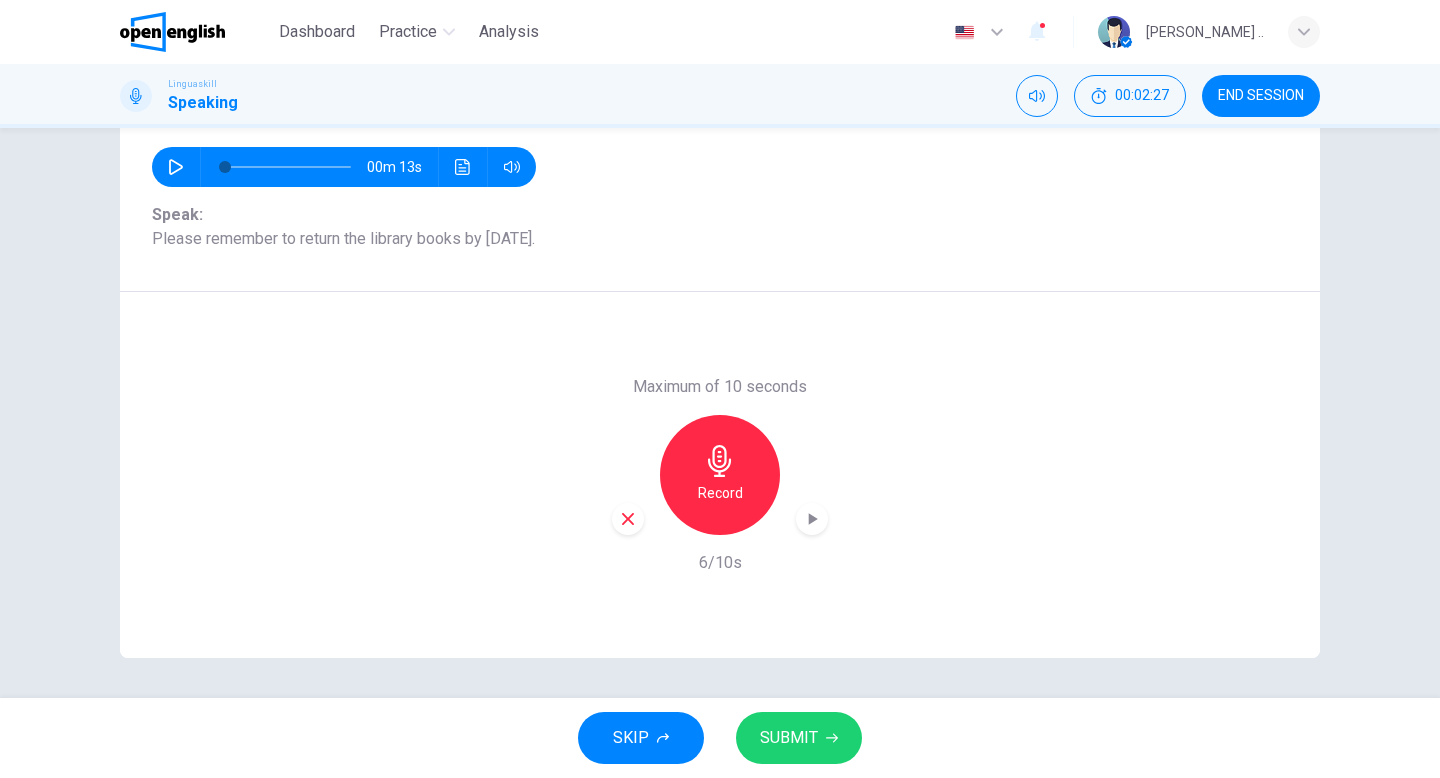 click on "SUBMIT" at bounding box center (799, 738) 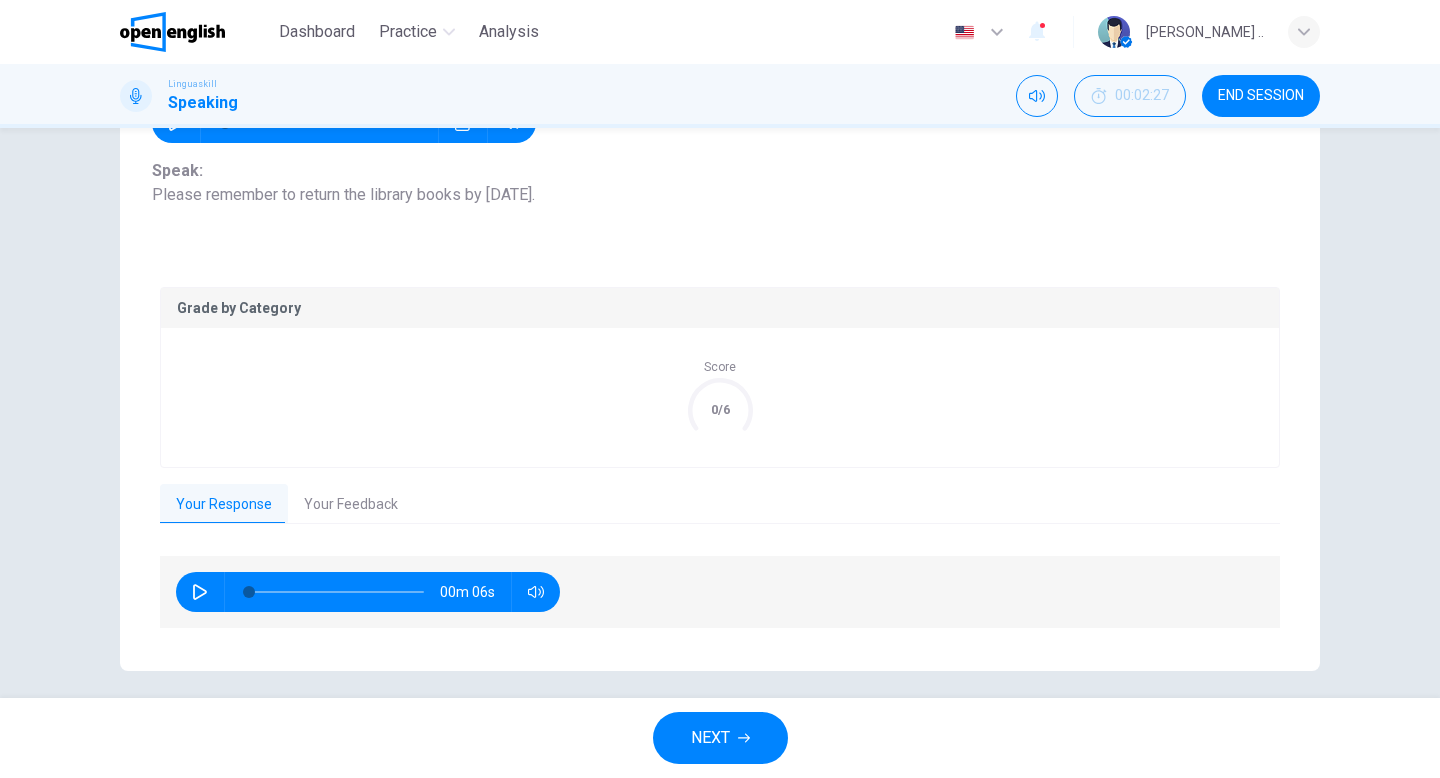 scroll, scrollTop: 251, scrollLeft: 0, axis: vertical 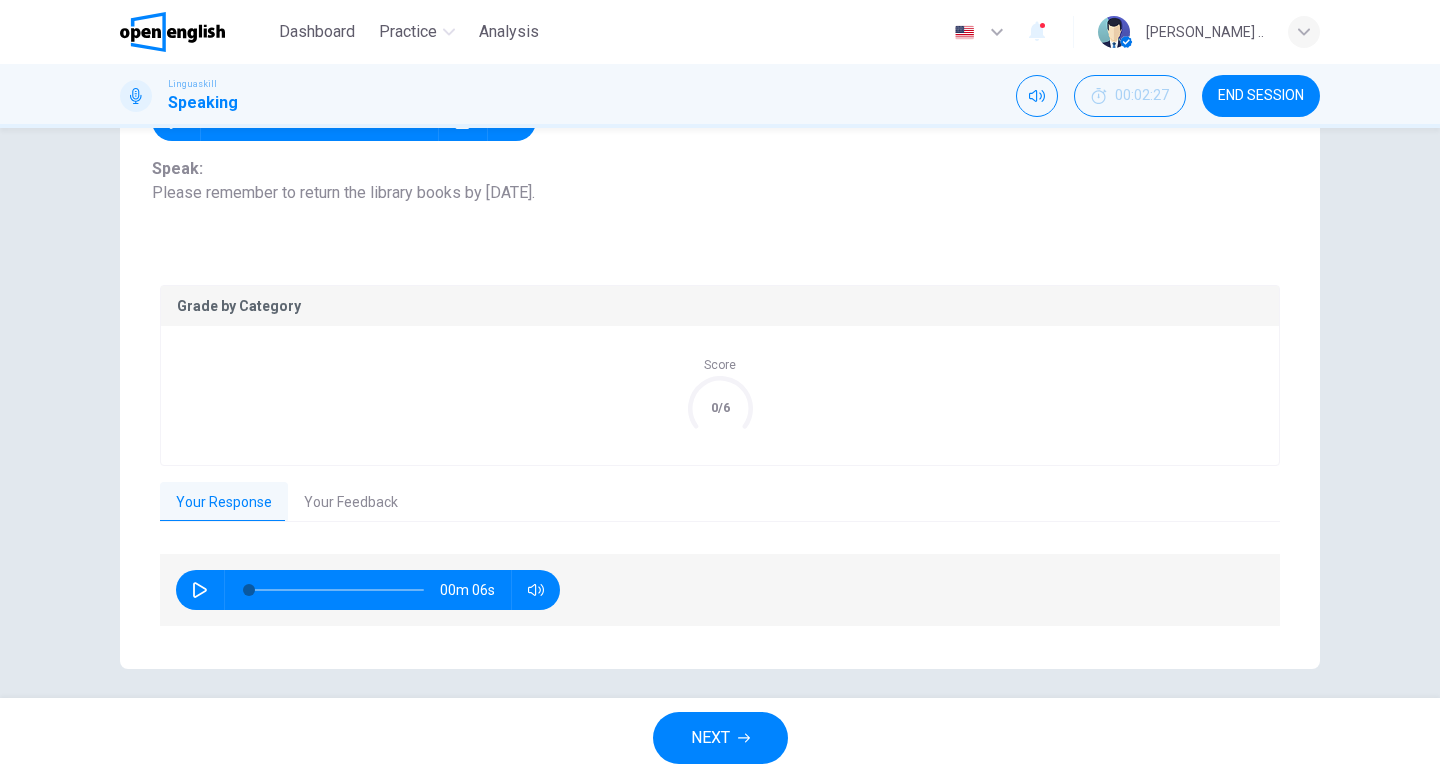 click on "Your Feedback" at bounding box center (351, 503) 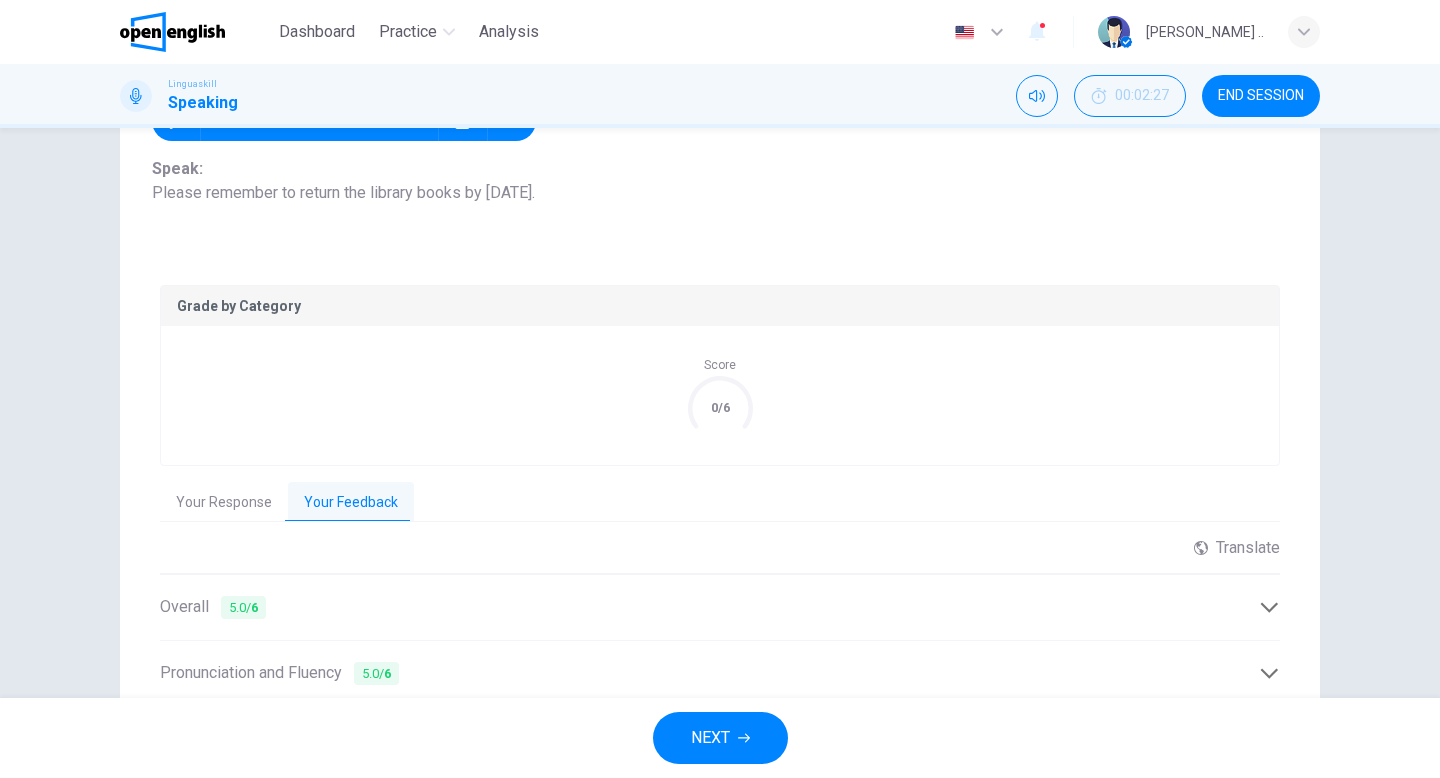 scroll, scrollTop: 473, scrollLeft: 0, axis: vertical 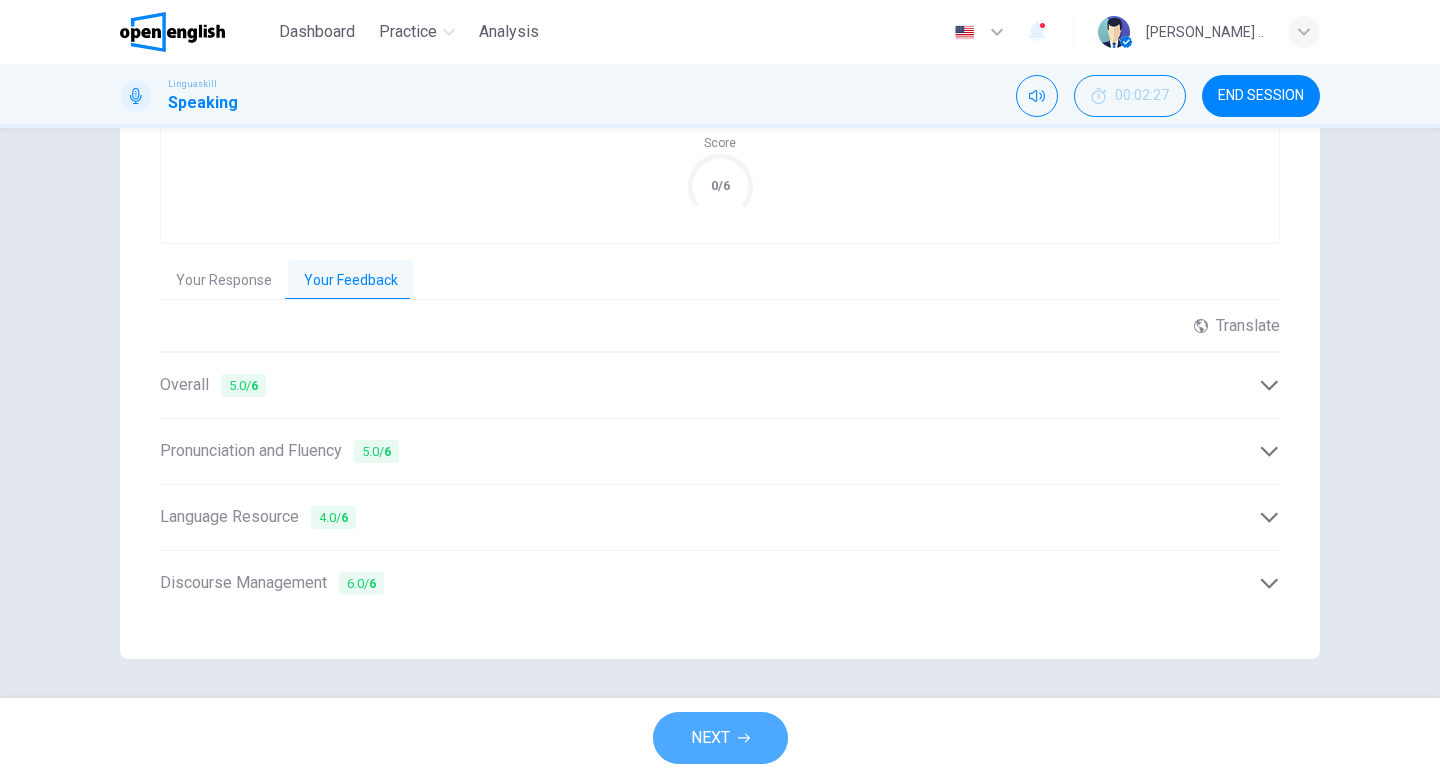 click on "NEXT" at bounding box center (710, 738) 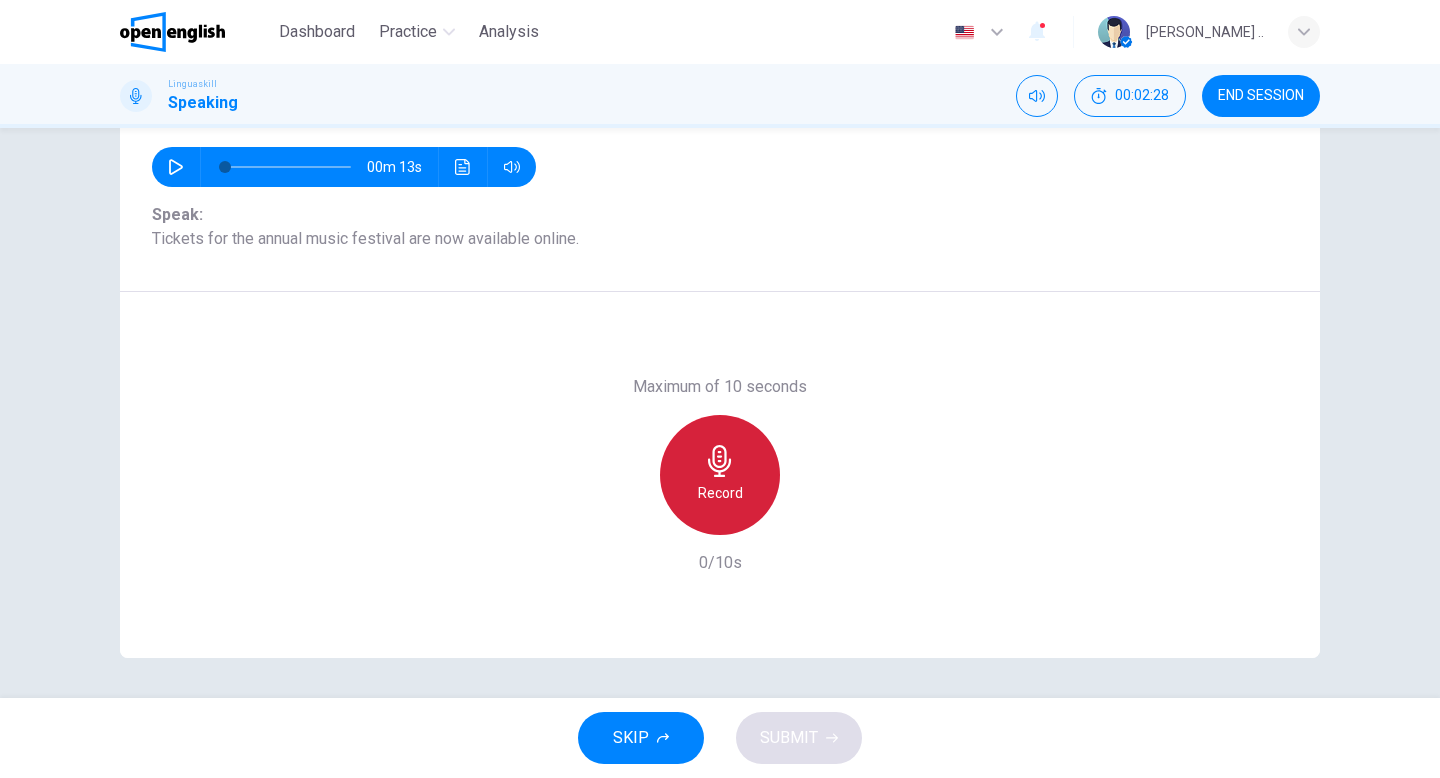 click on "Record" at bounding box center (720, 475) 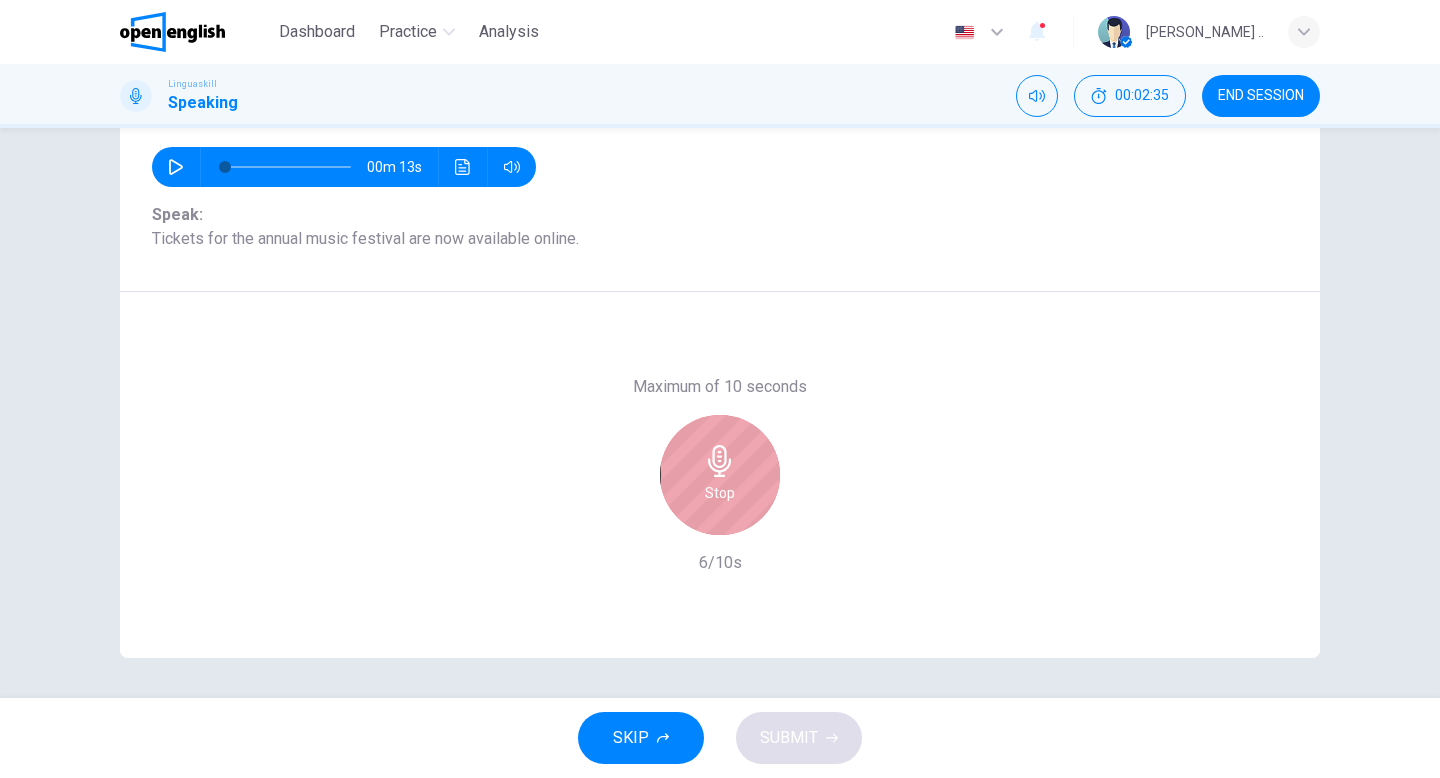 click on "Stop" at bounding box center (720, 493) 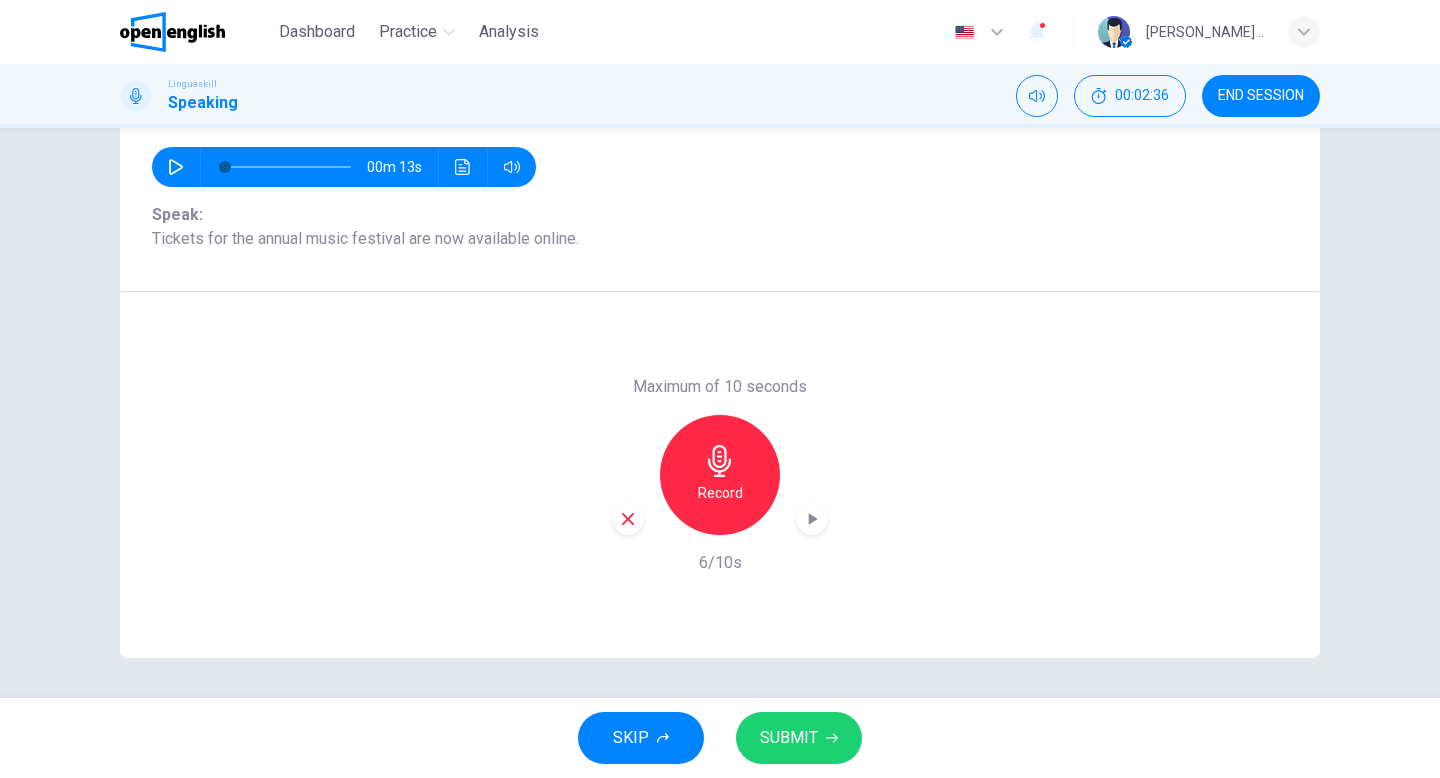 click on "SUBMIT" at bounding box center (789, 738) 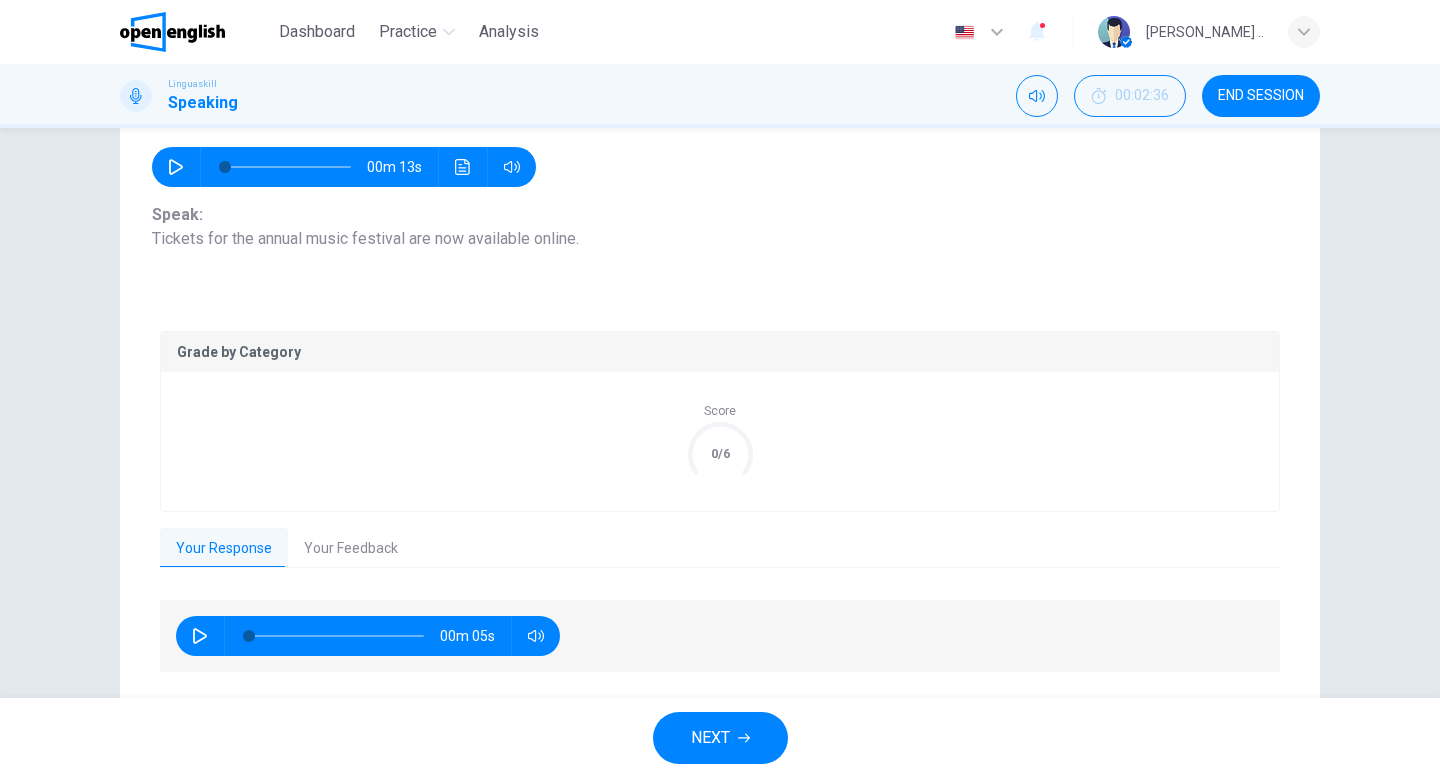 scroll, scrollTop: 261, scrollLeft: 0, axis: vertical 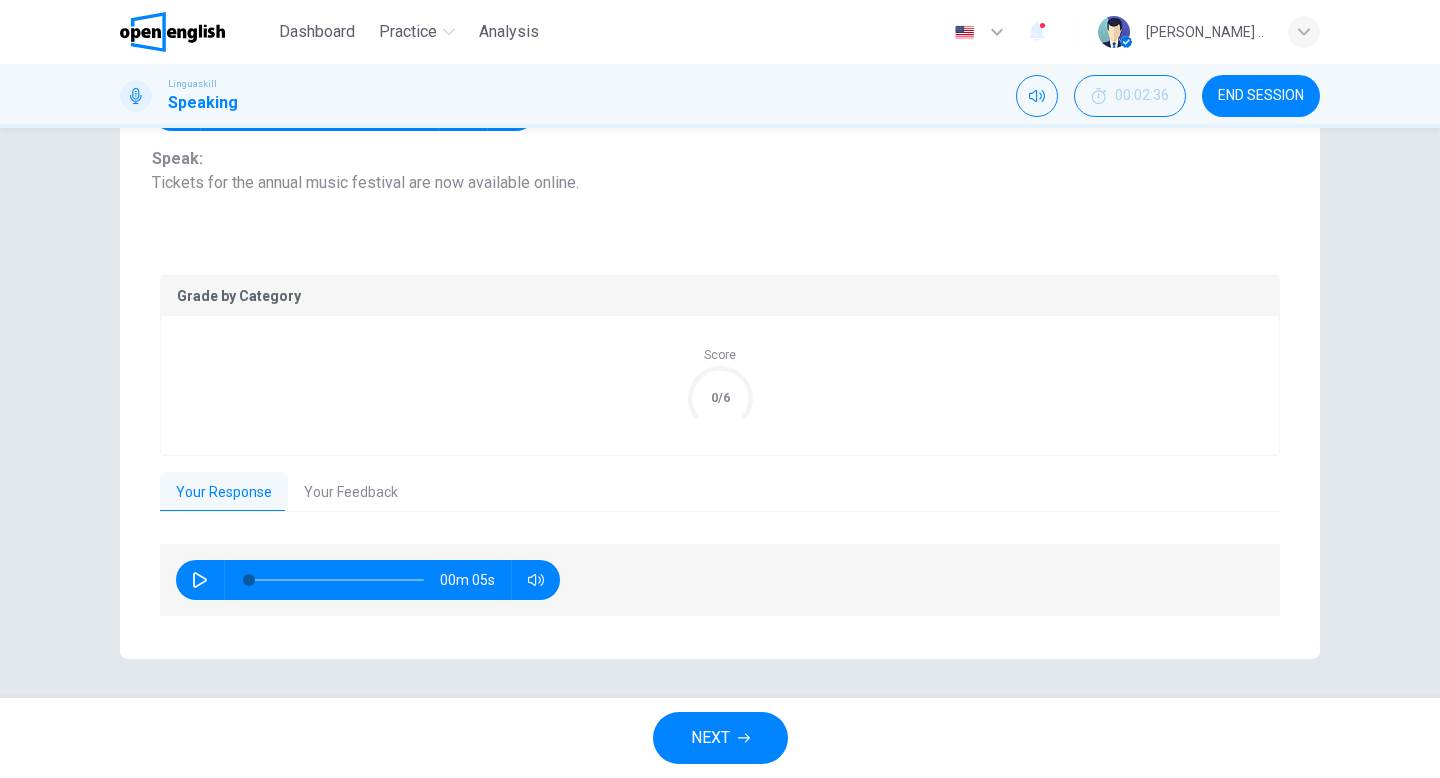 click on "Your Feedback" at bounding box center [351, 493] 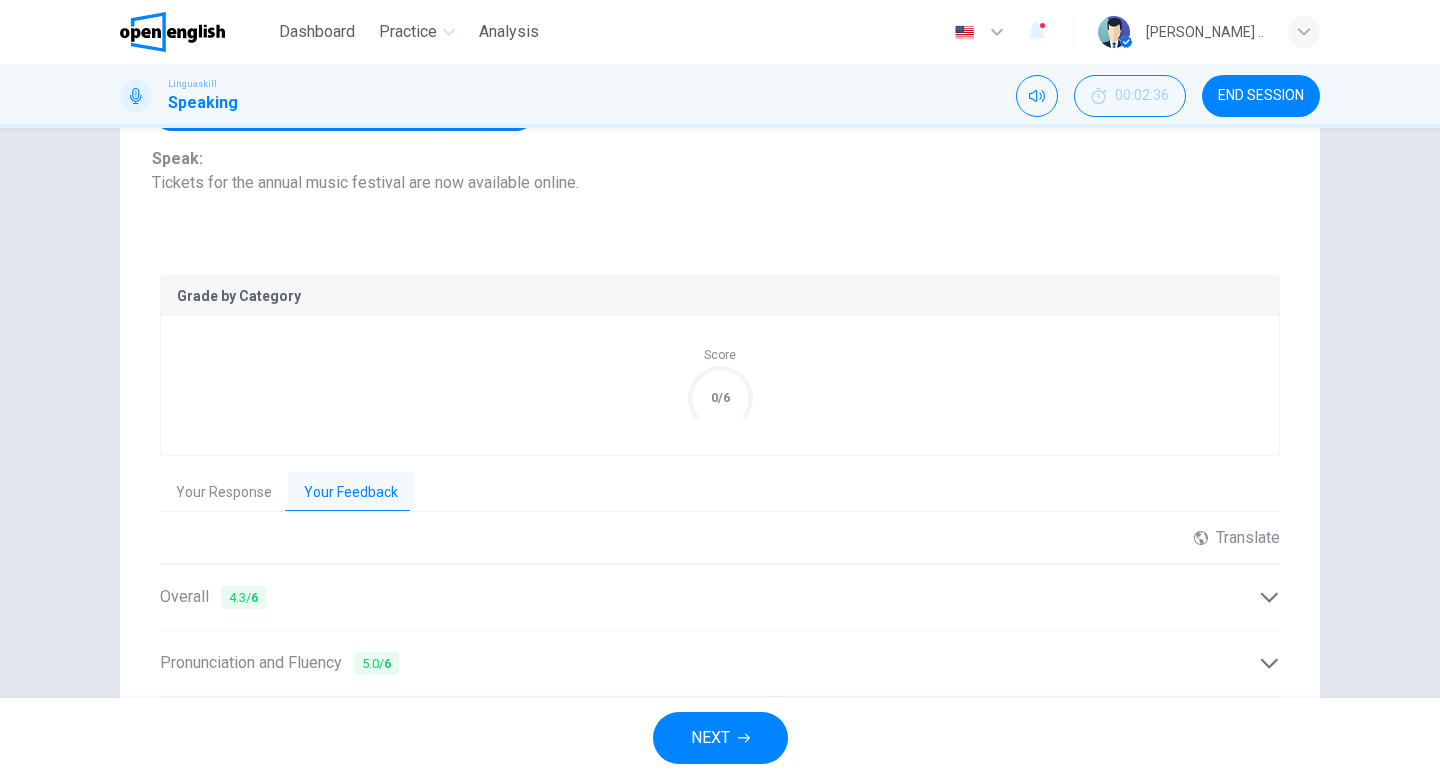 scroll, scrollTop: 473, scrollLeft: 0, axis: vertical 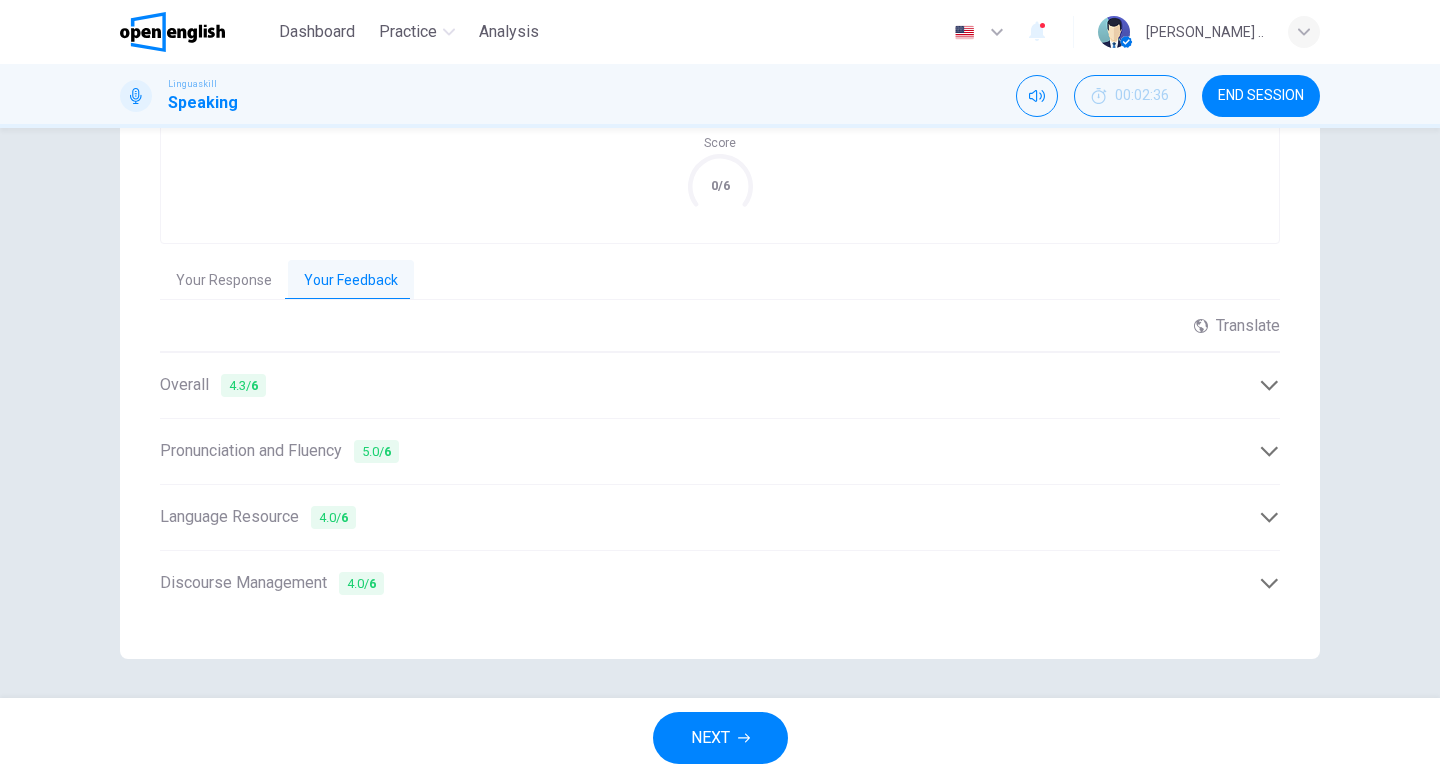 click on "NEXT" at bounding box center (720, 738) 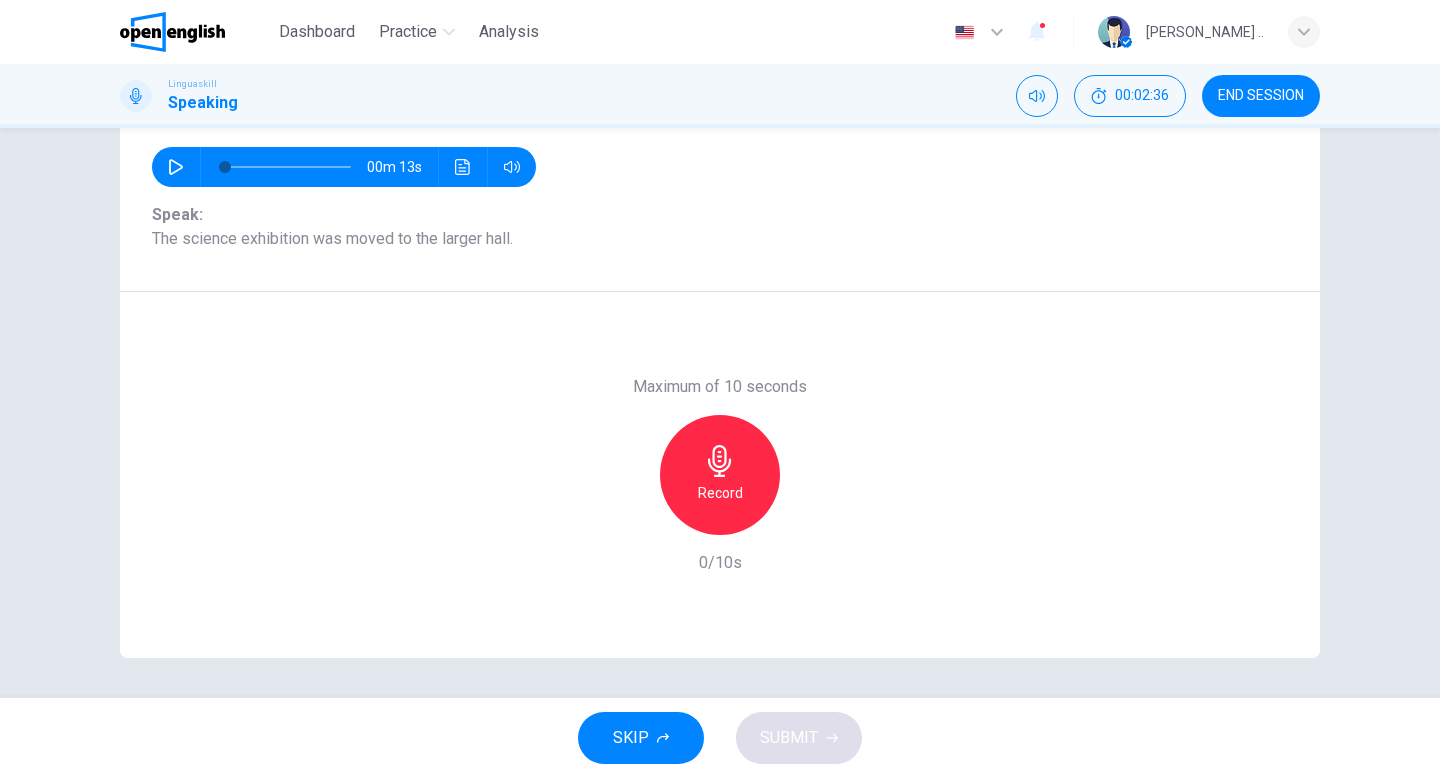 scroll, scrollTop: 205, scrollLeft: 0, axis: vertical 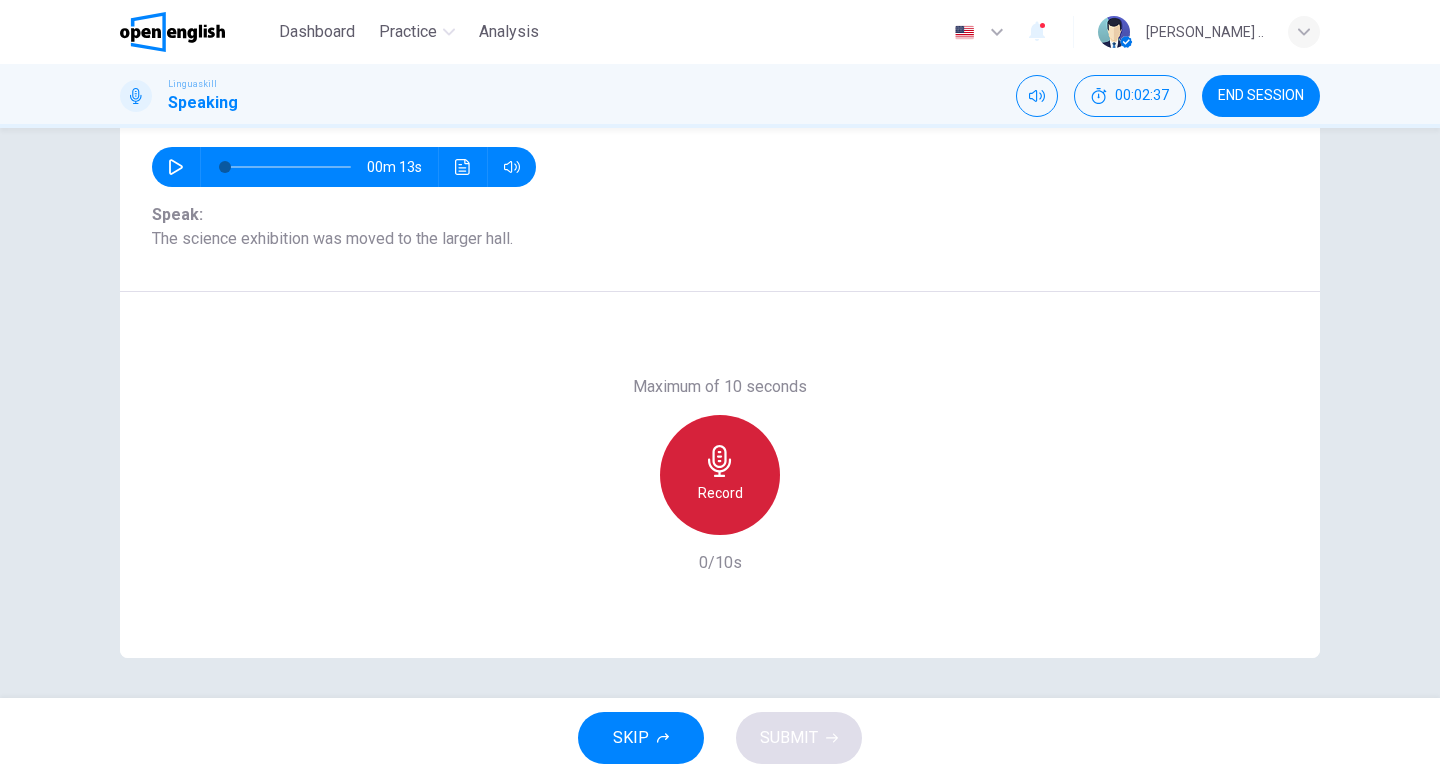 click on "Record" at bounding box center [720, 475] 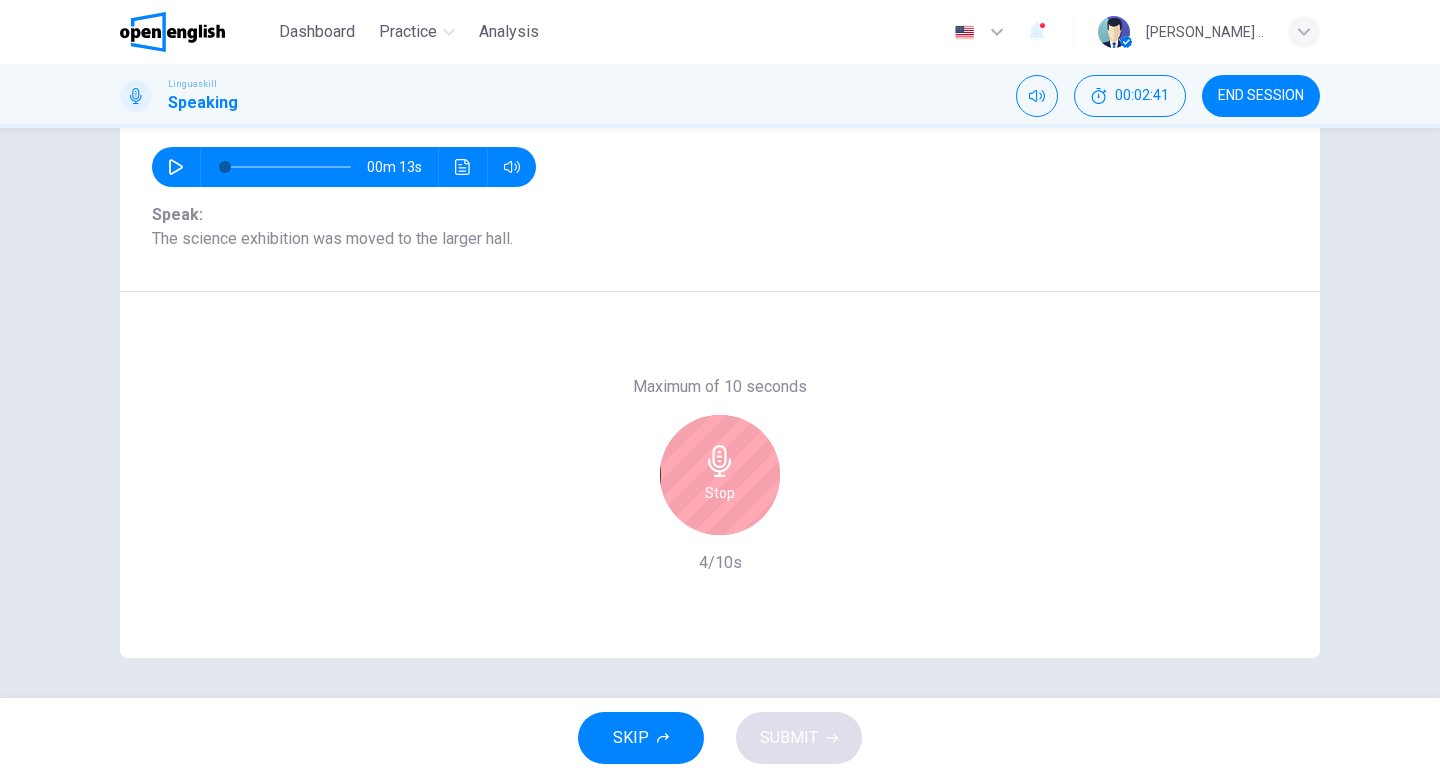 click on "Stop" at bounding box center [720, 475] 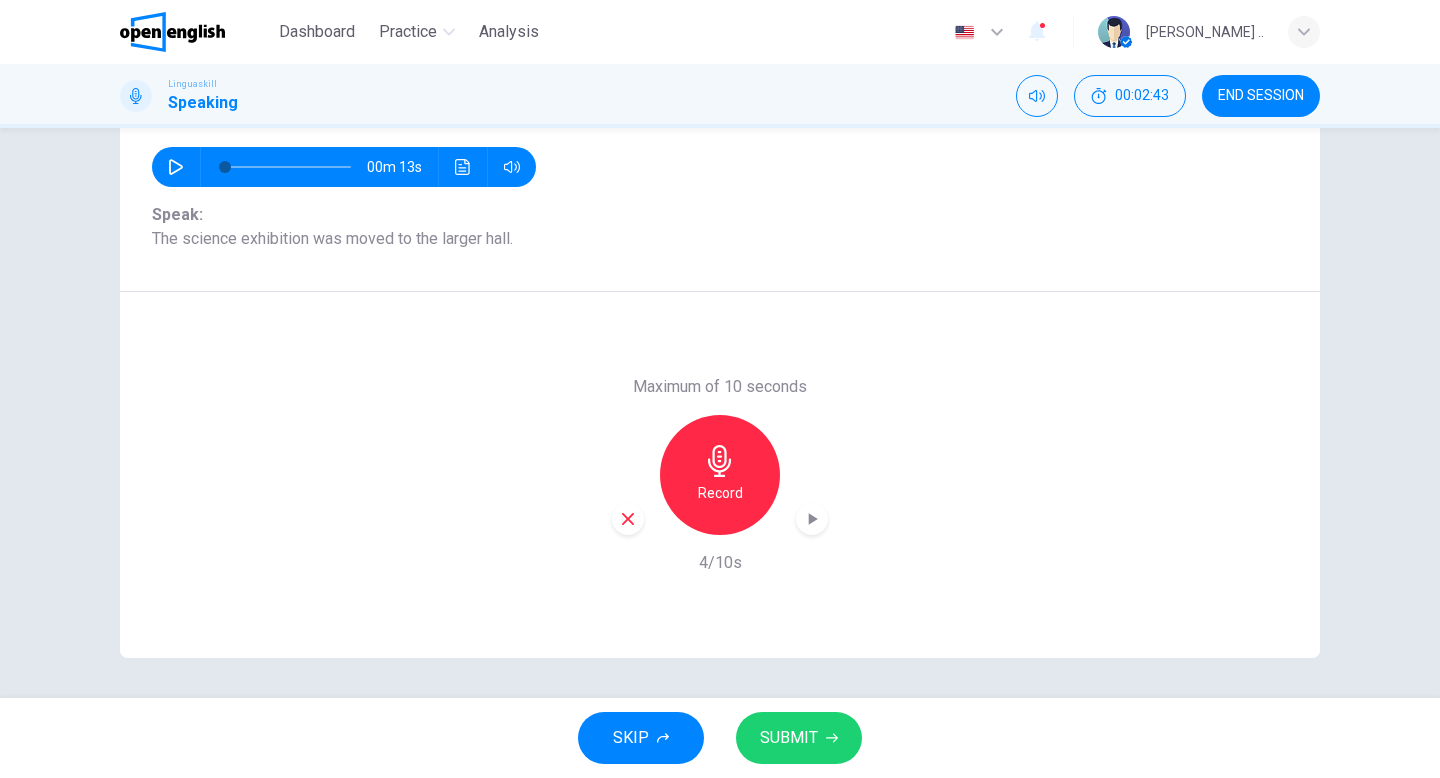 click on "SUBMIT" at bounding box center (799, 738) 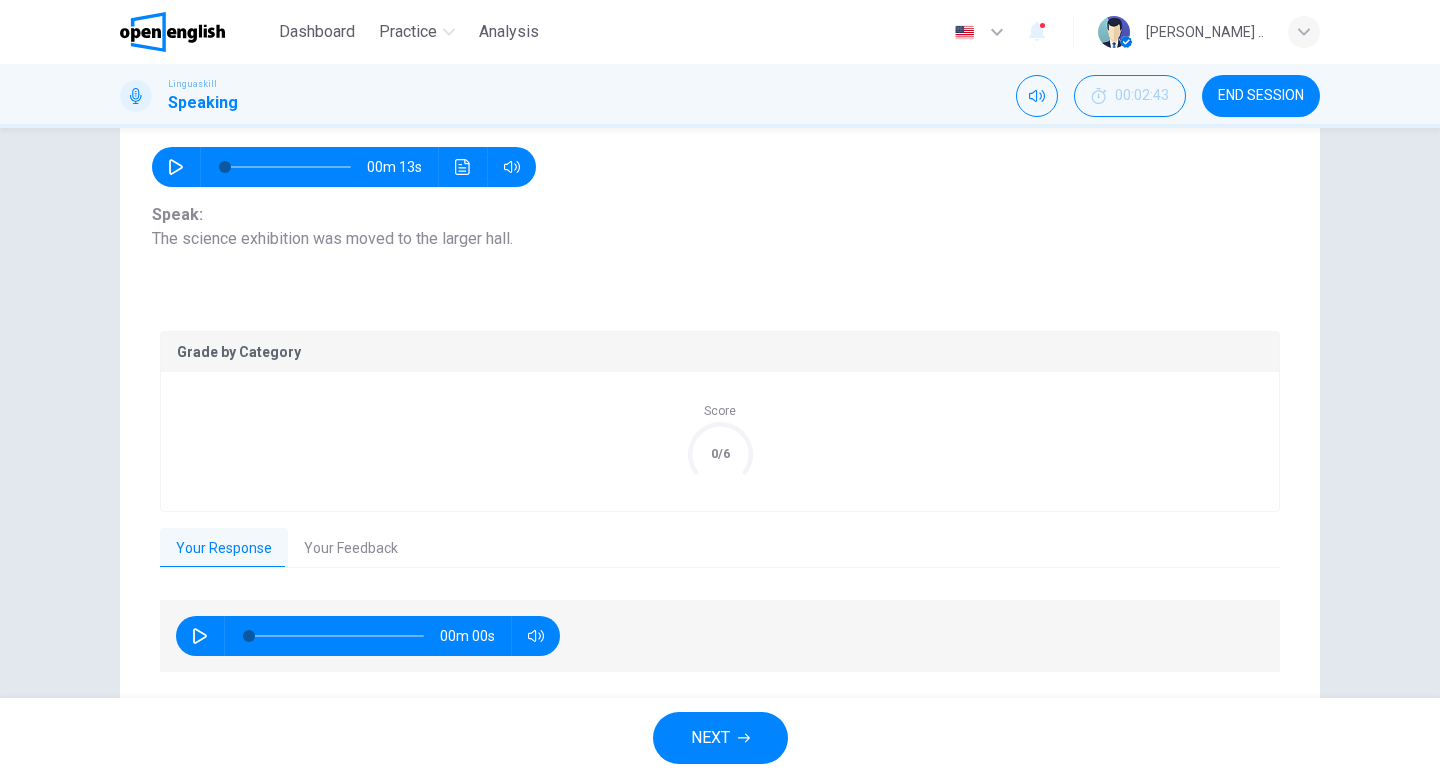 scroll, scrollTop: 261, scrollLeft: 0, axis: vertical 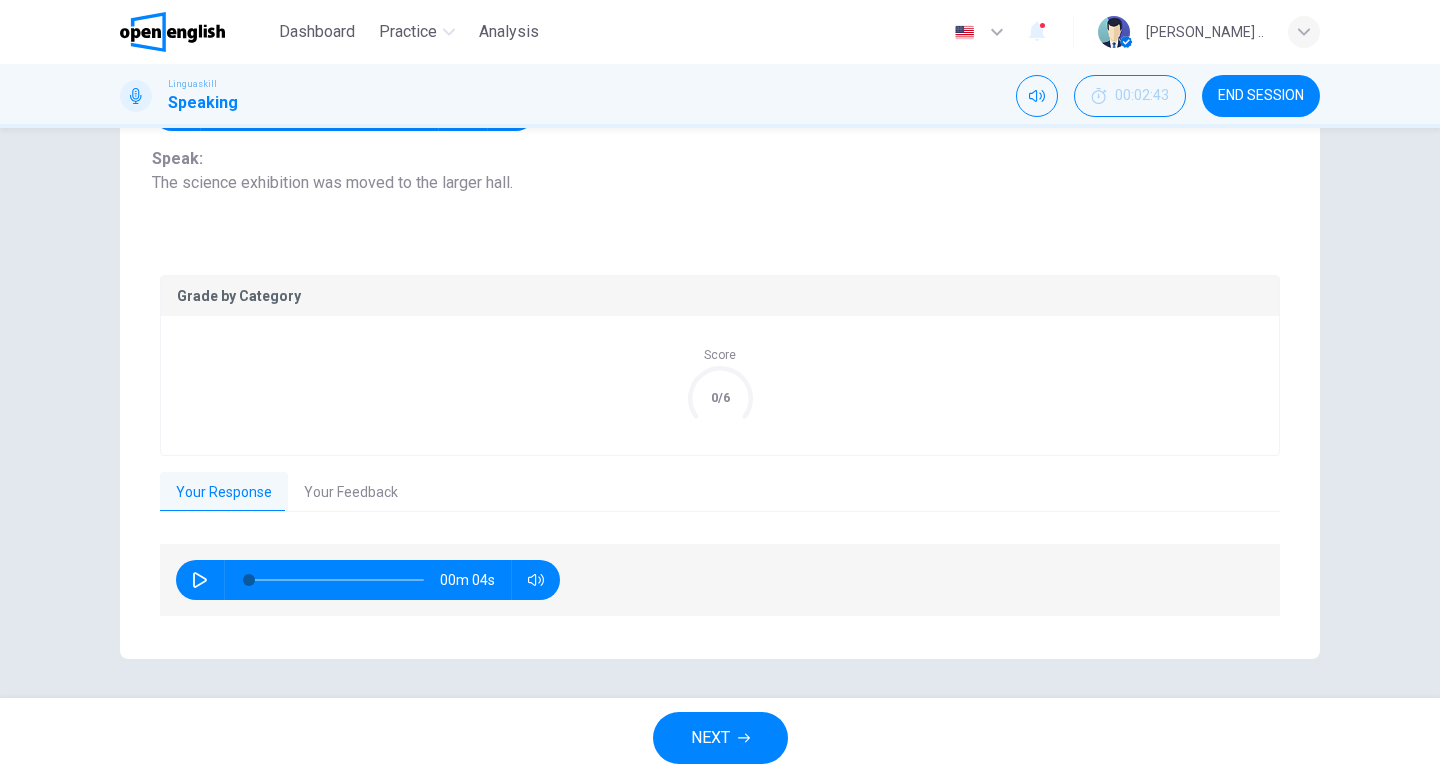 click on "Your Feedback" at bounding box center [351, 493] 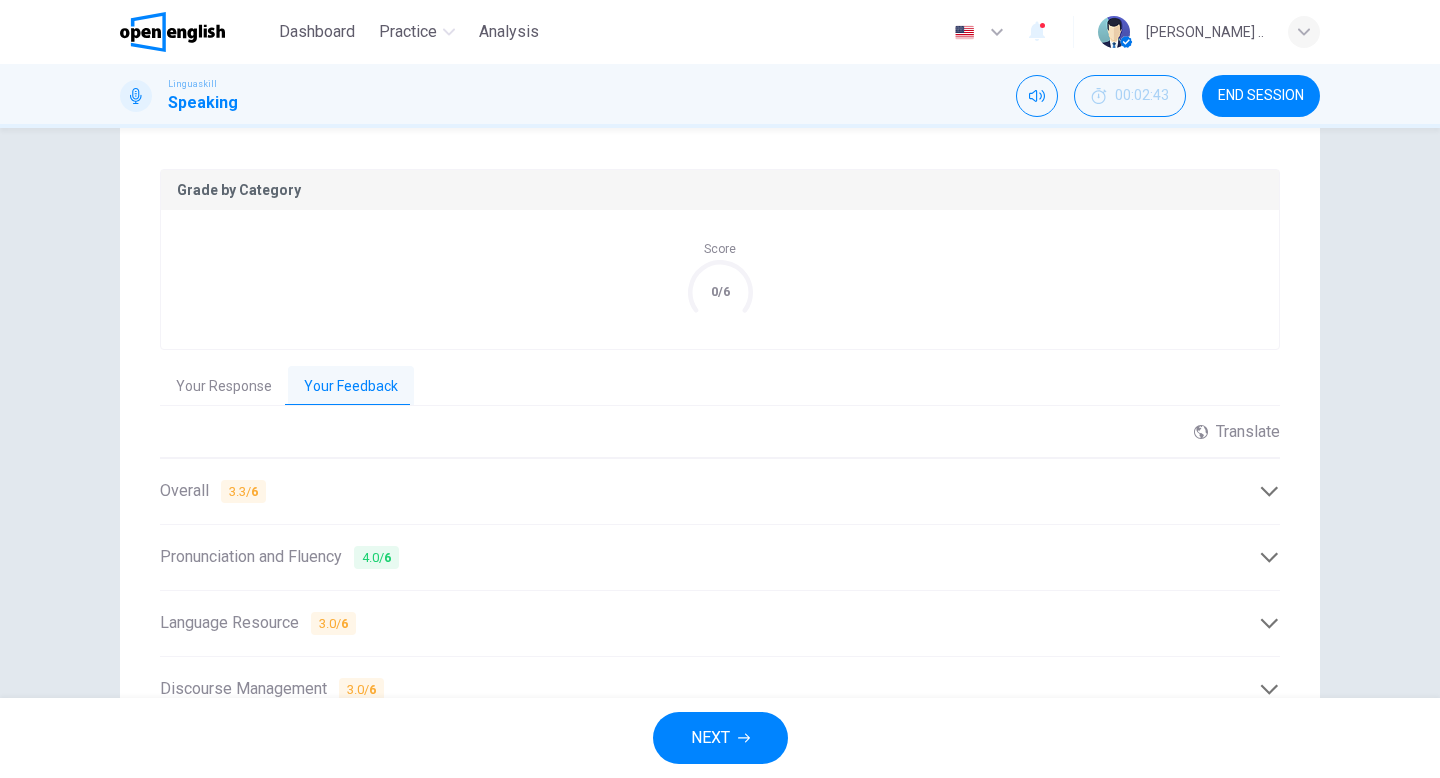 scroll, scrollTop: 473, scrollLeft: 0, axis: vertical 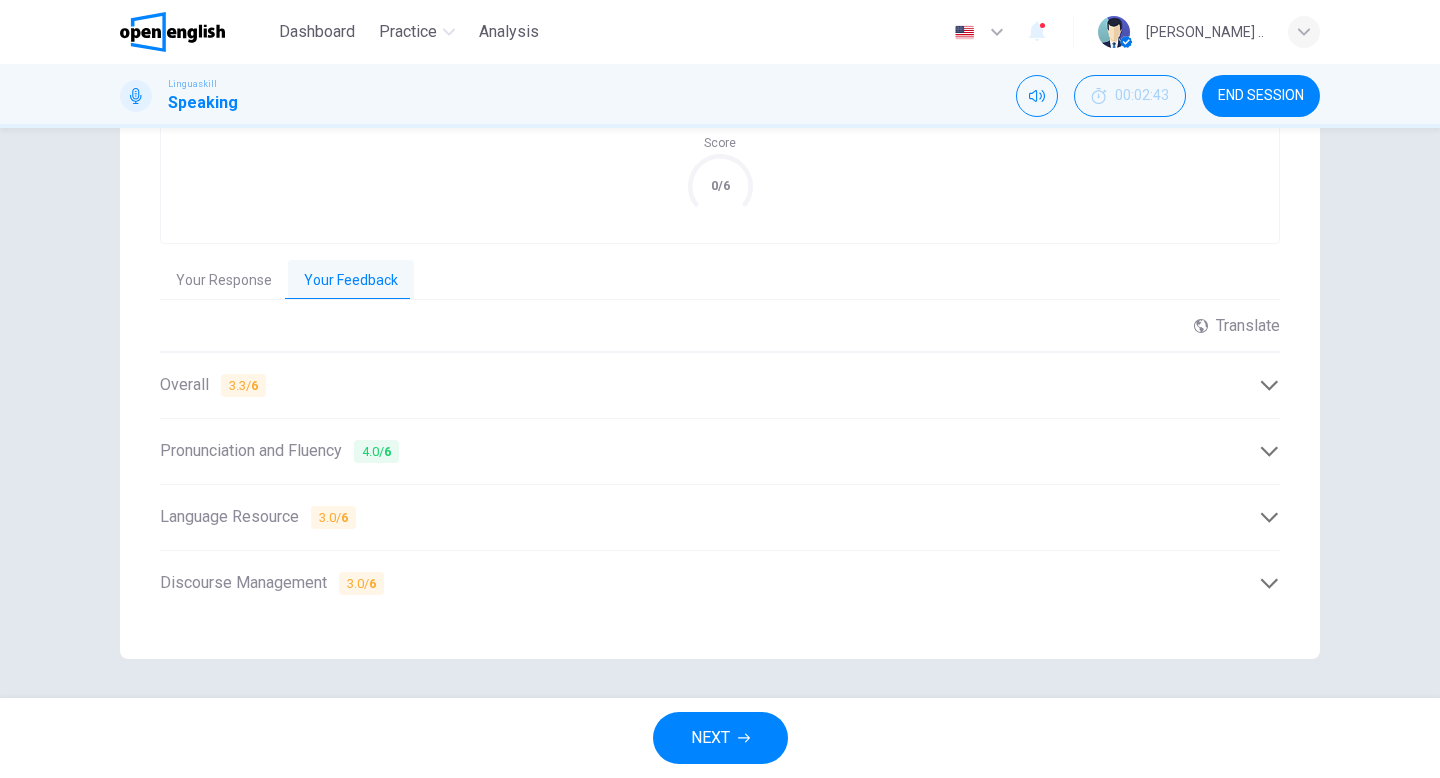 click on "NEXT" at bounding box center (720, 738) 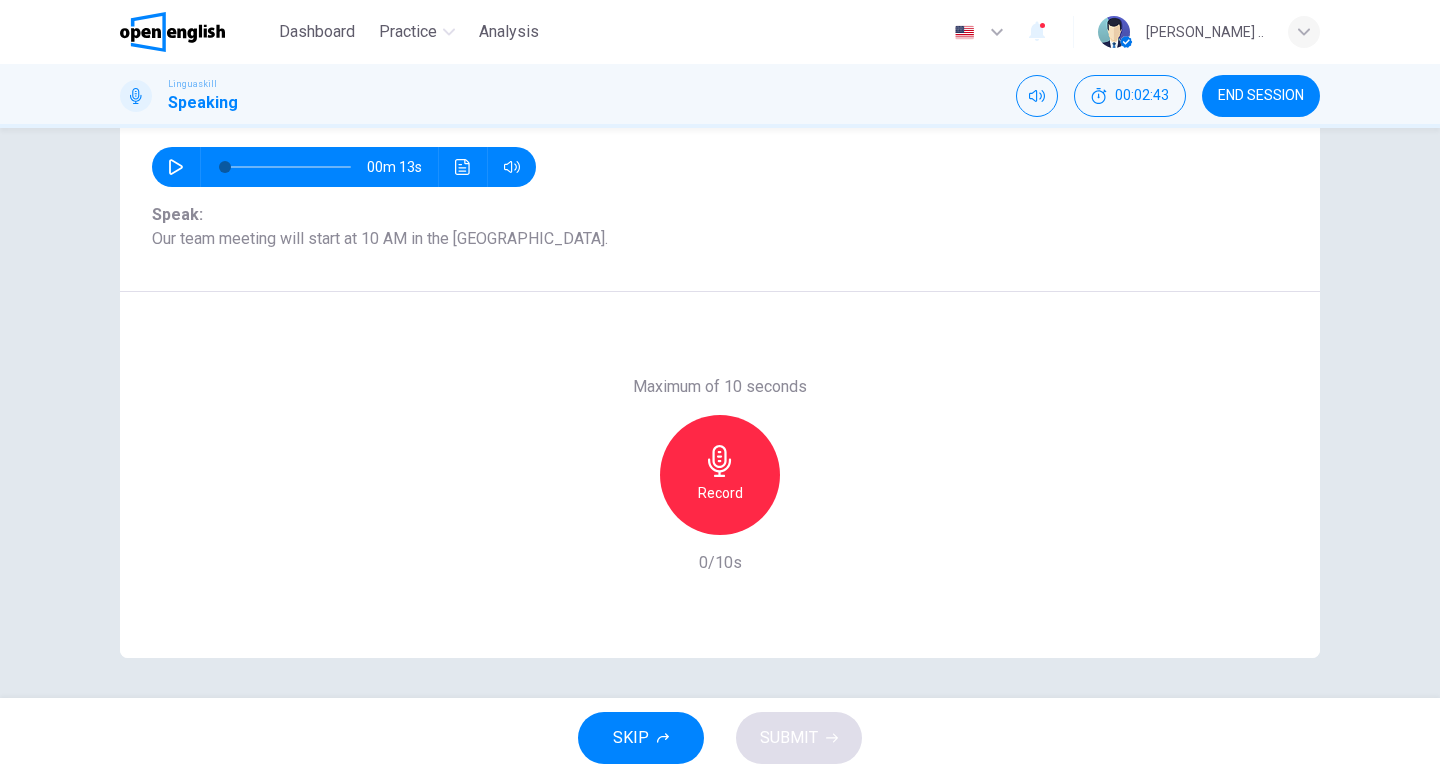 scroll, scrollTop: 205, scrollLeft: 0, axis: vertical 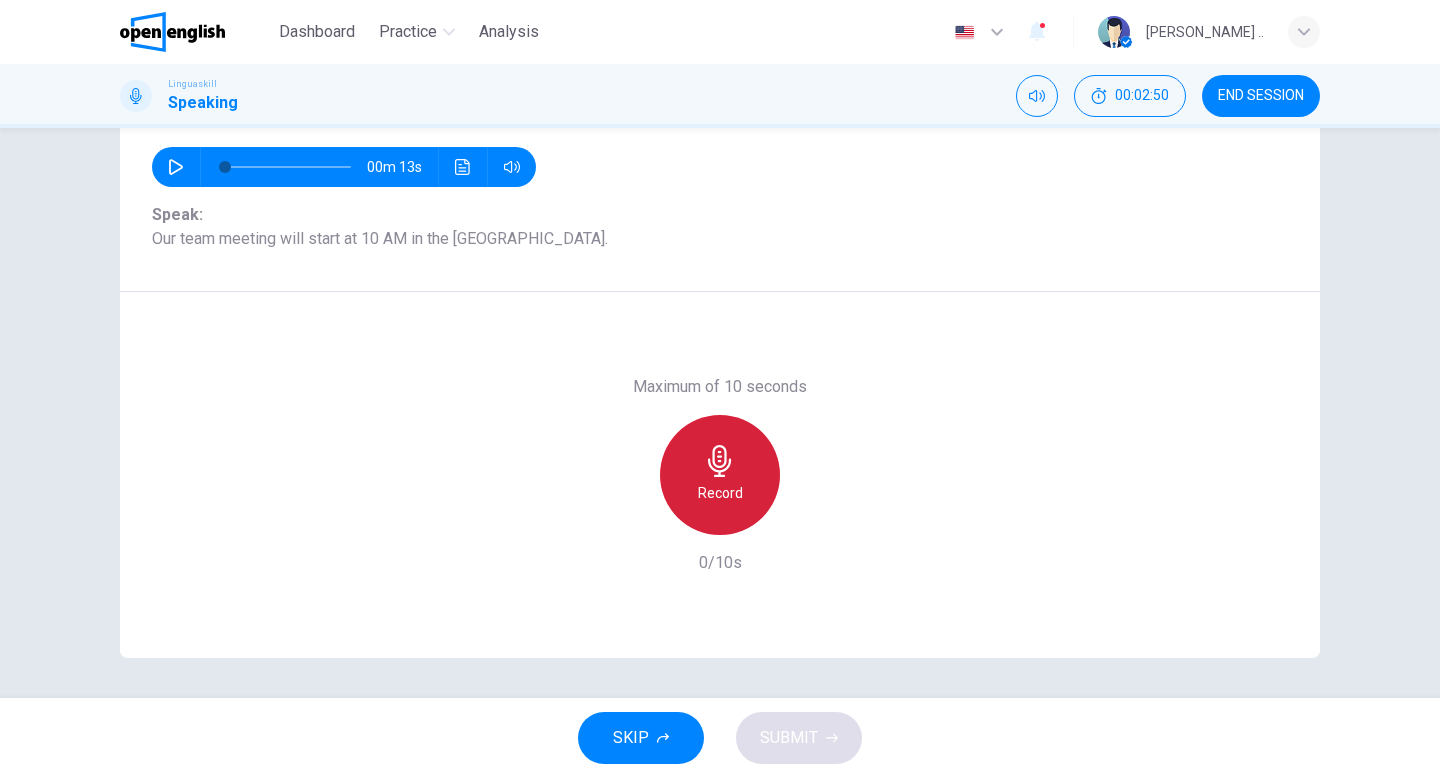 click on "Record" at bounding box center (720, 475) 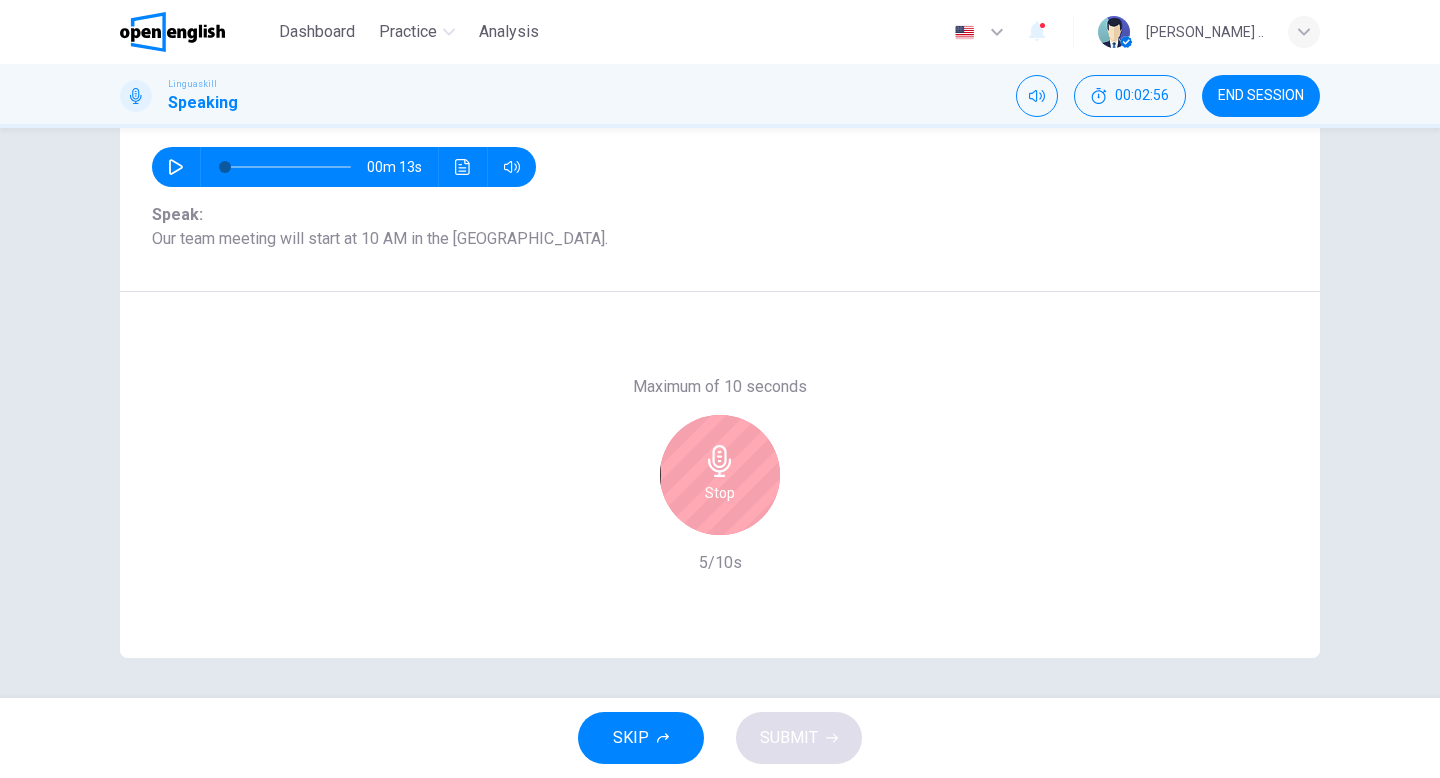 click on "Stop" at bounding box center [720, 475] 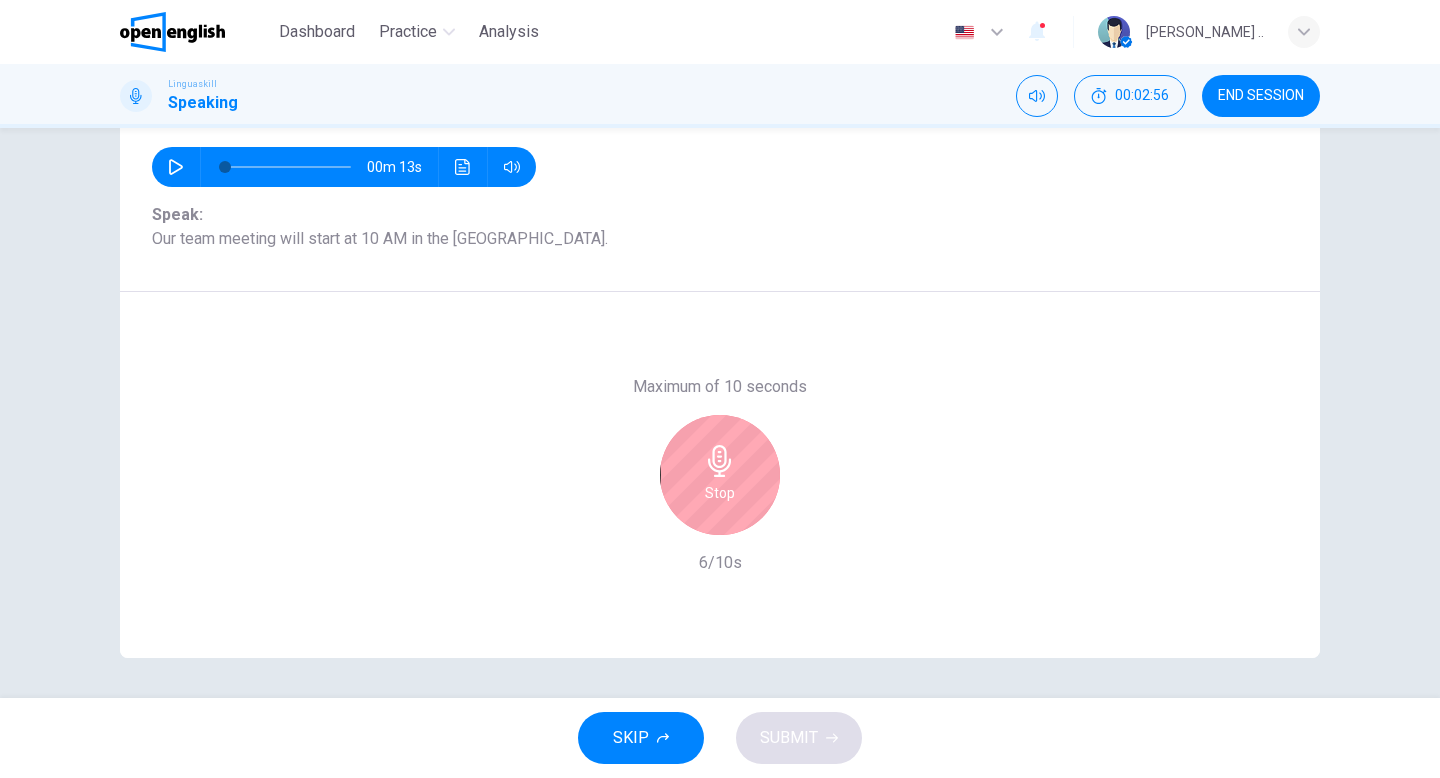 click on "Stop" at bounding box center [720, 475] 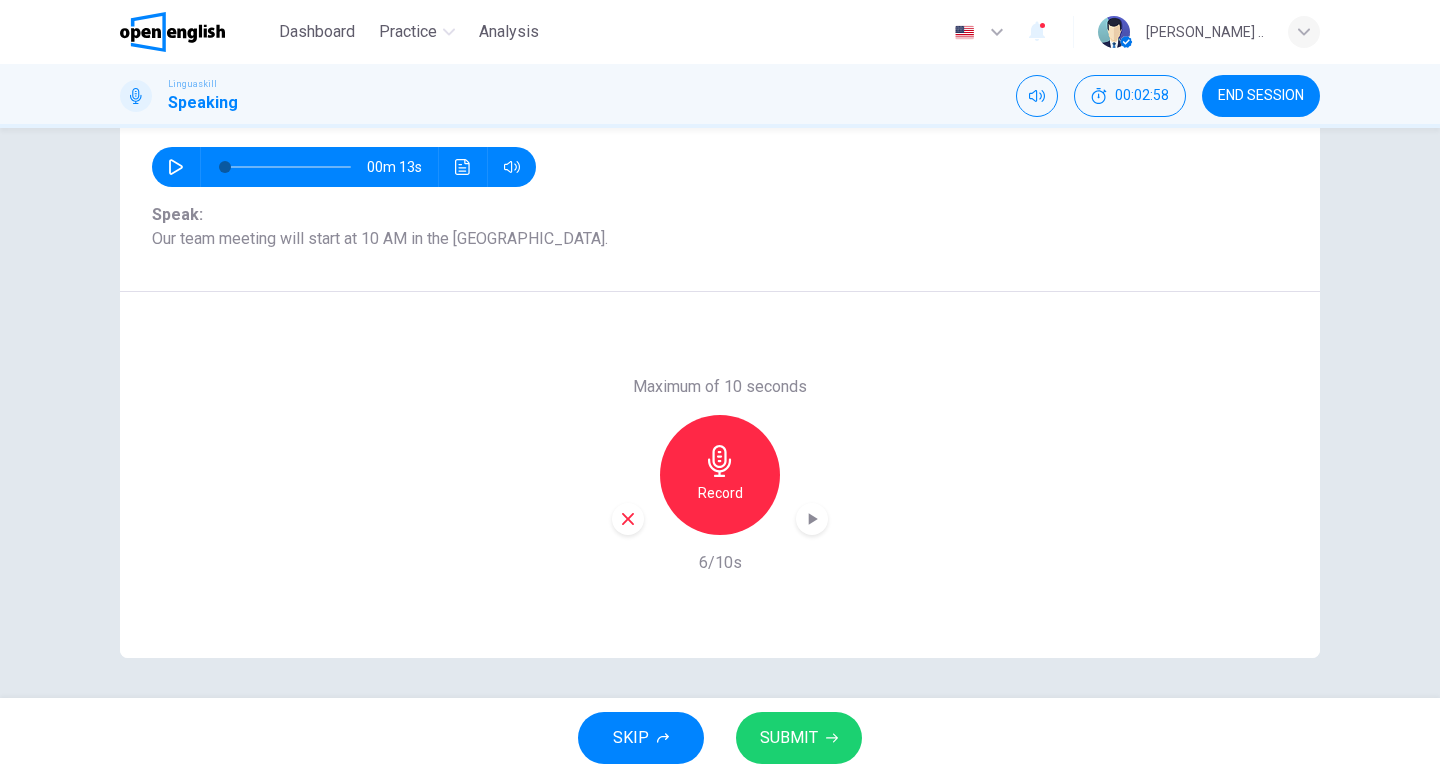 click on "SUBMIT" at bounding box center (789, 738) 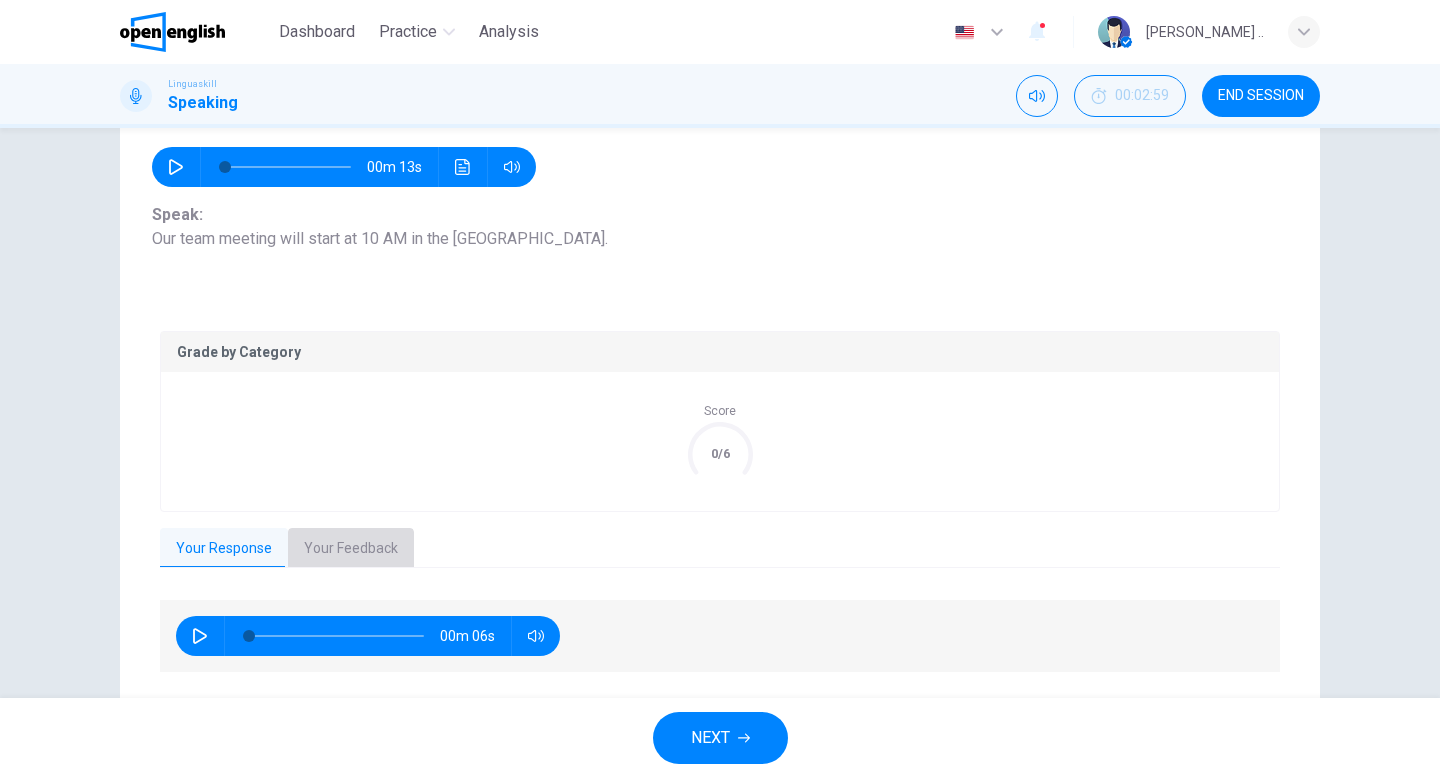 click on "Your Feedback" at bounding box center (351, 549) 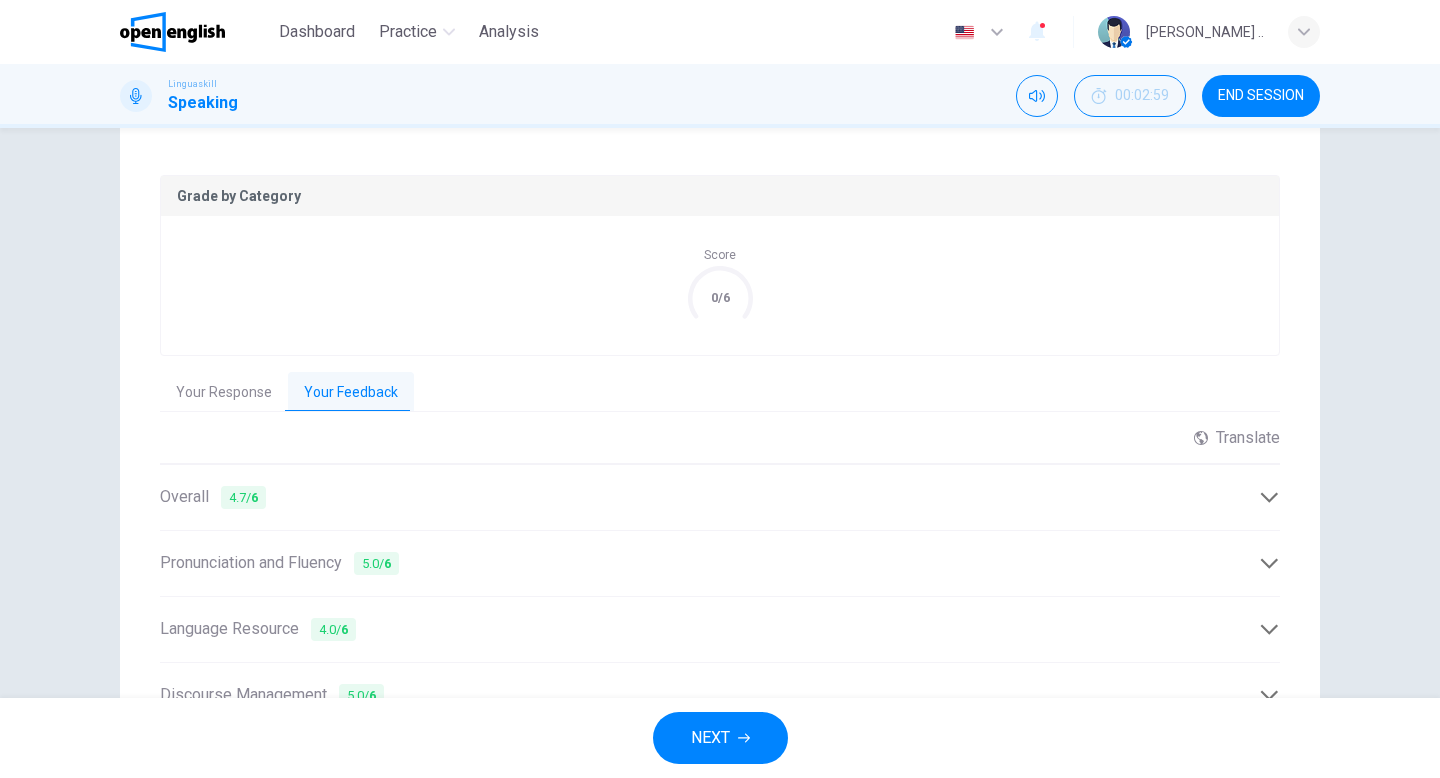 scroll, scrollTop: 473, scrollLeft: 0, axis: vertical 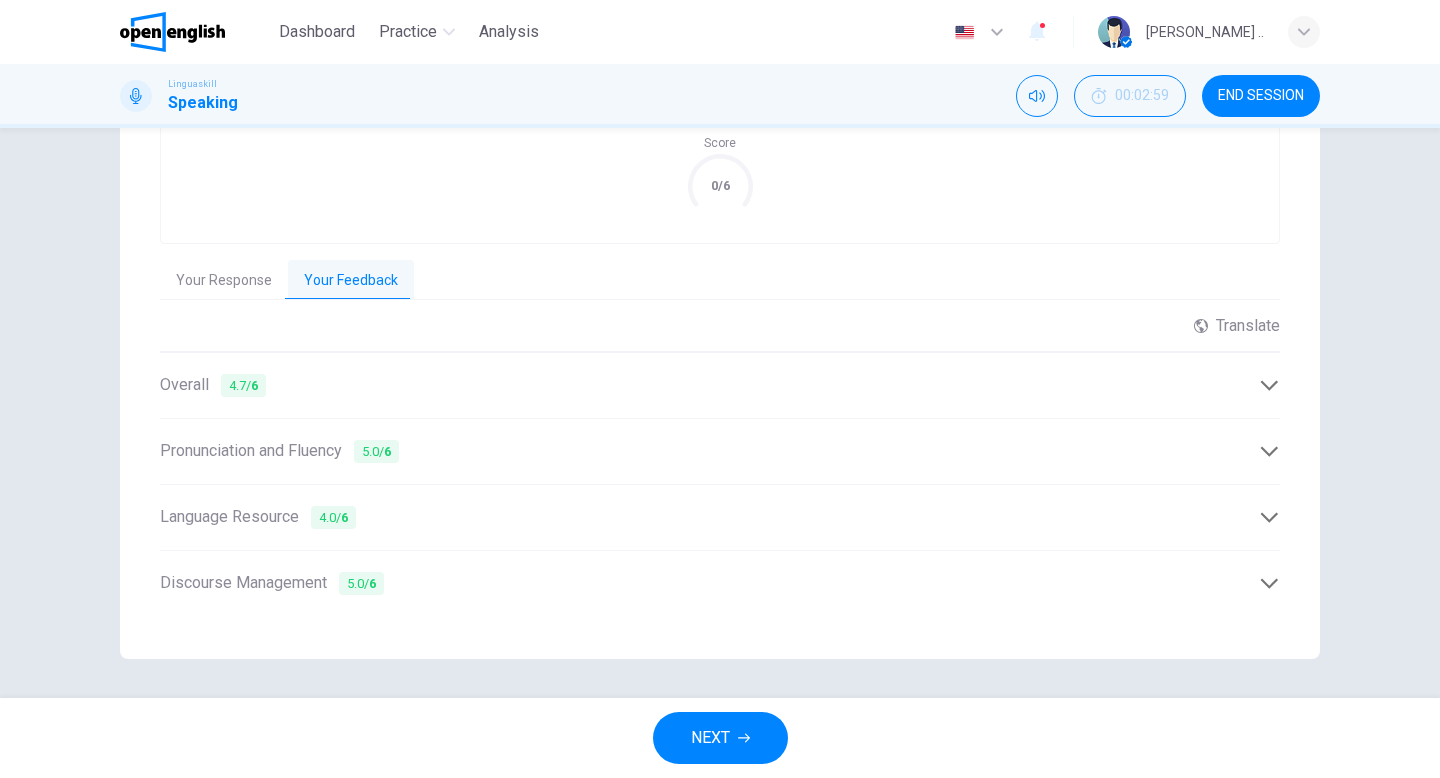 click on "NEXT" at bounding box center [710, 738] 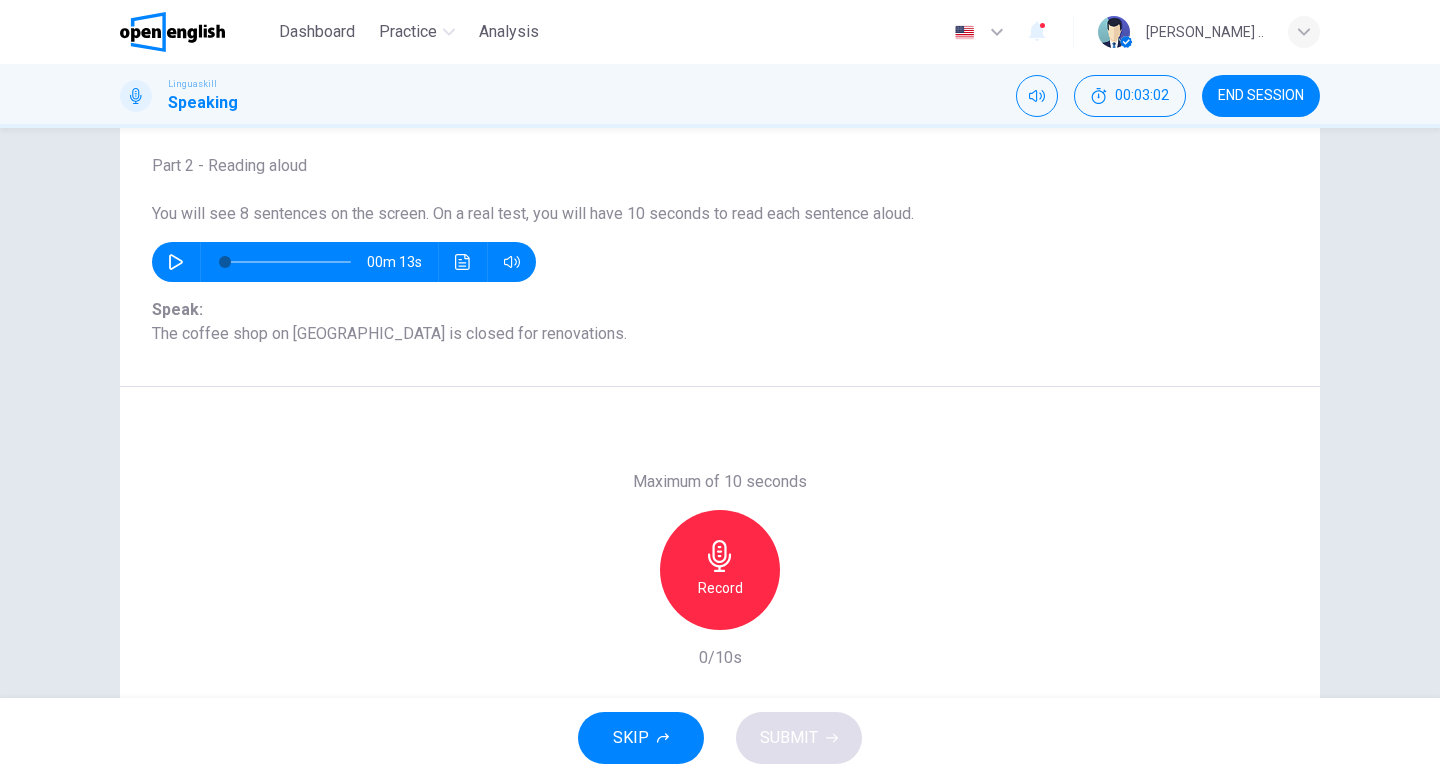scroll, scrollTop: 101, scrollLeft: 0, axis: vertical 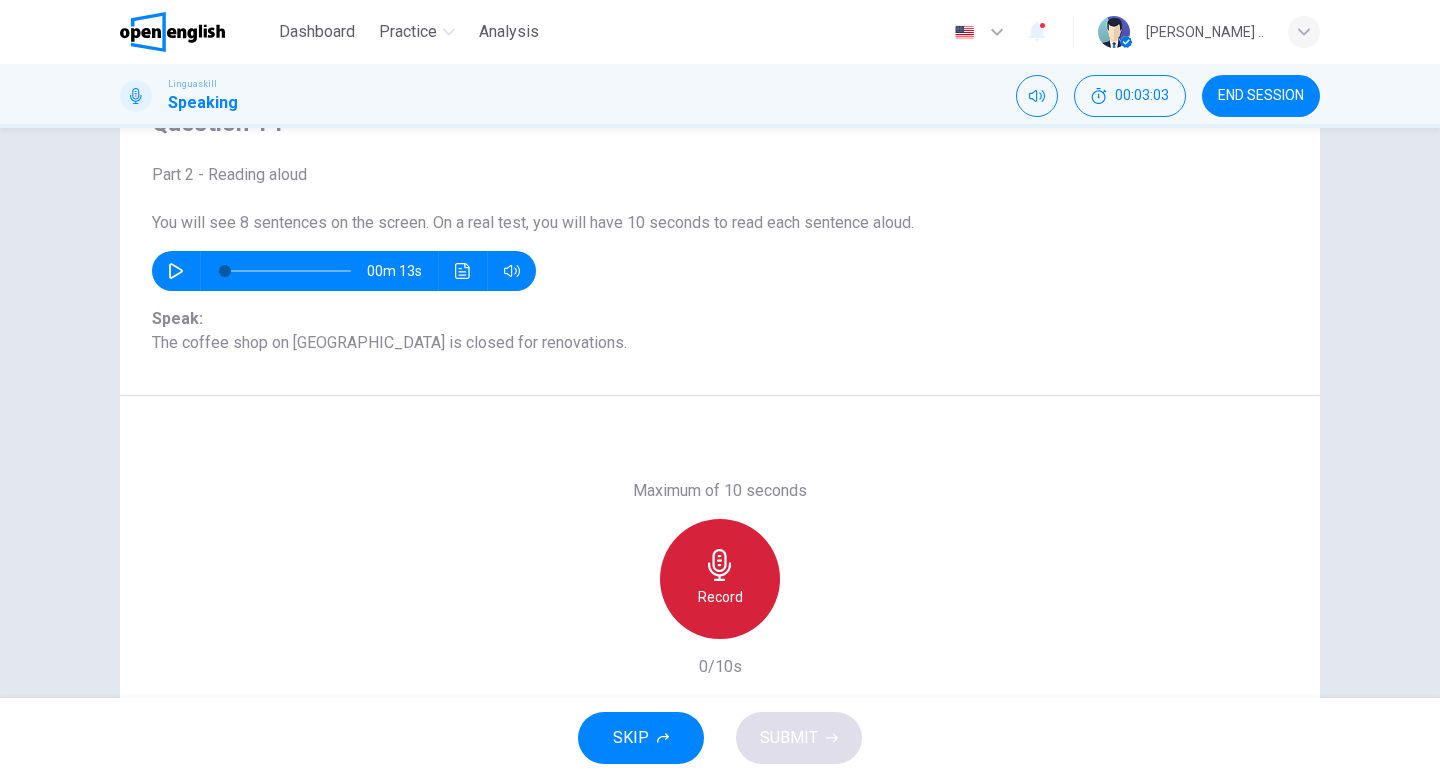 click on "Record" at bounding box center [720, 579] 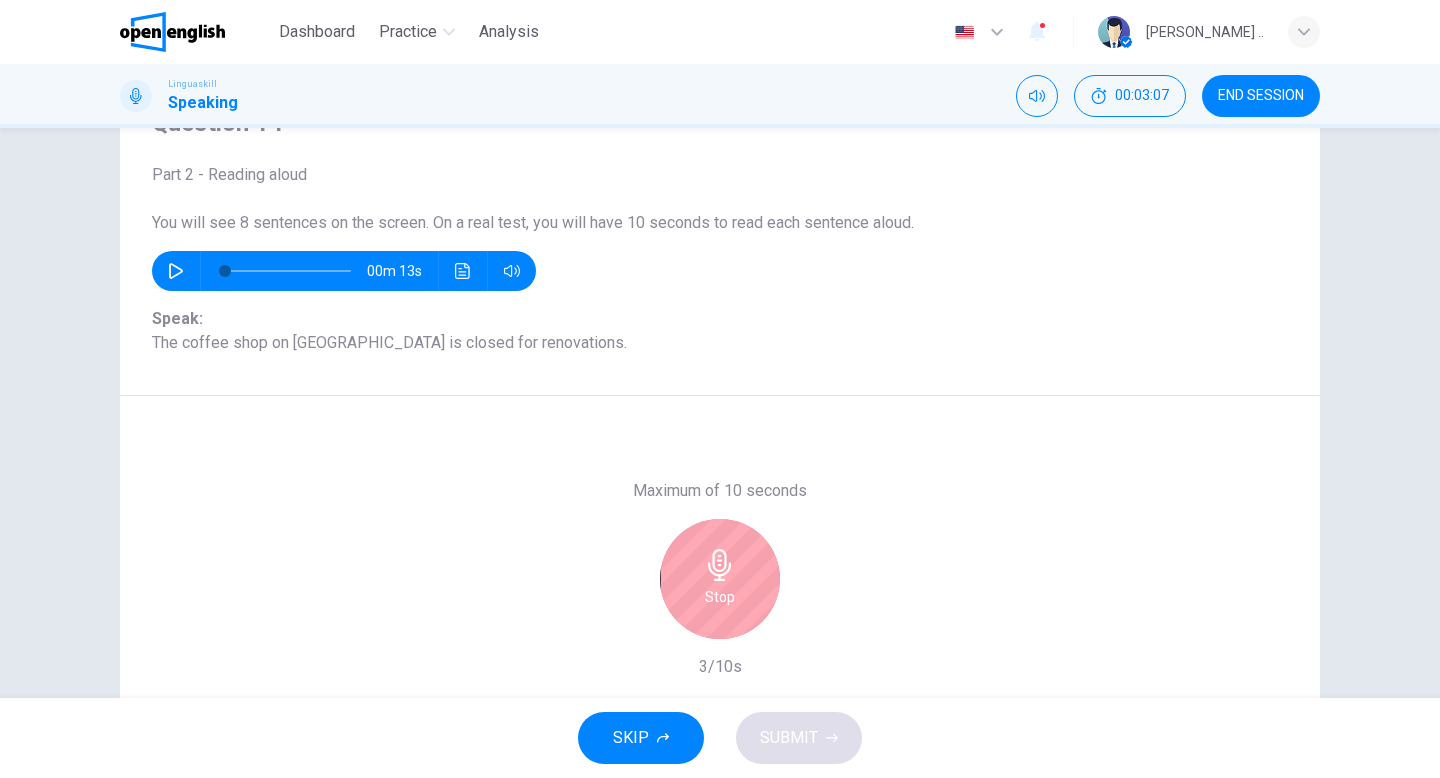 click on "Stop" at bounding box center (720, 579) 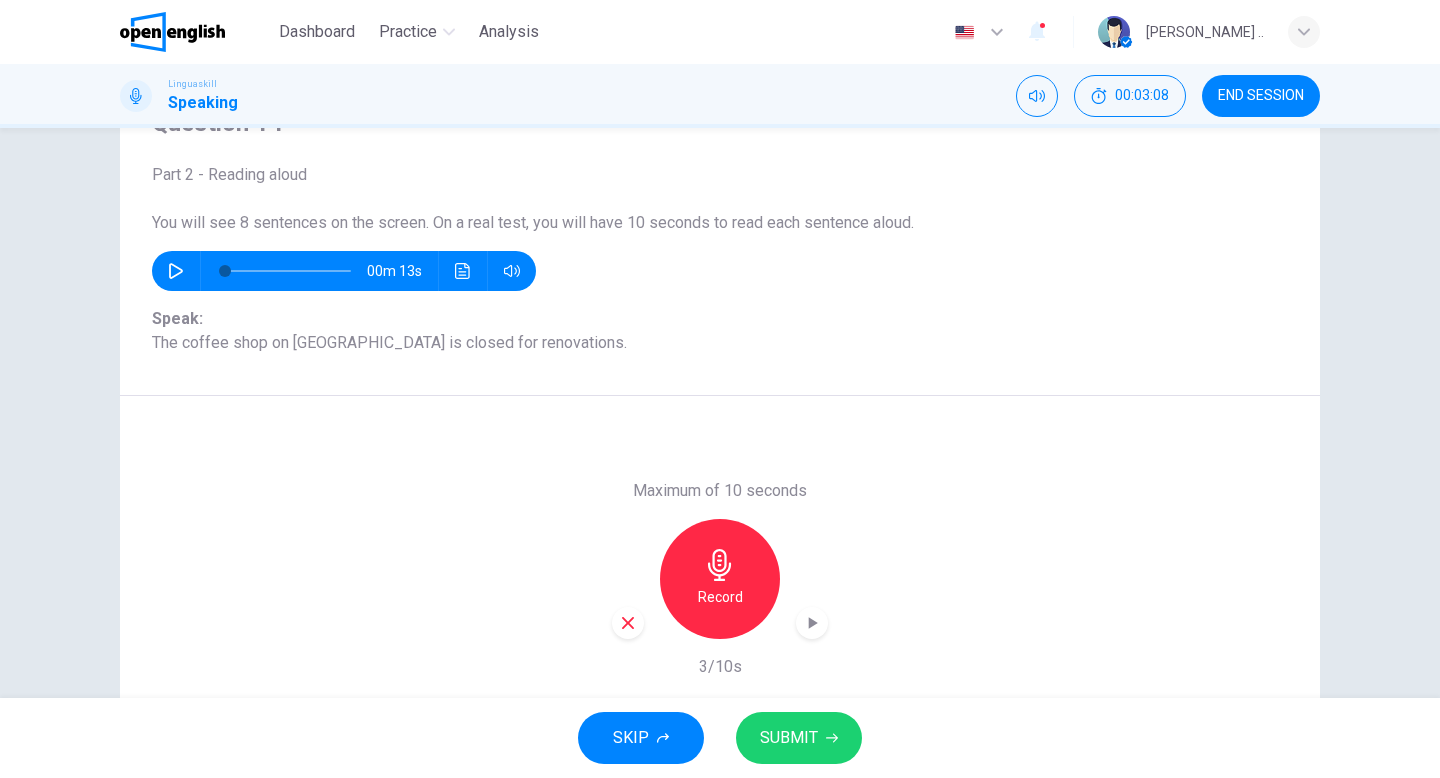 click on "SUBMIT" at bounding box center [789, 738] 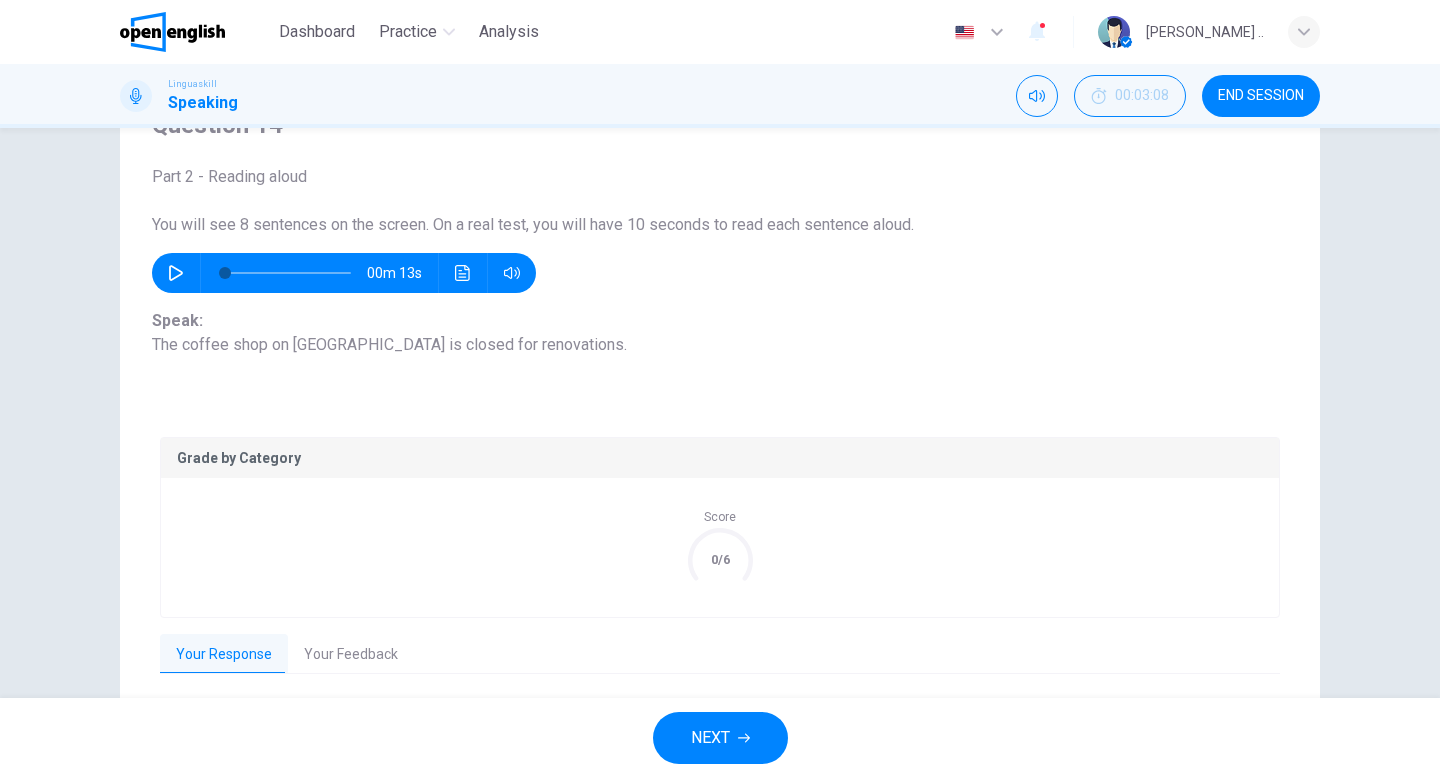 scroll, scrollTop: 95, scrollLeft: 0, axis: vertical 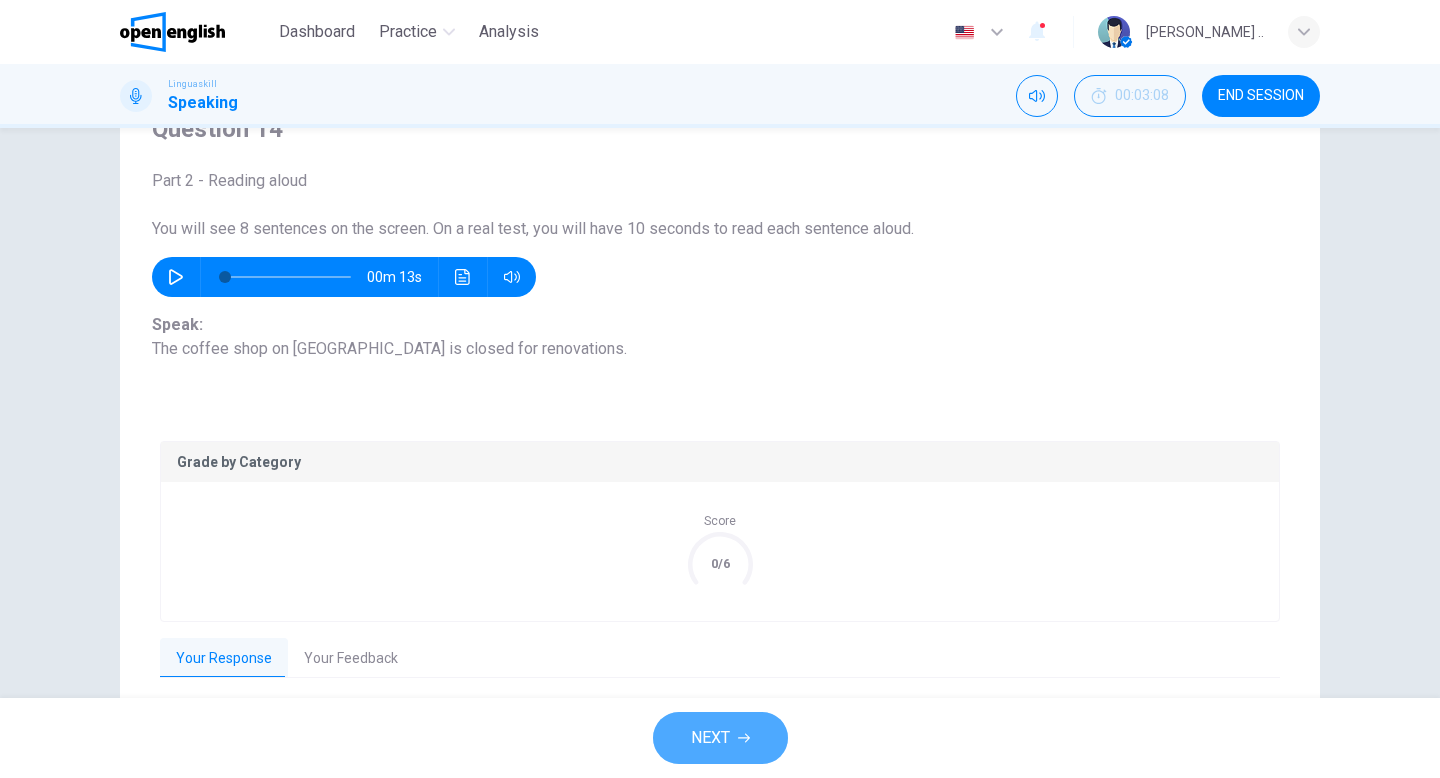 click on "NEXT" at bounding box center [710, 738] 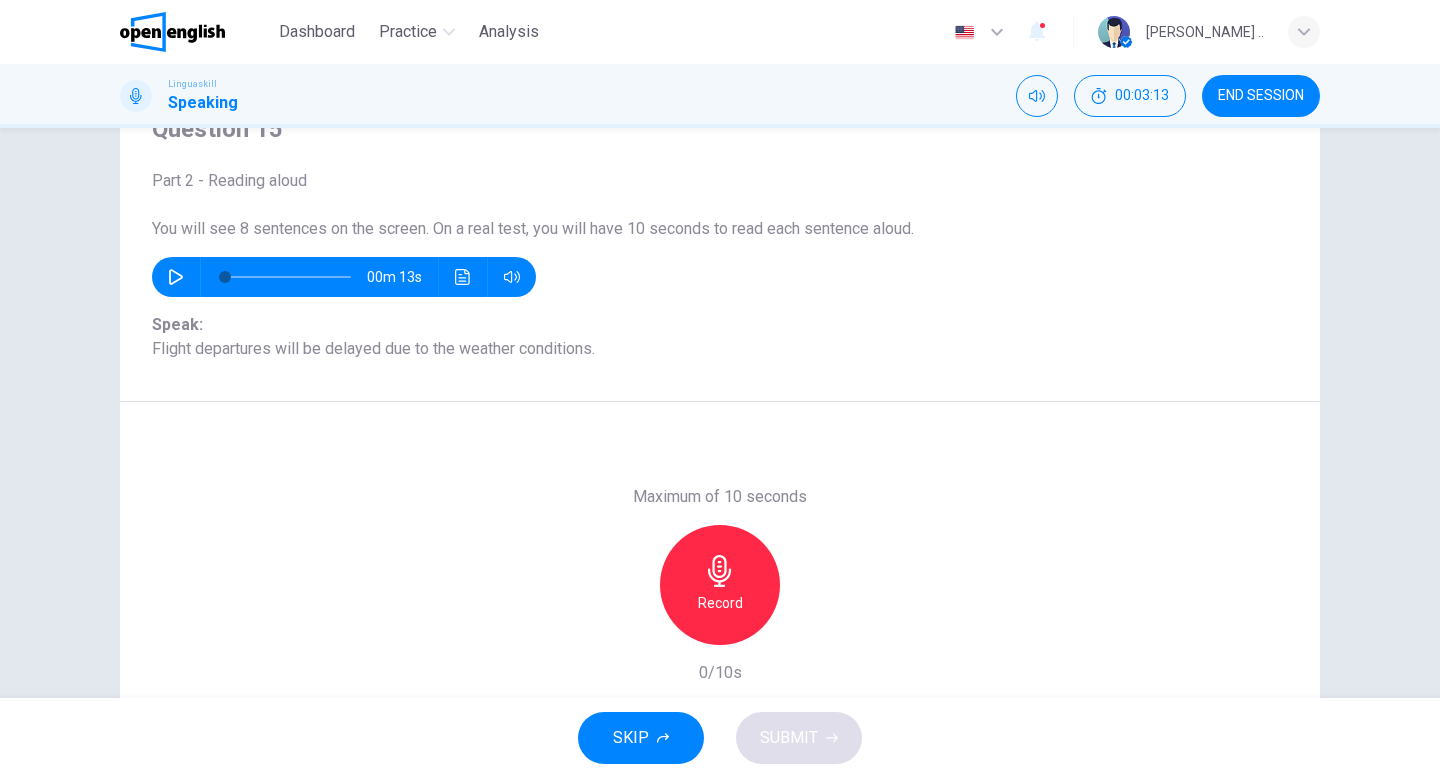 click on "END SESSION" at bounding box center (1261, 96) 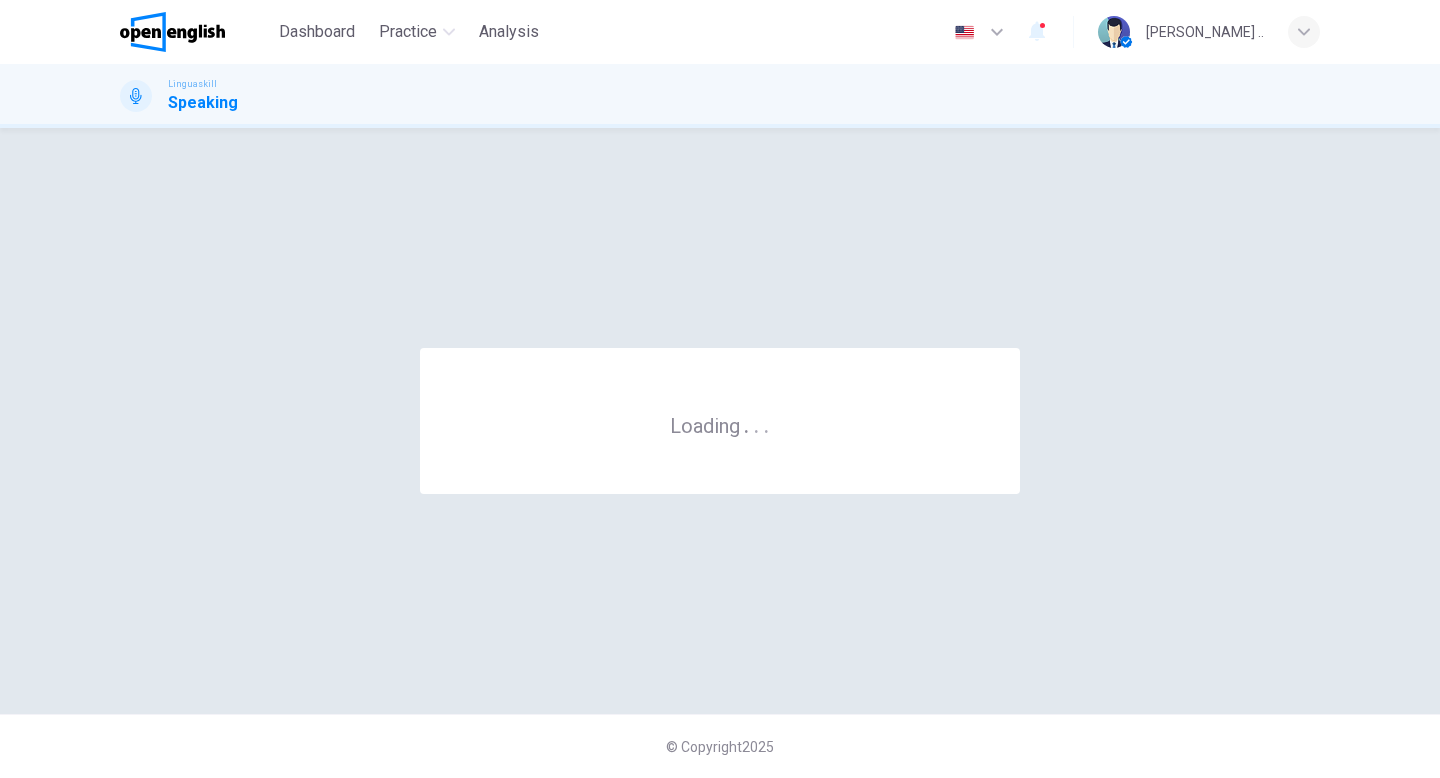 scroll, scrollTop: 0, scrollLeft: 0, axis: both 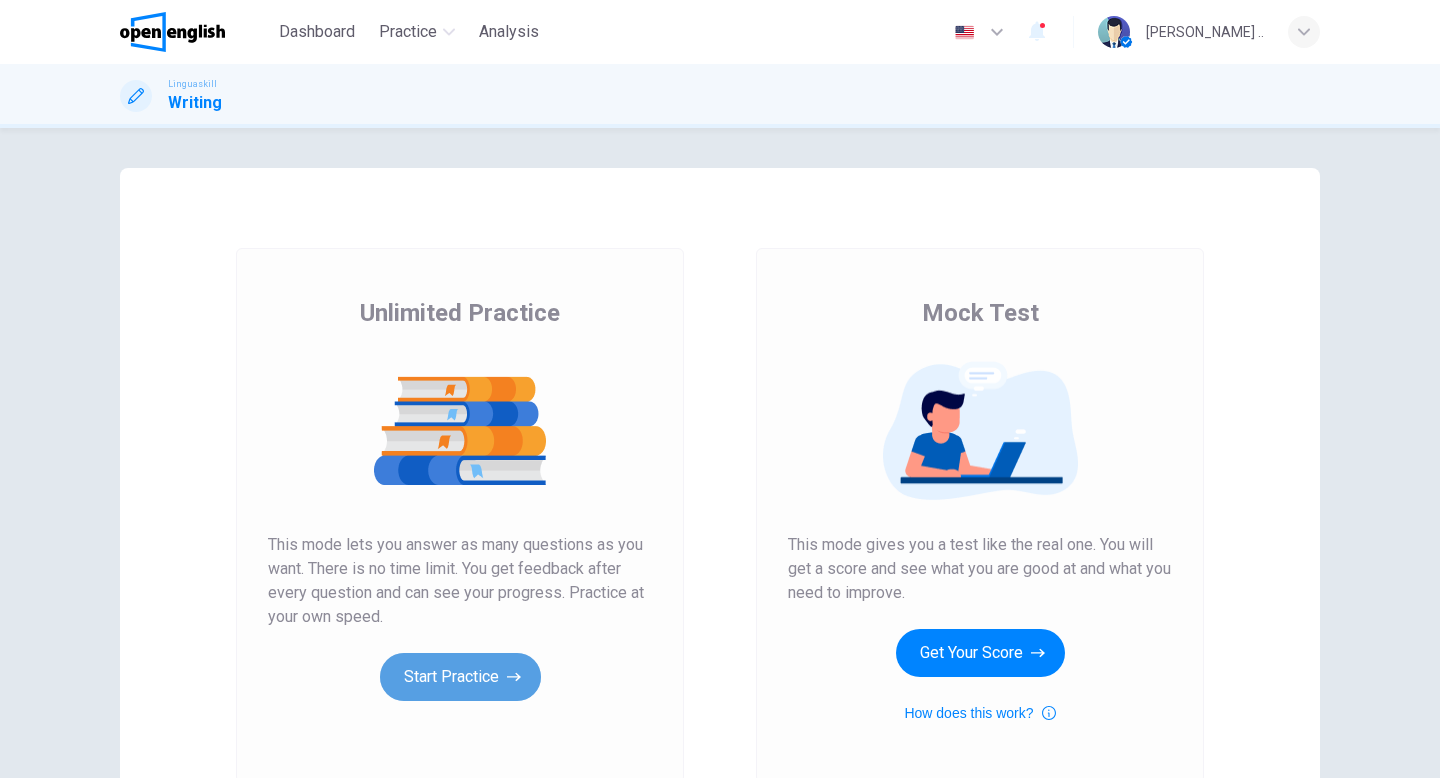 click on "Start Practice" at bounding box center [460, 677] 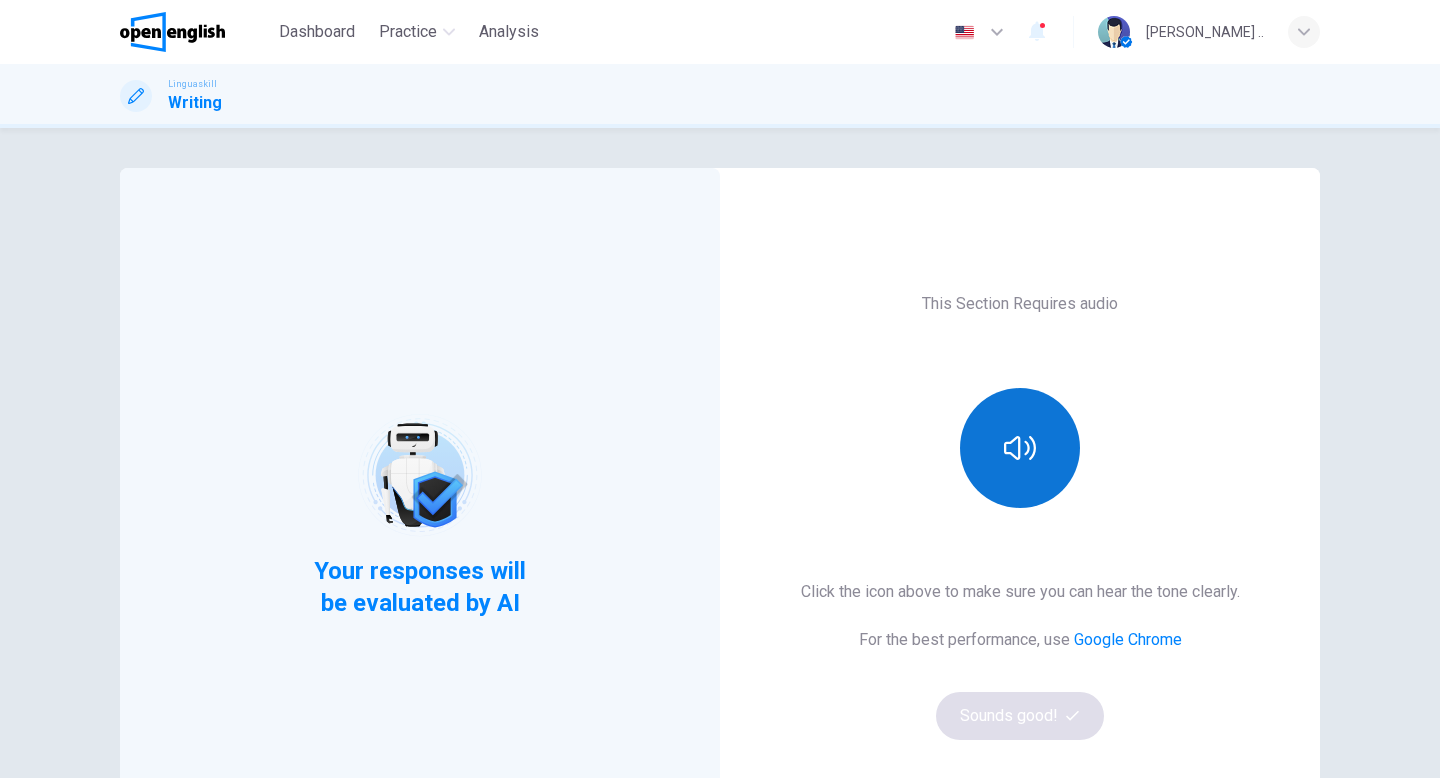 click at bounding box center (1020, 448) 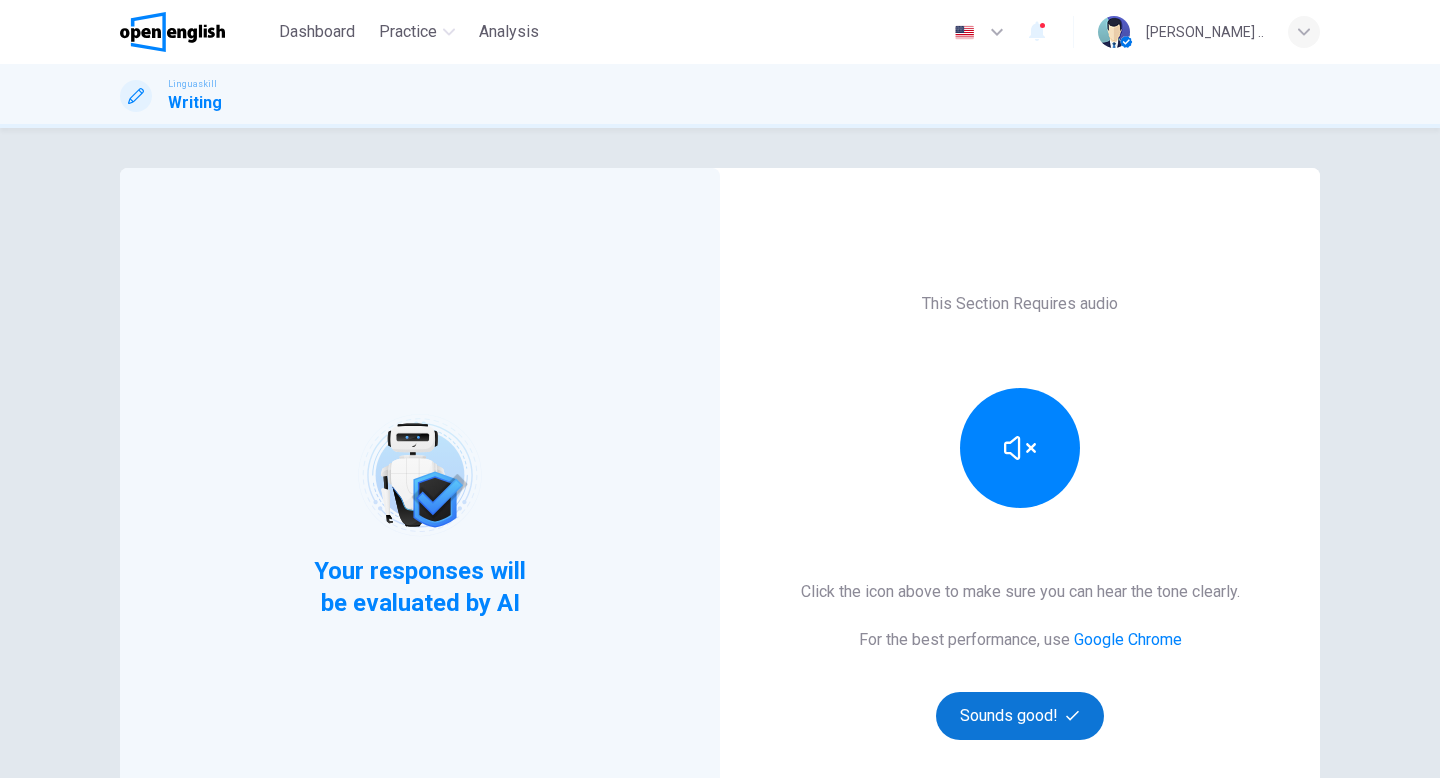 click on "Sounds good!" at bounding box center (1020, 716) 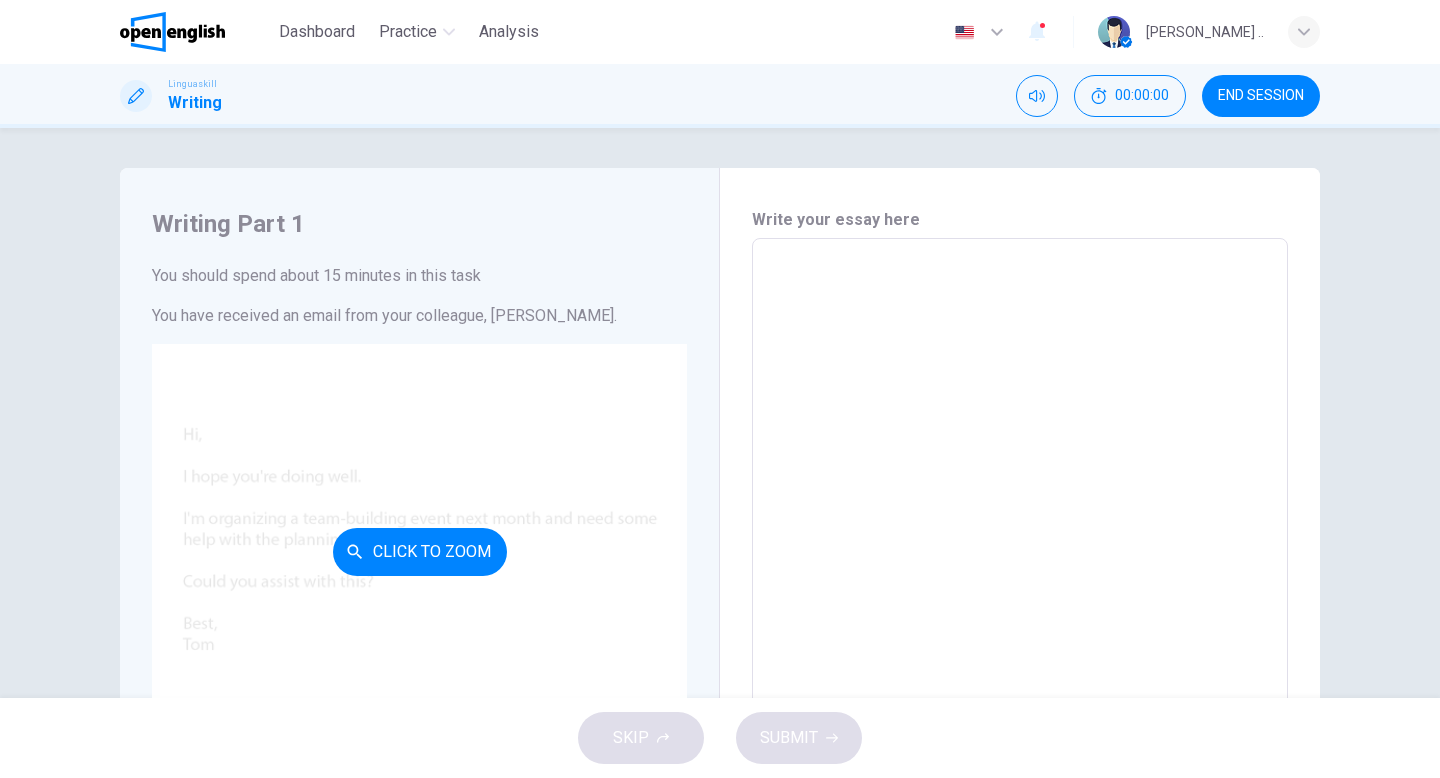 scroll, scrollTop: 97, scrollLeft: 0, axis: vertical 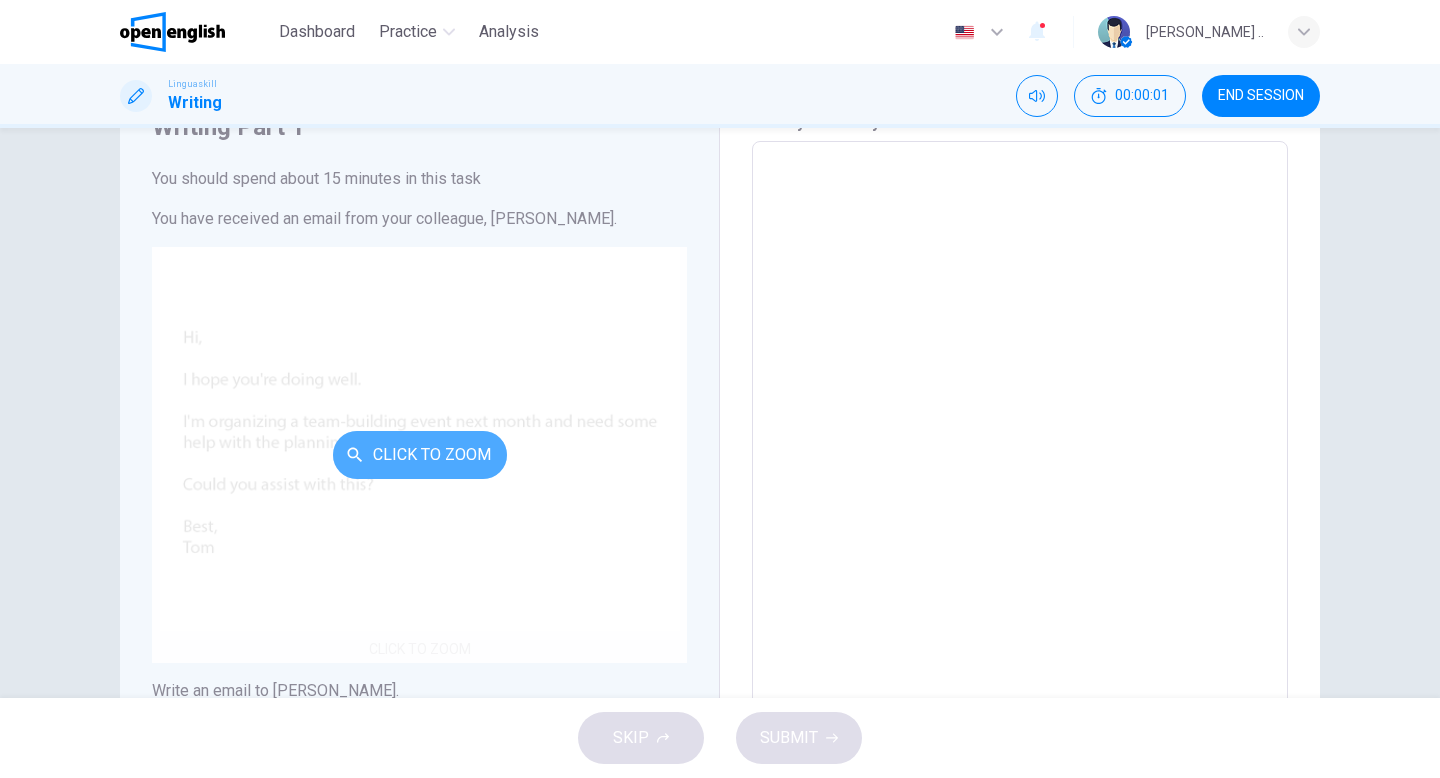 click on "Click to Zoom" at bounding box center (420, 455) 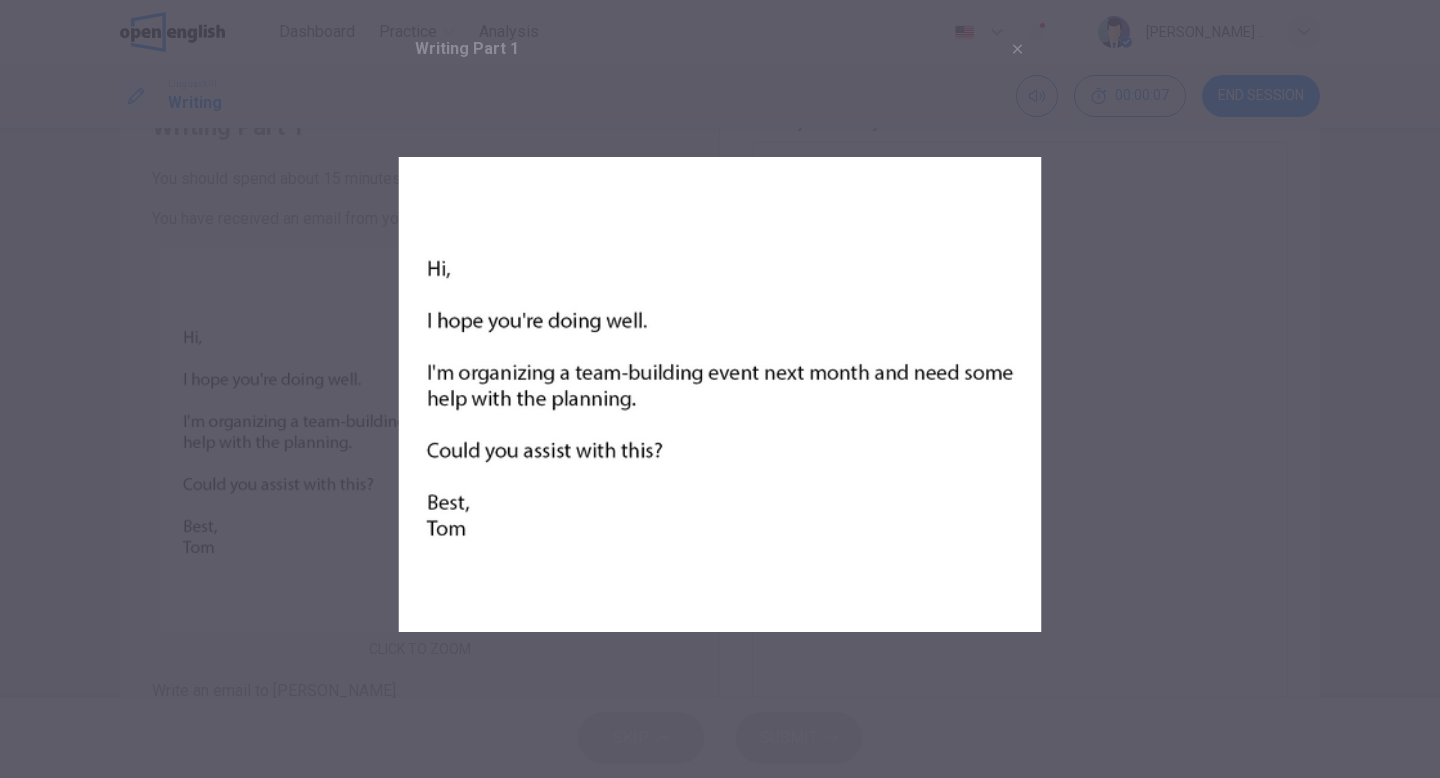 click at bounding box center (720, 389) 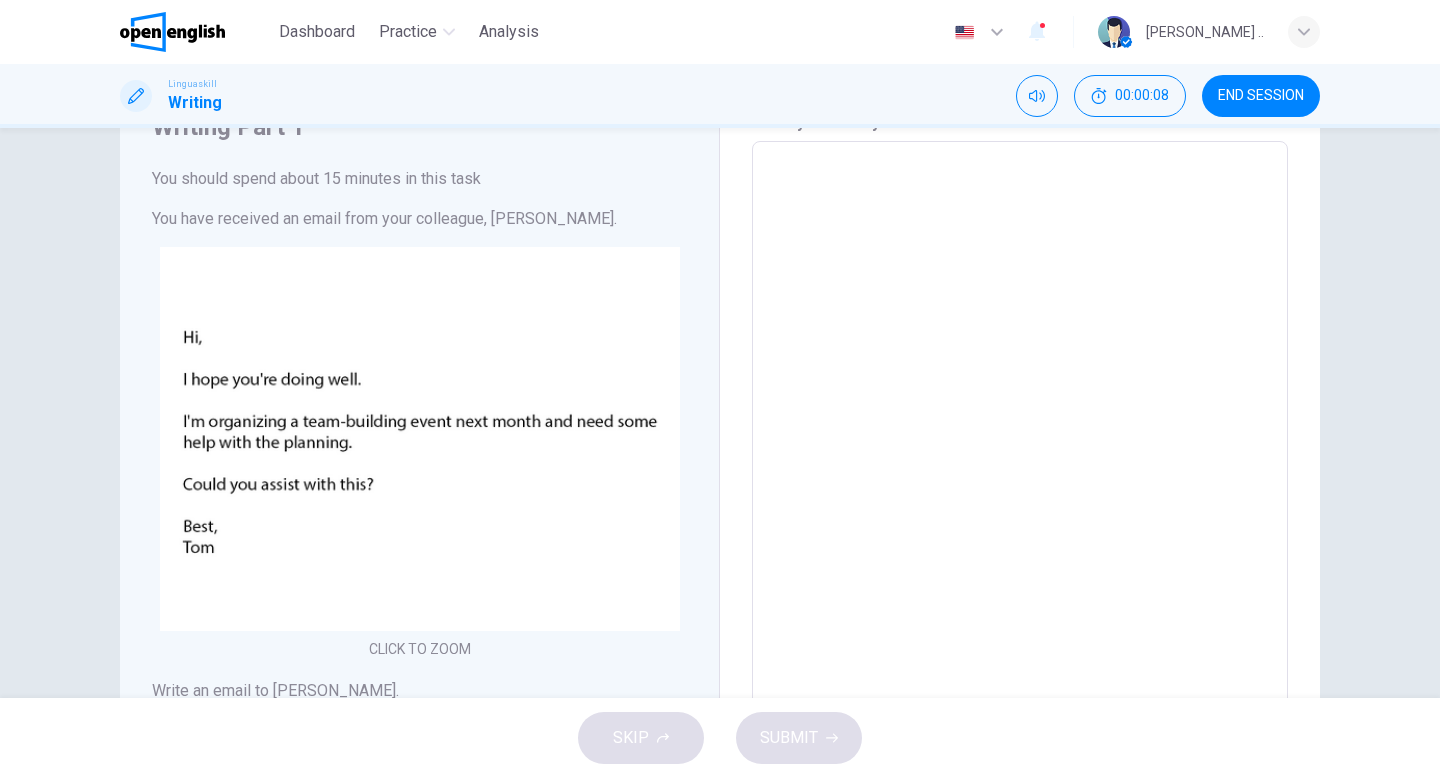 click at bounding box center (1020, 526) 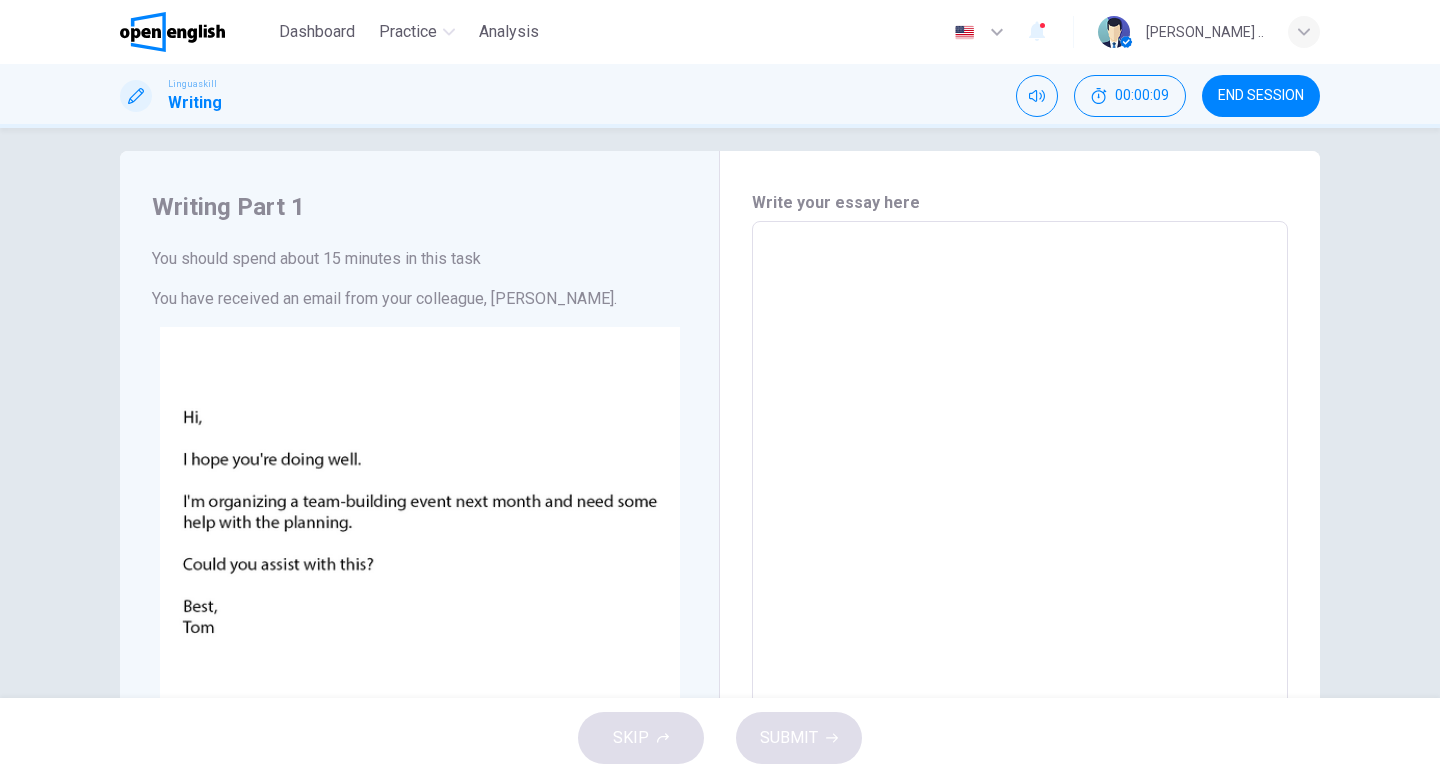 scroll, scrollTop: 0, scrollLeft: 0, axis: both 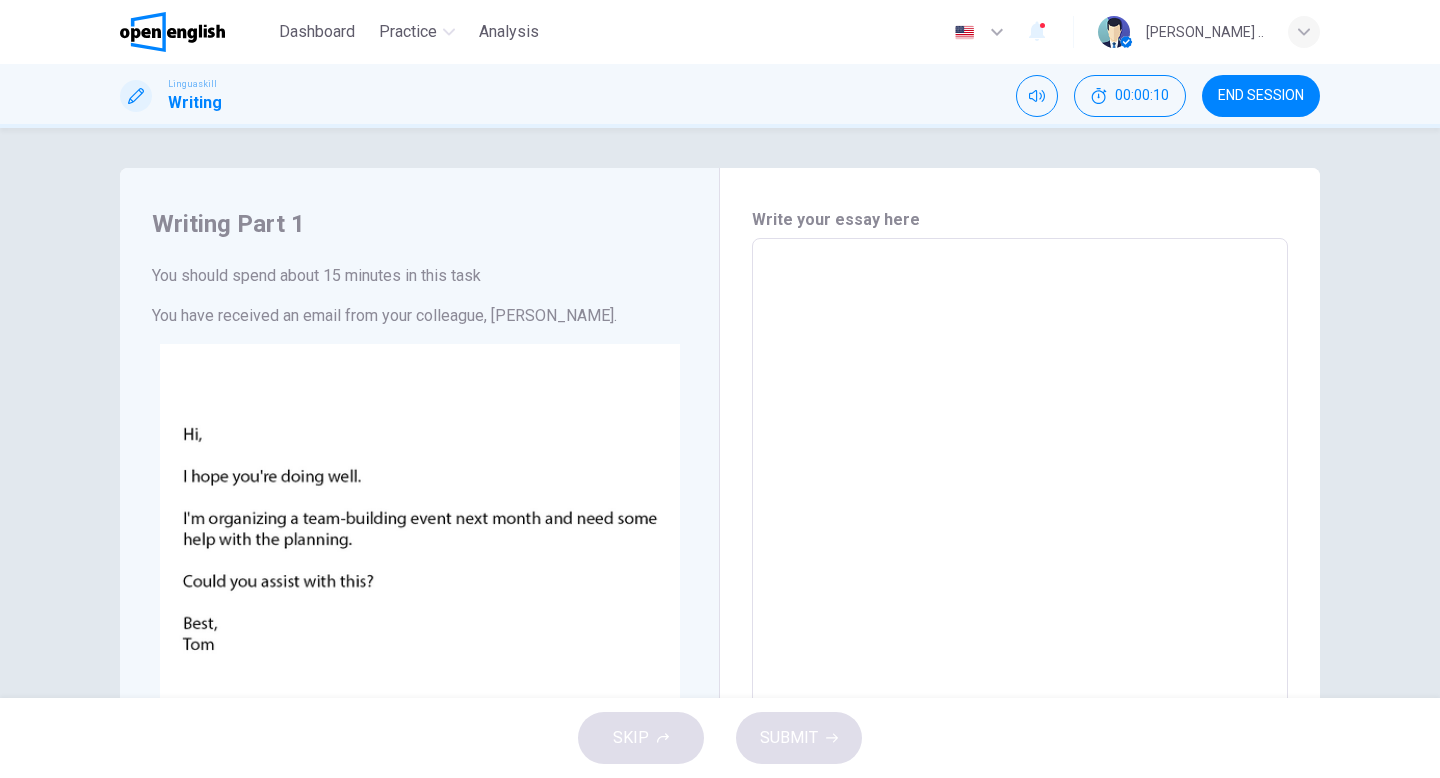 type on "*" 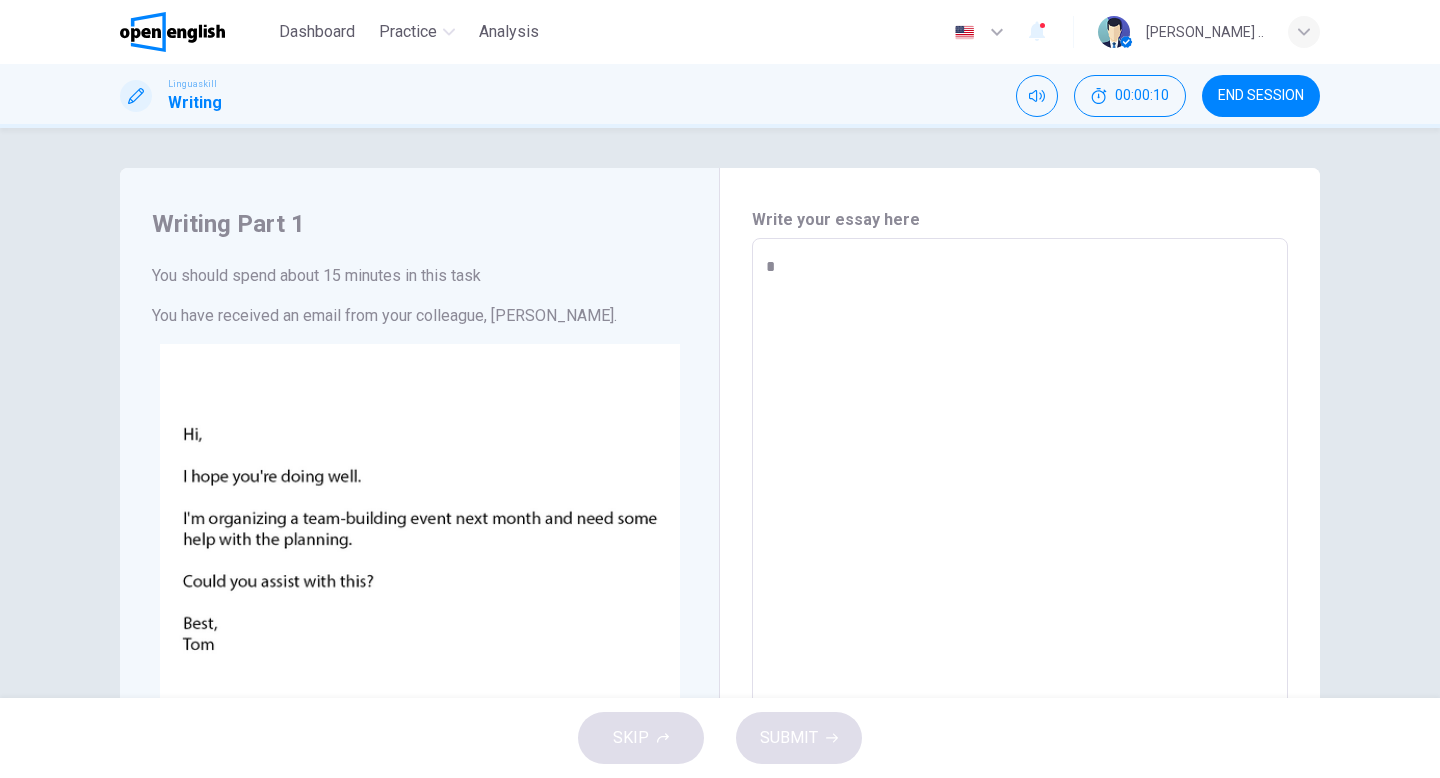 type on "*" 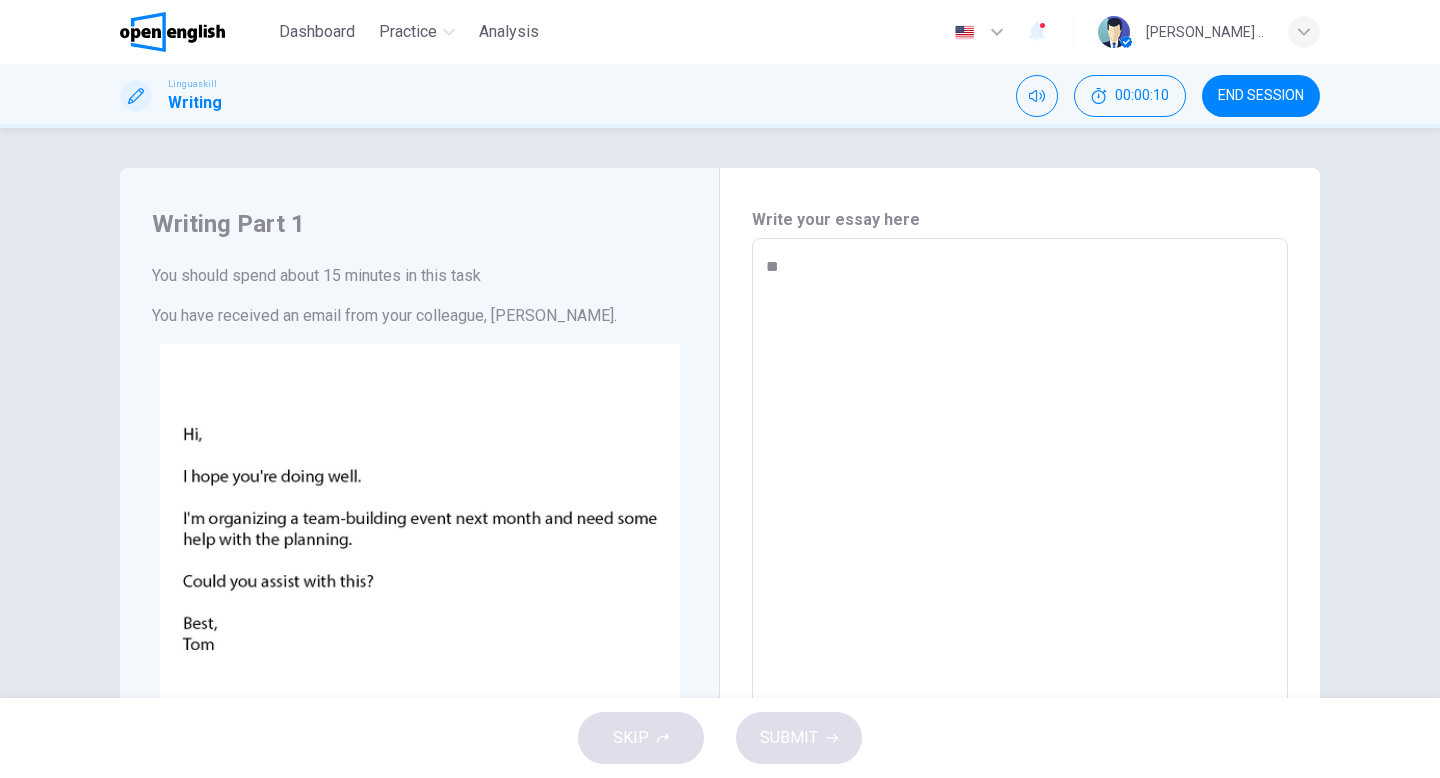 type on "*" 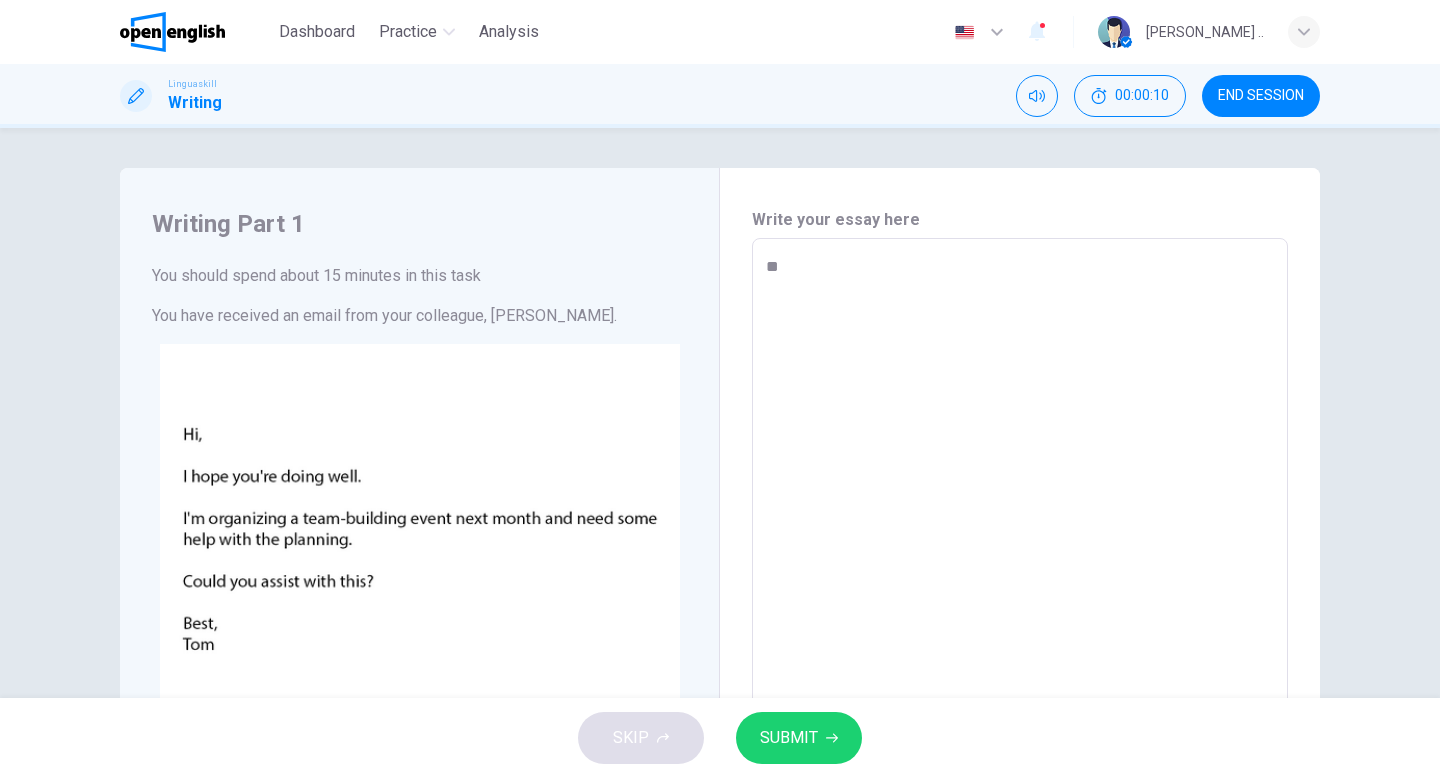 type on "***" 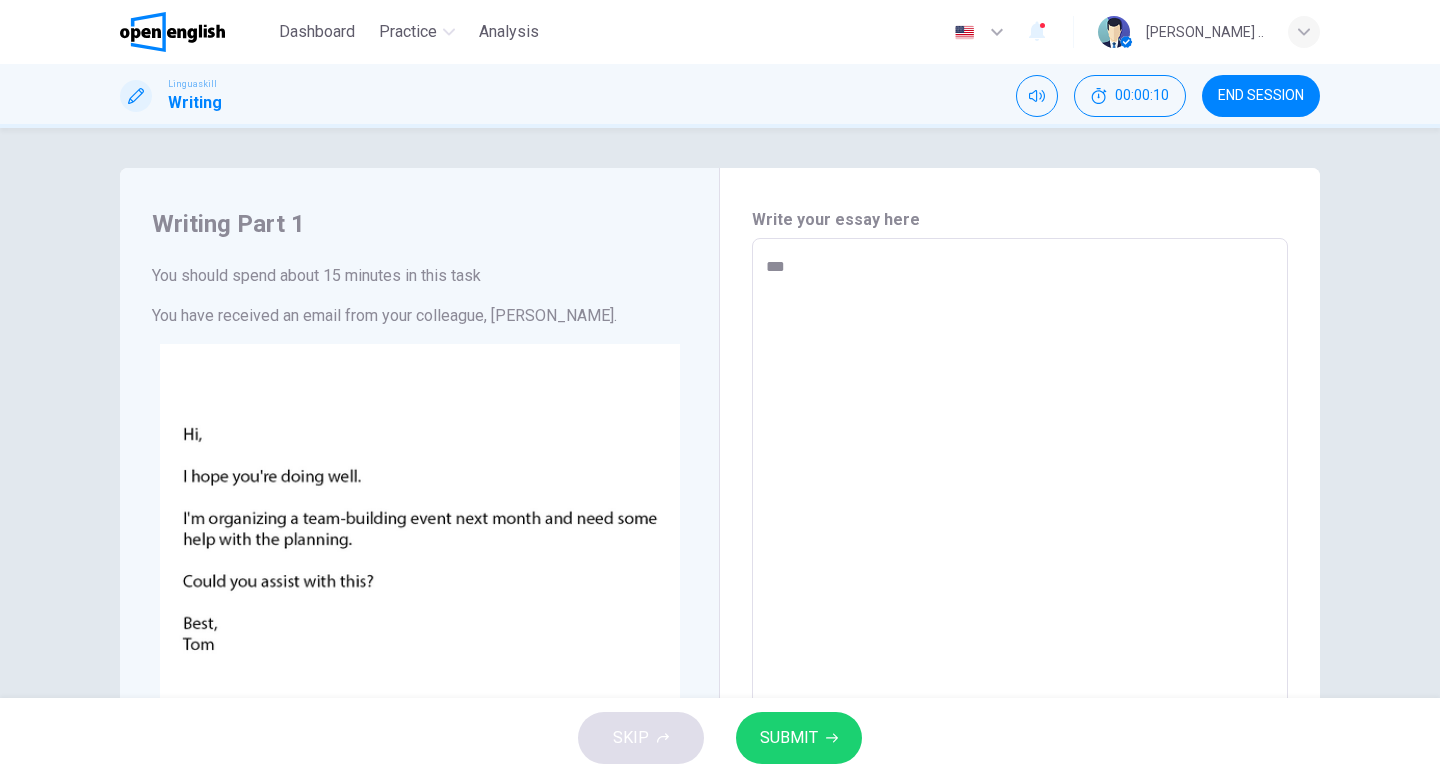 type on "*" 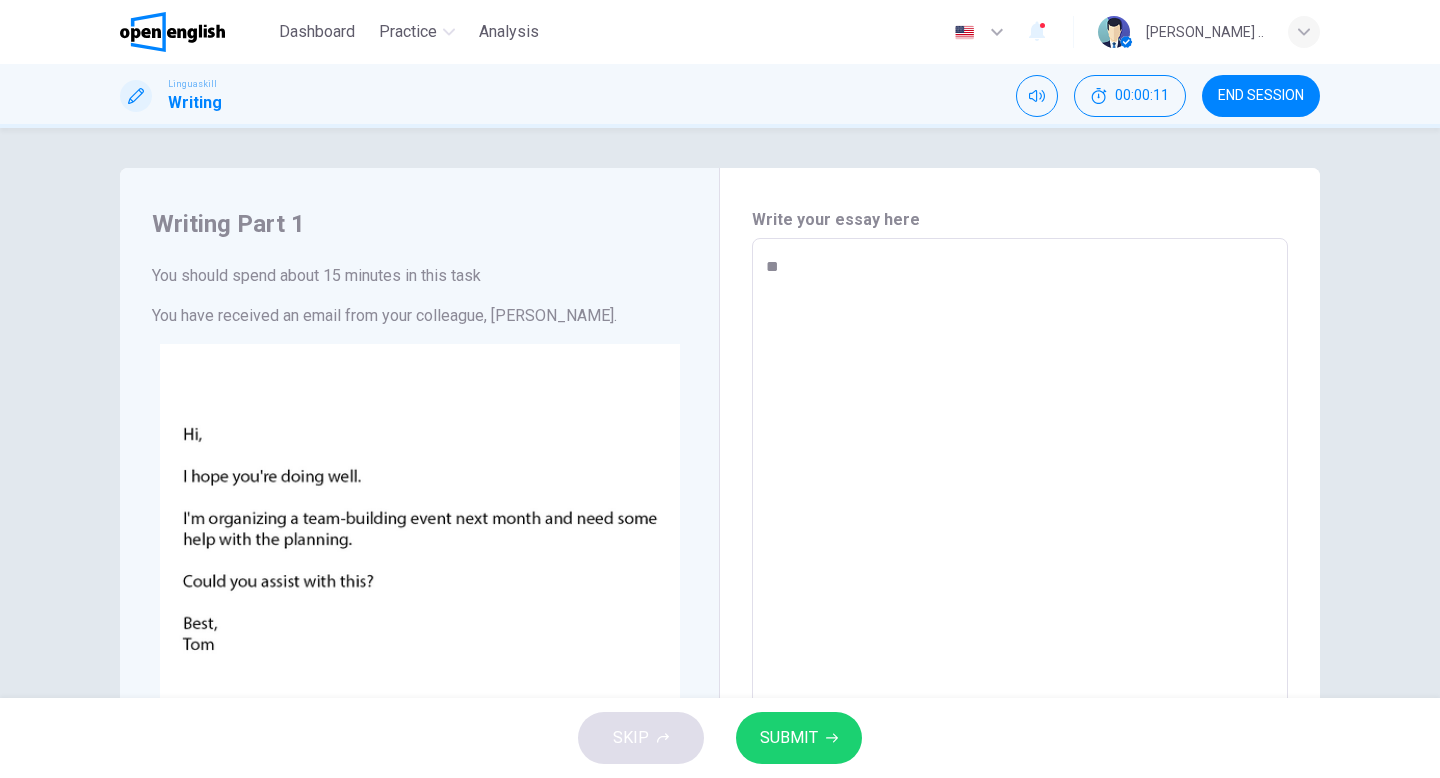 type on "**" 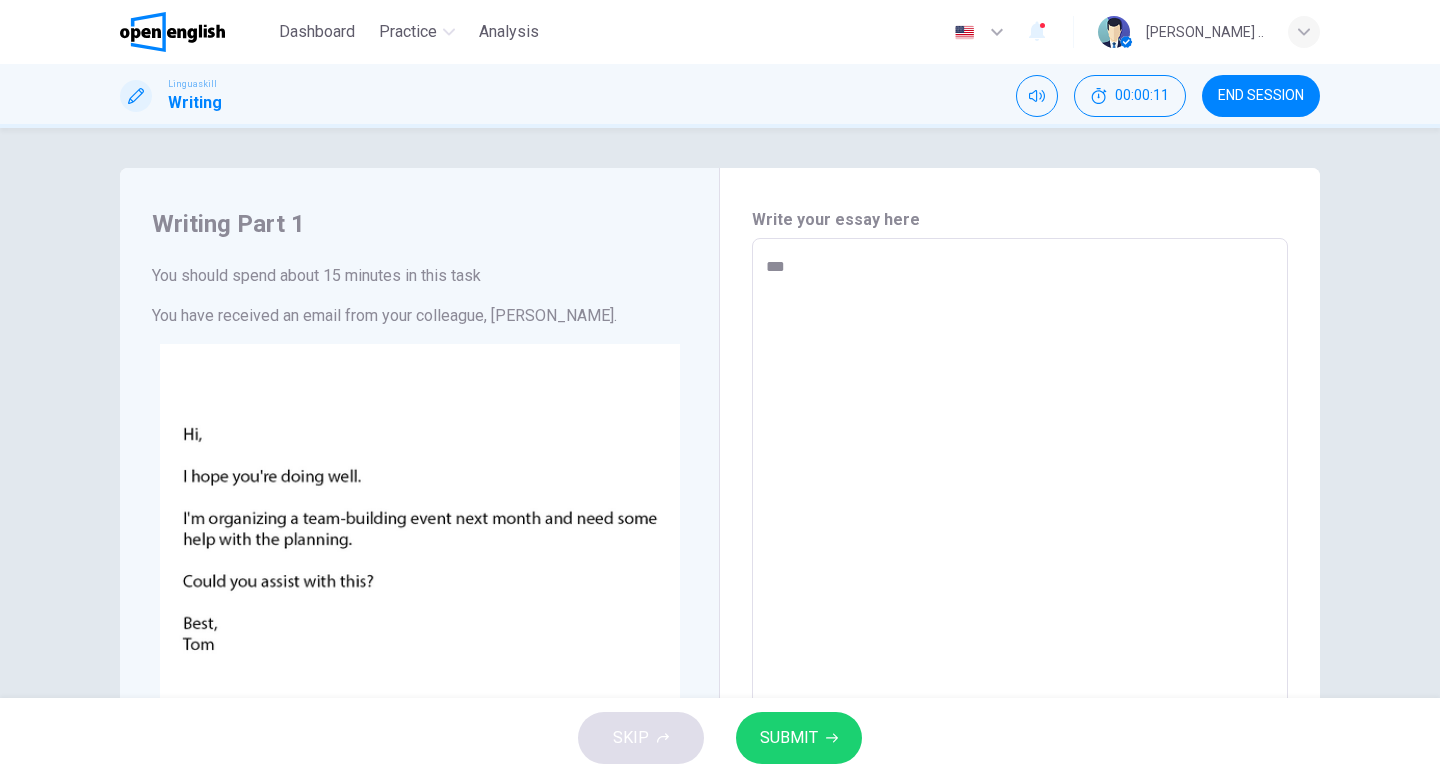 type on "*" 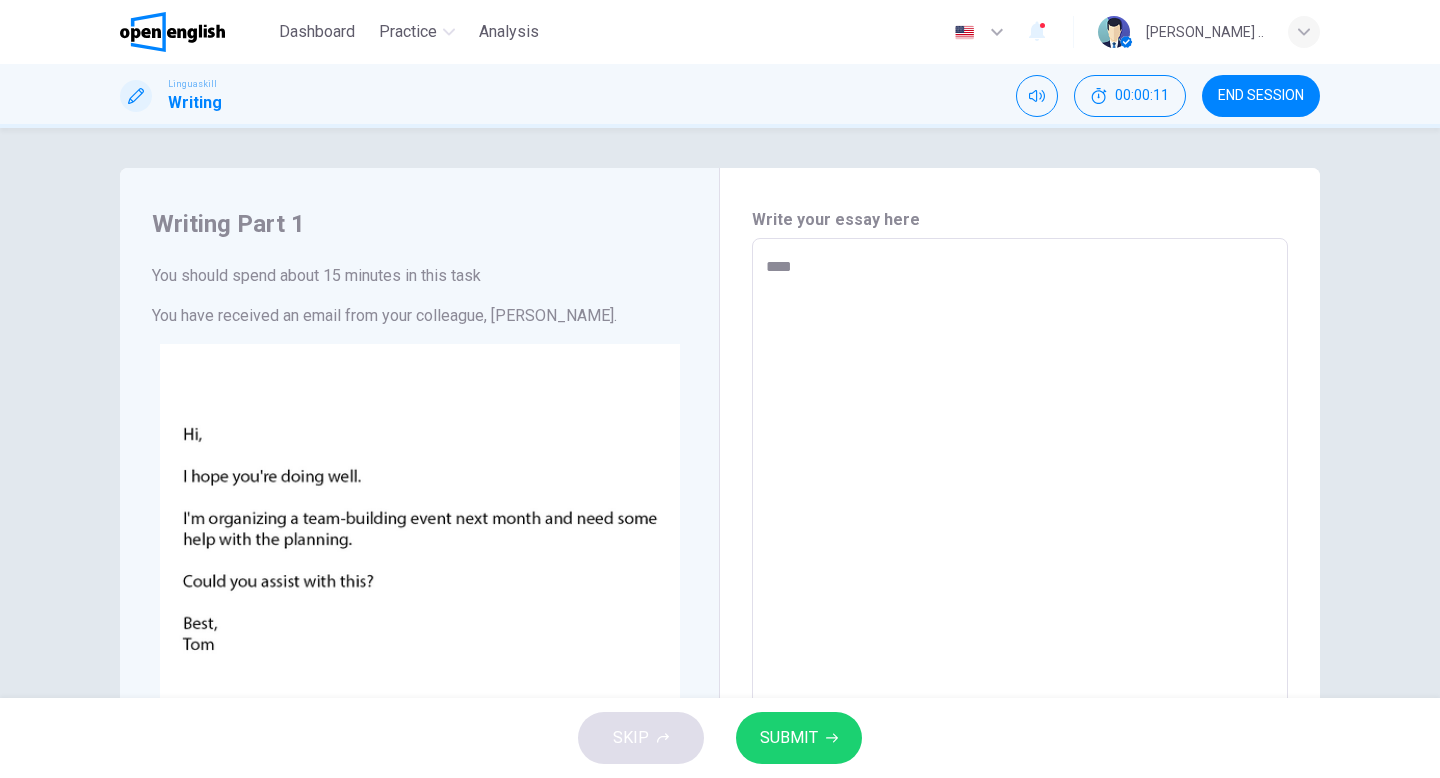 type on "*" 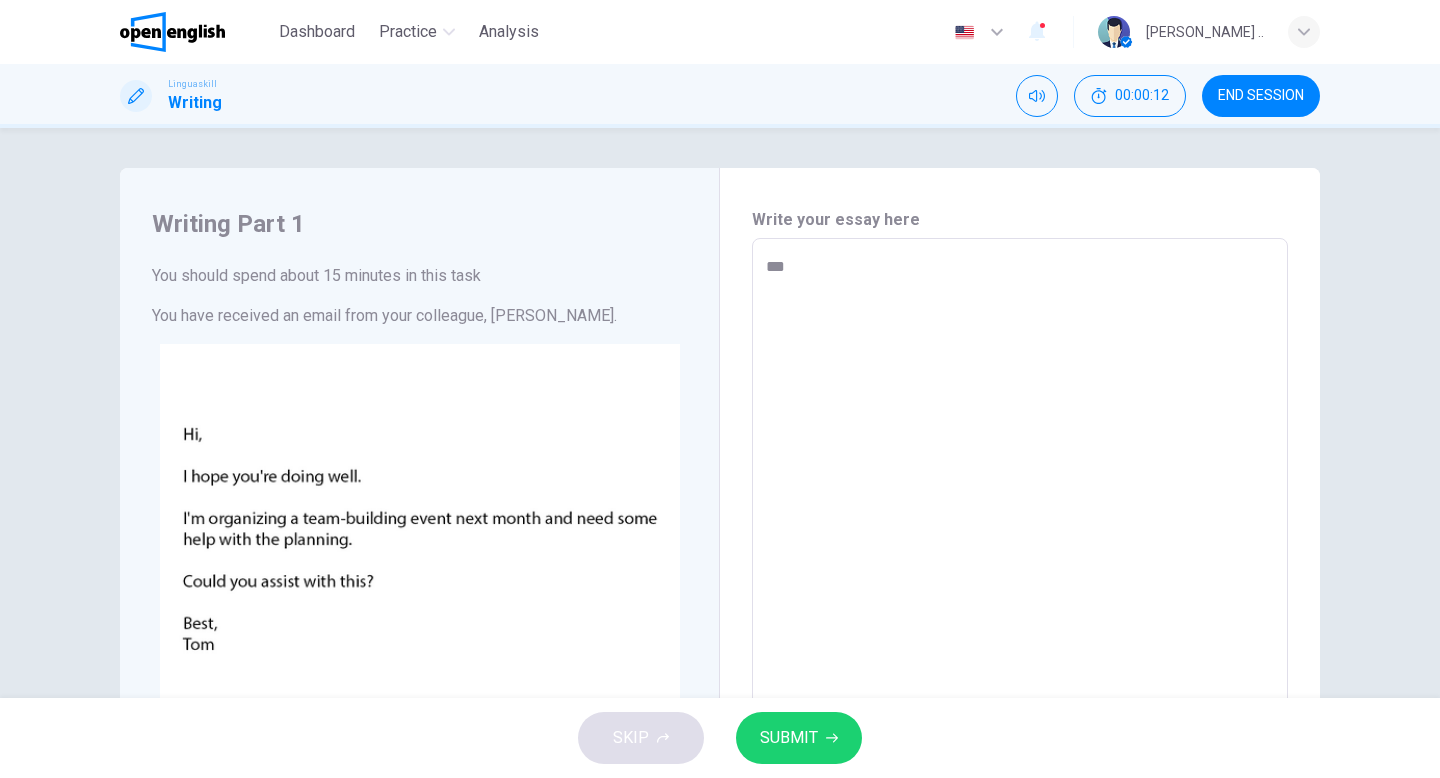 type on "****" 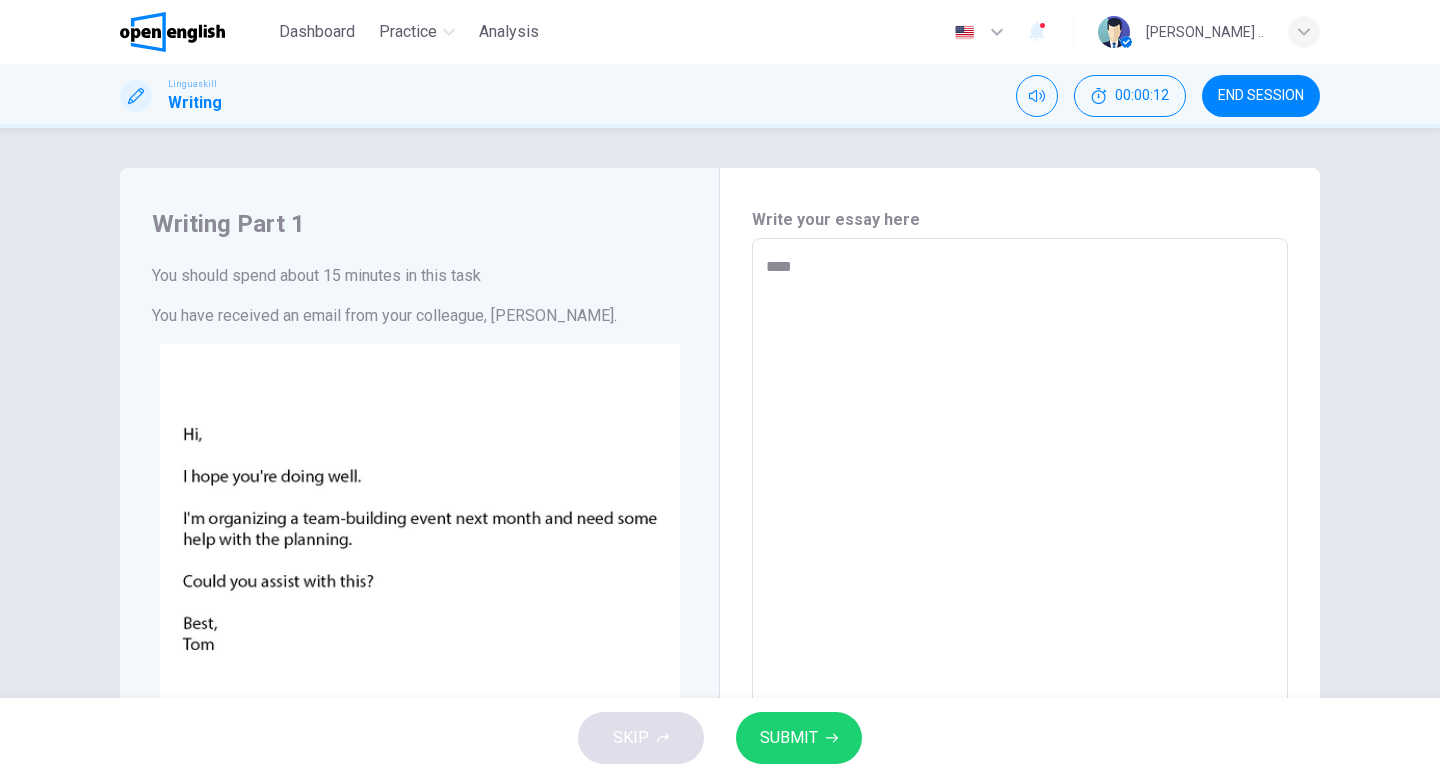 type on "*" 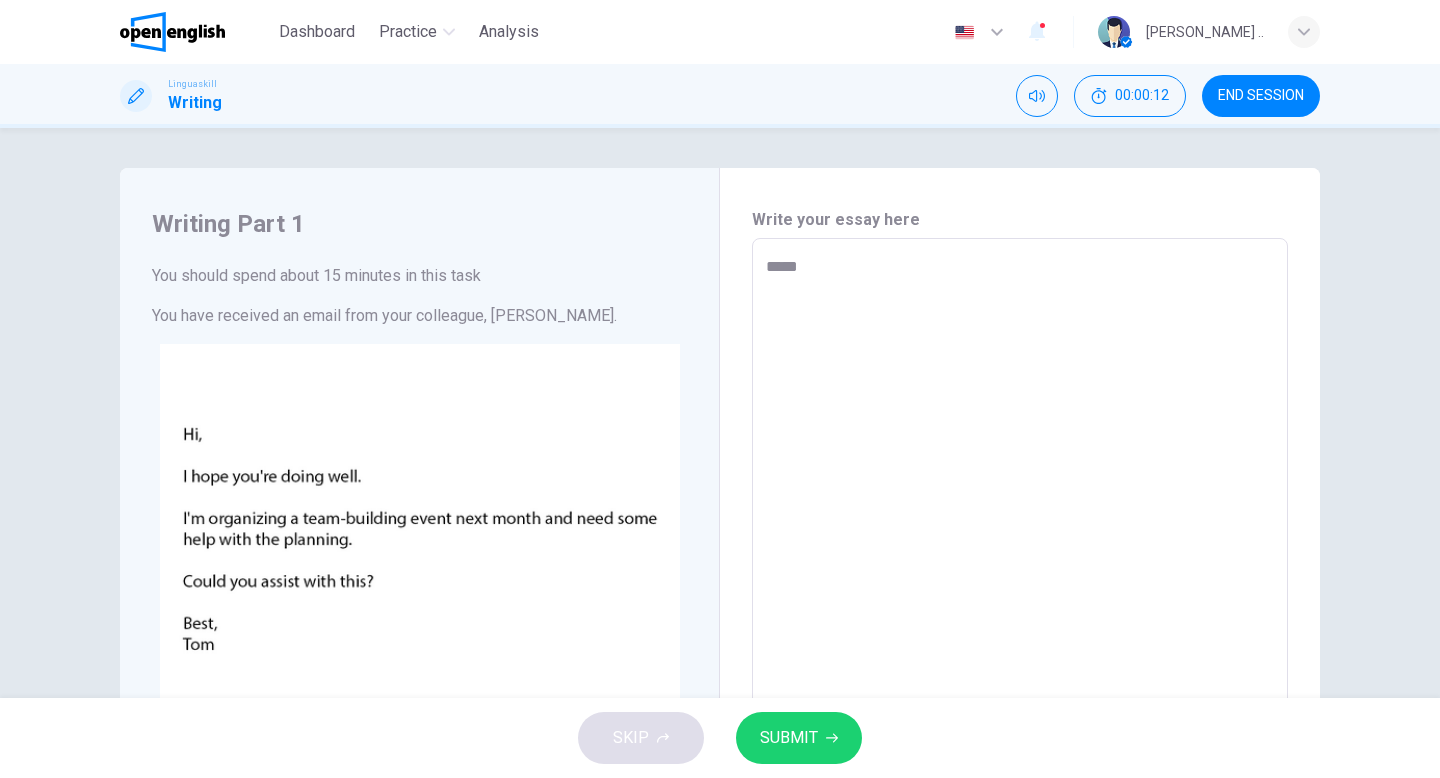 type on "*" 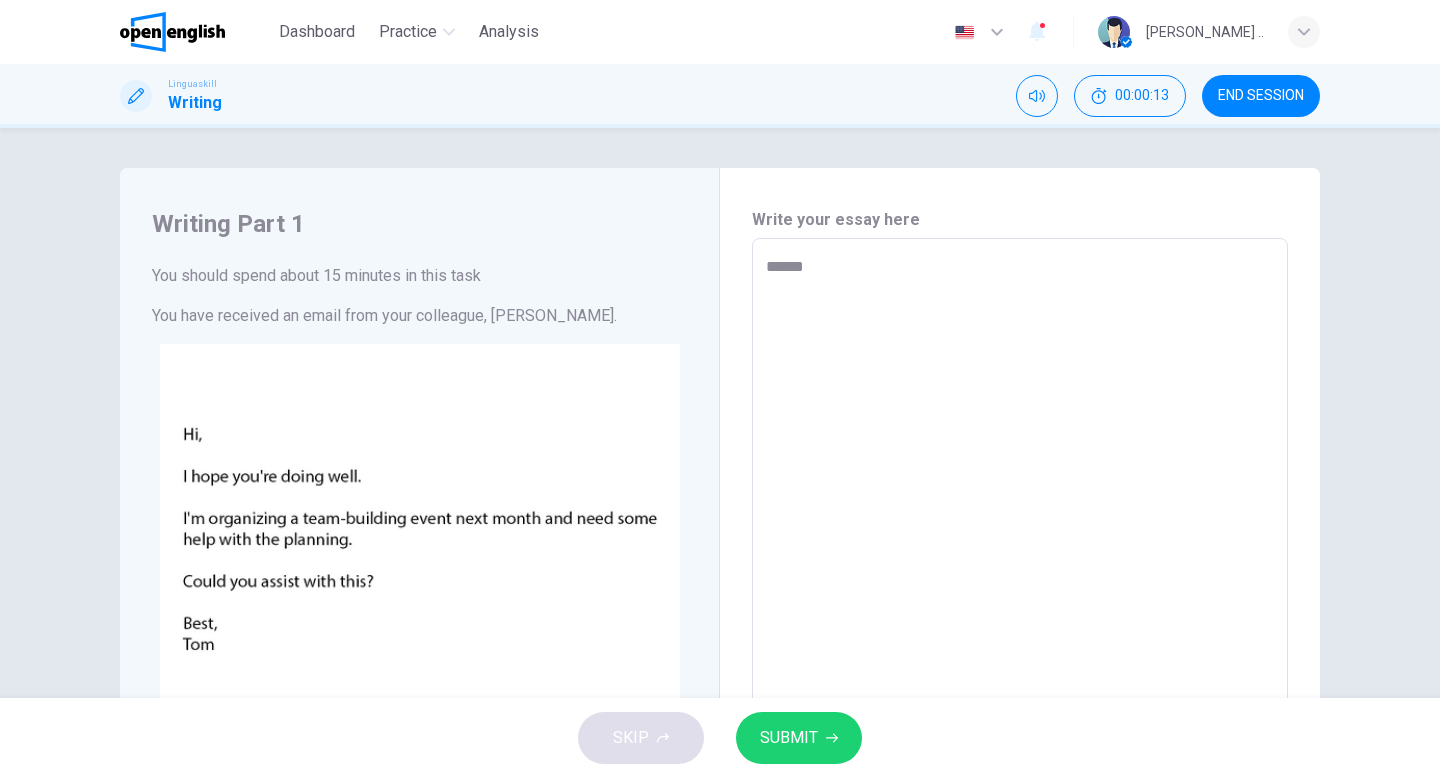type on "*******" 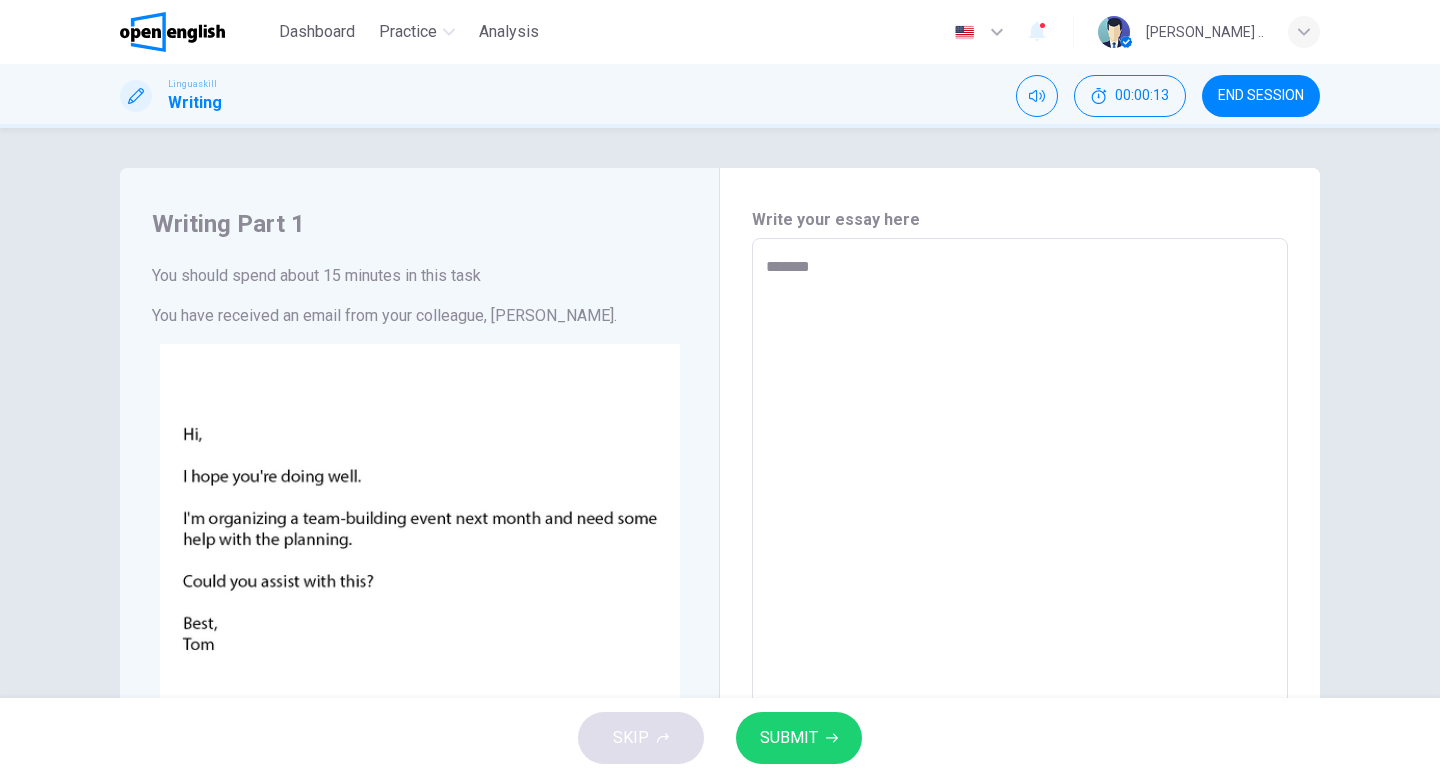 type on "*" 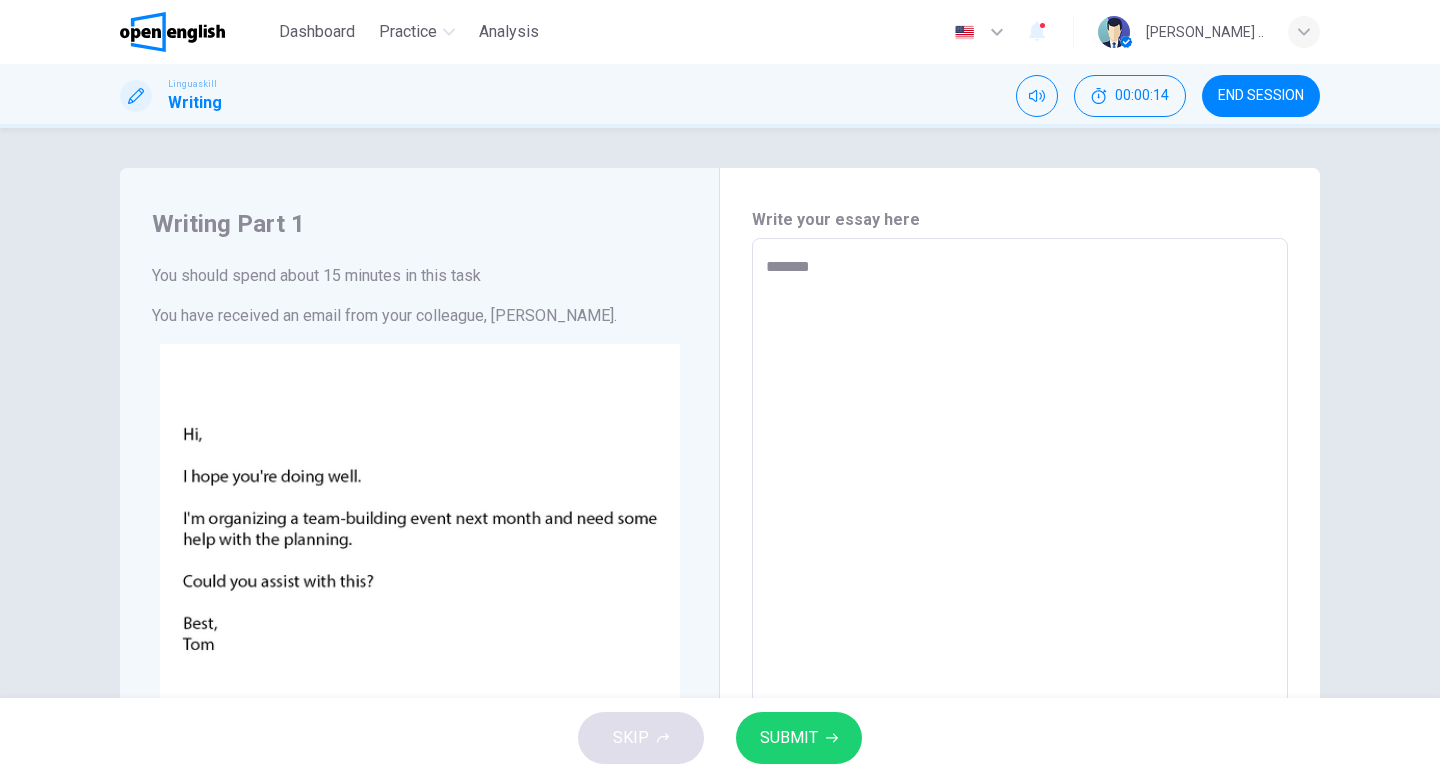 type on "*******" 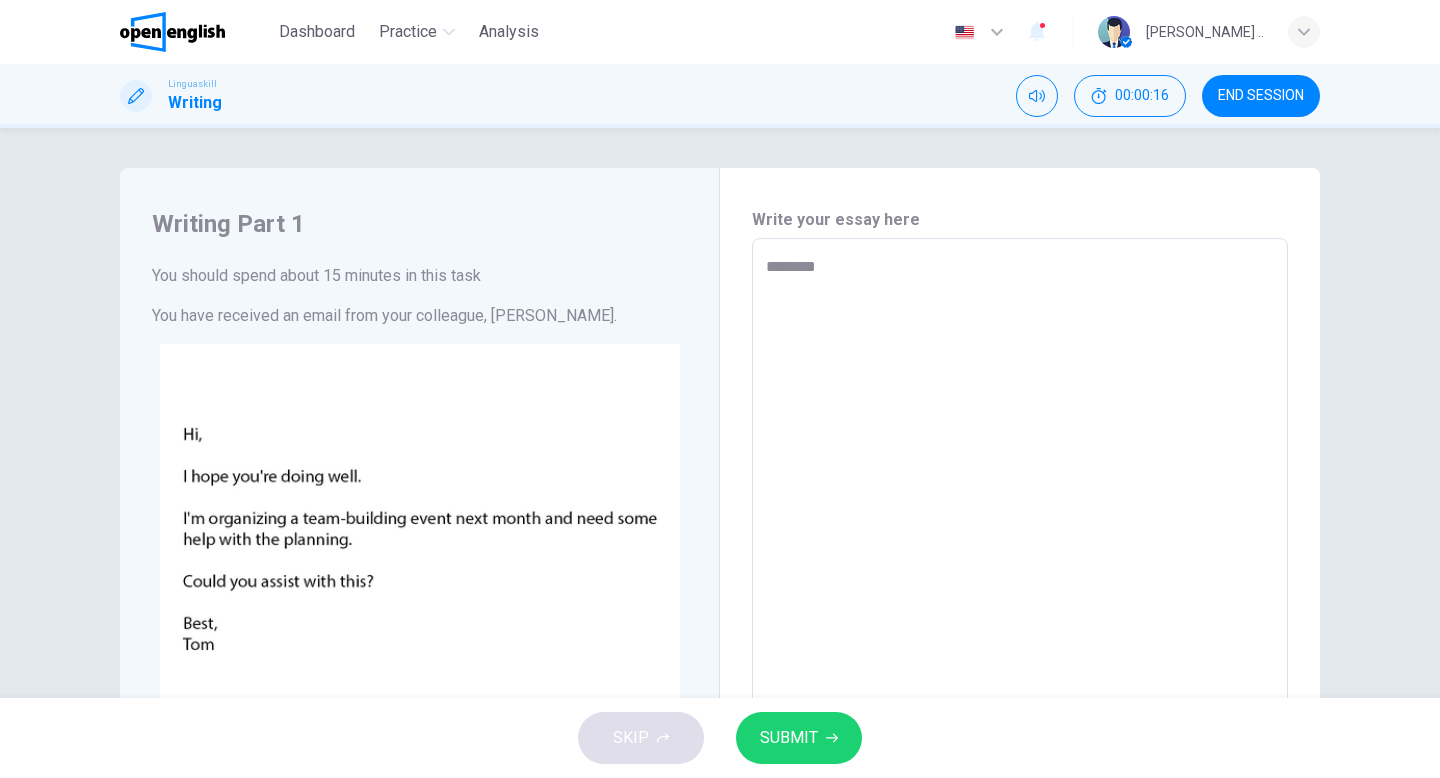 type on "*******
*" 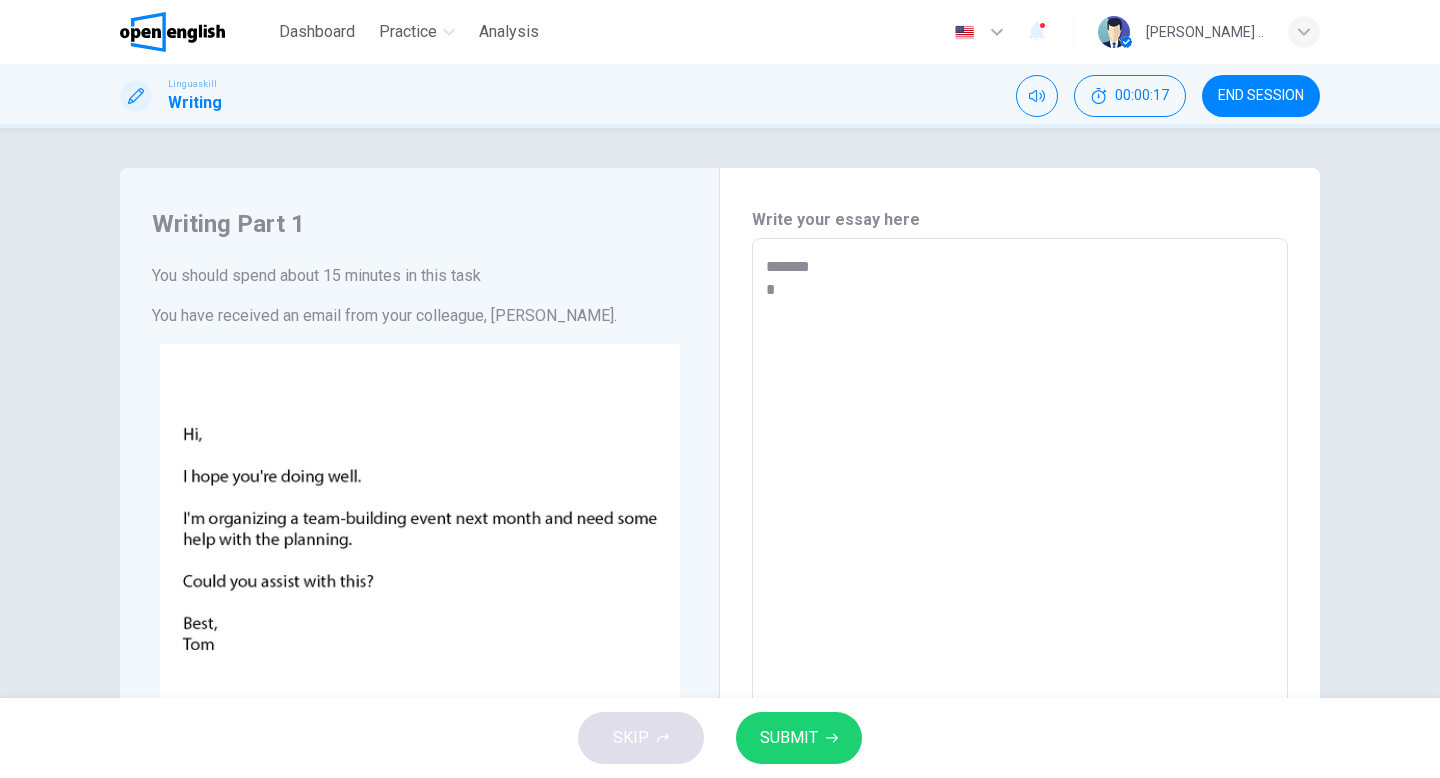 type on "*******
**" 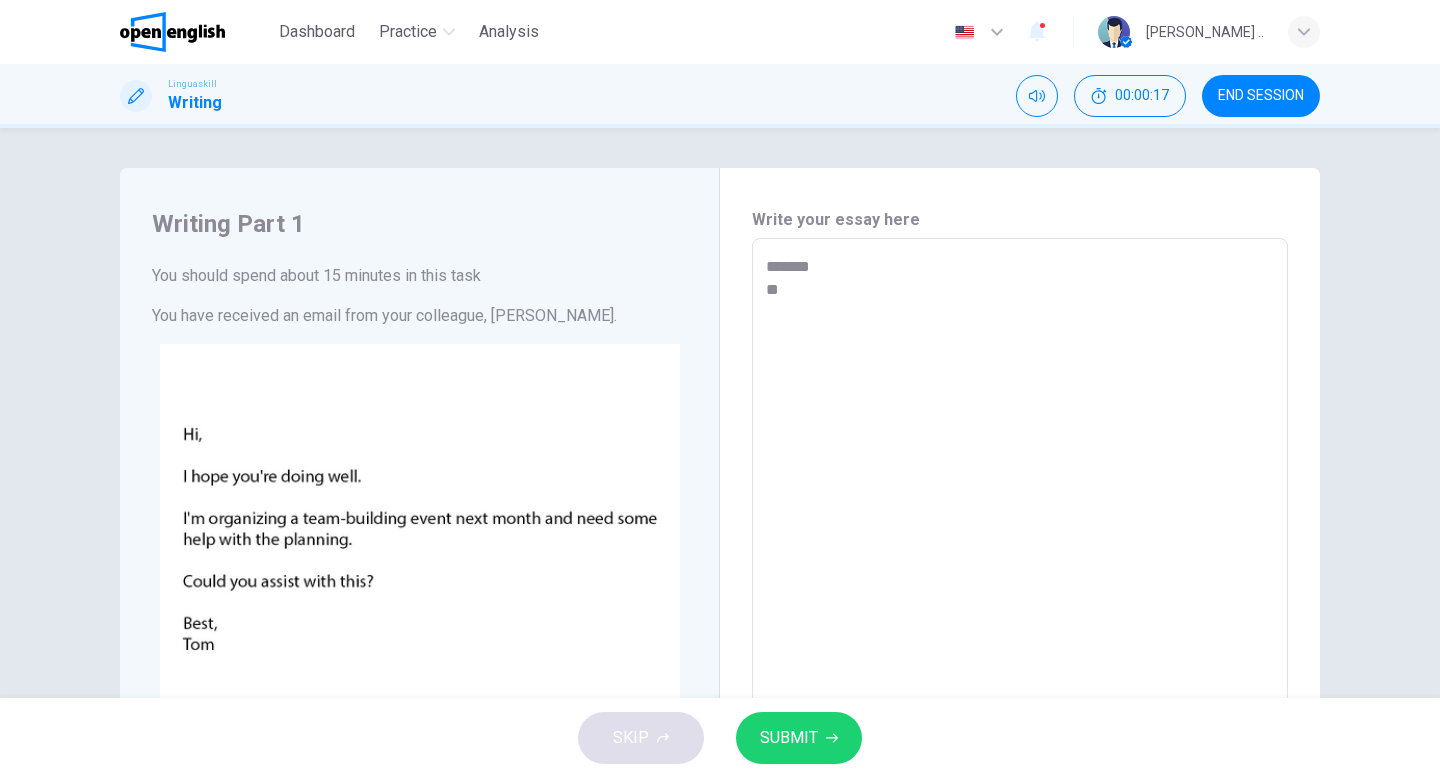 type on "*" 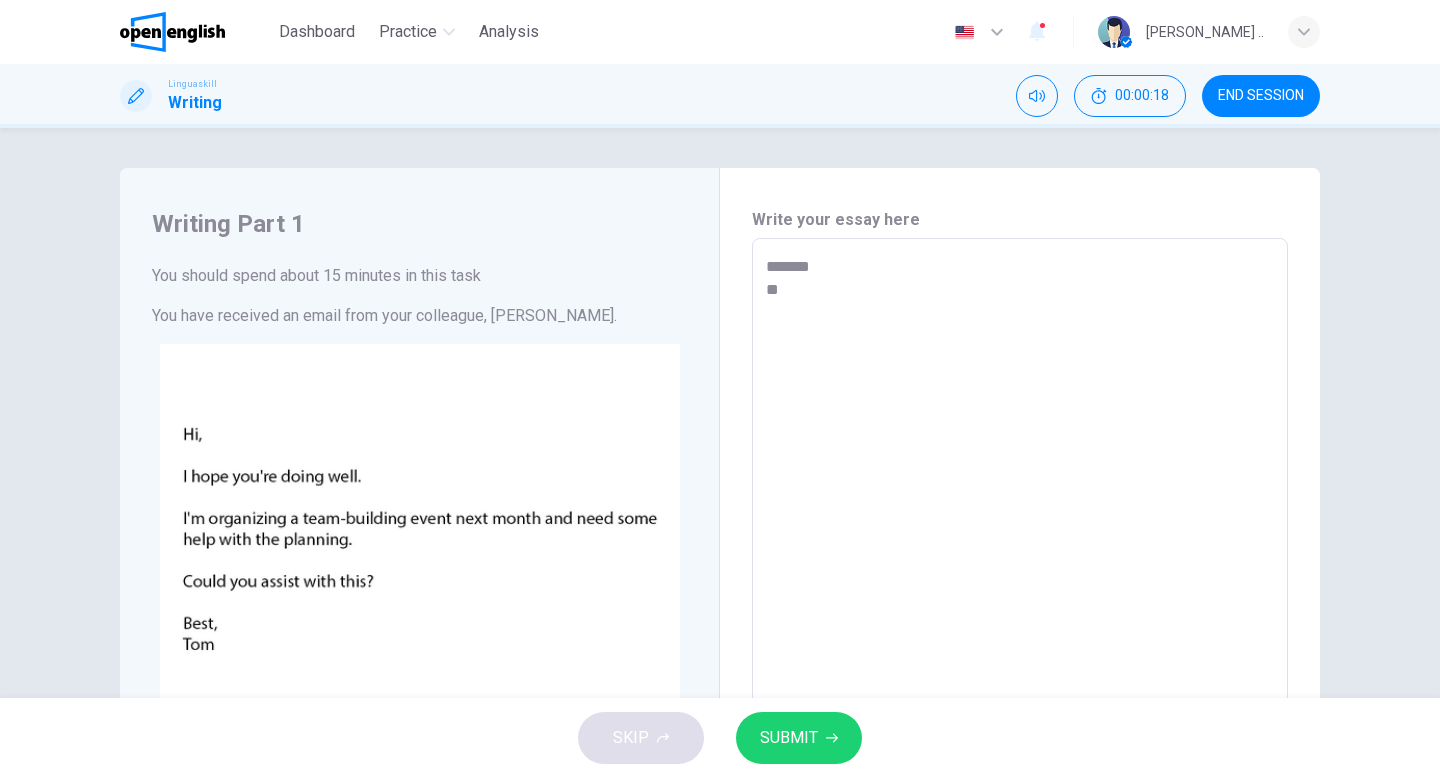 type on "*******
***" 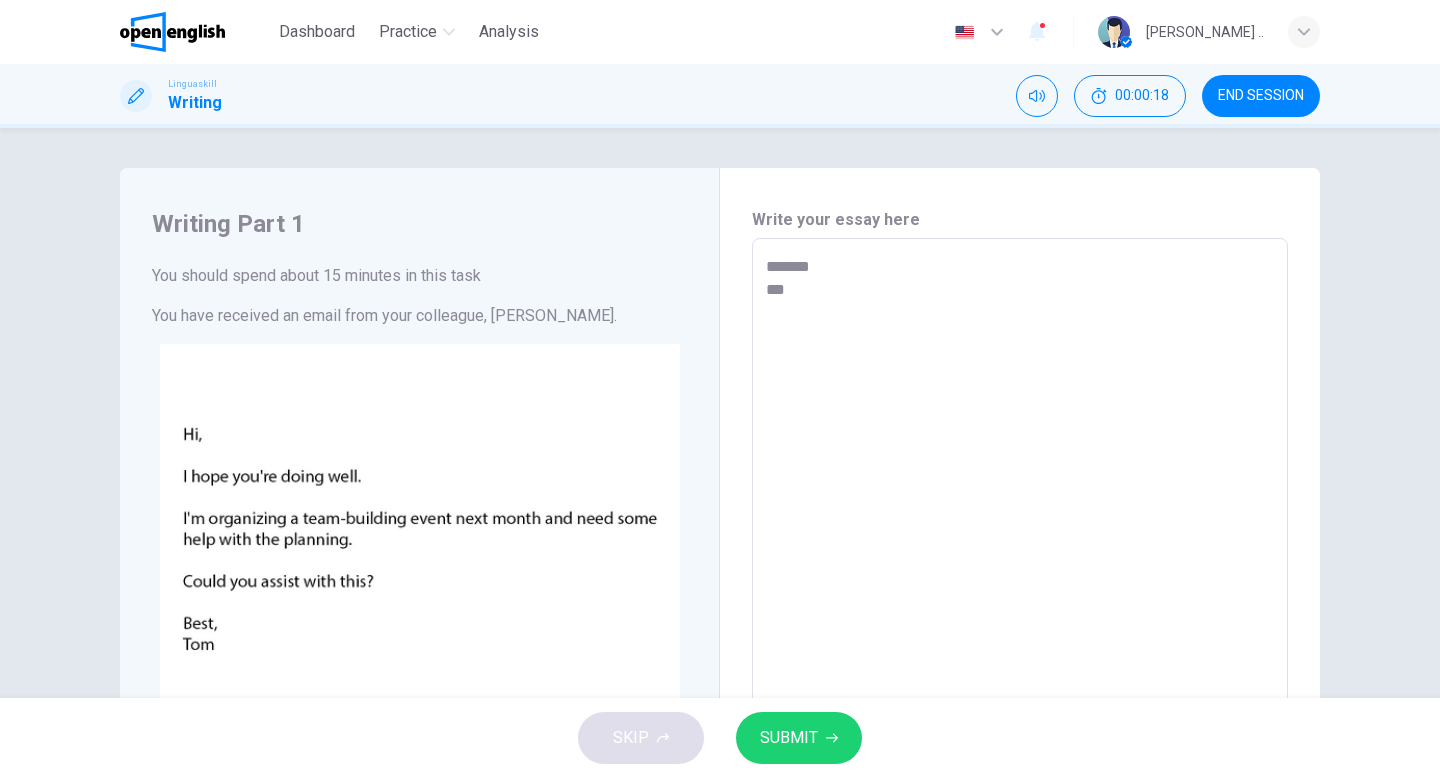 type on "*******
***" 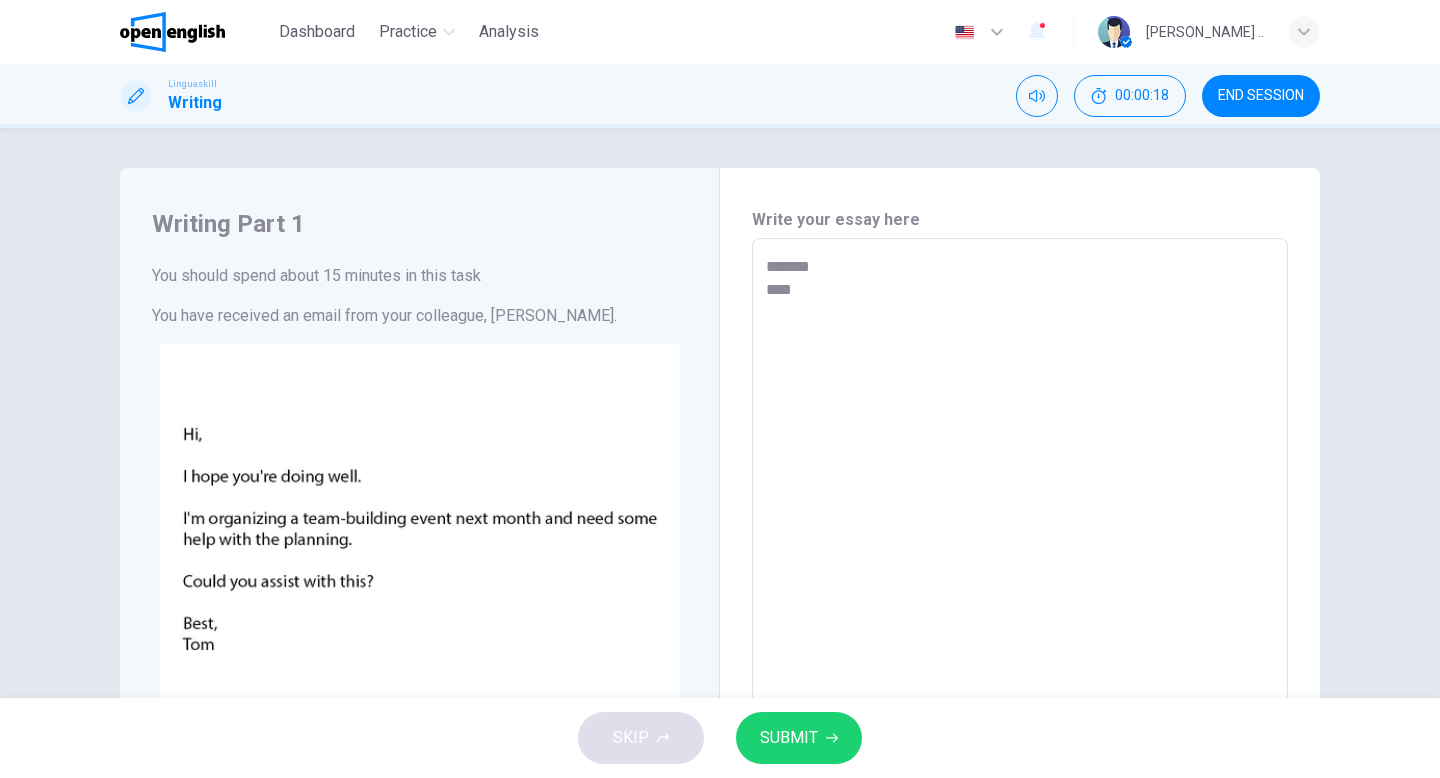 type on "*" 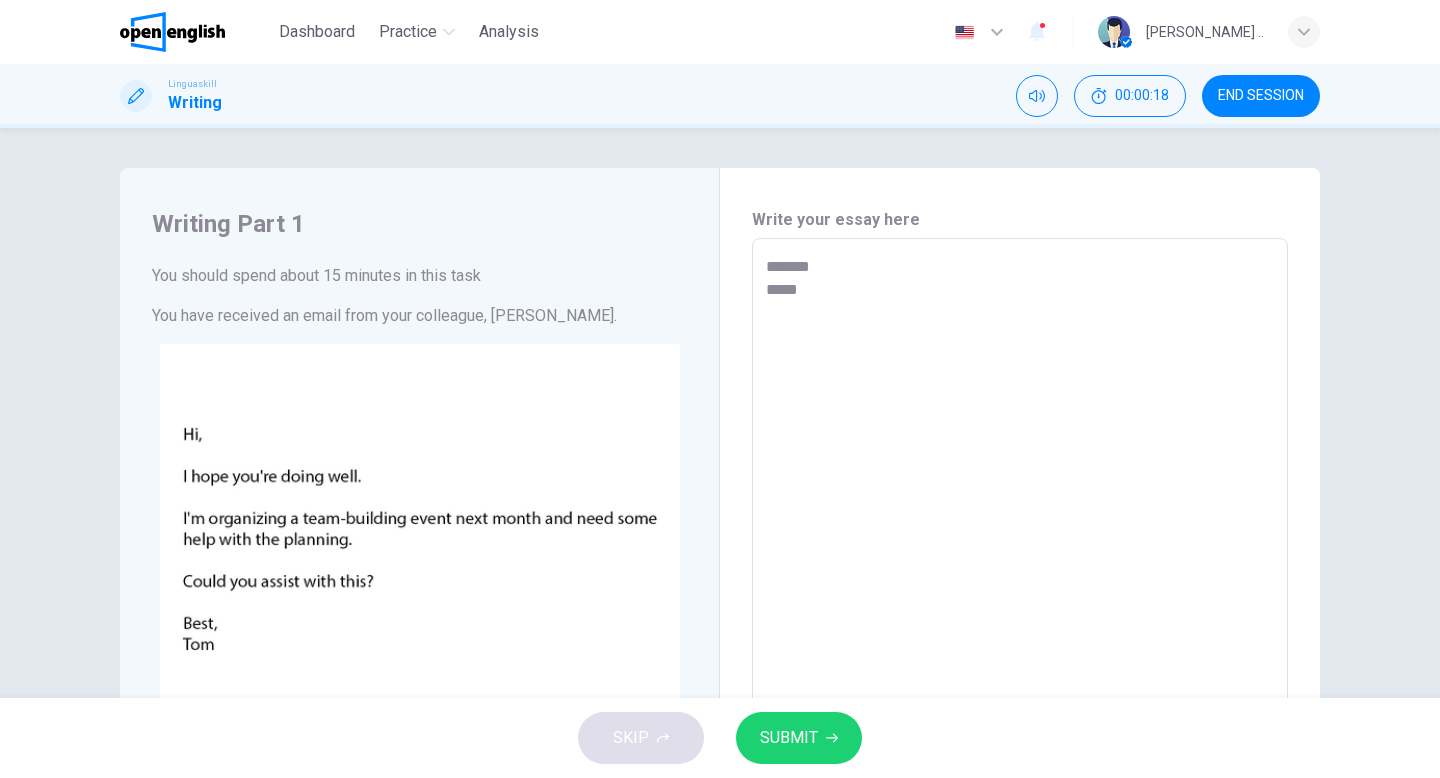 type on "*" 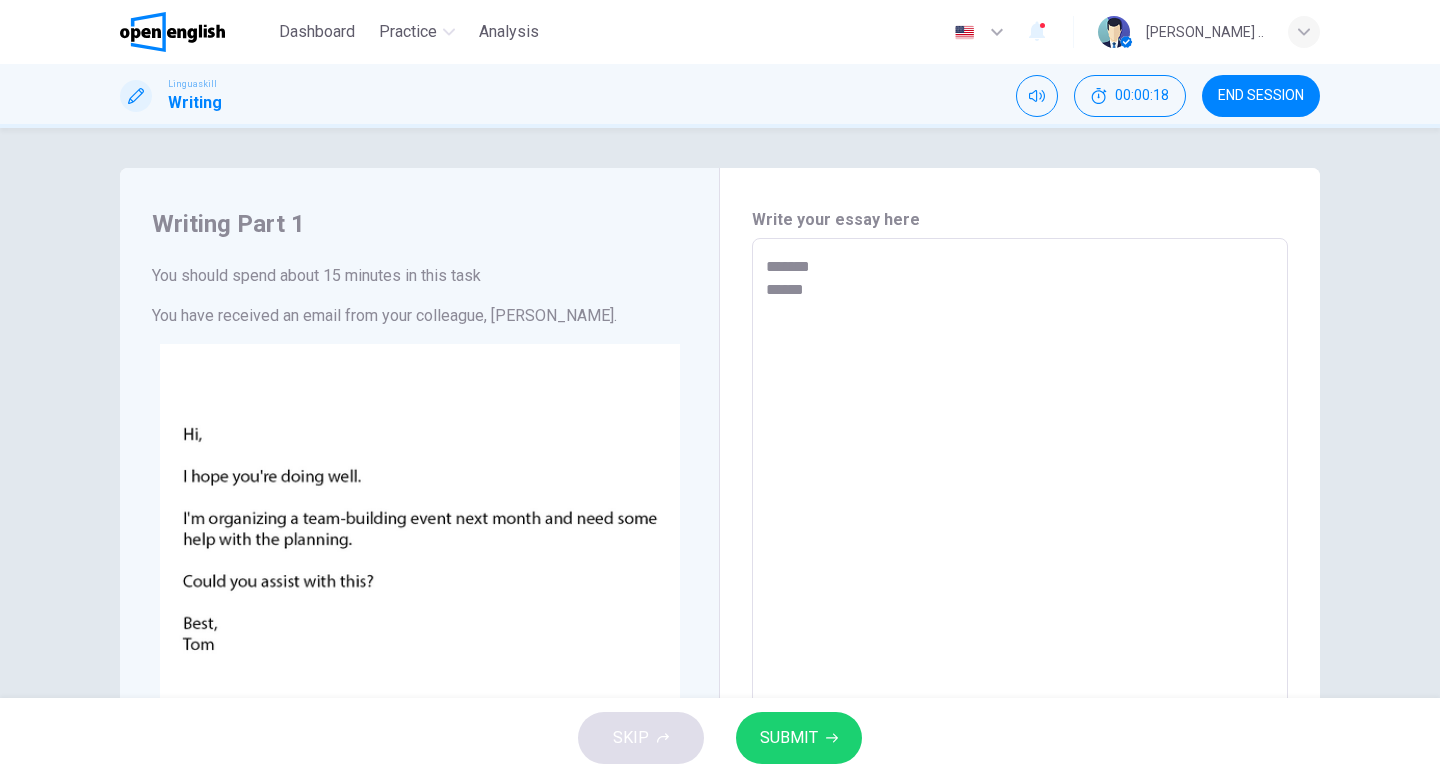 type on "*" 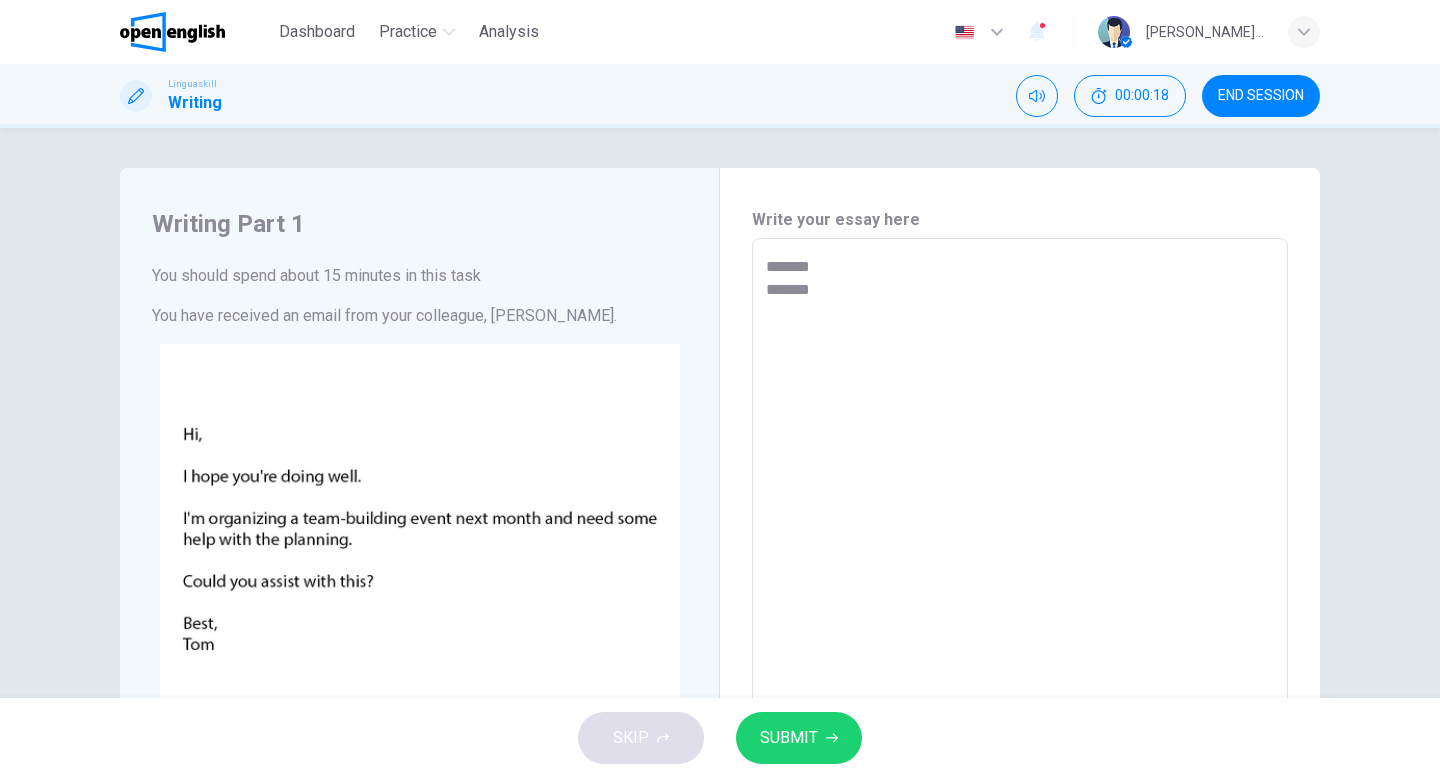 type on "*******
********" 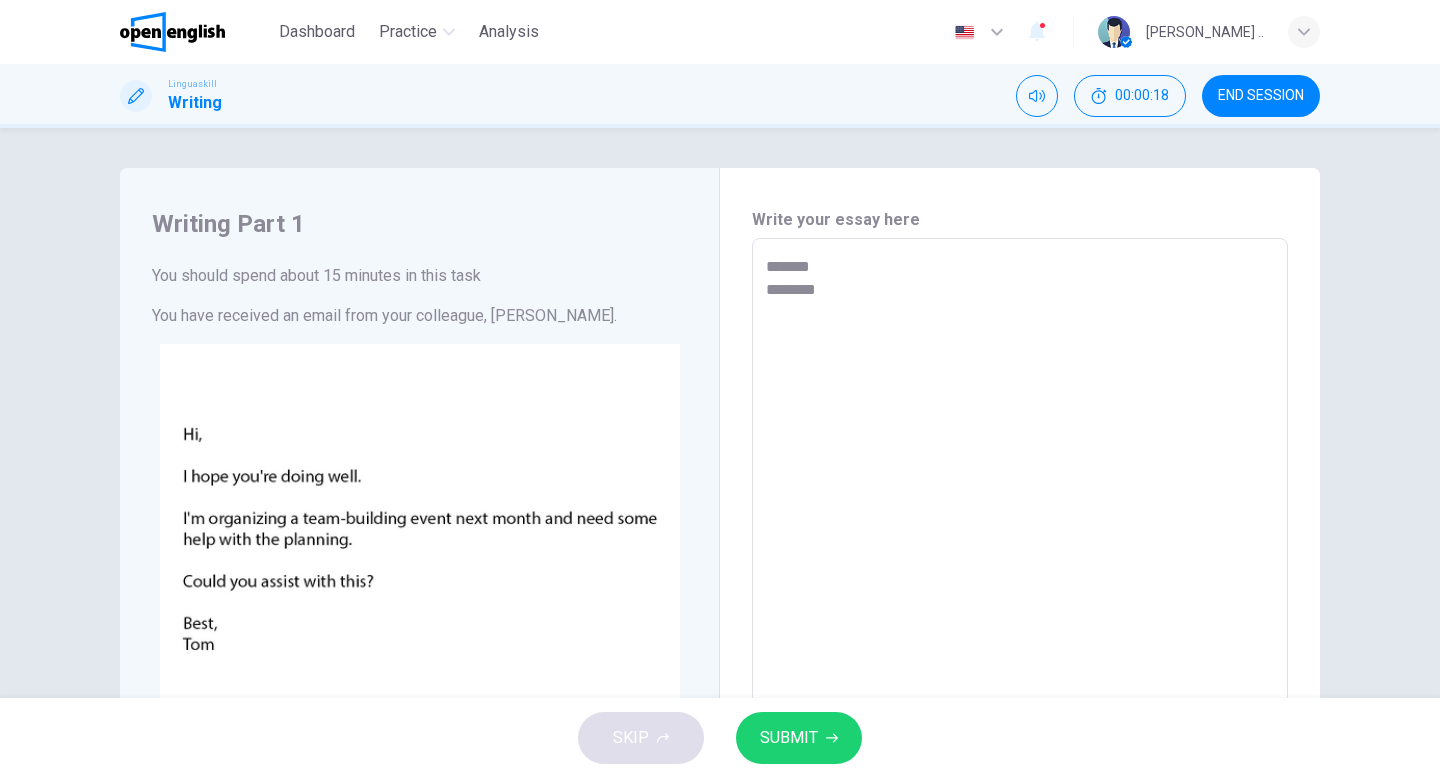 type on "*" 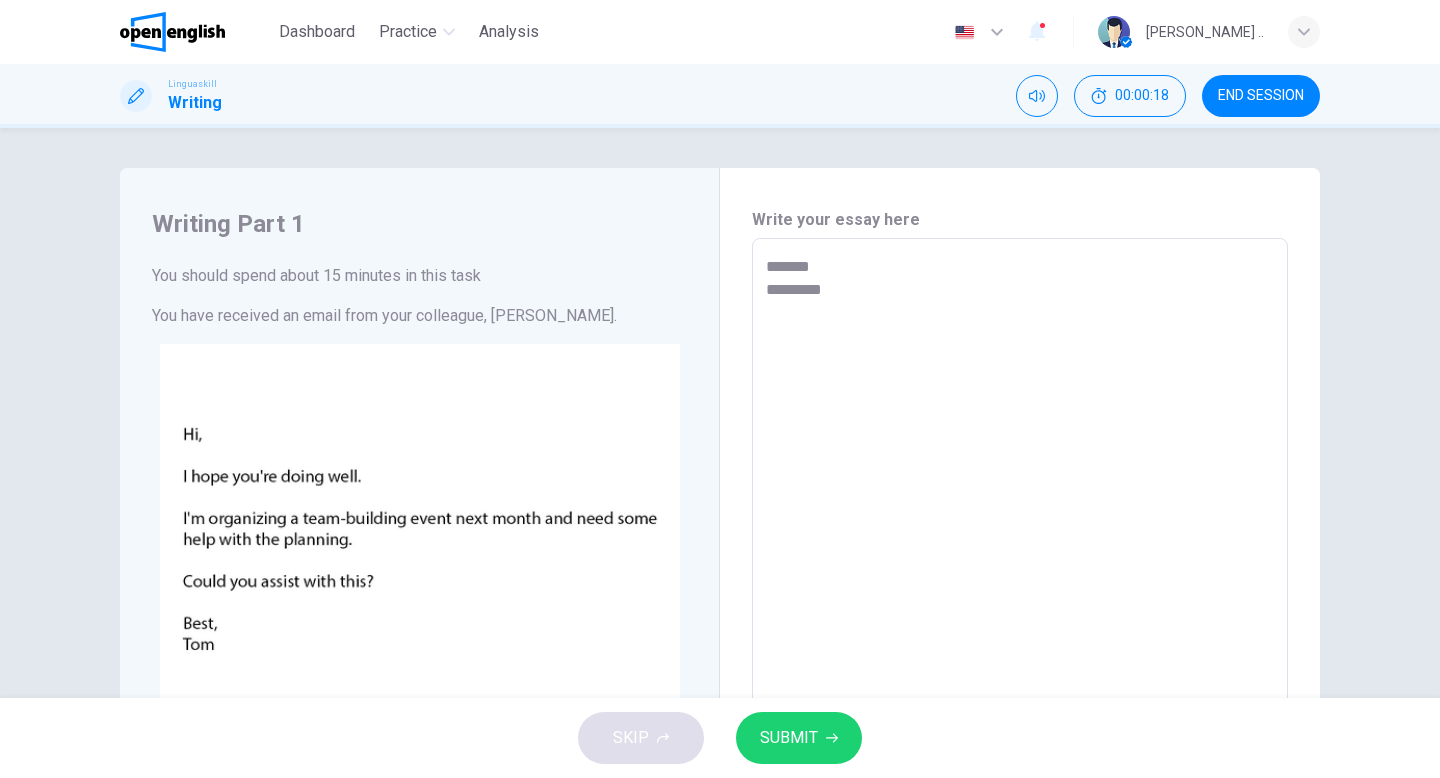 type on "*" 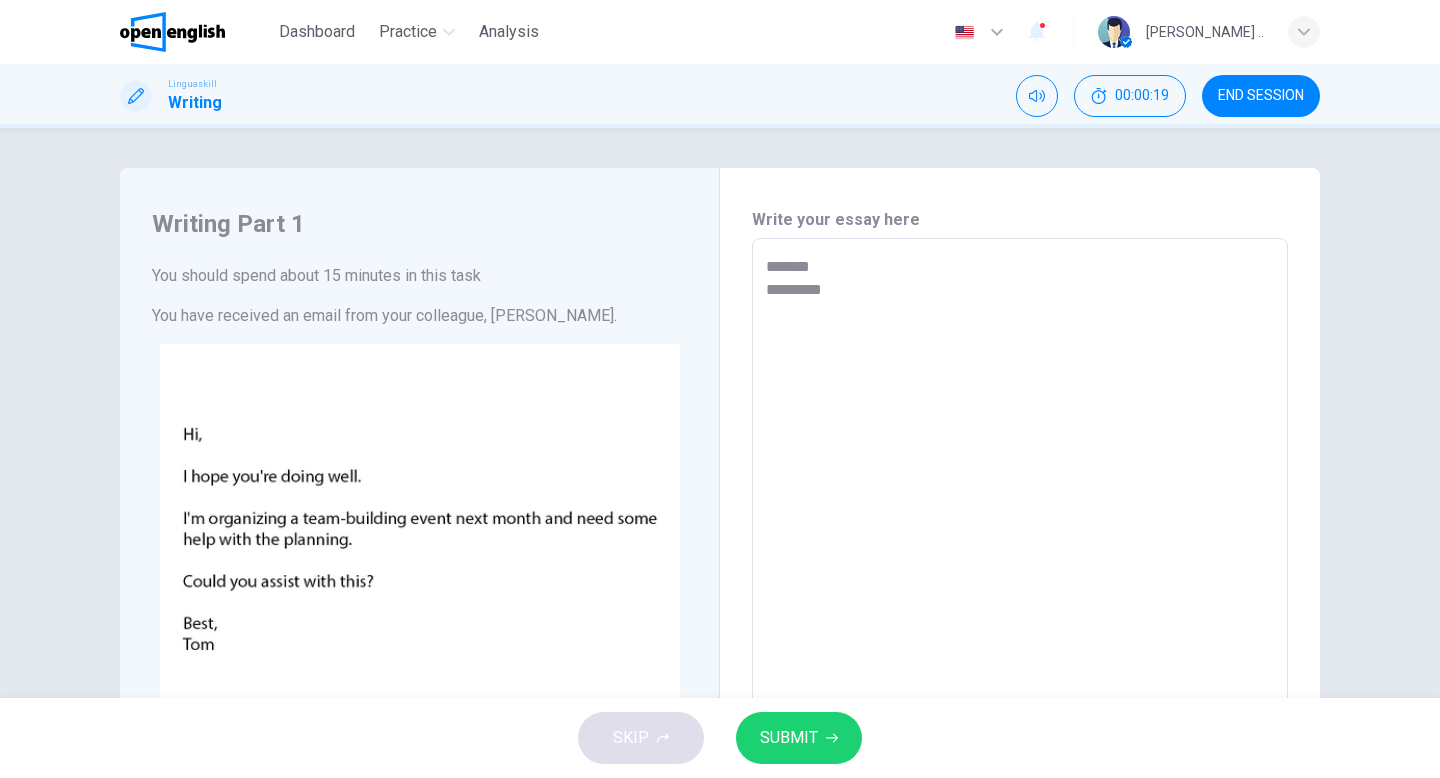 type on "**********" 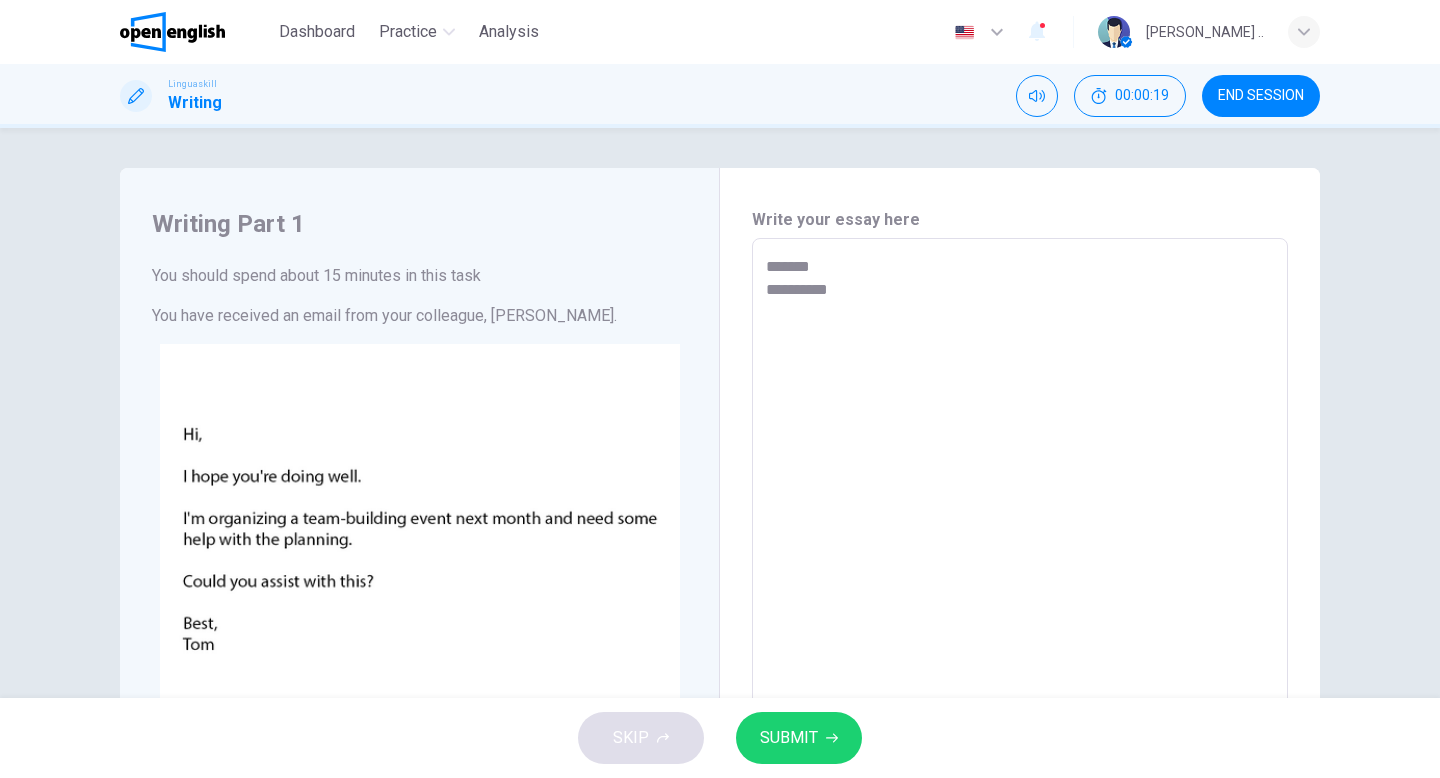 type on "*" 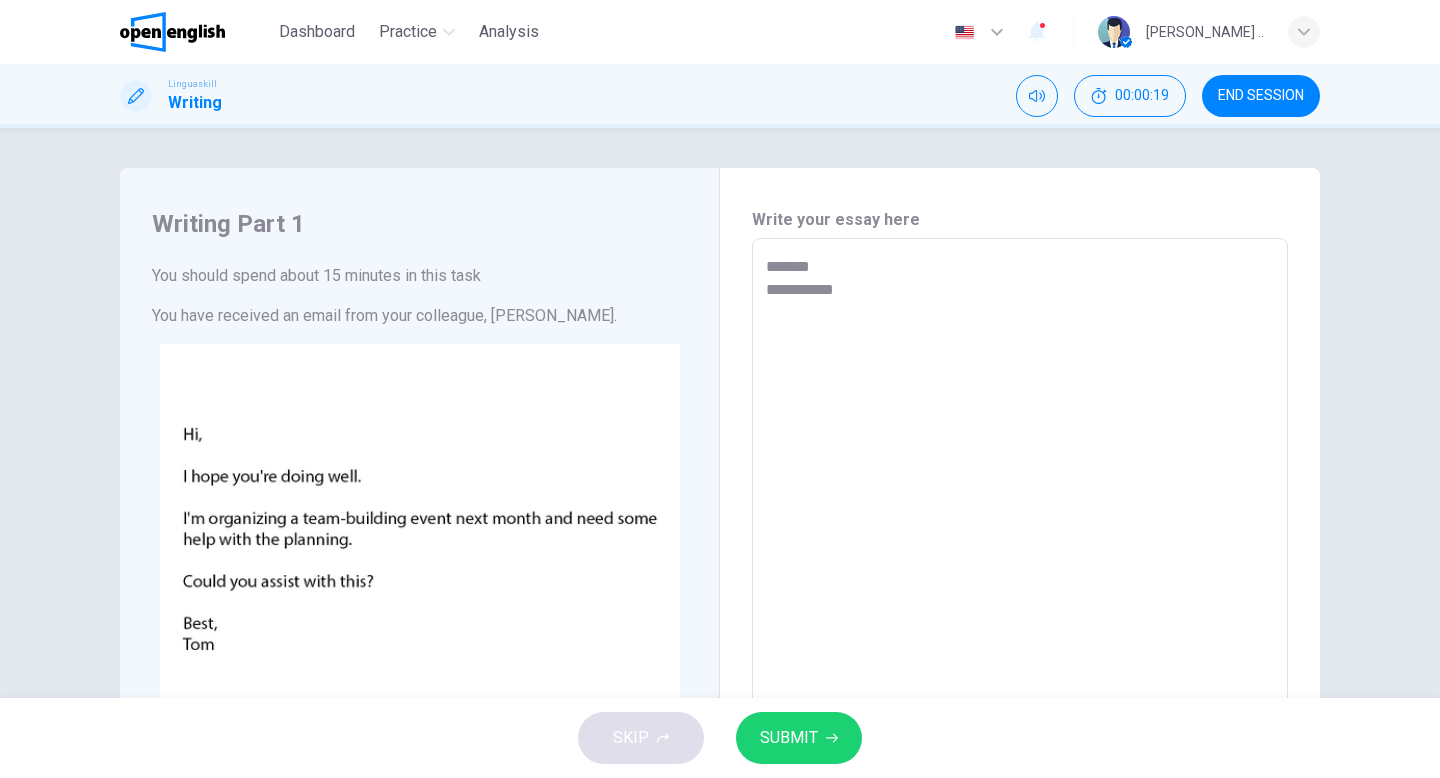 type on "*" 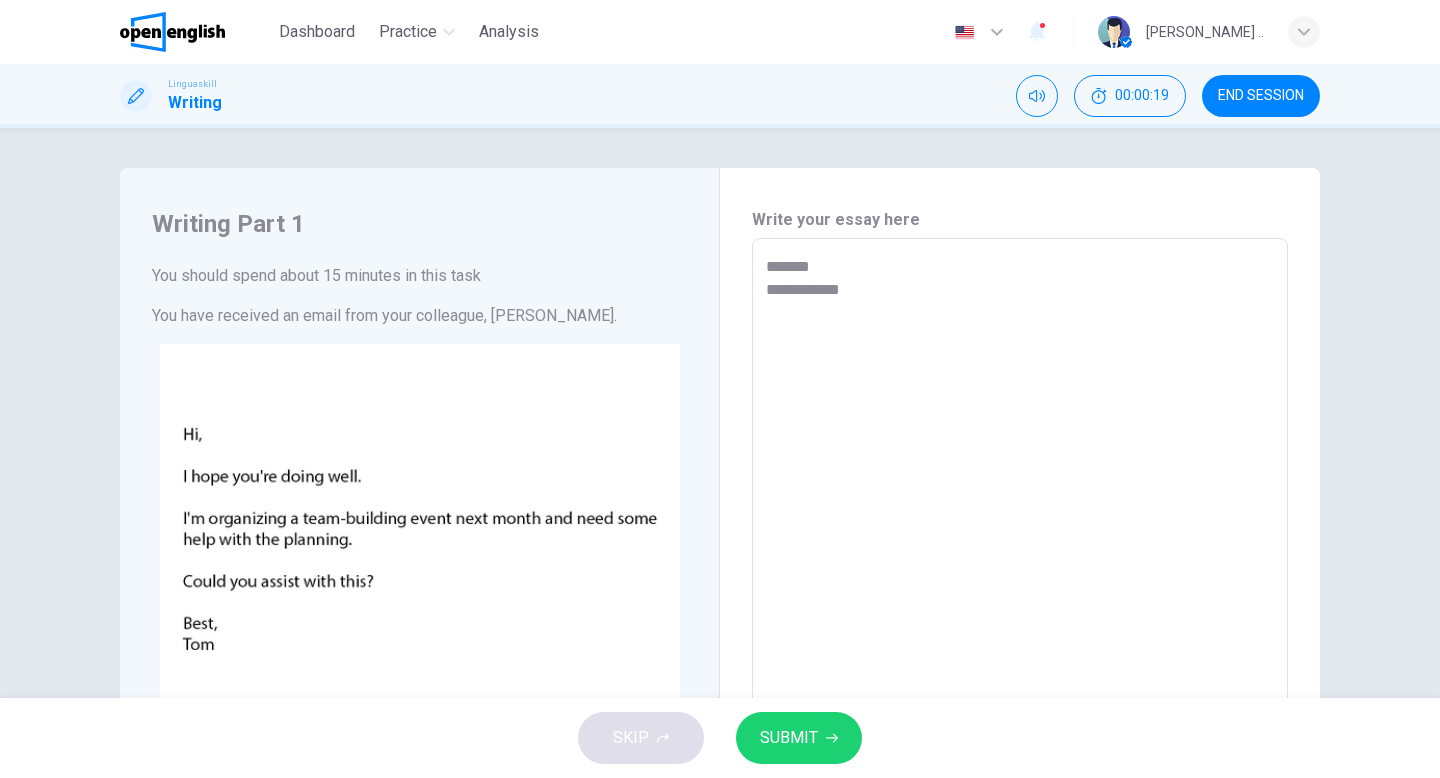 type on "**********" 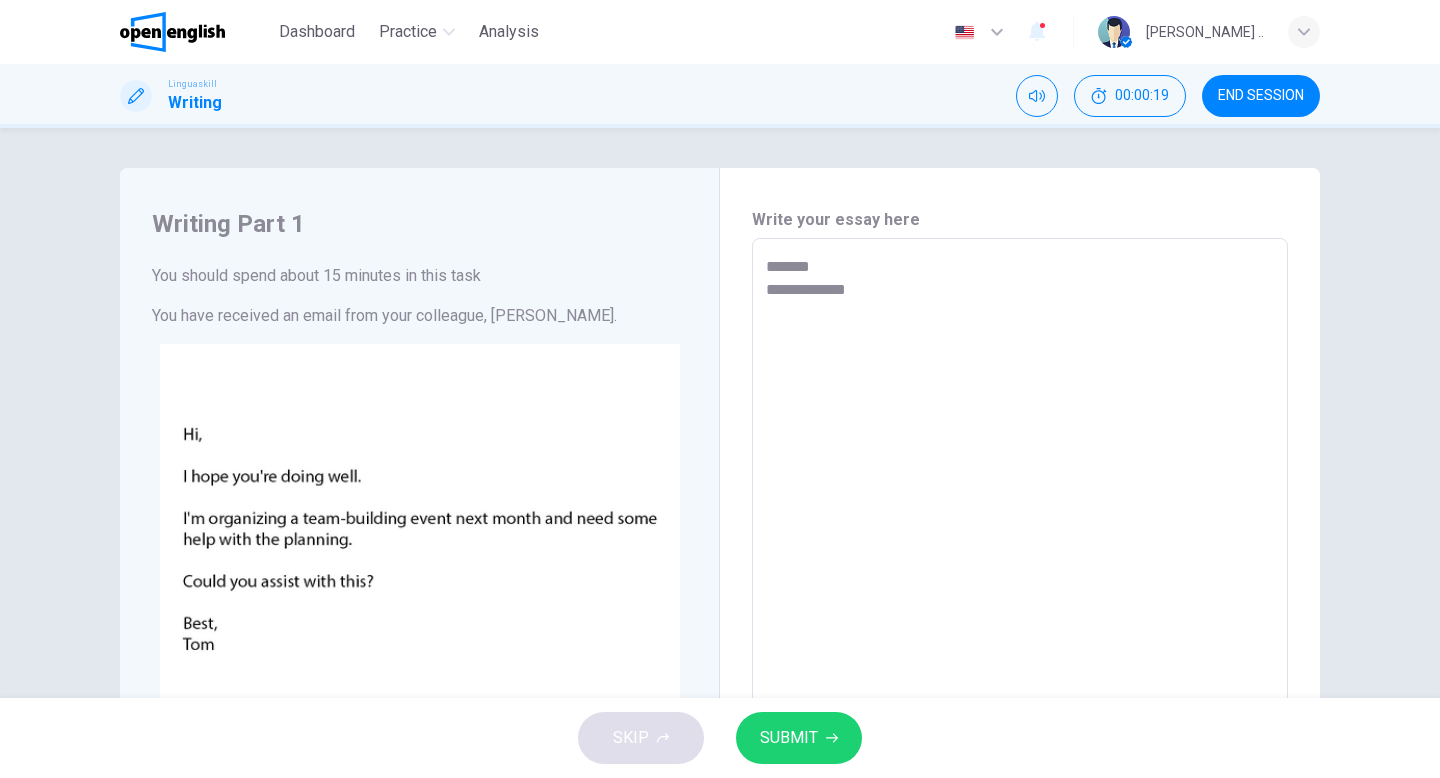 type on "*" 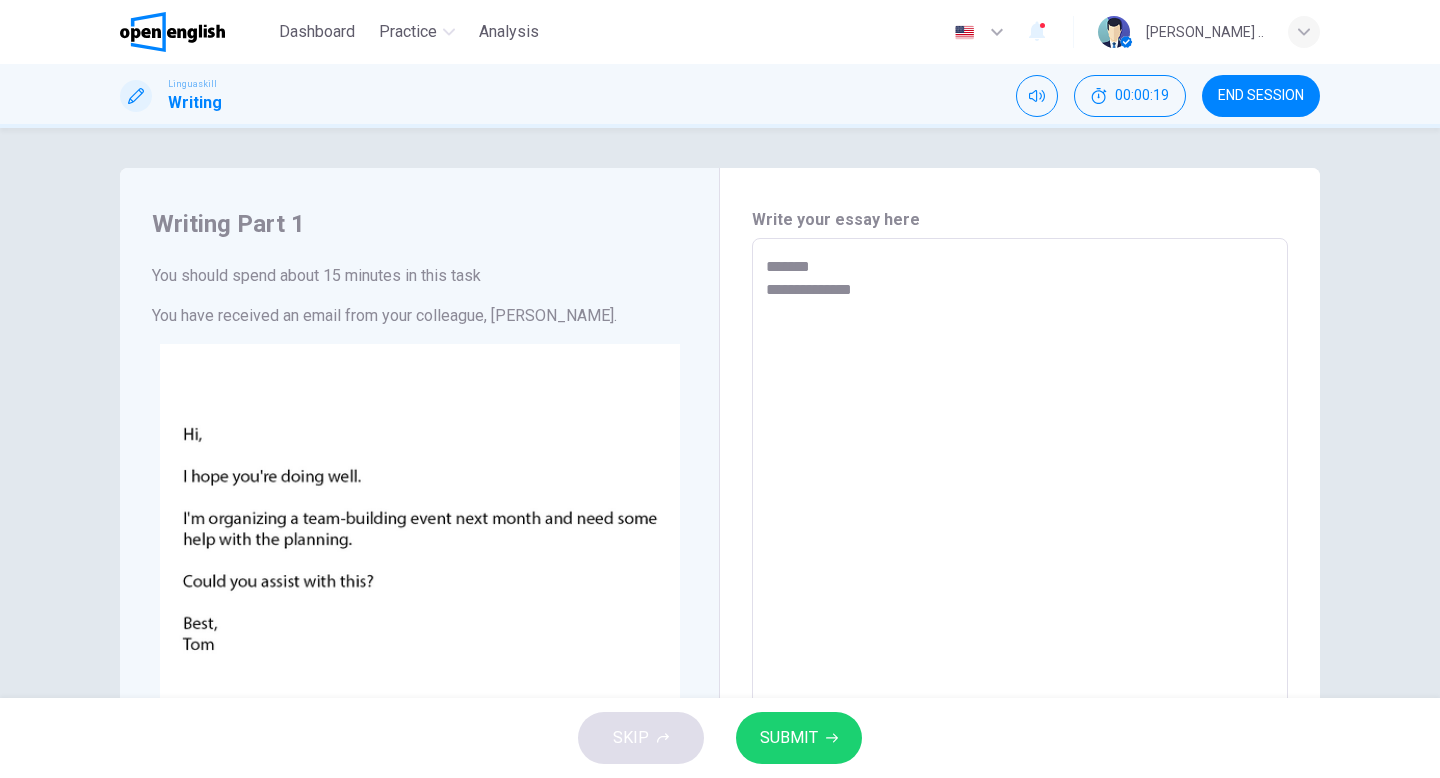 type on "*" 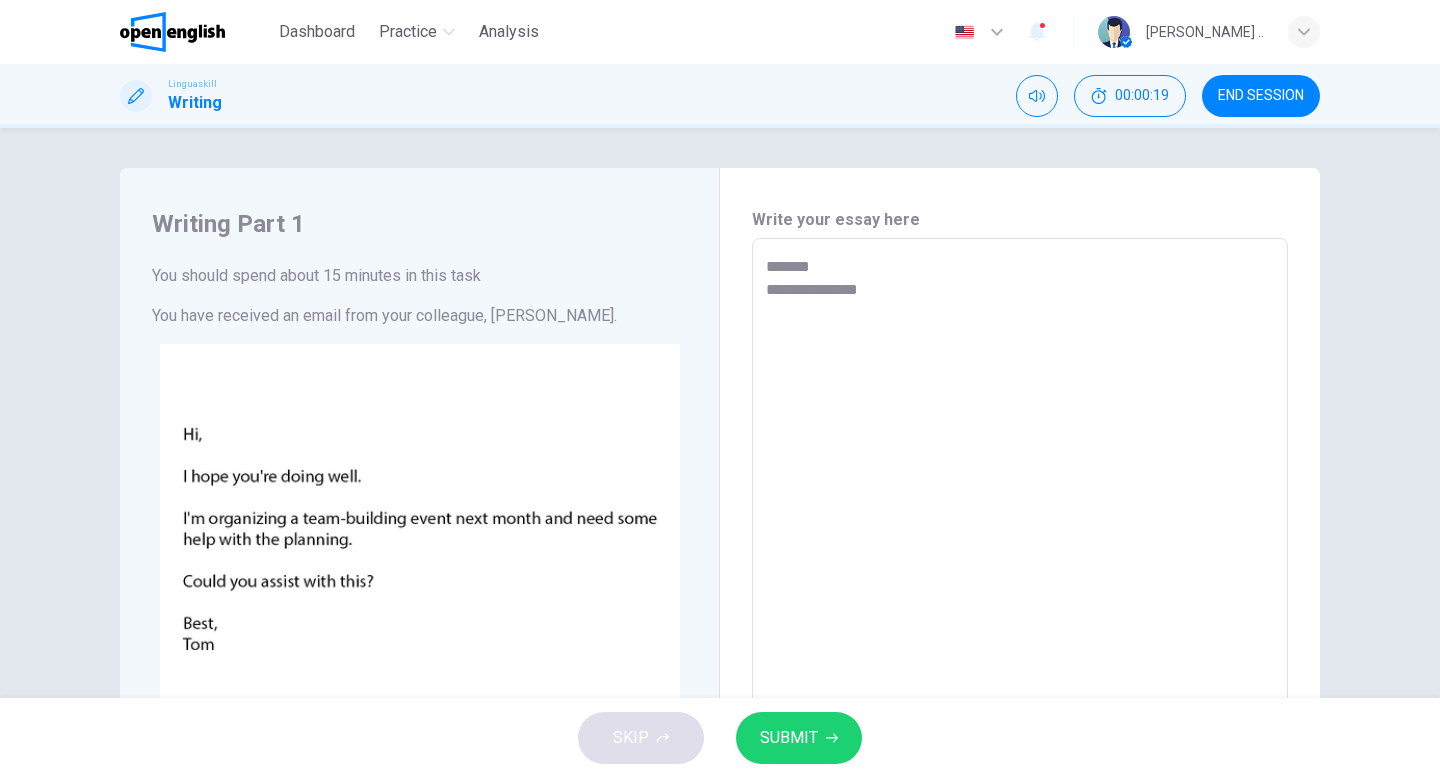 type on "*" 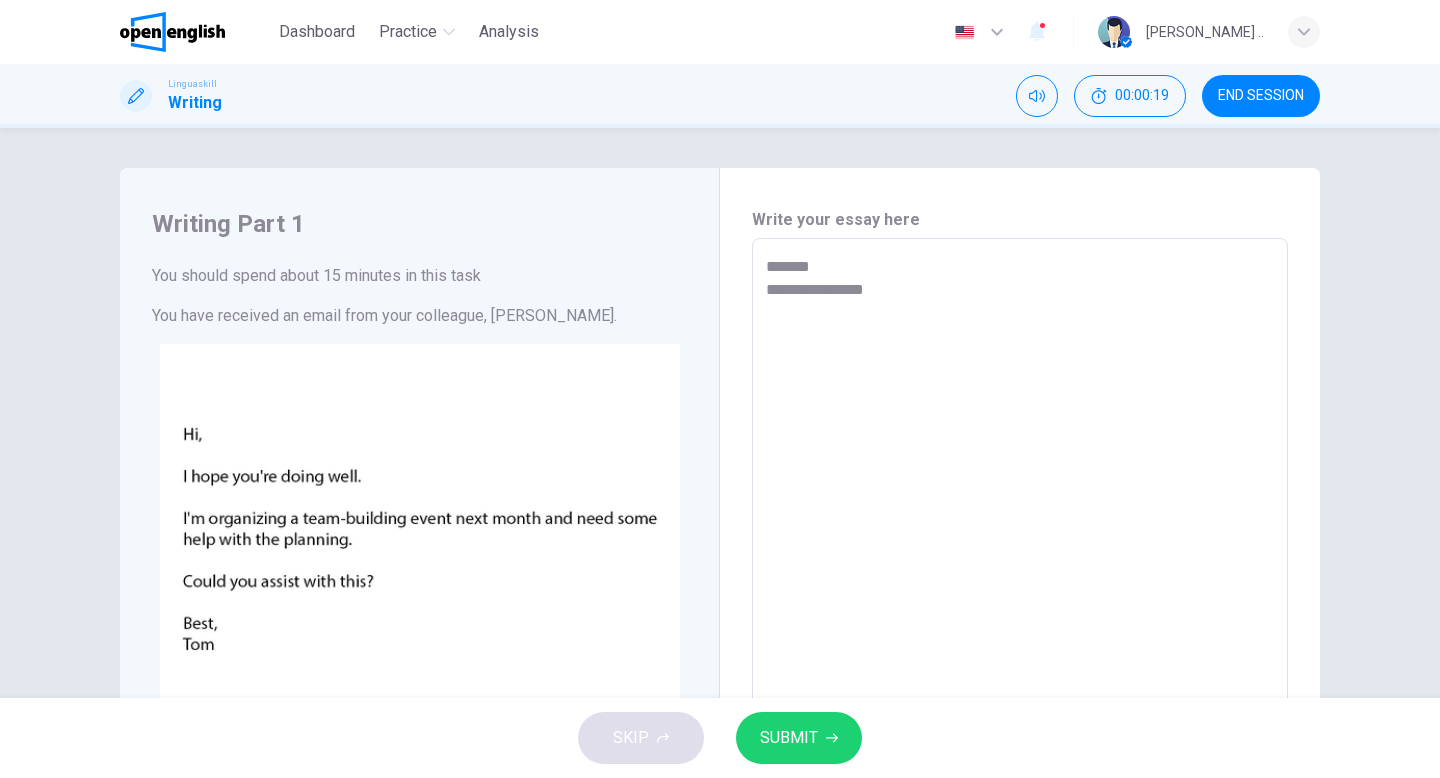 type on "*" 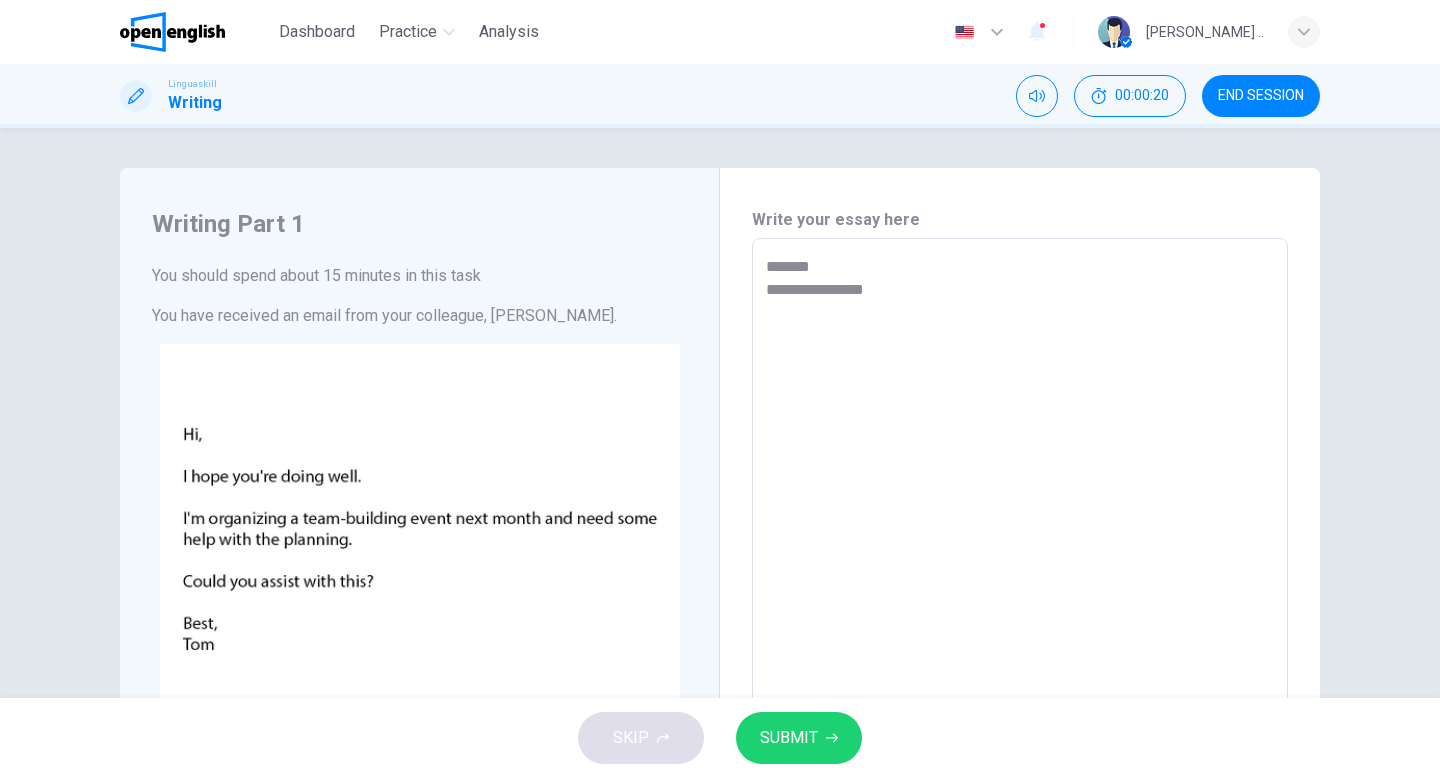 type on "**********" 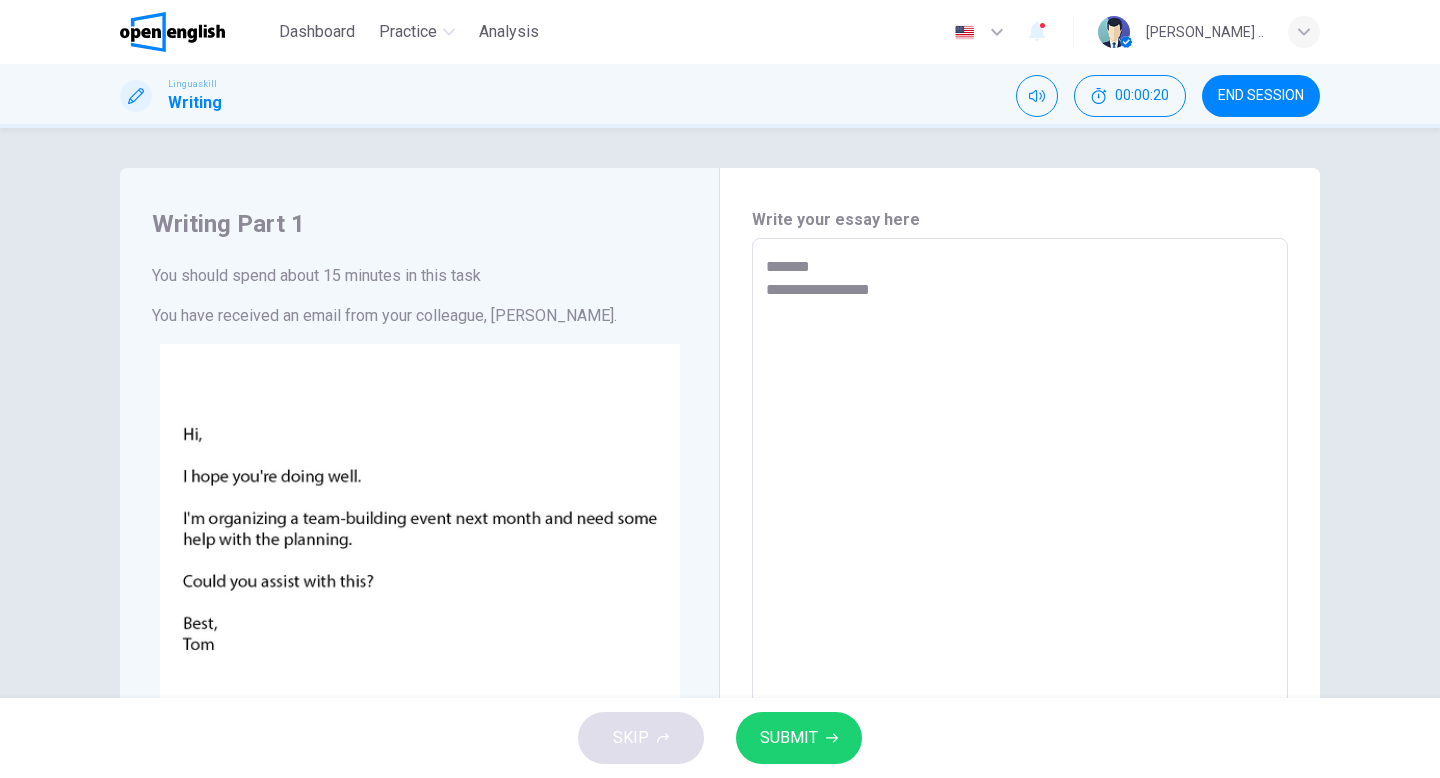 type on "*" 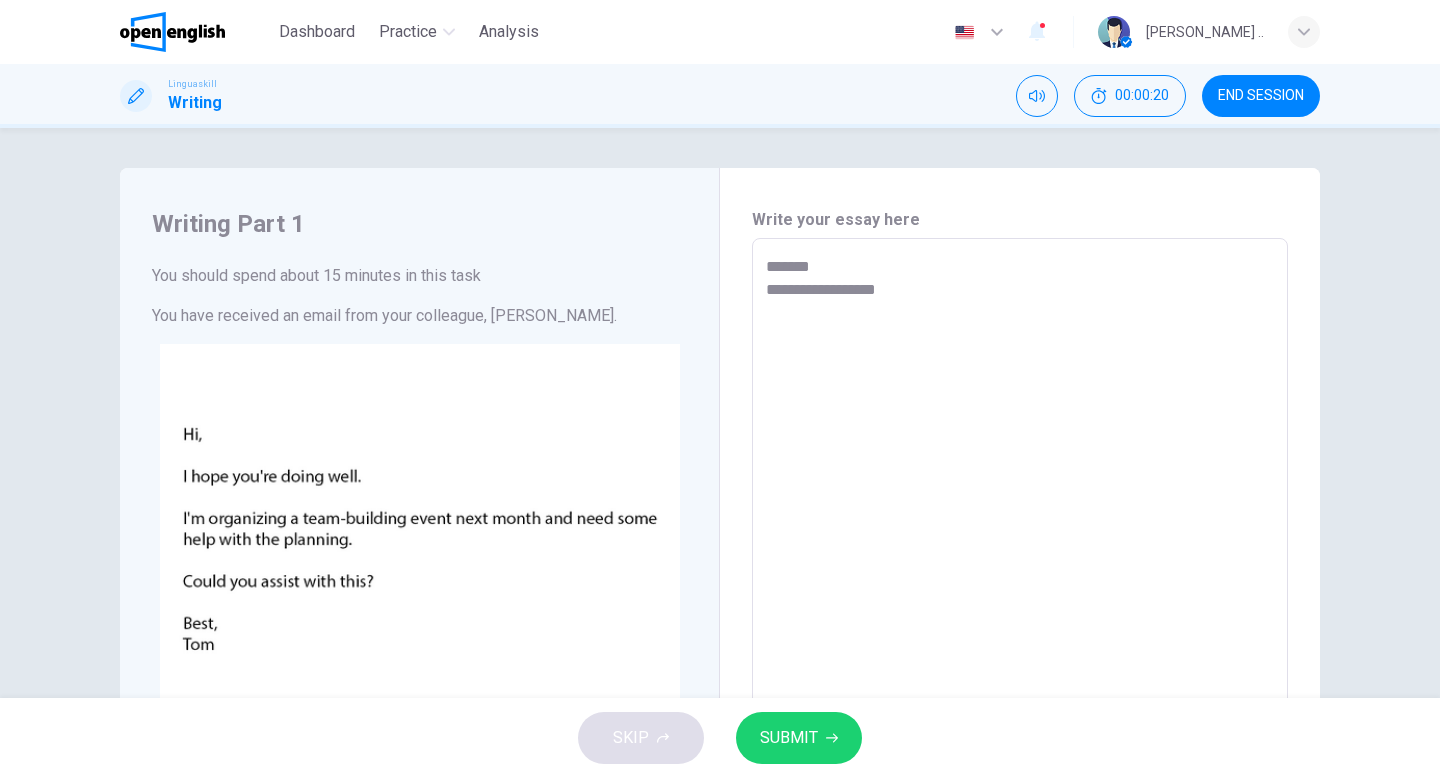 type on "*" 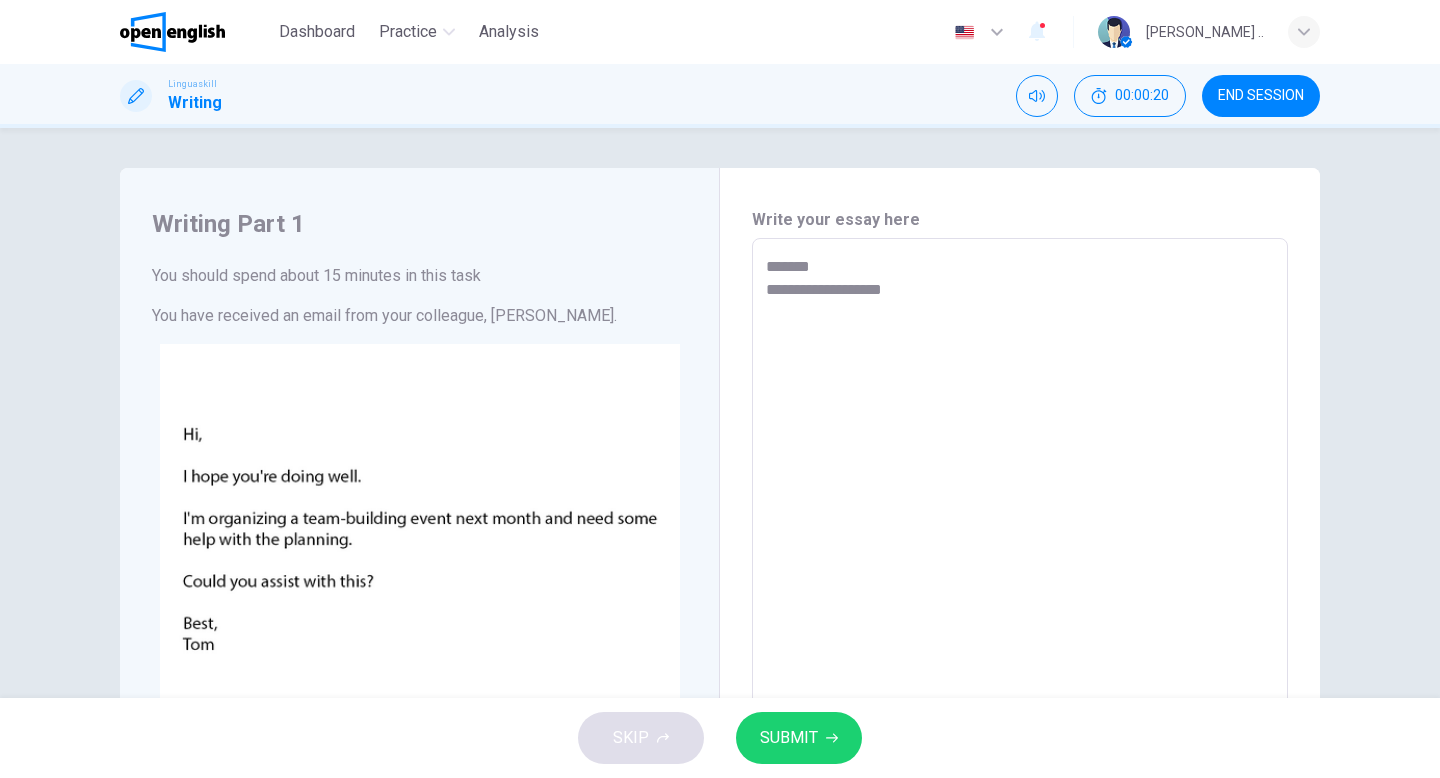 type on "**********" 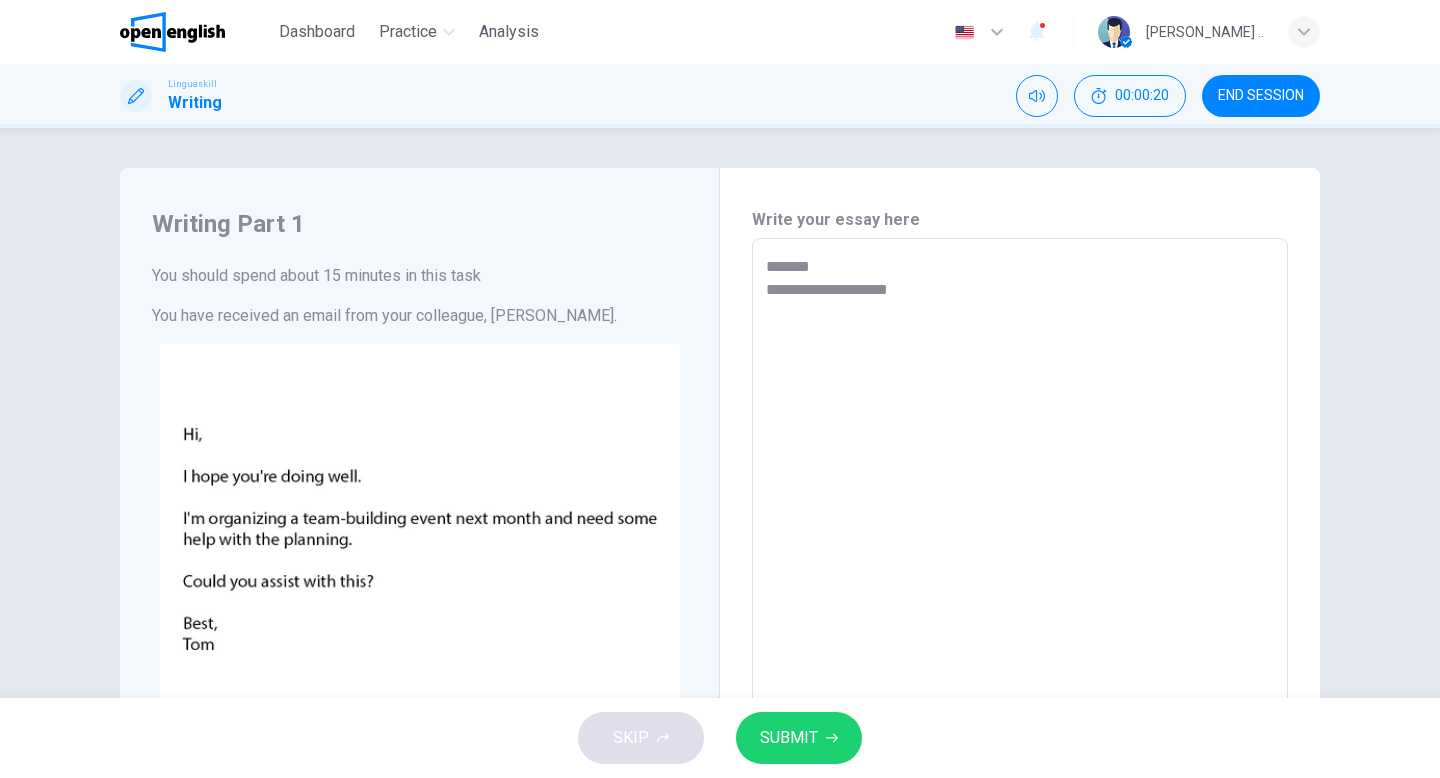 type on "*" 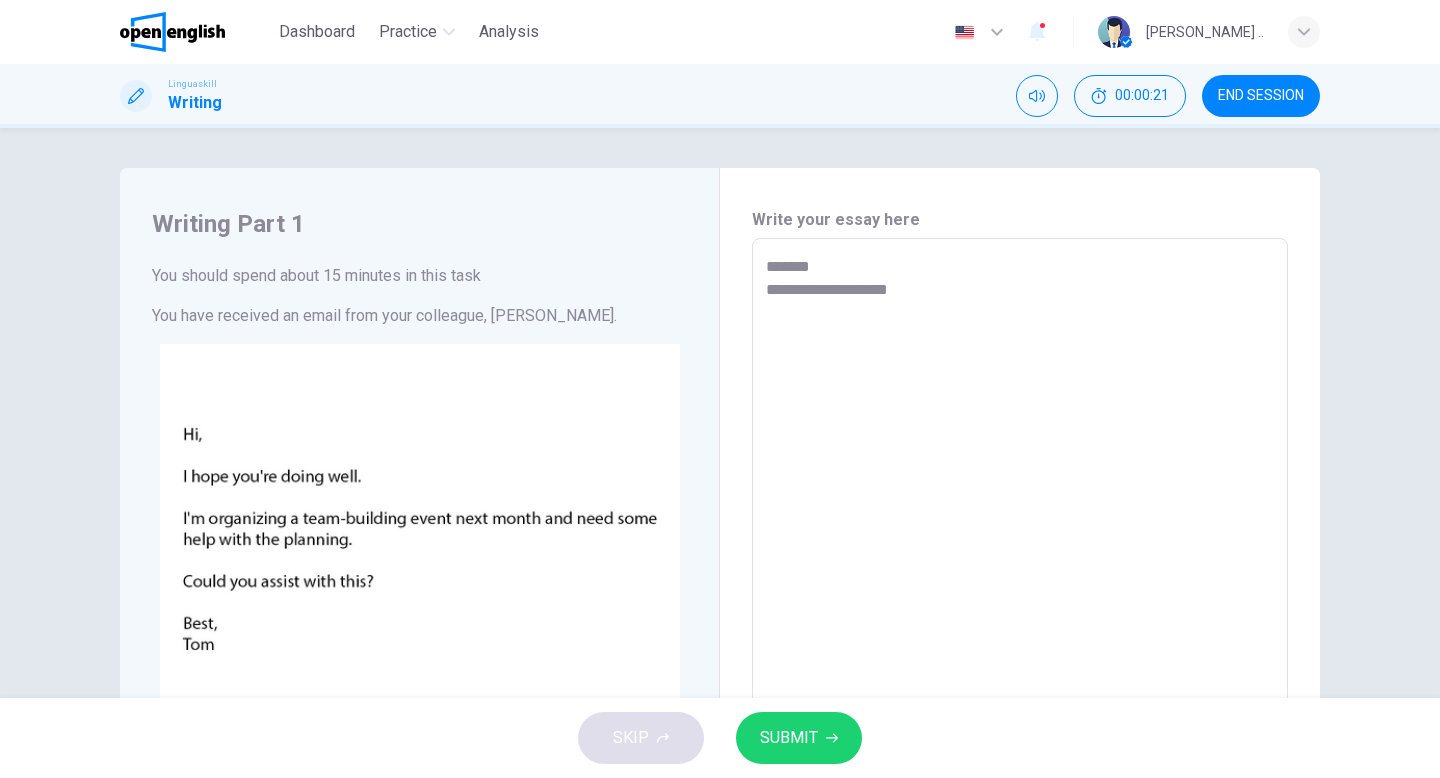 type on "**********" 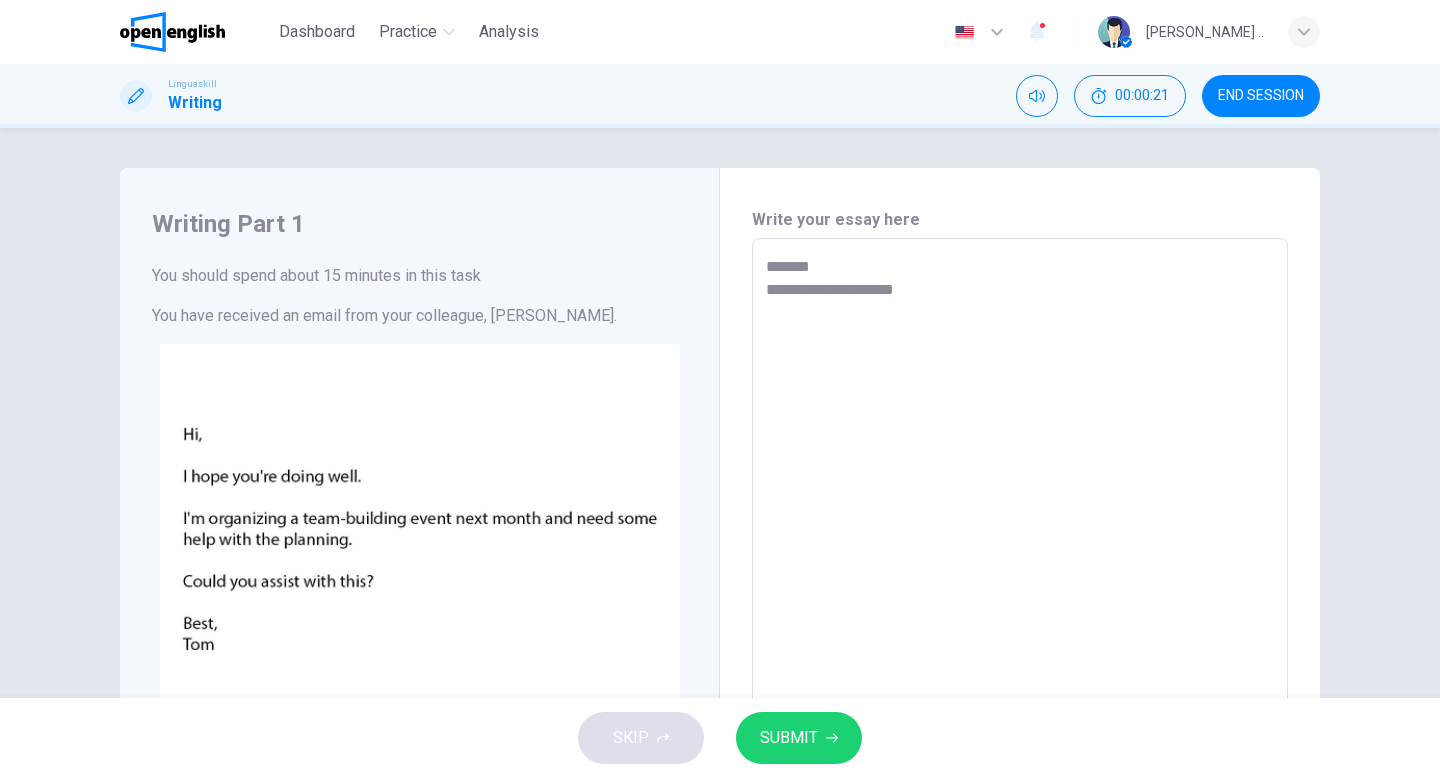 type on "*" 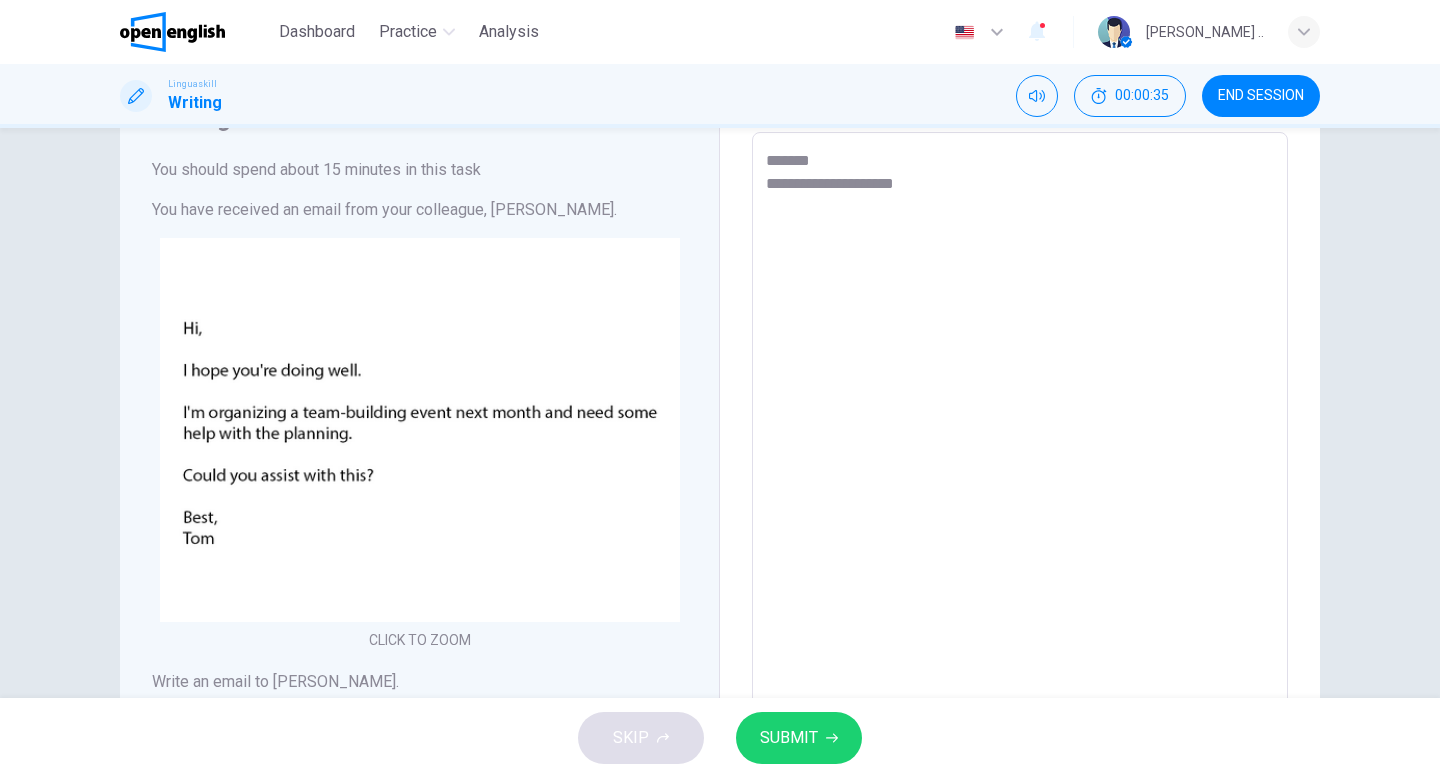 scroll, scrollTop: 85, scrollLeft: 0, axis: vertical 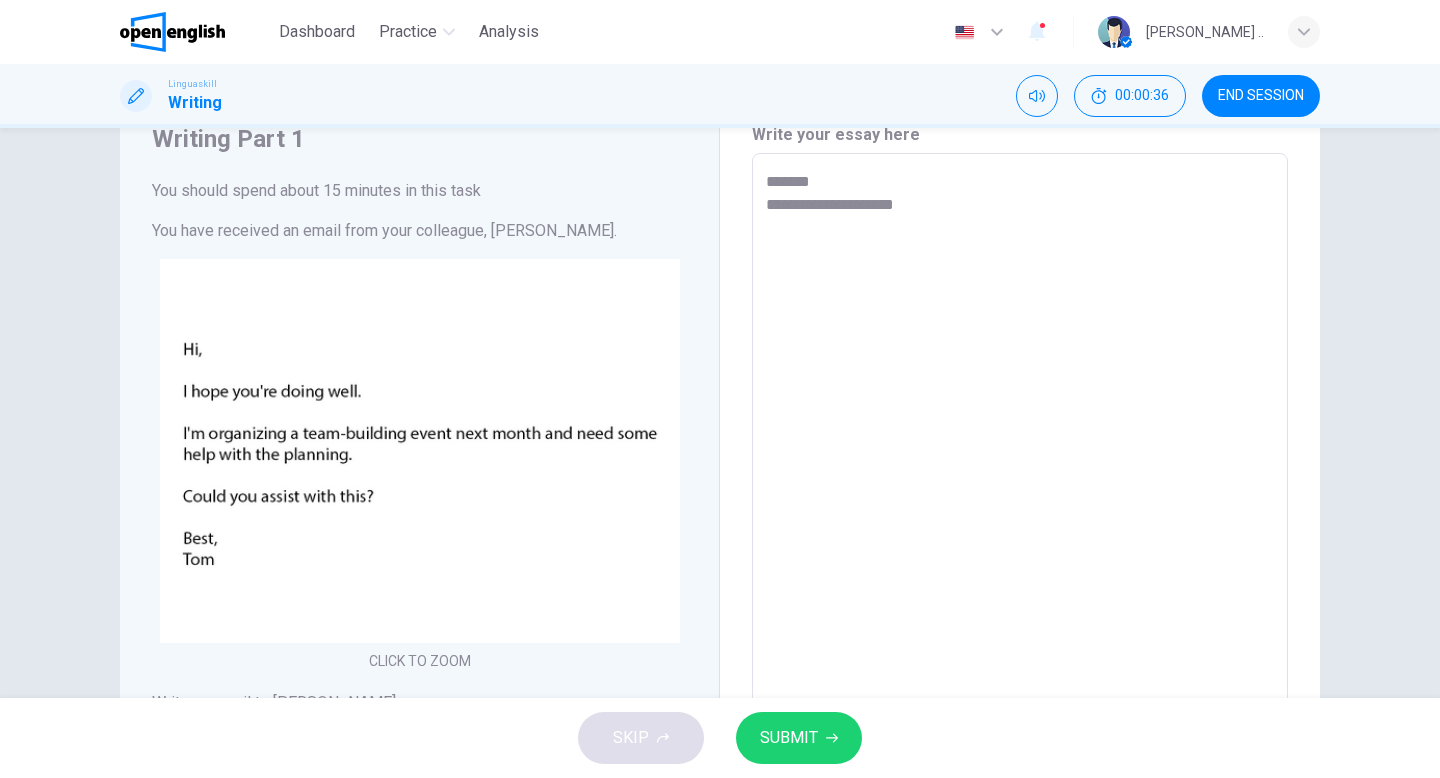 type on "**********" 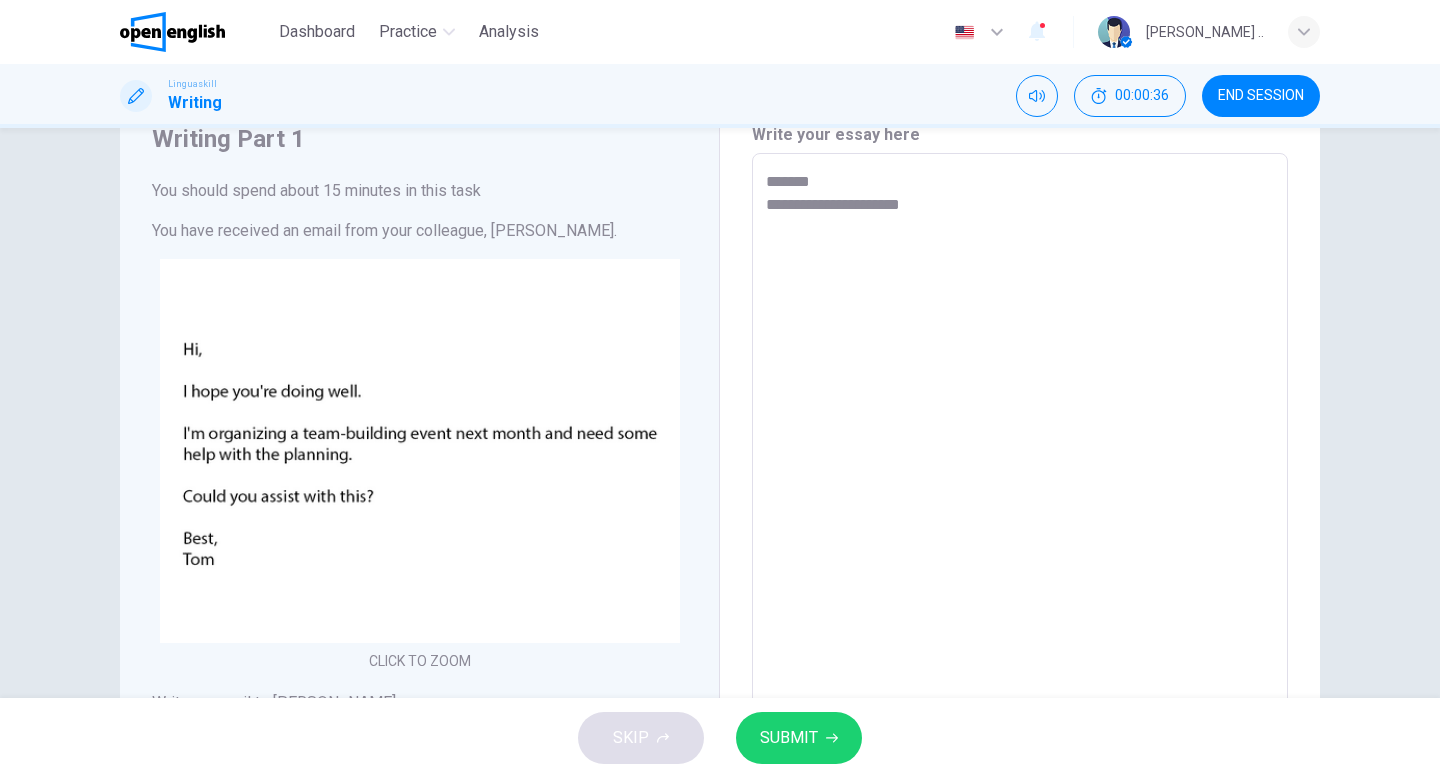 type on "**********" 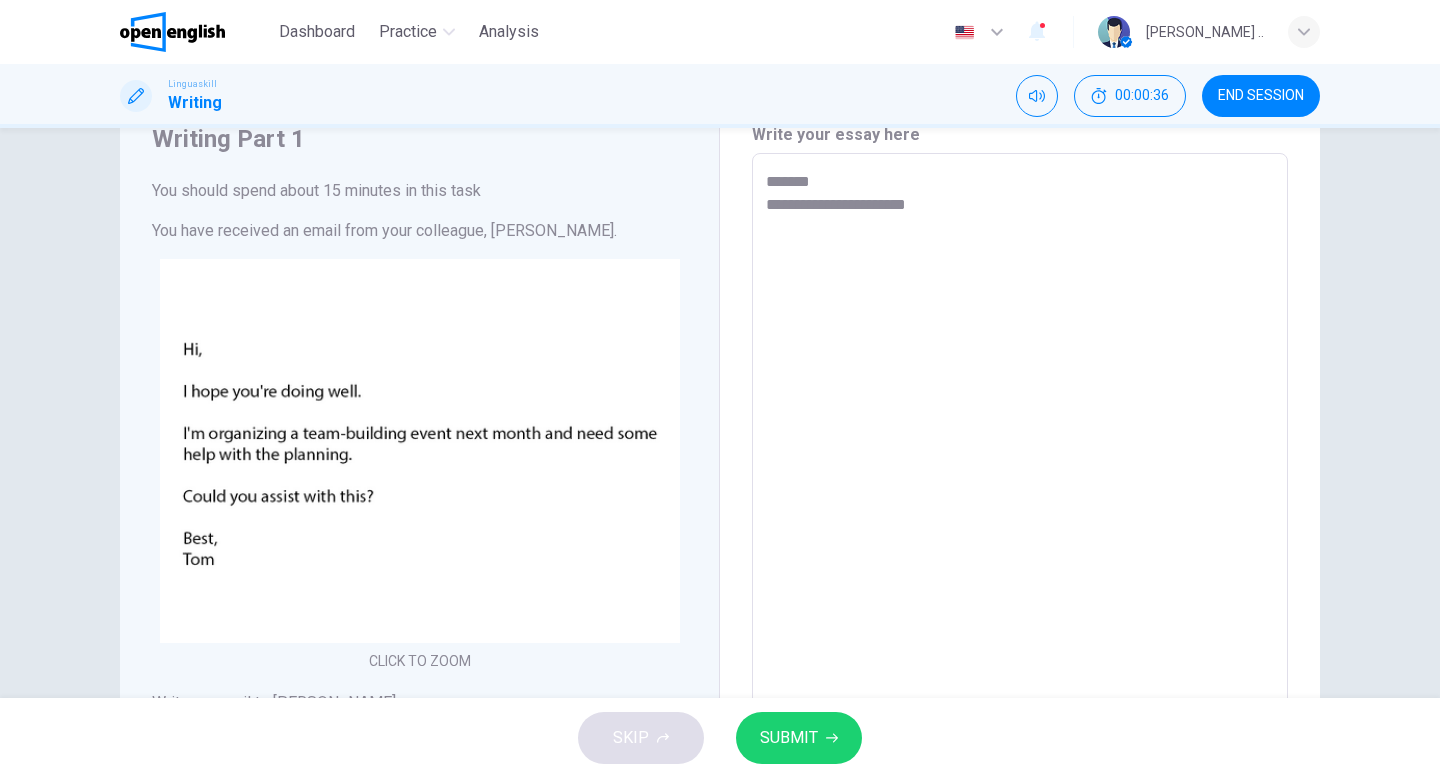 type on "*" 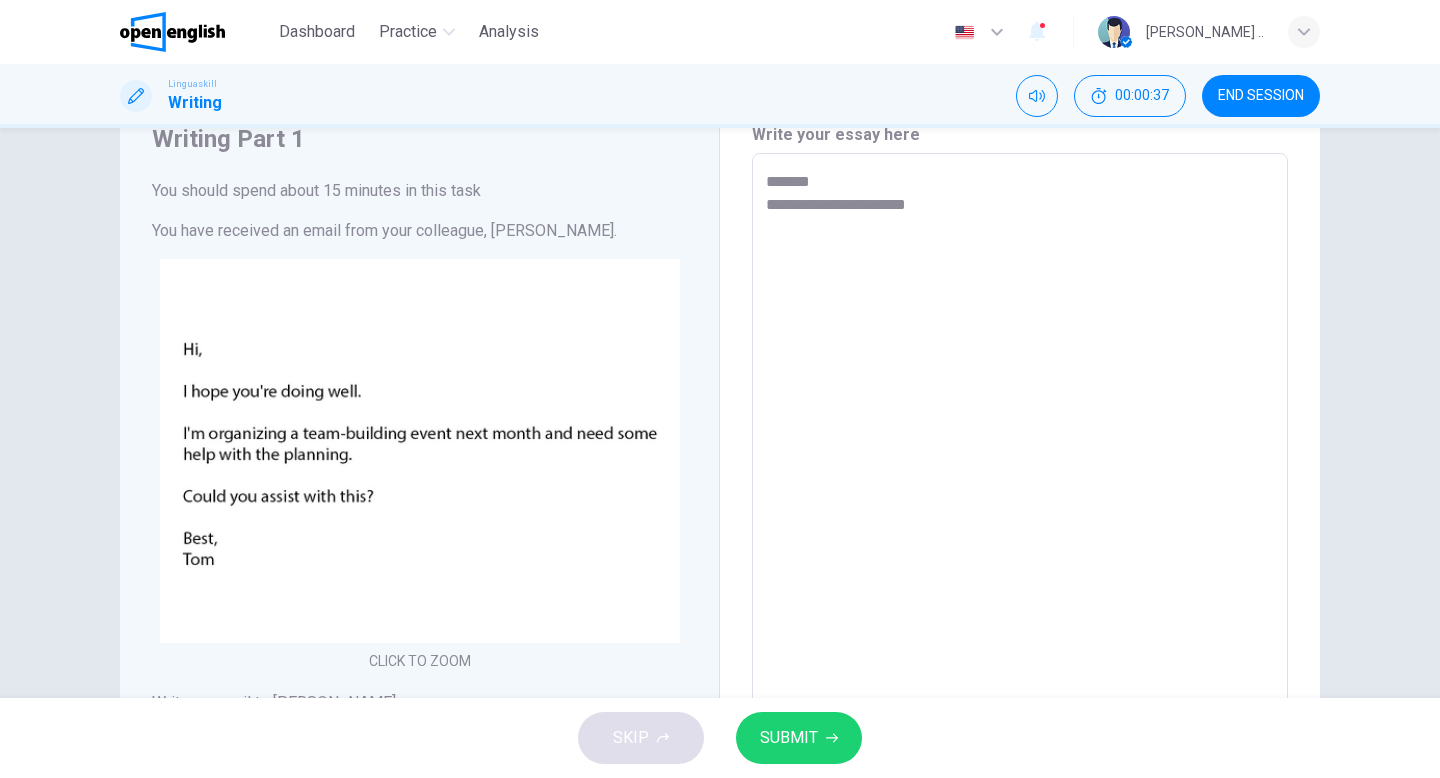type on "**********" 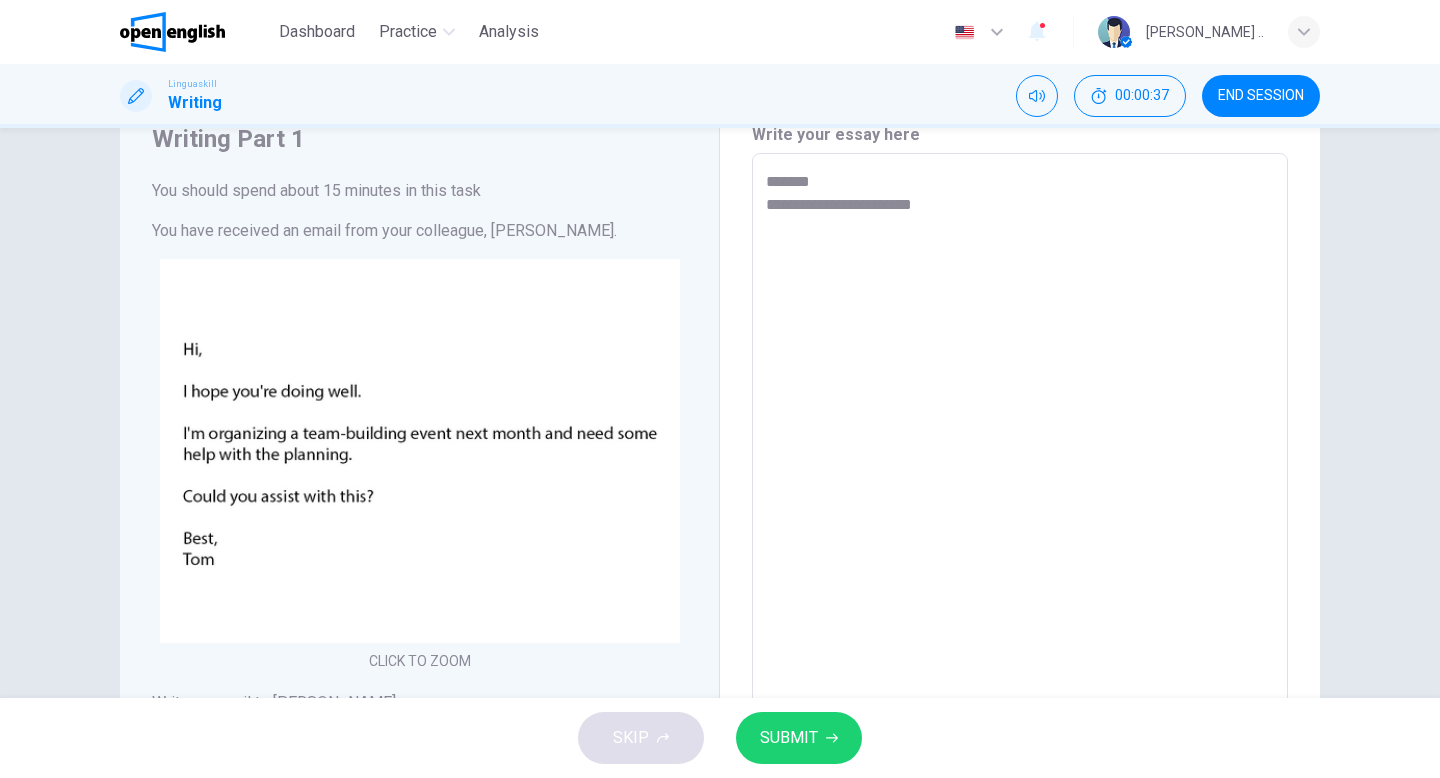 type on "*" 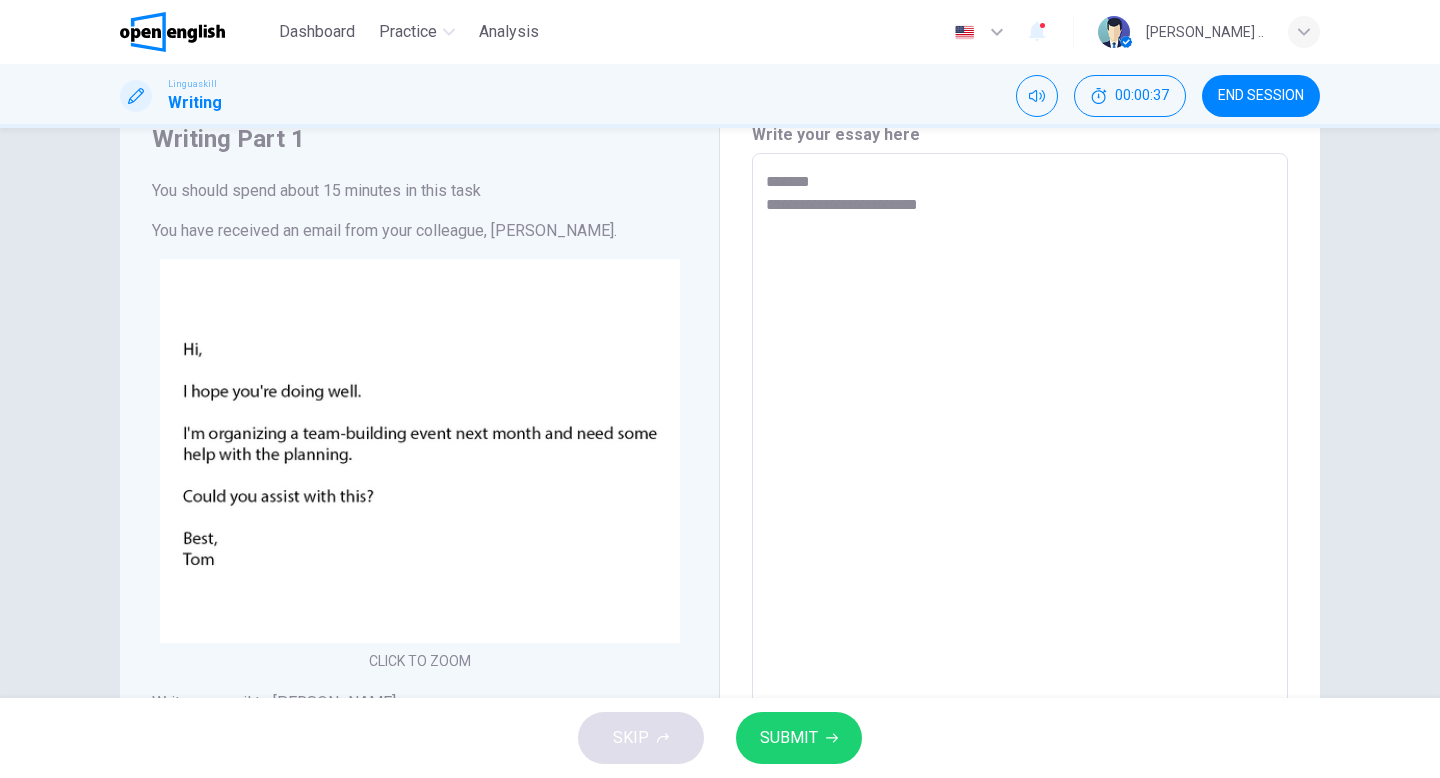 type on "*" 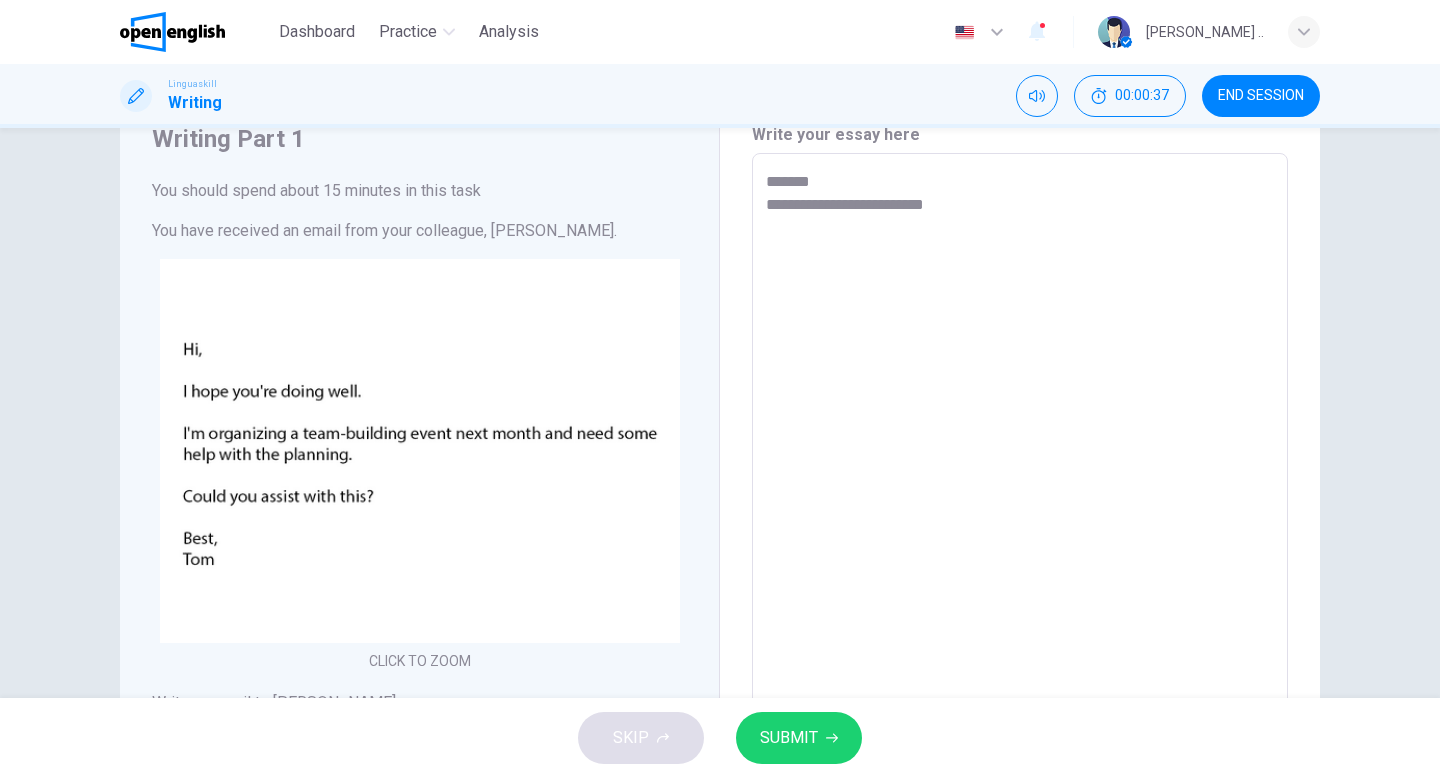 type on "**********" 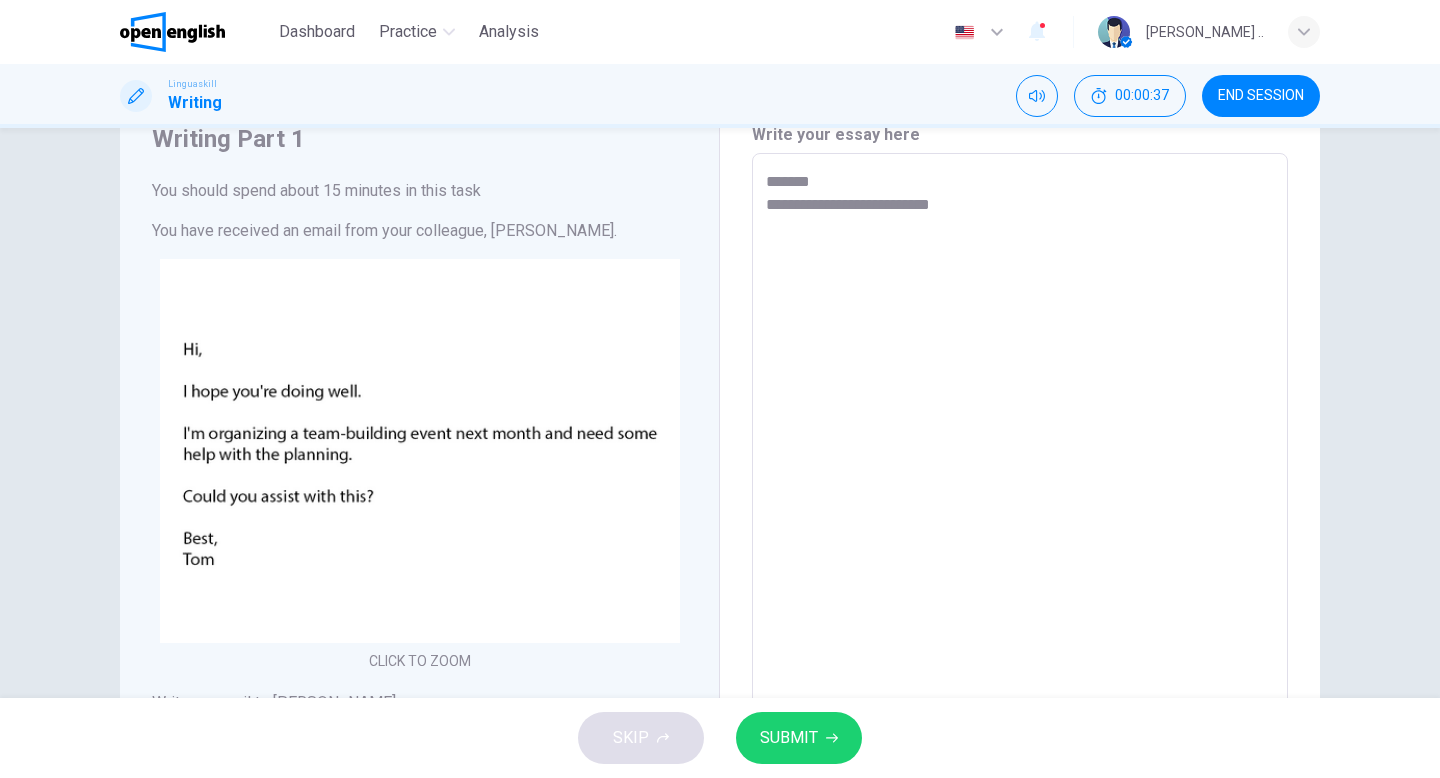 type on "*" 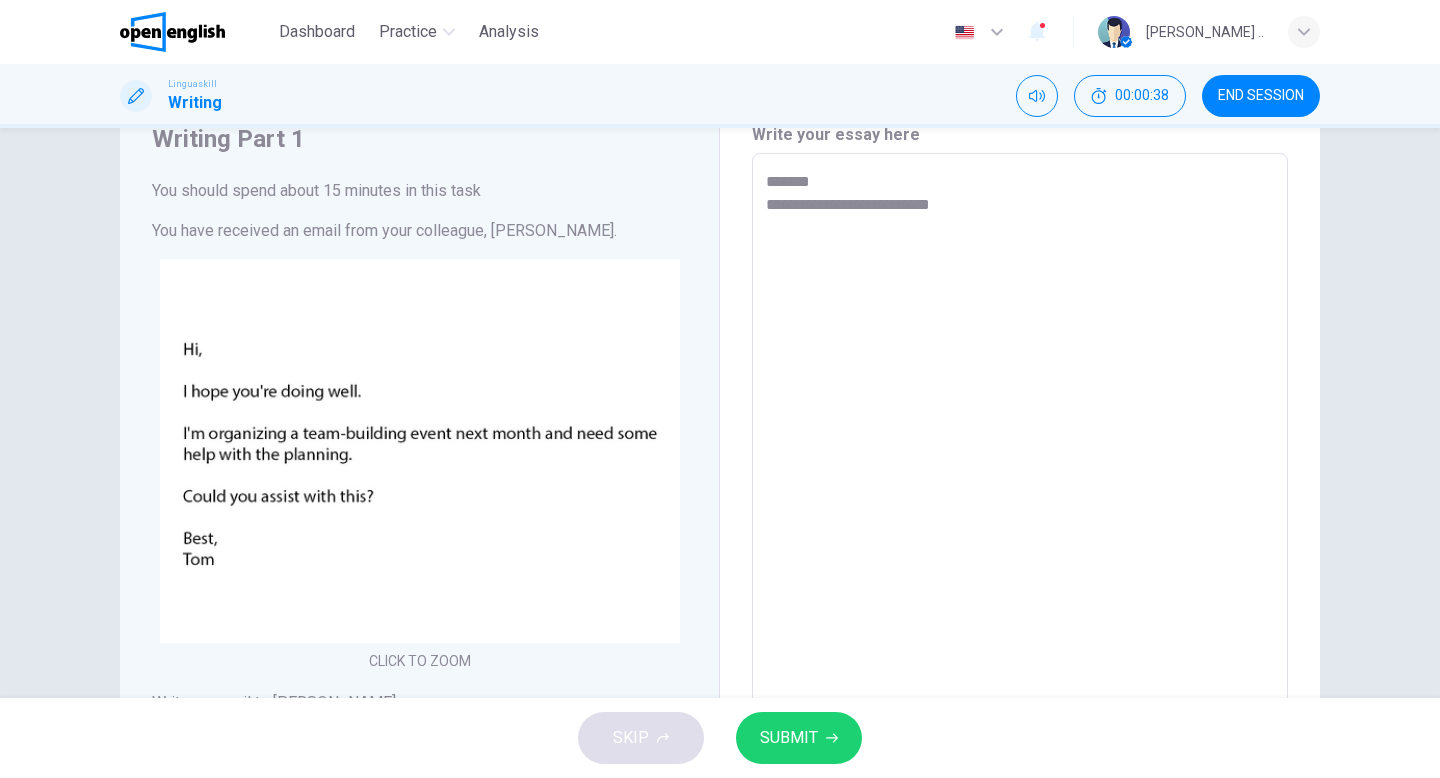 type on "**********" 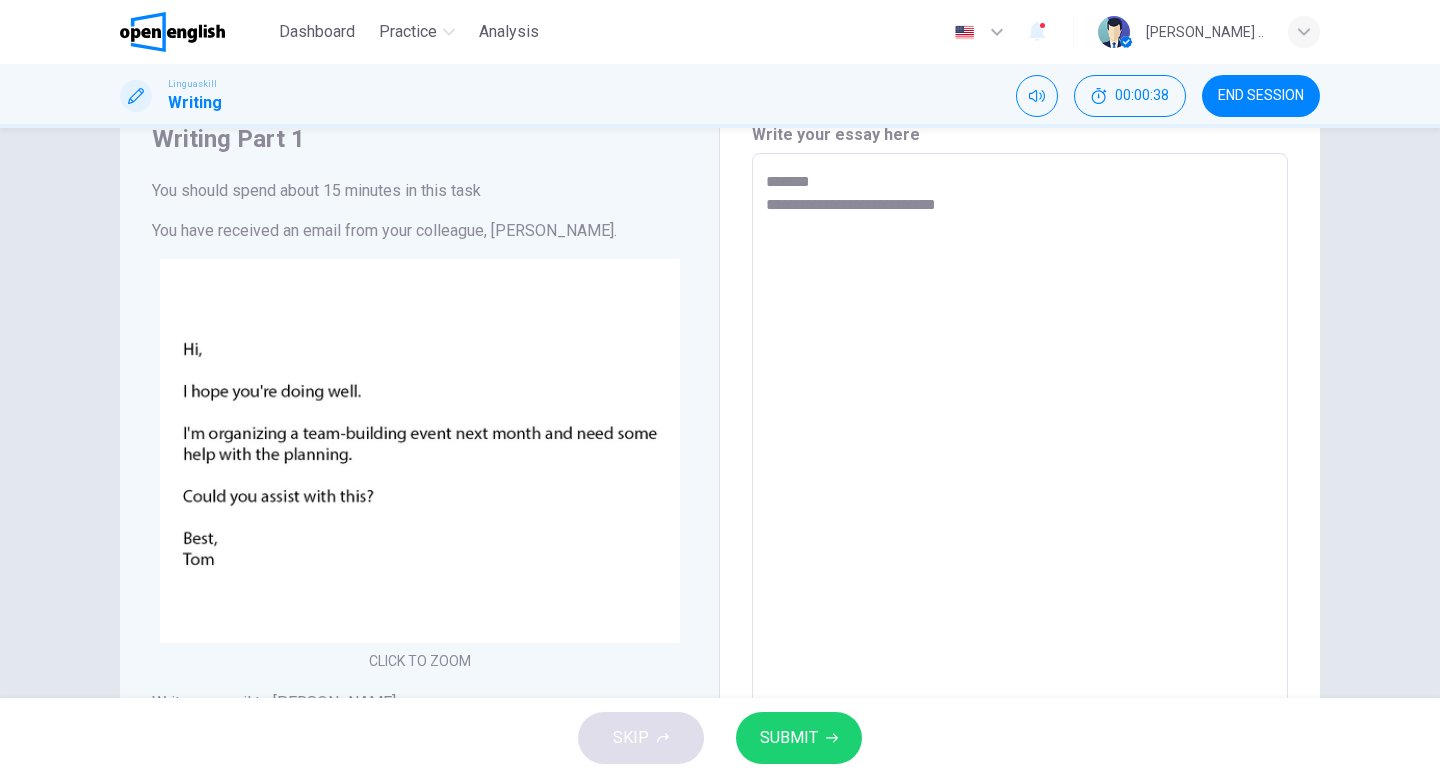 type on "*" 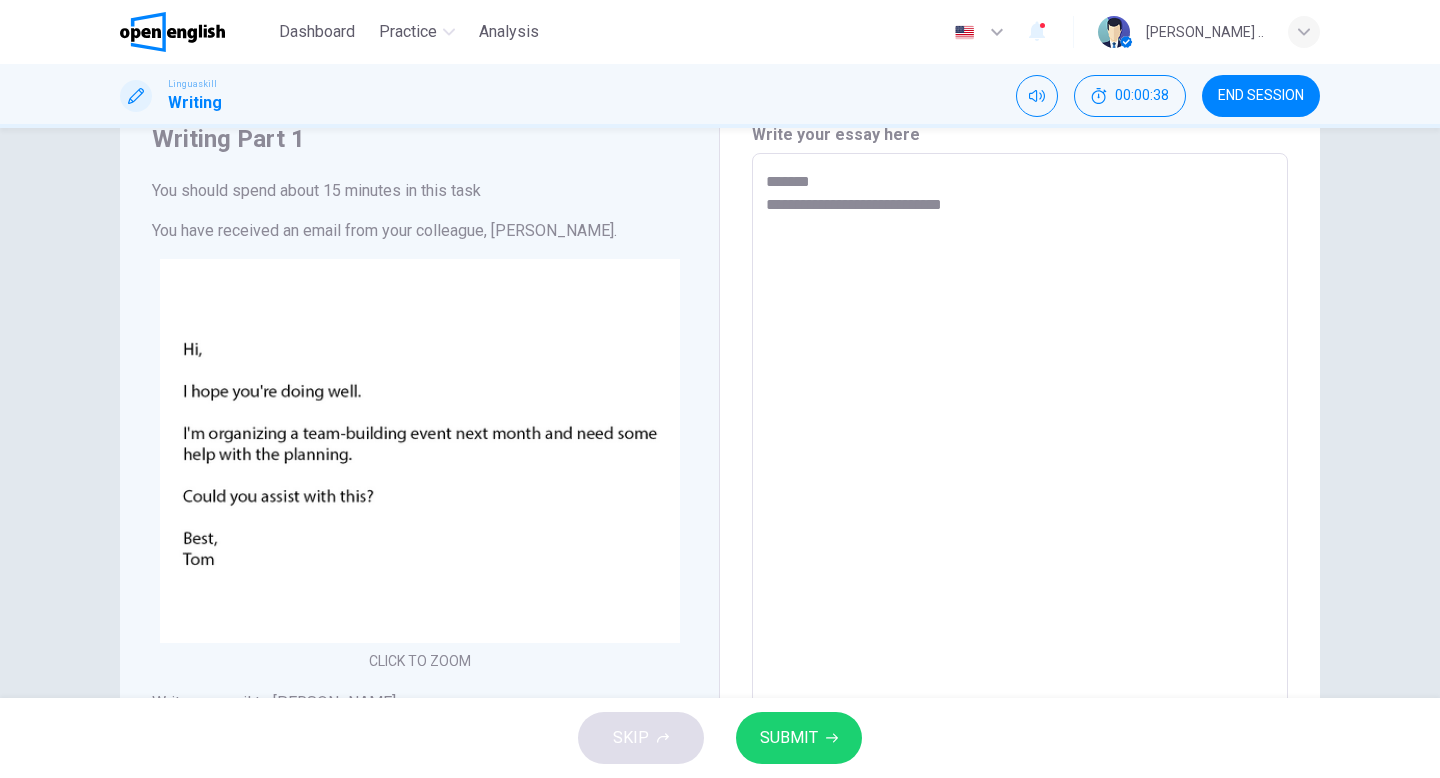 type on "*" 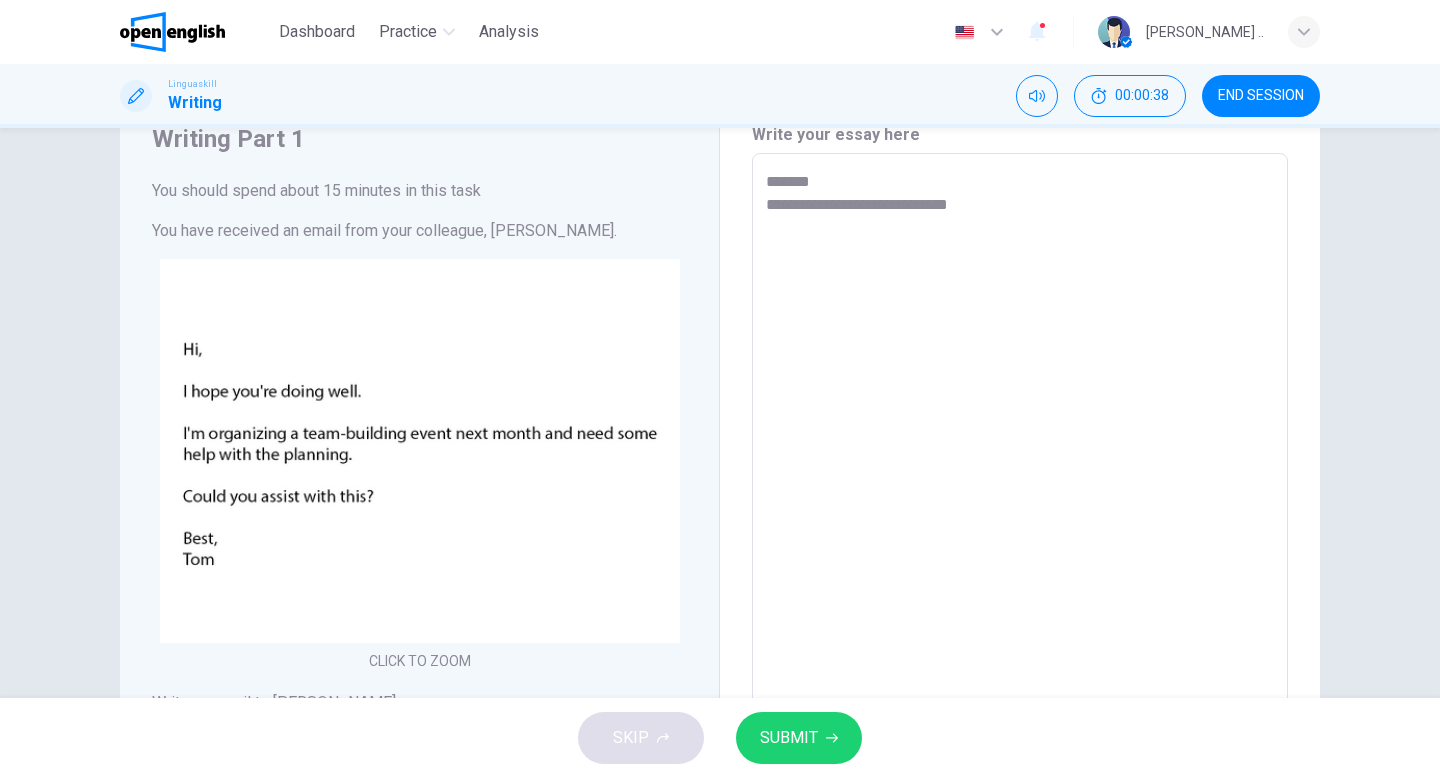 type on "*" 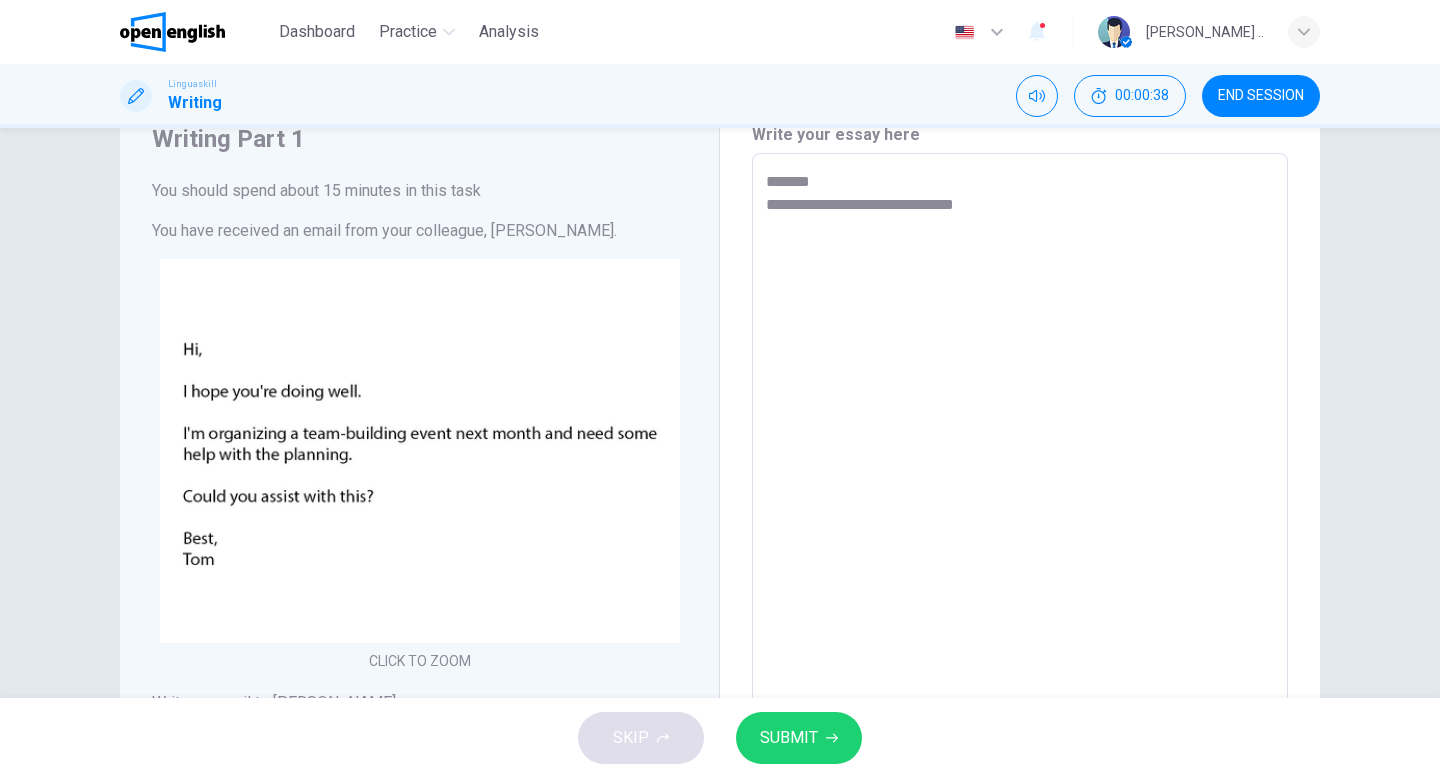 type on "*" 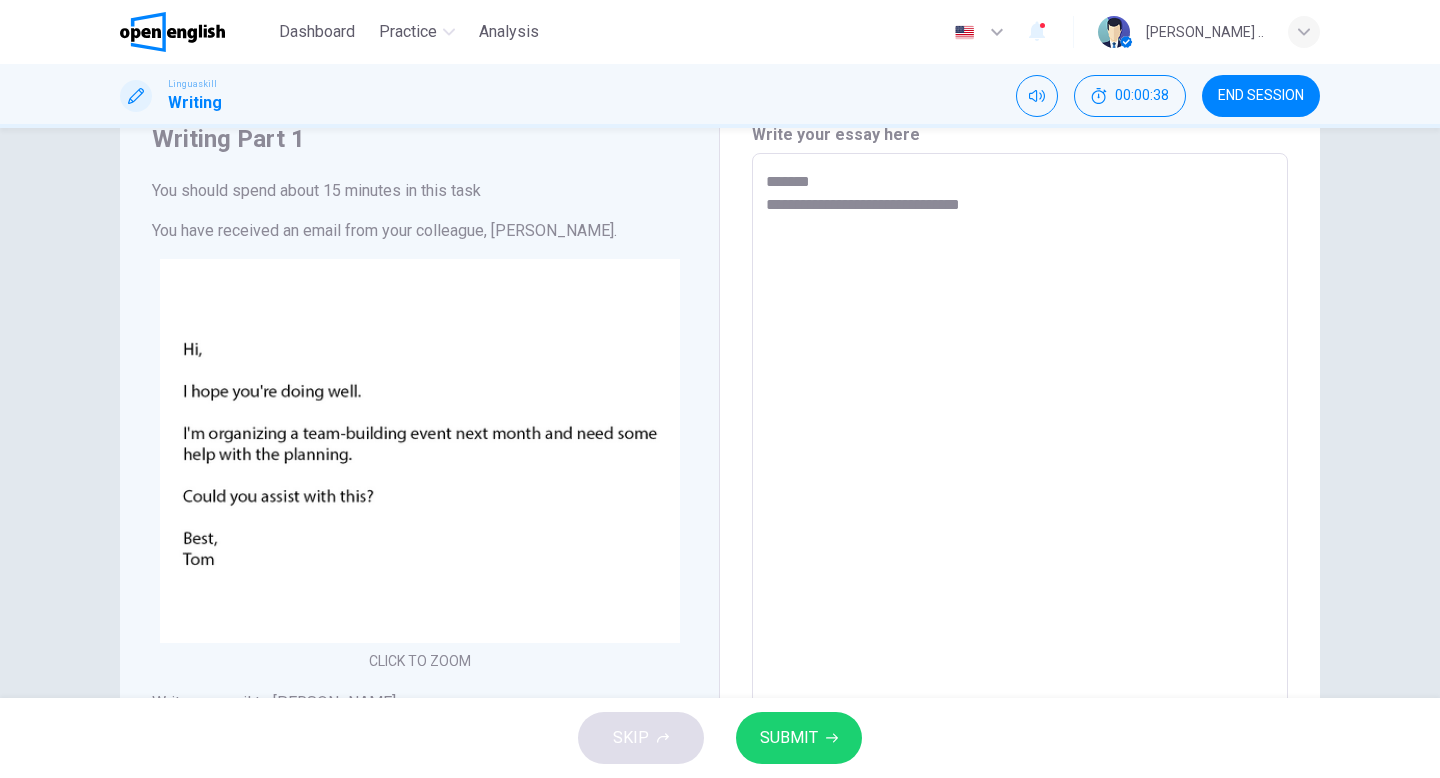 type on "*" 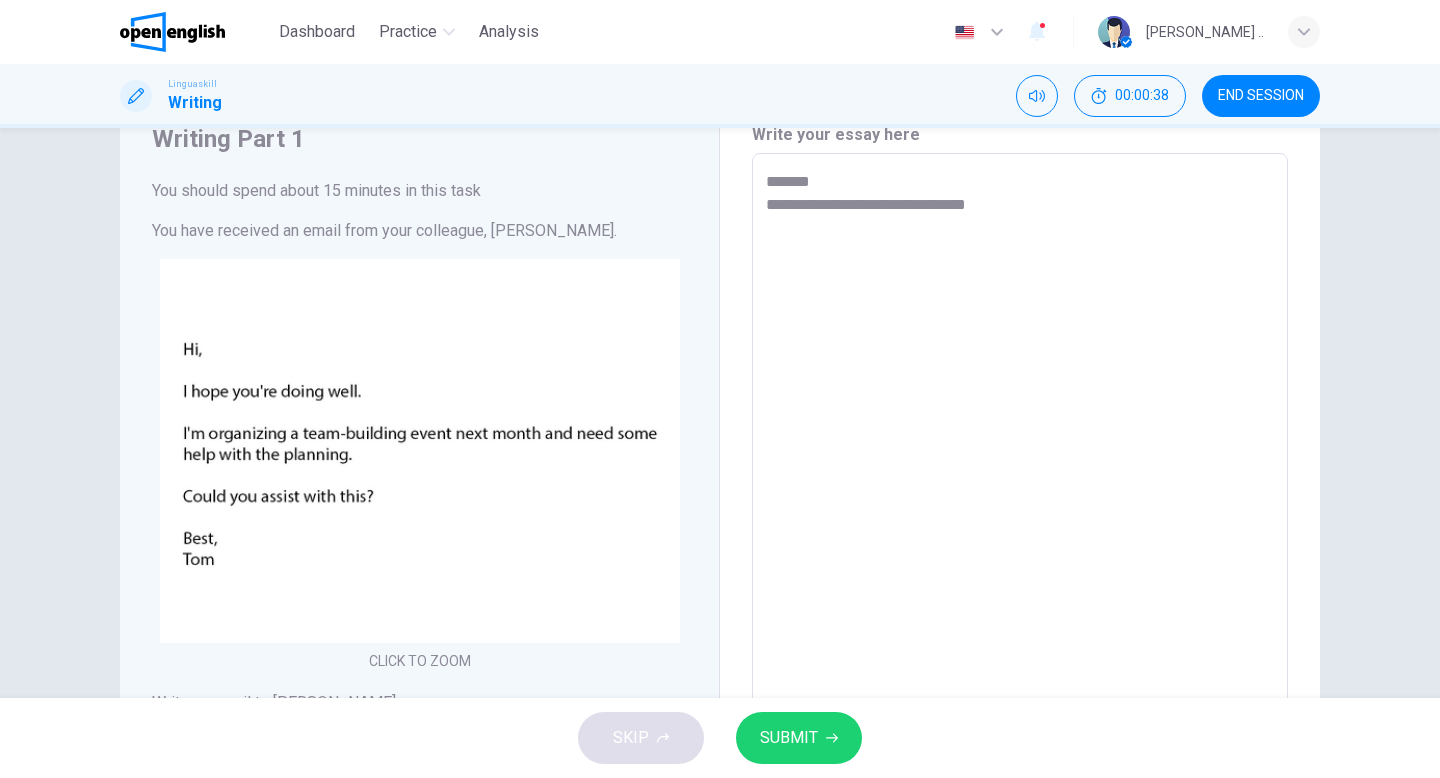 type on "*" 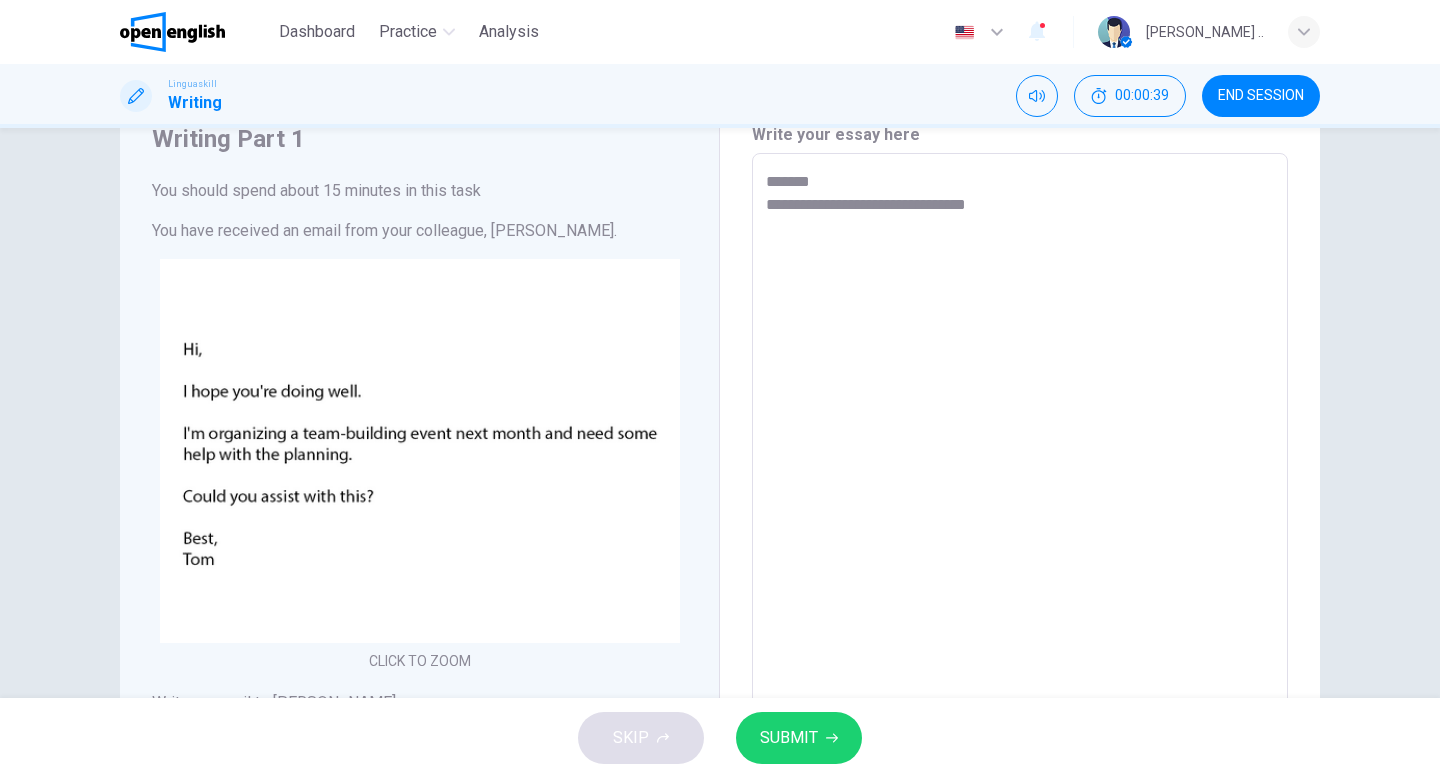 type on "**********" 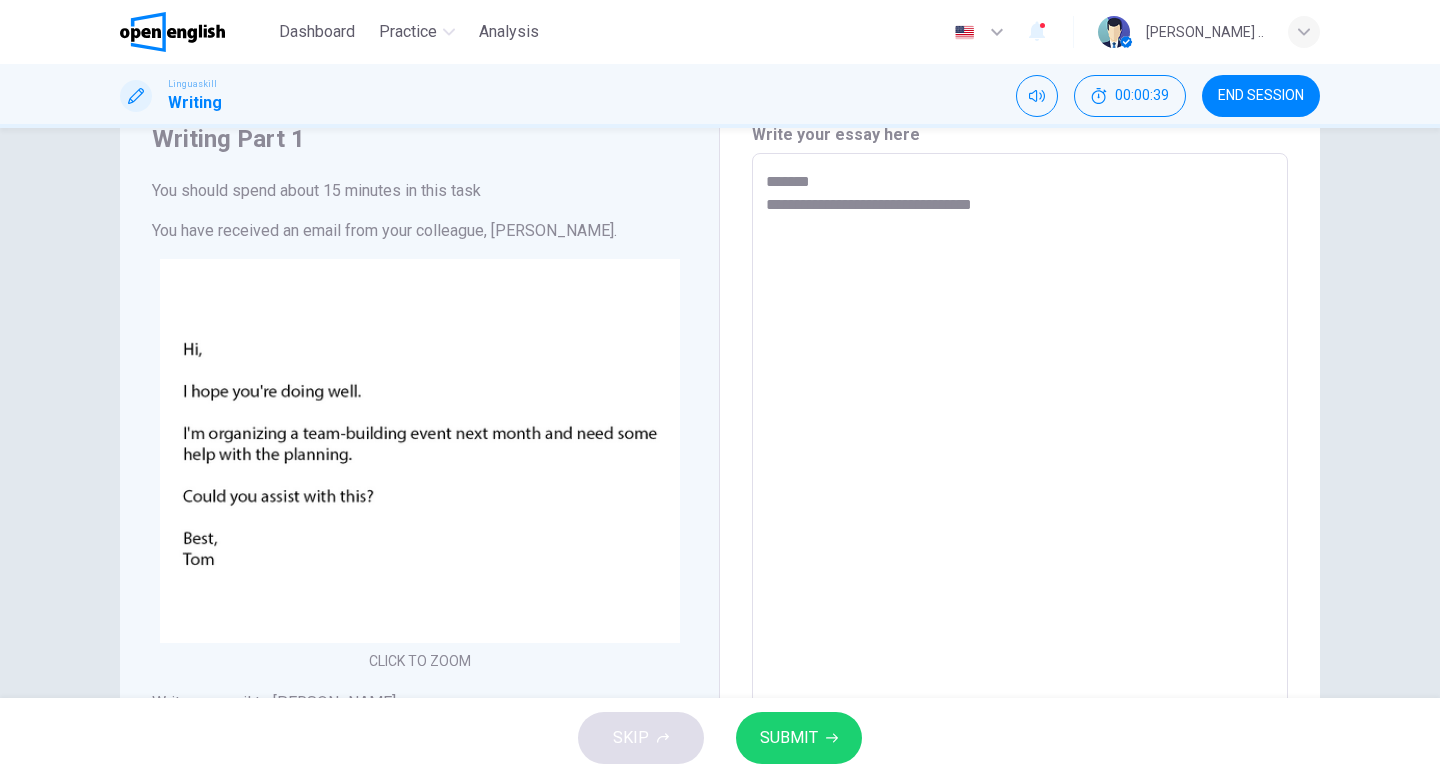 type on "*" 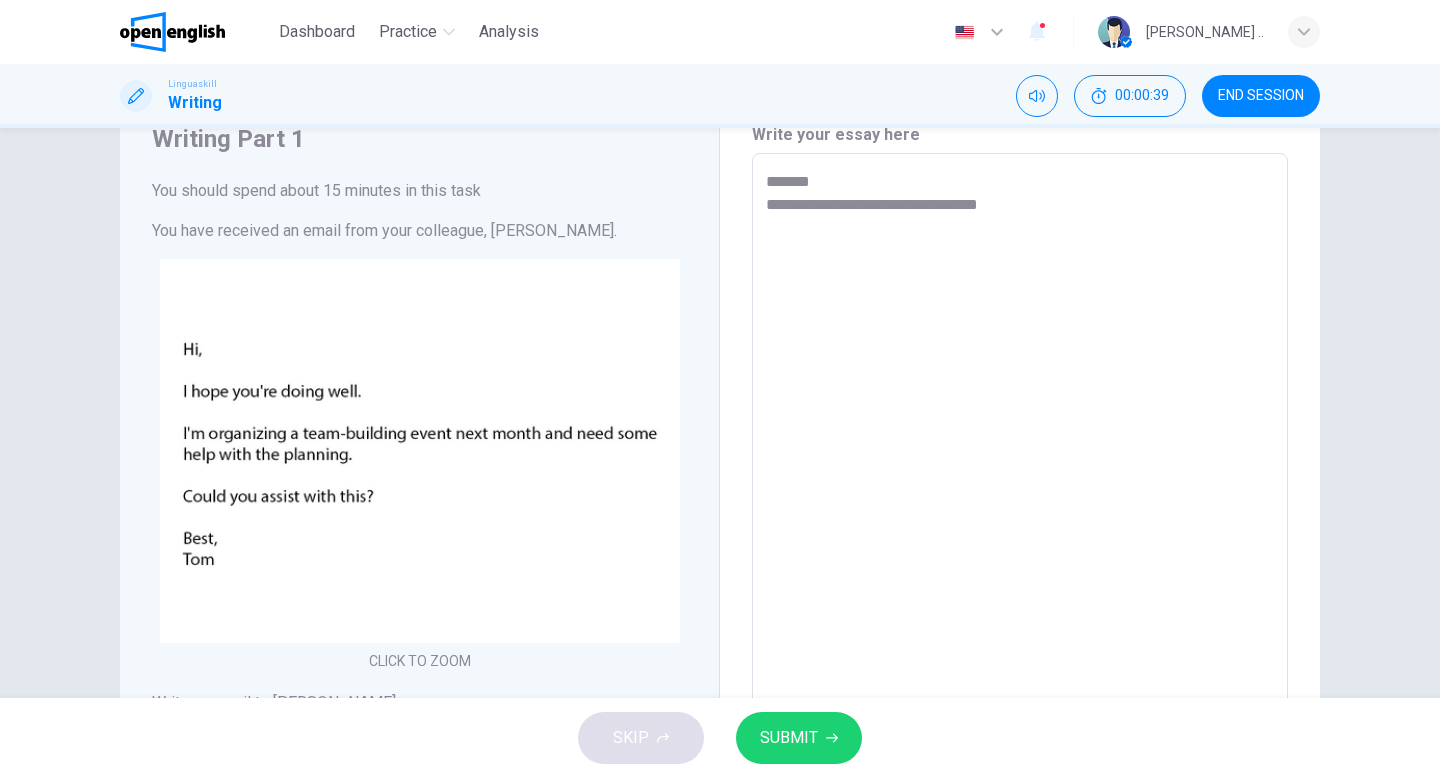 type on "*" 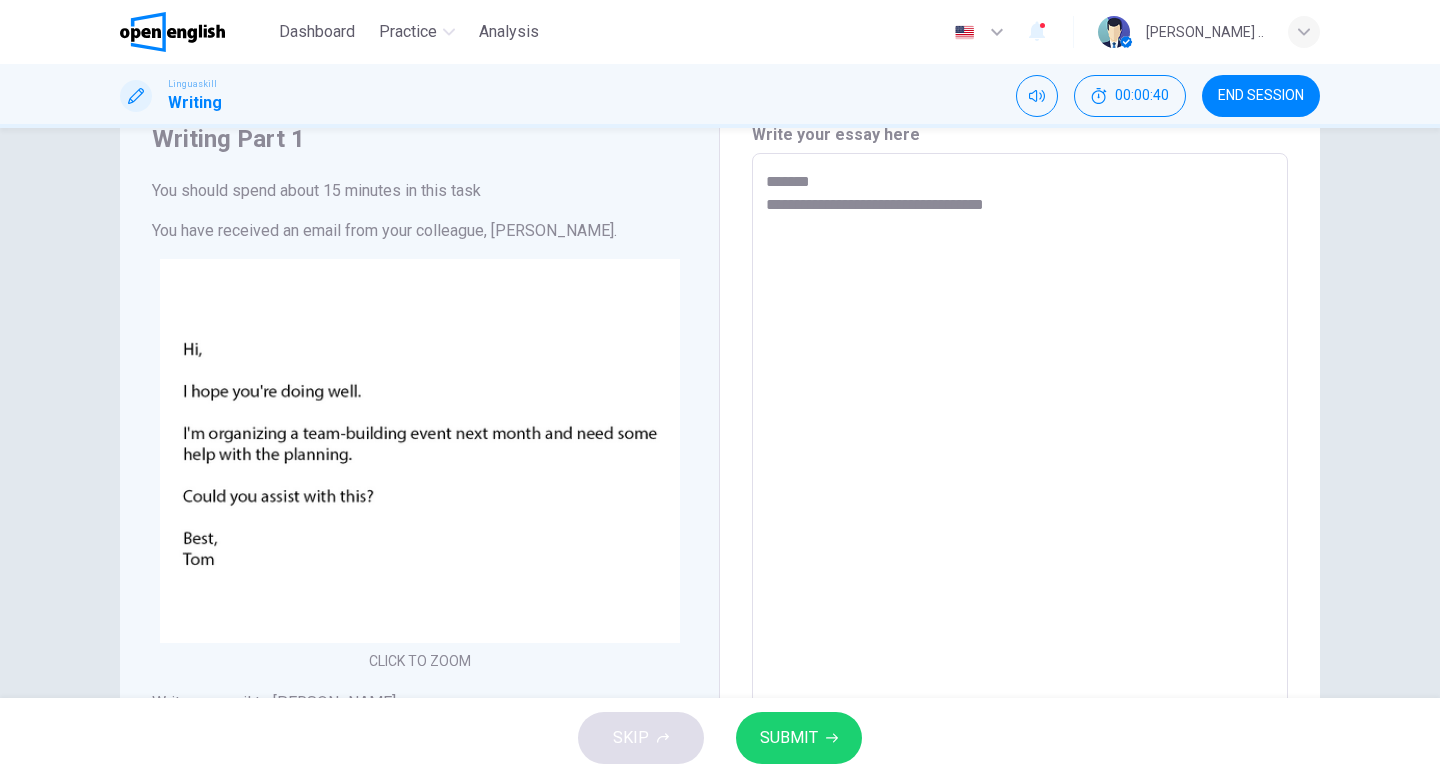 type on "**********" 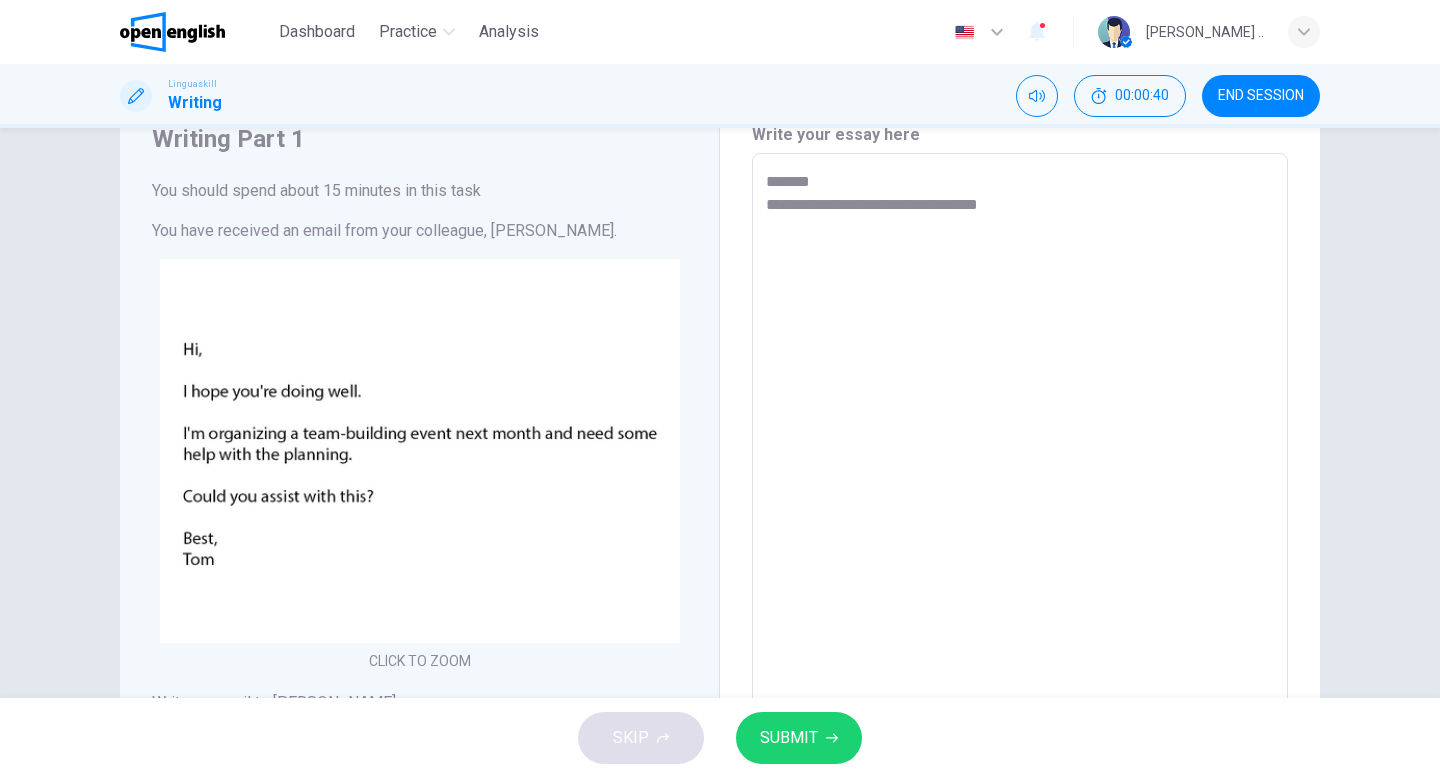 type on "*" 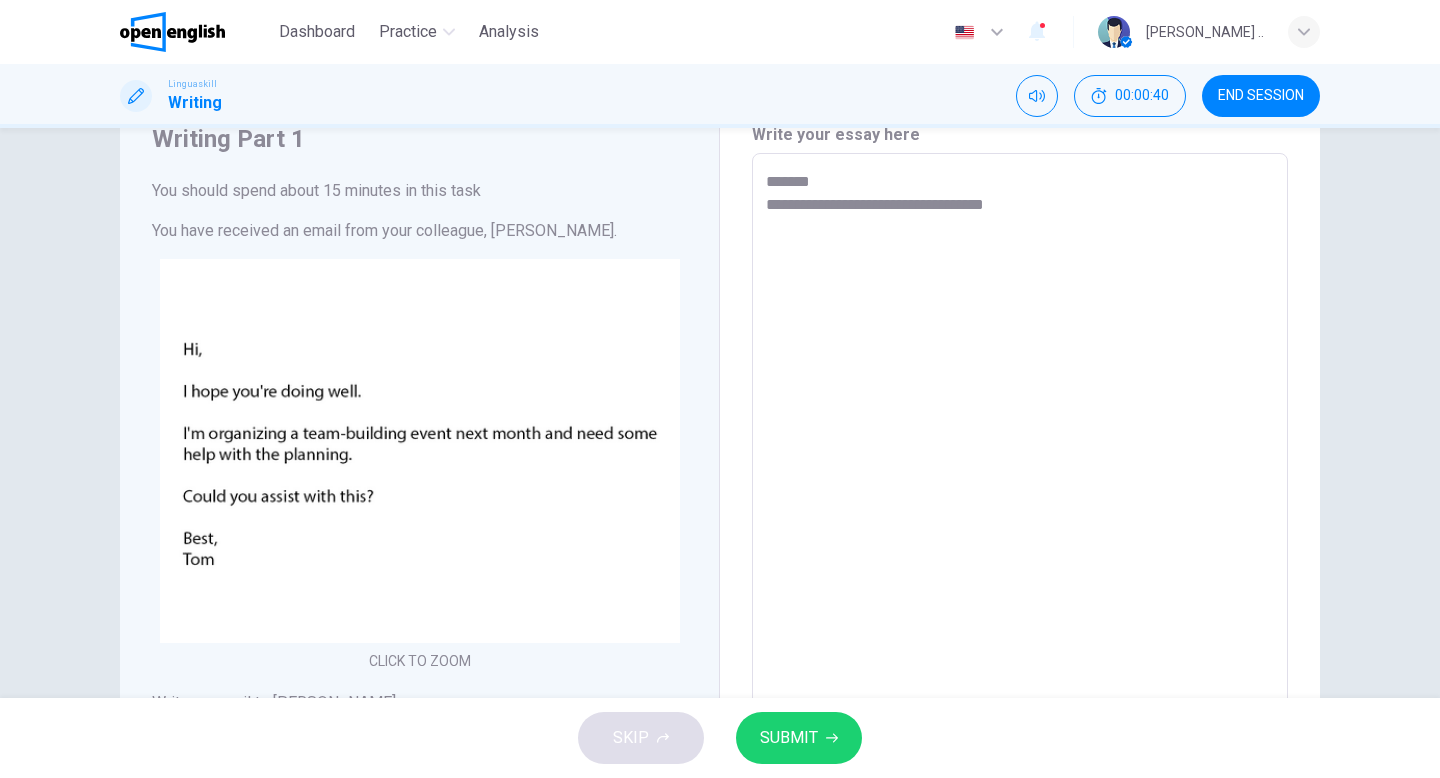 type on "**********" 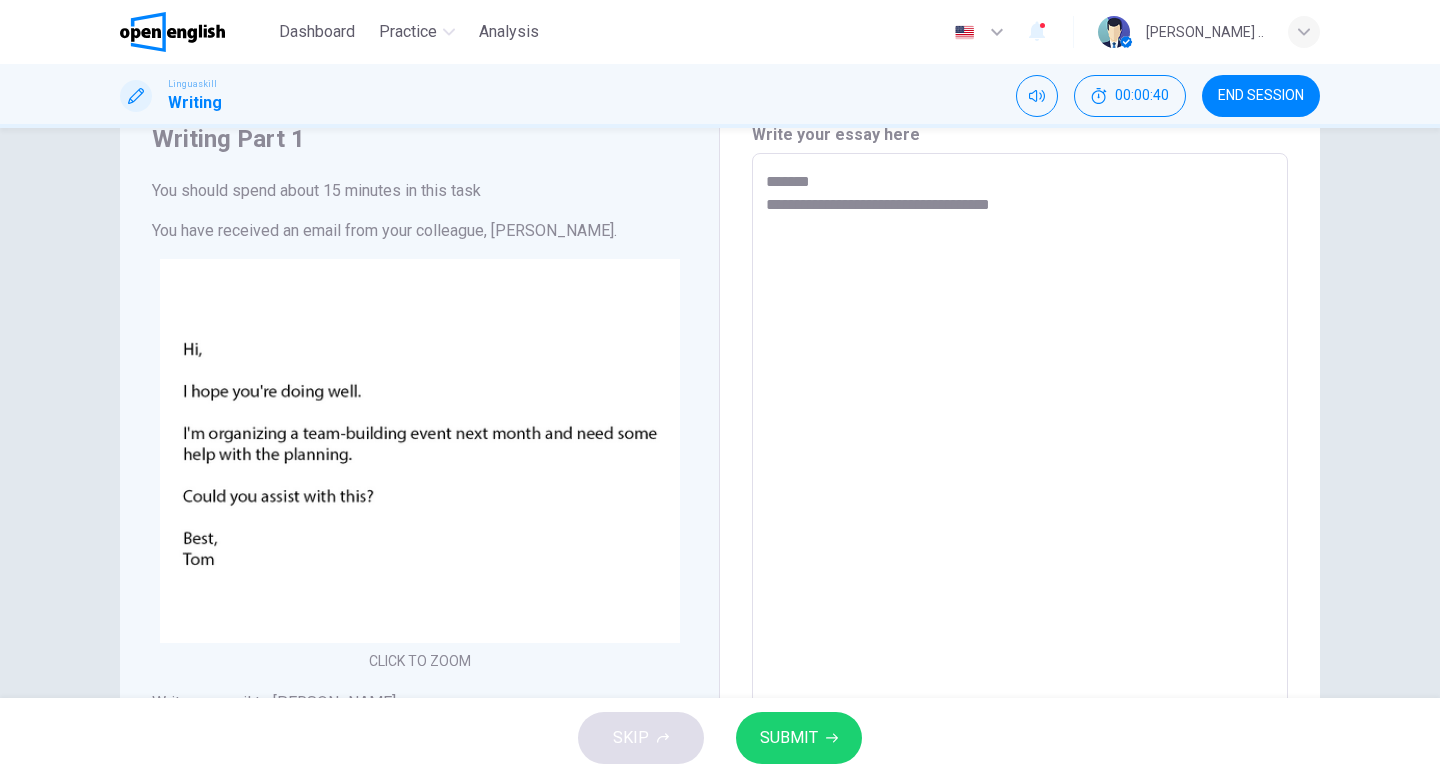 type on "*" 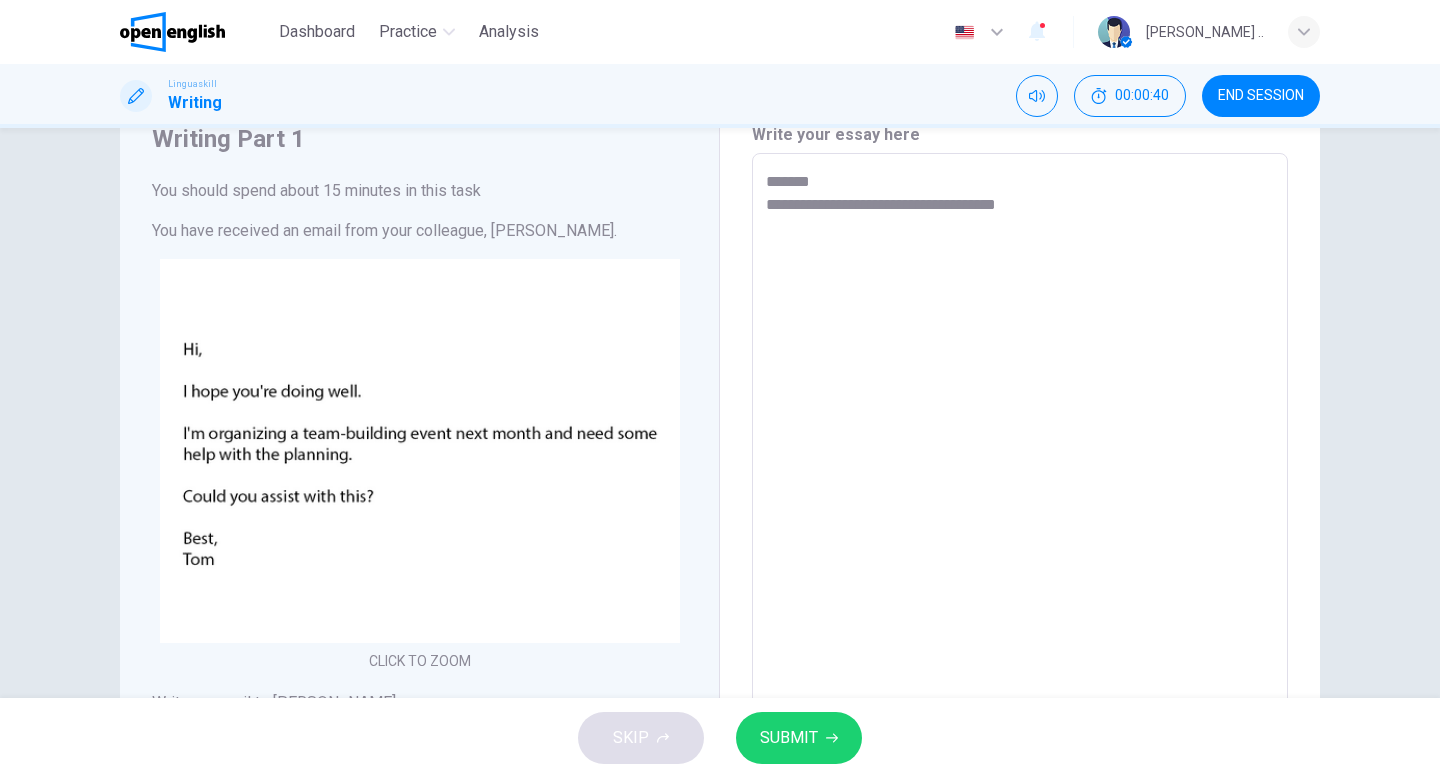 type on "**********" 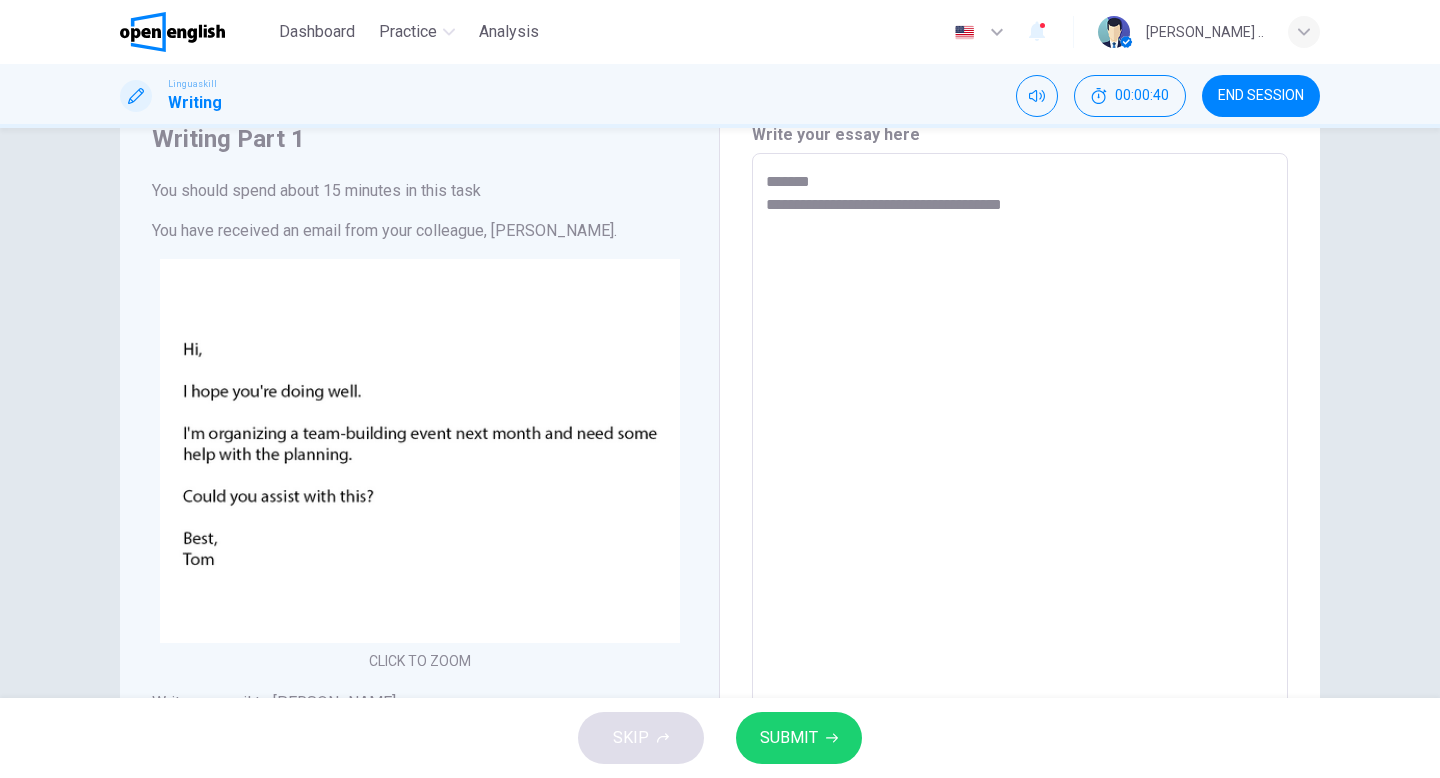 type on "*" 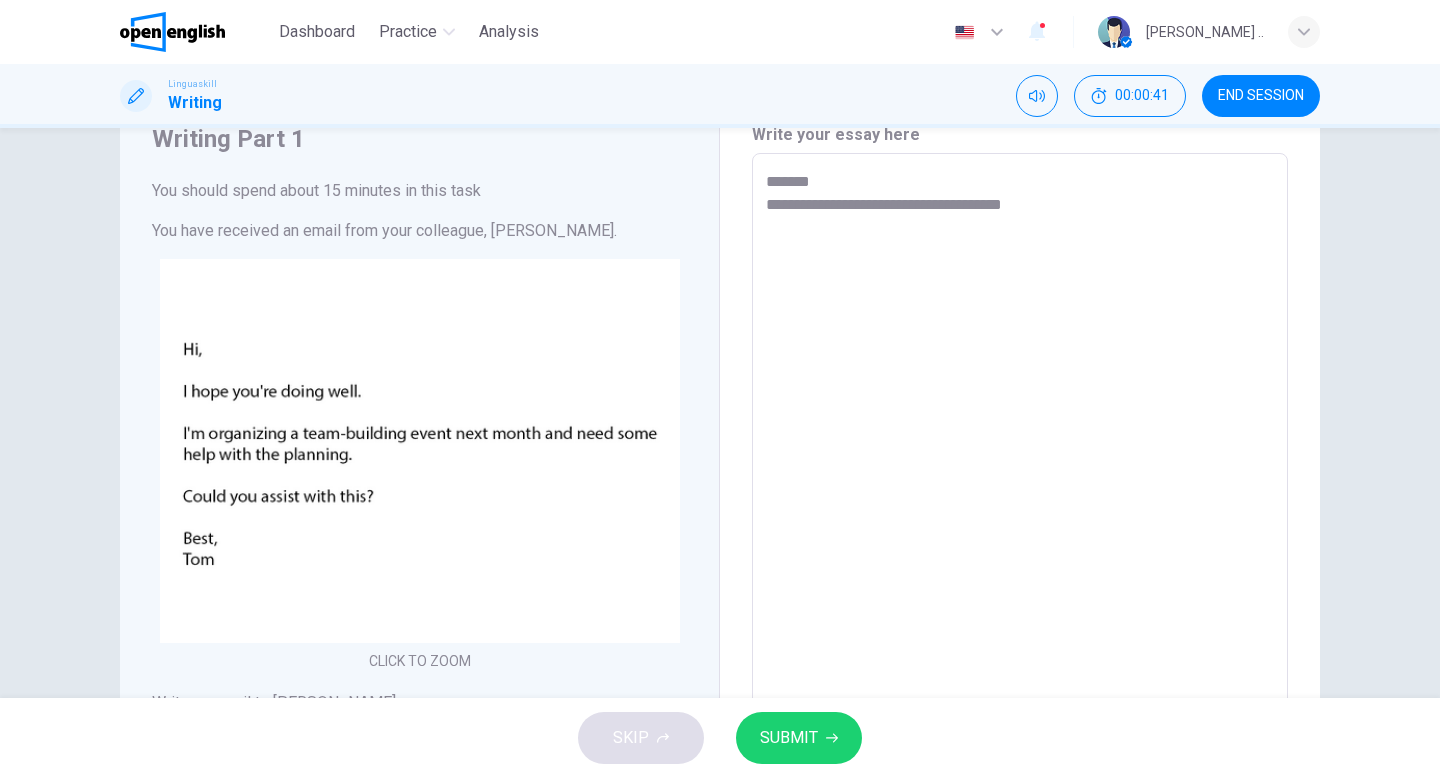type on "**********" 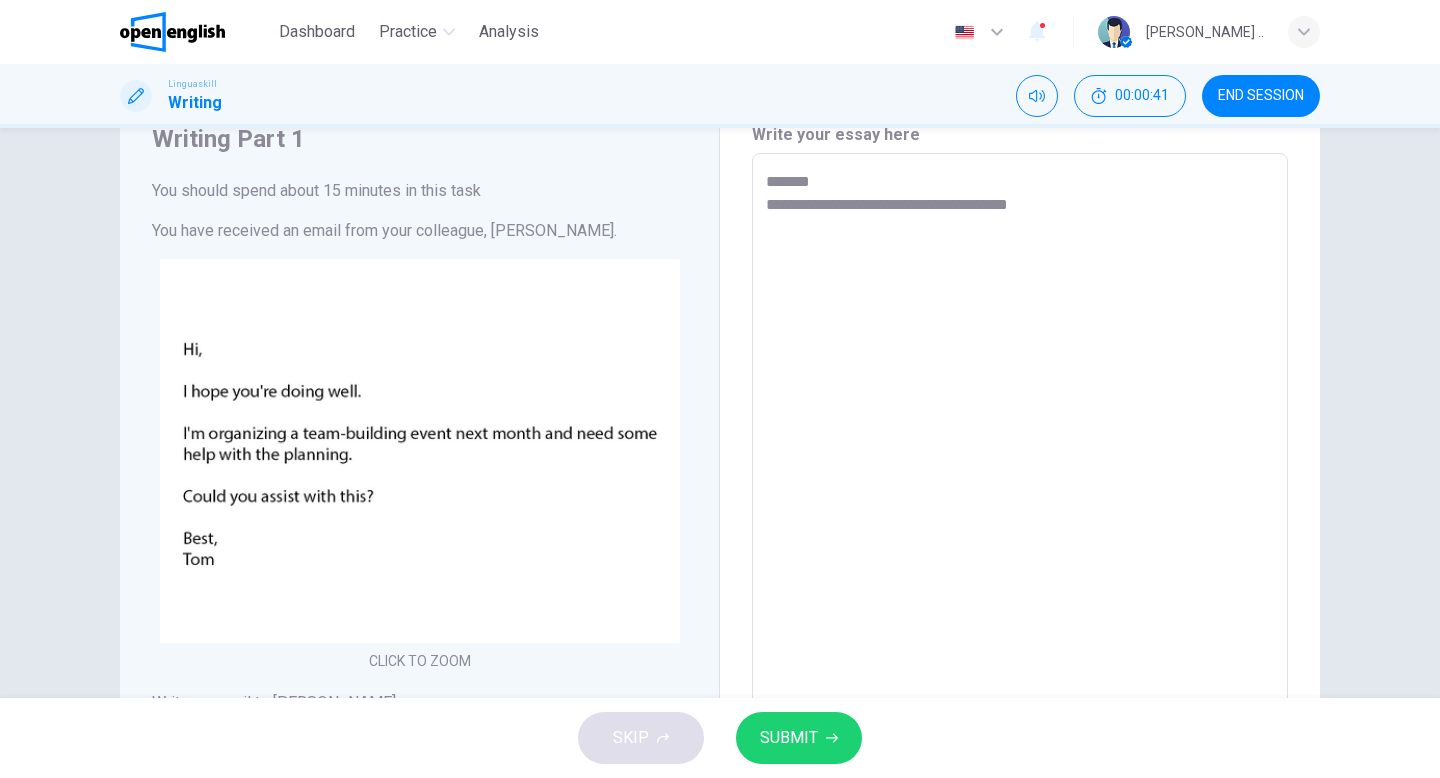 type on "*" 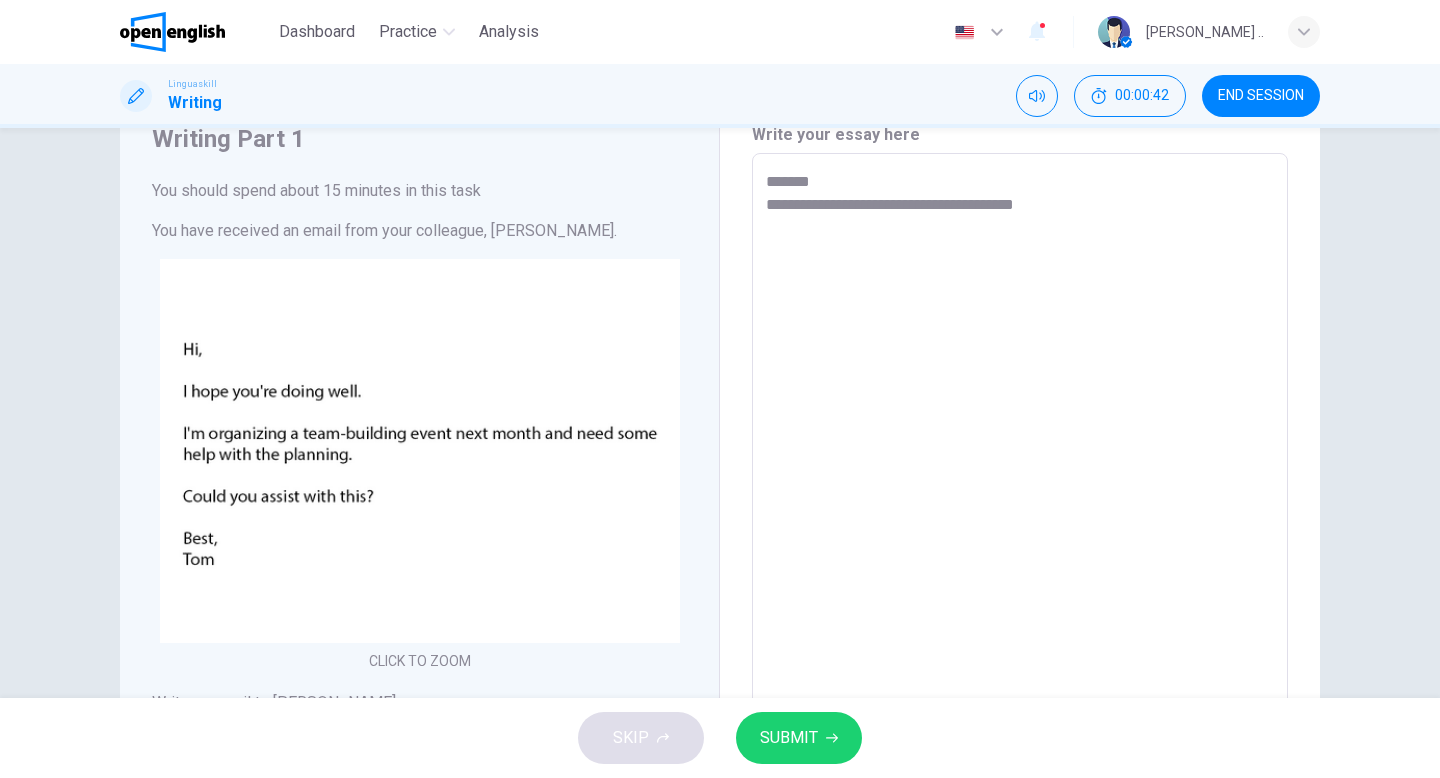 type on "**********" 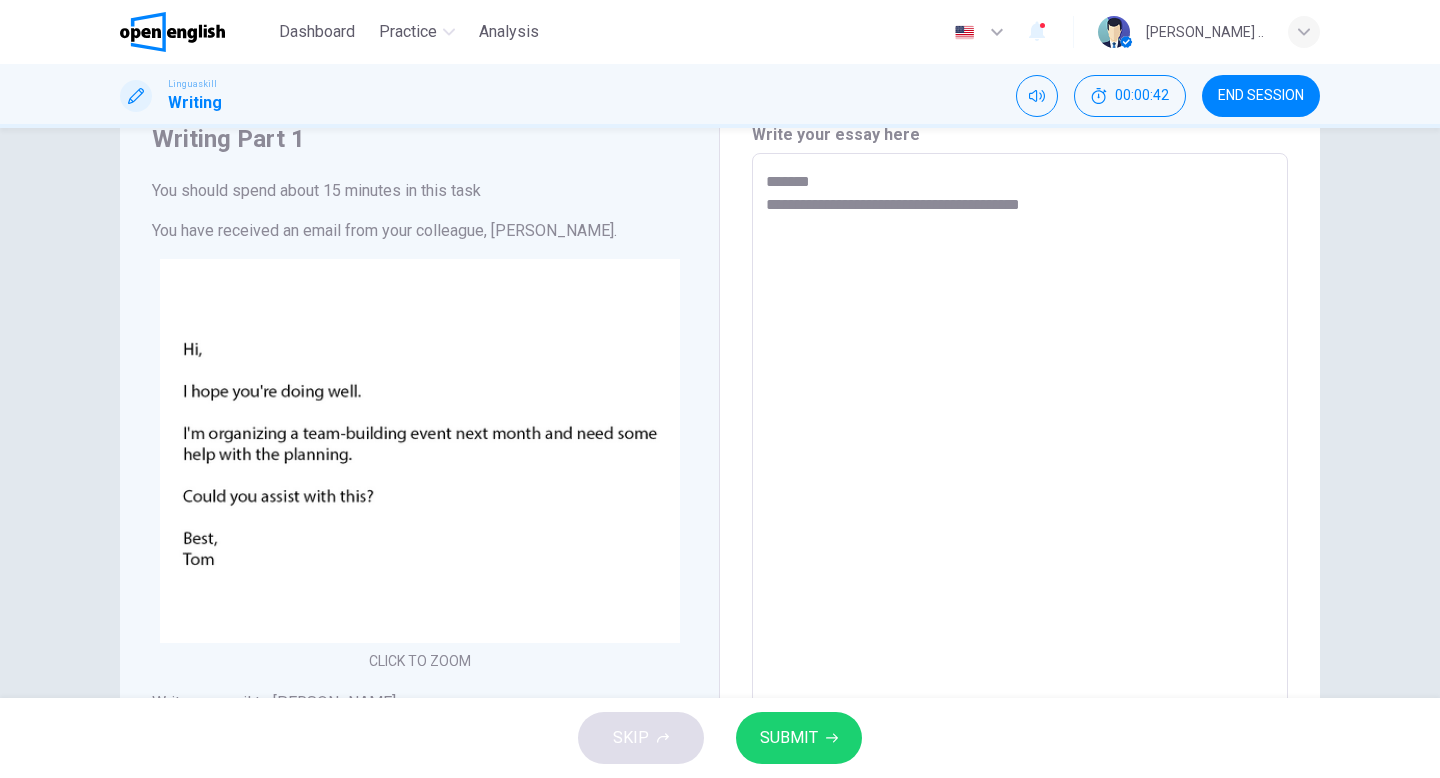 type on "*" 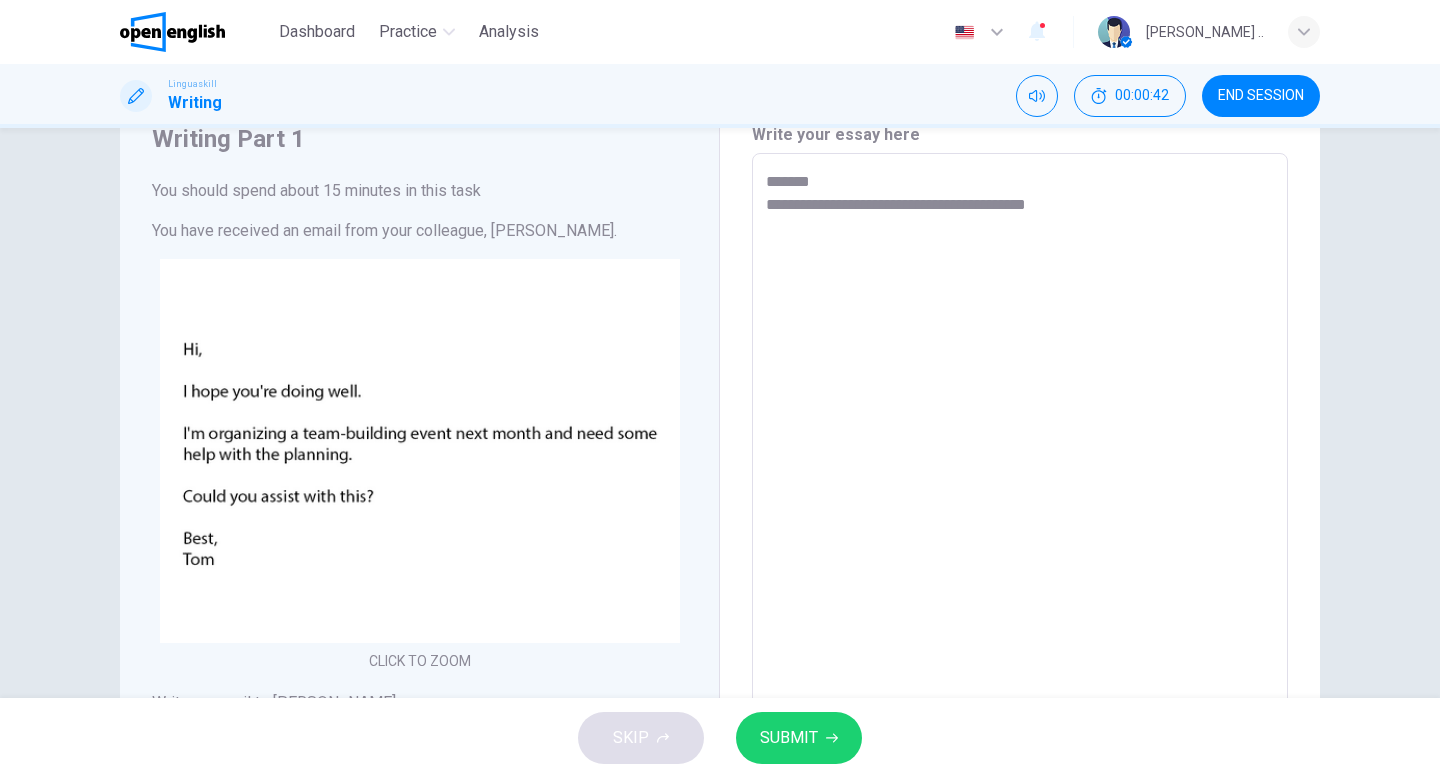 type on "*" 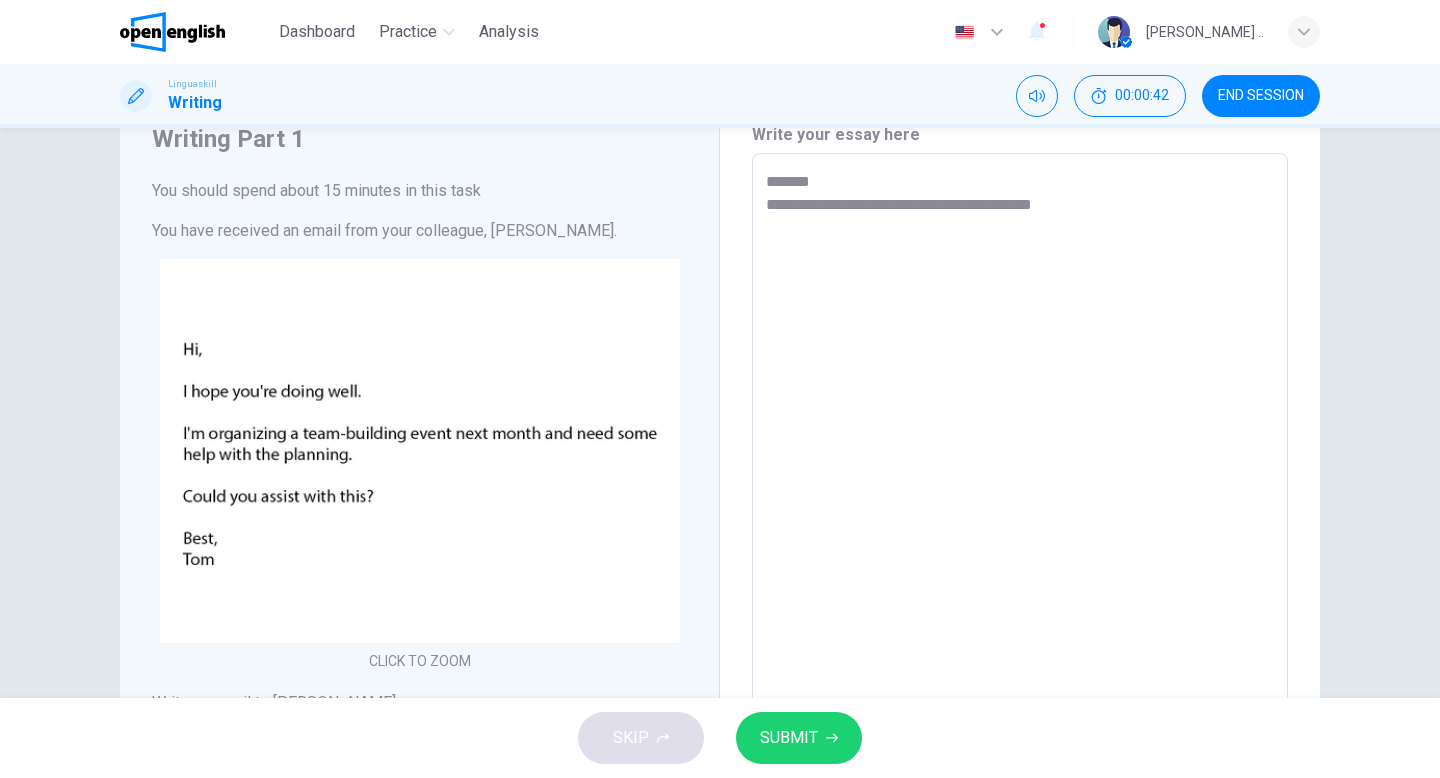 type on "**********" 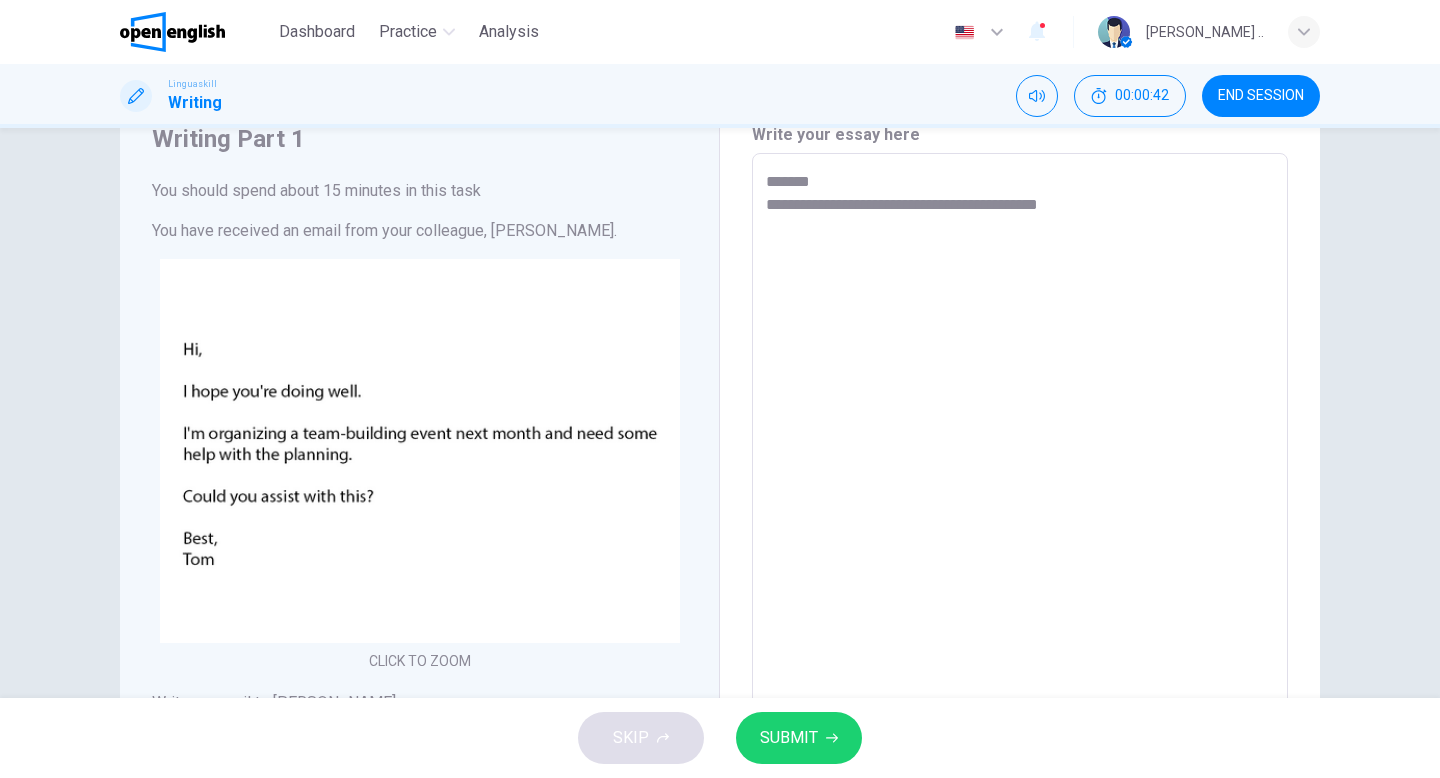 type on "*" 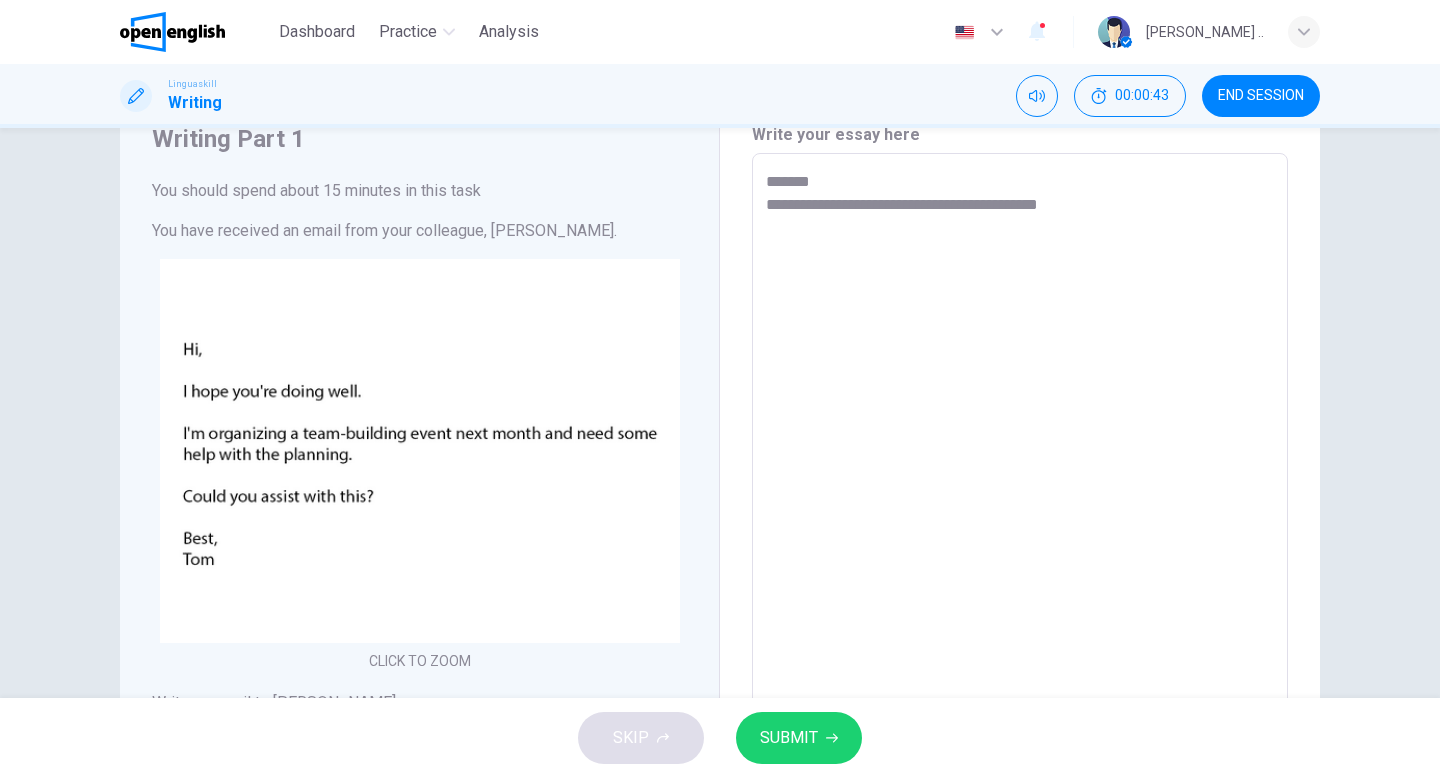 type on "**********" 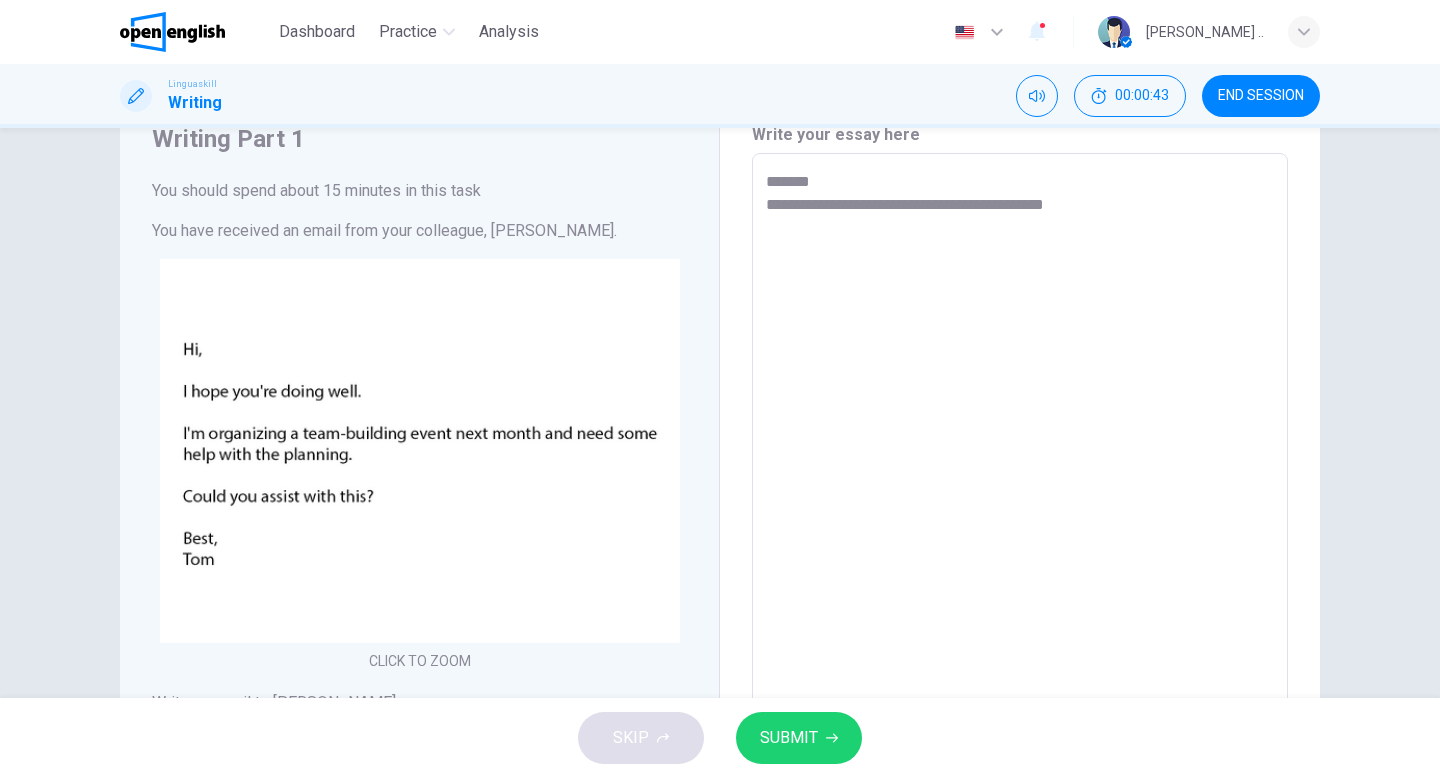 type on "*" 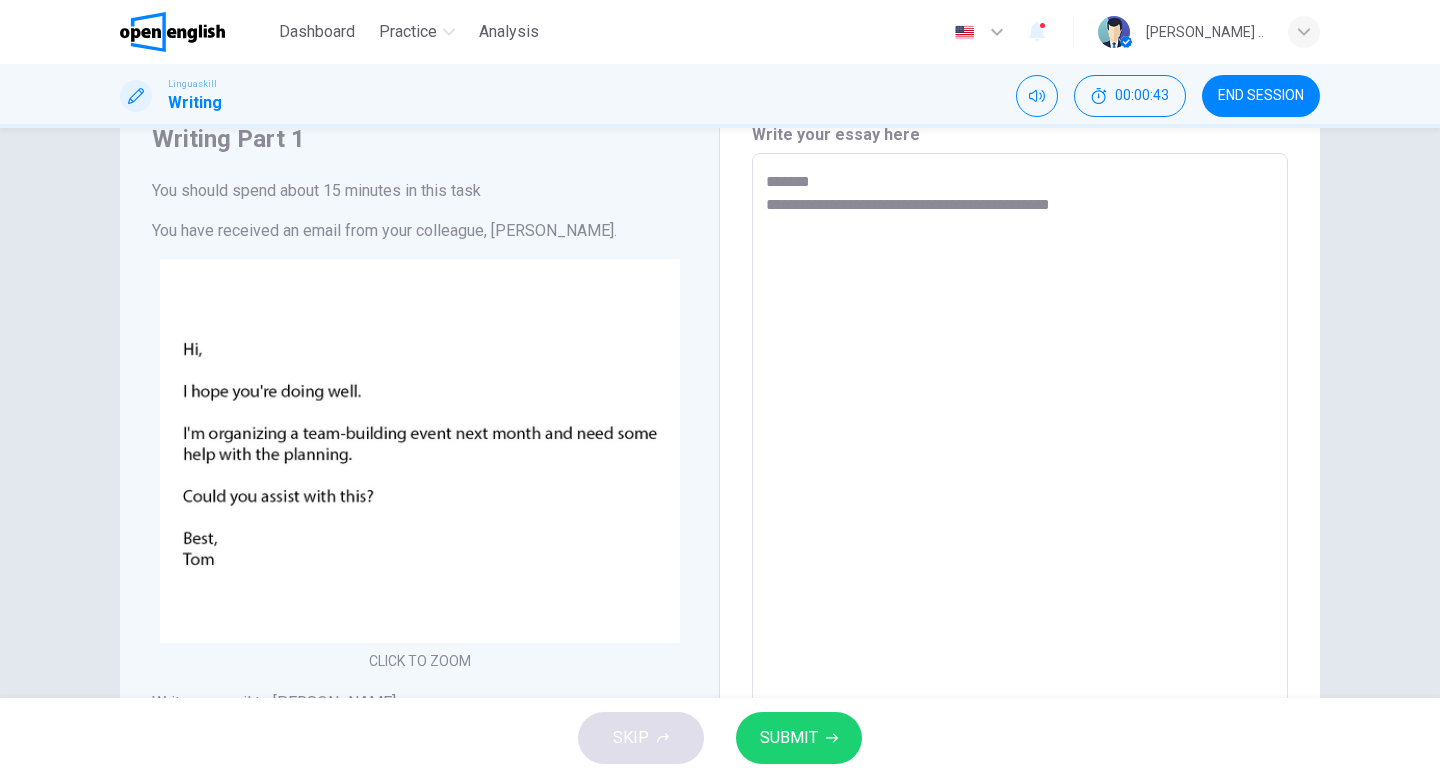 type on "*" 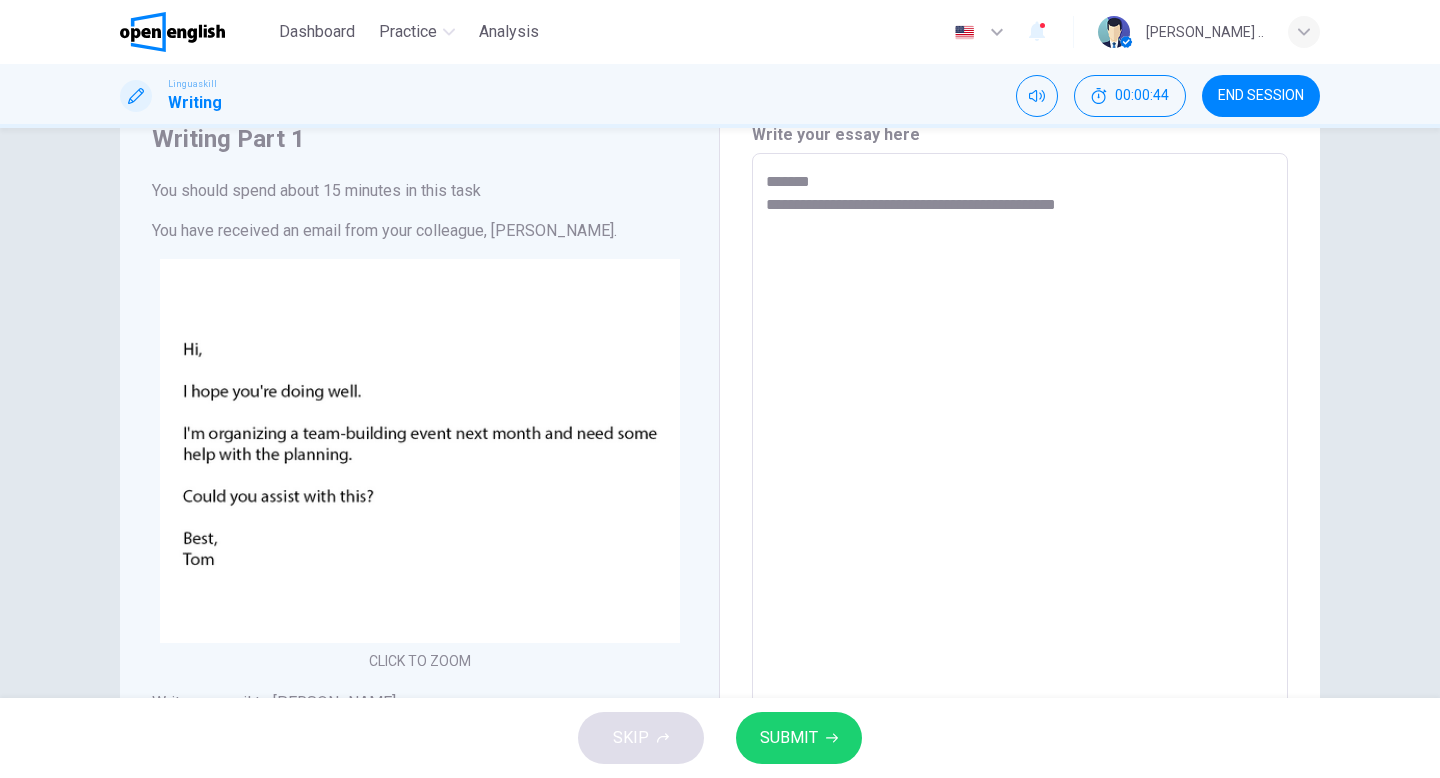 type on "**********" 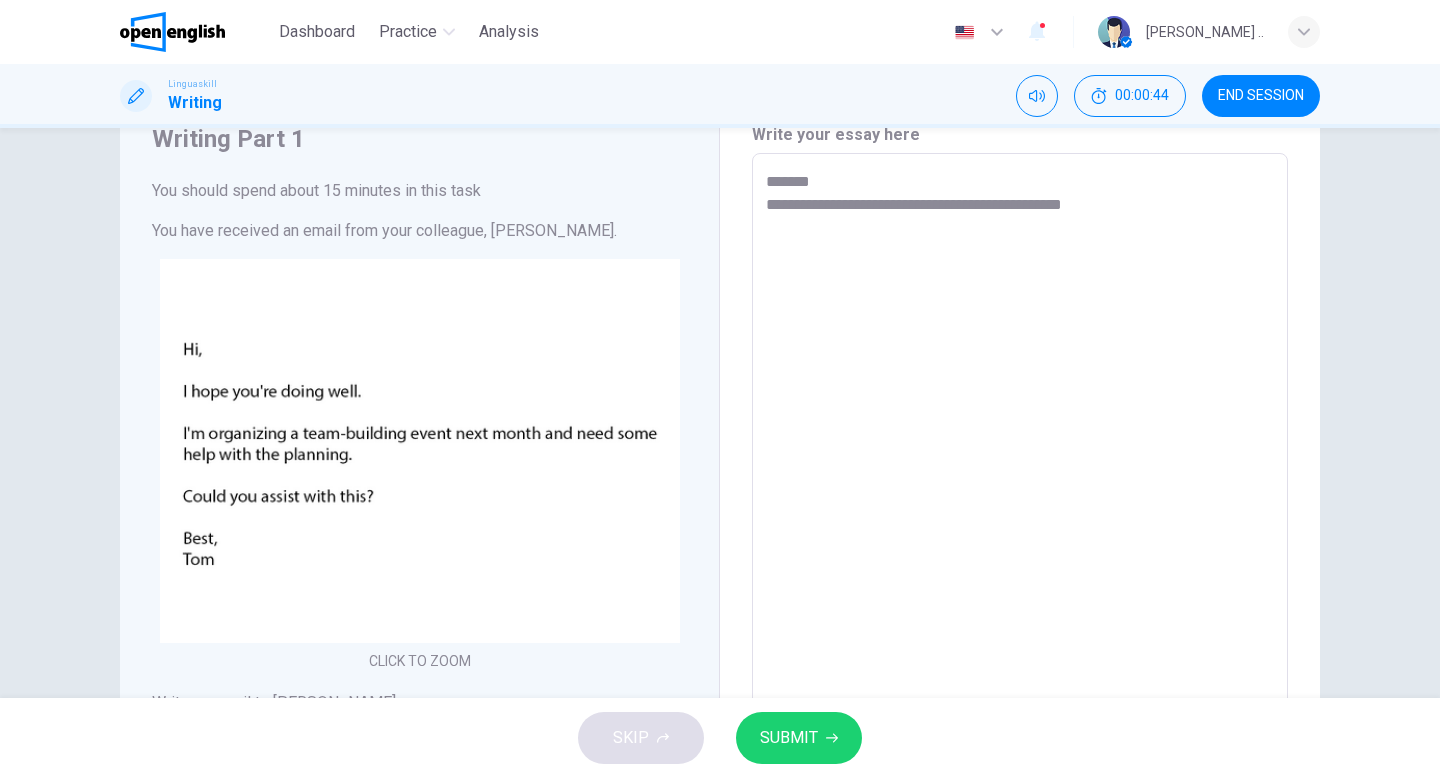type on "*" 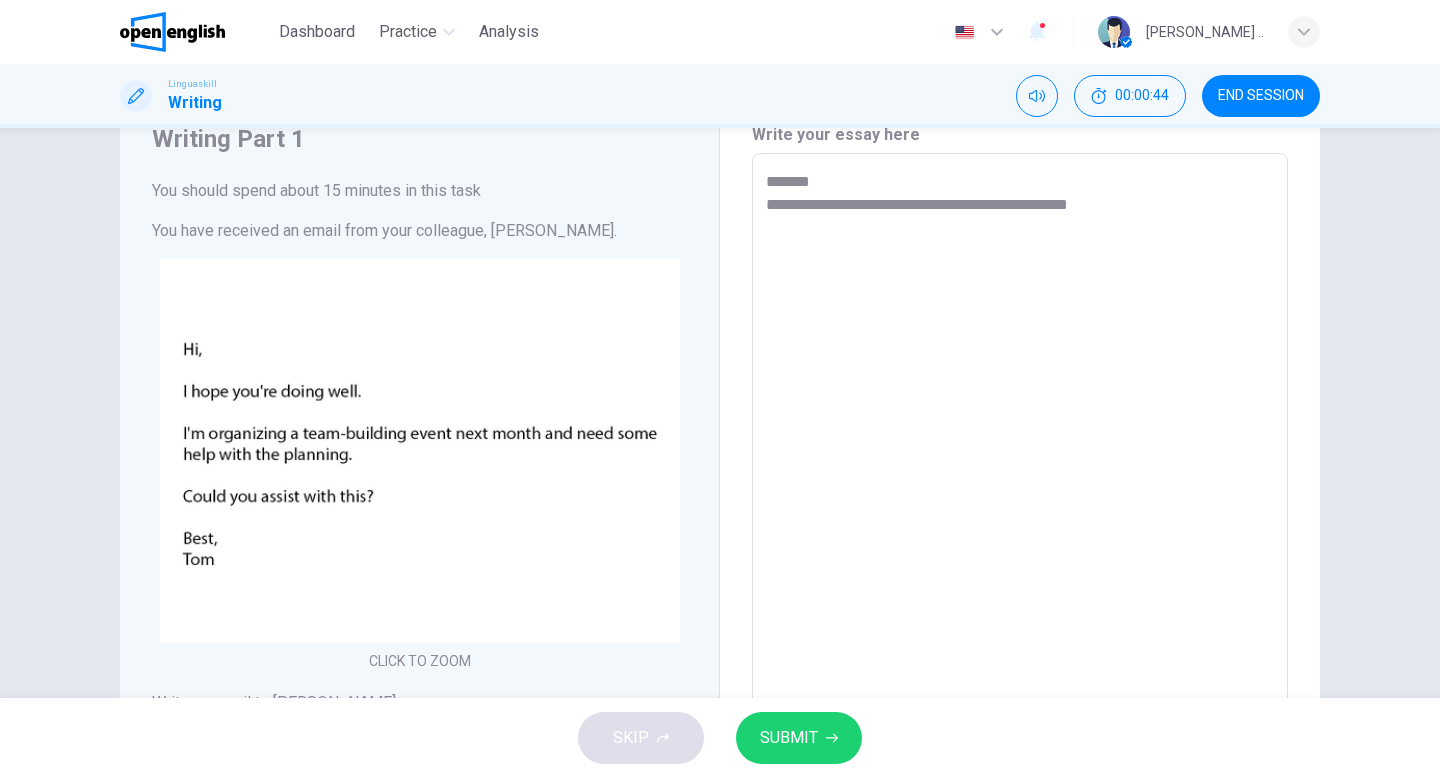 type on "*" 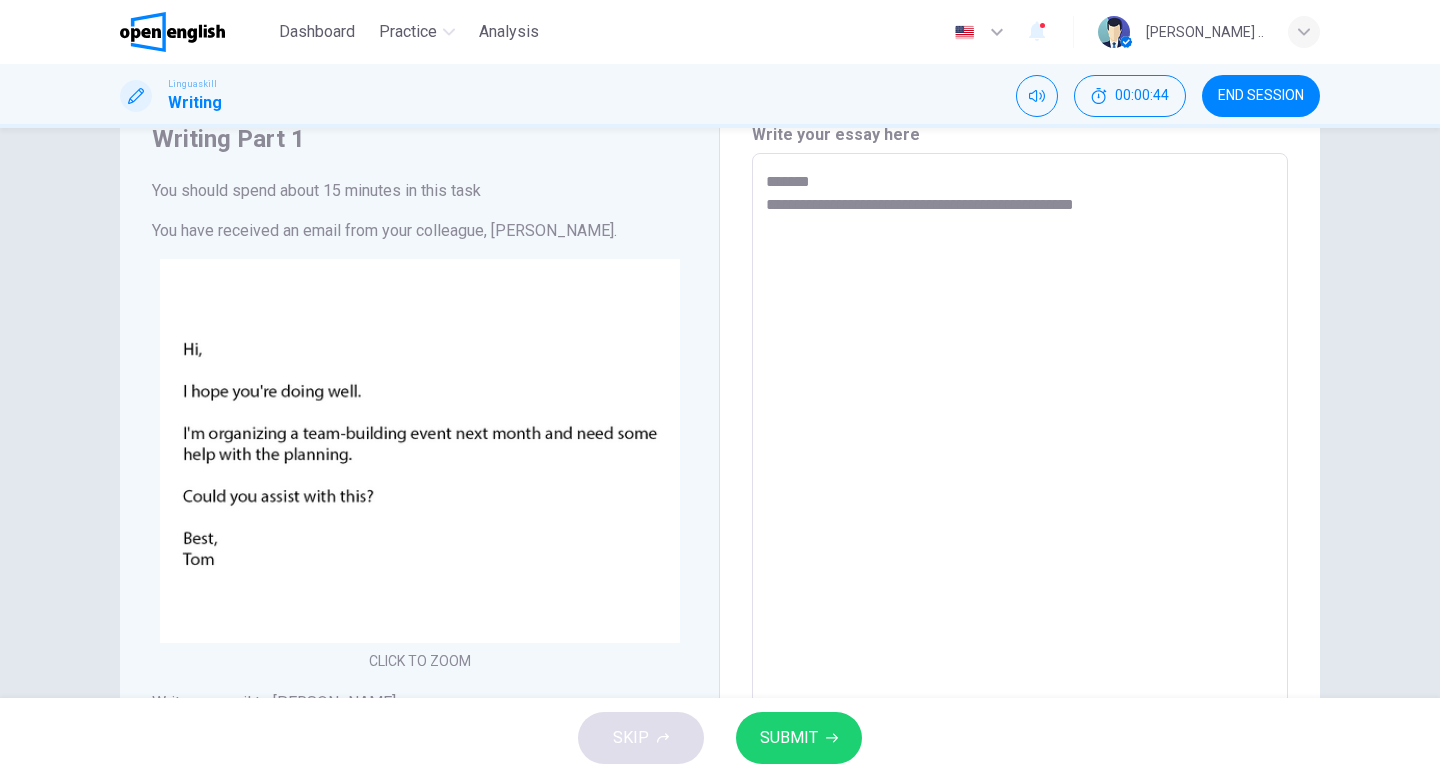 type on "**********" 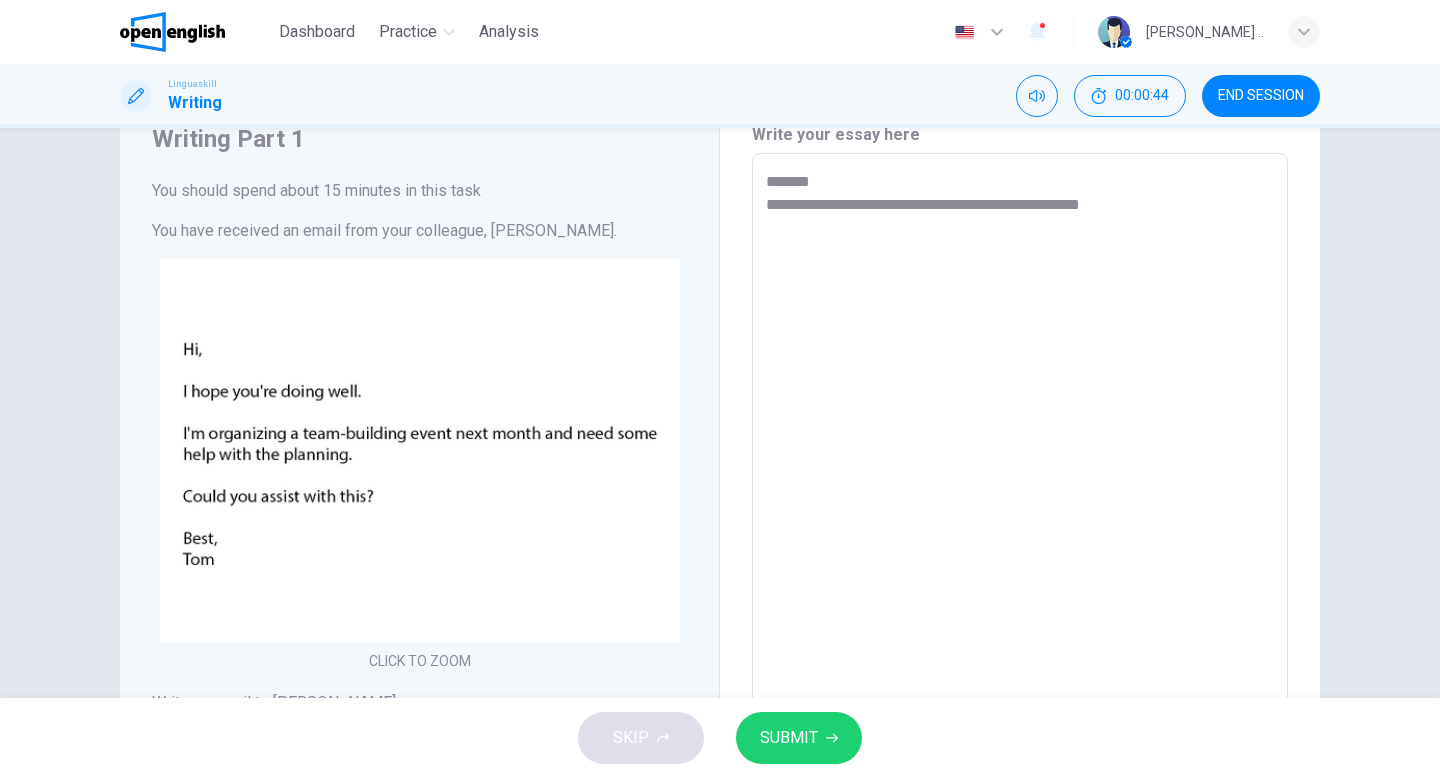 type on "*" 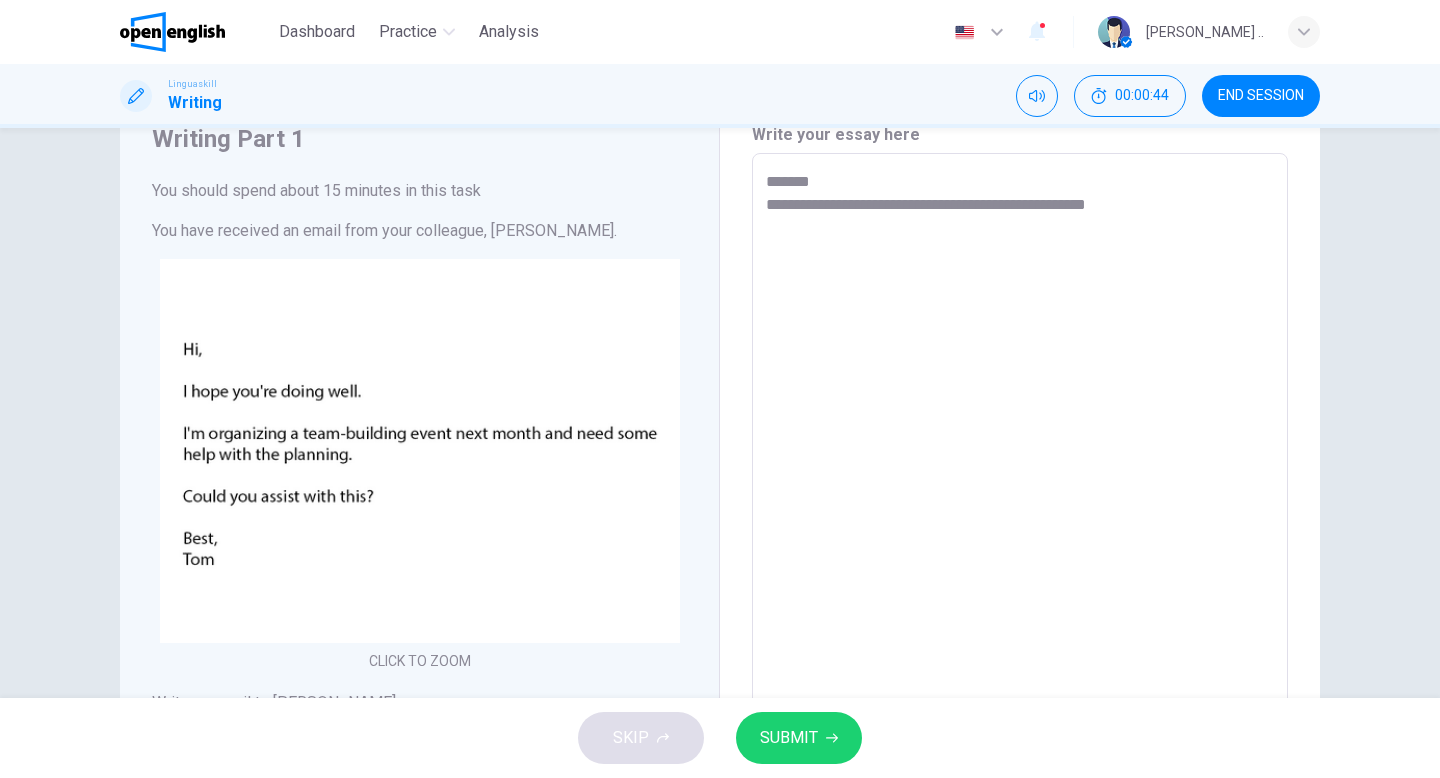 type on "*" 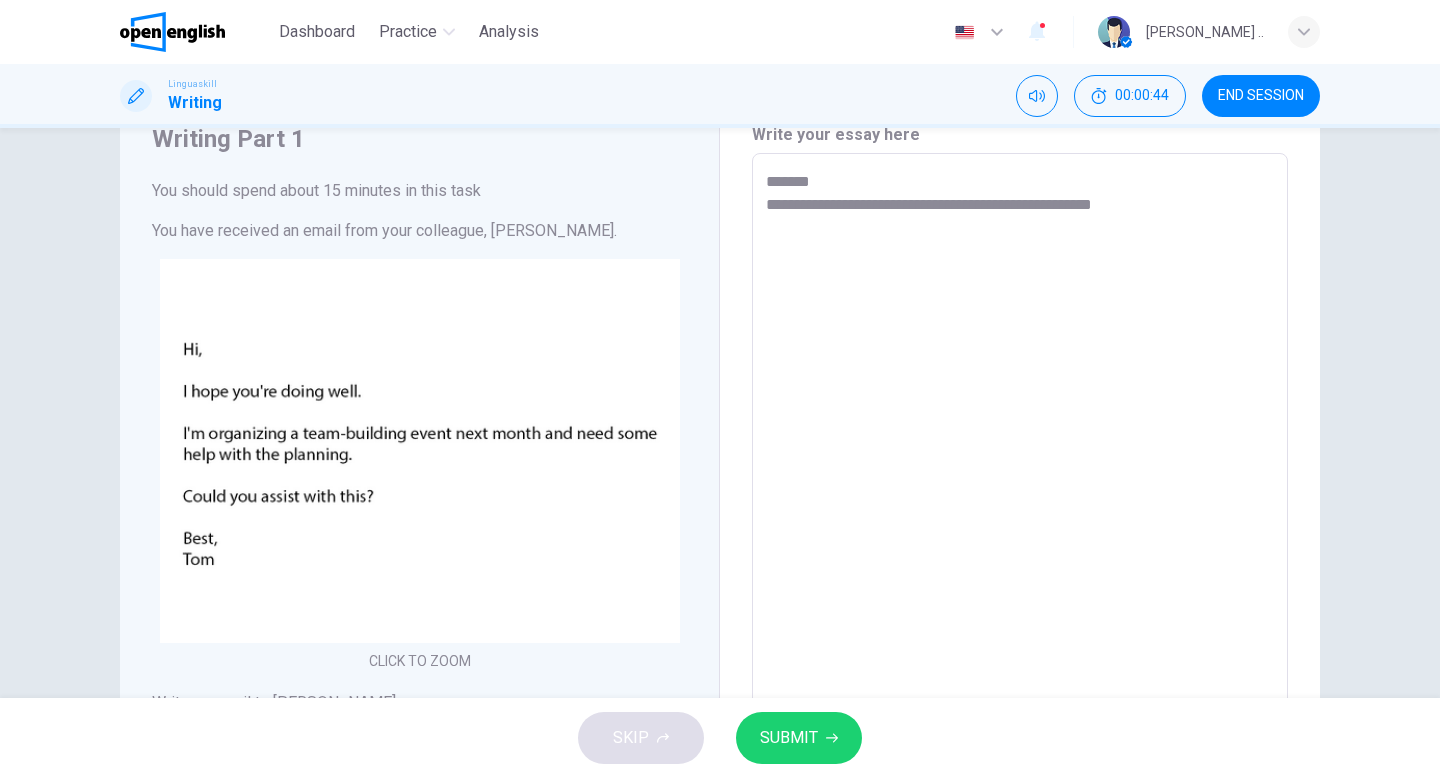 type on "*" 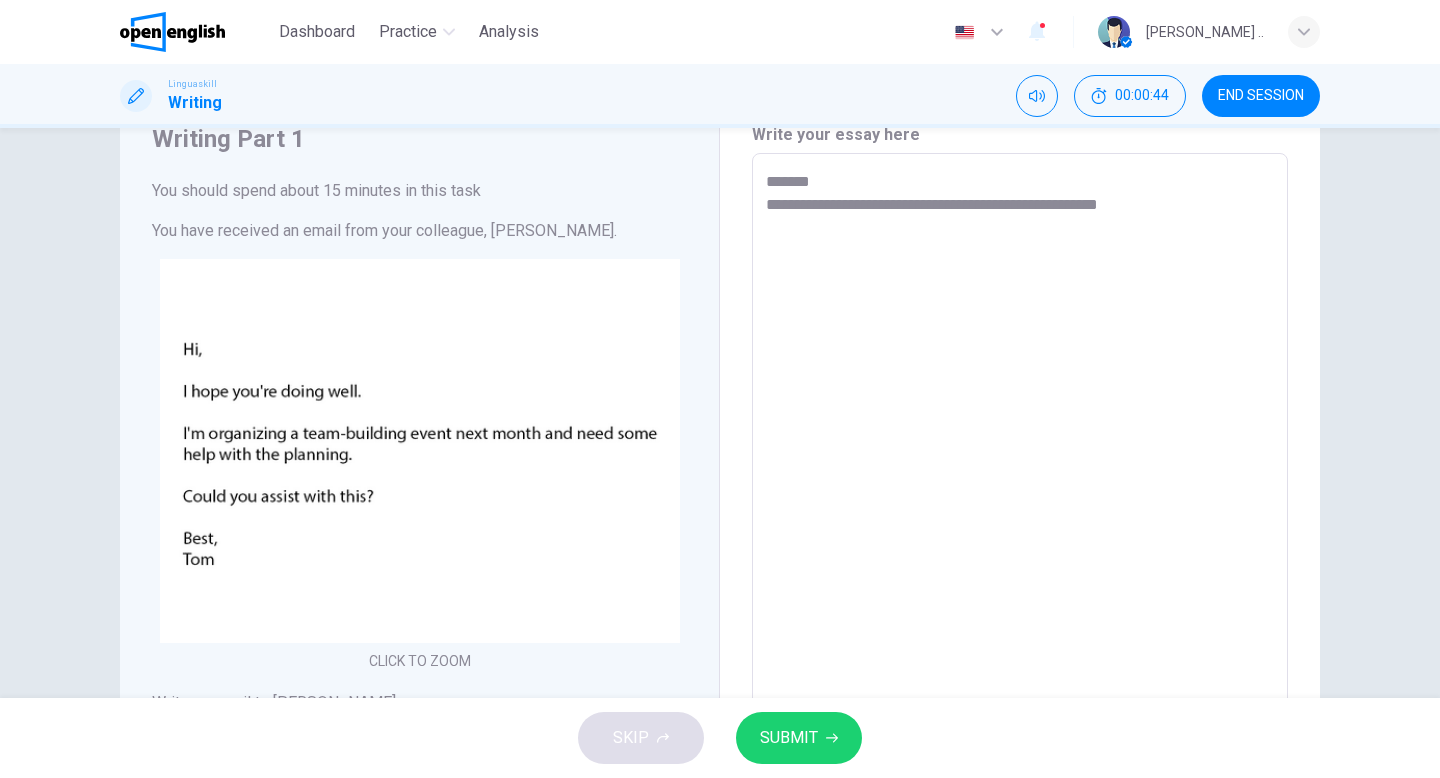 type on "*" 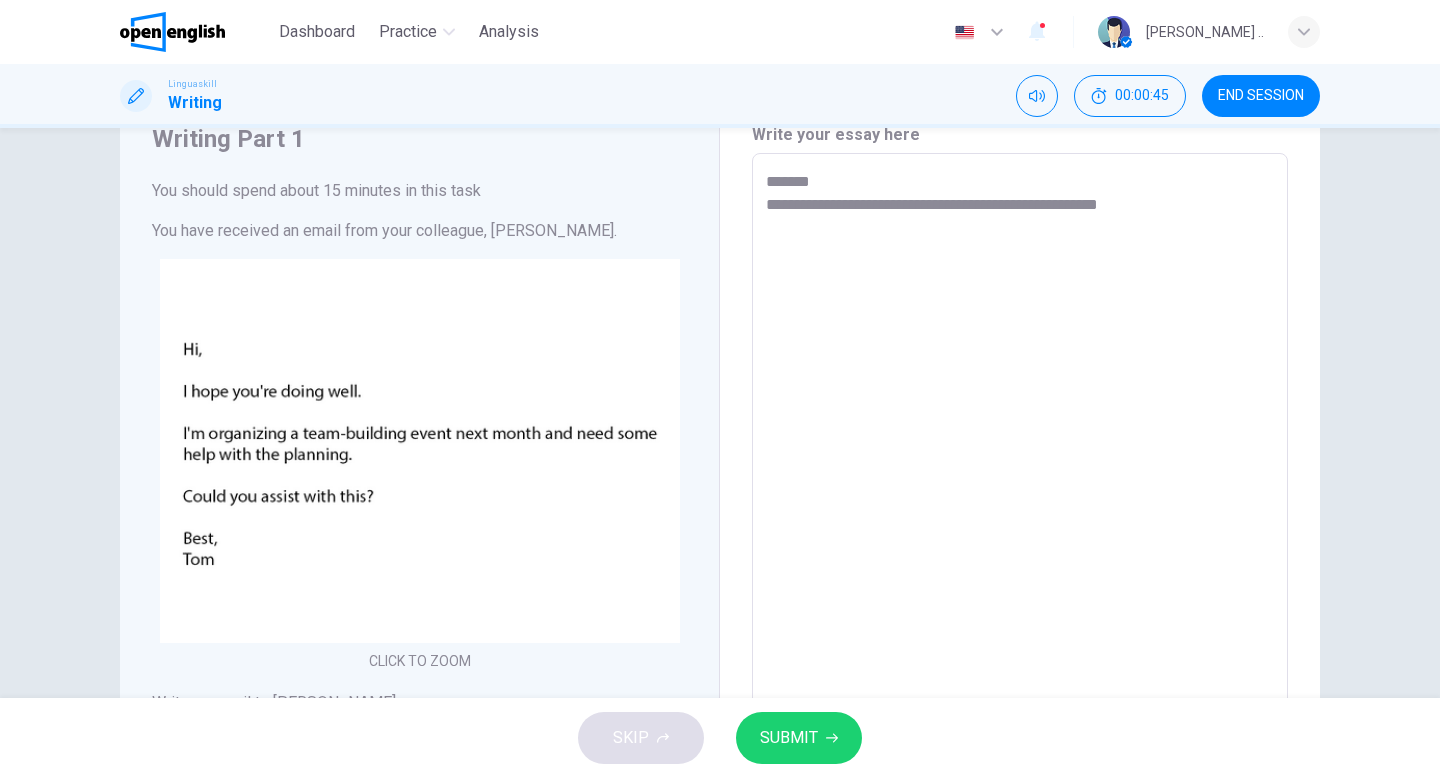 type on "**********" 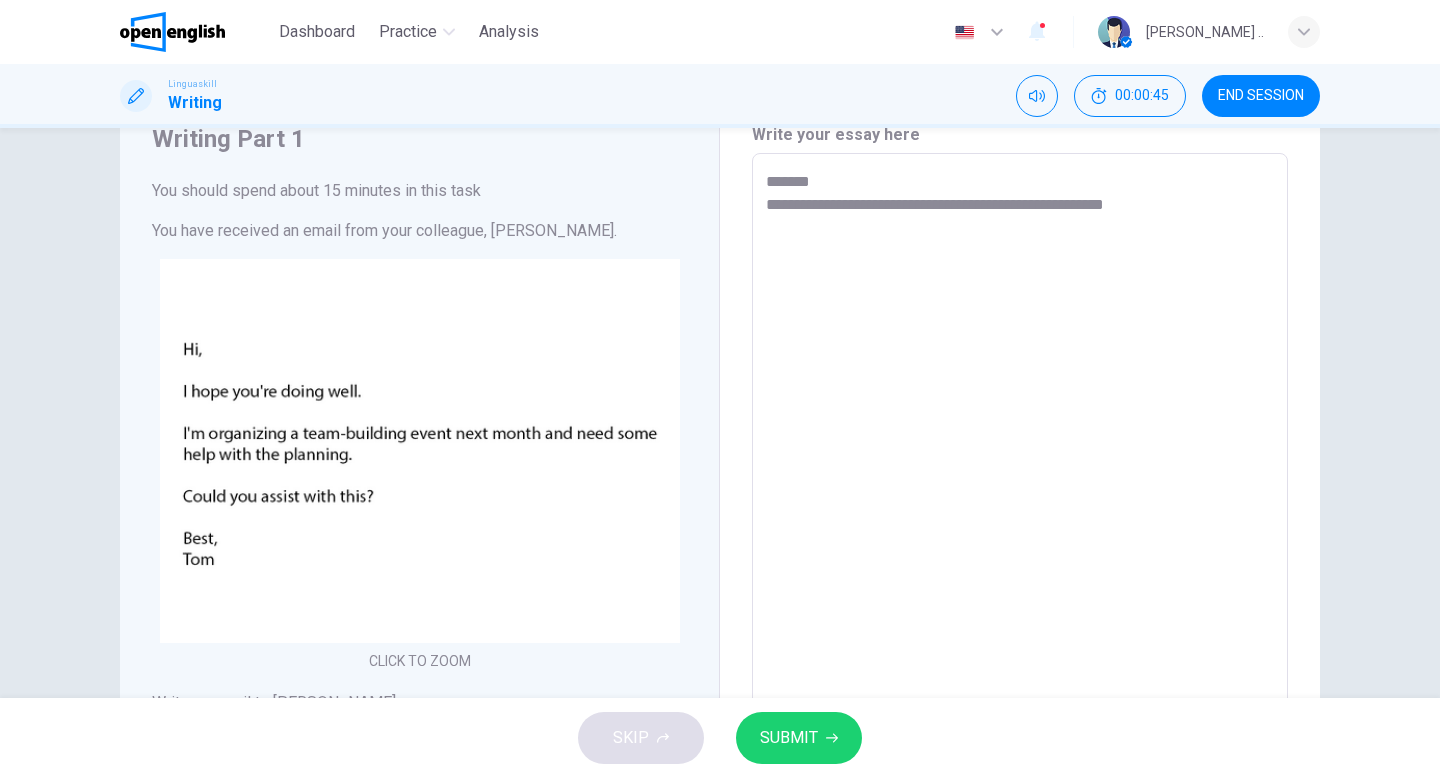 type on "*" 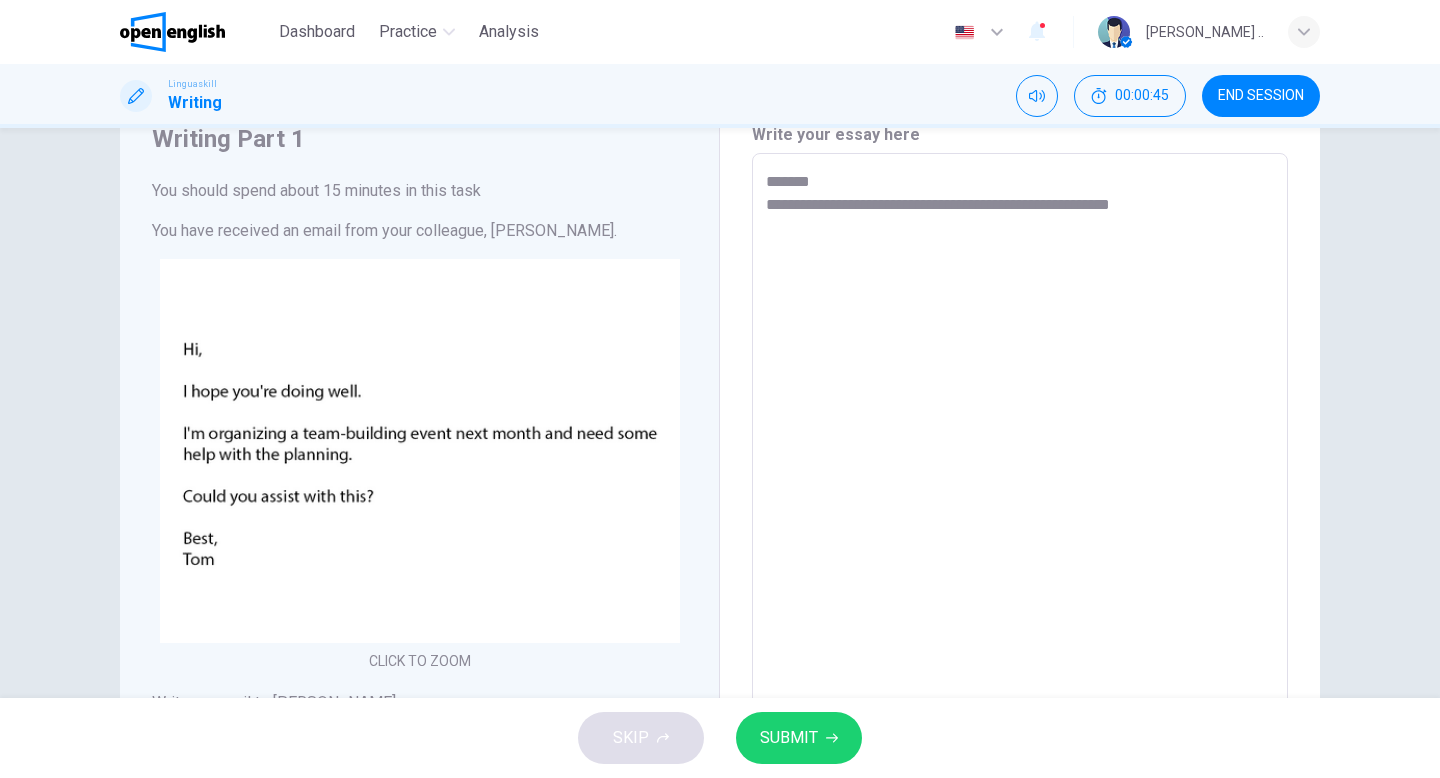 type on "*" 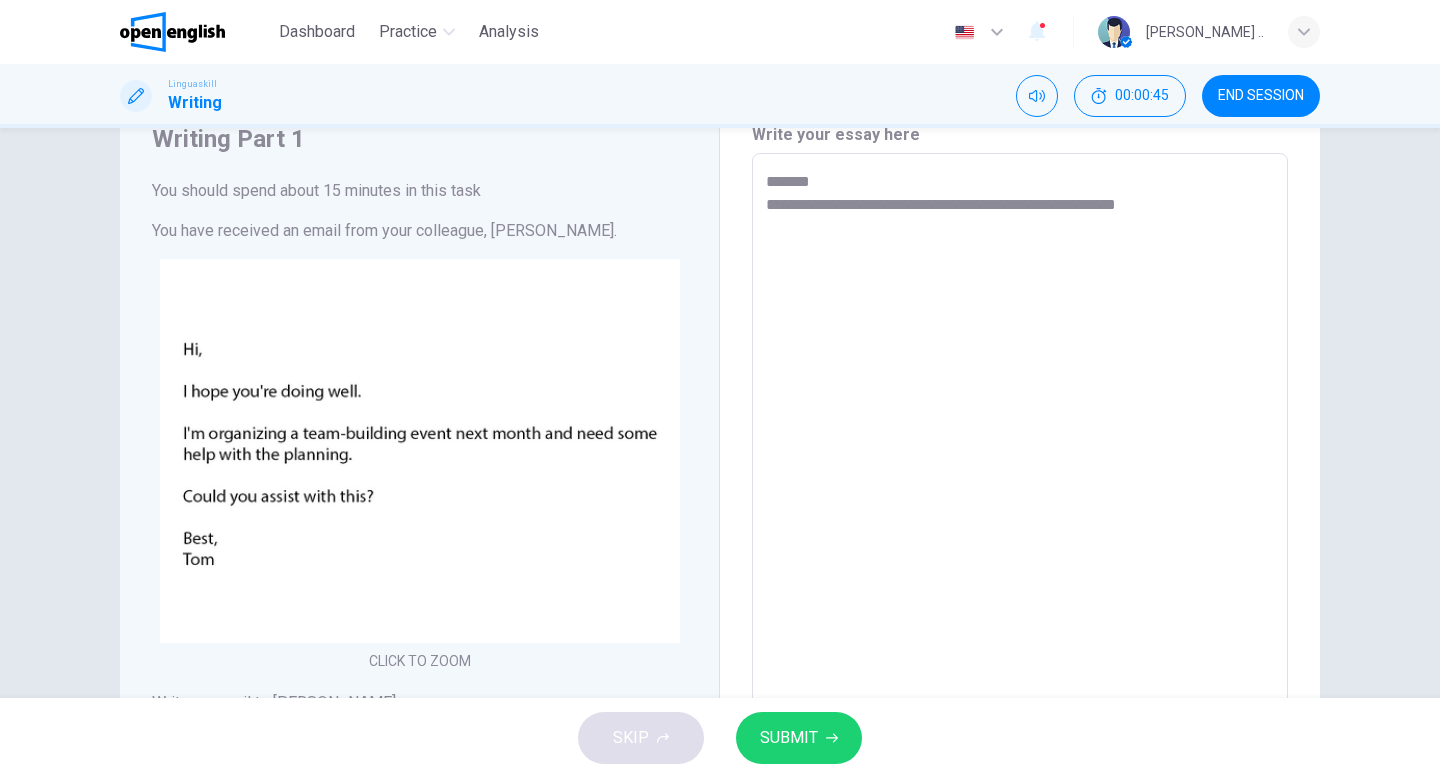 type on "*" 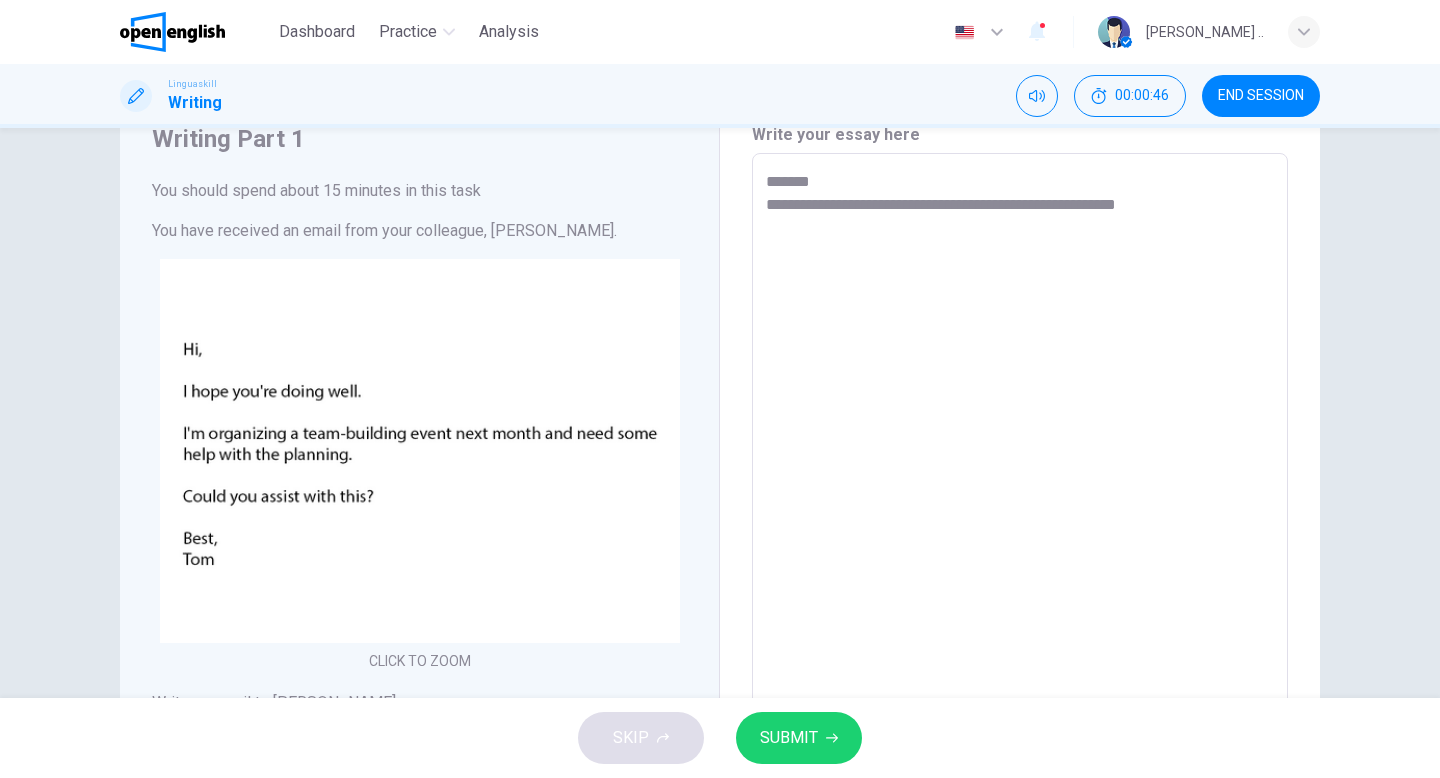 scroll, scrollTop: 126, scrollLeft: 0, axis: vertical 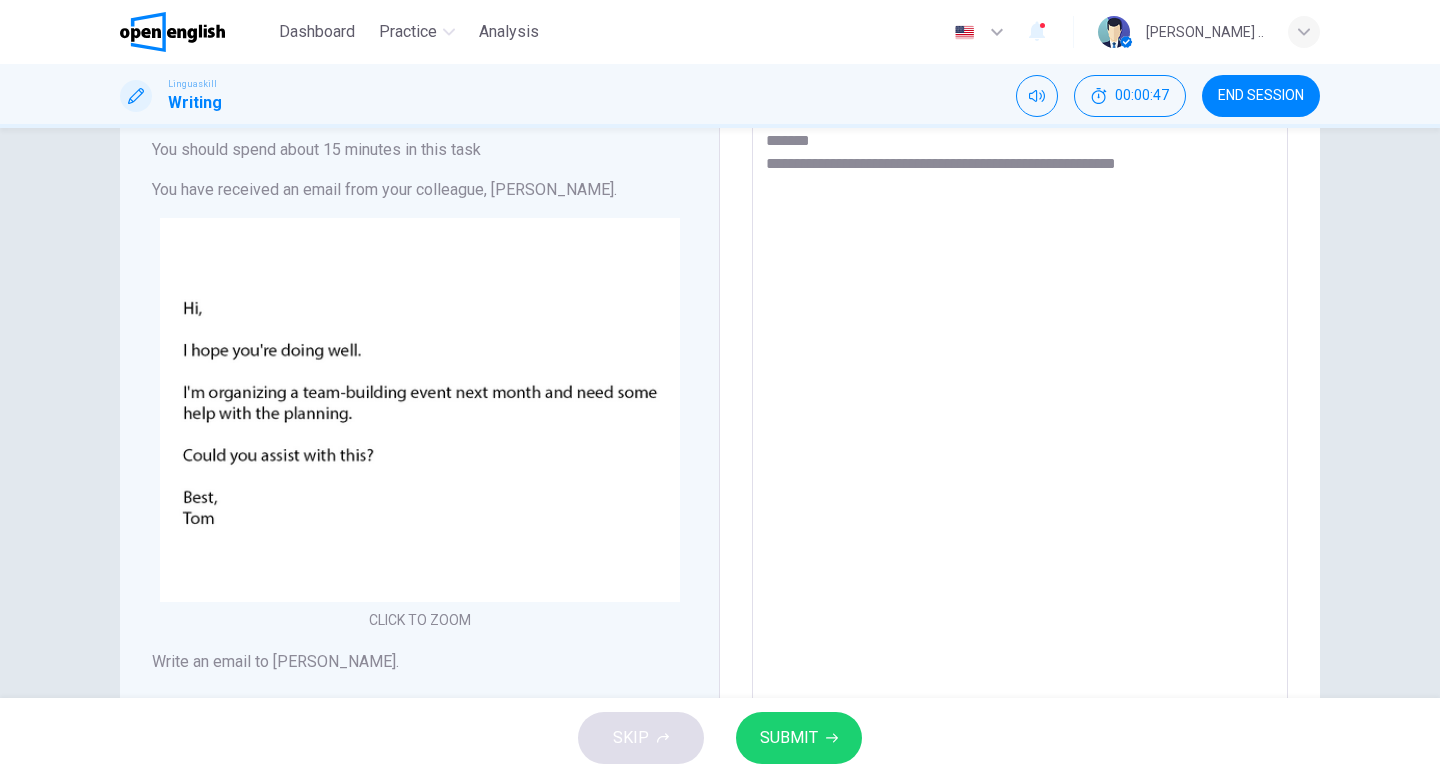 type on "**********" 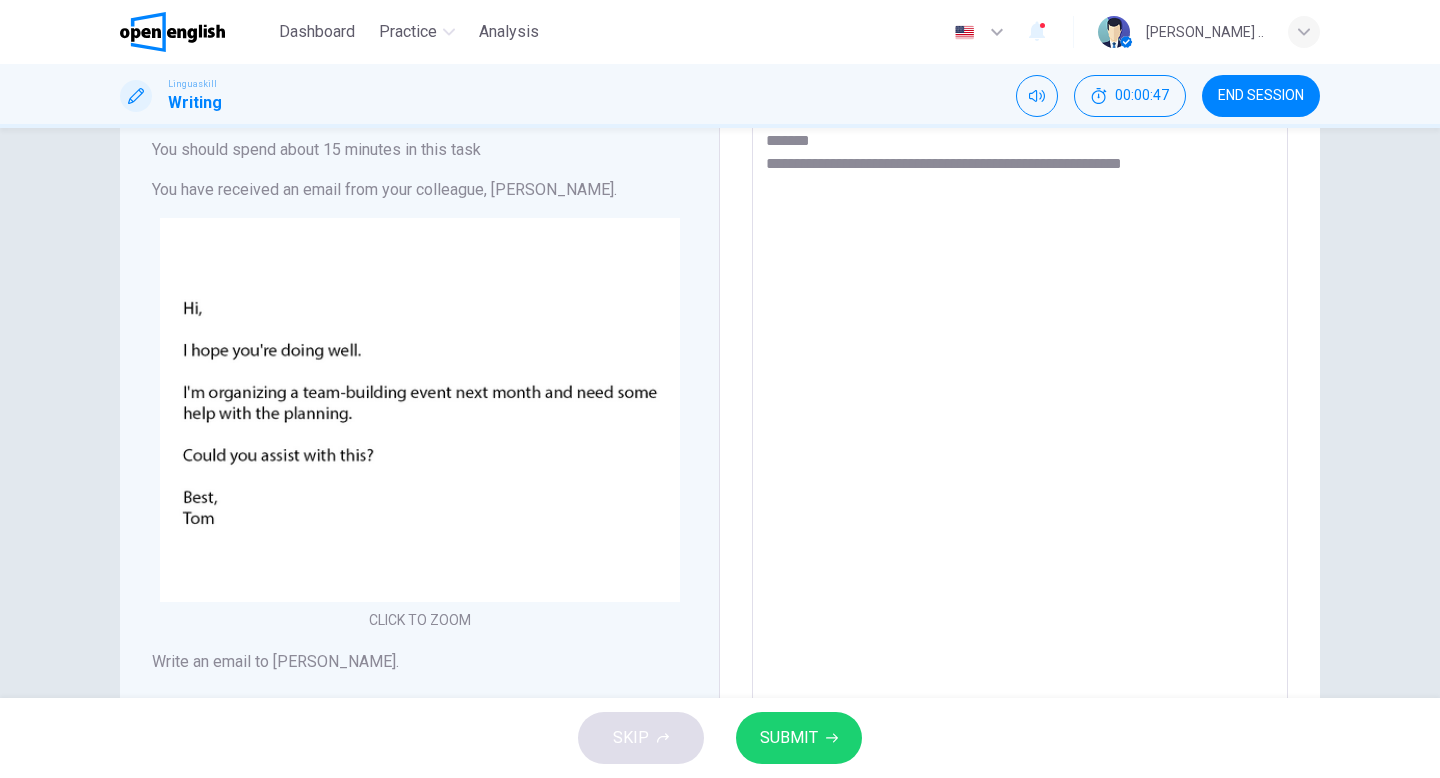 type on "*" 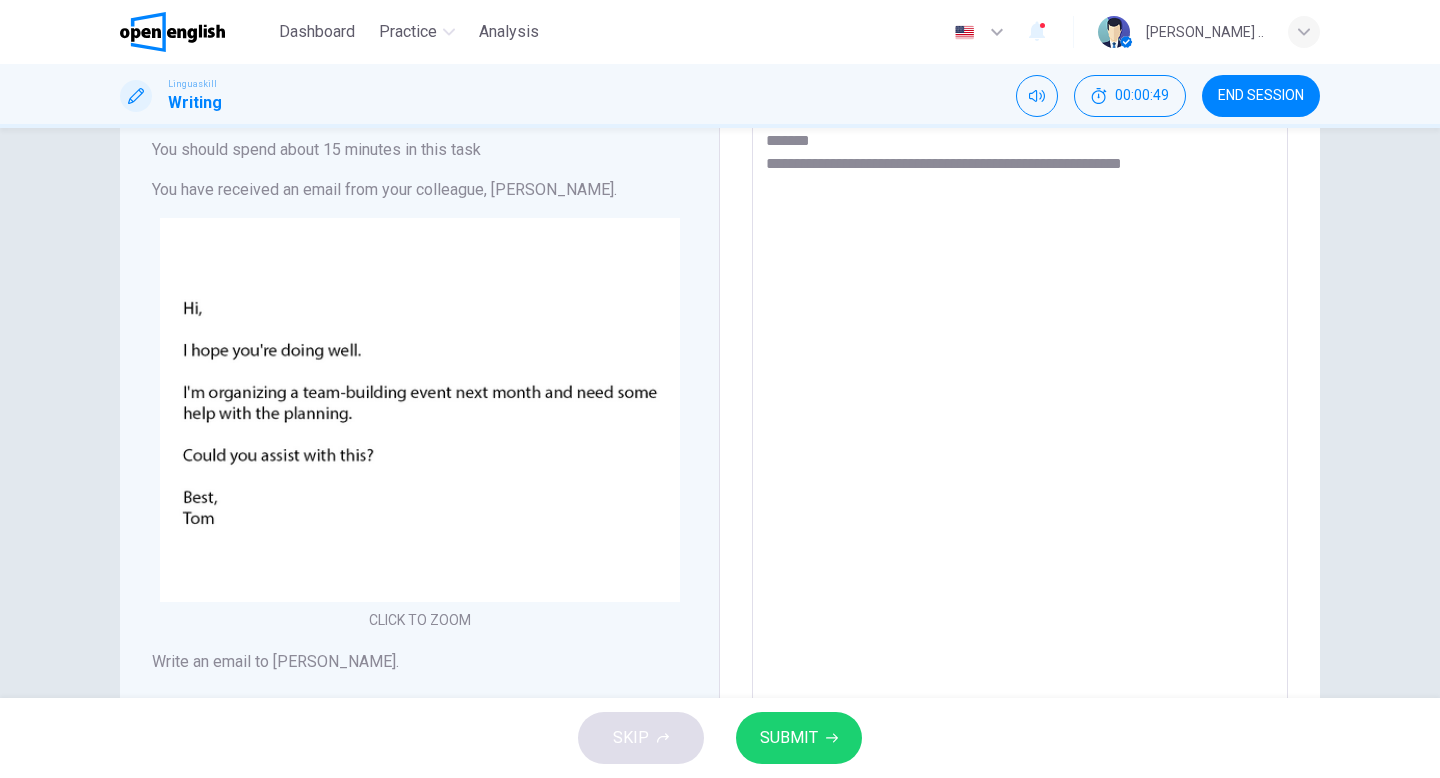 click on "**********" at bounding box center [1020, 497] 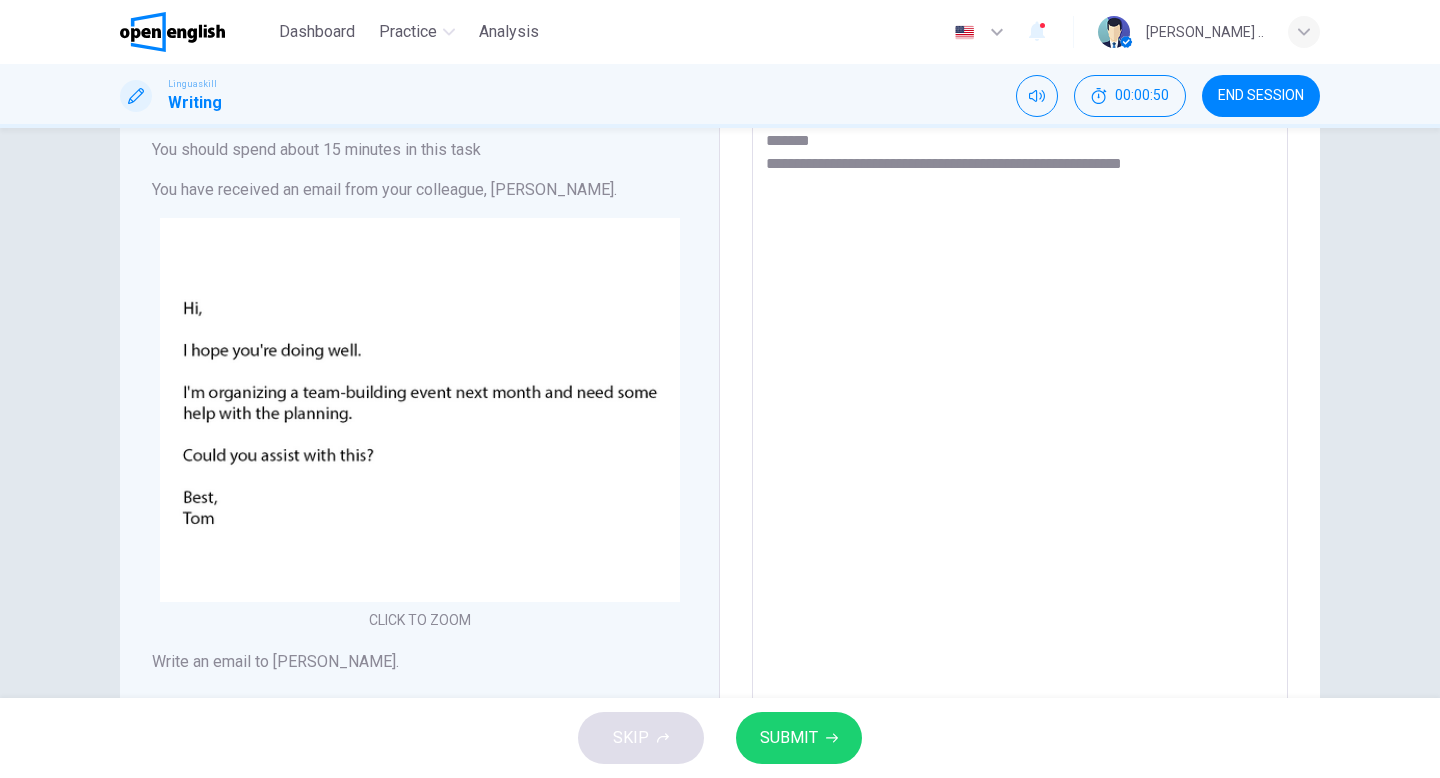 type on "**********" 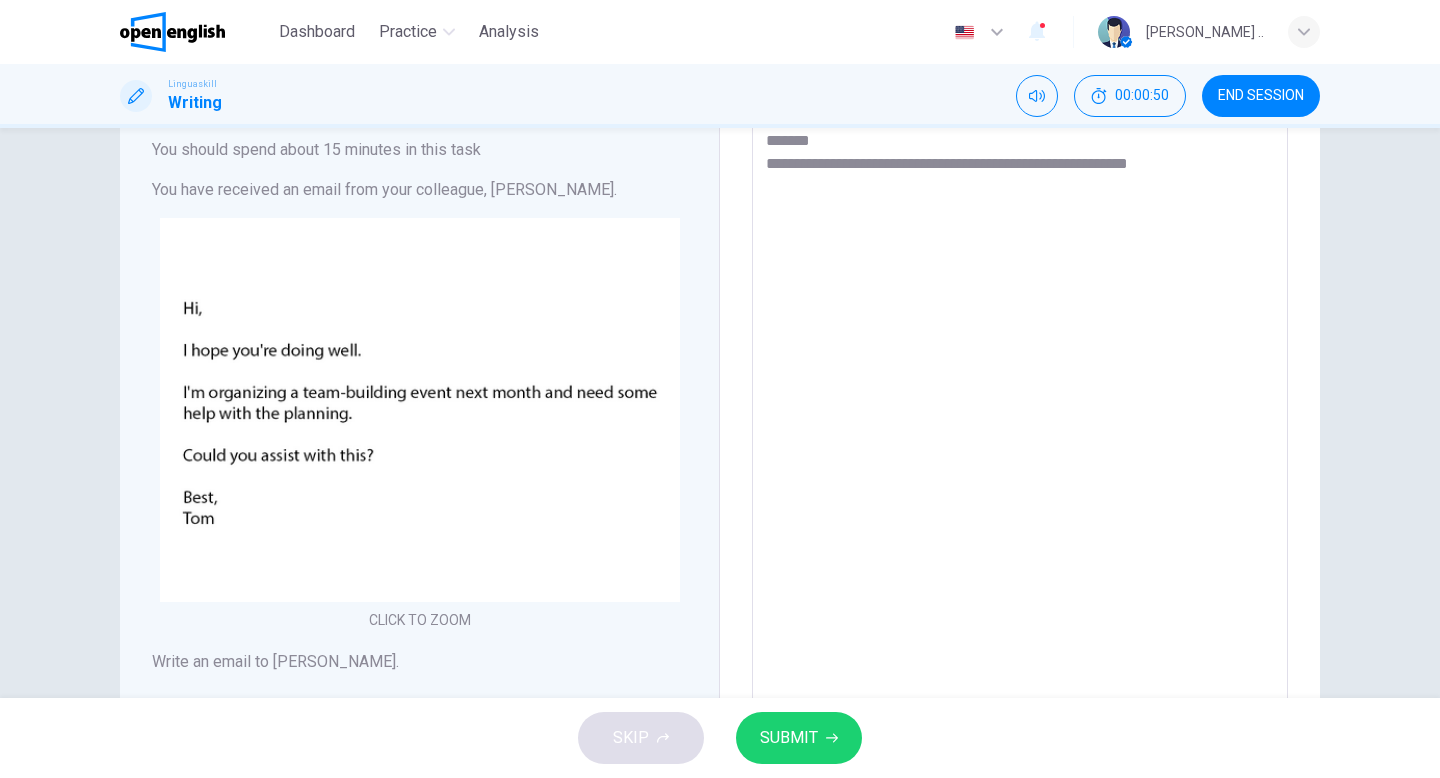 type on "*" 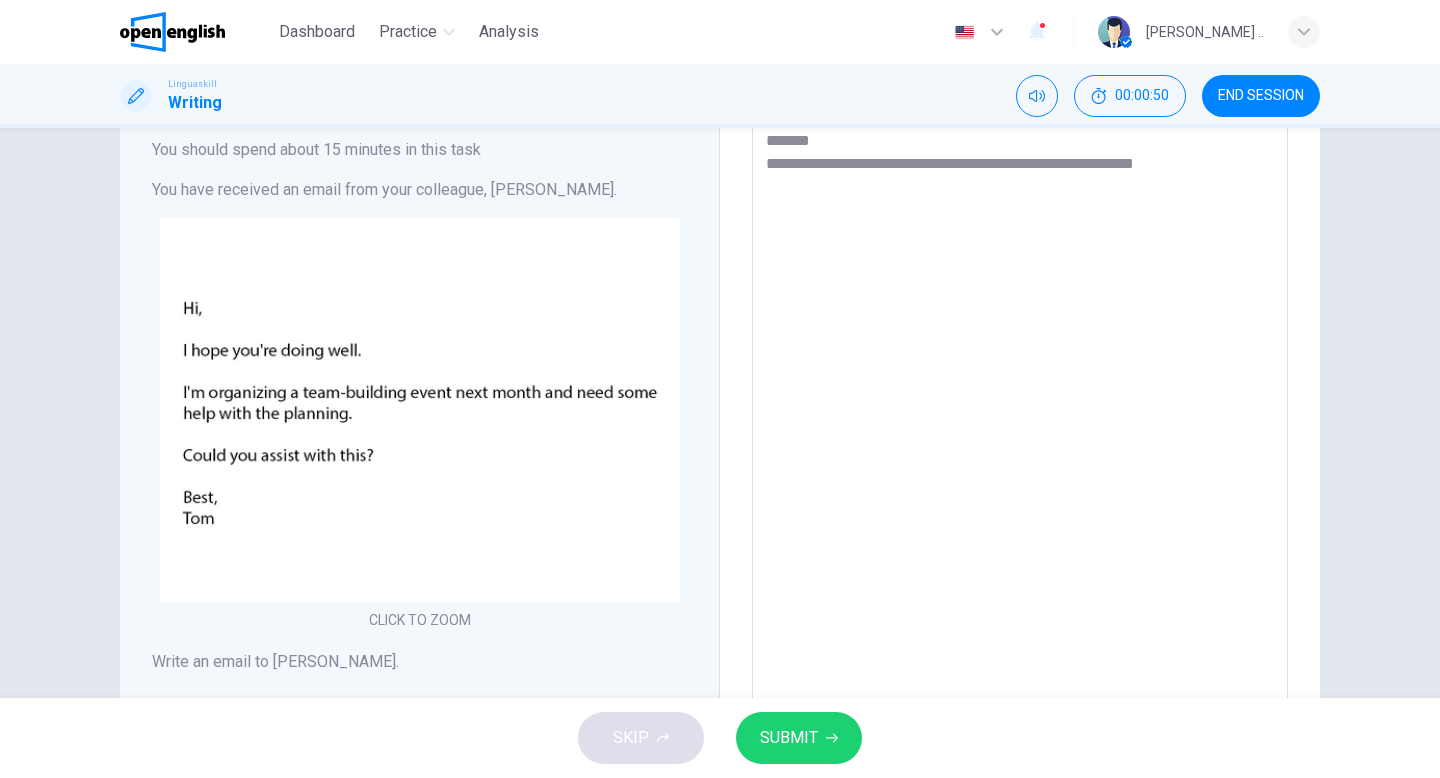 type on "**********" 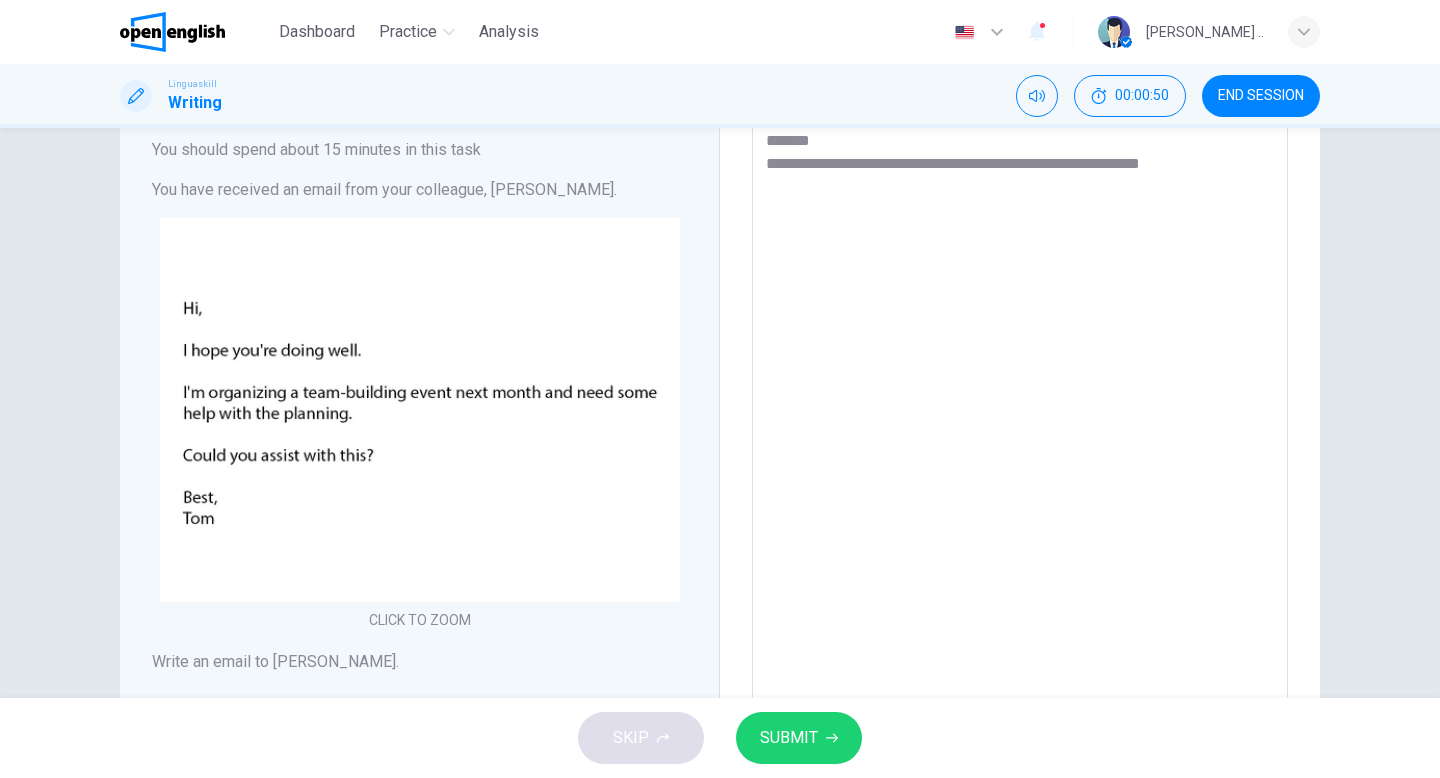 type on "*" 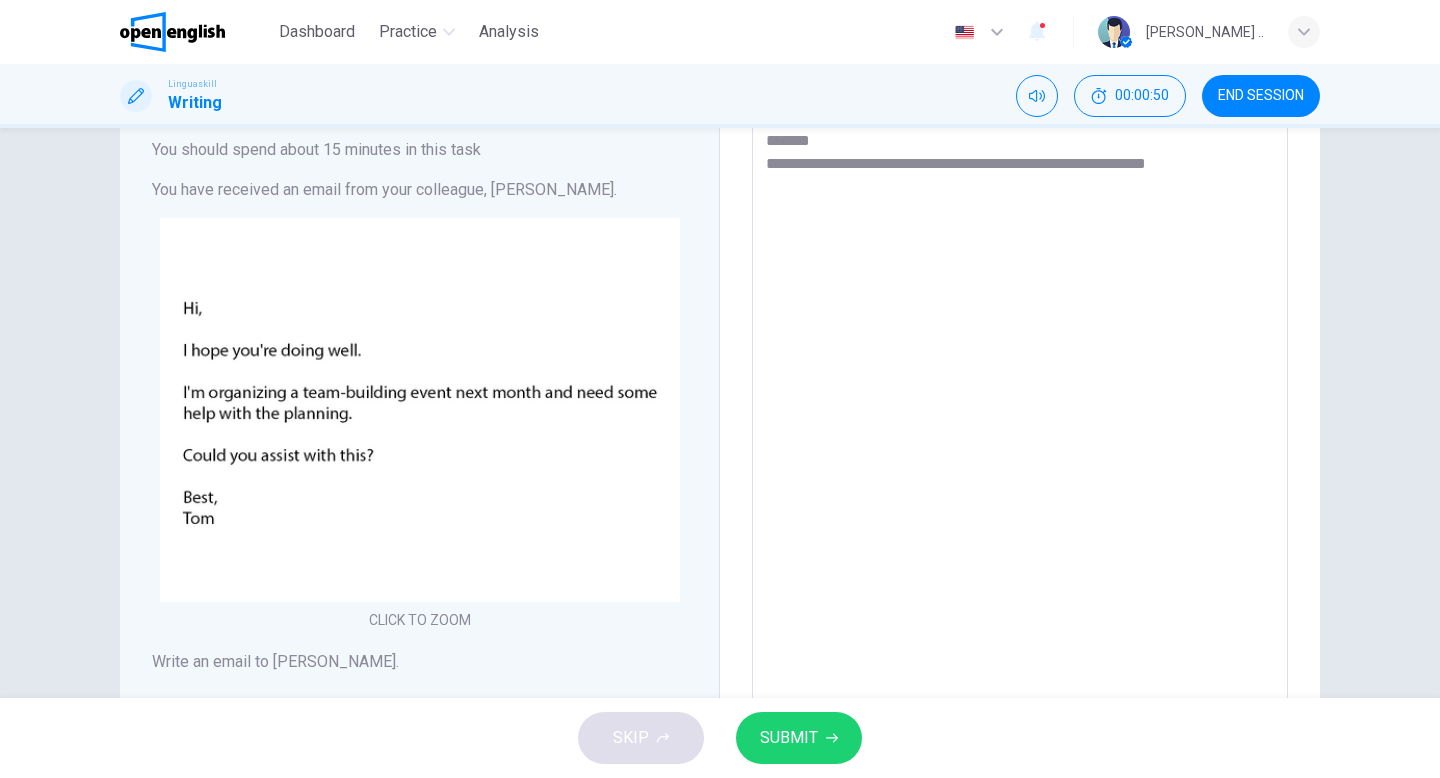 type on "*" 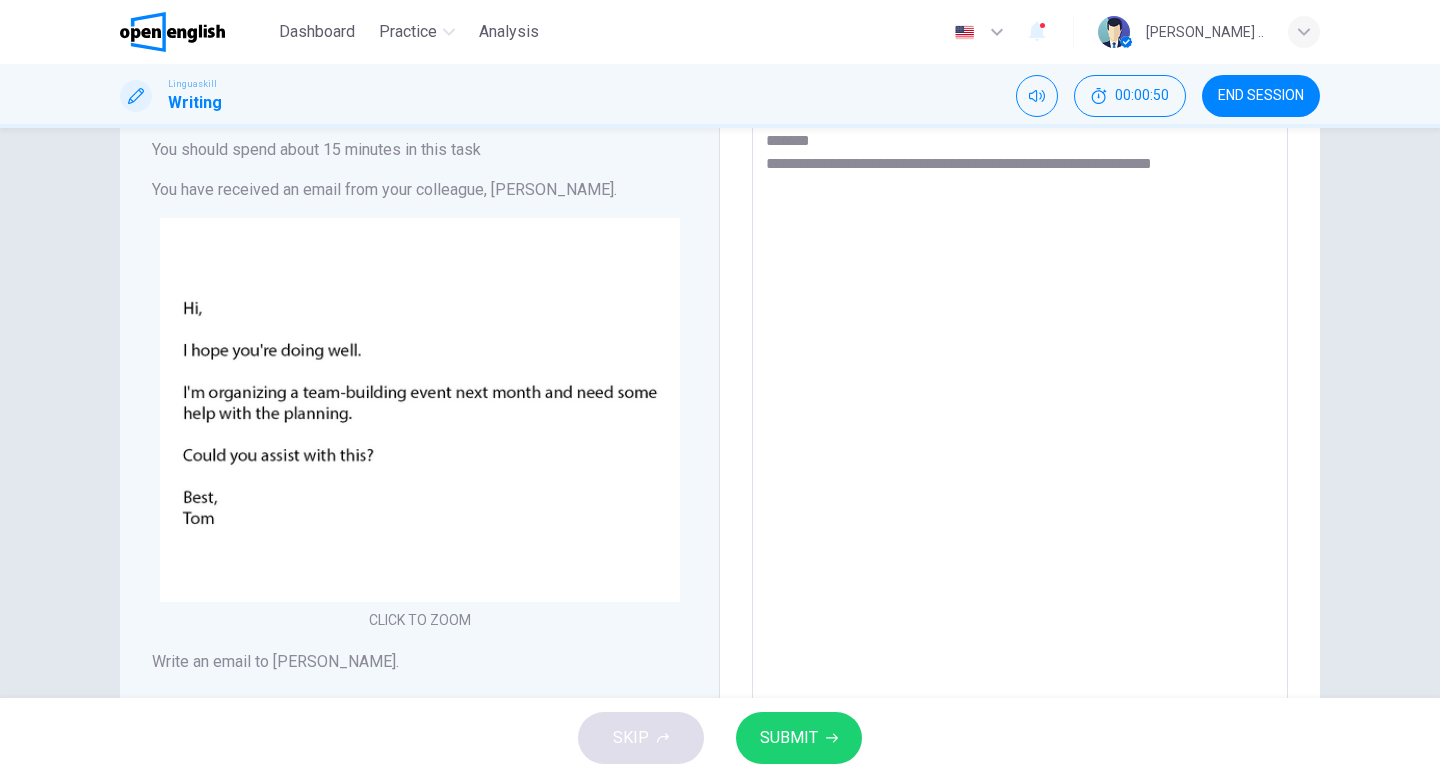type on "*" 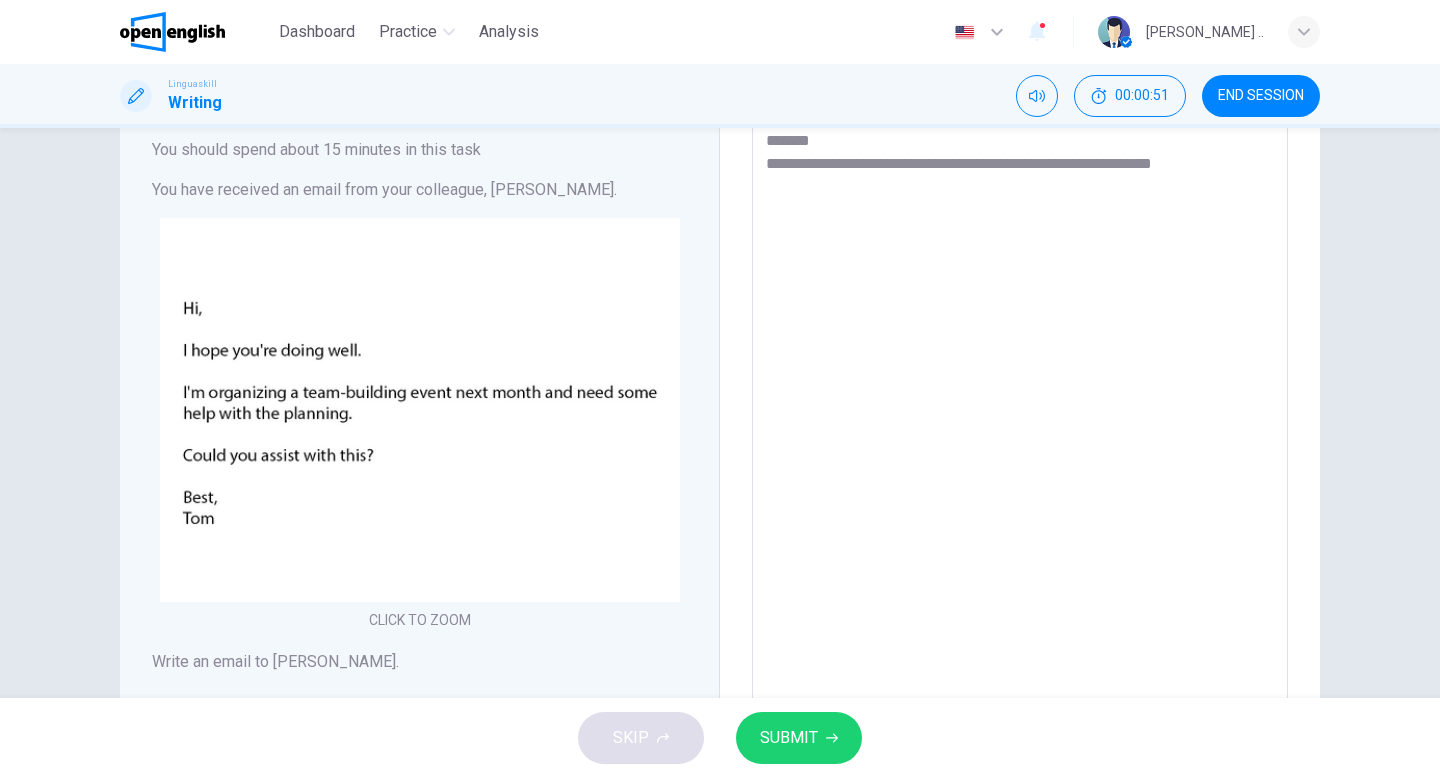 type on "**********" 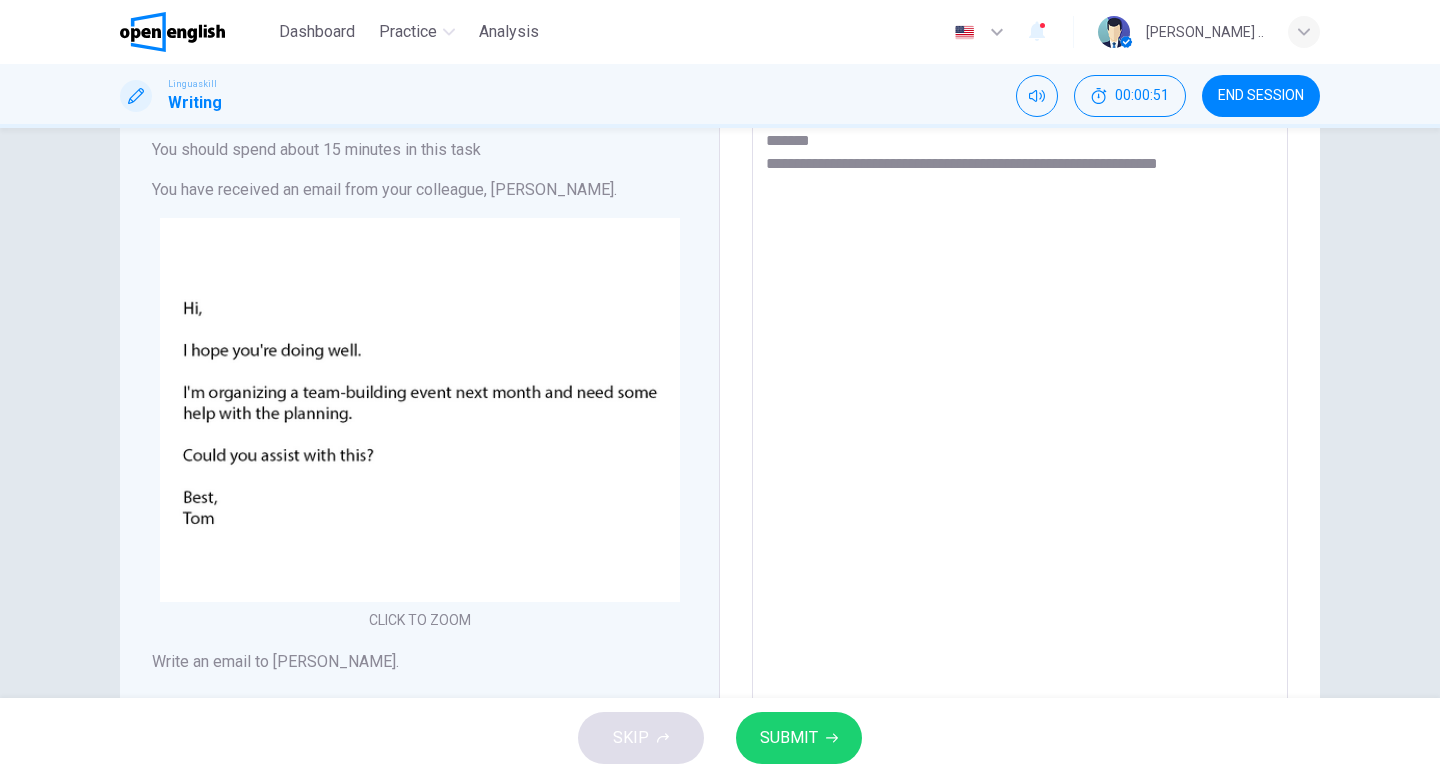 type on "*" 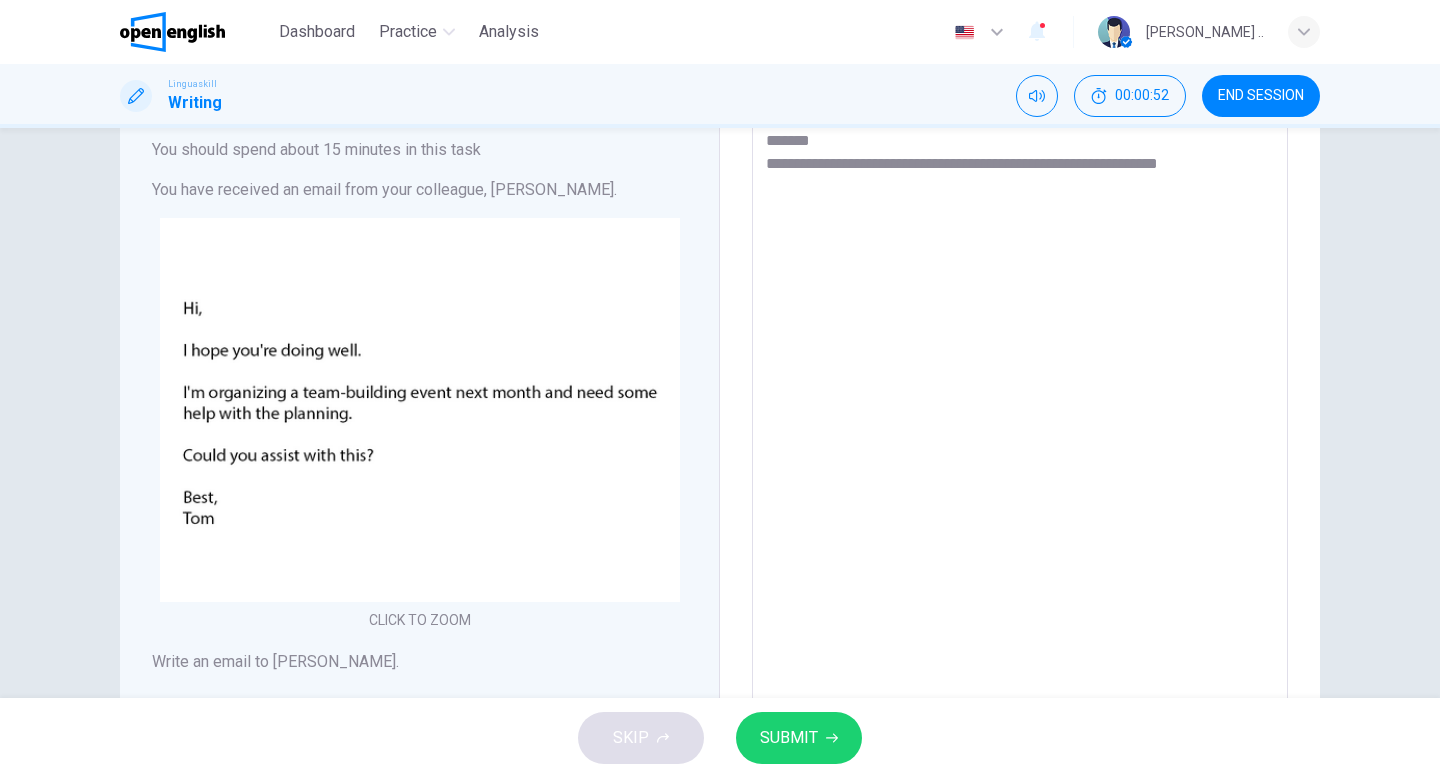 type on "**********" 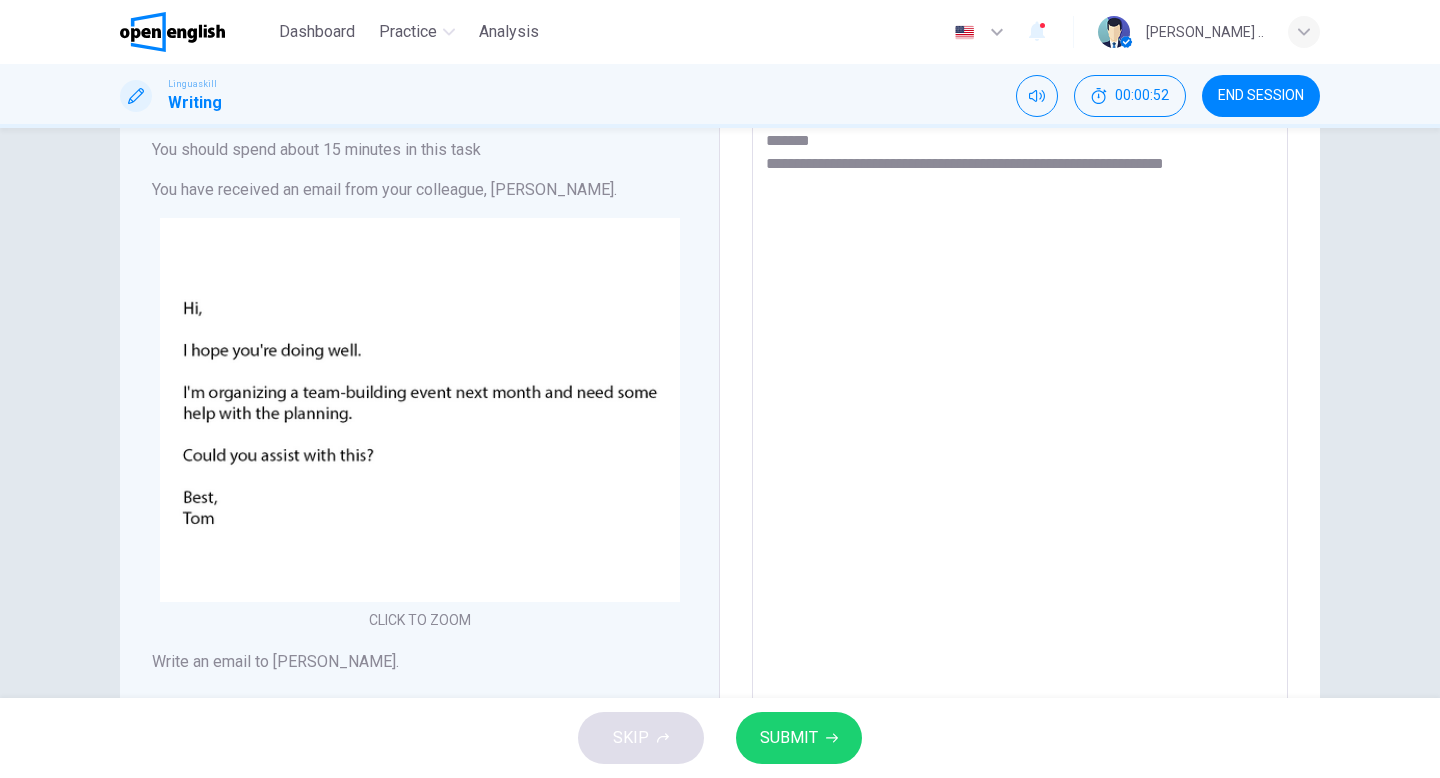 type on "*" 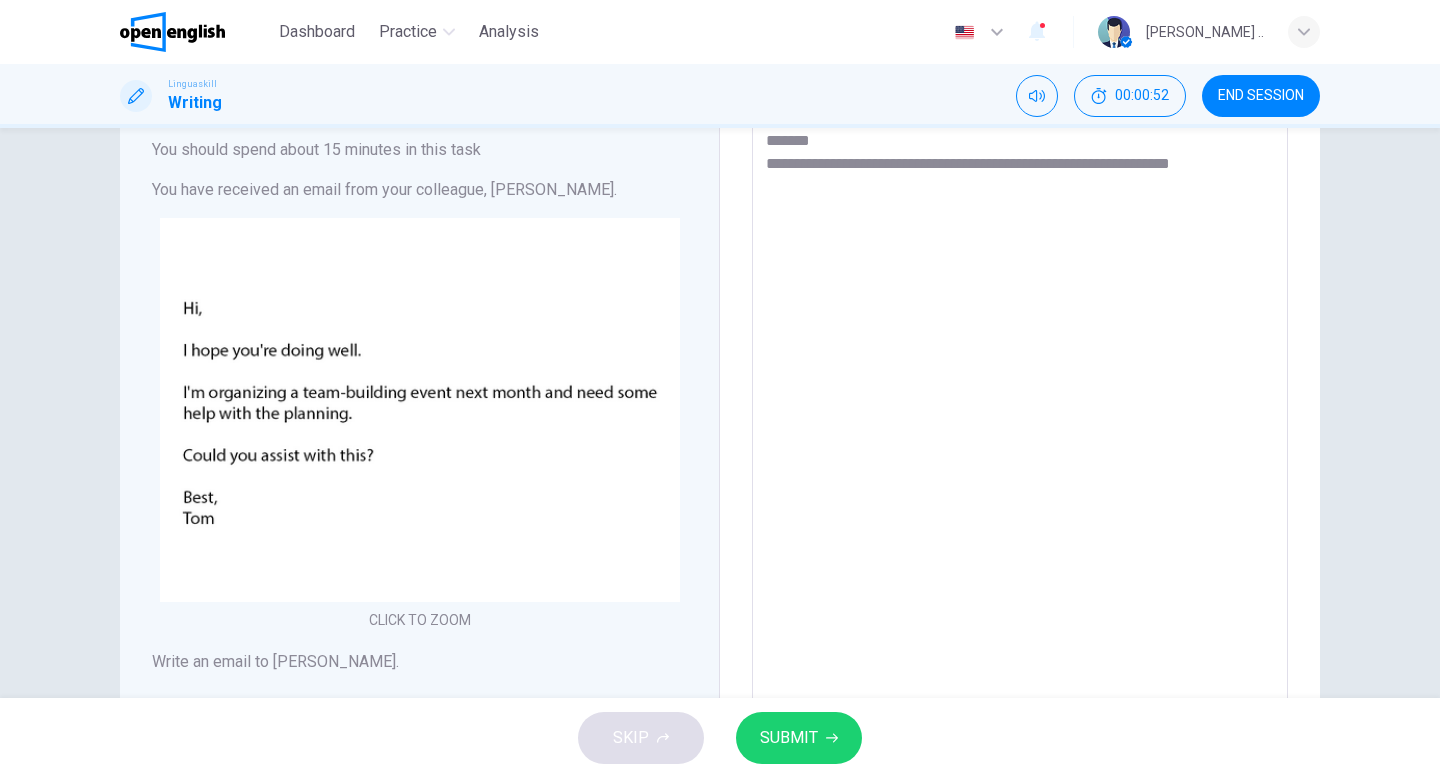 type on "*" 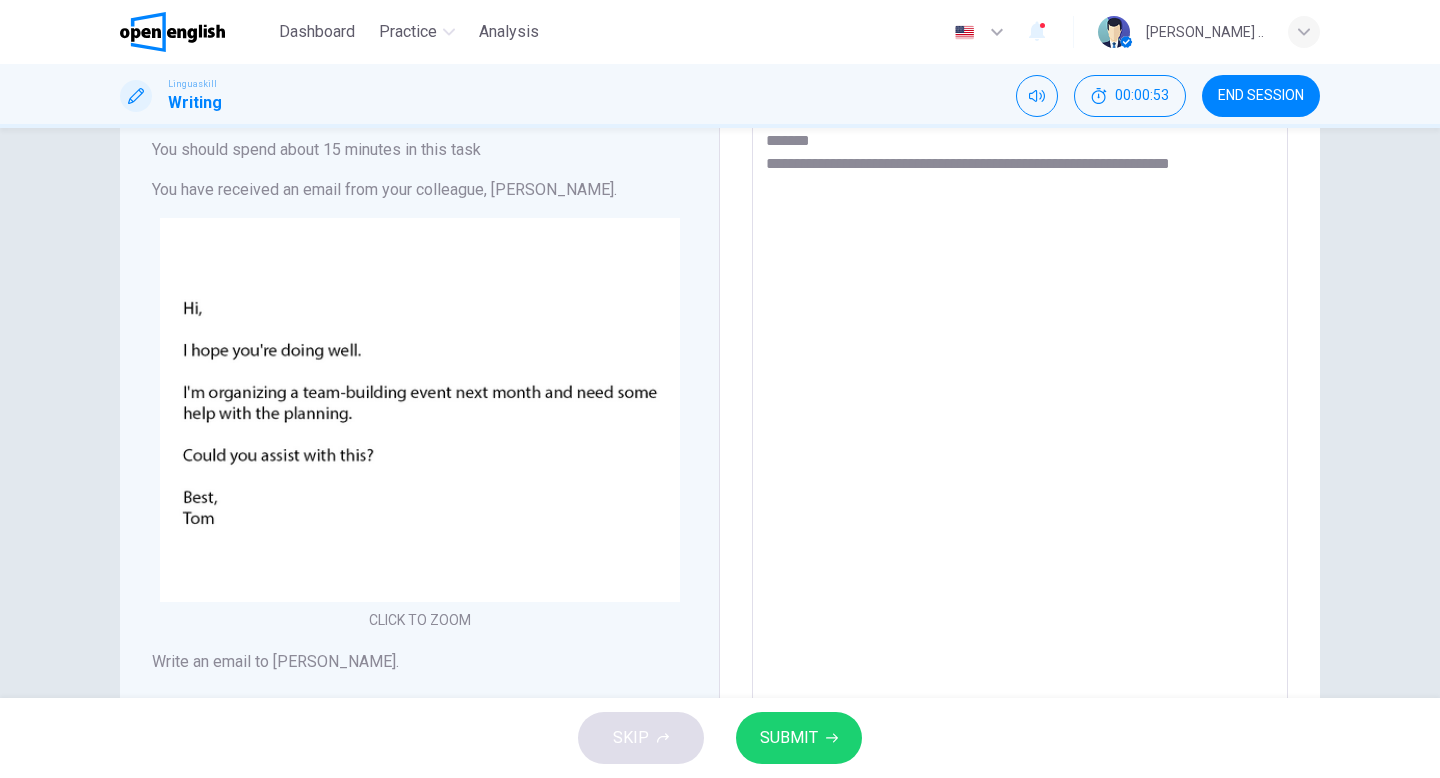 type on "**********" 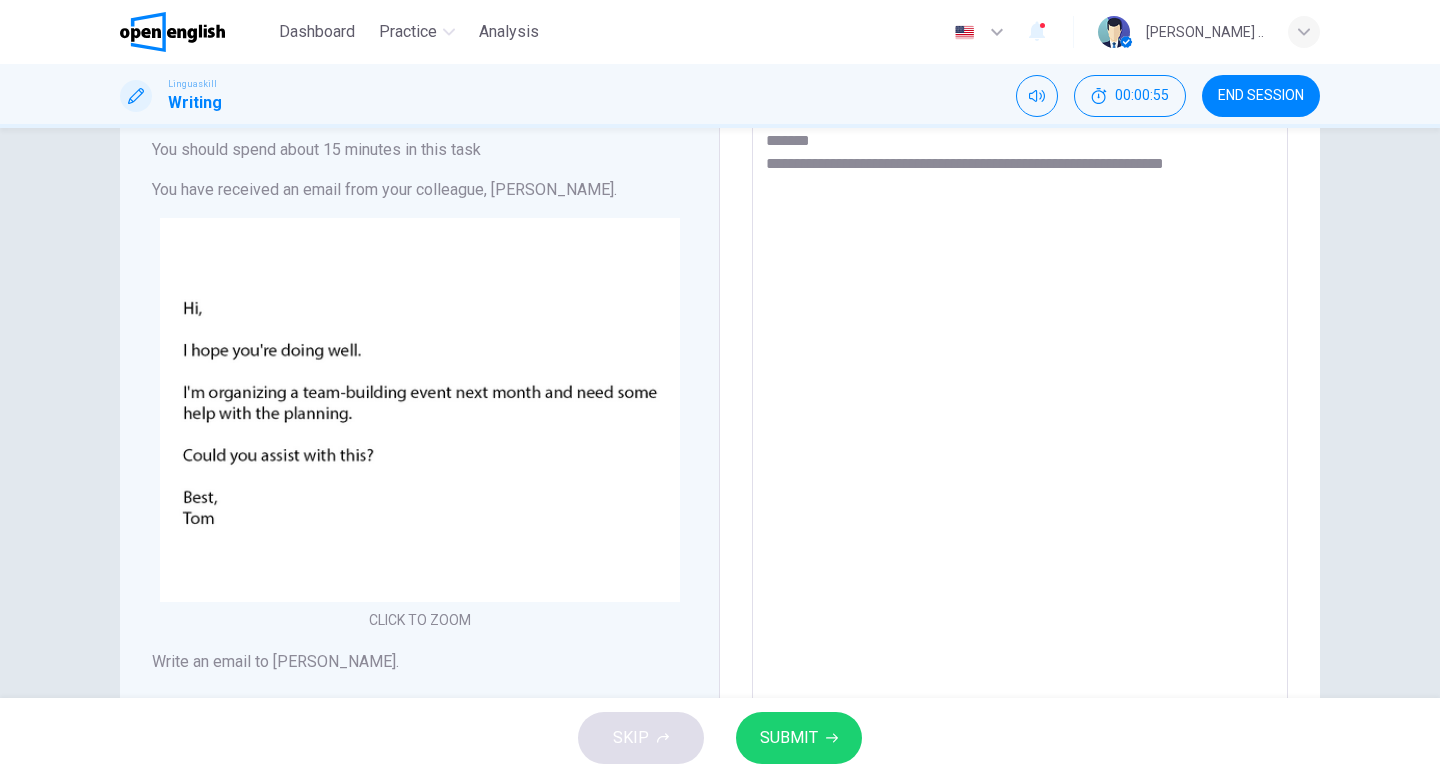type on "**********" 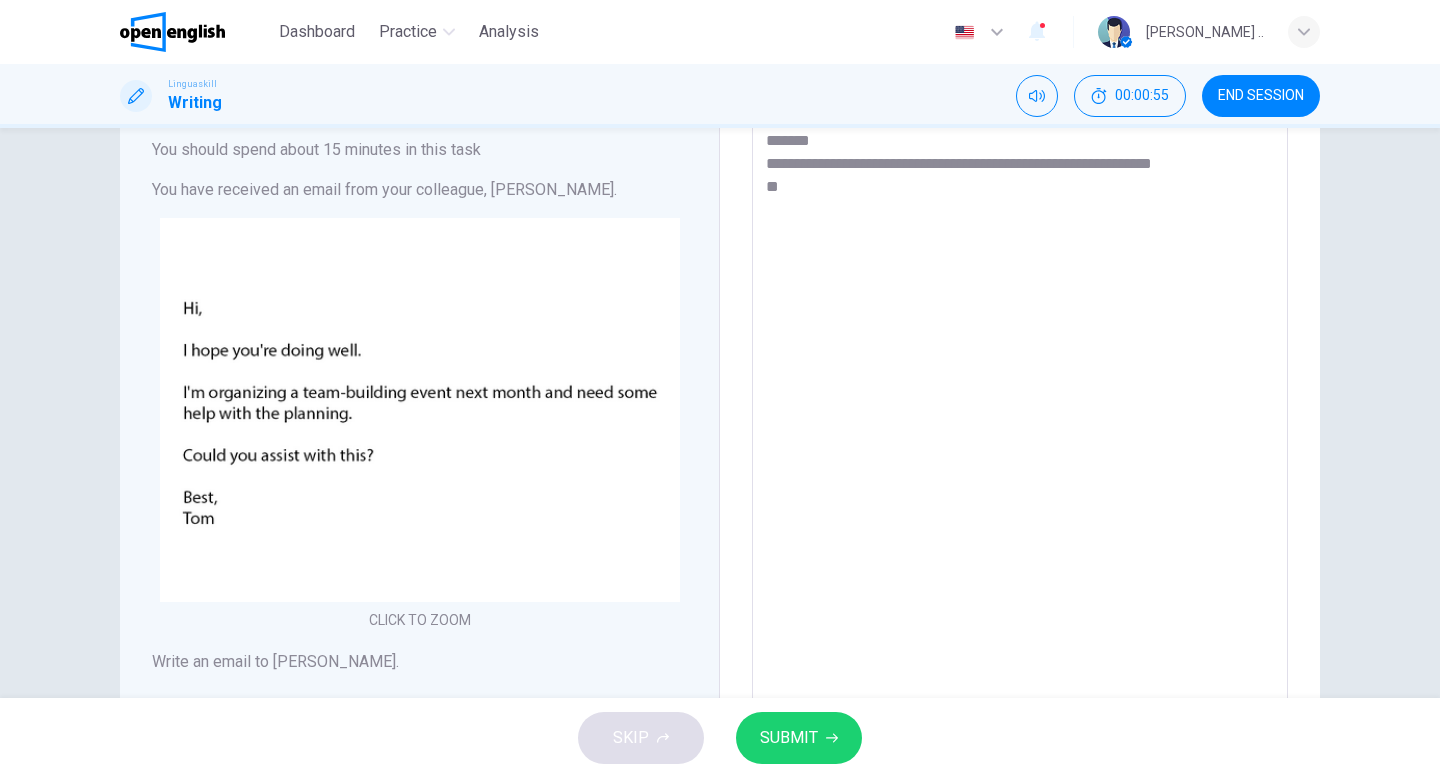 type on "**********" 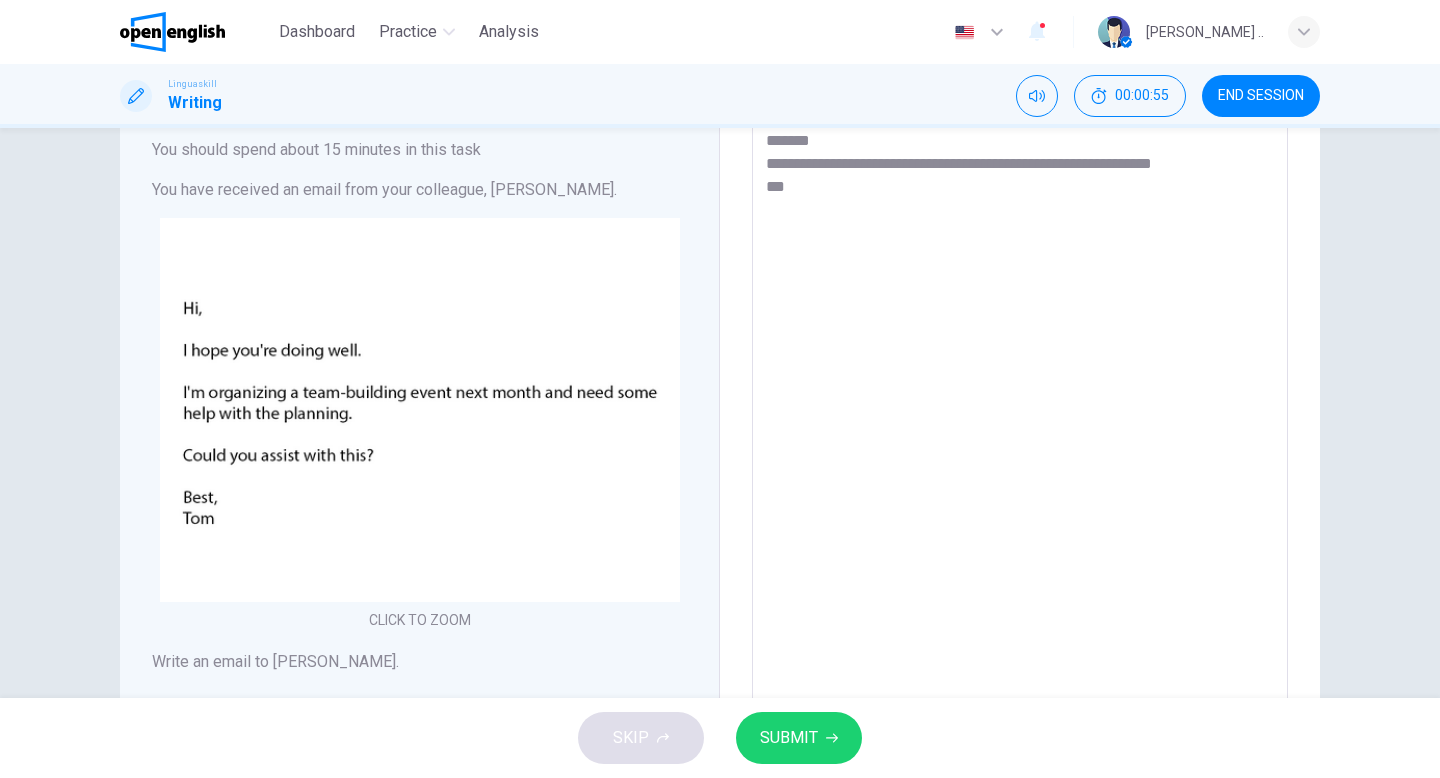 type on "*" 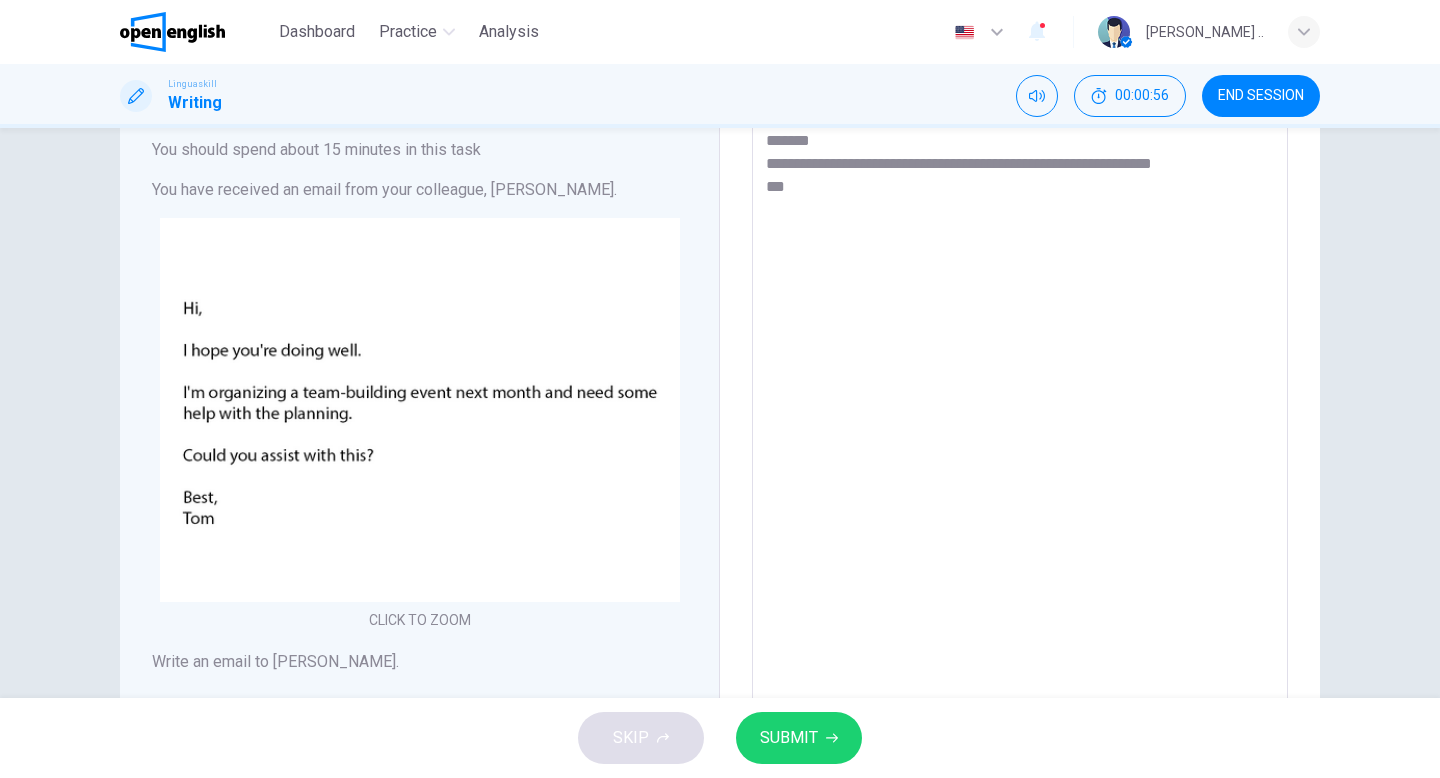 type on "**********" 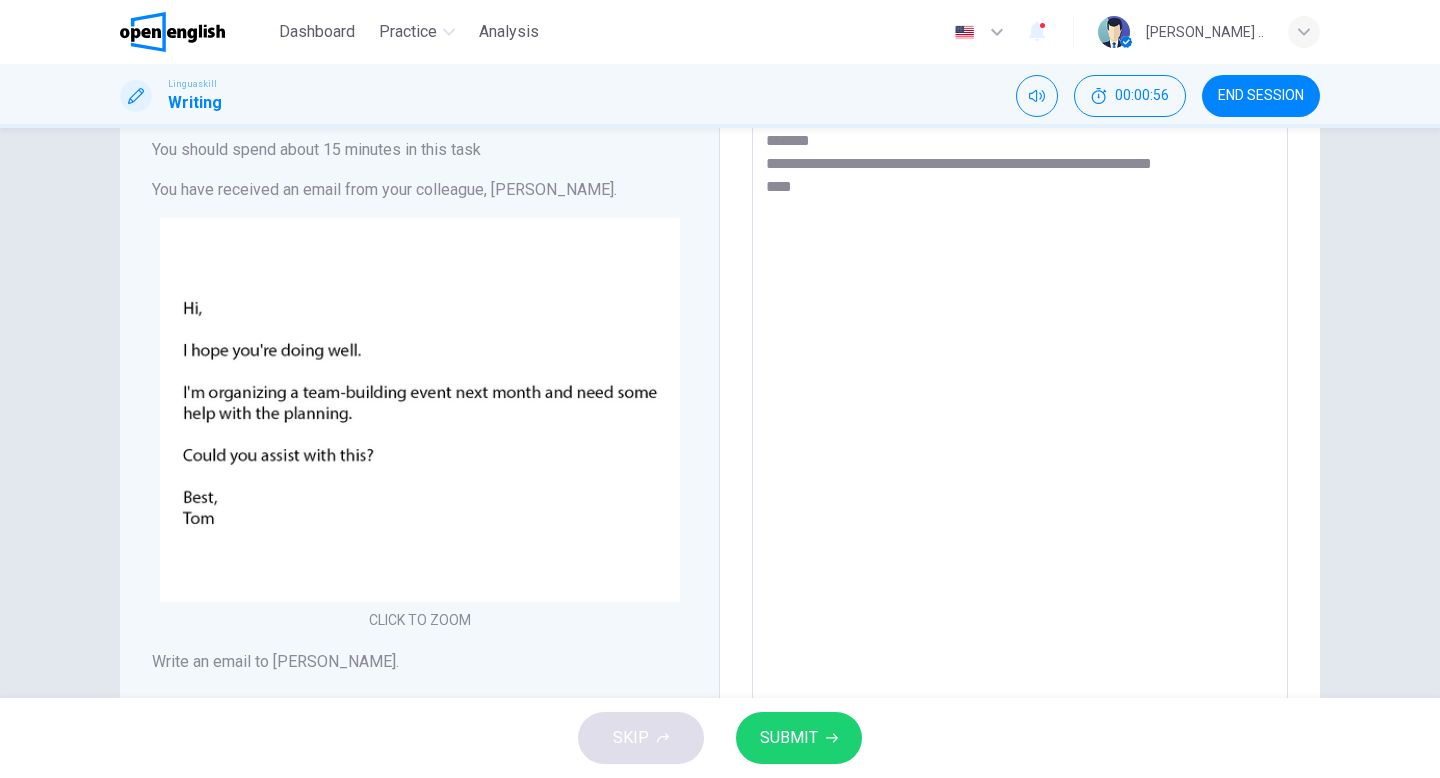 type on "*" 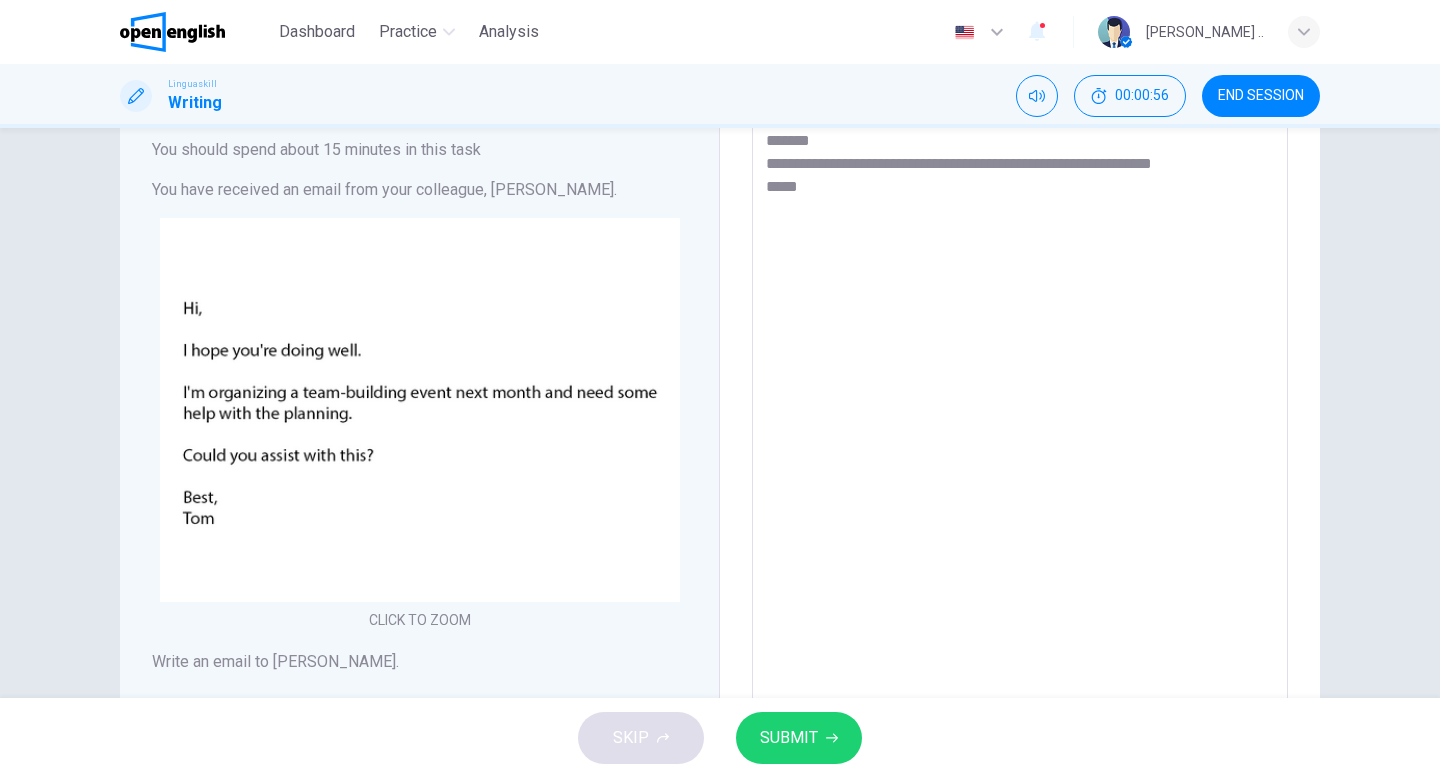 type on "*" 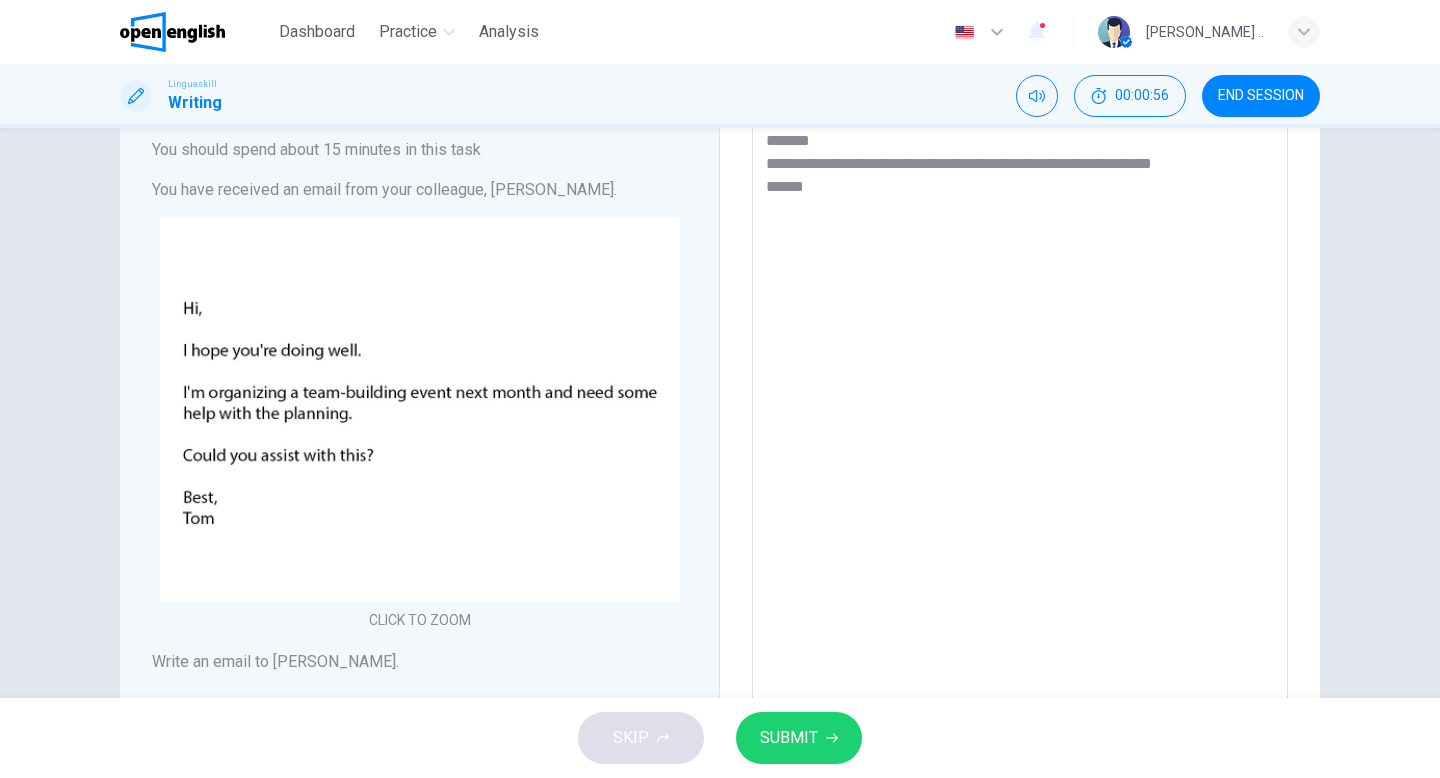 type on "*" 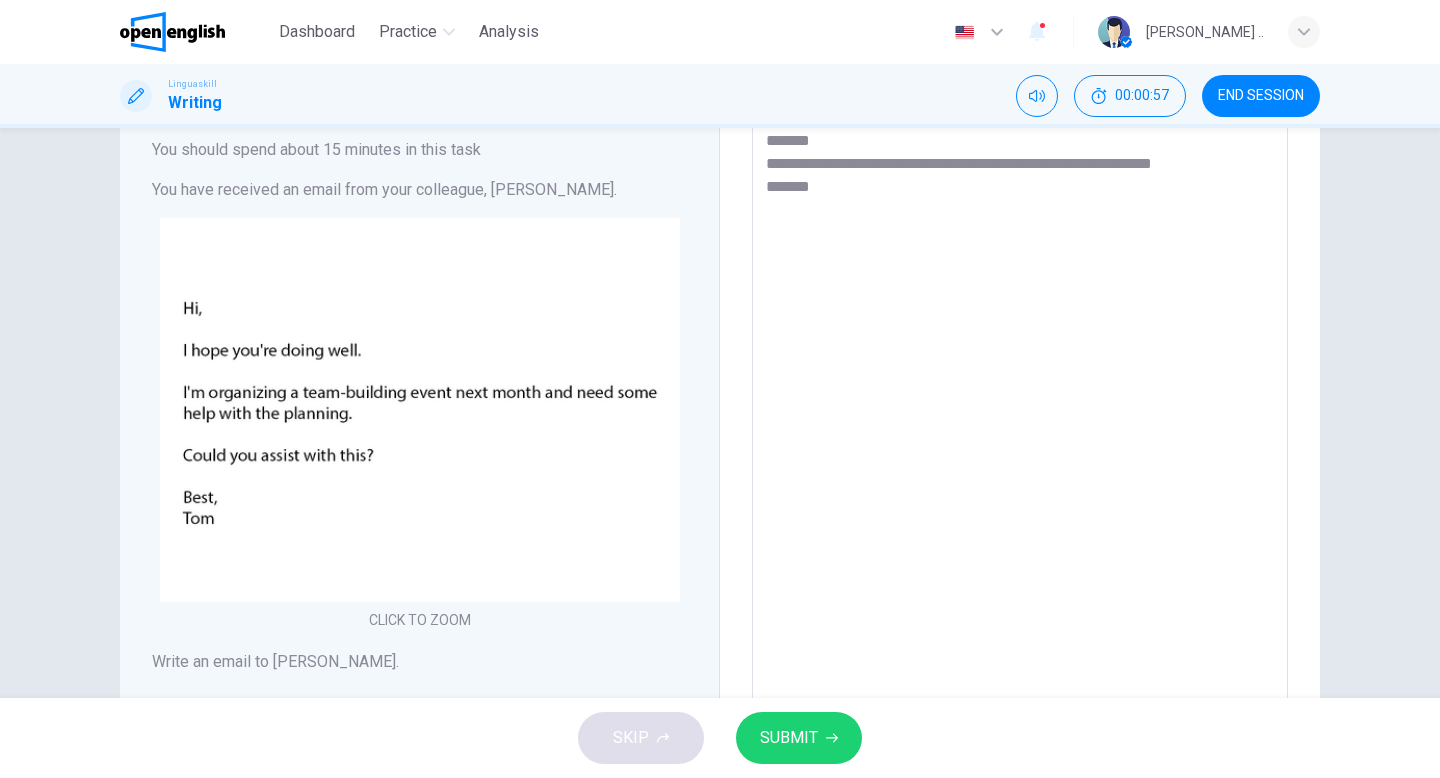 type on "**********" 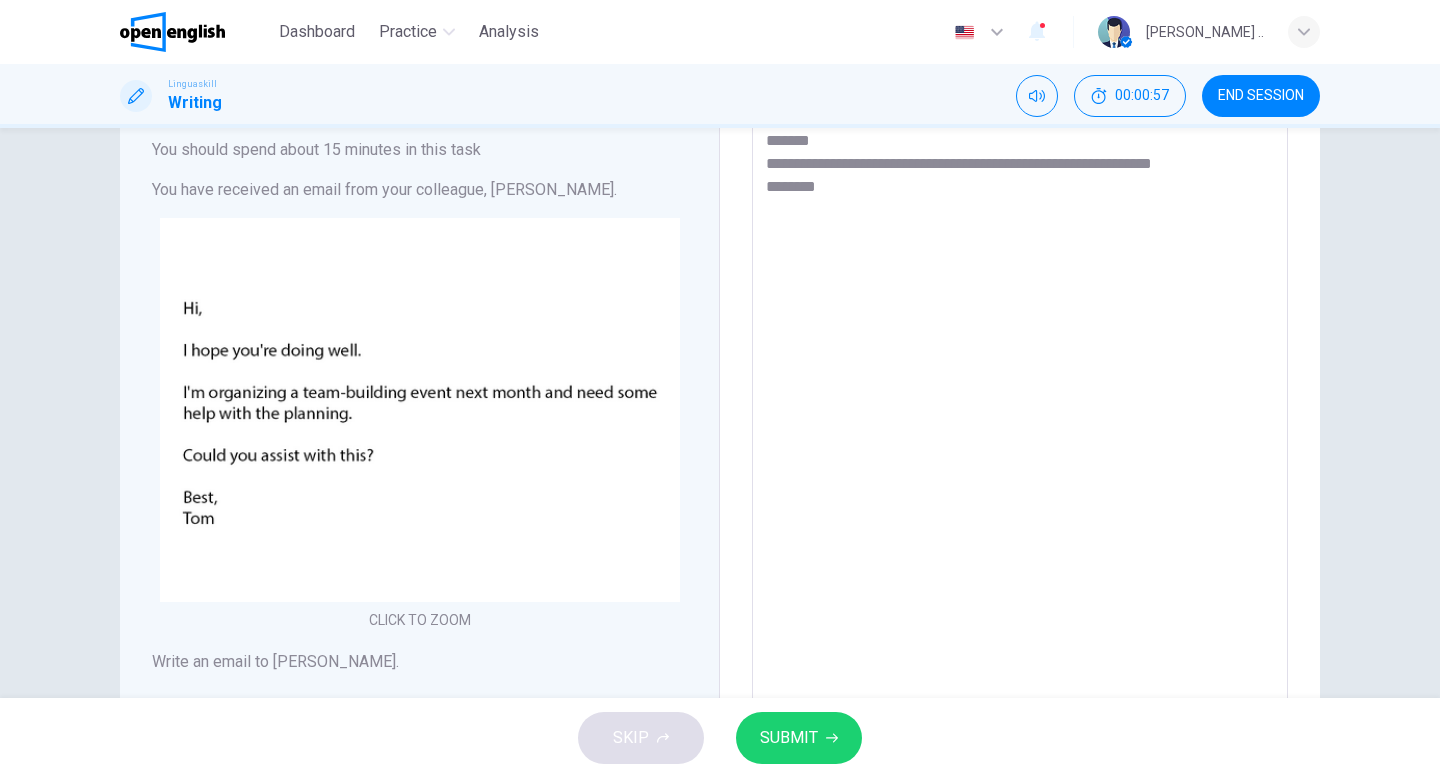 type on "*" 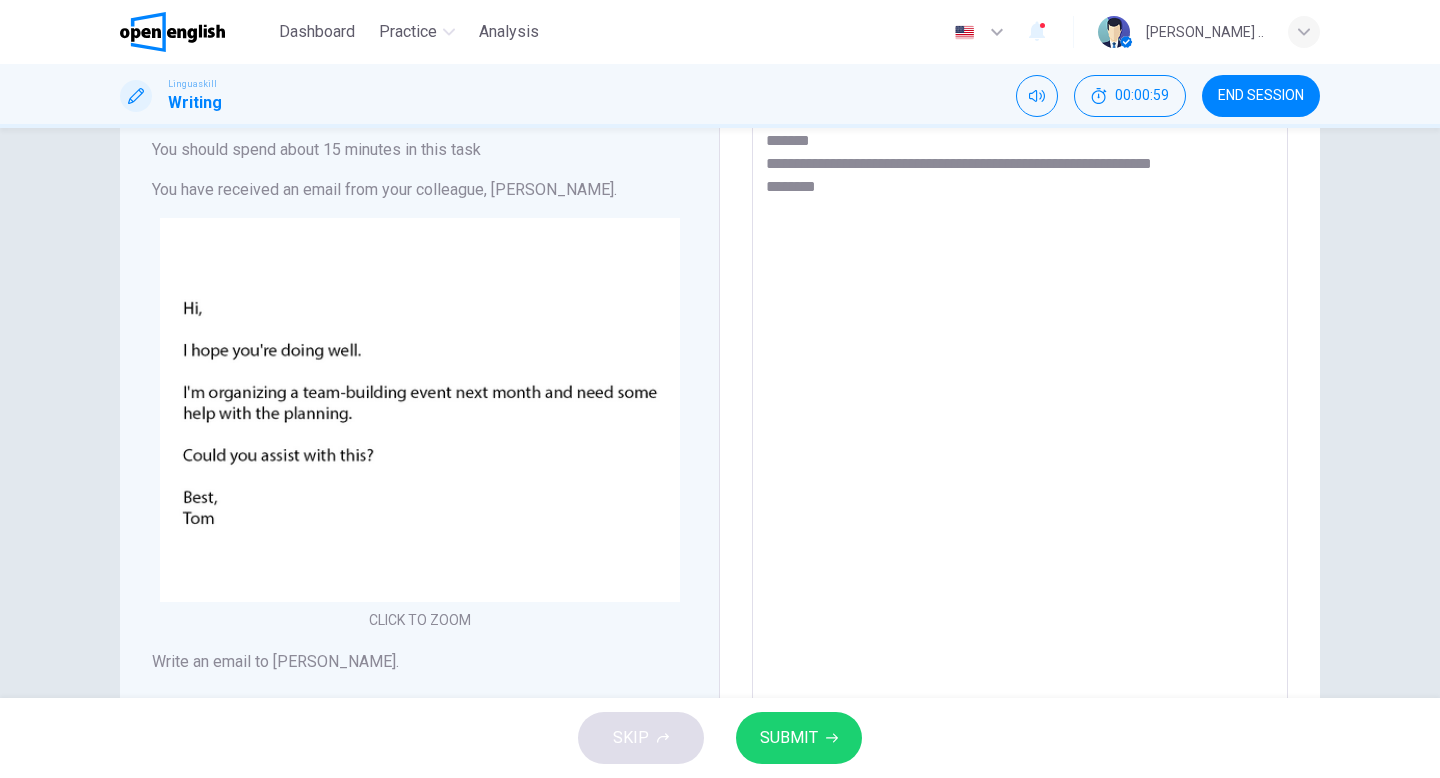 type on "**********" 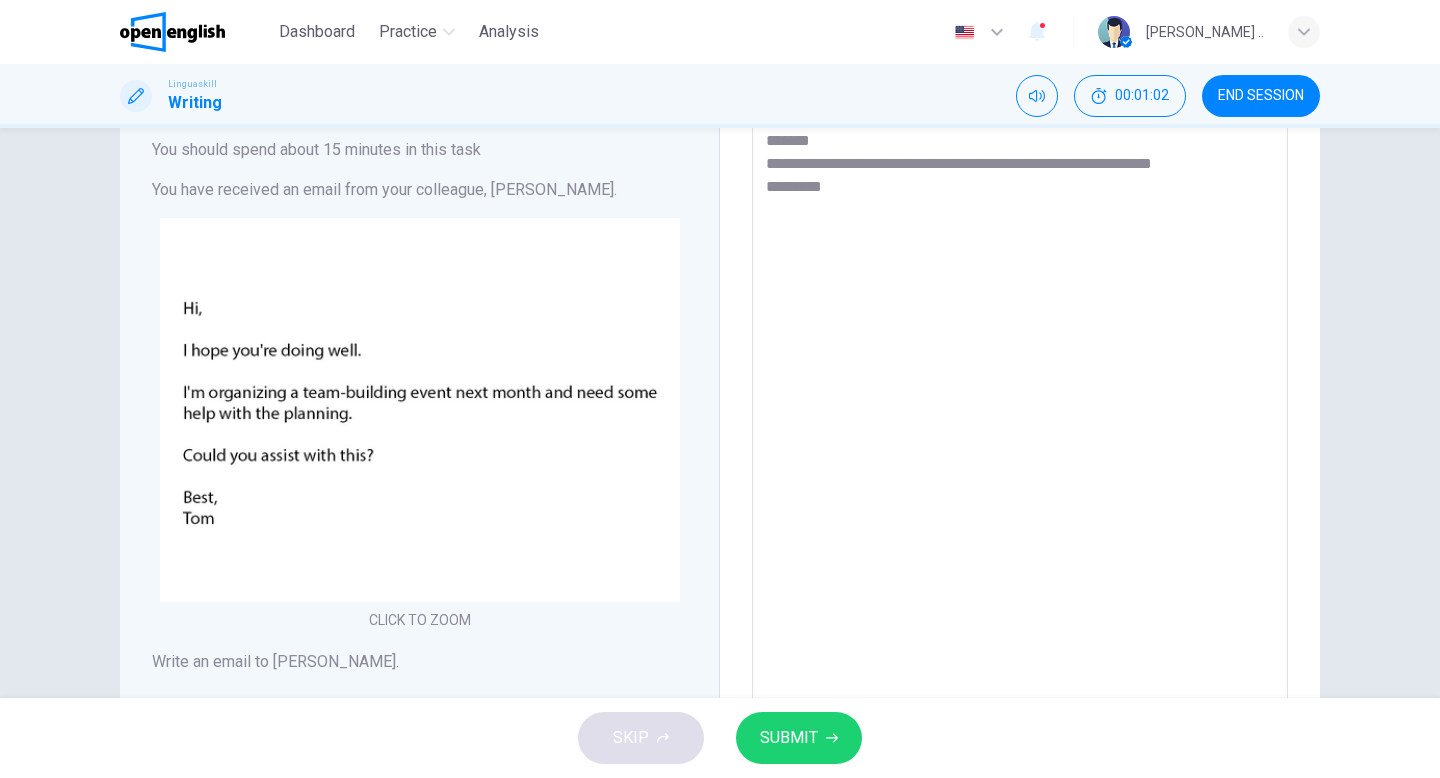 type on "**********" 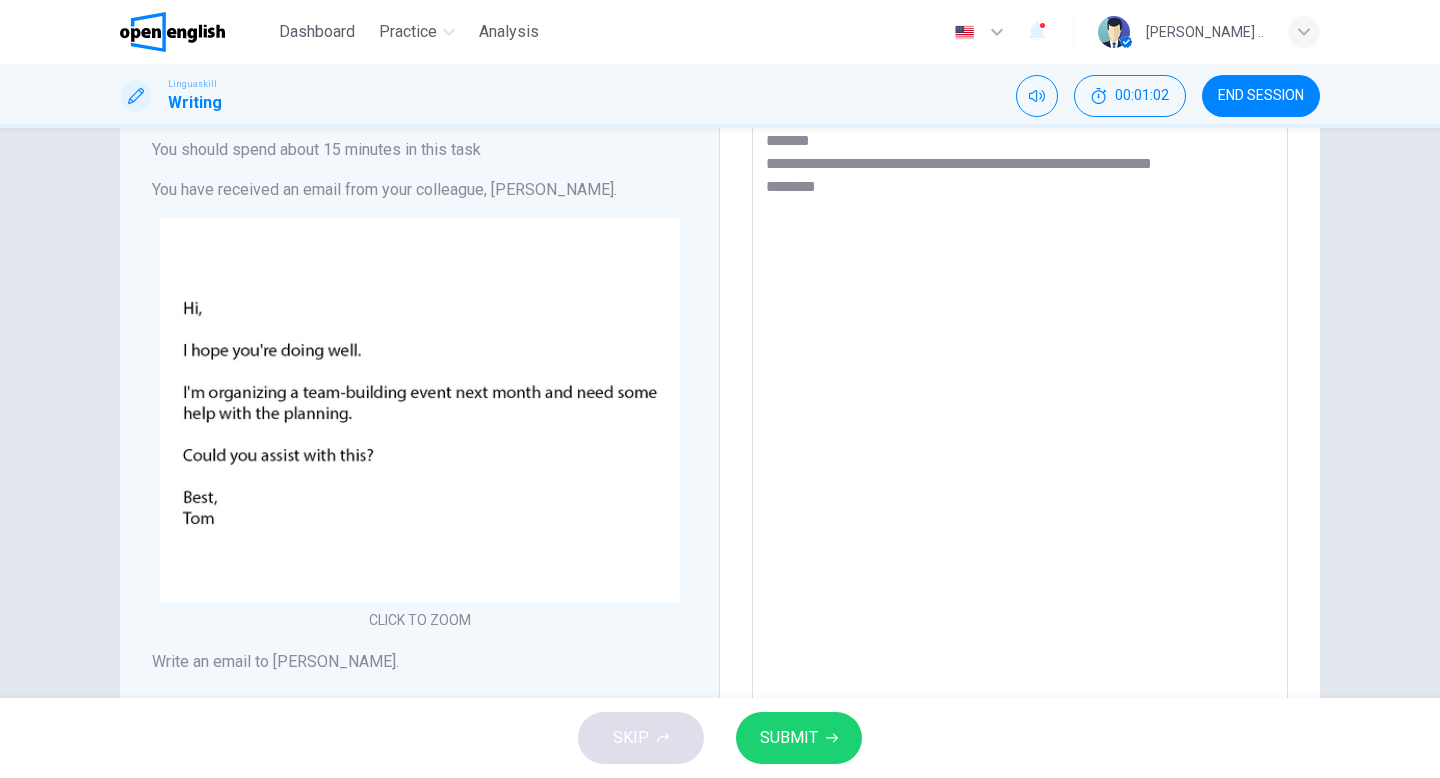 type on "**********" 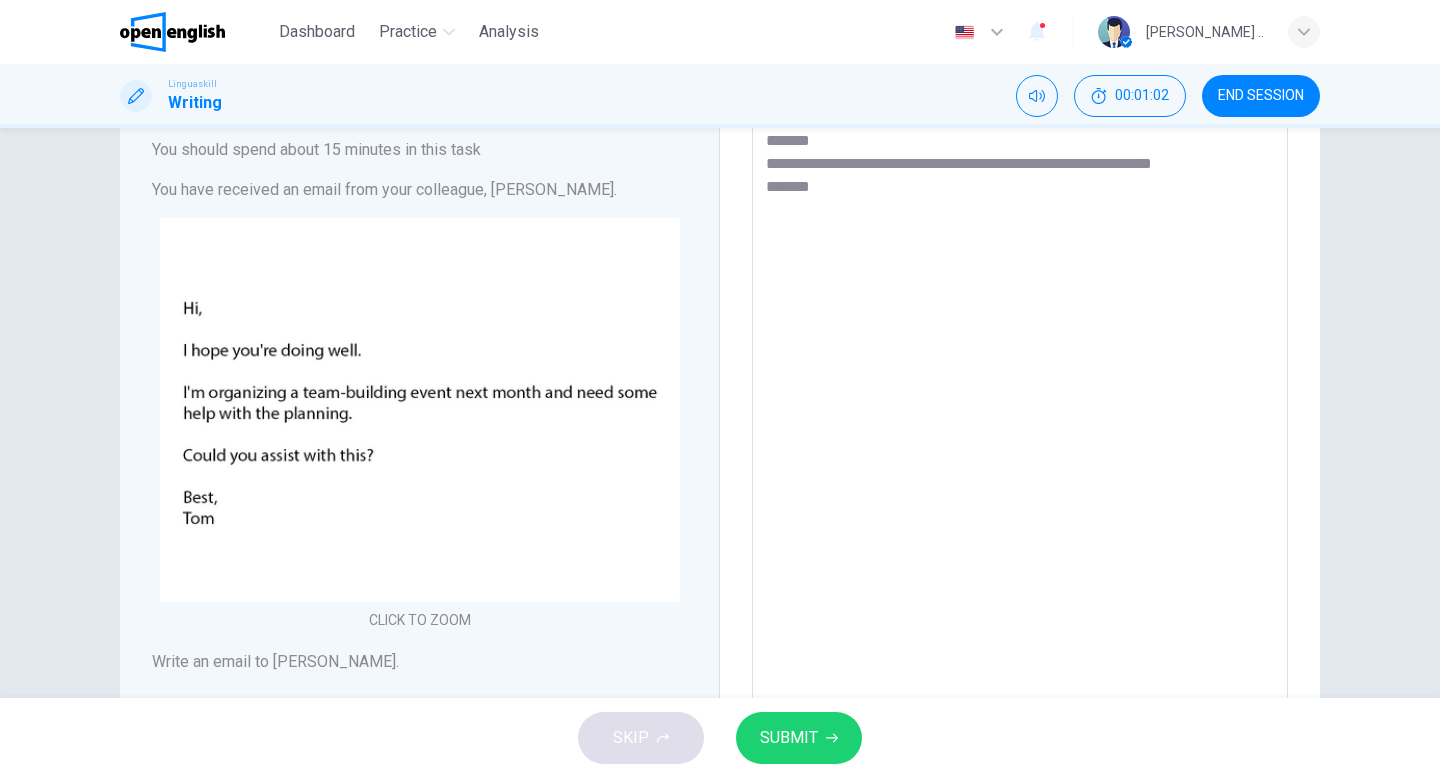 type on "*" 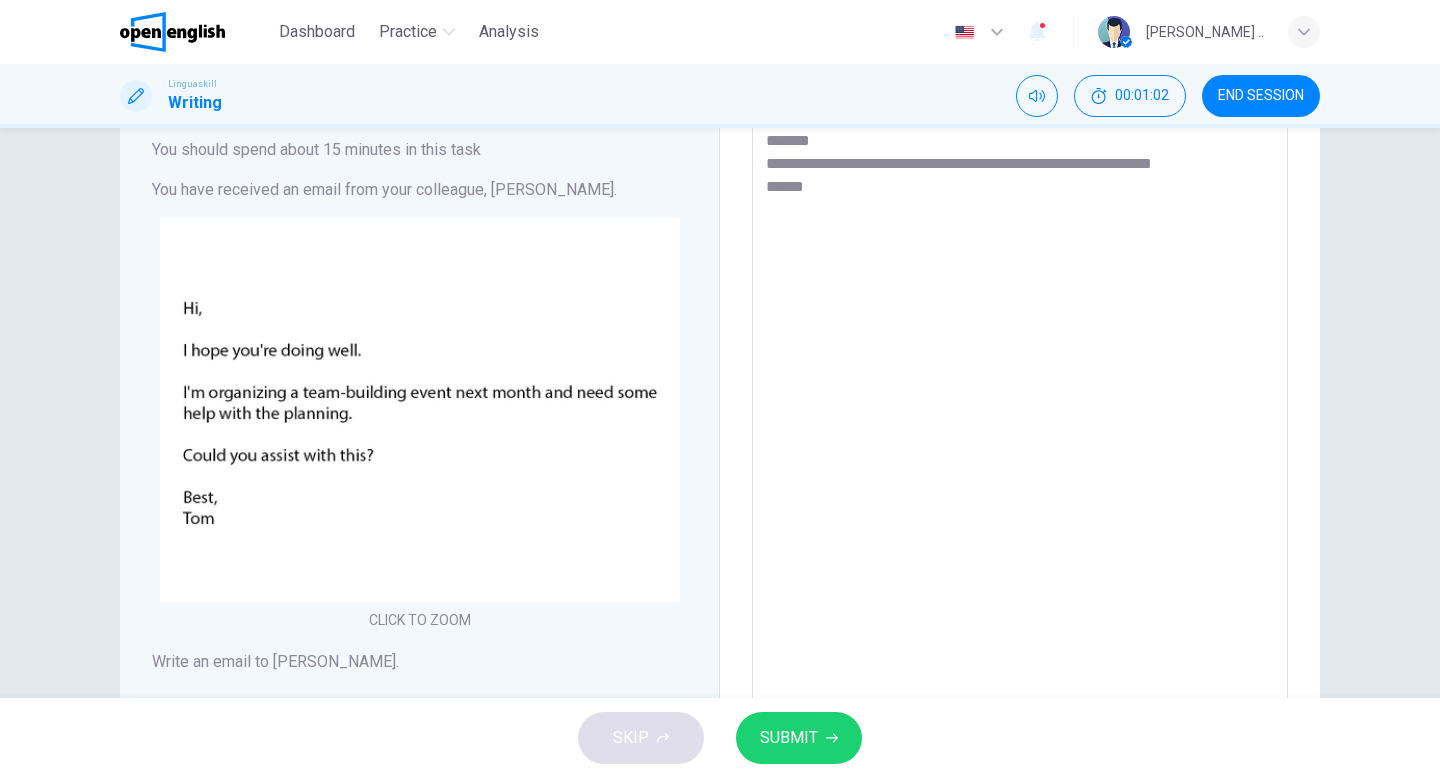 type on "**********" 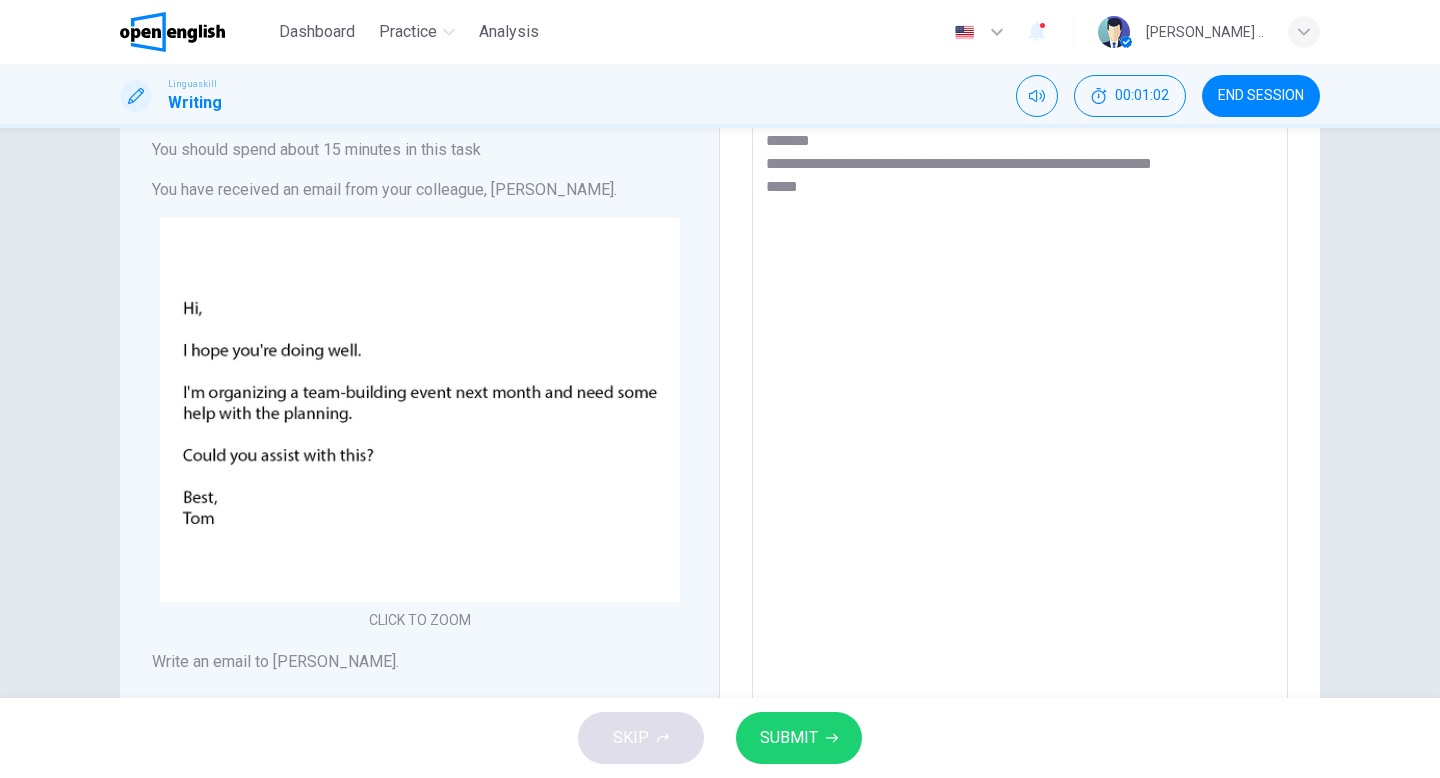 type on "*" 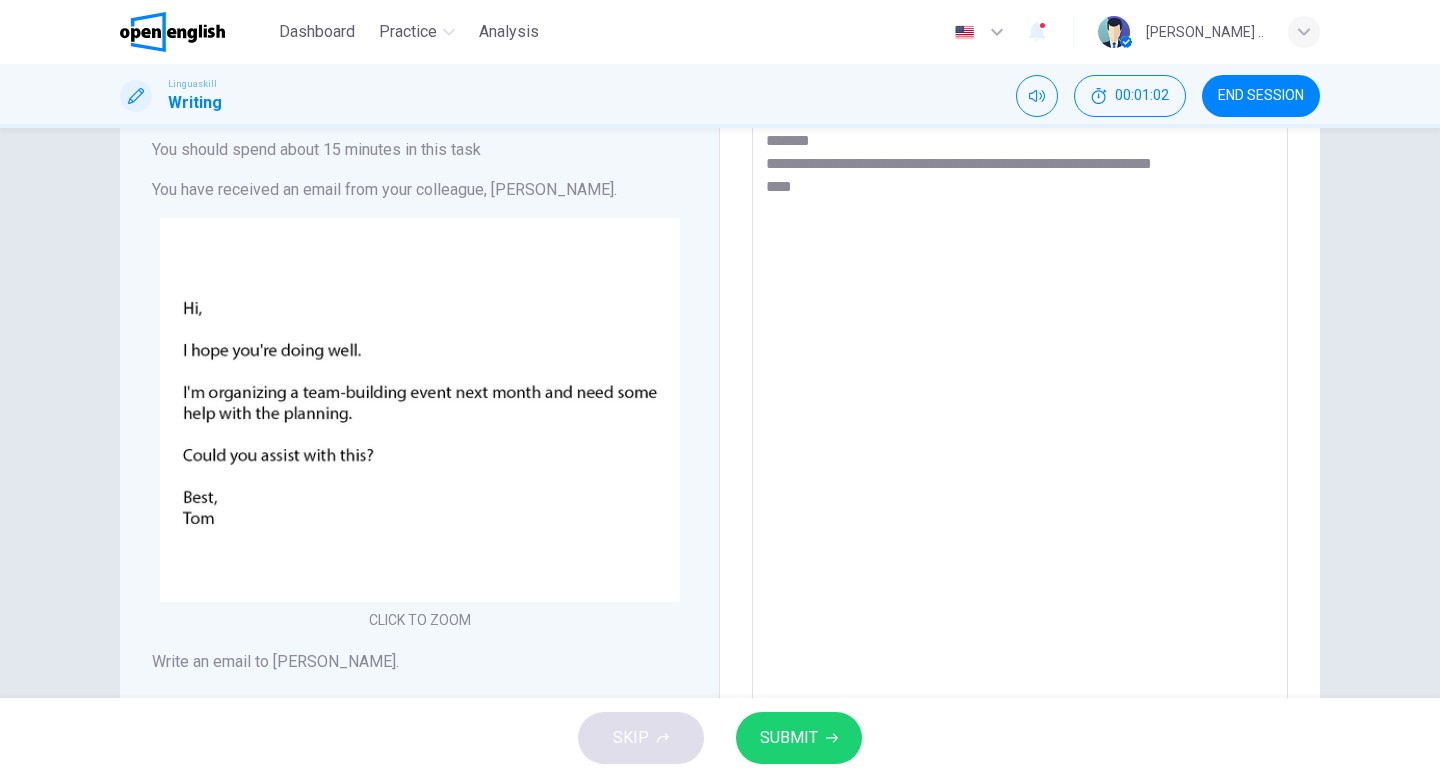 type on "*" 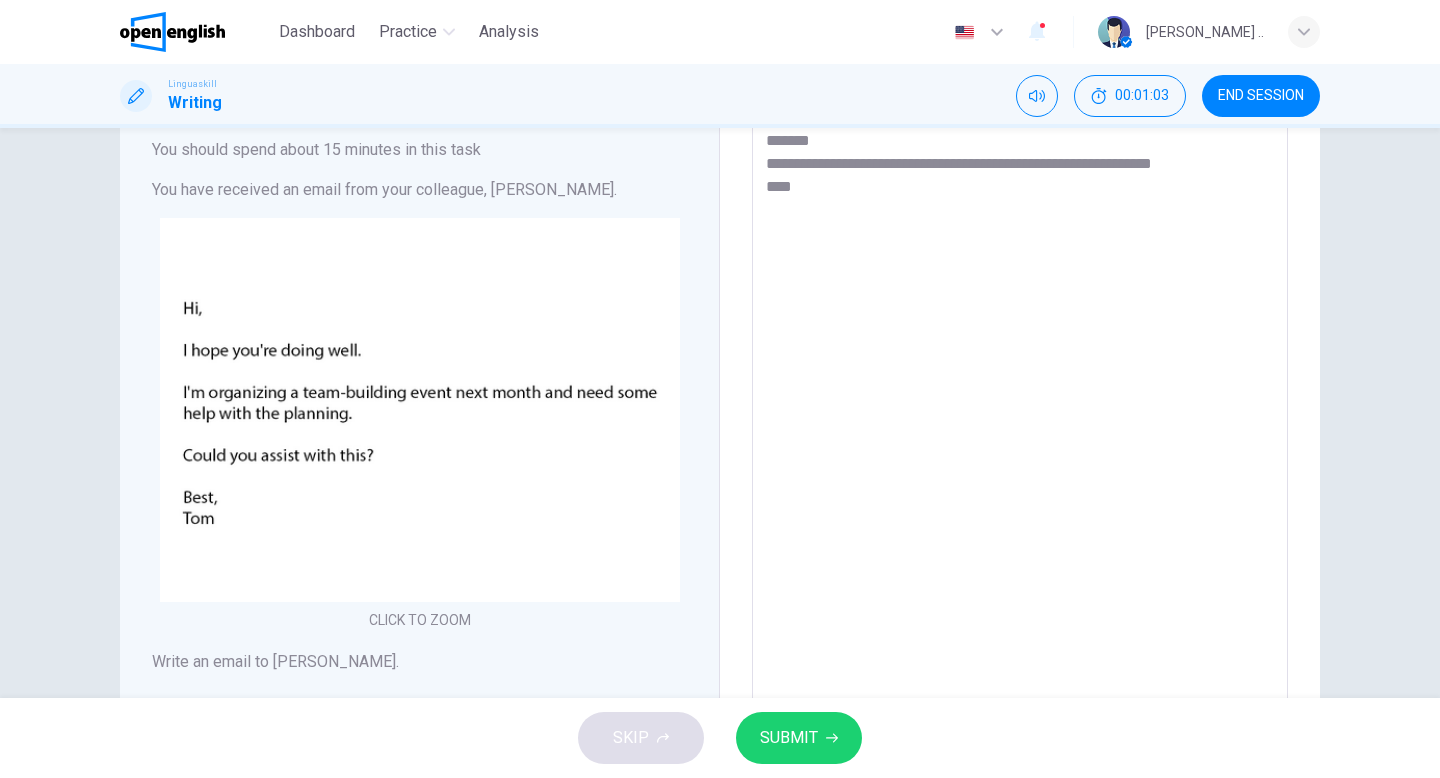 type on "**********" 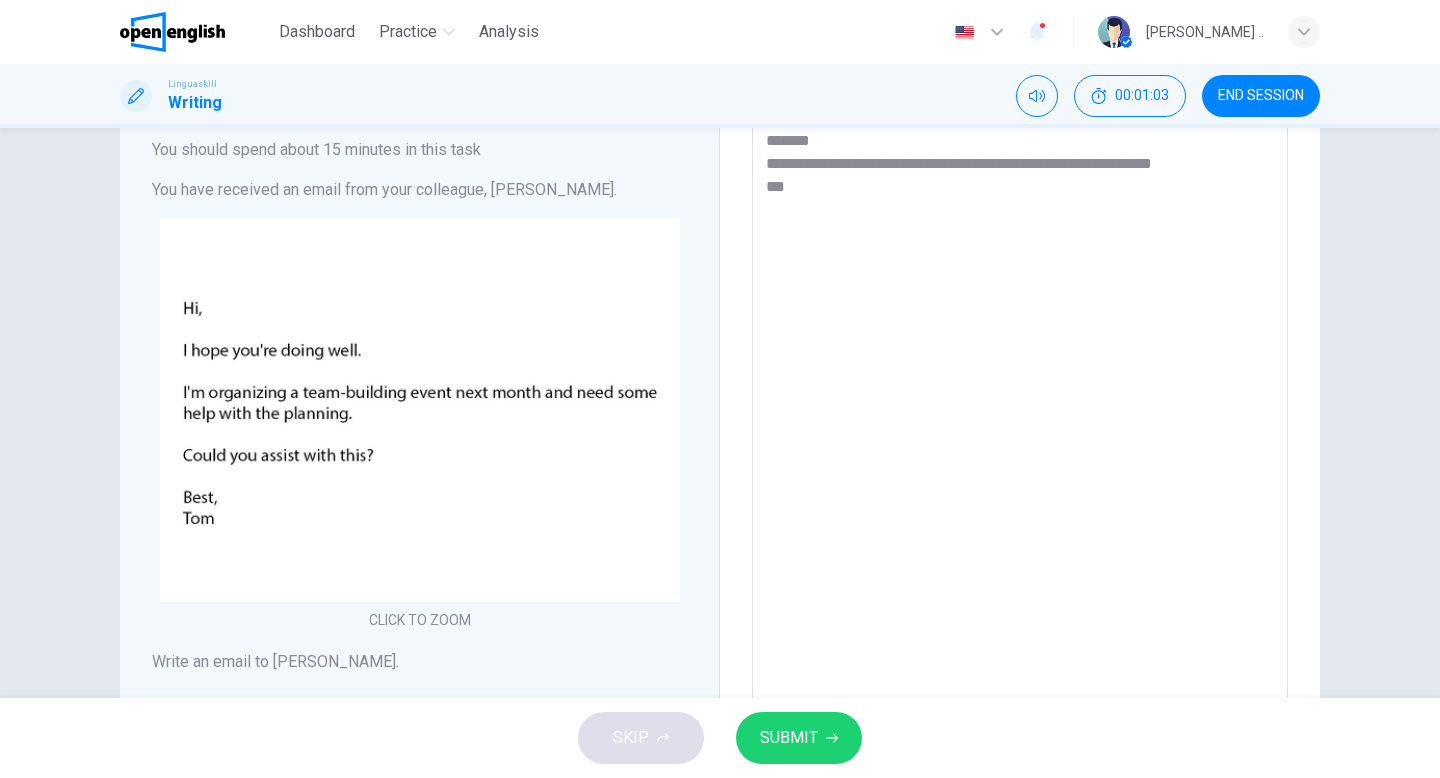 type on "*" 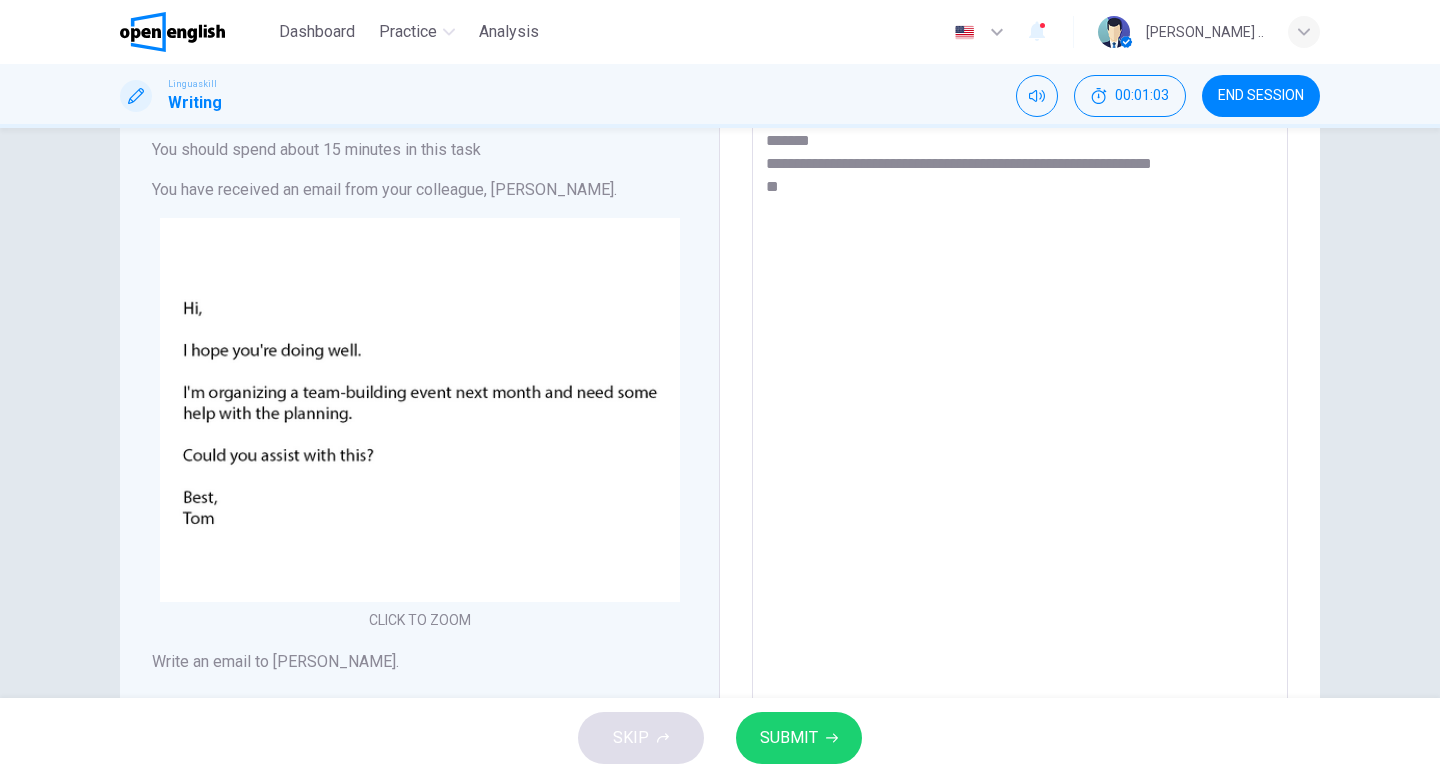 type on "*" 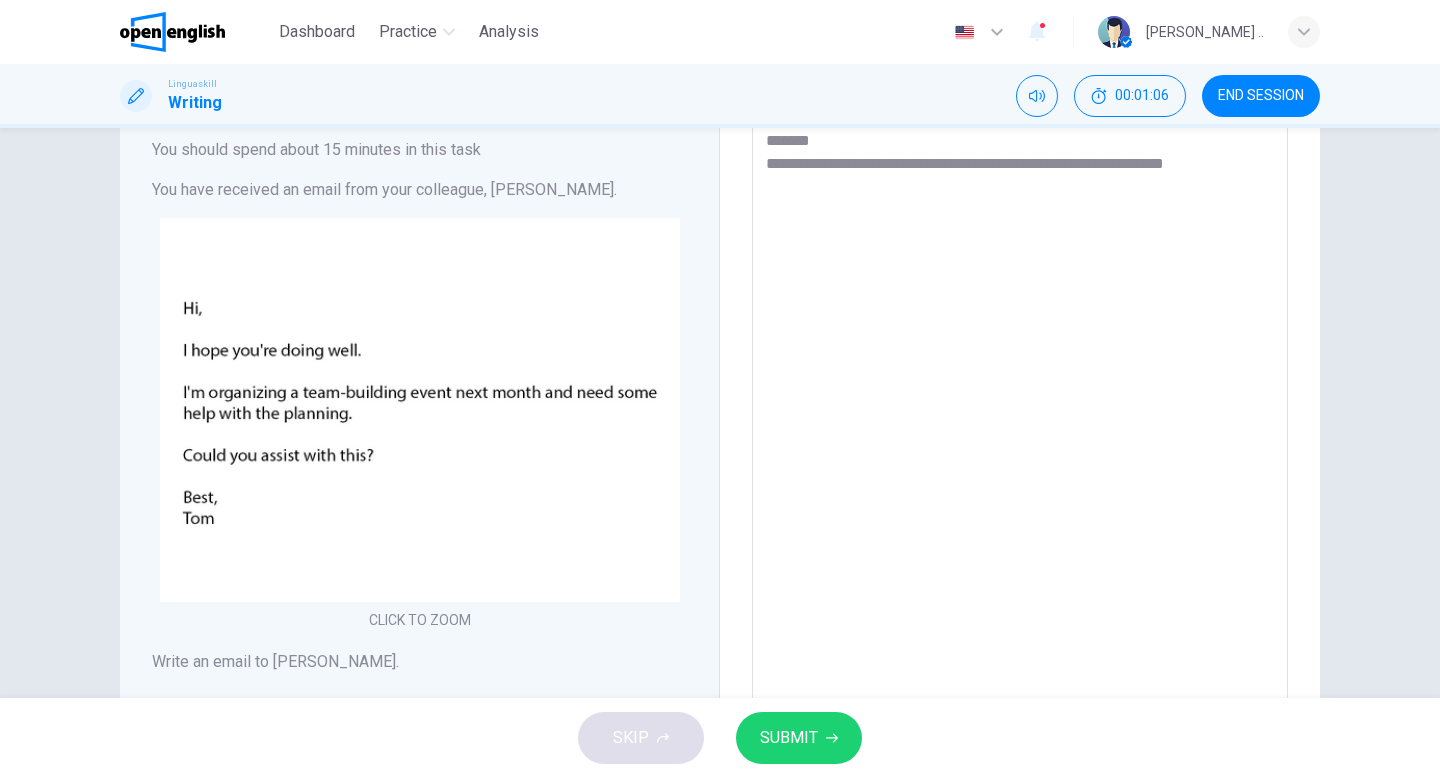 type on "**********" 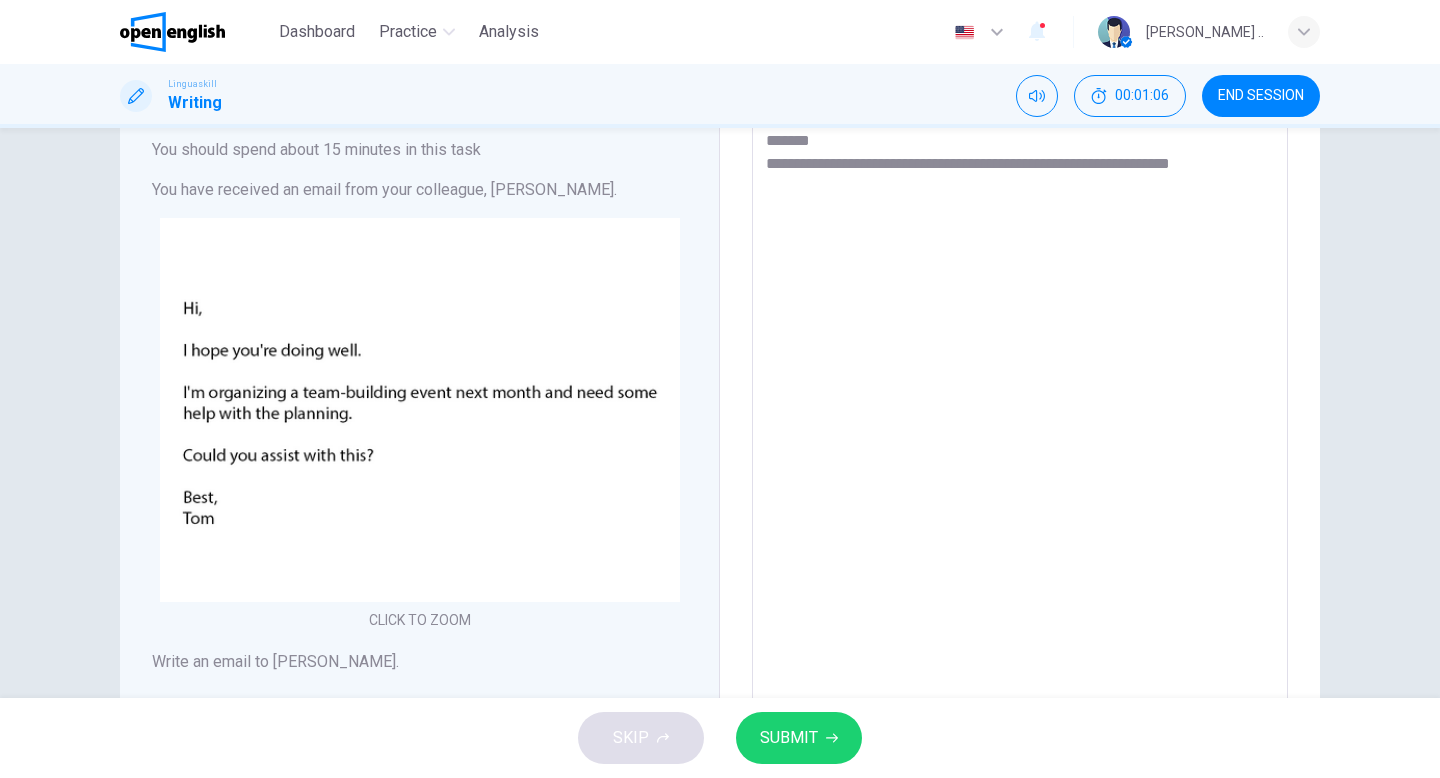 type on "*" 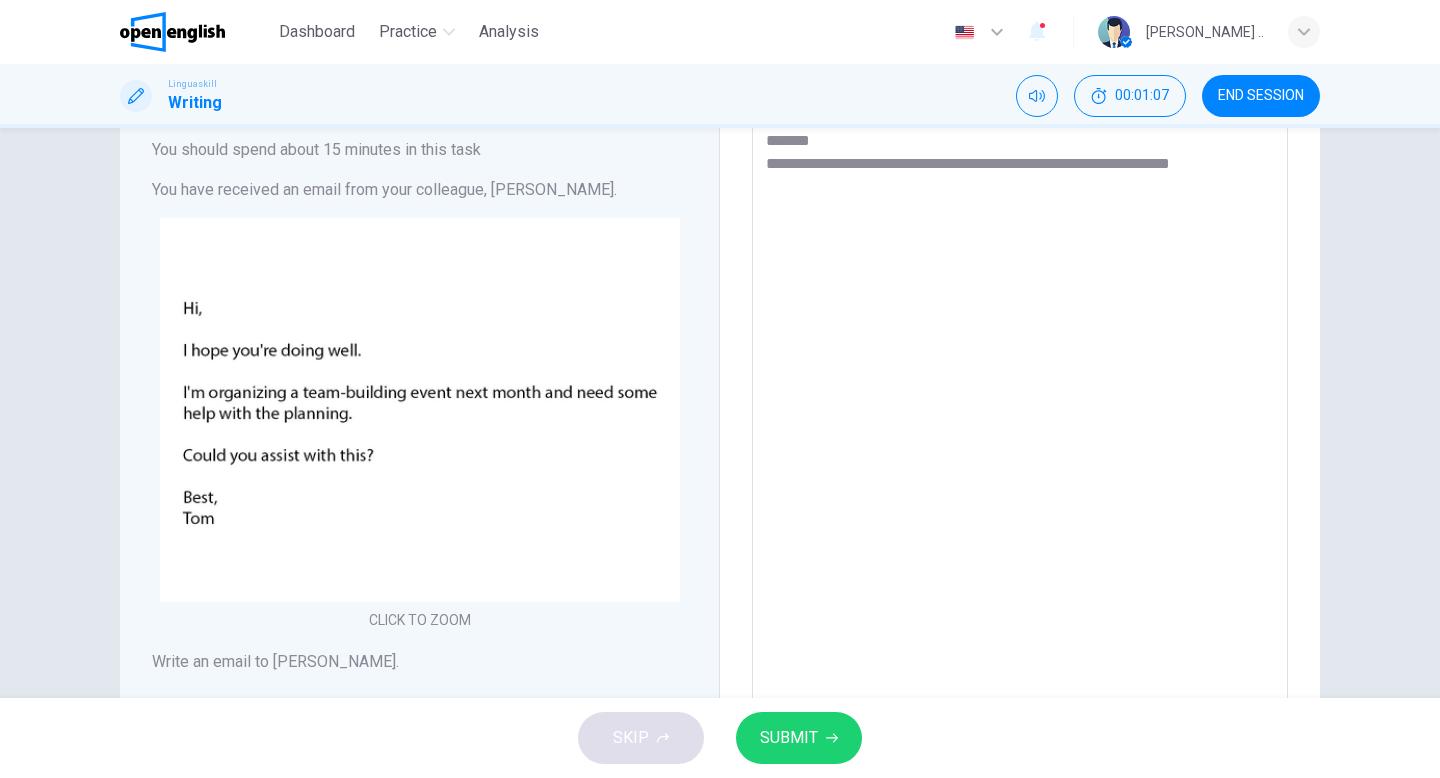 type on "**********" 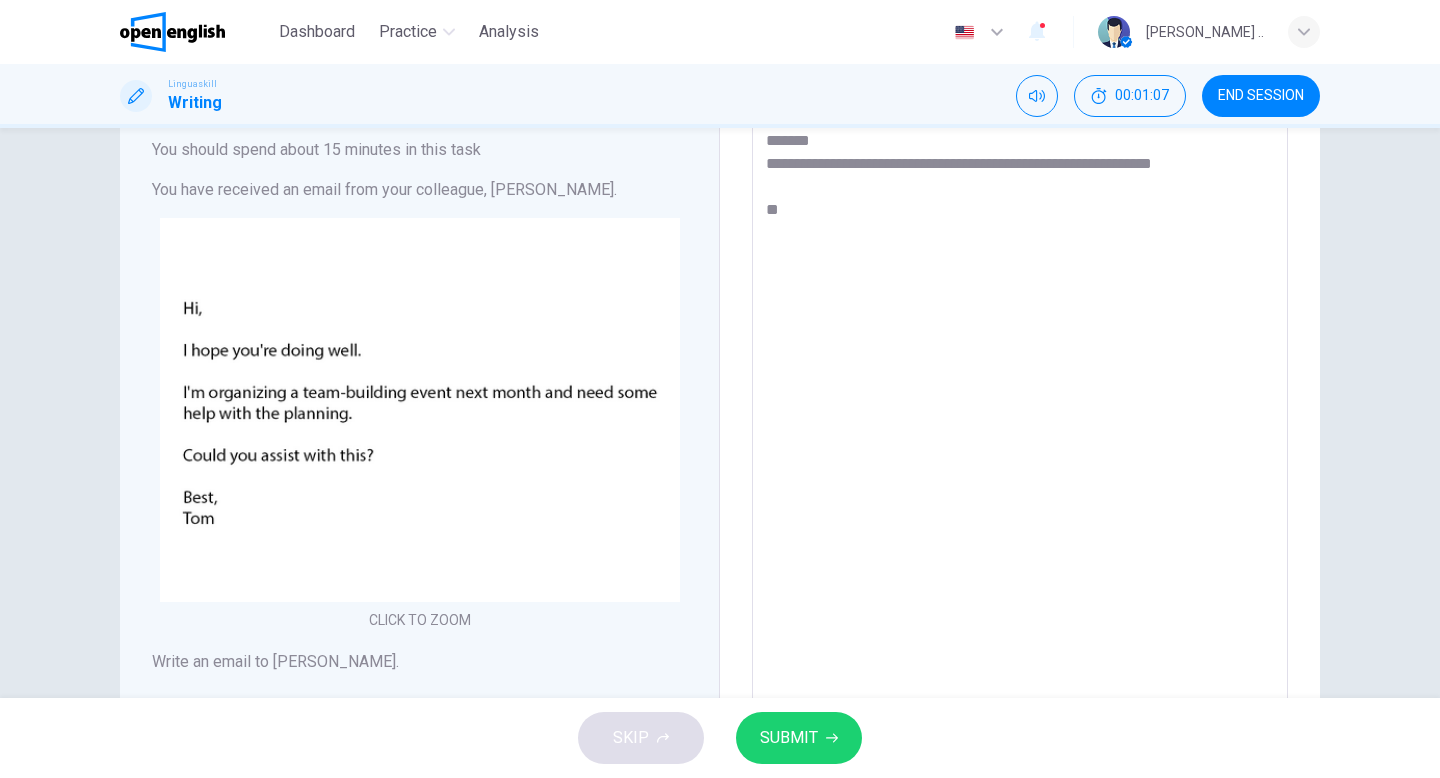 type on "*" 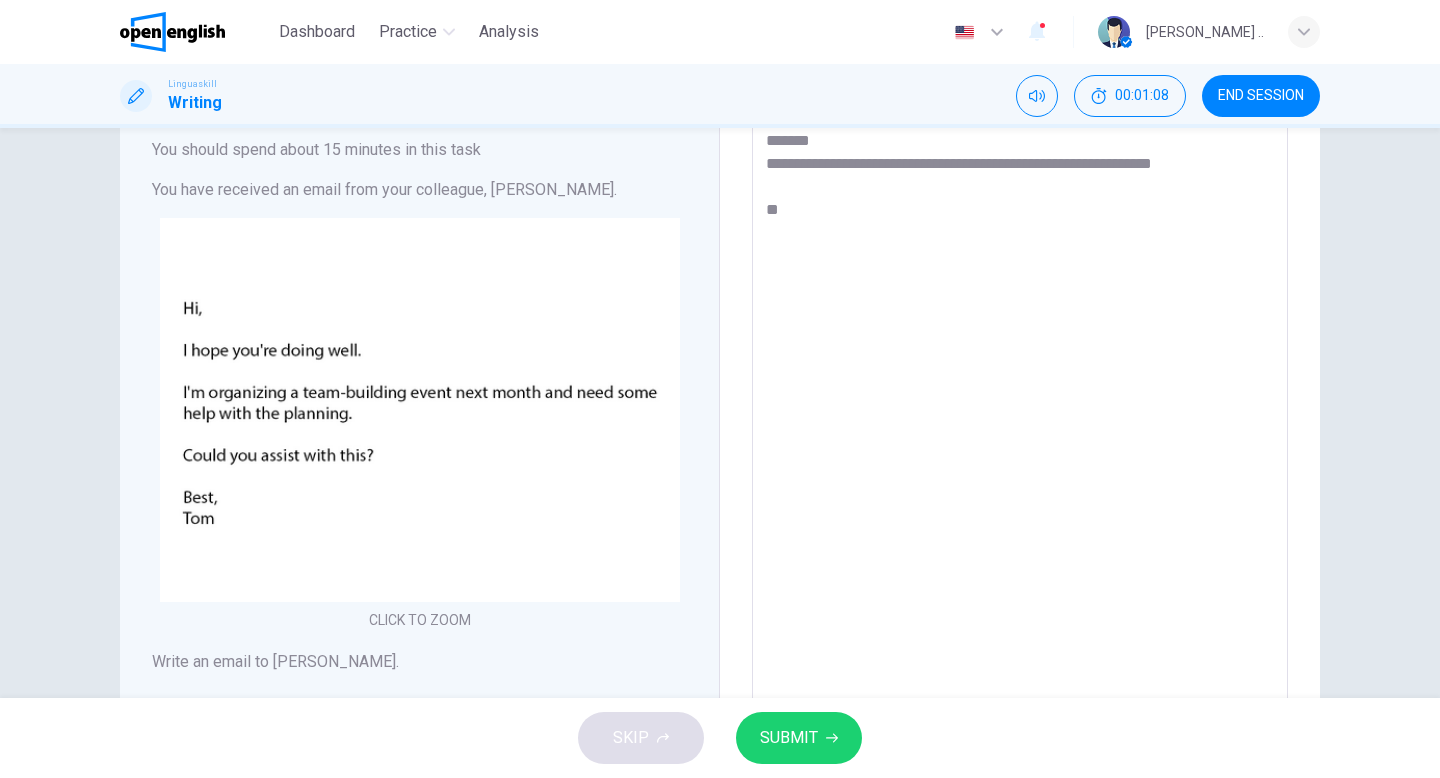 type 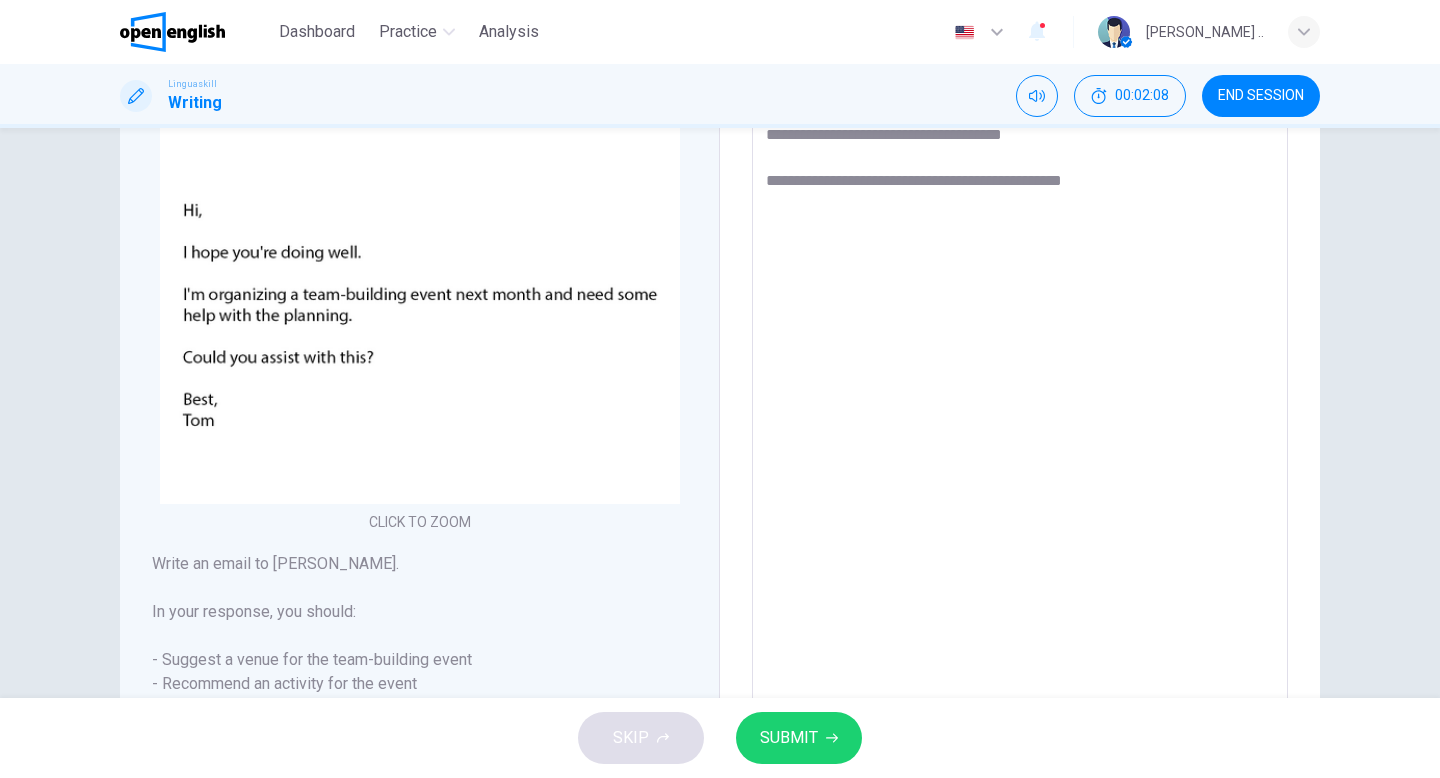scroll, scrollTop: 212, scrollLeft: 0, axis: vertical 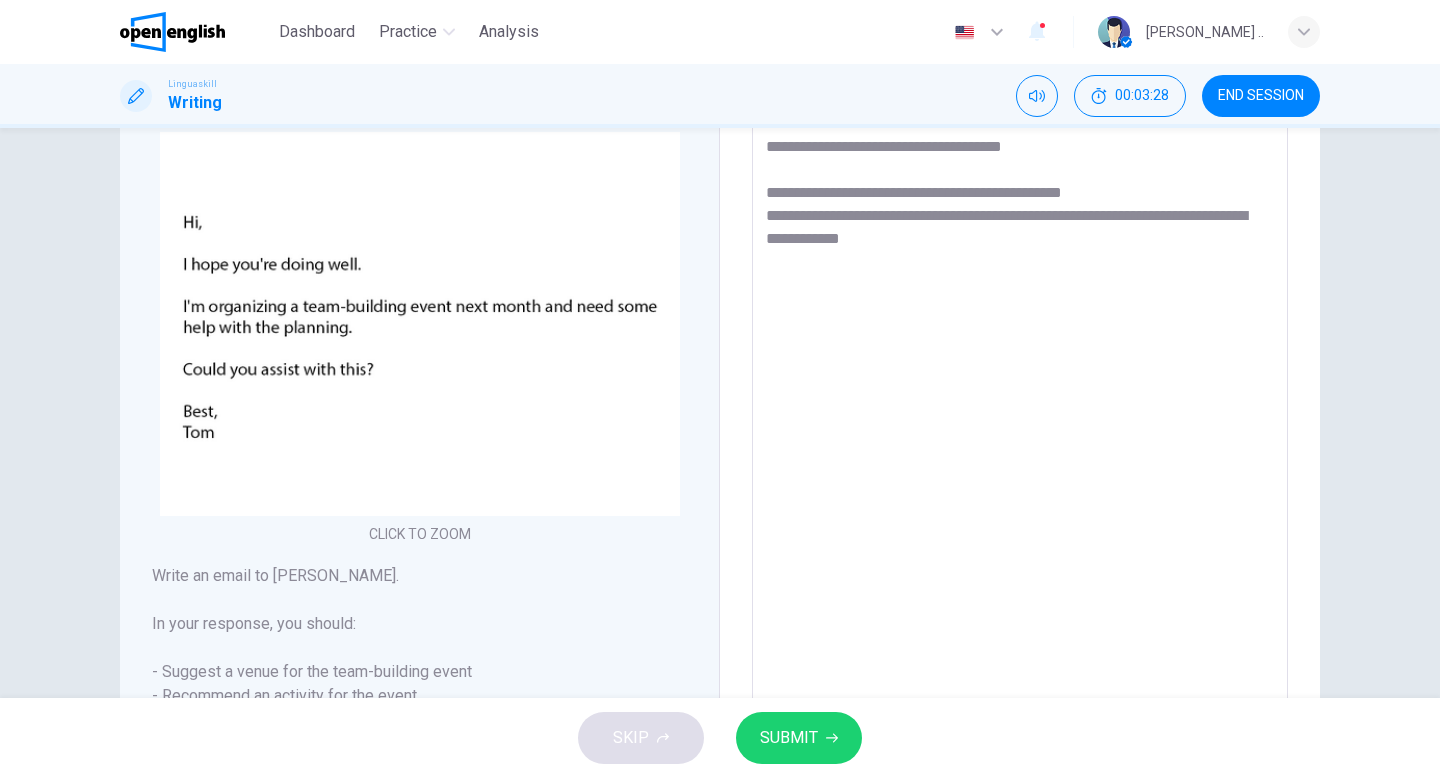 paste on "**" 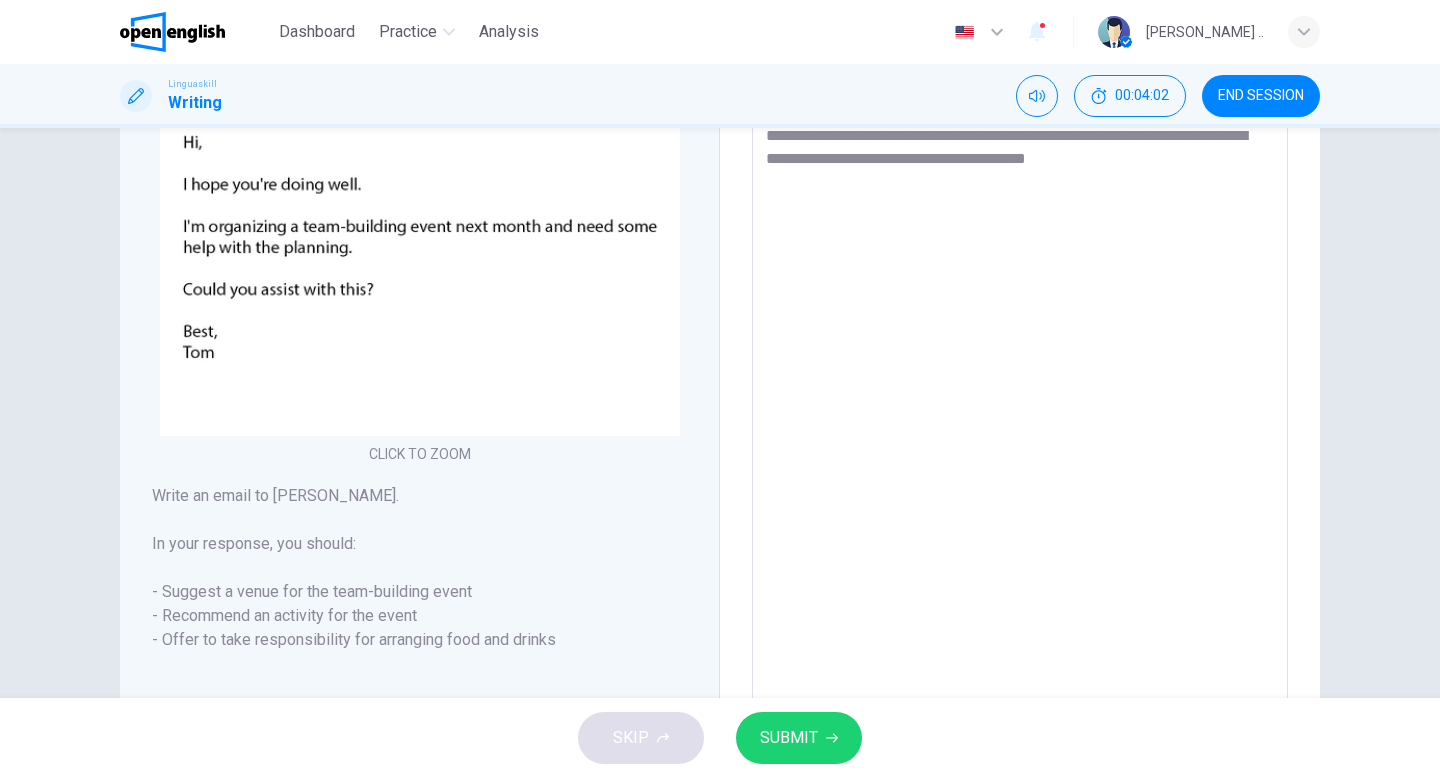 scroll, scrollTop: 272, scrollLeft: 0, axis: vertical 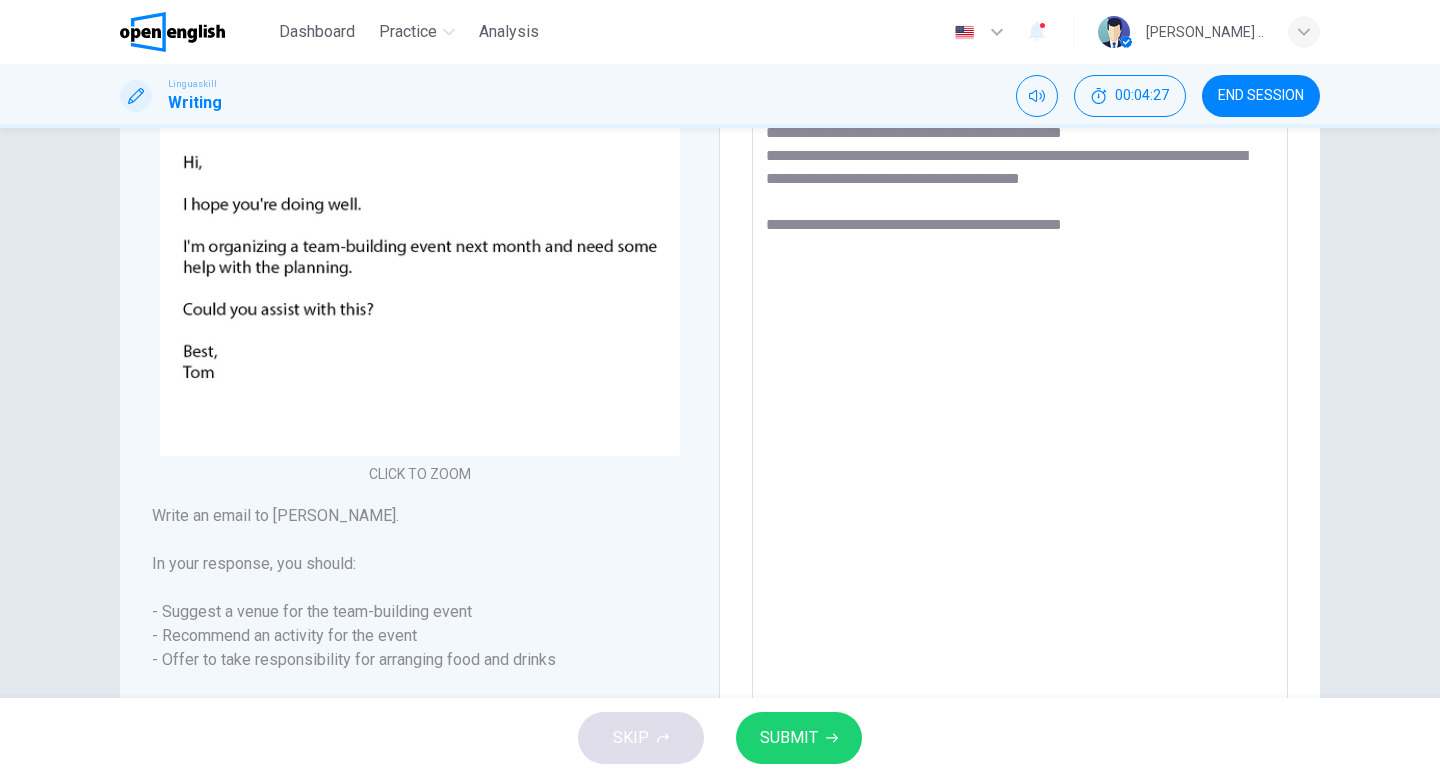 click on "**********" at bounding box center (1020, 351) 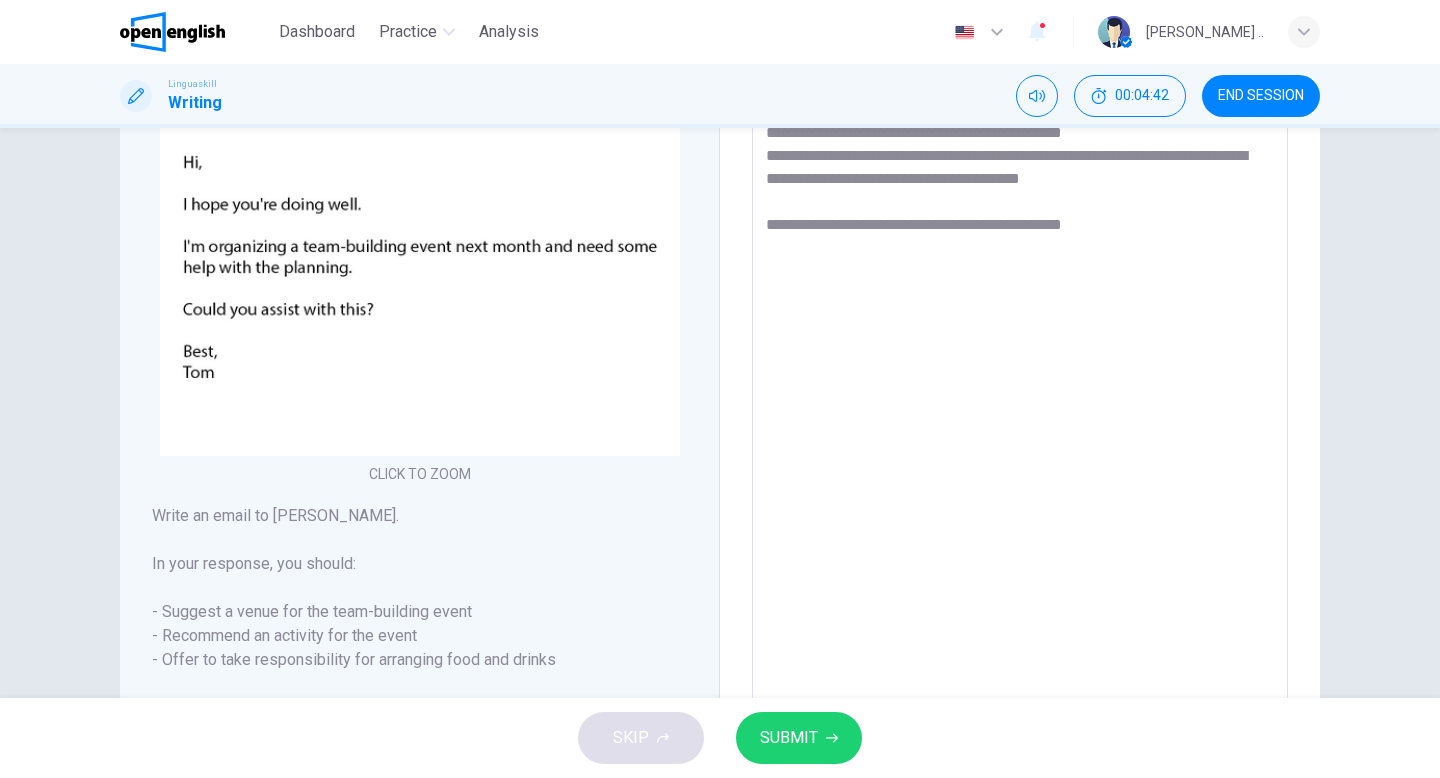 click on "**********" at bounding box center (1020, 351) 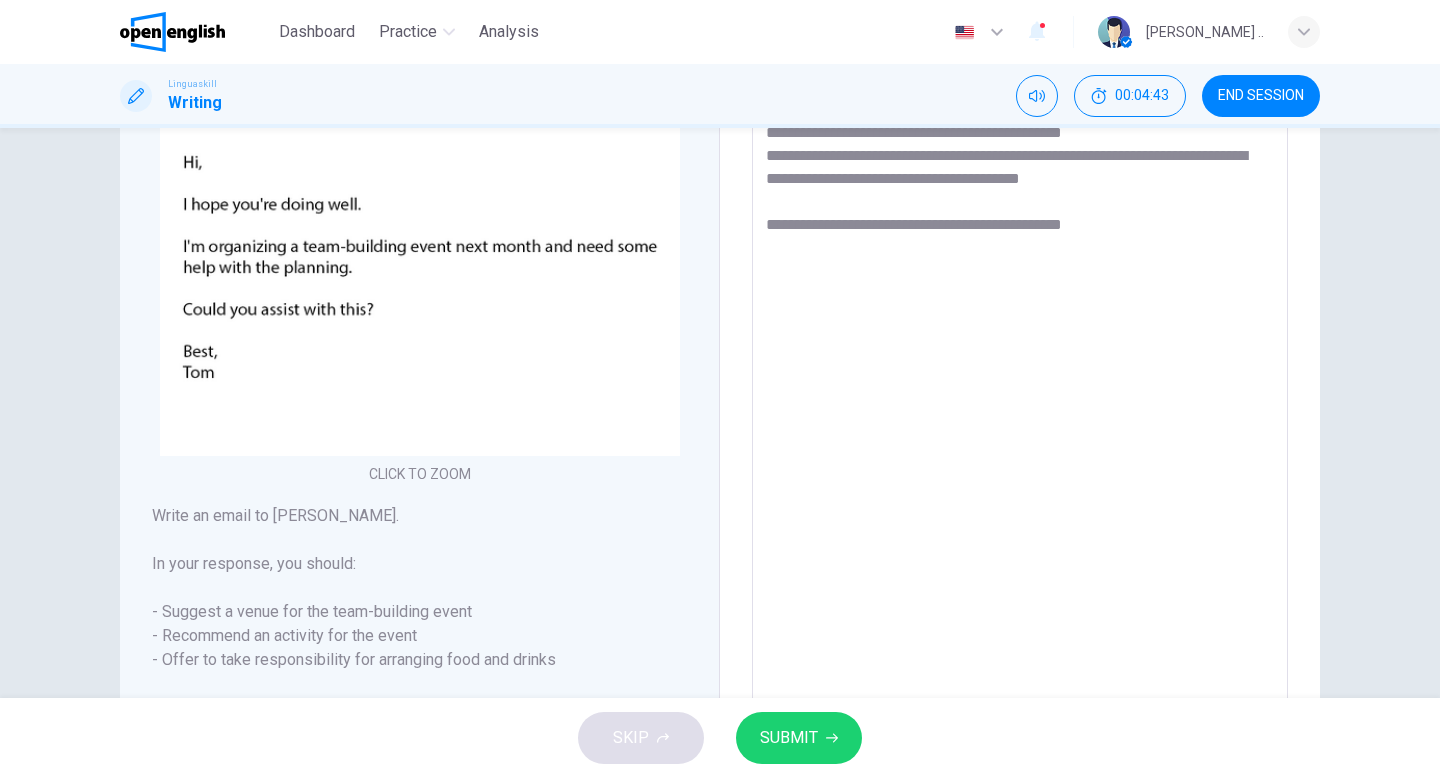 click on "**********" at bounding box center (1020, 351) 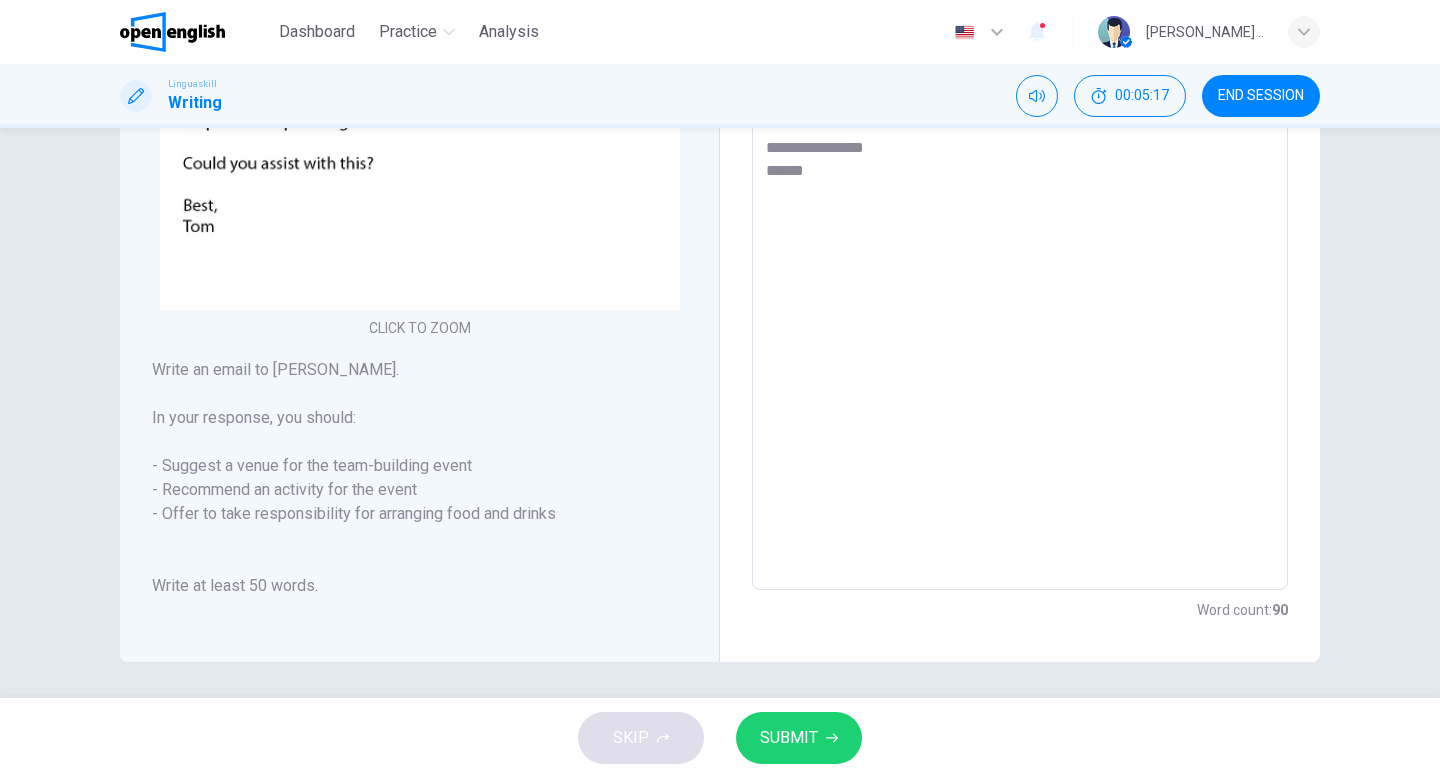 scroll, scrollTop: 422, scrollLeft: 0, axis: vertical 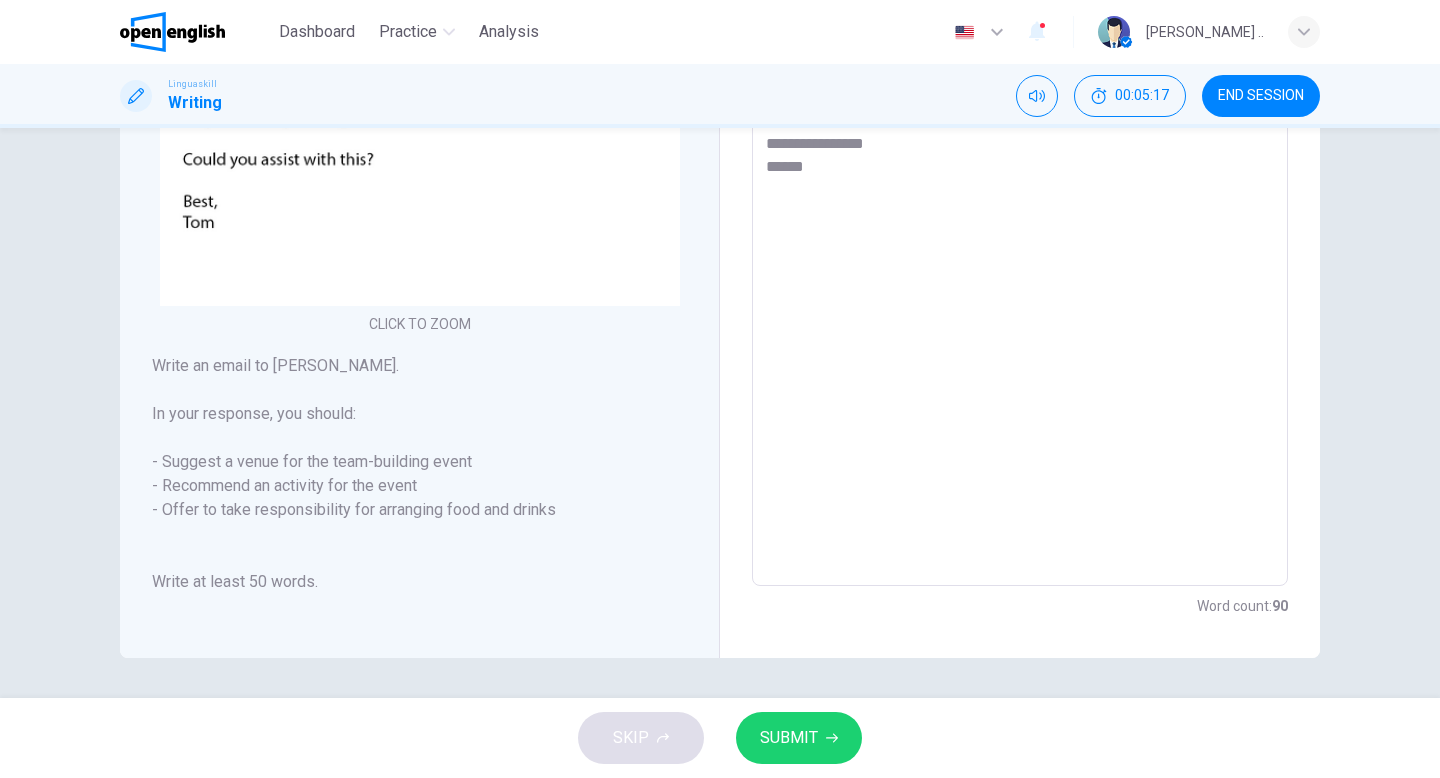 click on "SUBMIT" at bounding box center (799, 738) 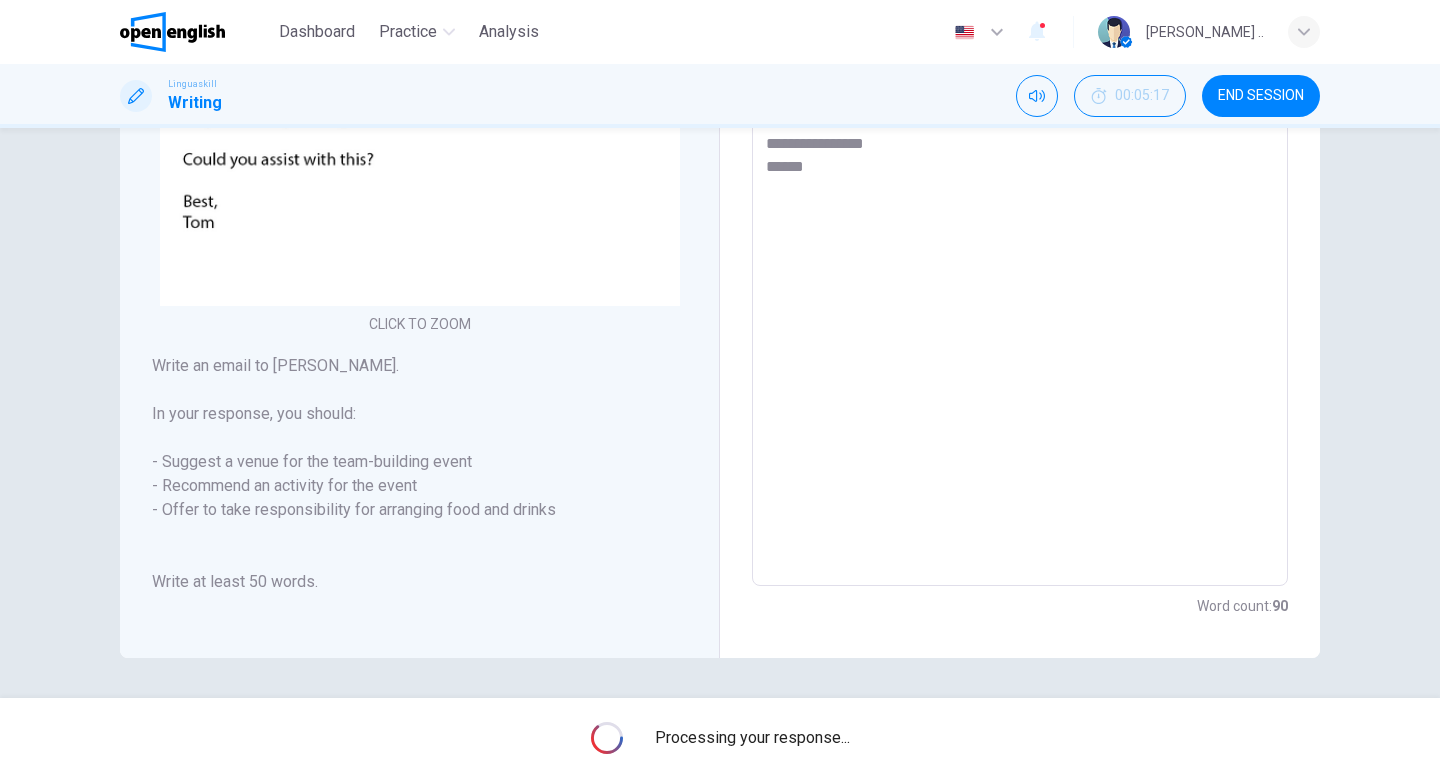 scroll, scrollTop: 0, scrollLeft: 0, axis: both 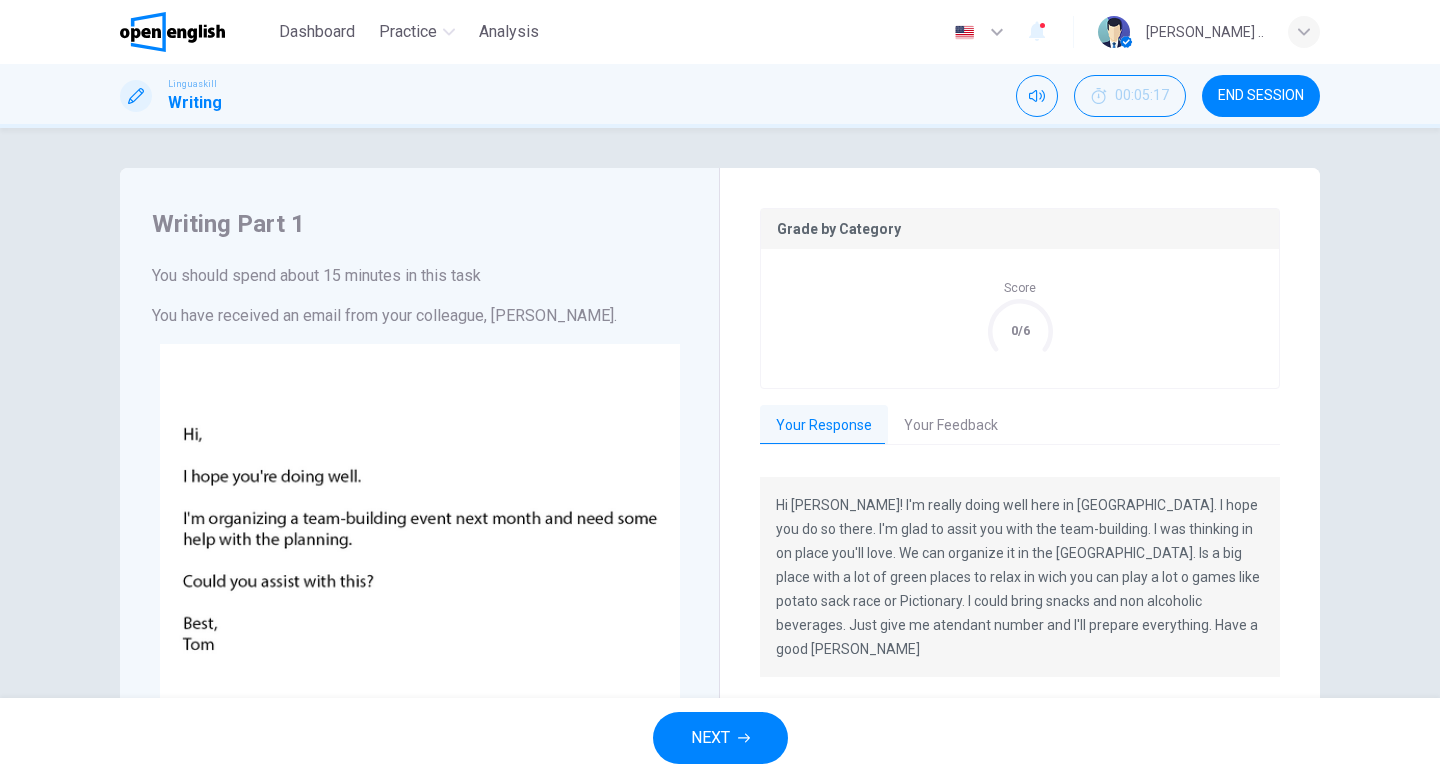 click on "Your Feedback" at bounding box center (951, 426) 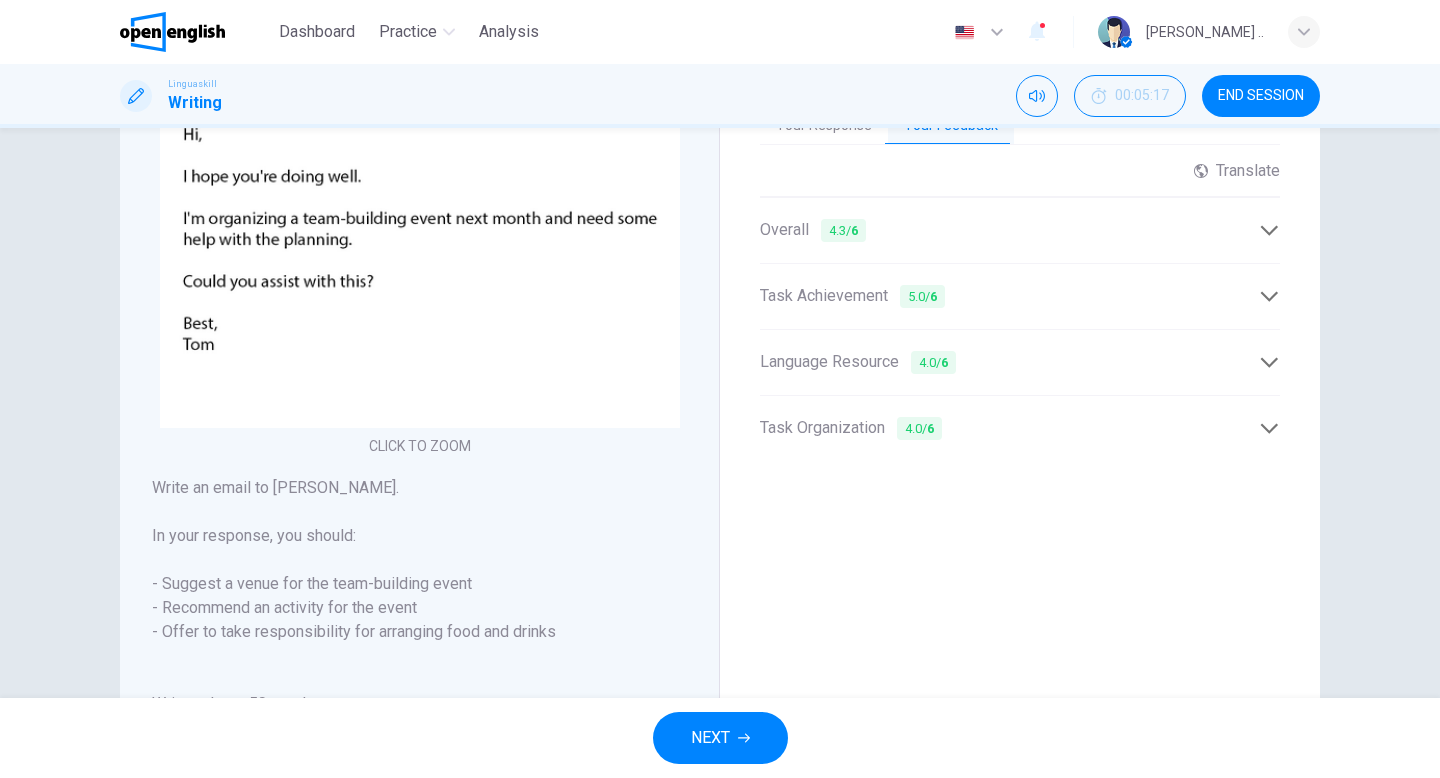 scroll, scrollTop: 422, scrollLeft: 0, axis: vertical 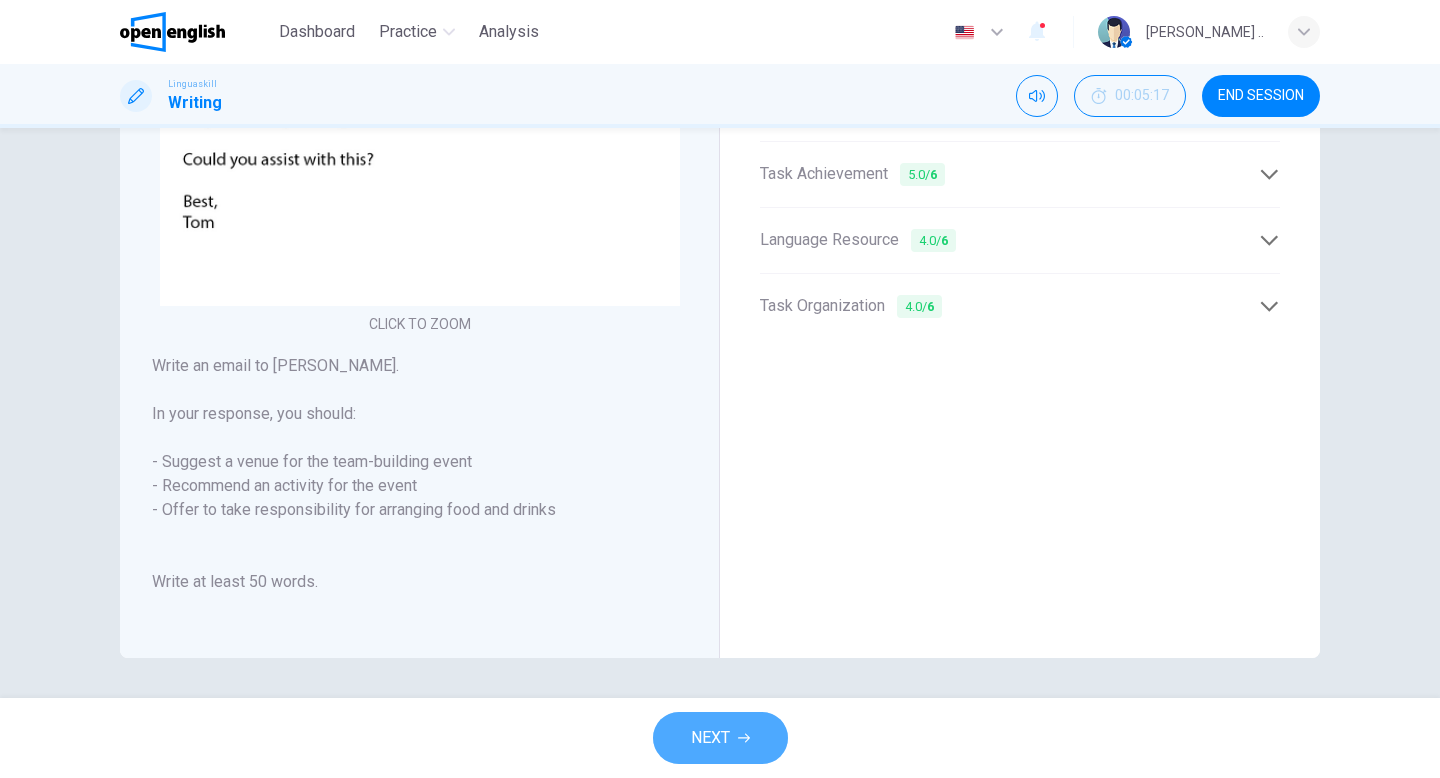 click on "NEXT" at bounding box center [710, 738] 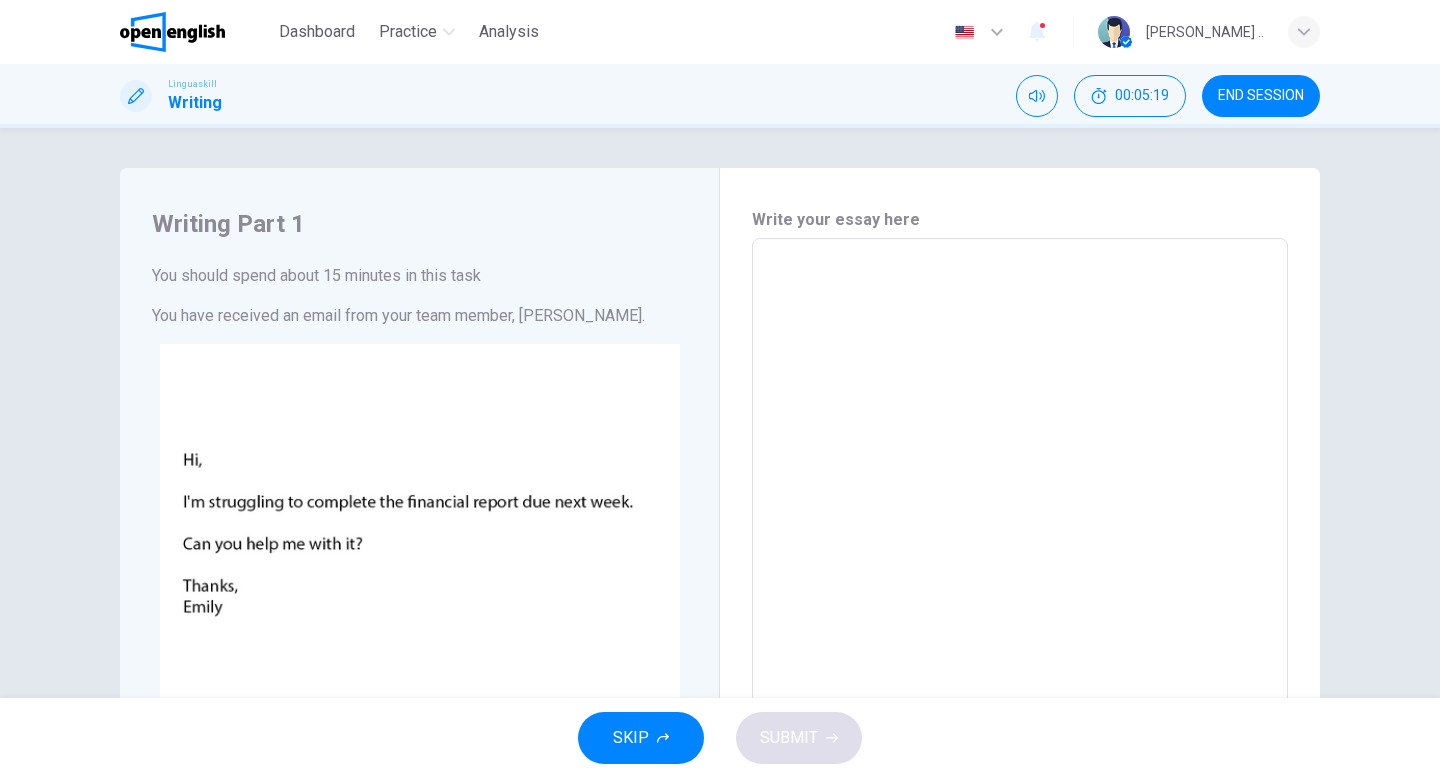 scroll, scrollTop: 398, scrollLeft: 0, axis: vertical 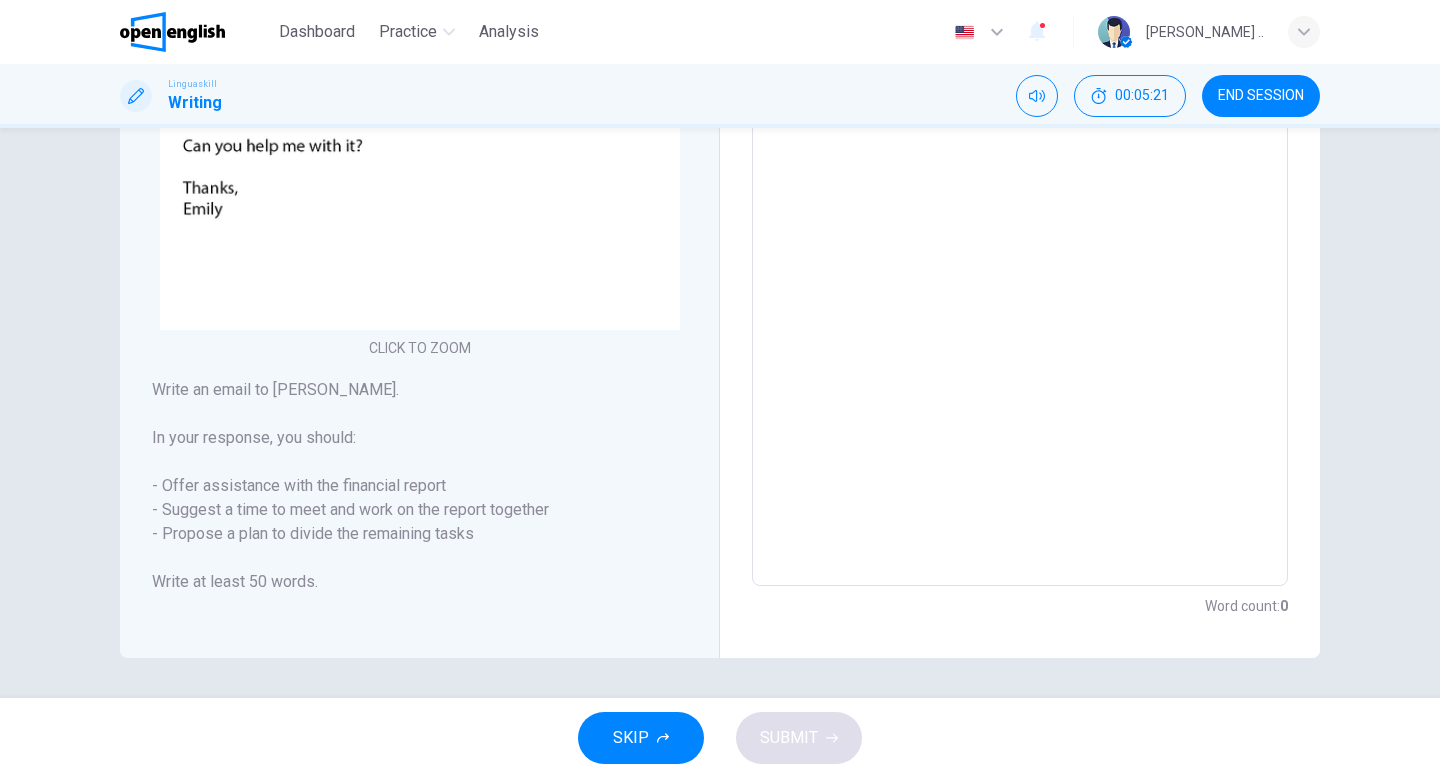 click on "END SESSION" at bounding box center [1261, 96] 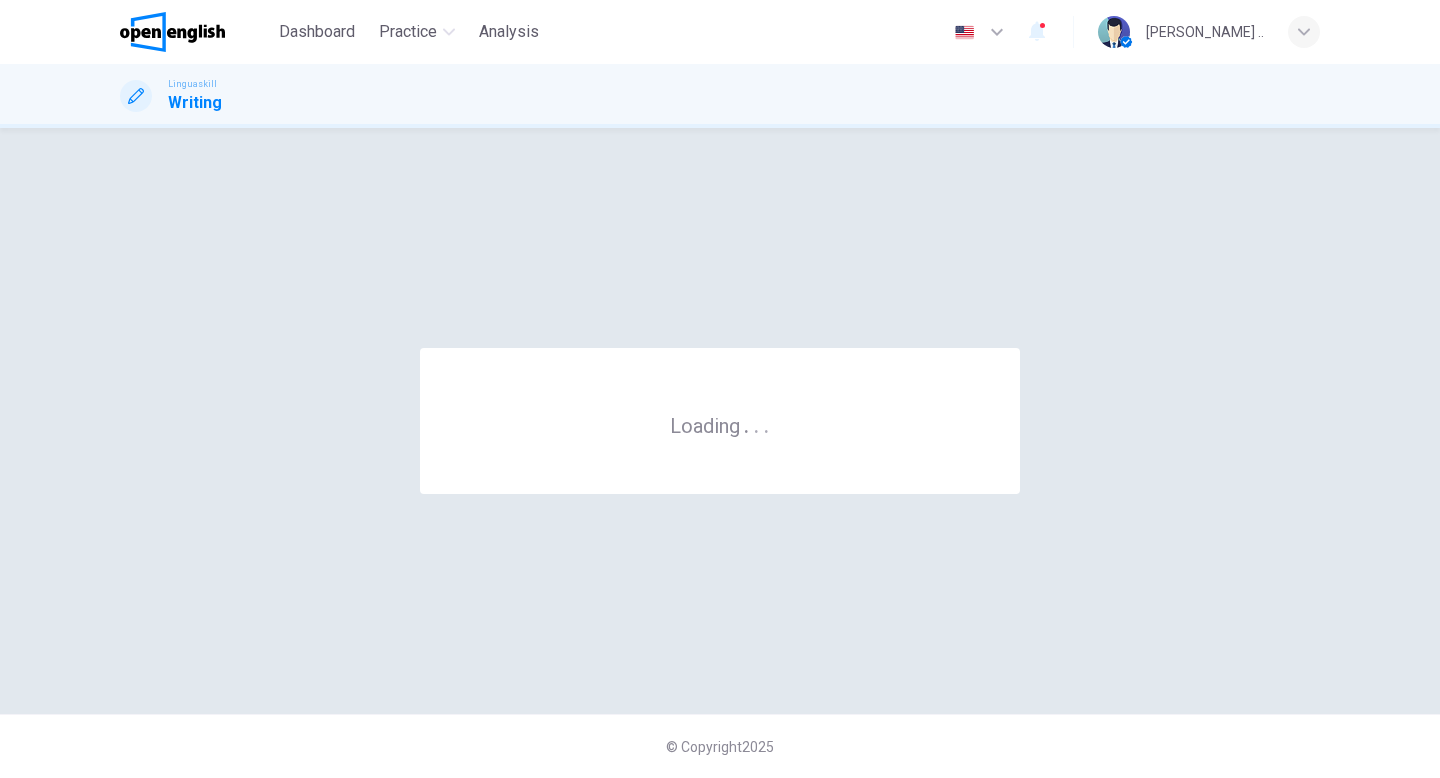 scroll, scrollTop: 0, scrollLeft: 0, axis: both 